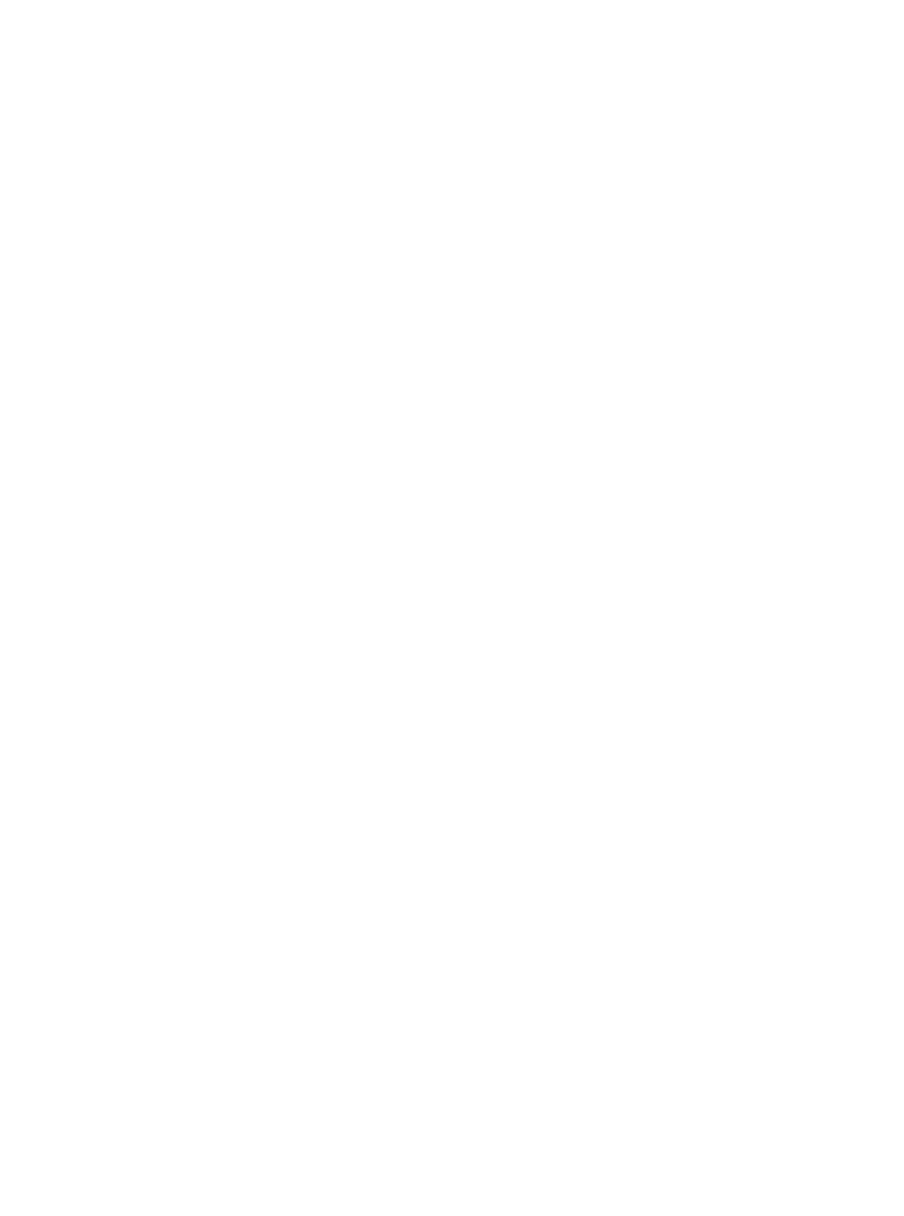 scroll, scrollTop: 0, scrollLeft: 0, axis: both 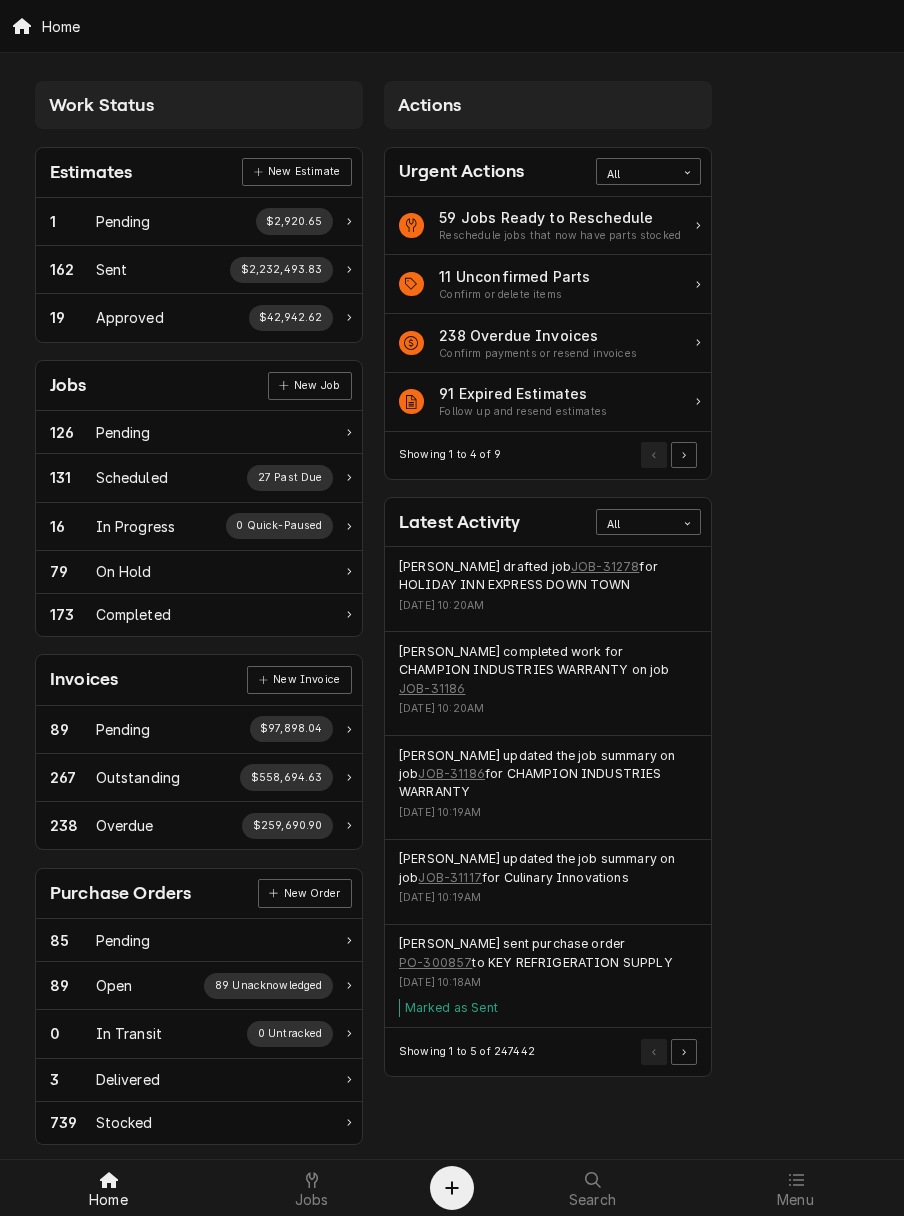 click at bounding box center (312, 1180) 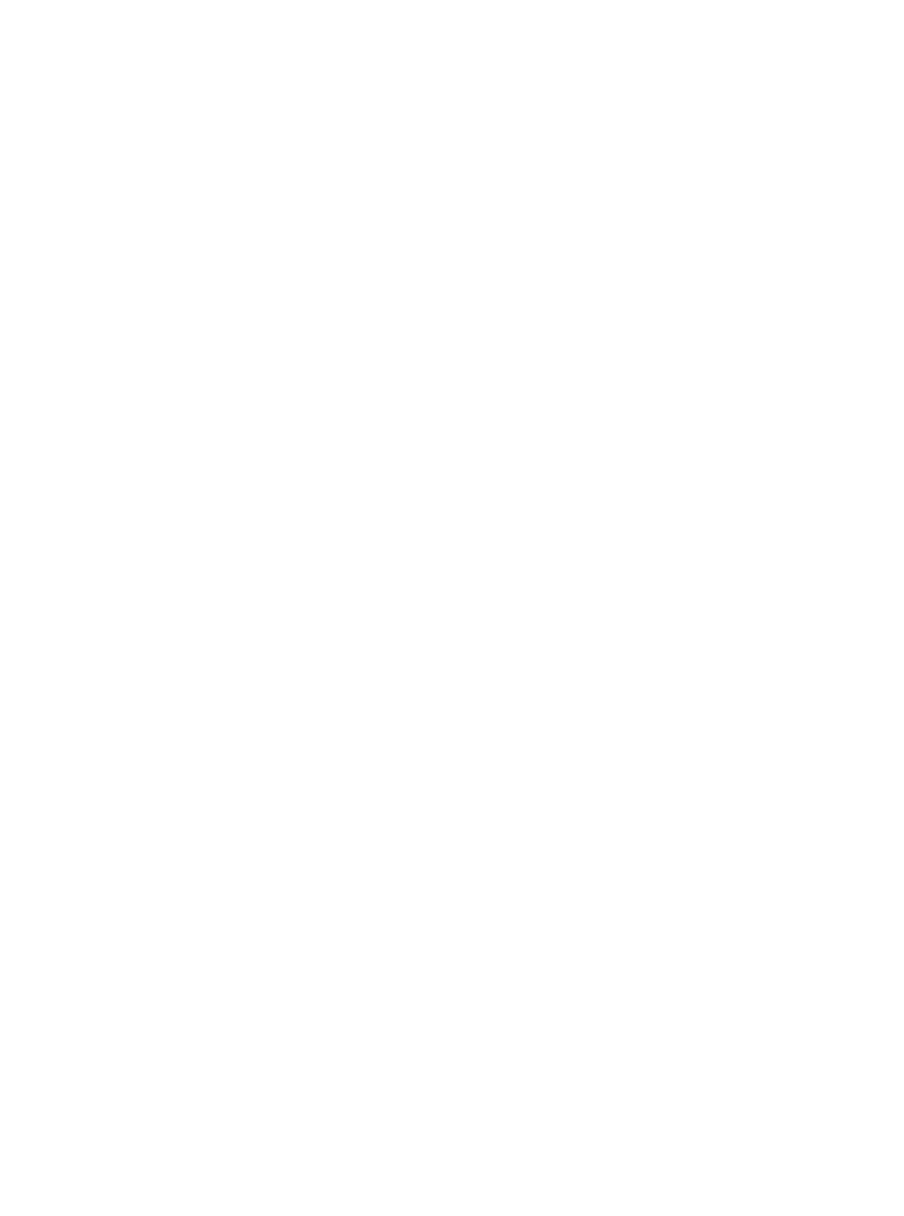 scroll, scrollTop: 0, scrollLeft: 0, axis: both 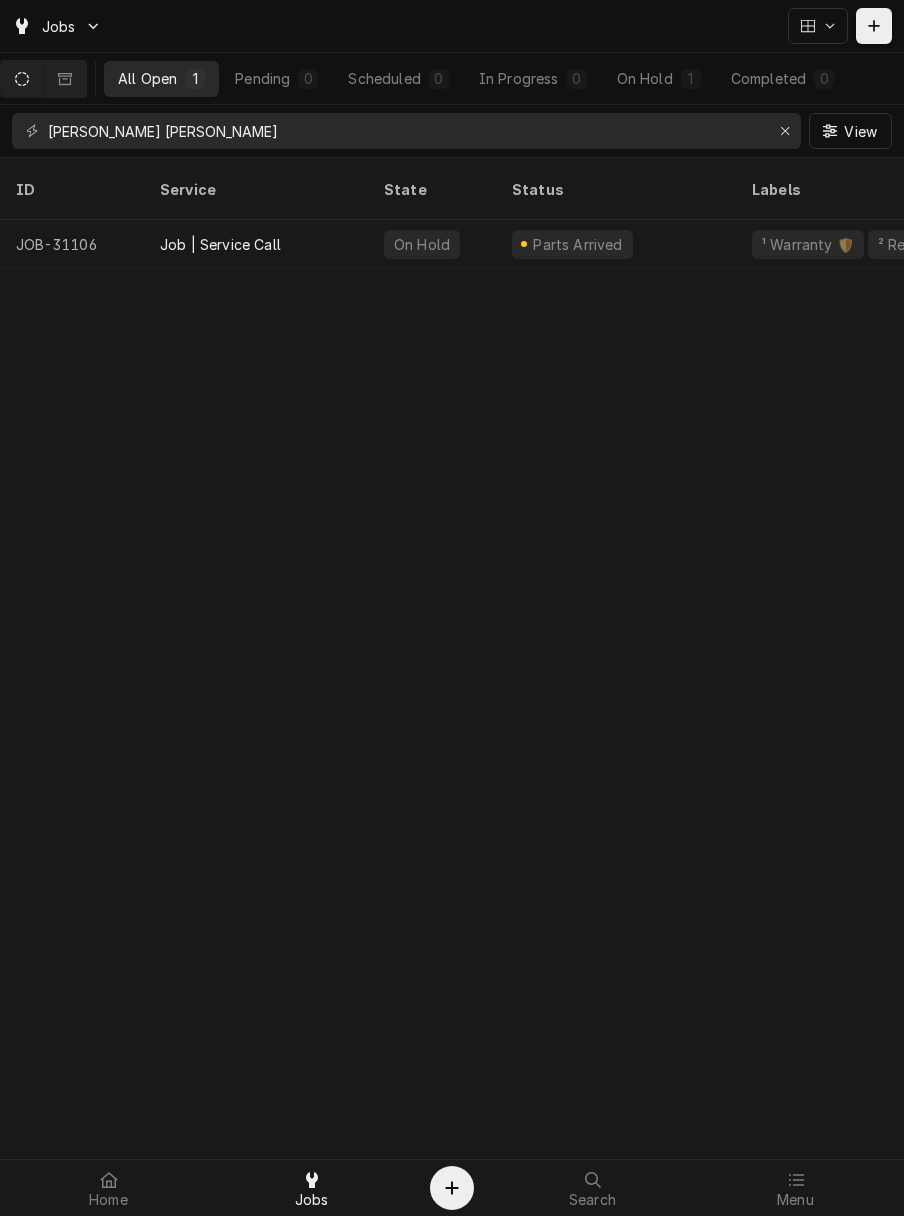 click 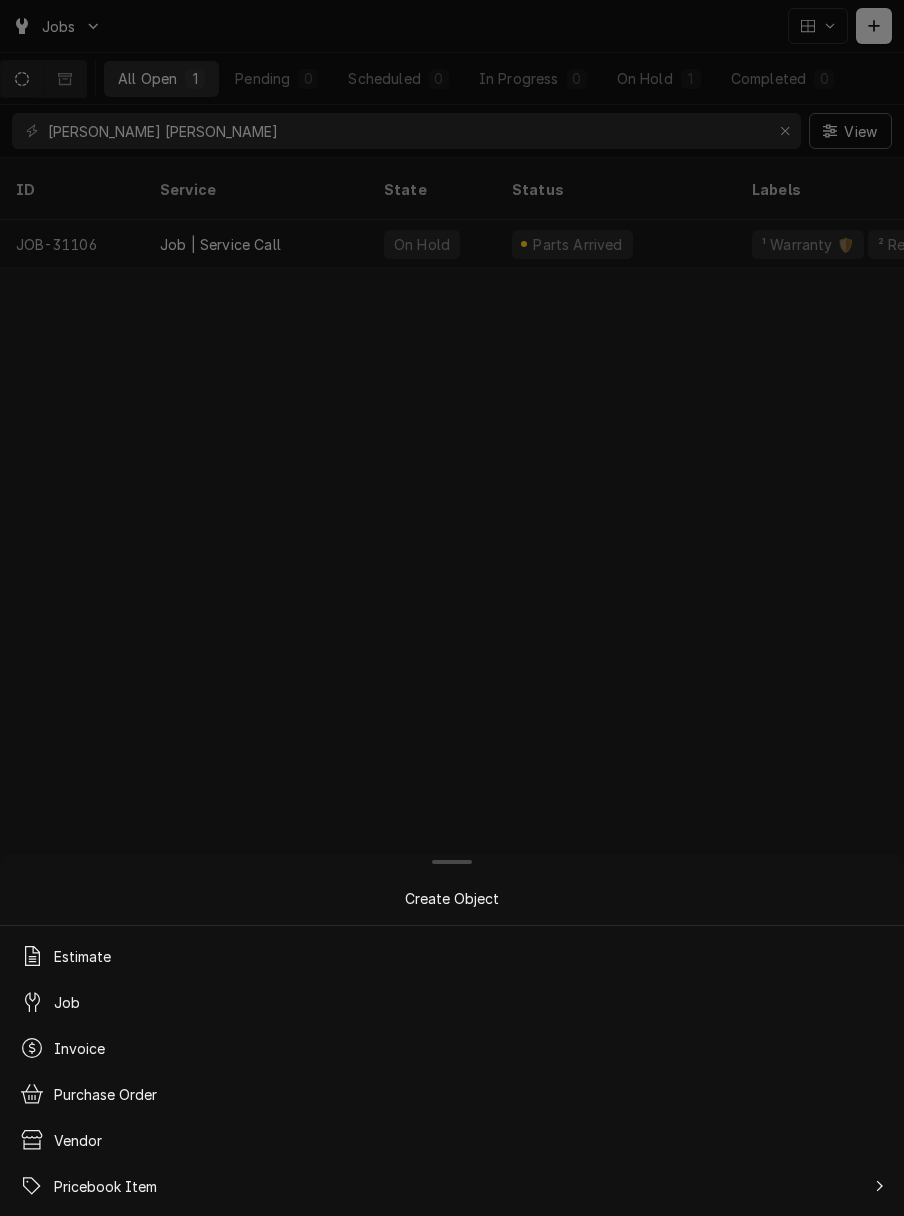 drag, startPoint x: 218, startPoint y: 252, endPoint x: 479, endPoint y: 256, distance: 261.03064 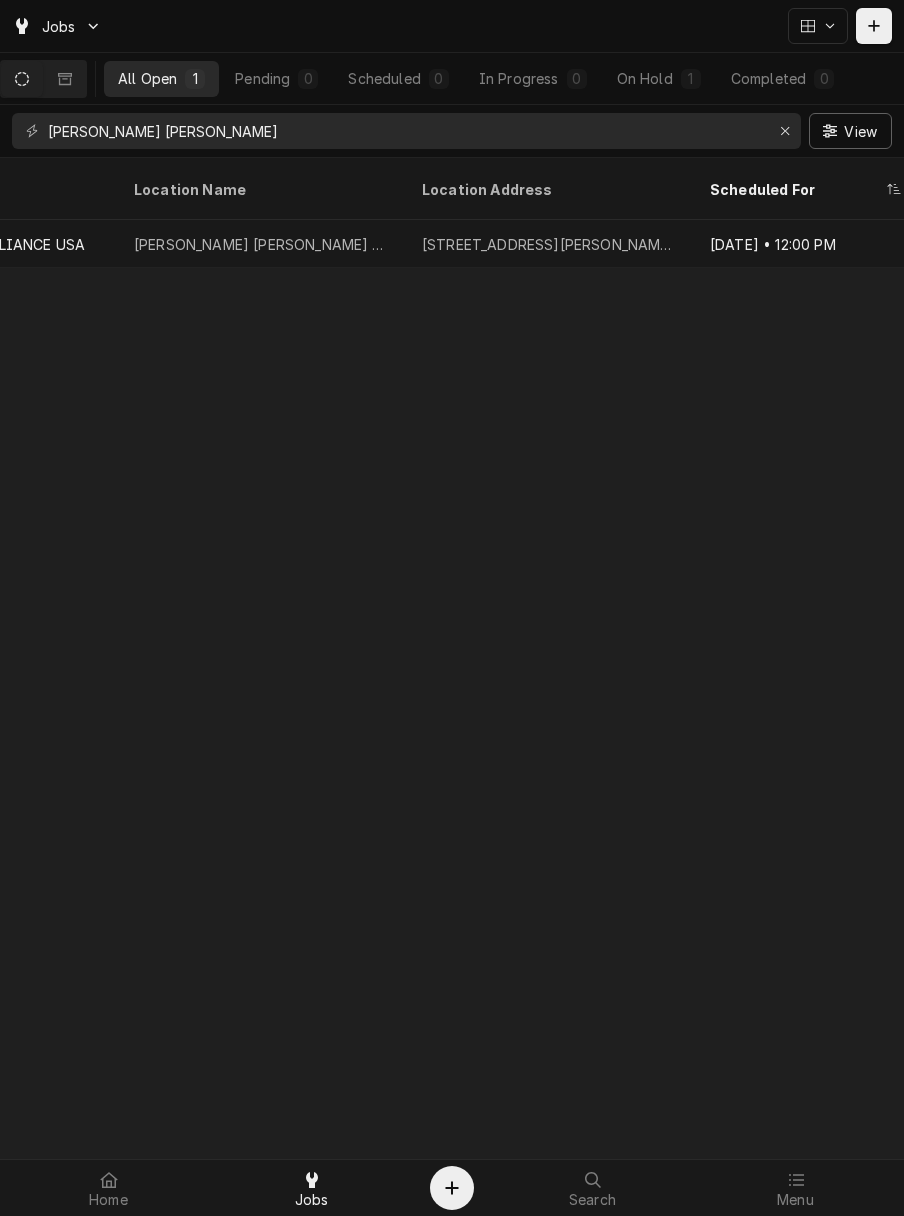 scroll, scrollTop: 0, scrollLeft: 2008, axis: horizontal 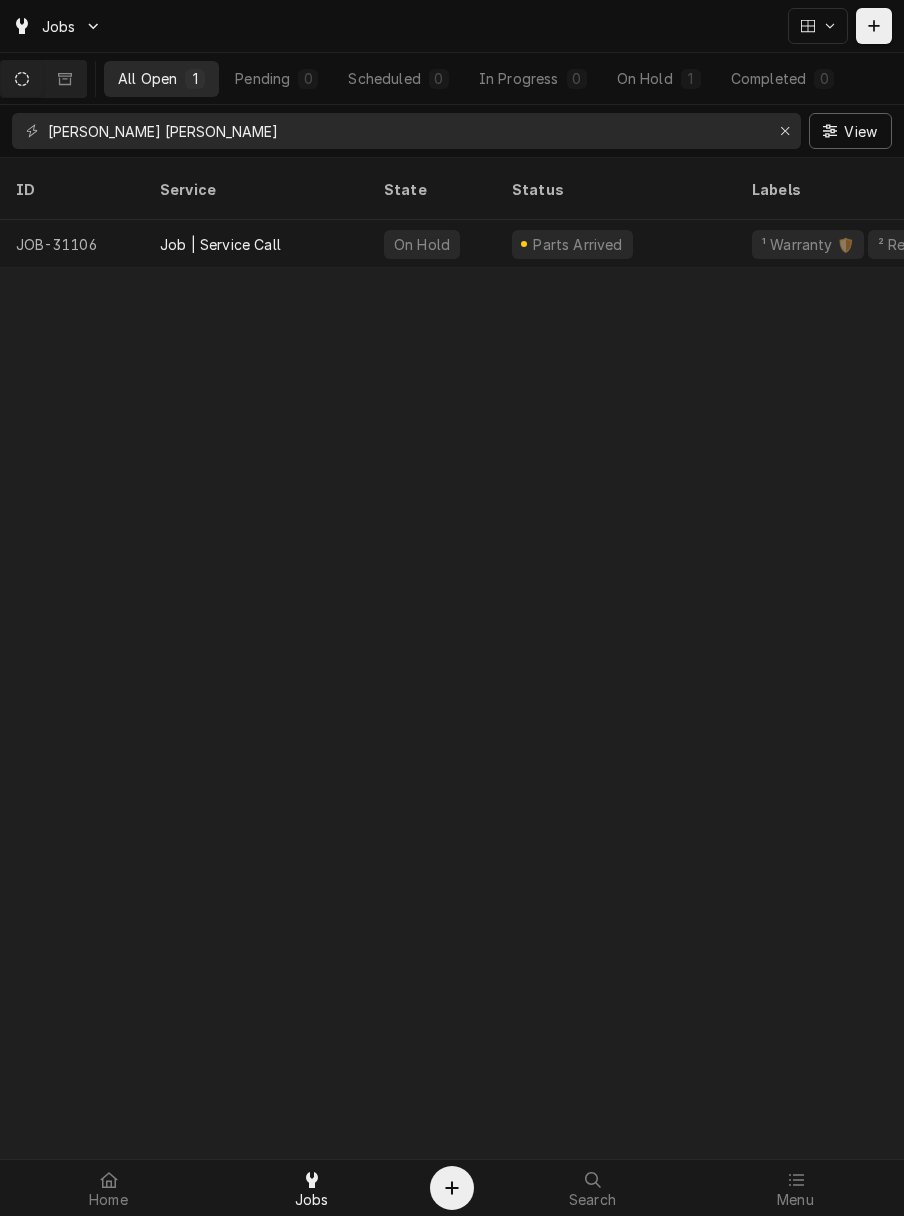 click on "Jobs" at bounding box center (57, 26) 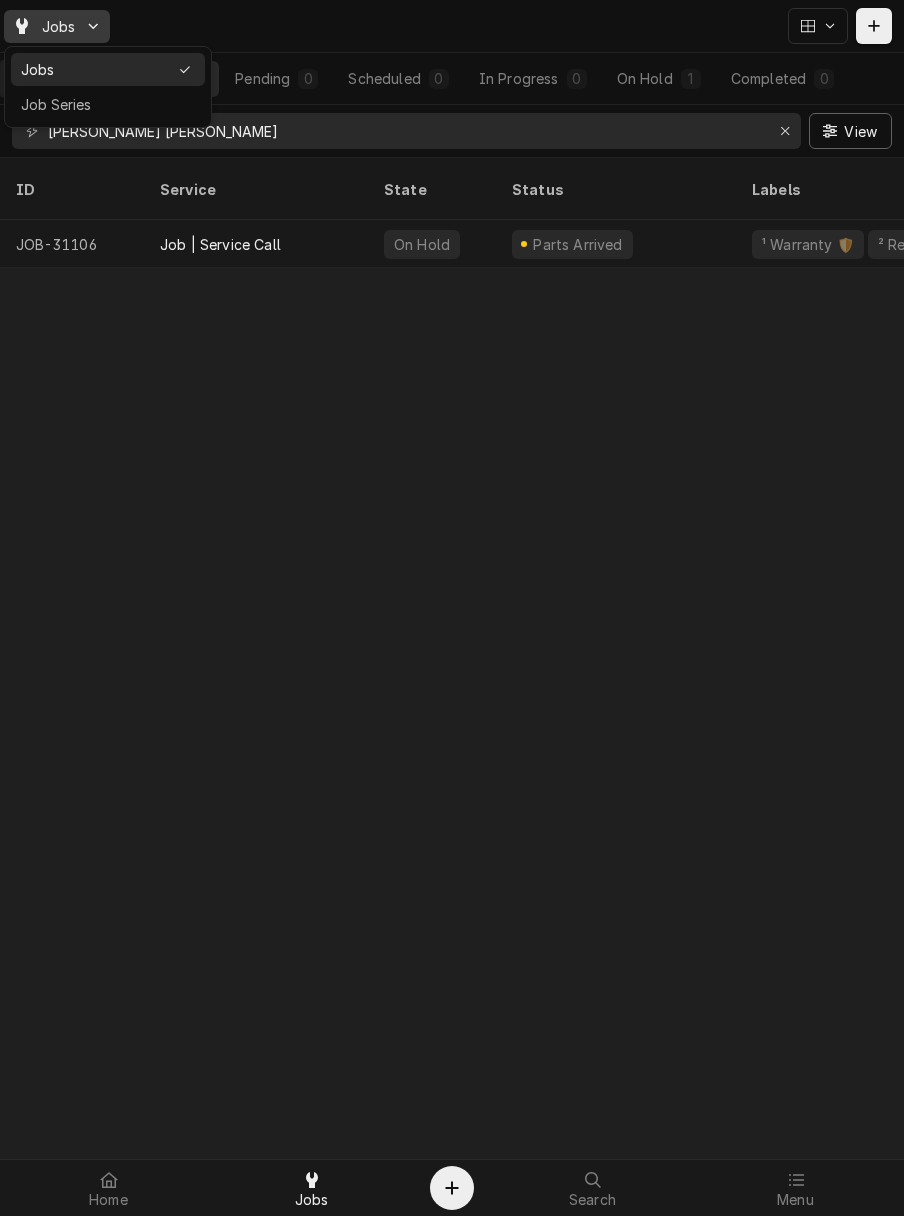click on "Jobs   All Open 1 Pending 0 Scheduled 0 In Progress 0 On Hold 1 Completed 0 wilkerson crane View ID Service State Status Labels Job Type Priority Techs Date Received Client Location Name Location Address Scheduled For Duration Status Changed Last Modified JOB-31106 Job | Service Call On Hold Parts Arrived ¹ Warranty 🛡️ ² Refrigeration ❄️ Service Low BB Jul 2   DUKERS APPLIANCE USA Wilkerson Crane Rental 14101 Gibbs Rd, Bonner Springs, KS 66012 Jul 3   • 12:00 PM 2h Jul 11   Jul 11   Date — Time — Duration — Labels No labels Reason For Call Not mentioned
Home Jobs Search Menu Table View Settings Sorting Columns Columns ID Service State Status Labels Job Type Priority Techs Date Received Client Location Name Location Address Scheduled For Duration Status Changed Last Modified ID" at bounding box center [452, 608] 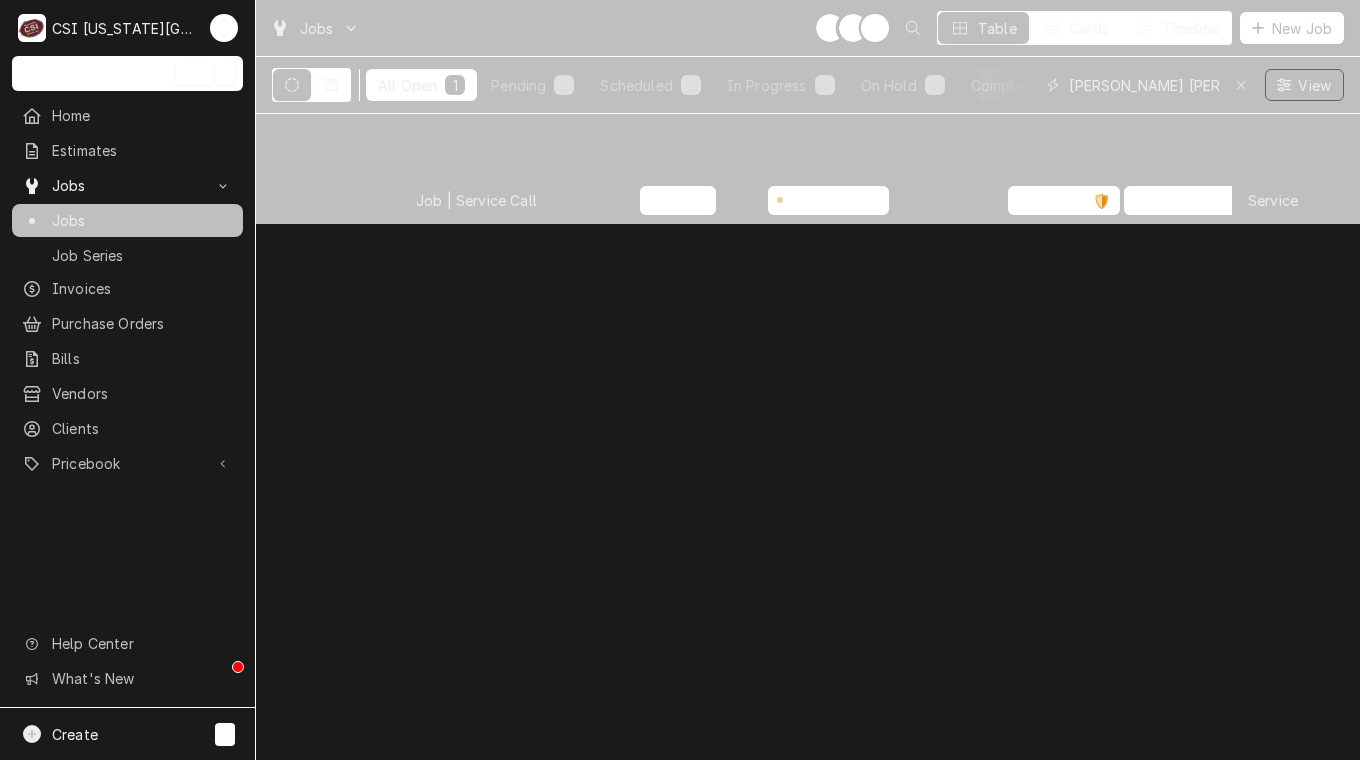 click 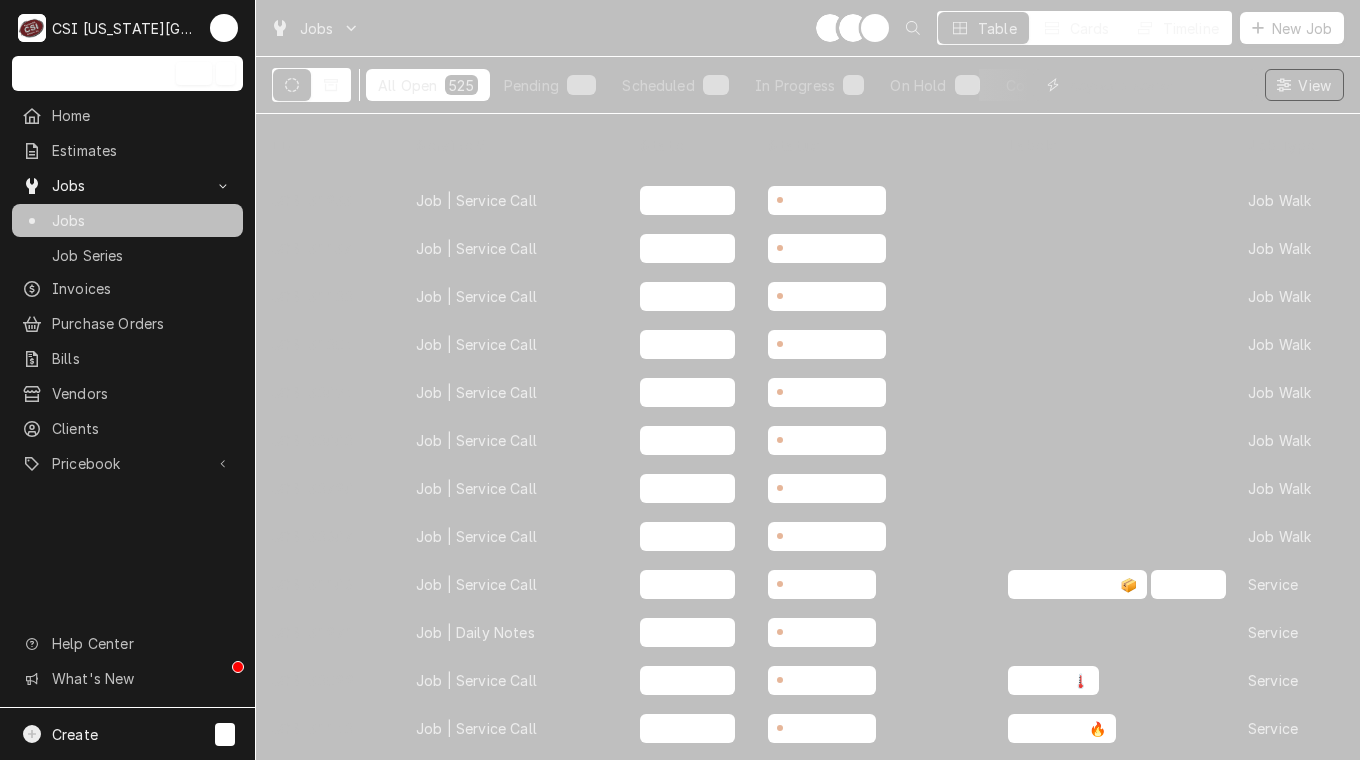 click at bounding box center (1158, 85) 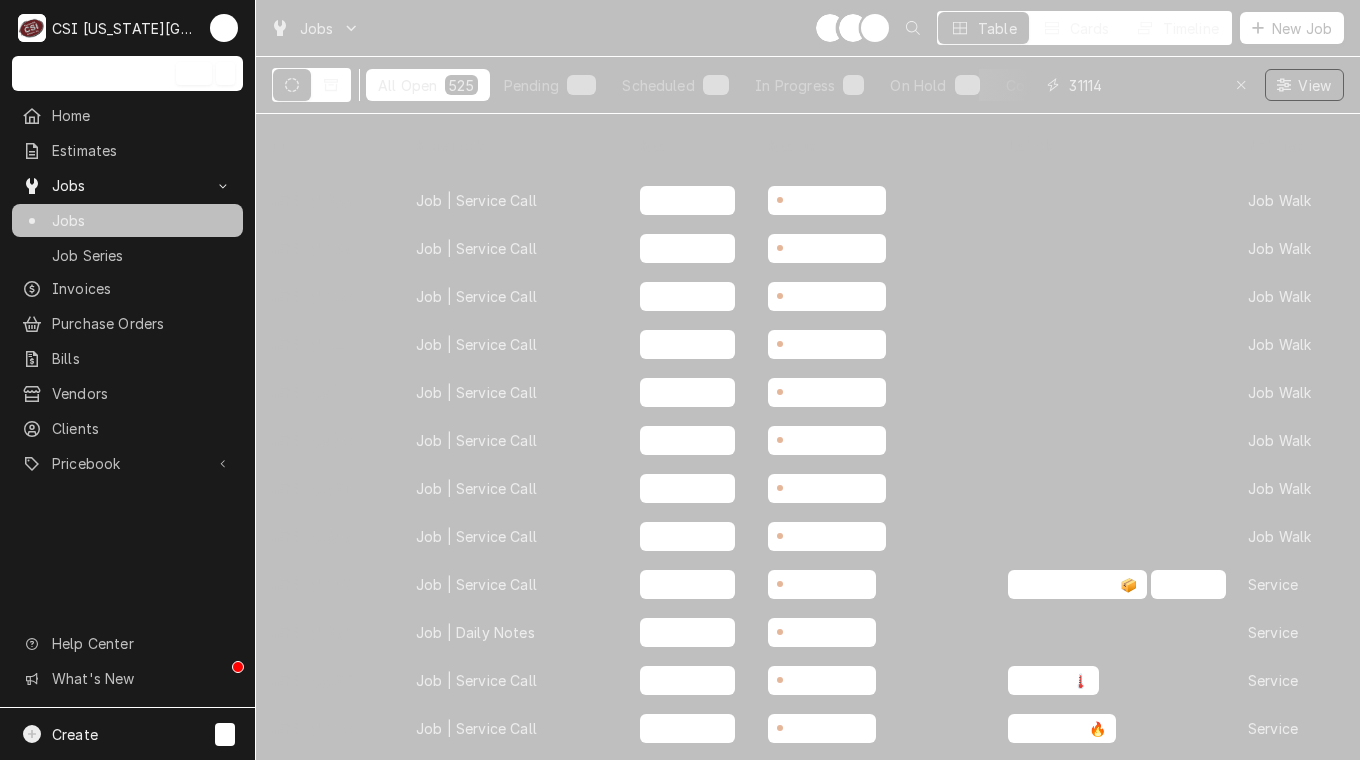 type on "31114" 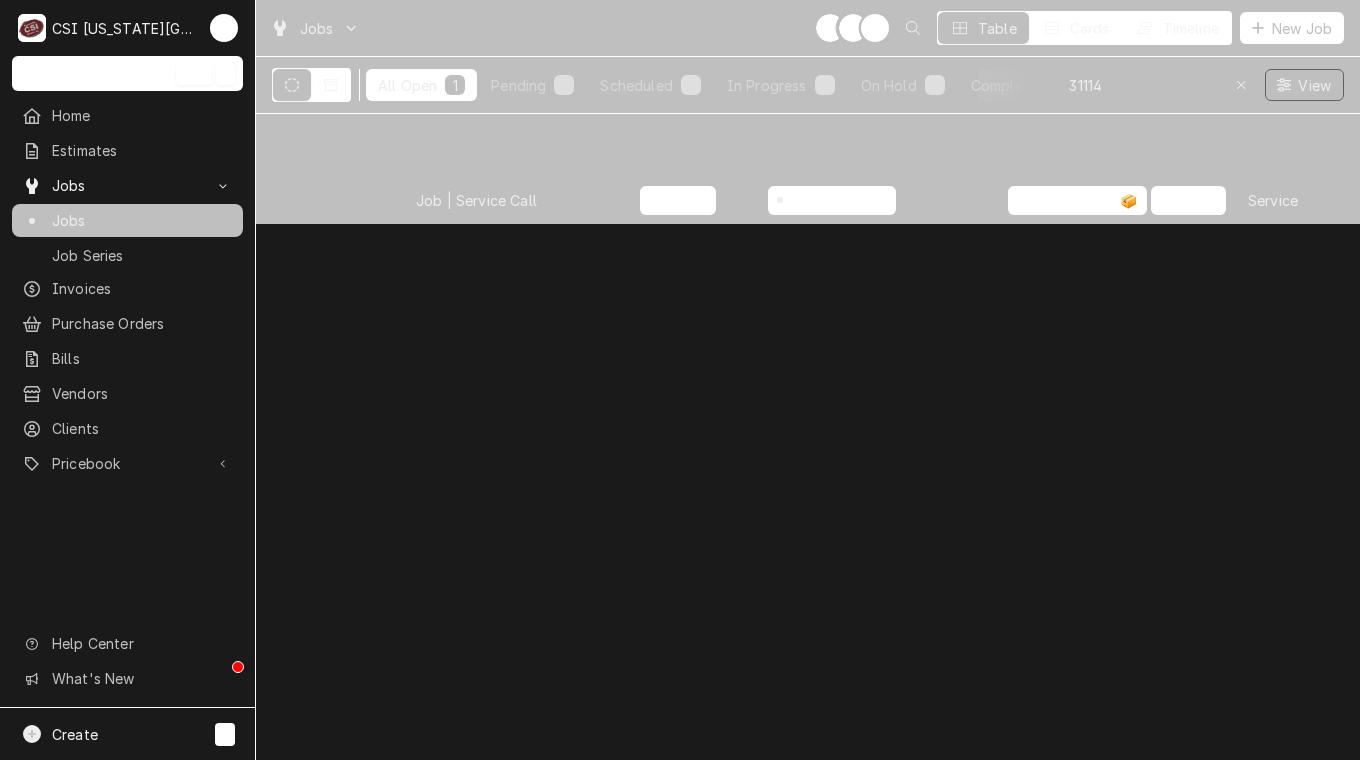 click on "Job | Service Call" at bounding box center [476, 200] 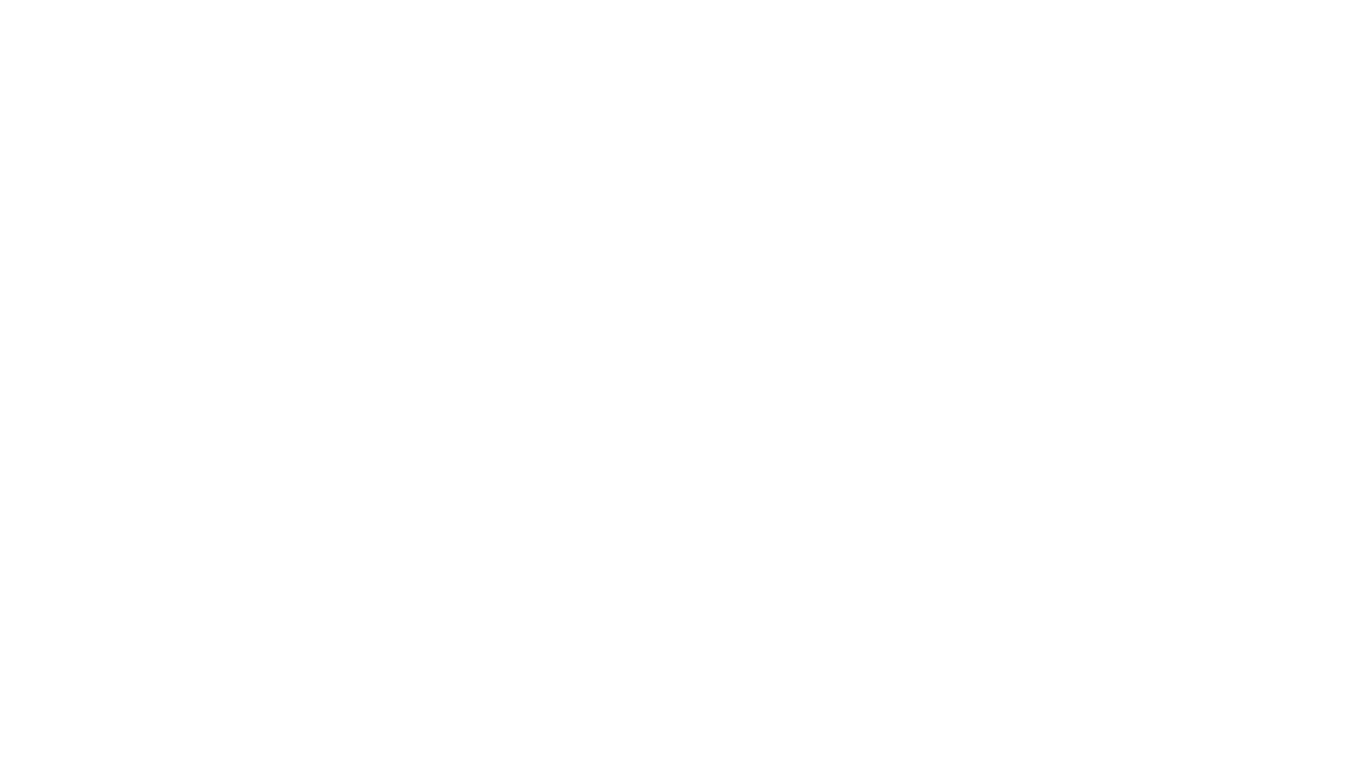scroll, scrollTop: 0, scrollLeft: 0, axis: both 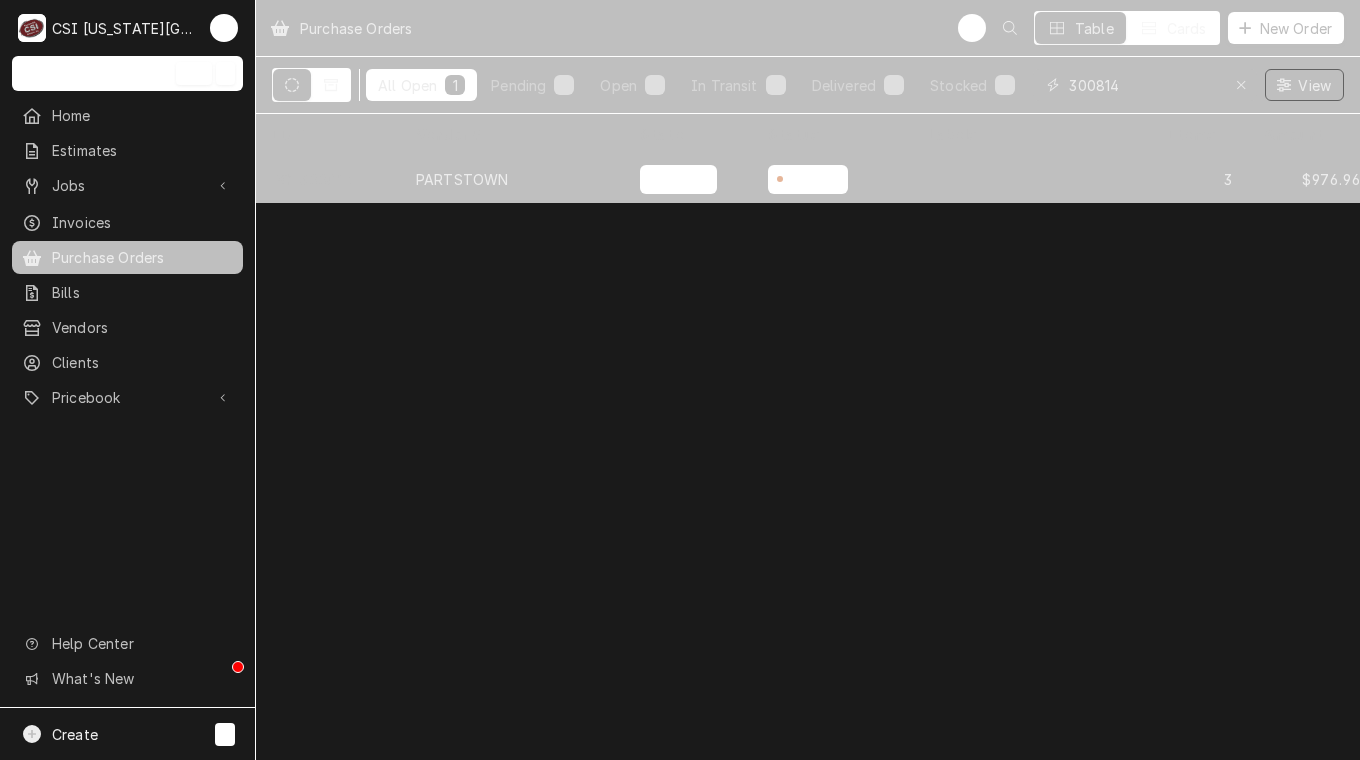 drag, startPoint x: 1130, startPoint y: 81, endPoint x: 626, endPoint y: 117, distance: 505.2841 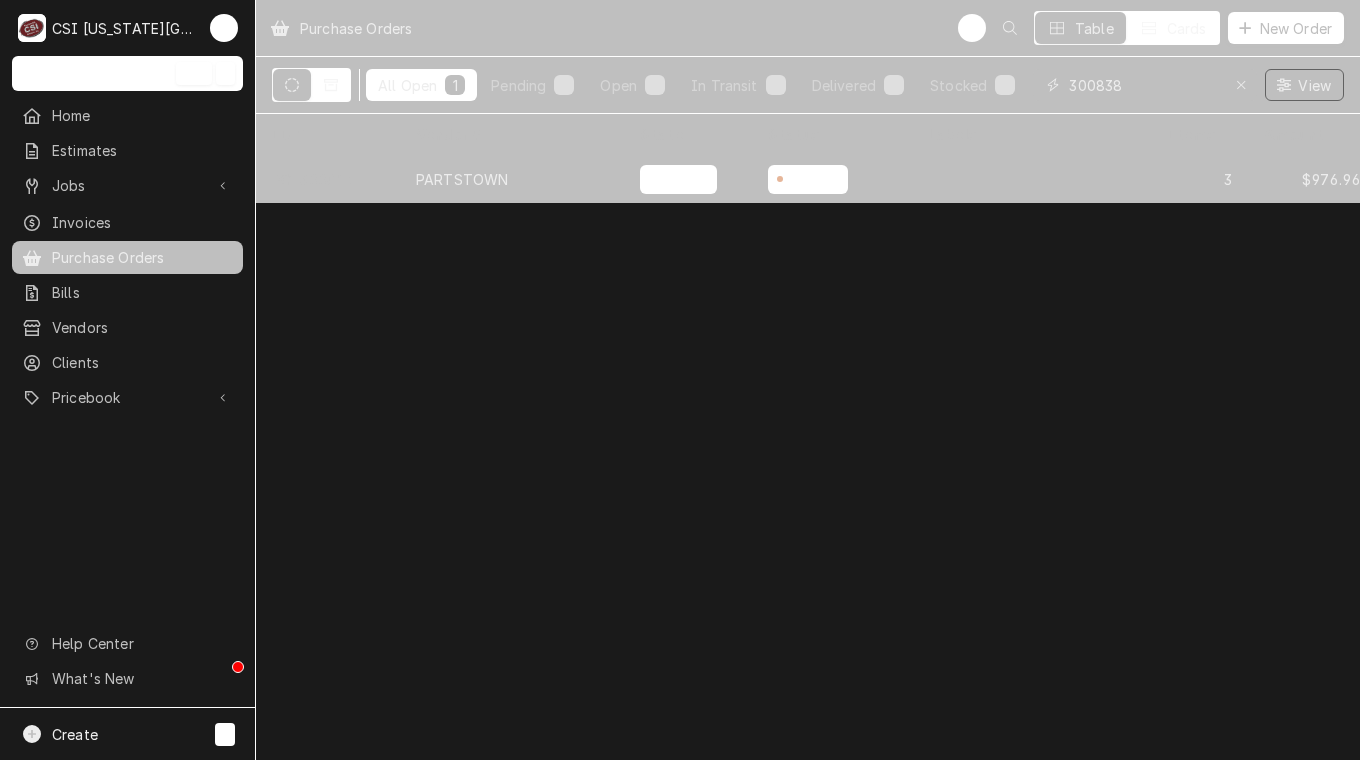 type on "300838" 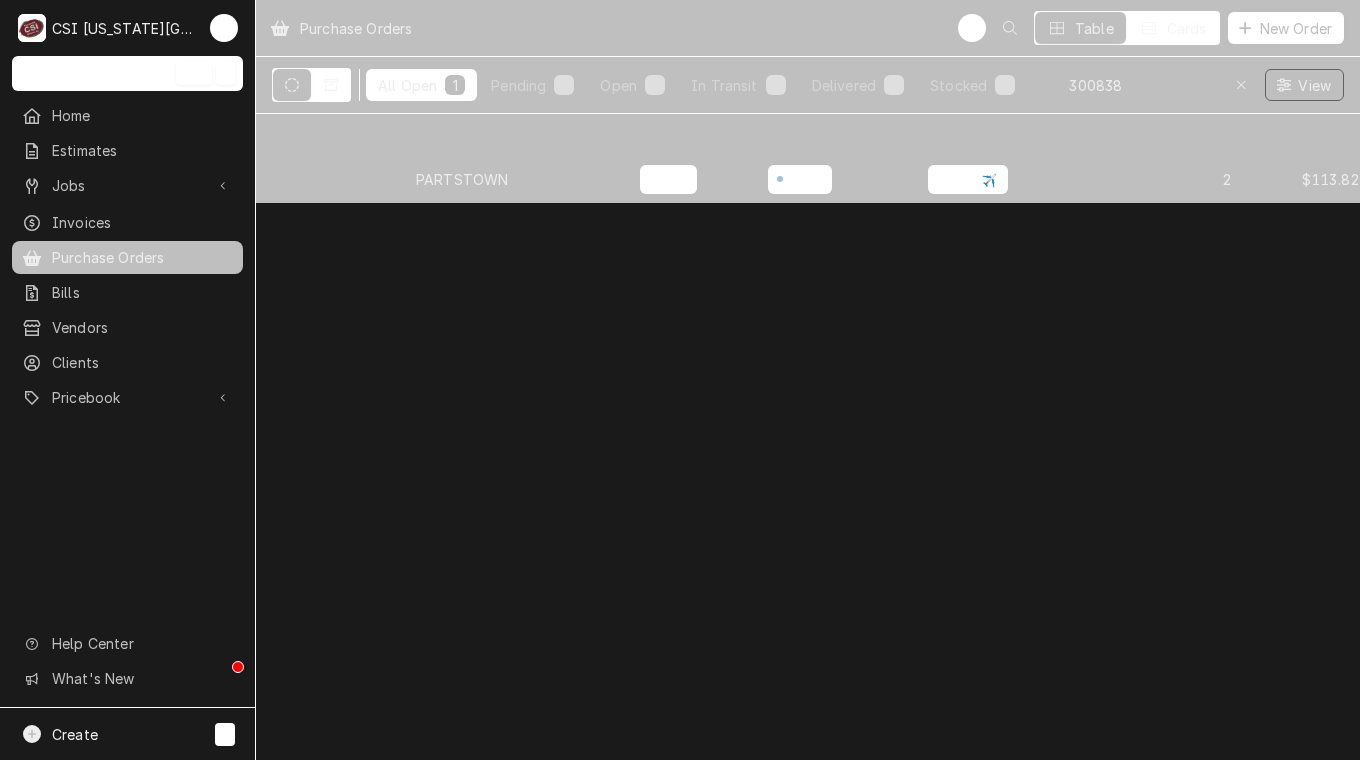 click on "PO-300838" at bounding box center (328, 179) 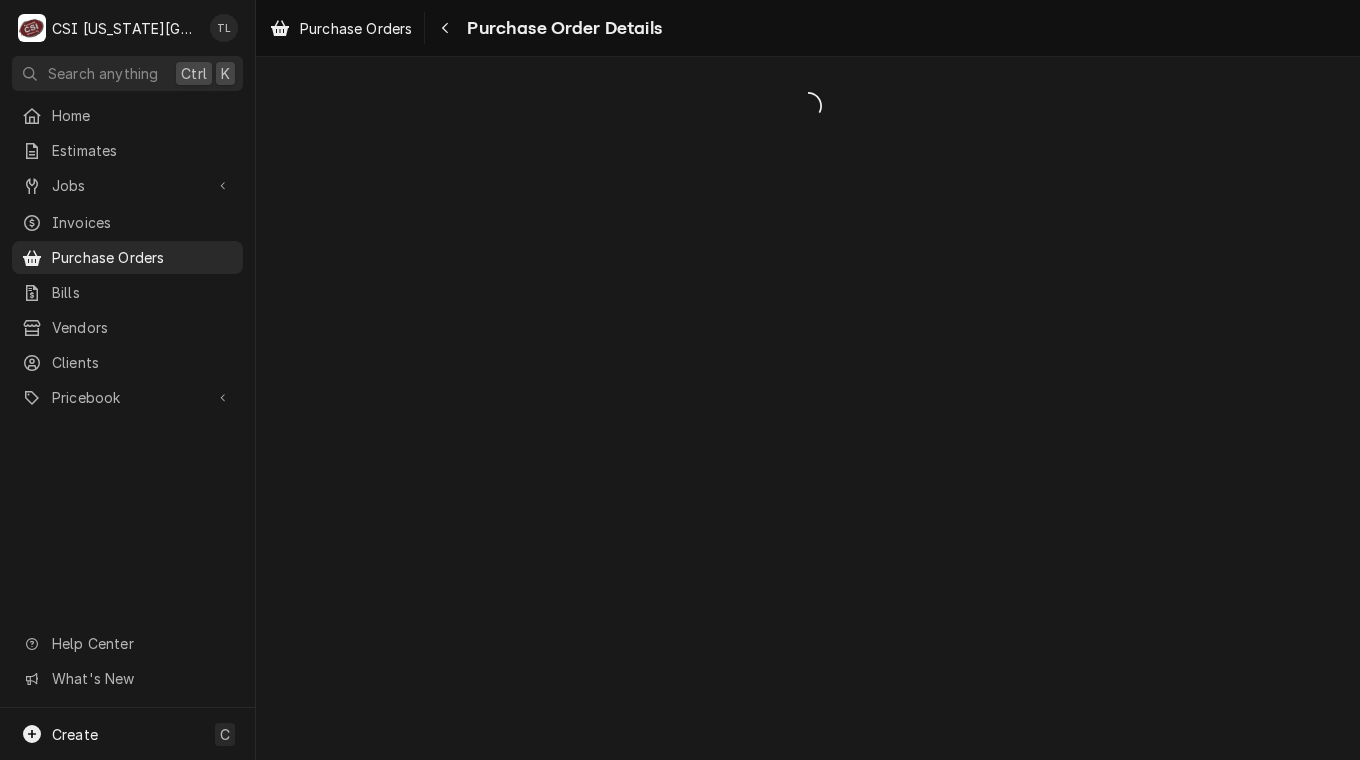 scroll, scrollTop: 0, scrollLeft: 0, axis: both 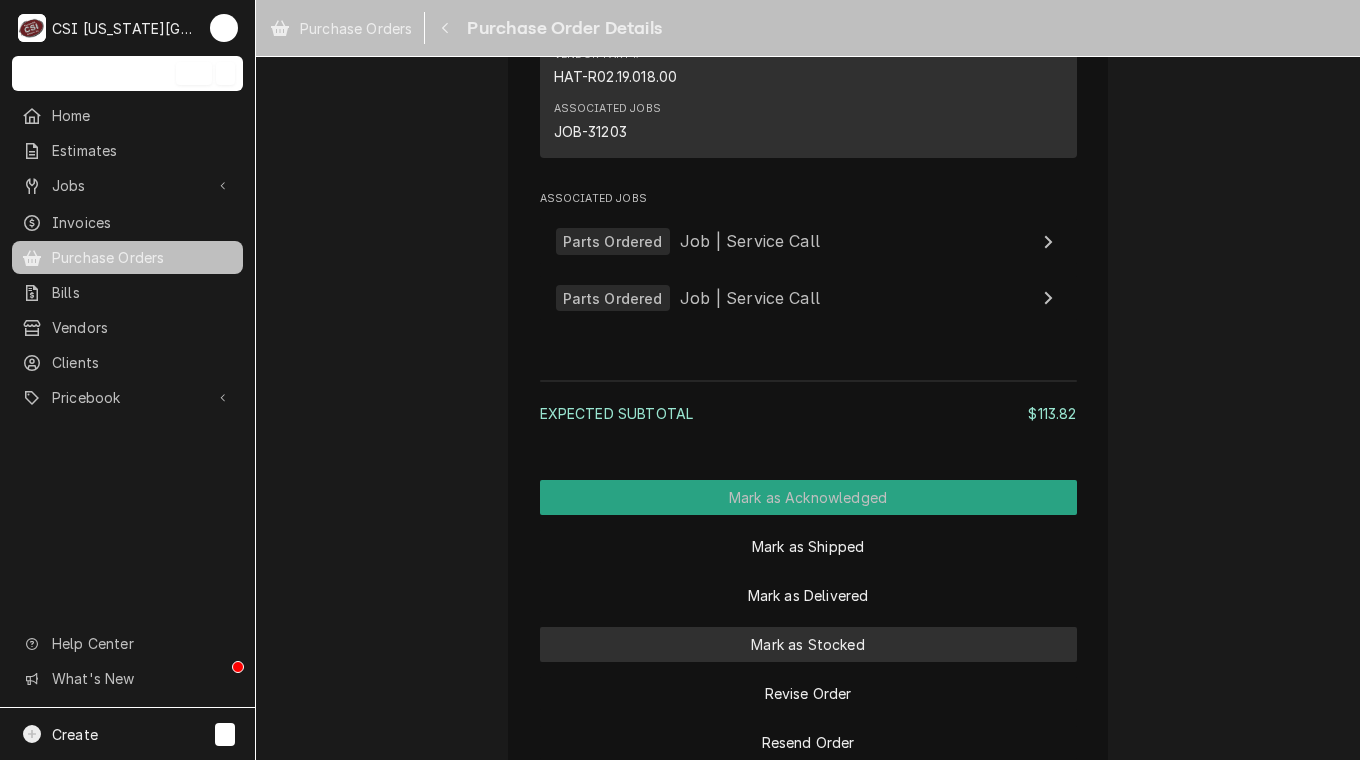 click on "Mark as Stocked" at bounding box center [808, 644] 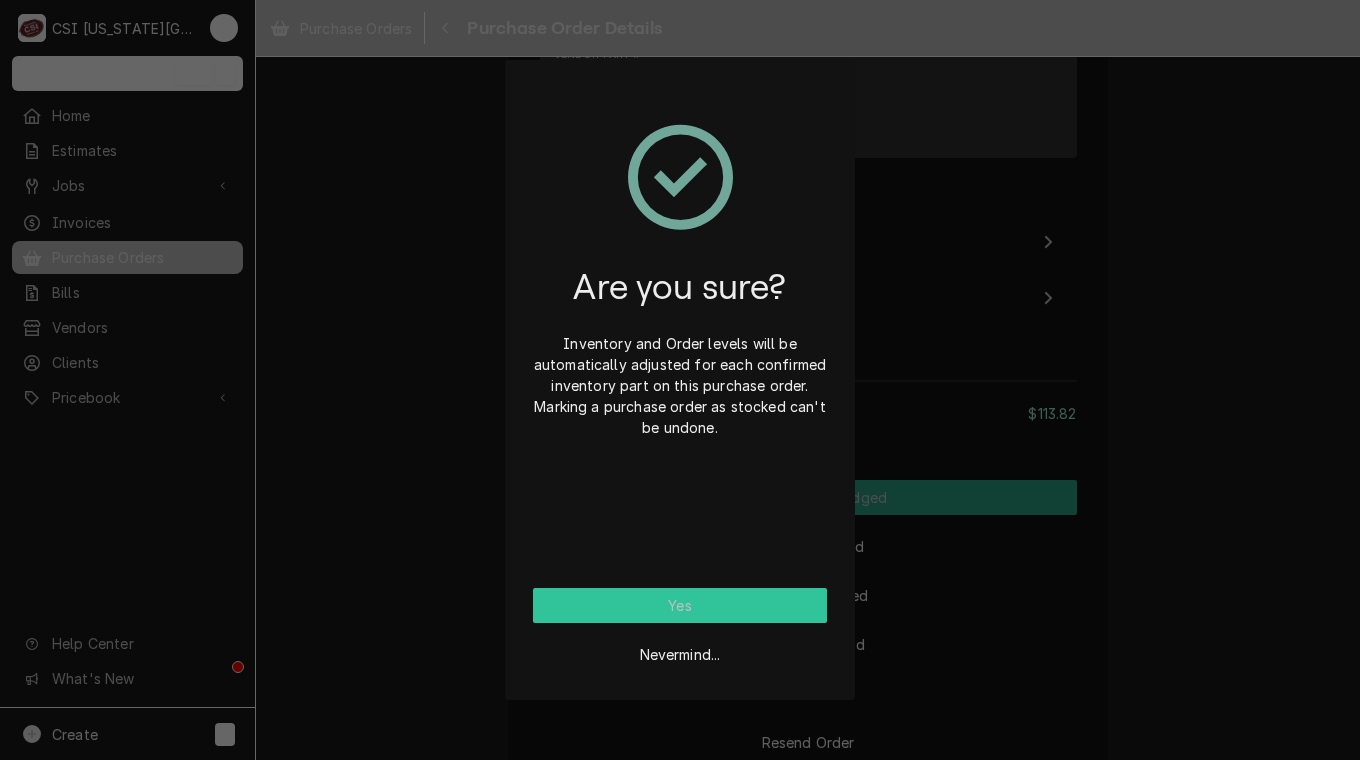click on "Yes" at bounding box center [680, 605] 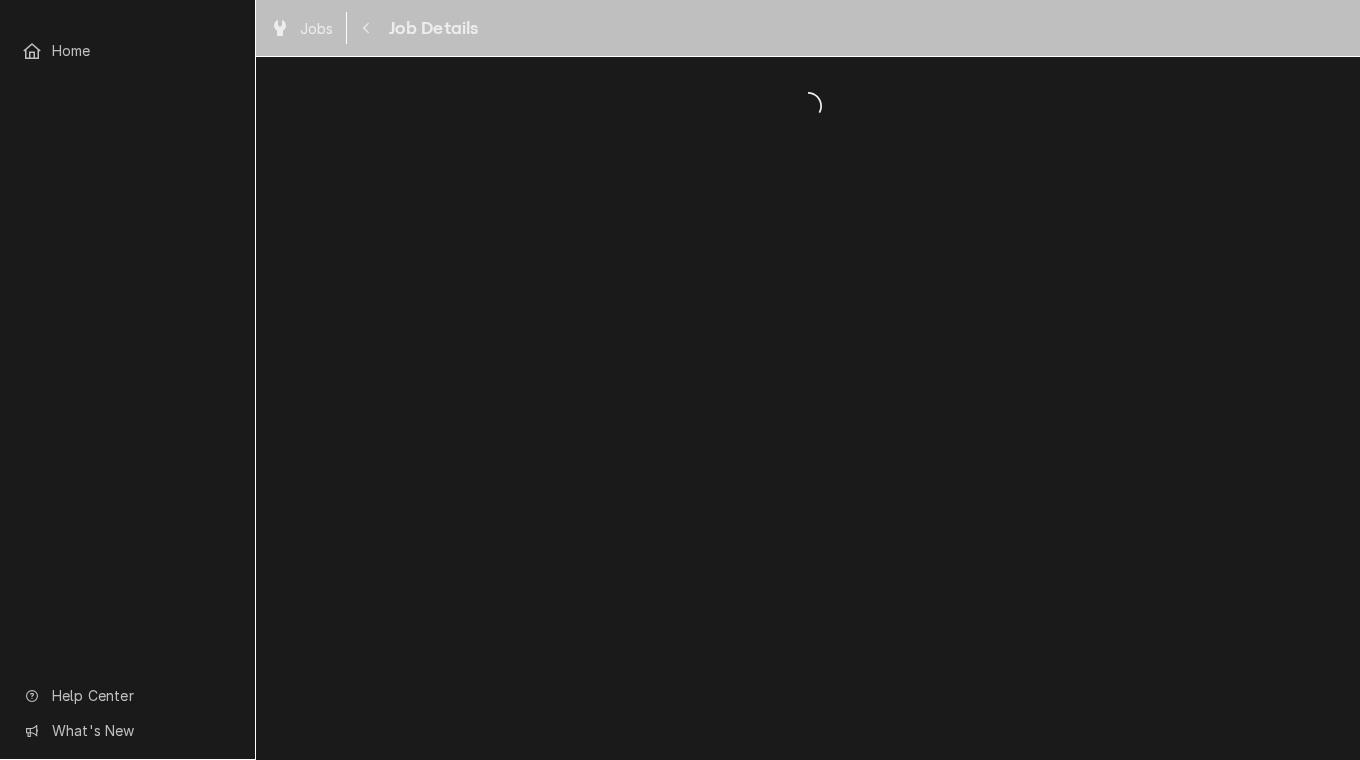 scroll, scrollTop: 0, scrollLeft: 0, axis: both 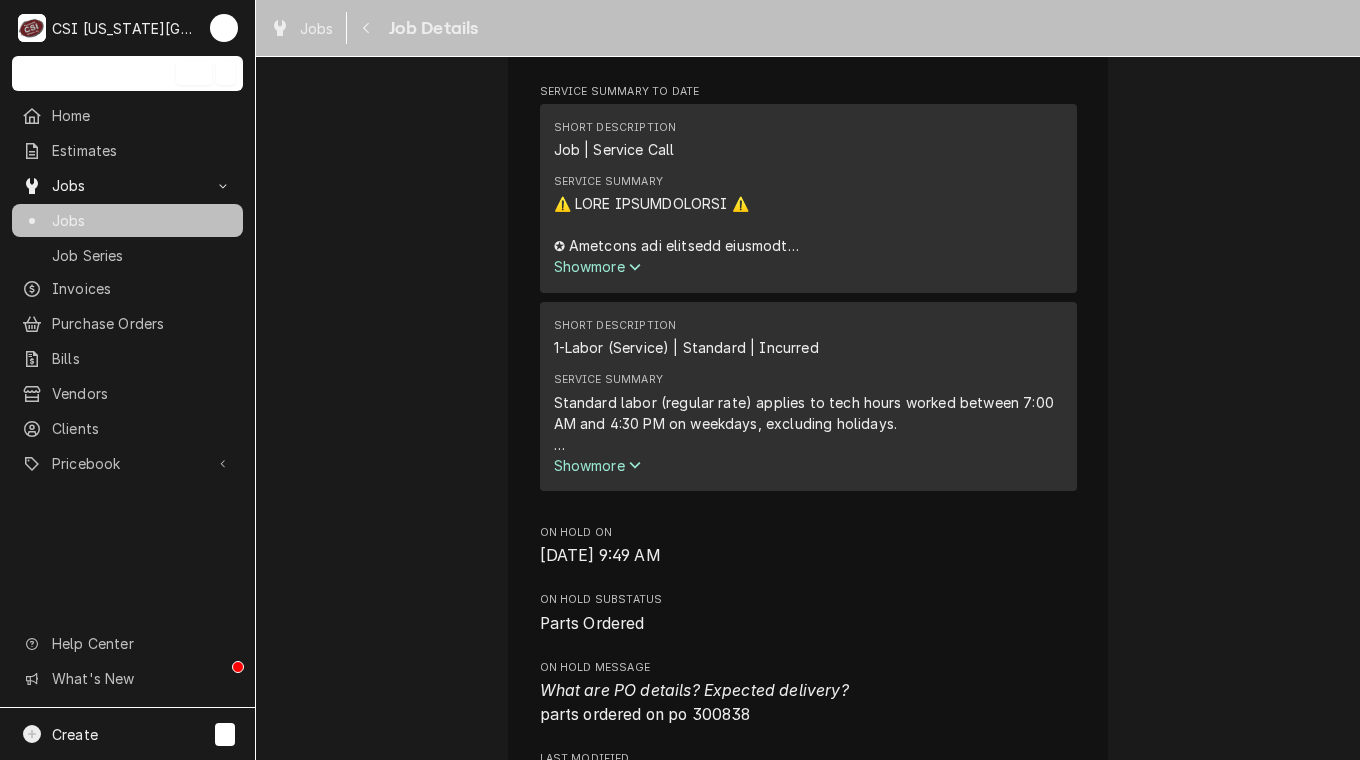 click on "Show  more" at bounding box center [598, 266] 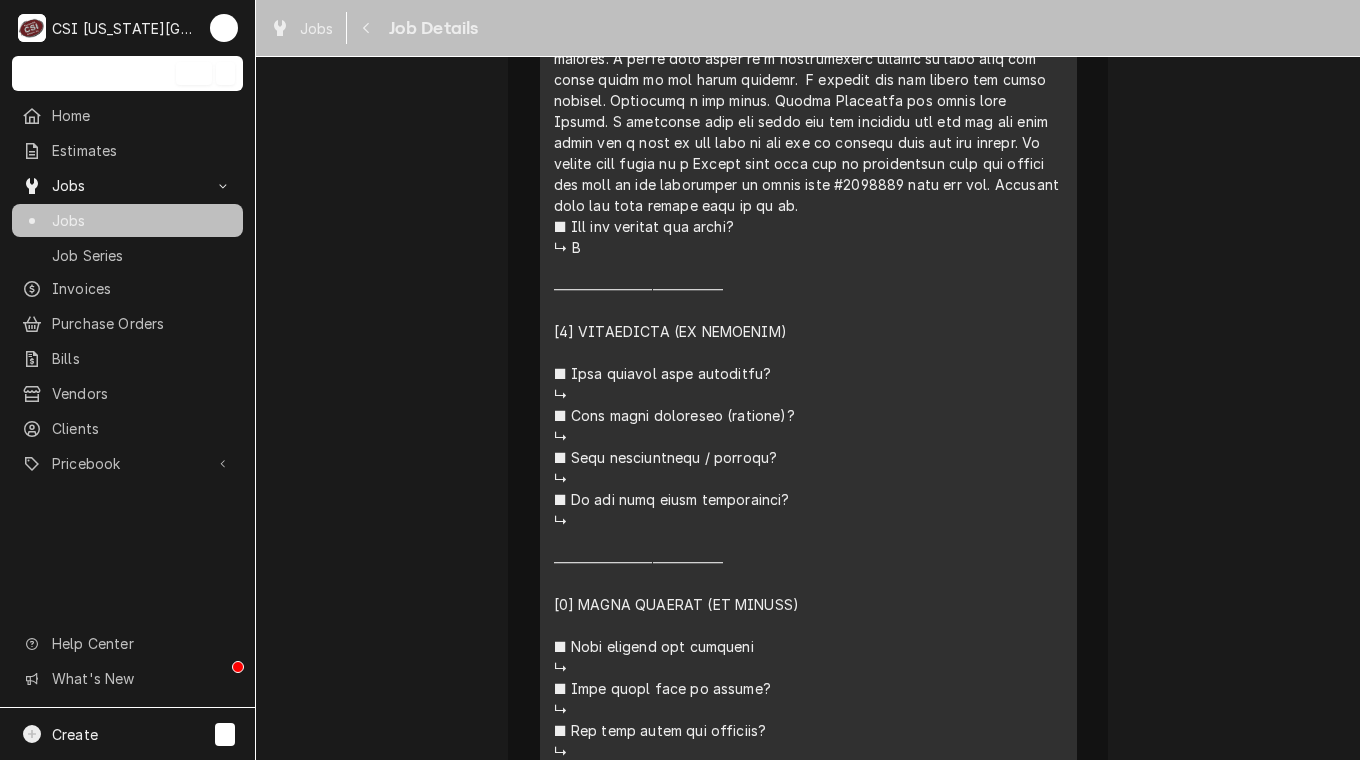 scroll, scrollTop: 2672, scrollLeft: 0, axis: vertical 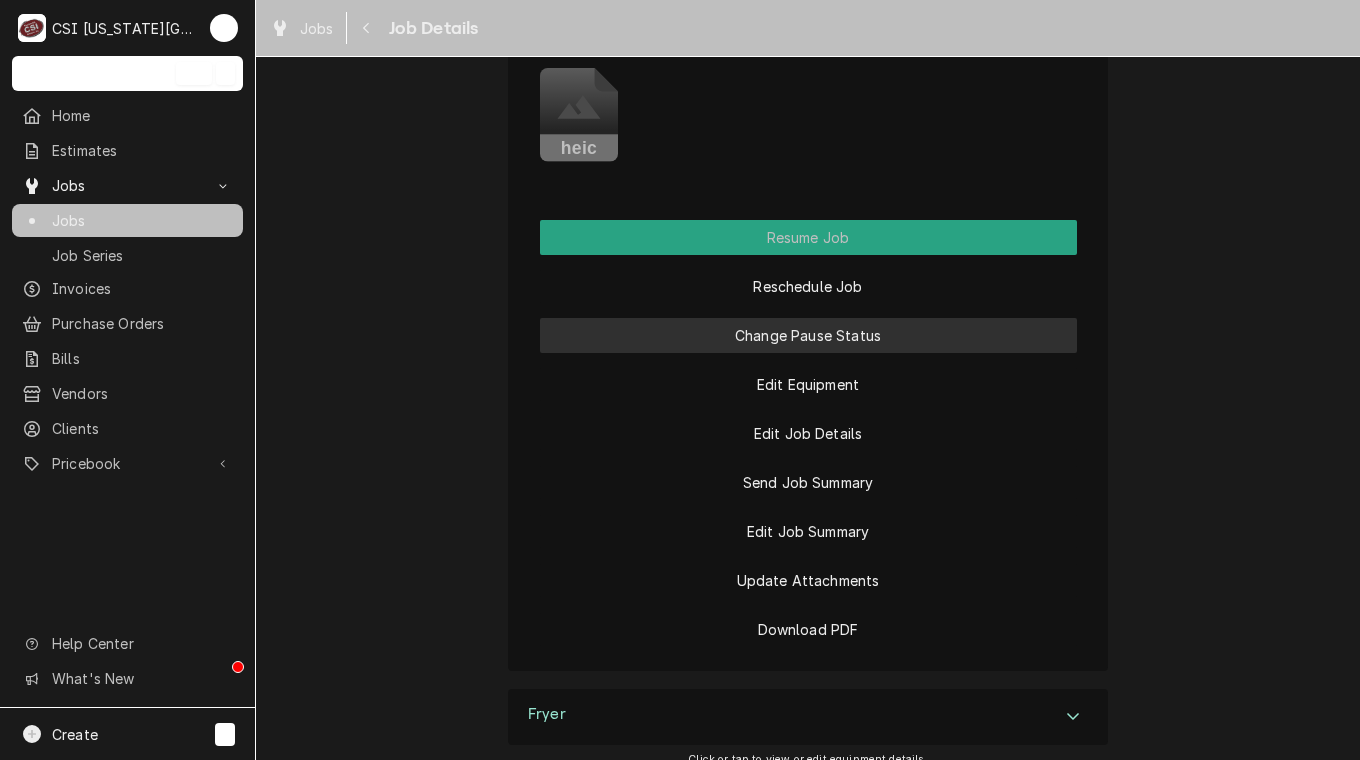 click on "Change Pause Status" at bounding box center (808, 335) 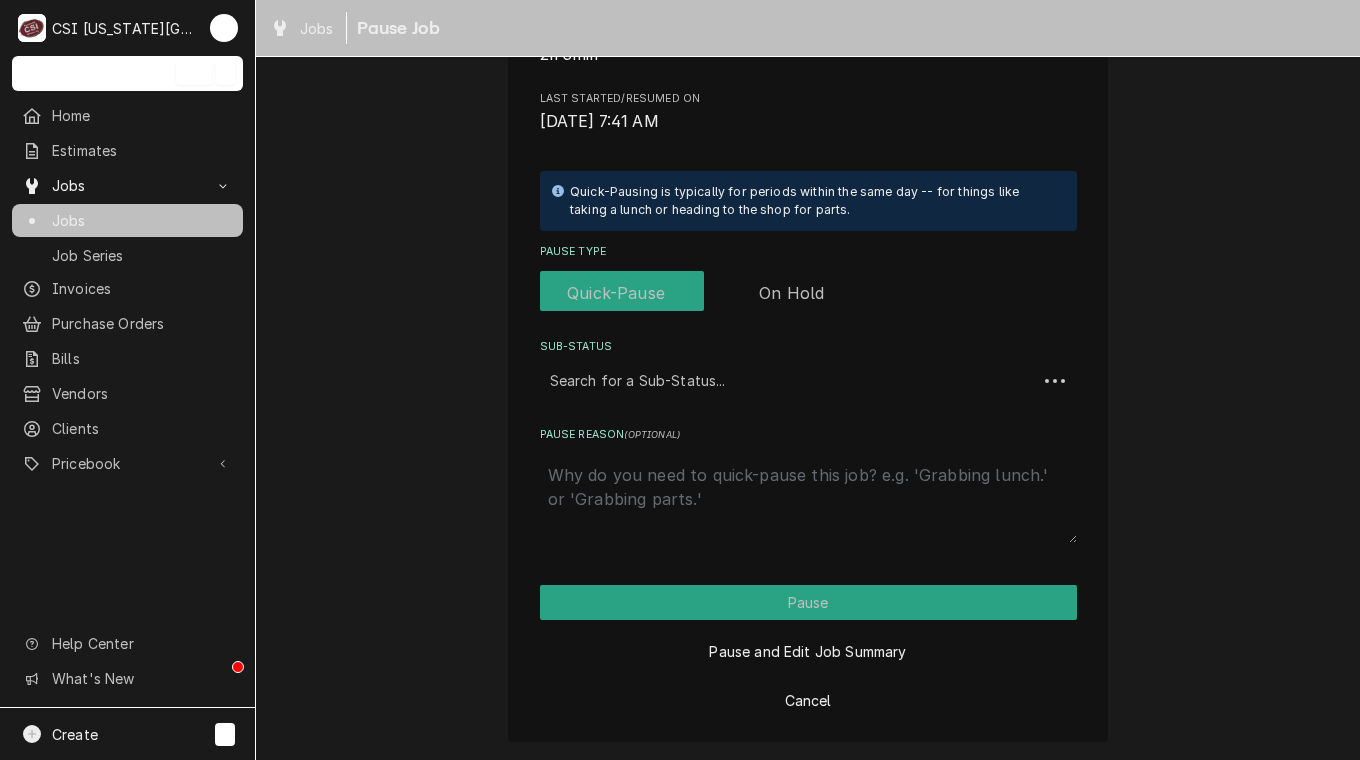 scroll, scrollTop: 0, scrollLeft: 0, axis: both 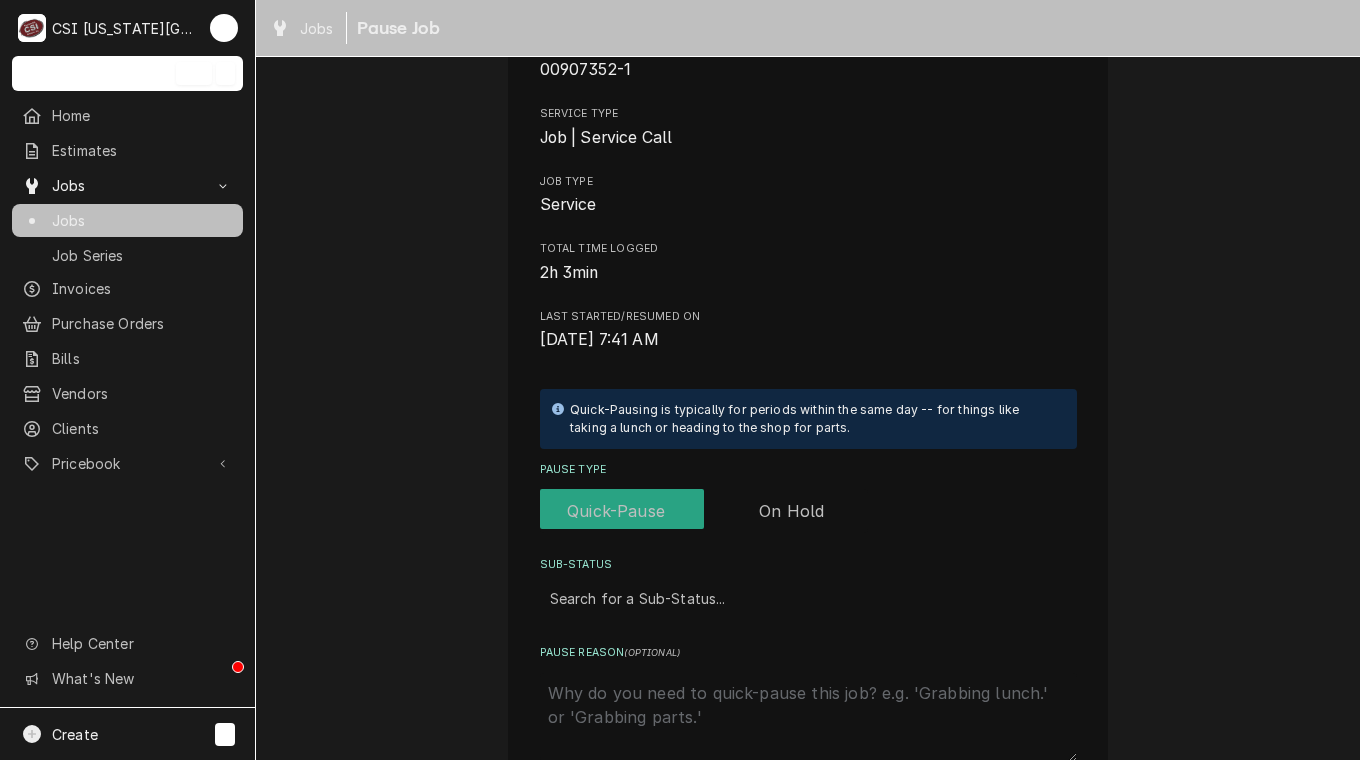 click at bounding box center (704, 511) 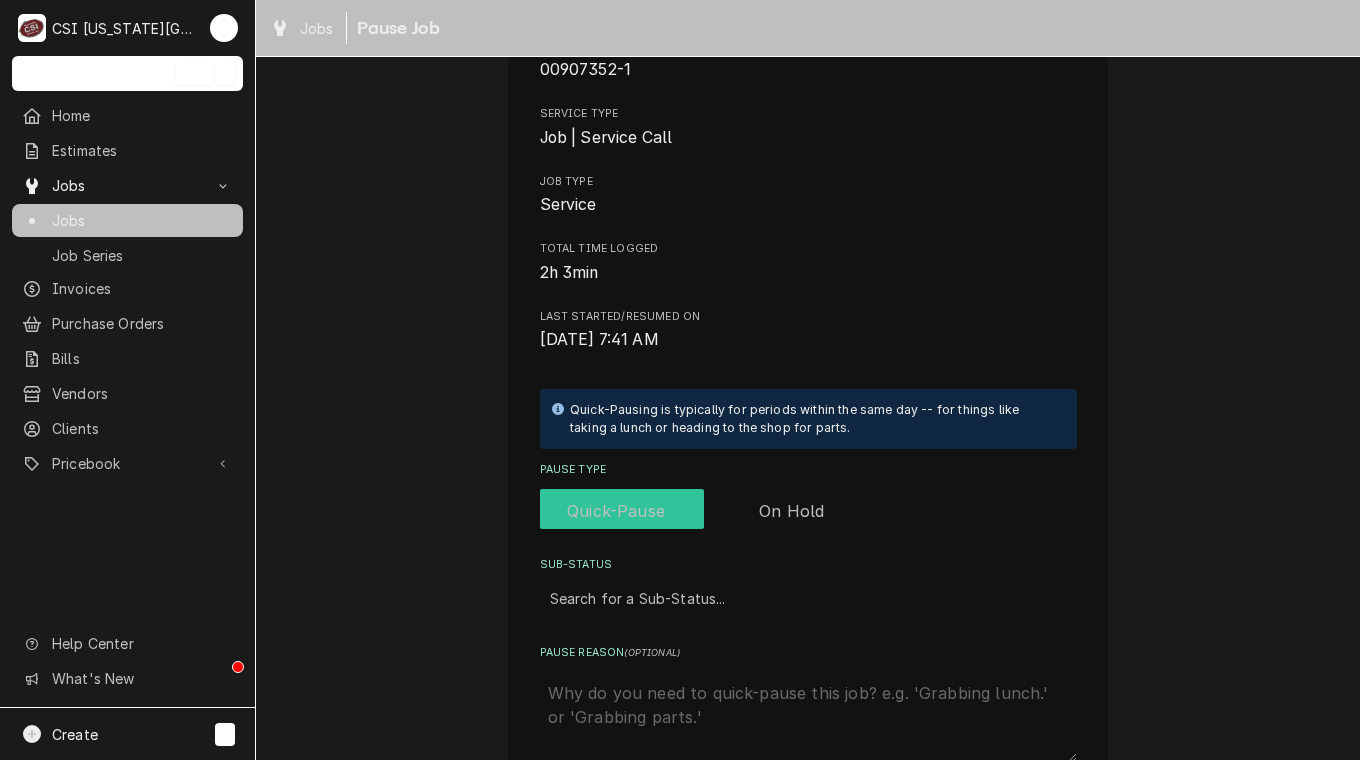 click at bounding box center [704, 511] 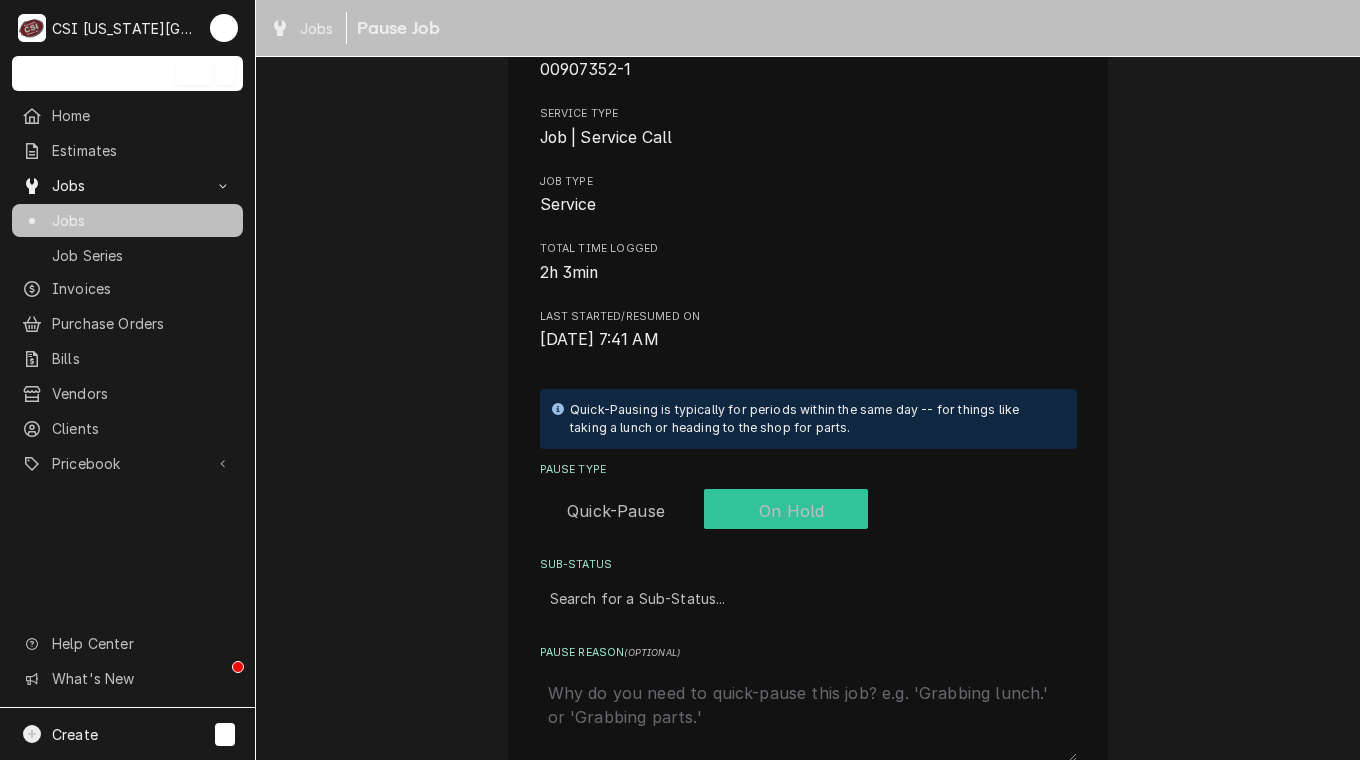 checkbox on "true" 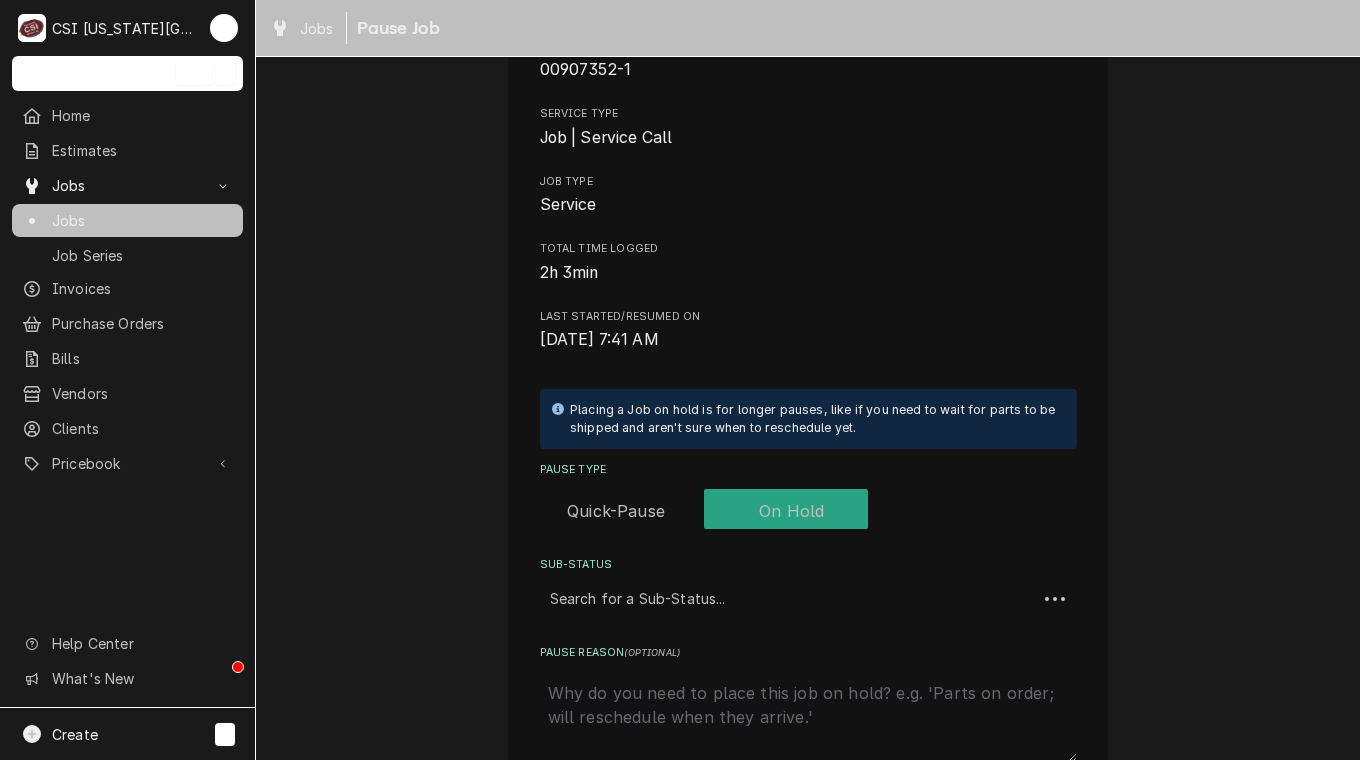 click on "Search for a Sub-Status..." at bounding box center (788, 599) 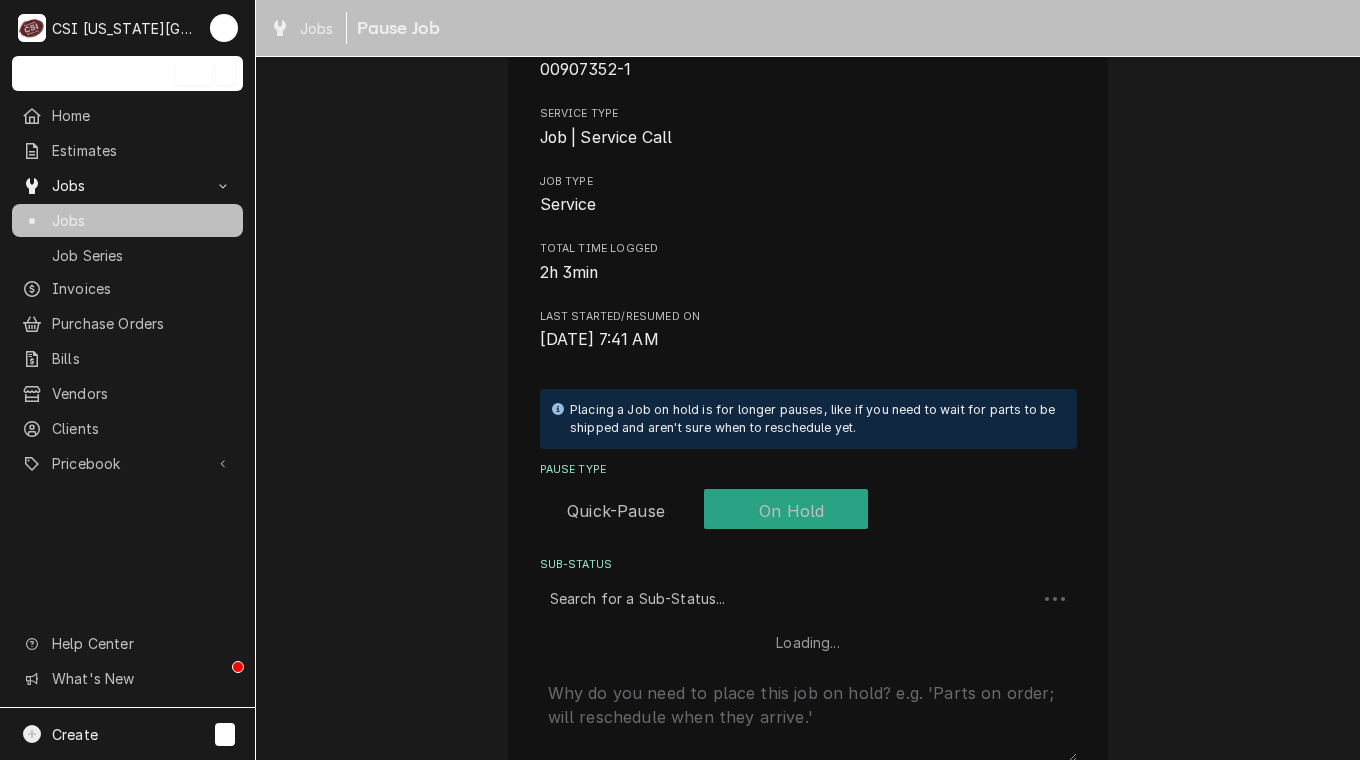 click at bounding box center [788, 599] 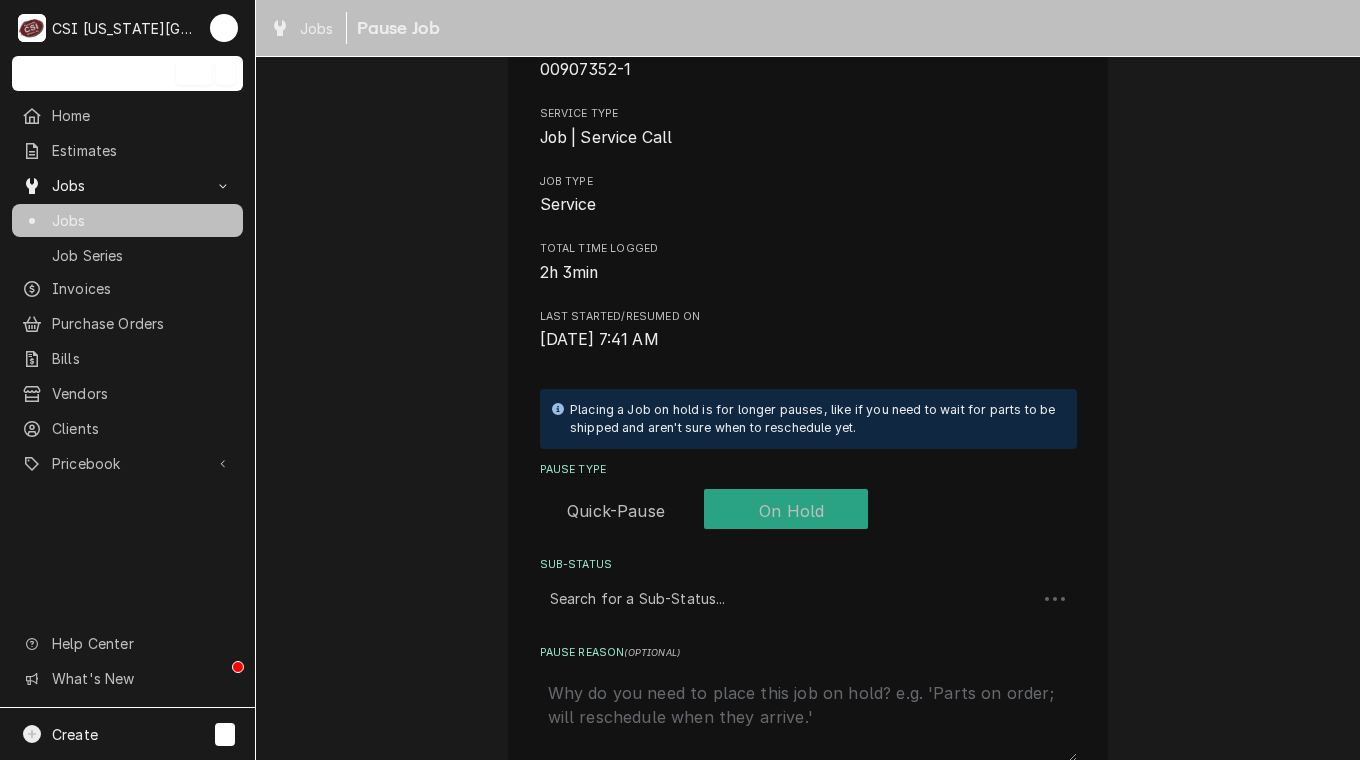 click at bounding box center [788, 599] 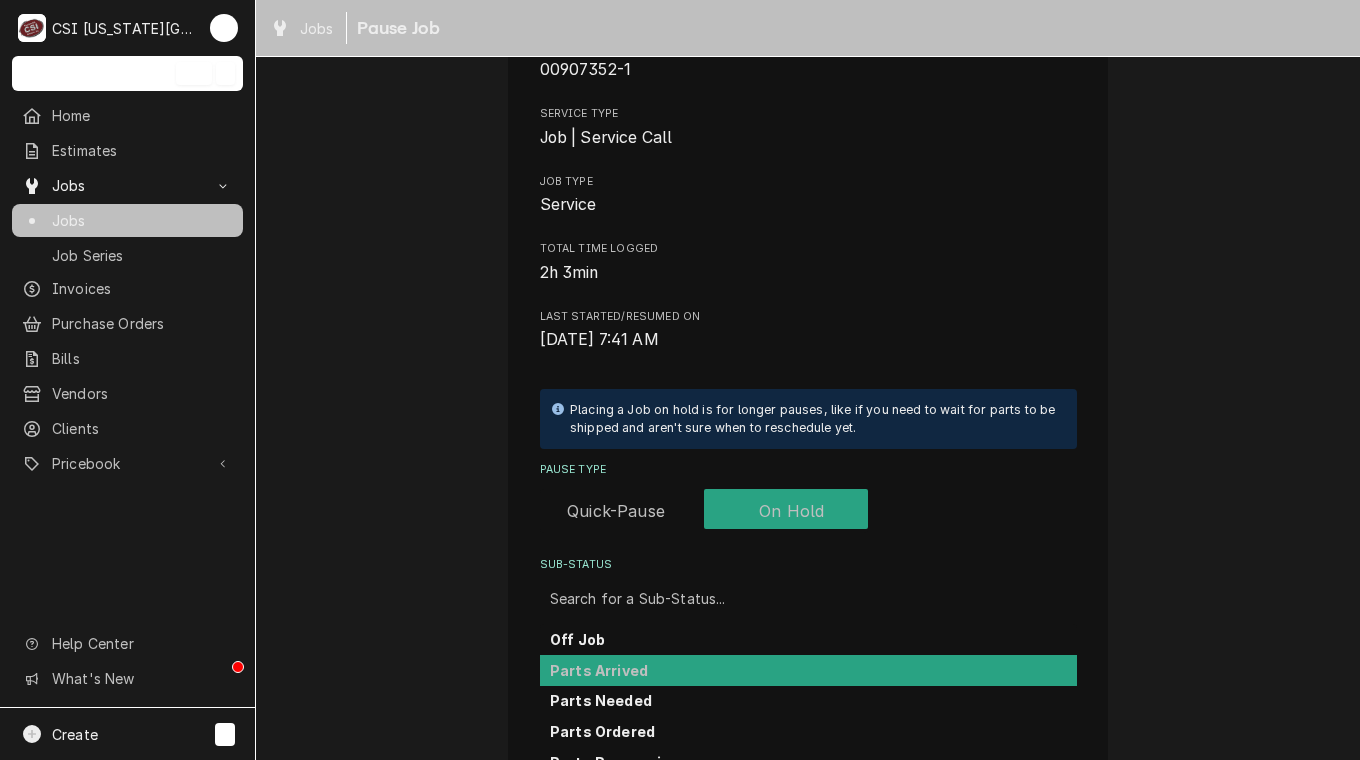 click on "Parts Arrived" at bounding box center (599, 670) 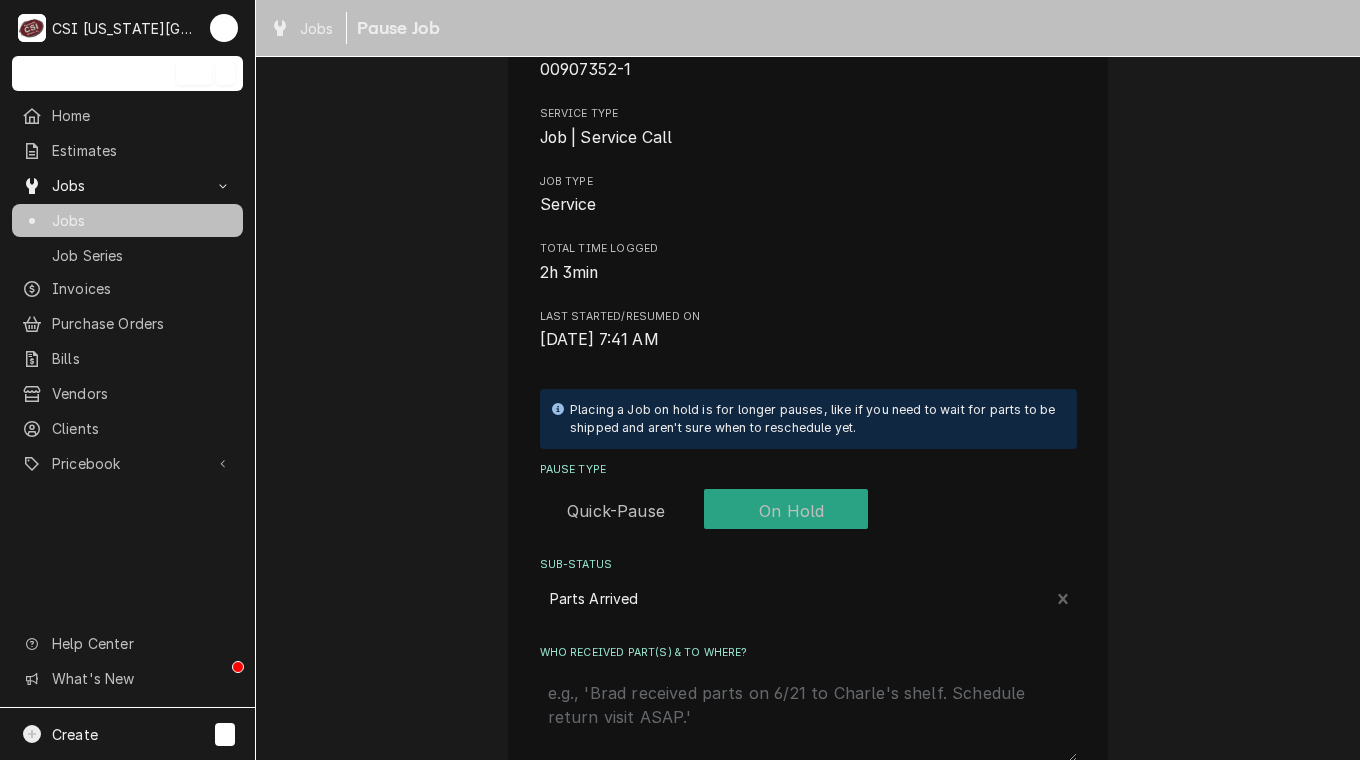 click on "Who received part(s) & to where?" at bounding box center (808, 717) 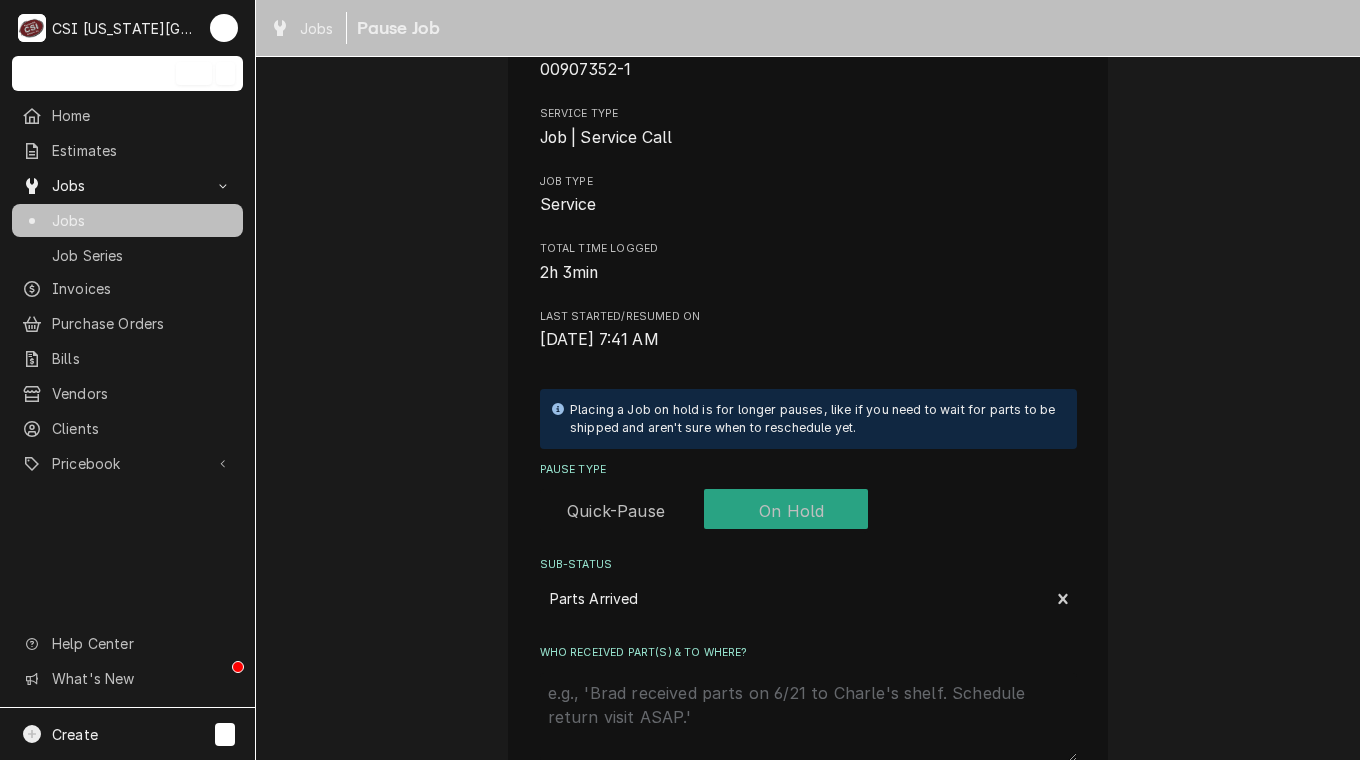 type on "x" 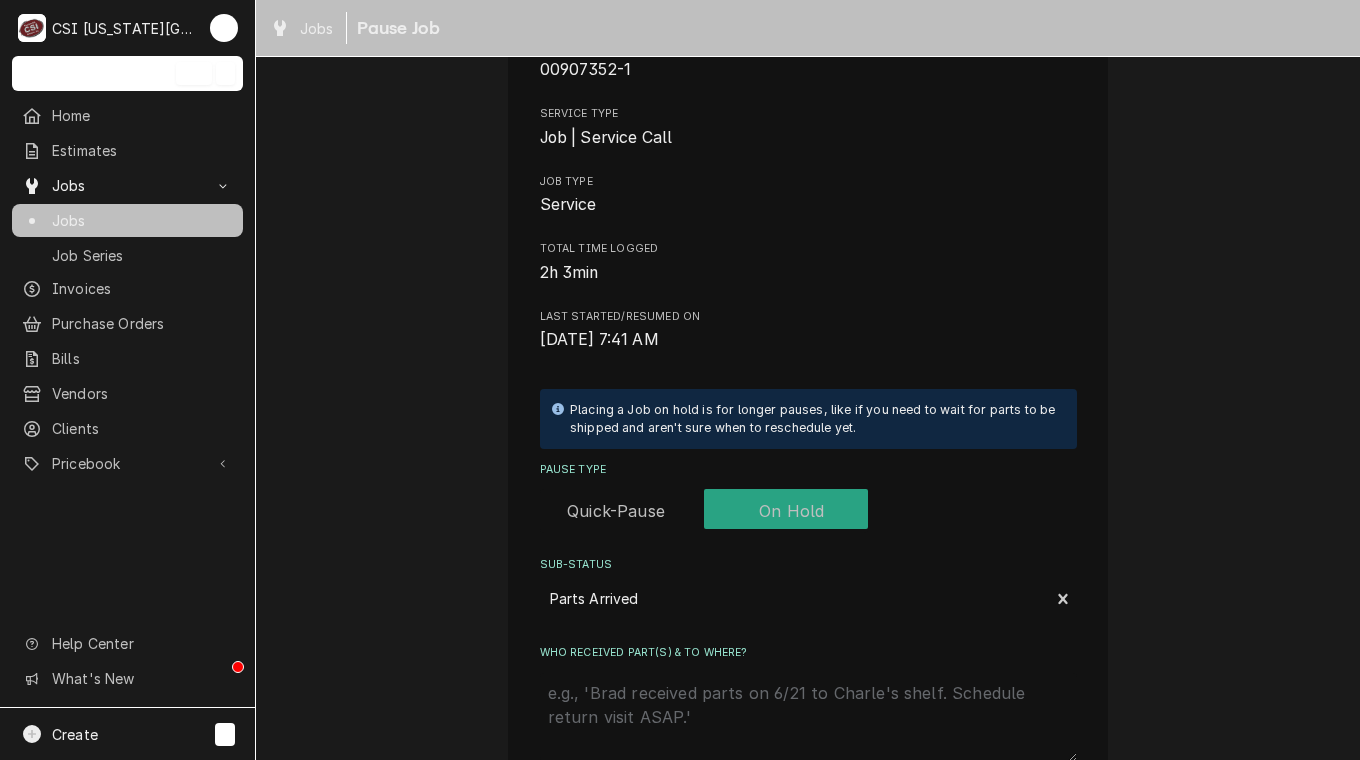 type on "p" 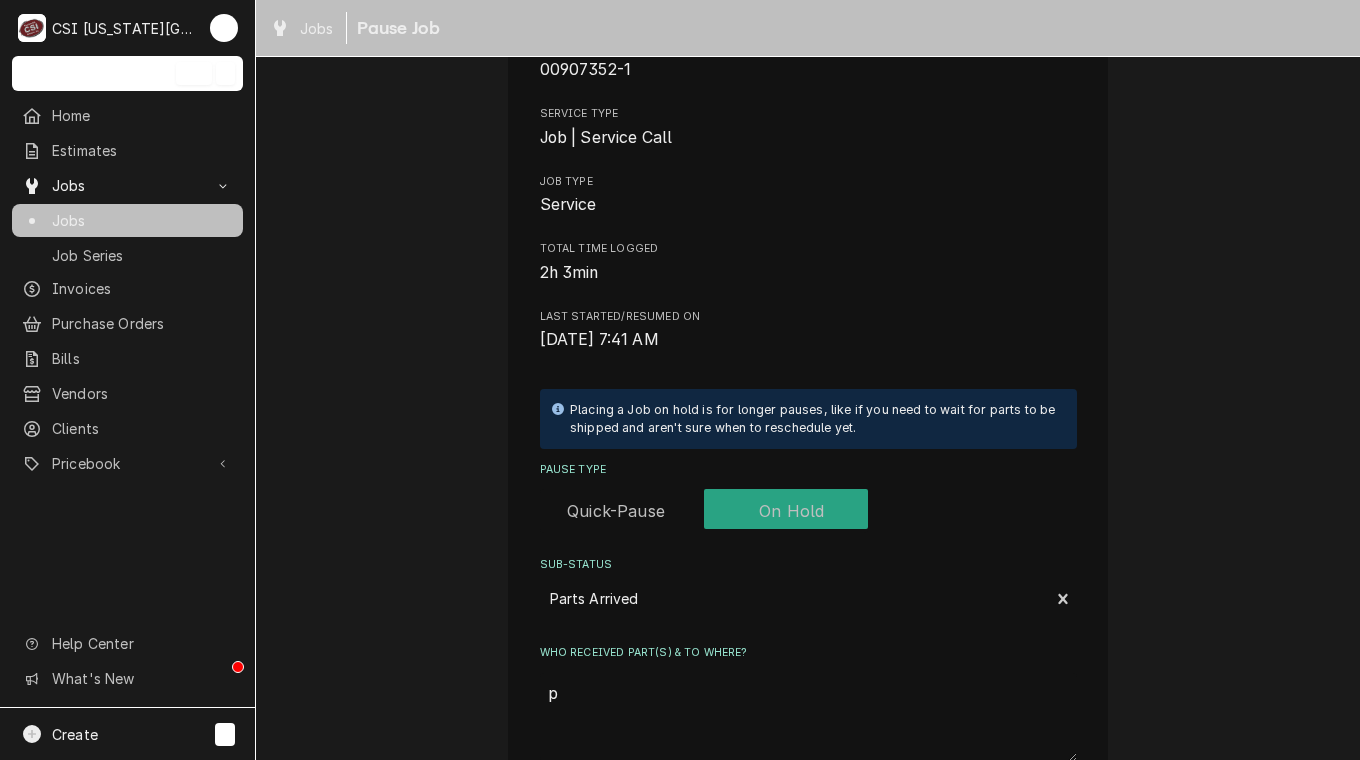 type on "x" 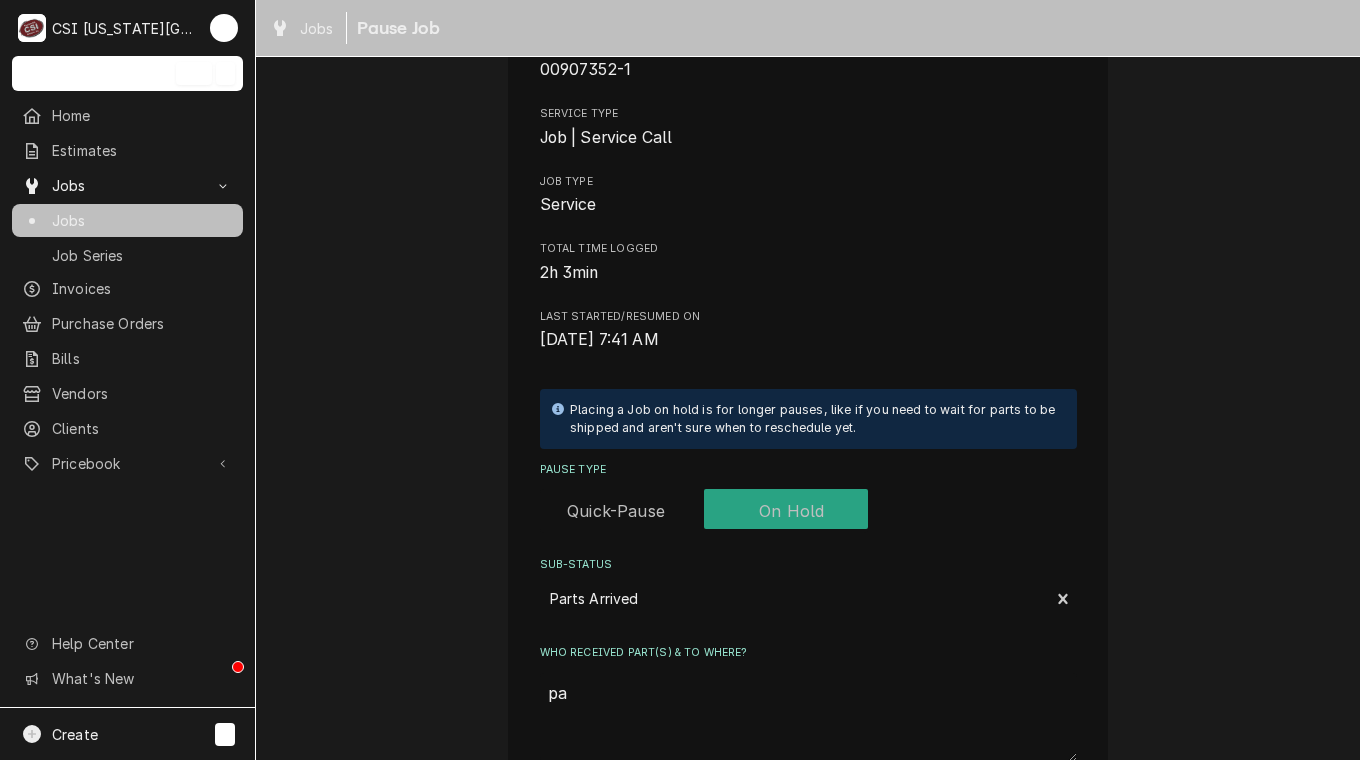 type on "x" 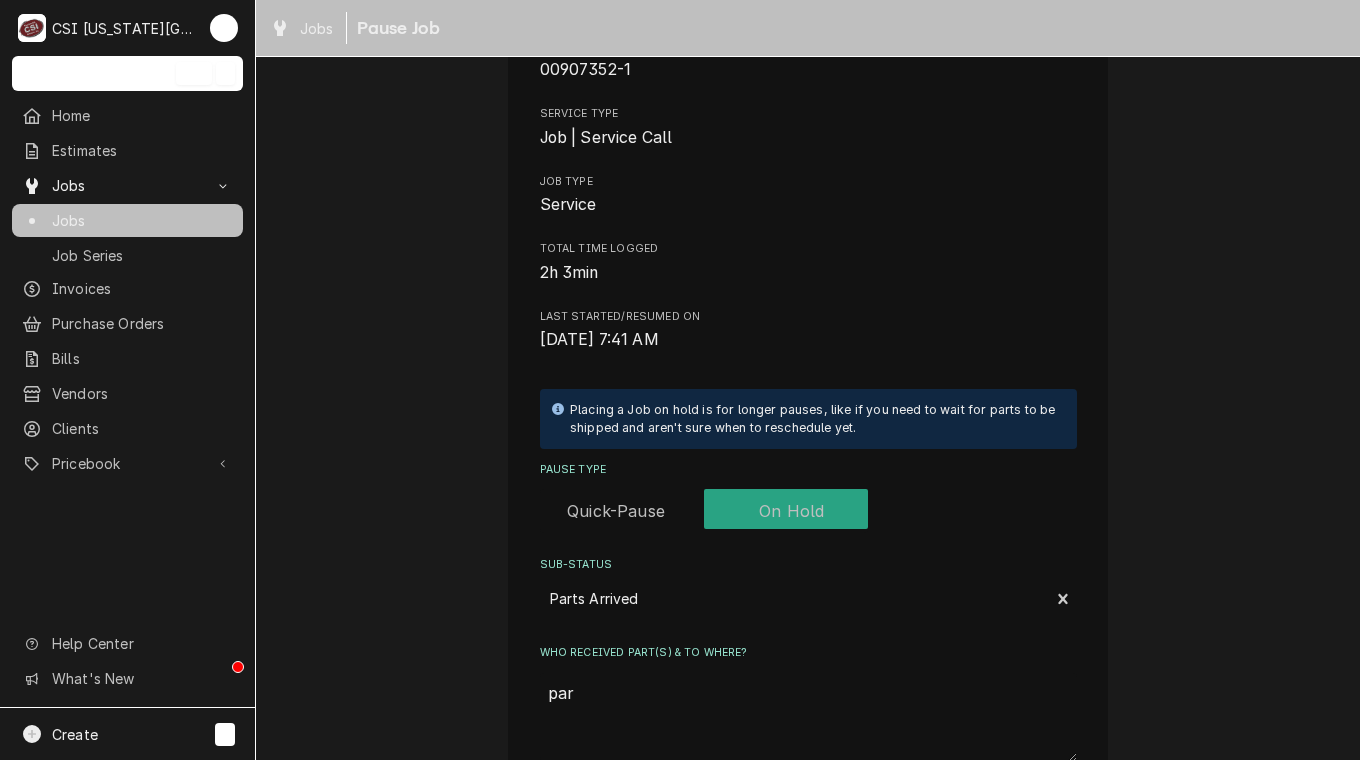 type on "x" 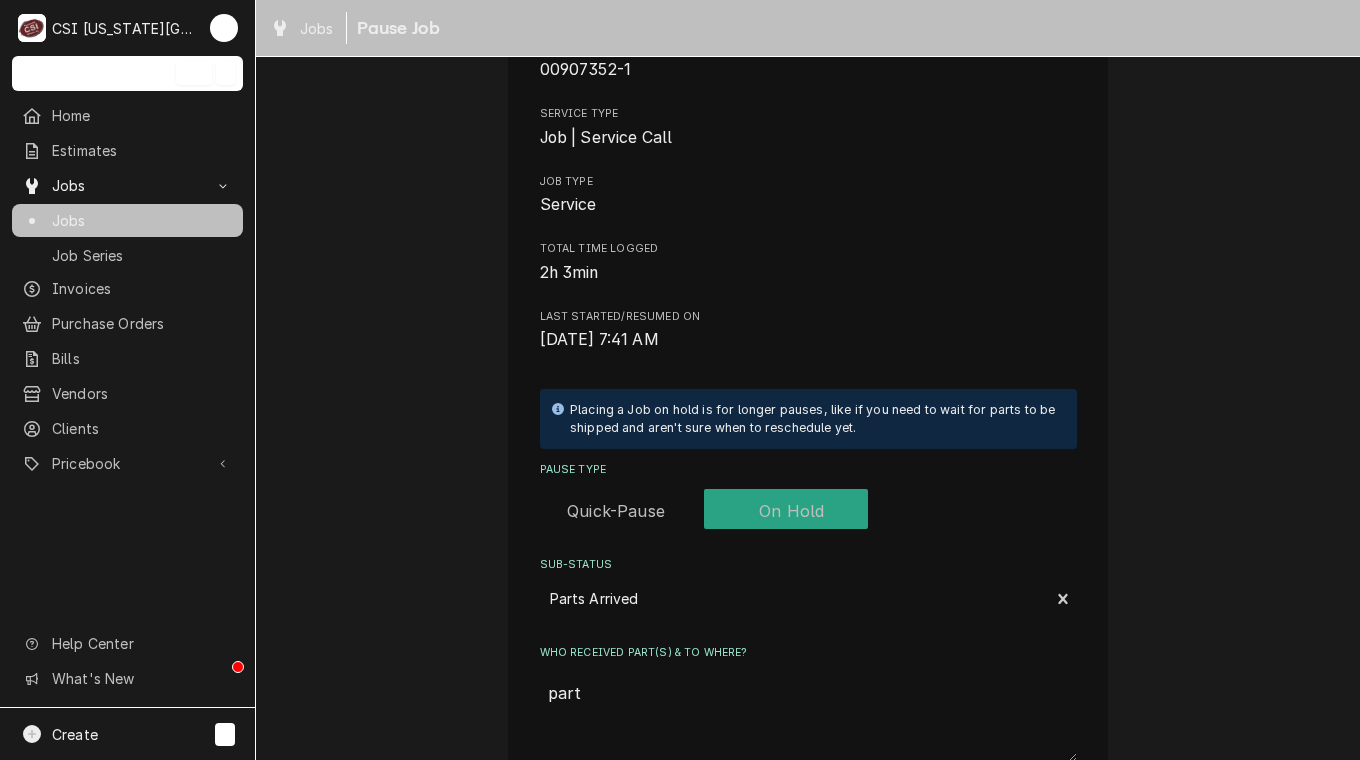 type on "x" 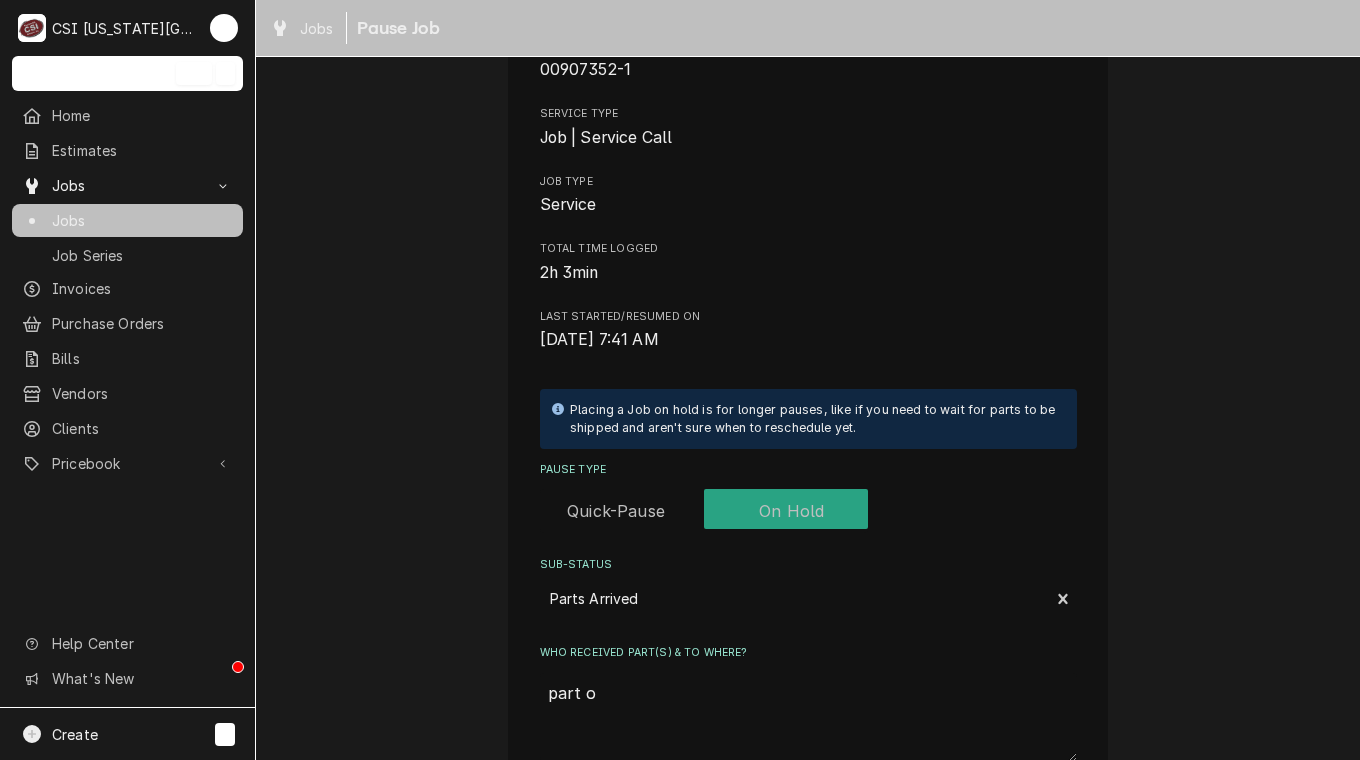 type on "x" 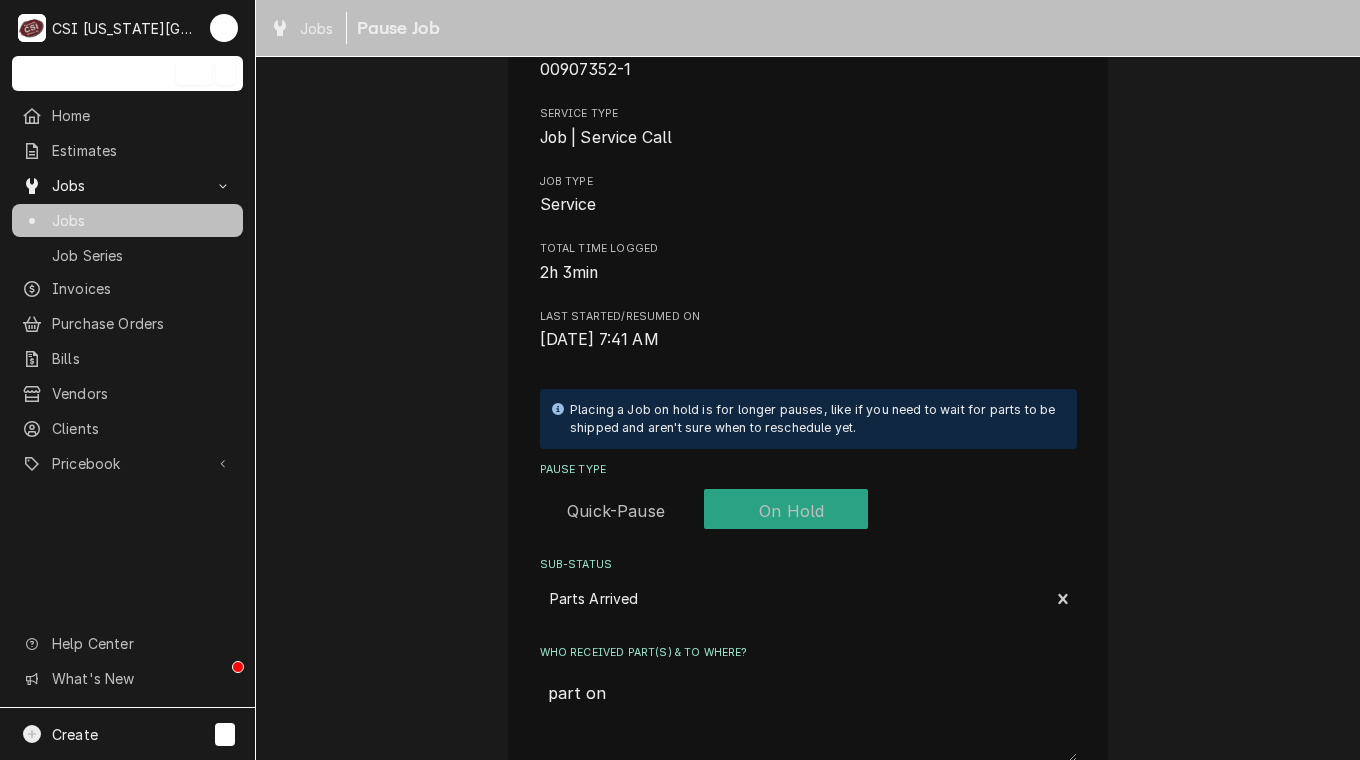 type on "x" 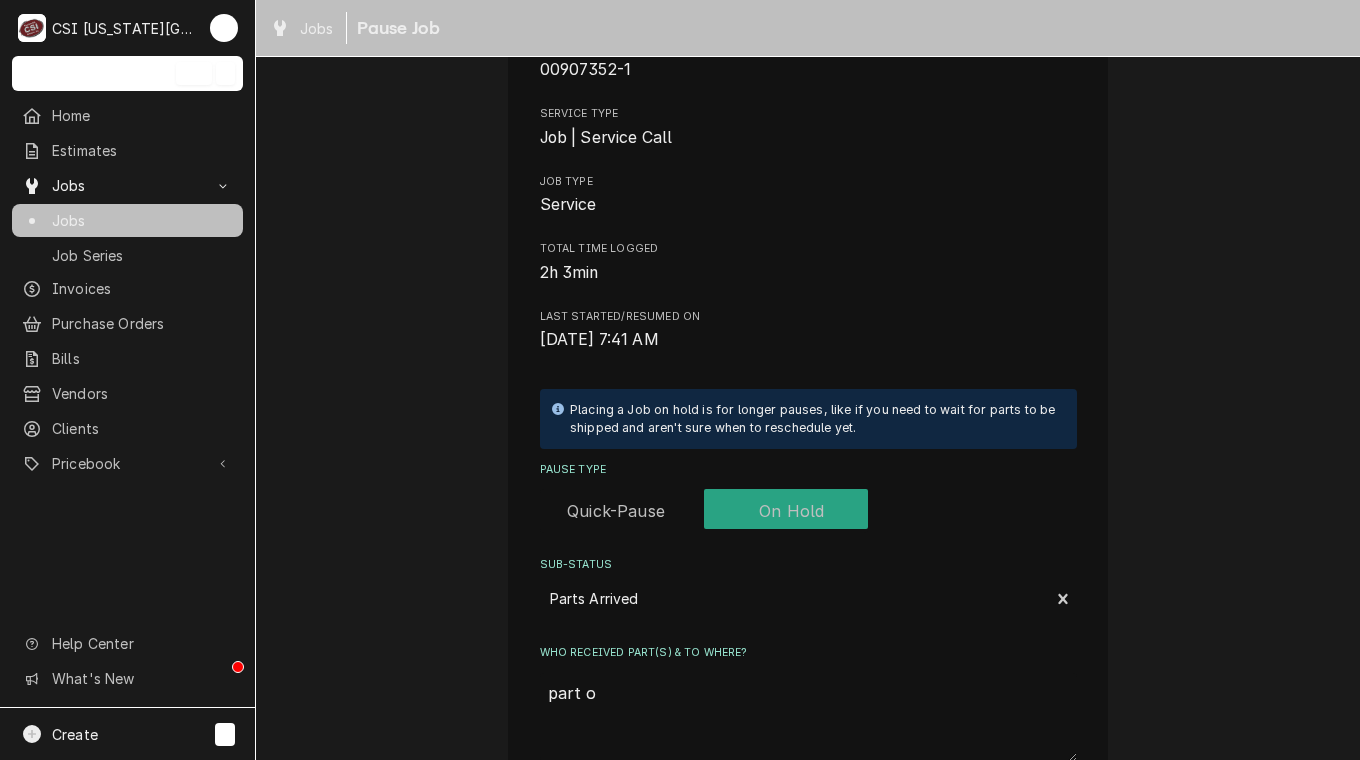 type on "x" 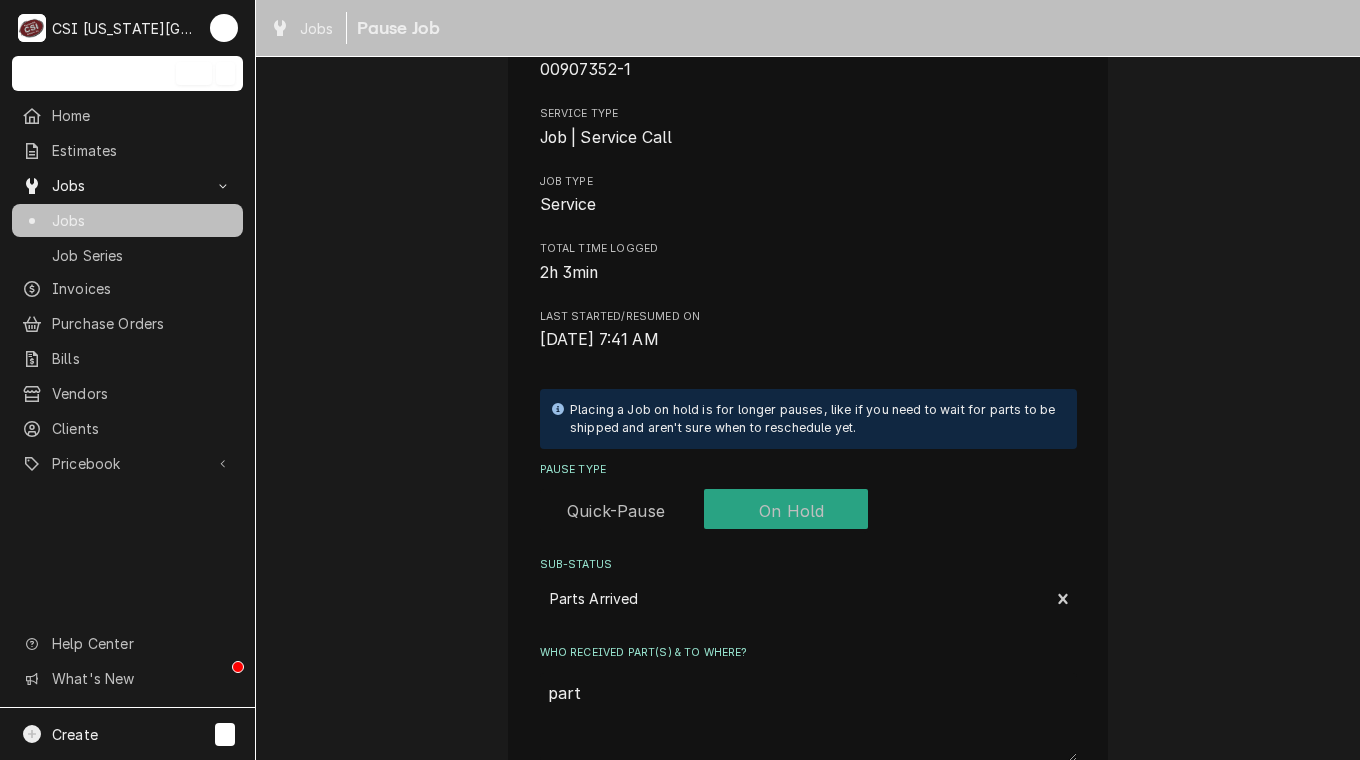 type on "x" 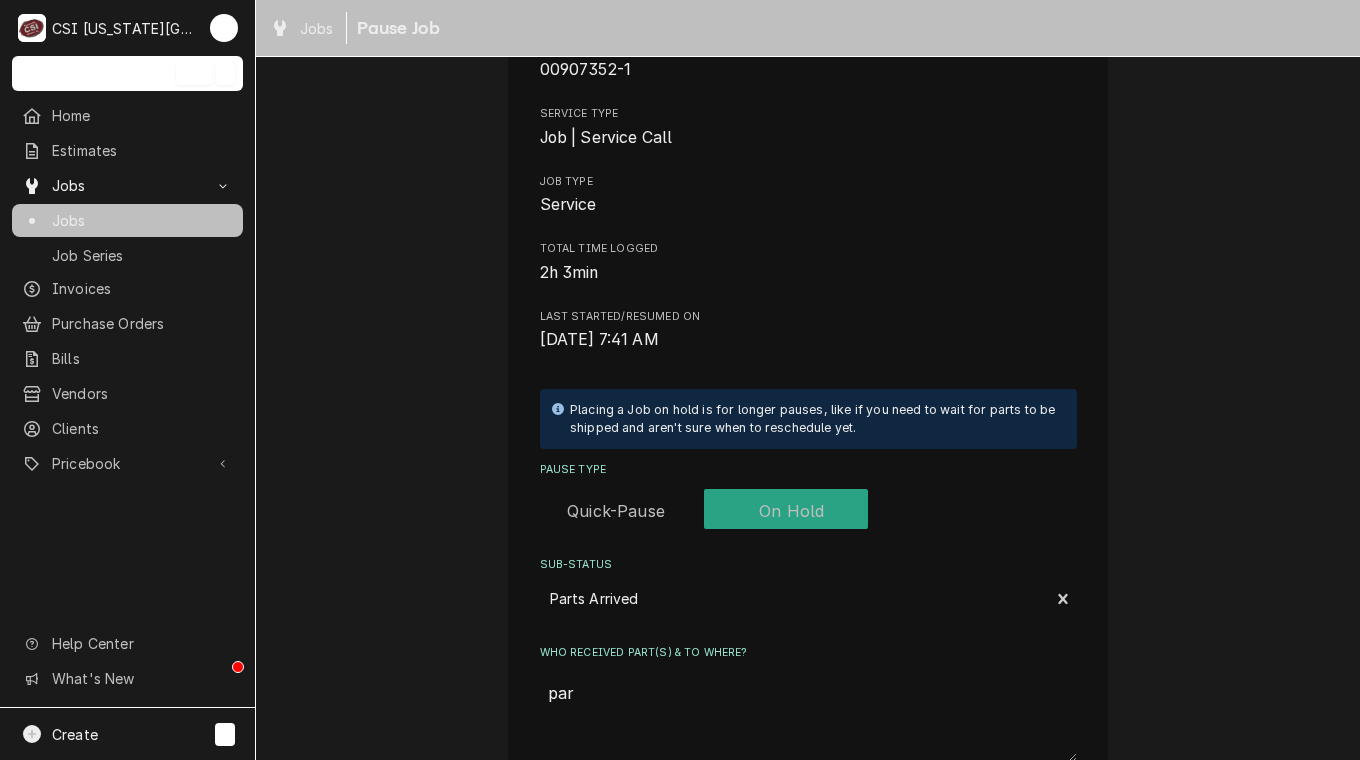 type on "x" 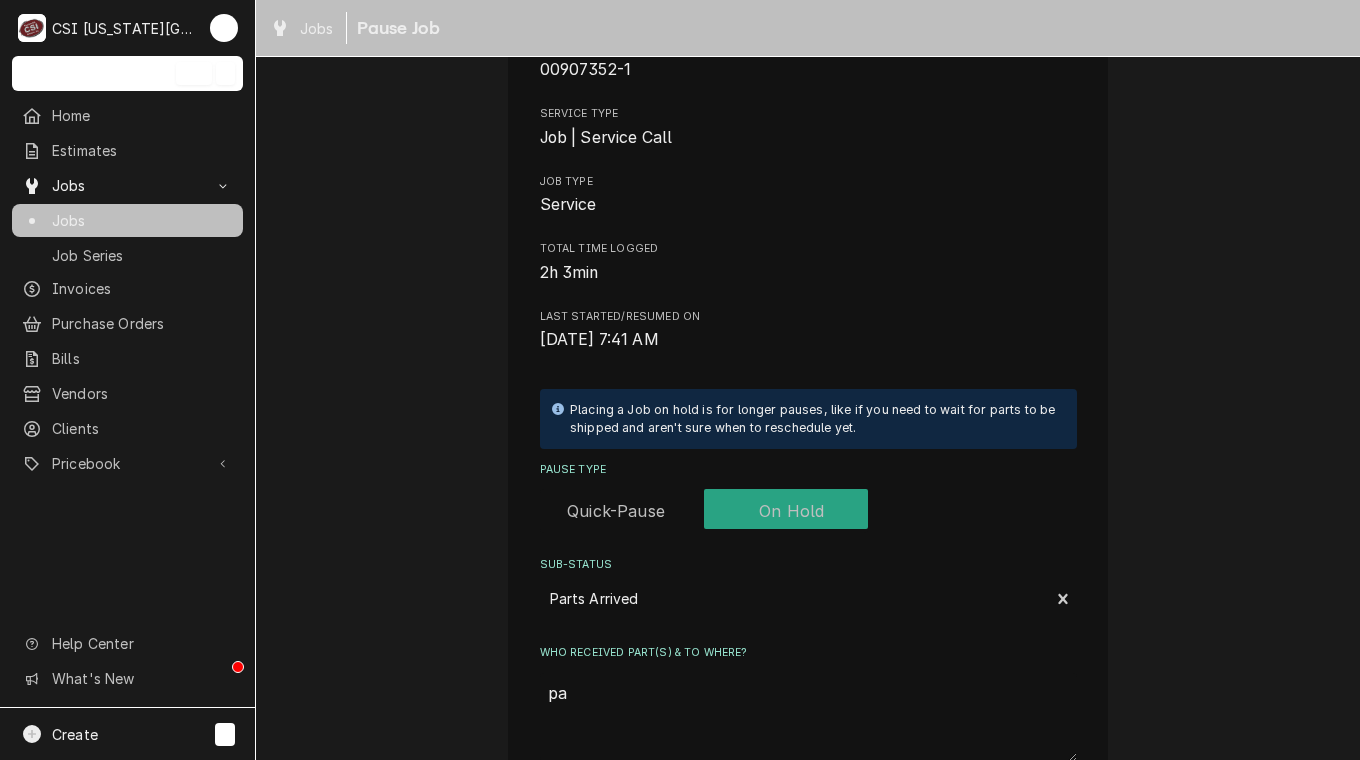 type on "x" 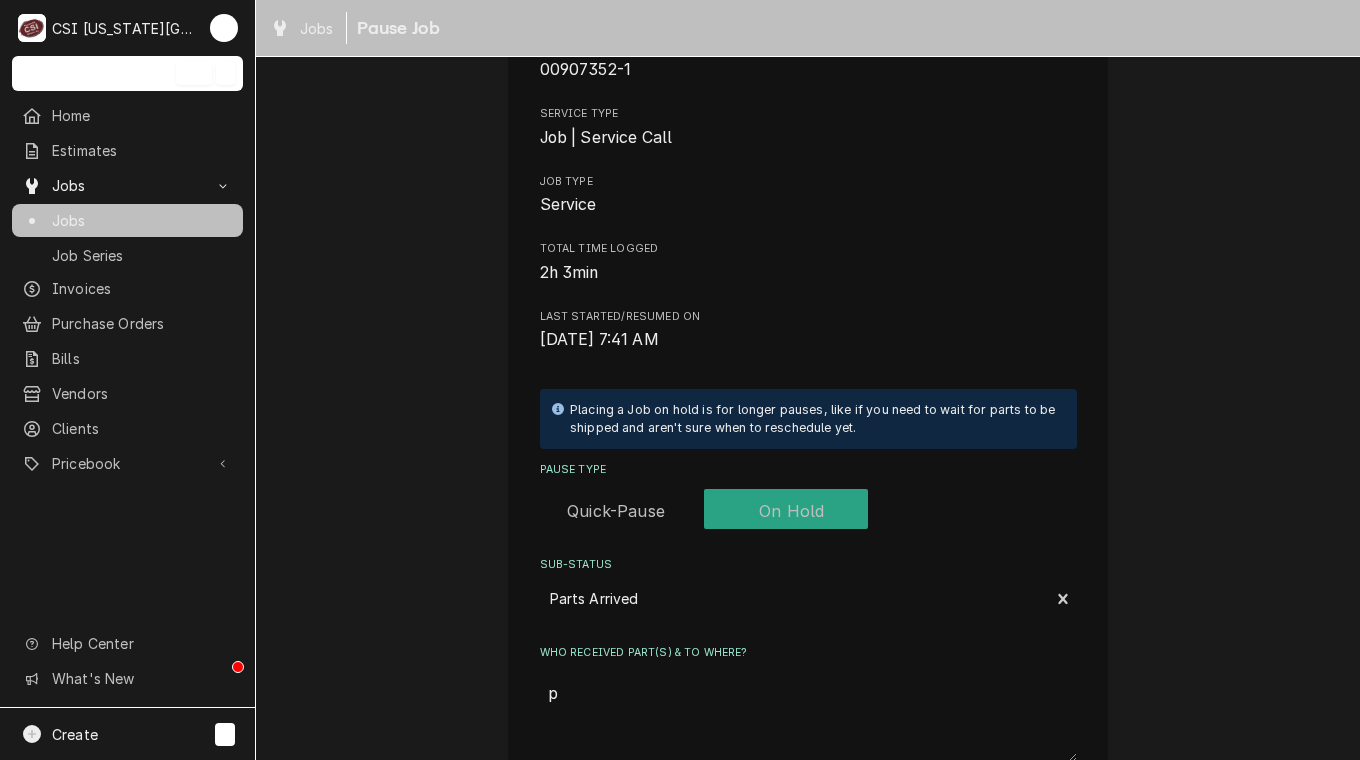 type on "x" 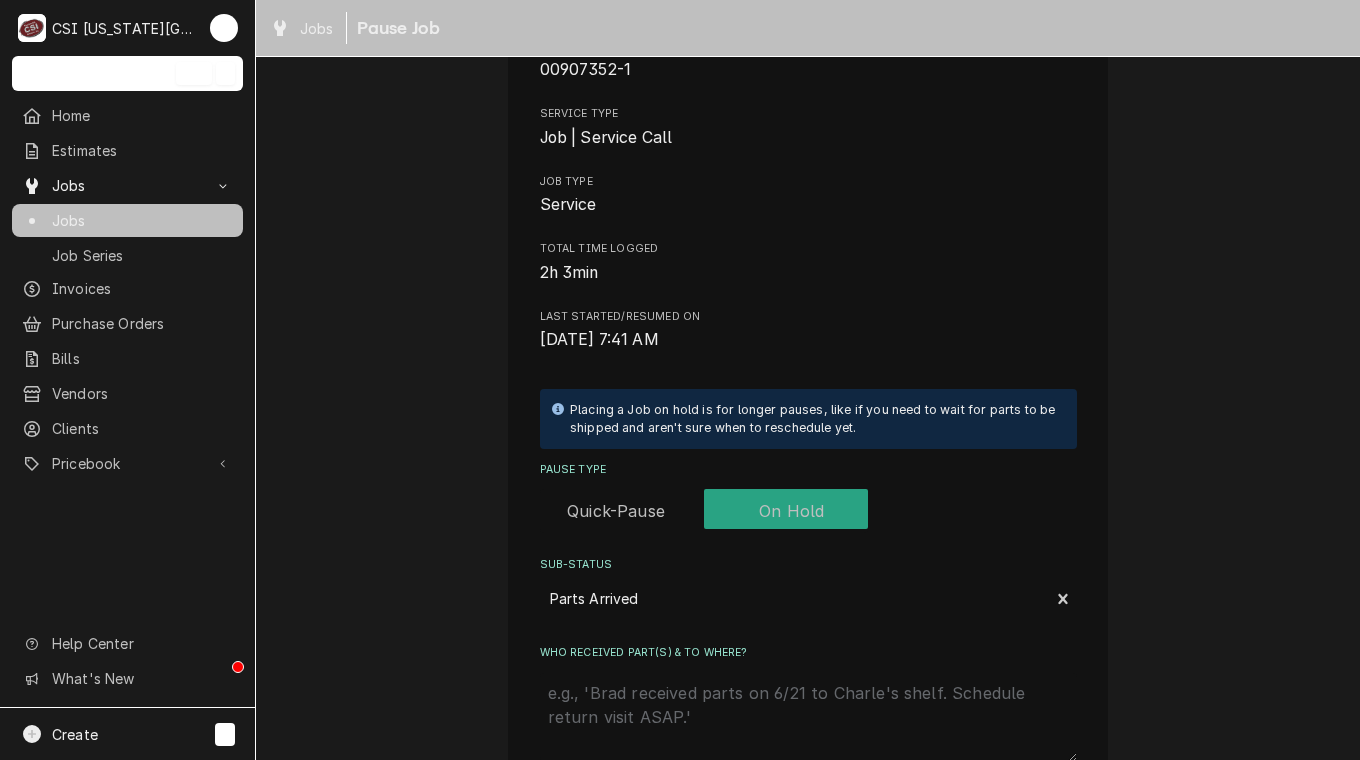 type on "x" 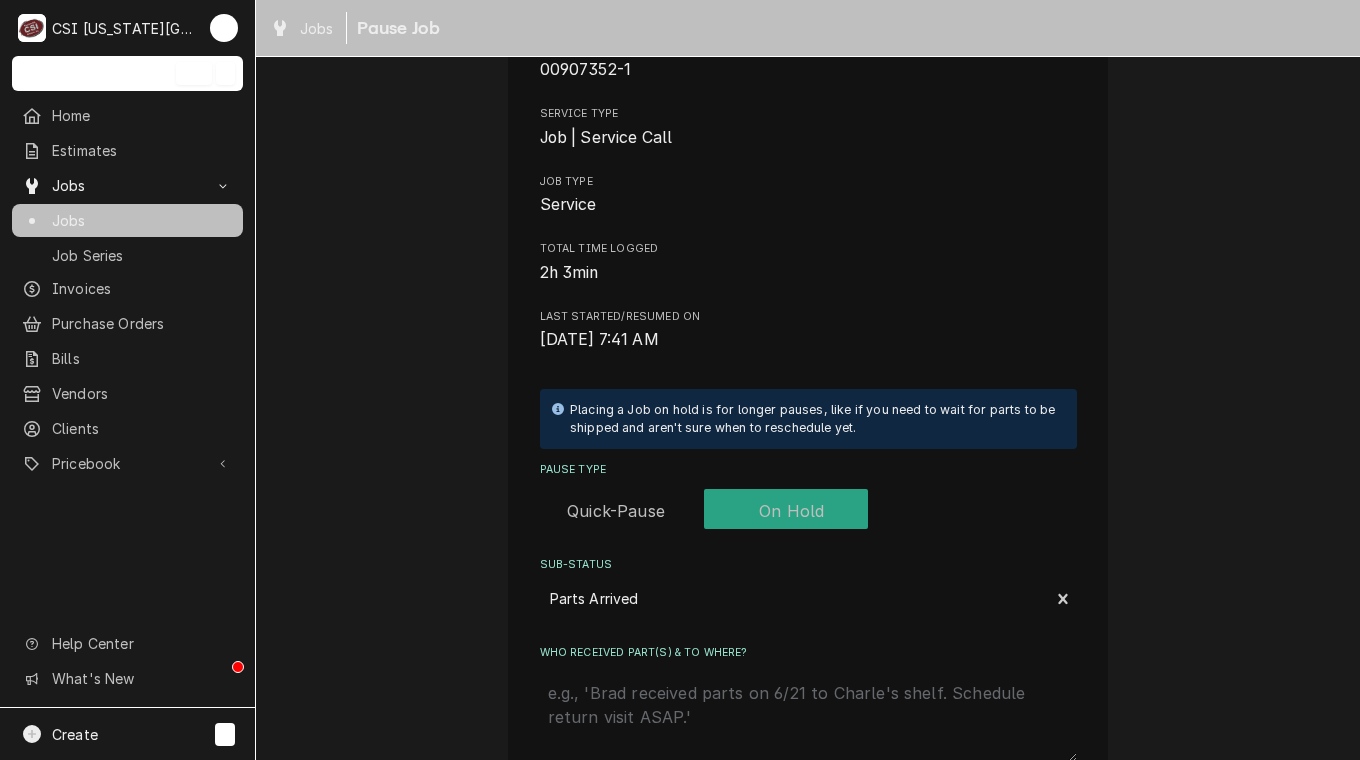 type on "f" 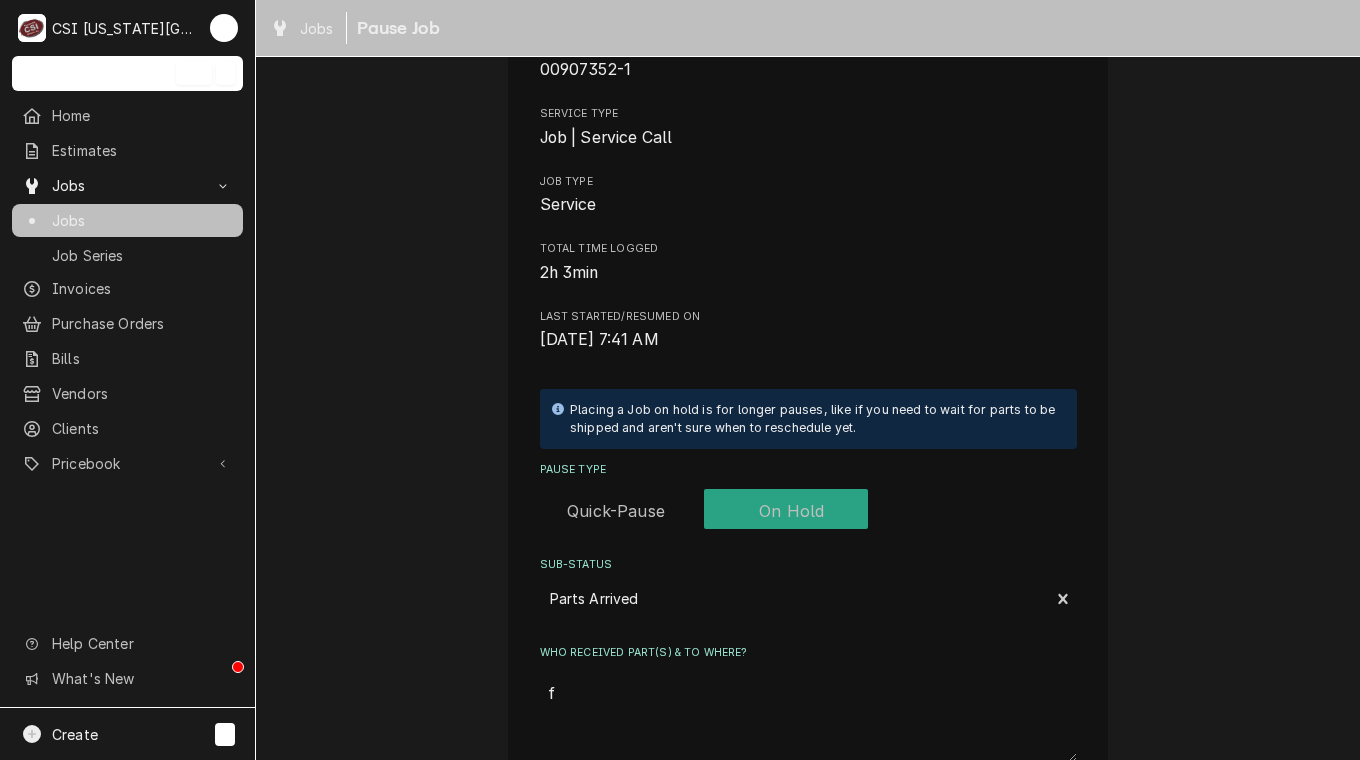type on "x" 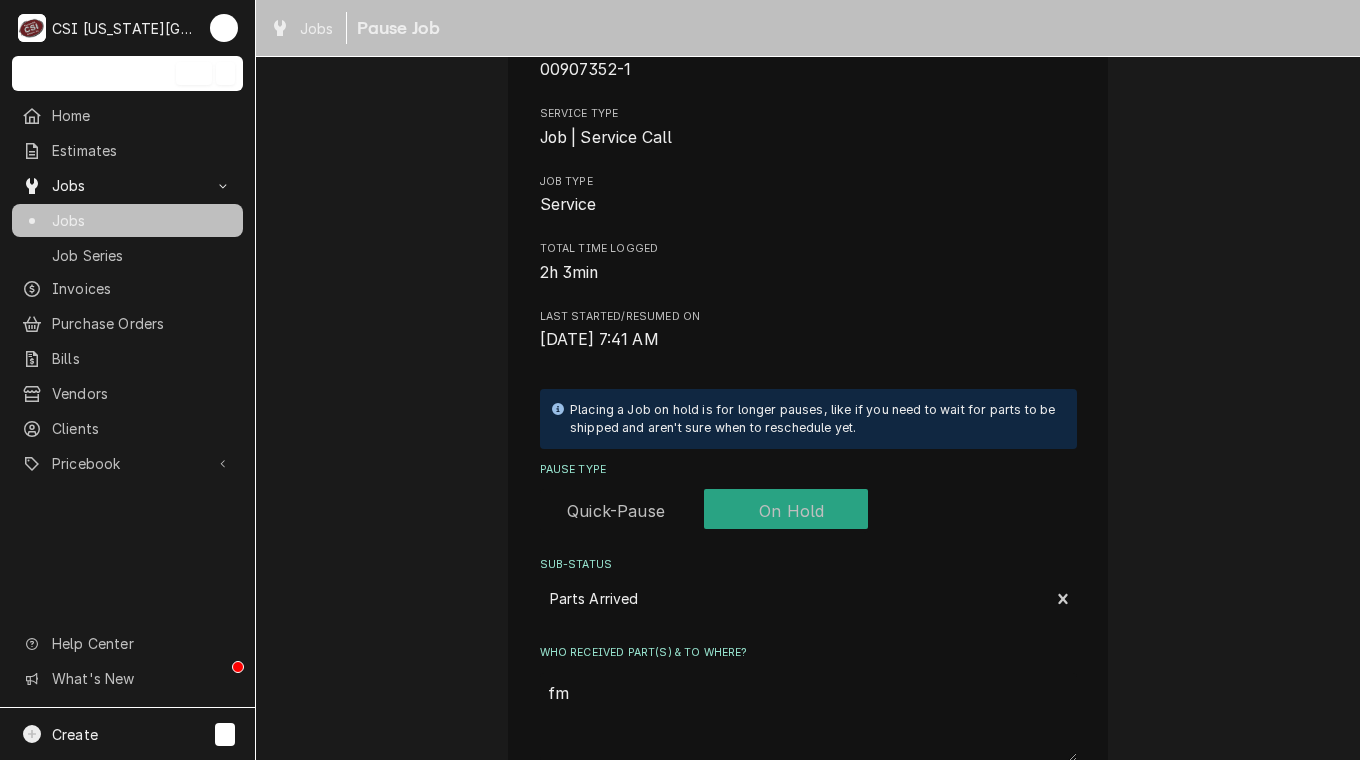 type on "x" 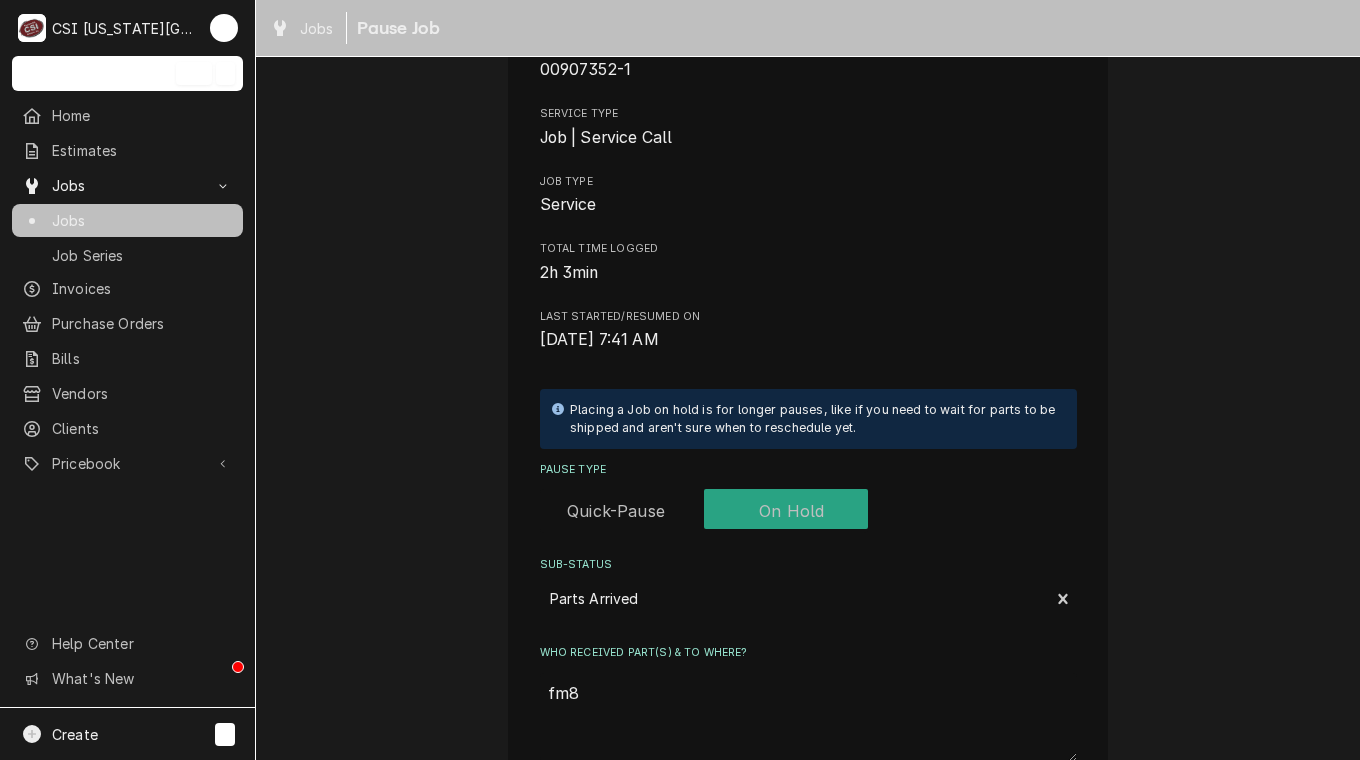 type on "x" 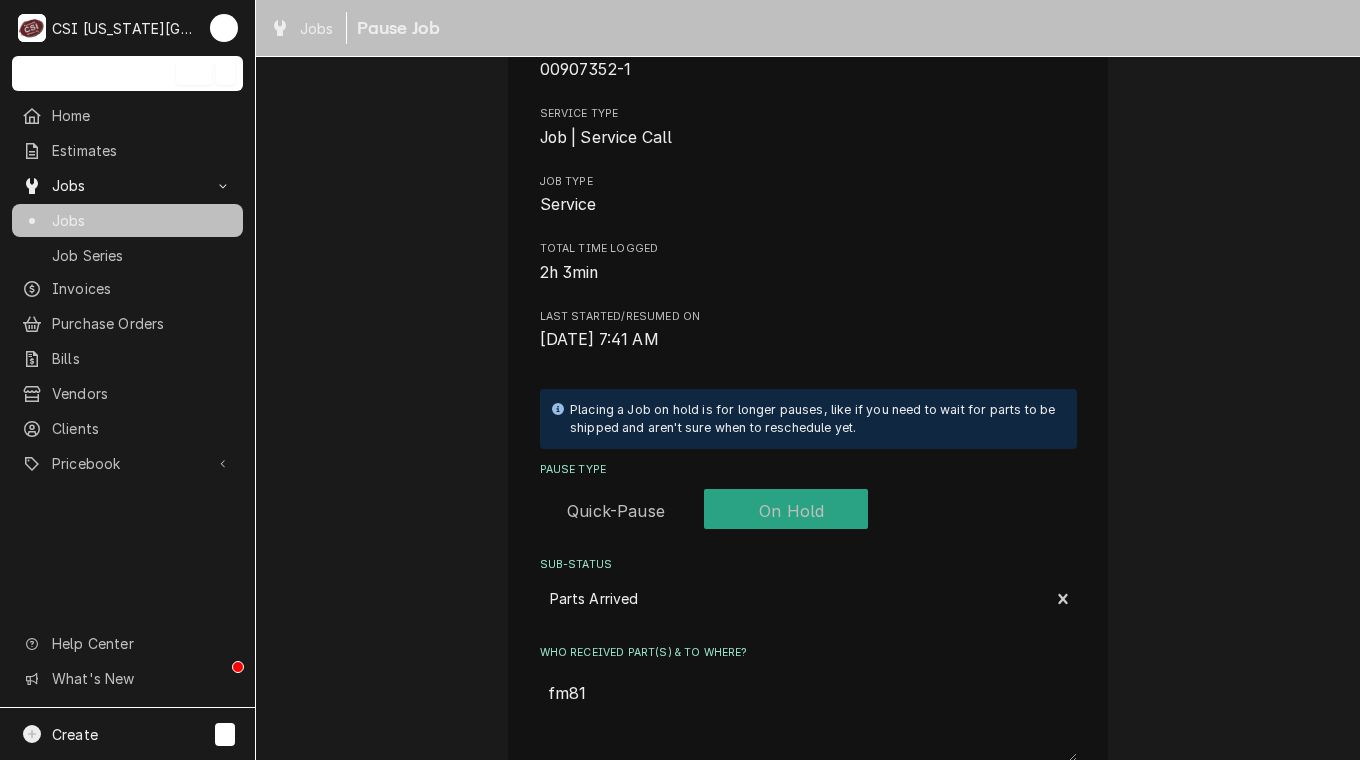 type on "x" 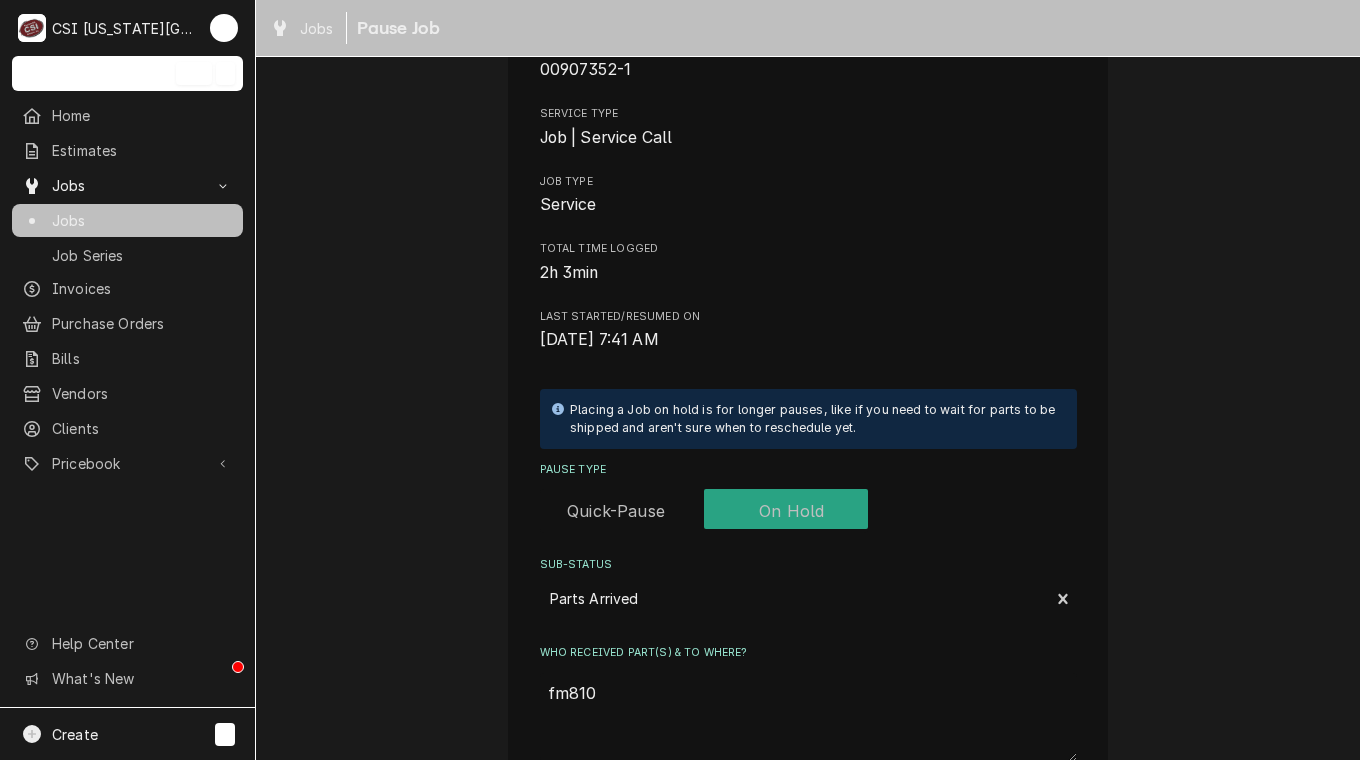 type on "x" 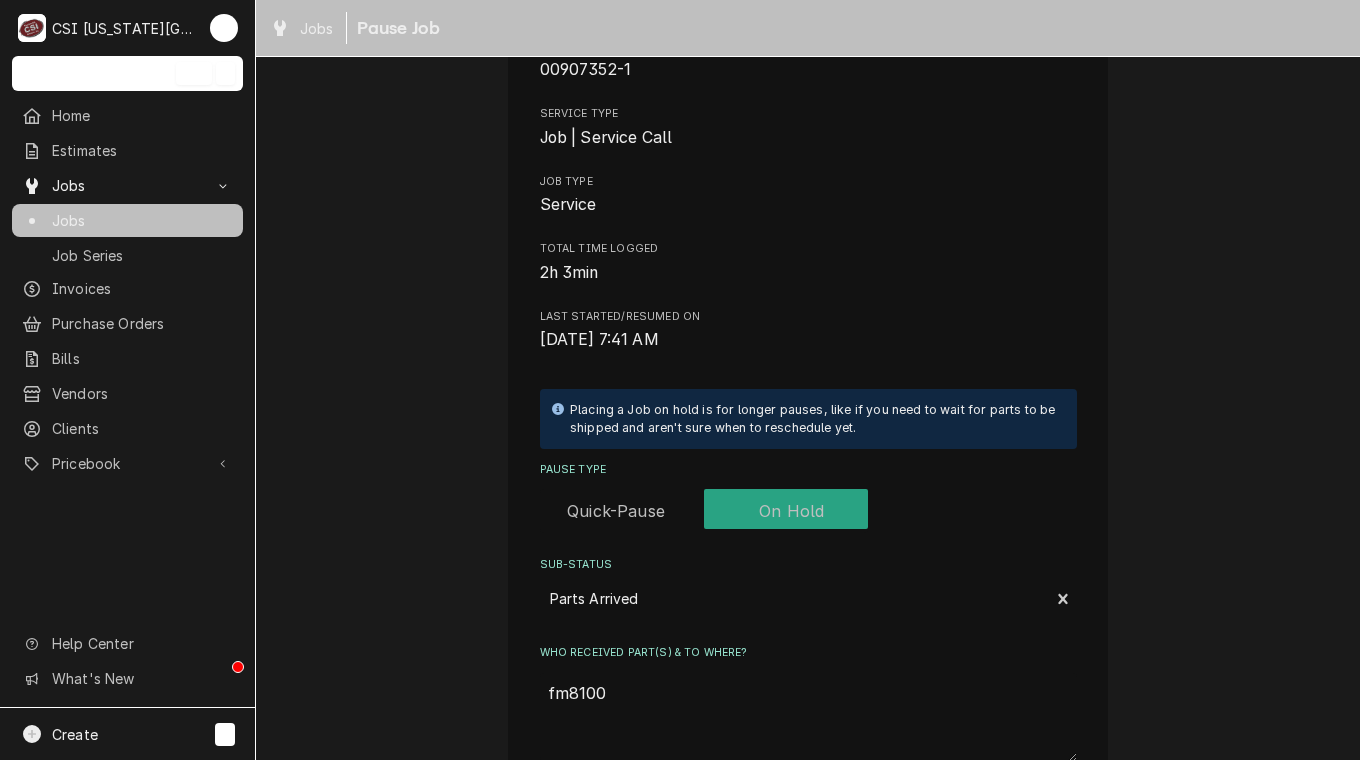 type on "x" 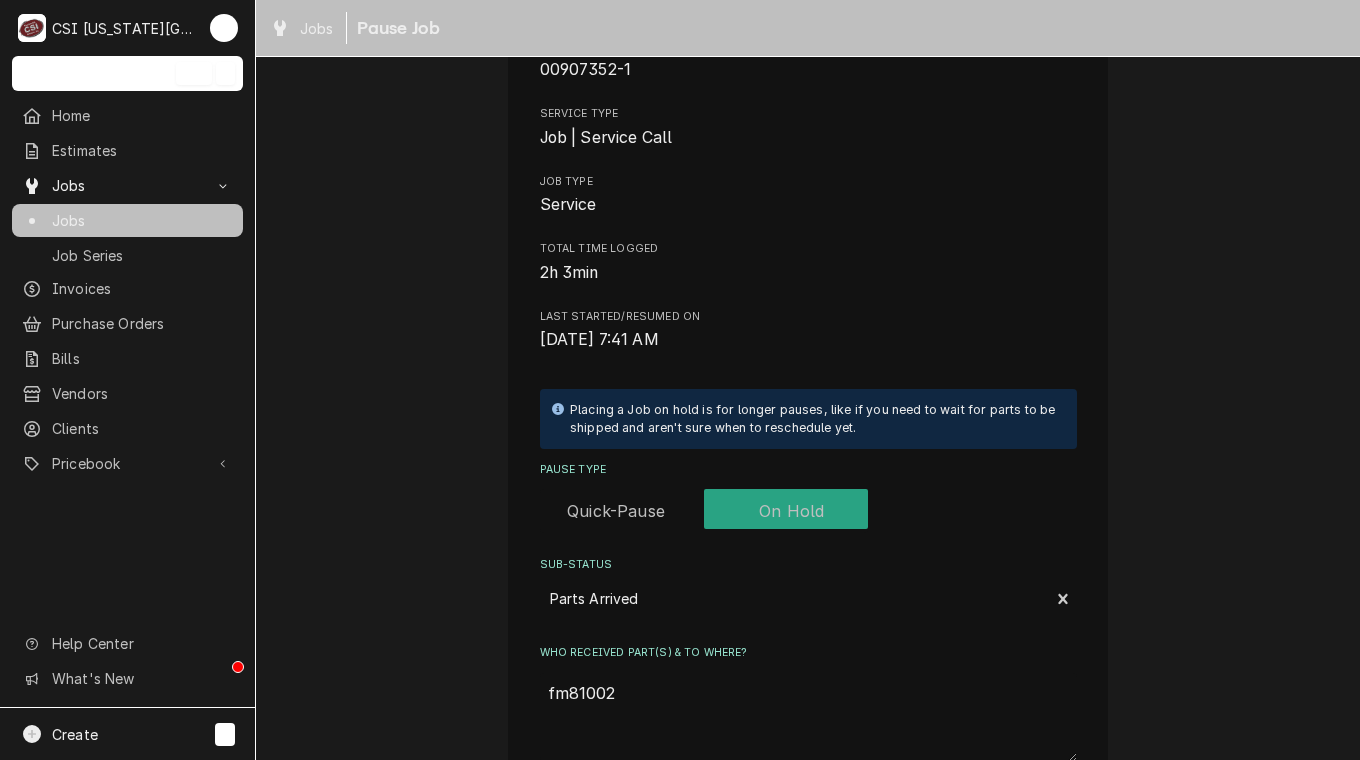 type on "x" 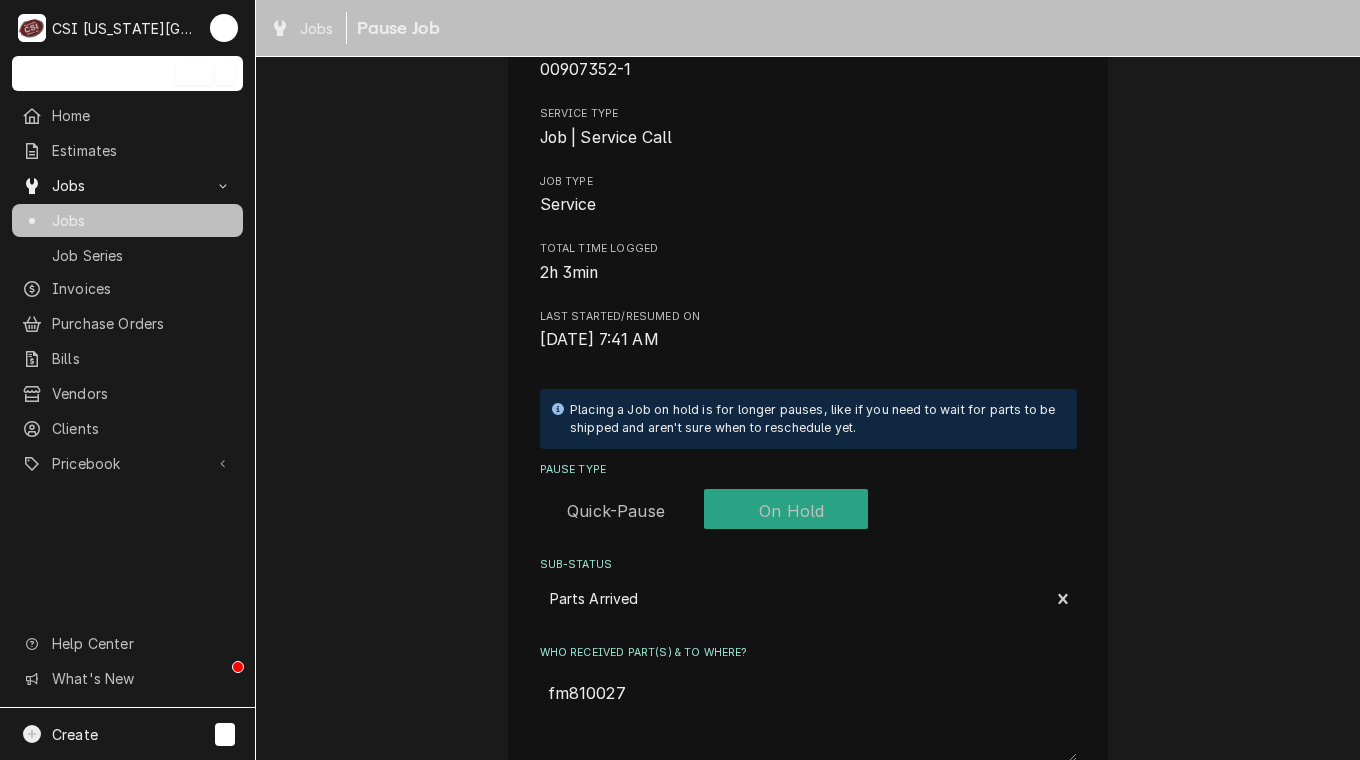 type on "x" 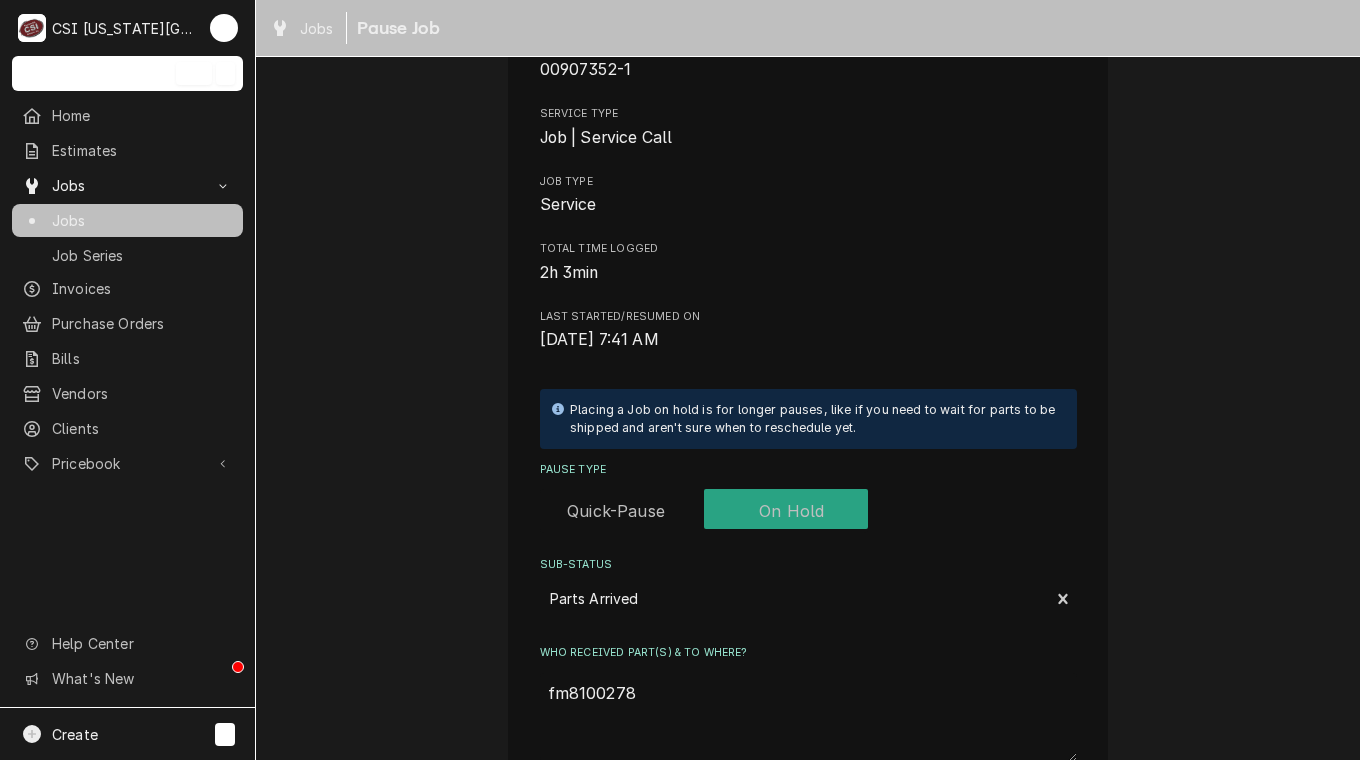 type on "x" 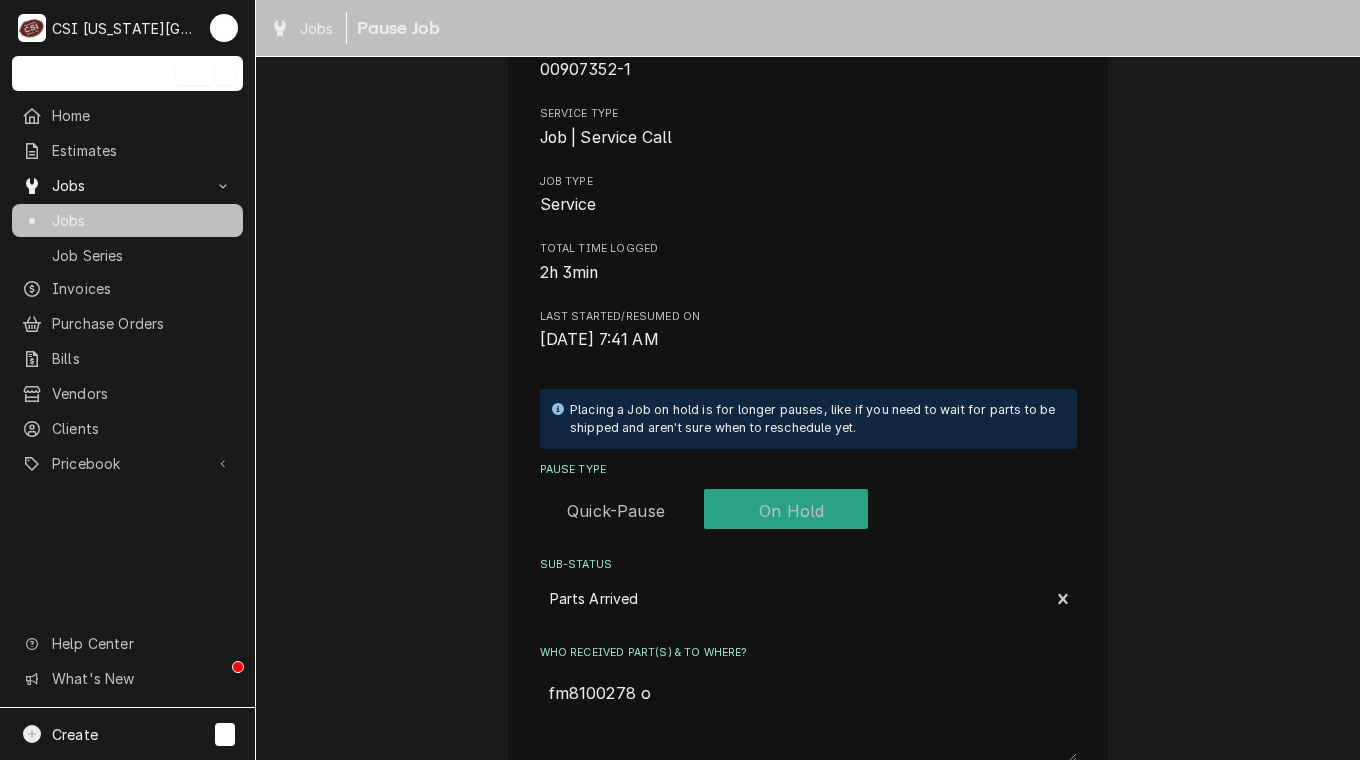 type on "x" 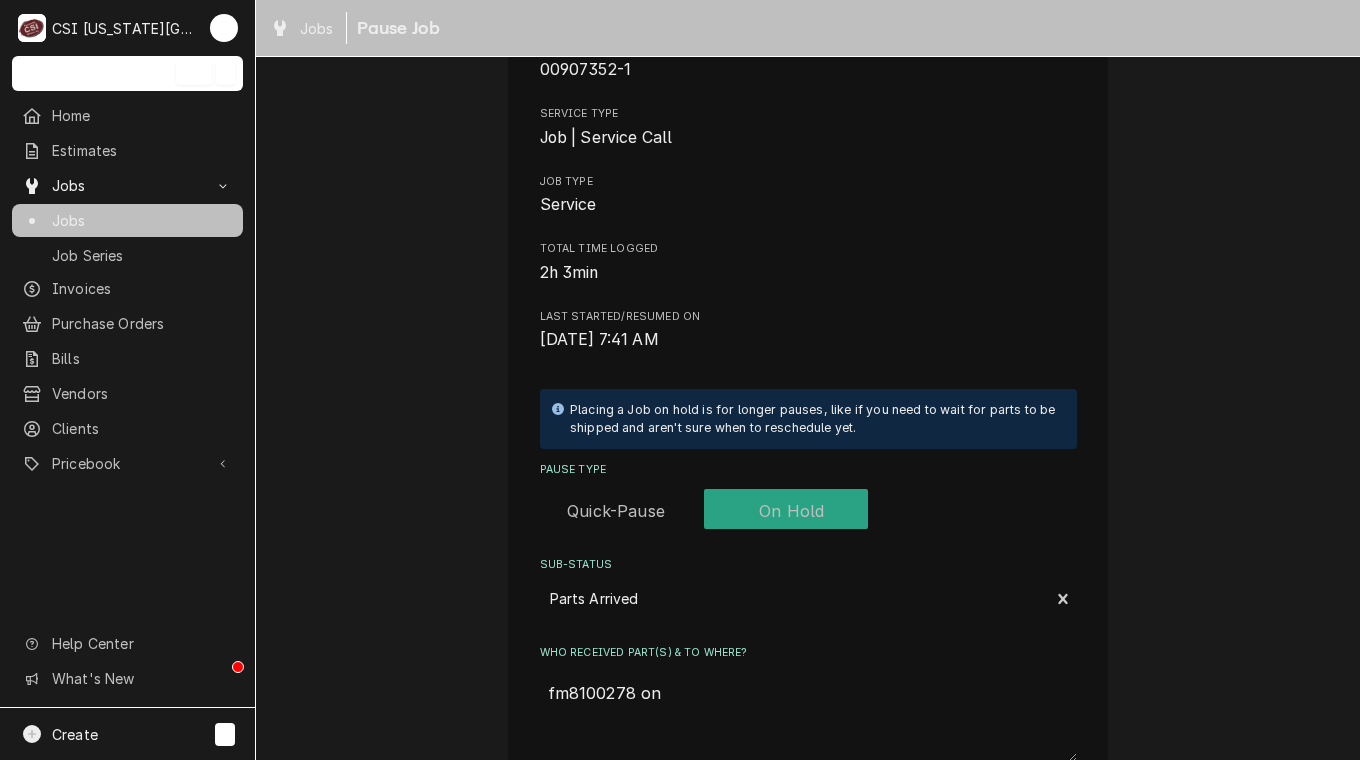 type on "x" 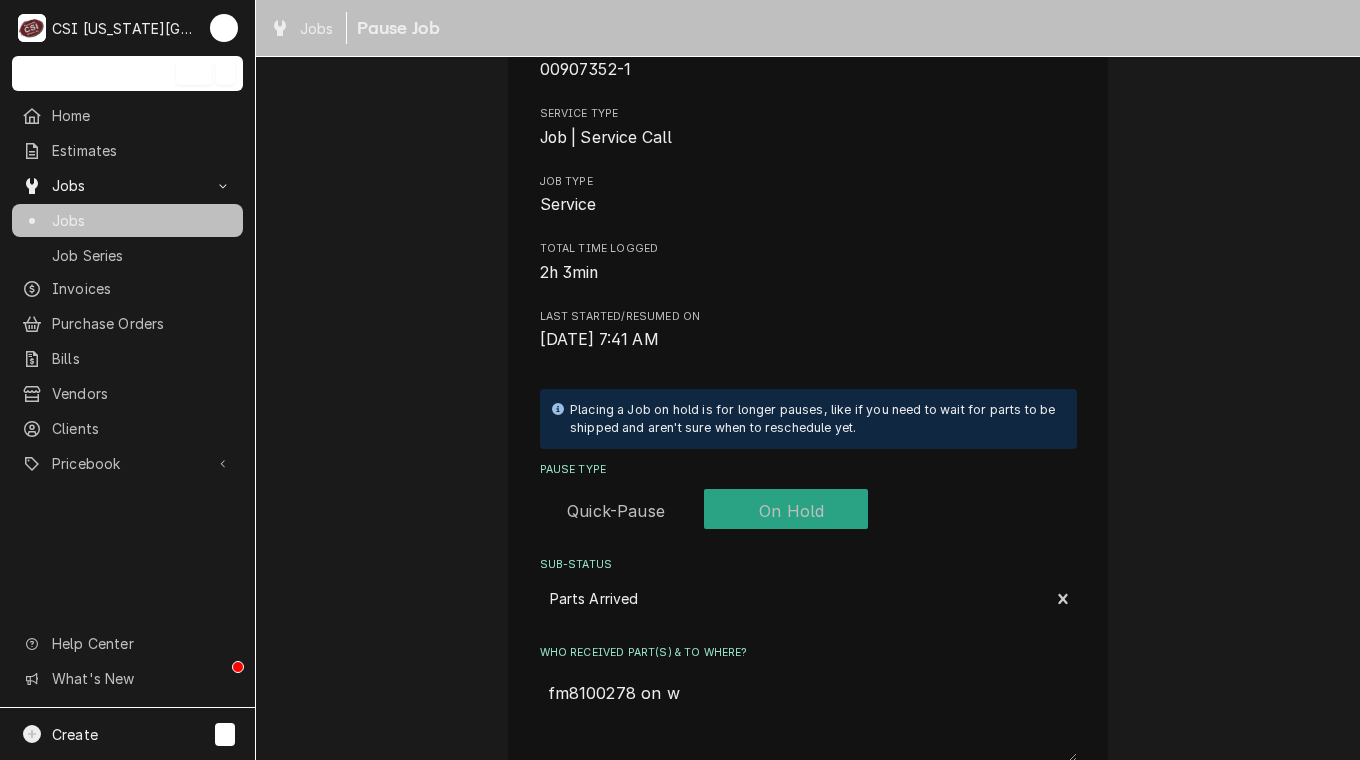 type on "x" 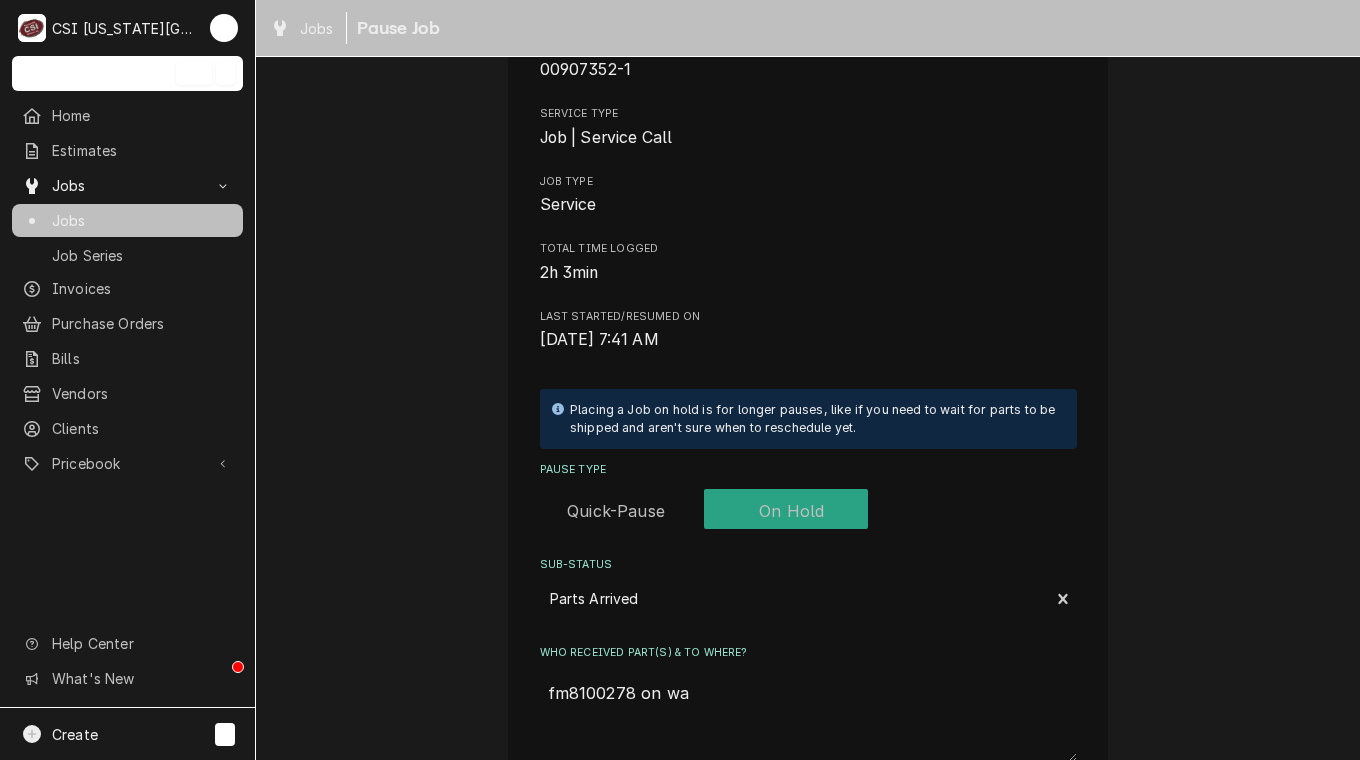 type on "x" 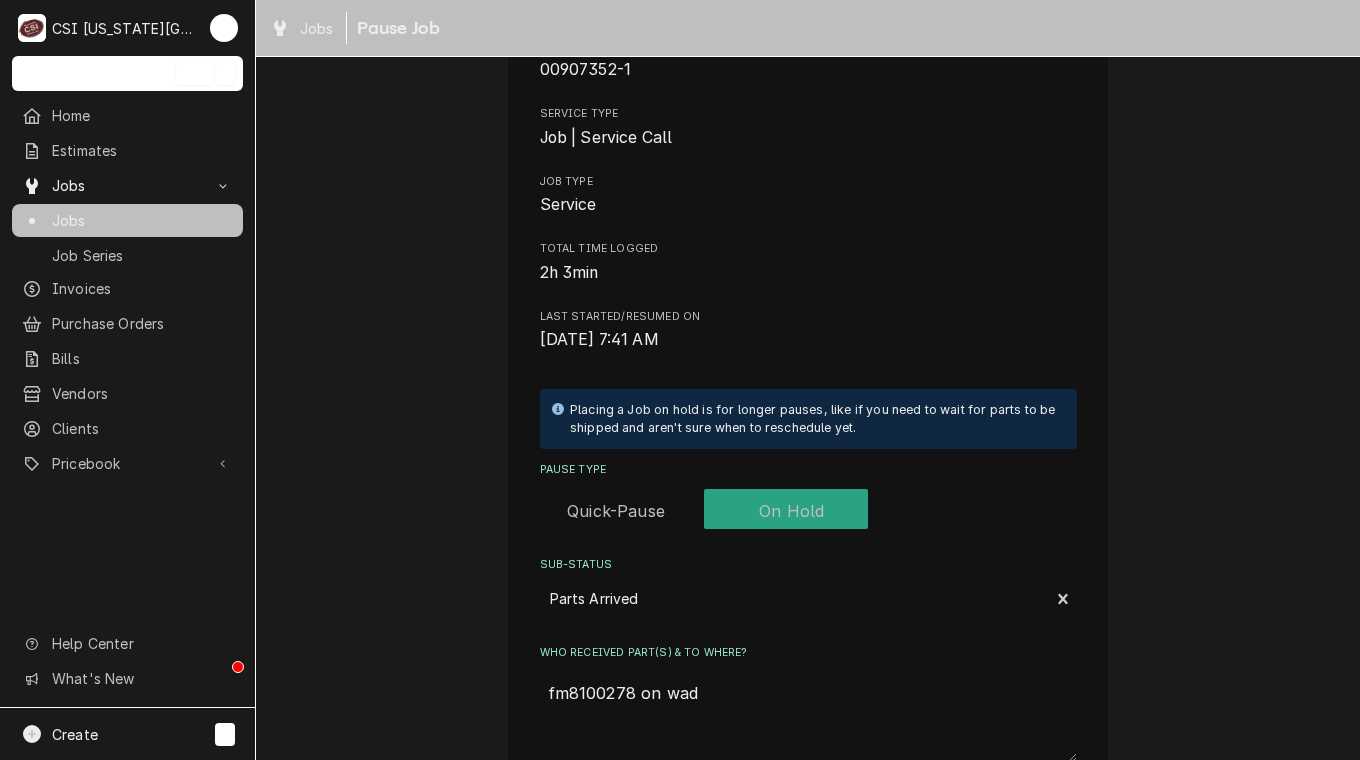 type on "x" 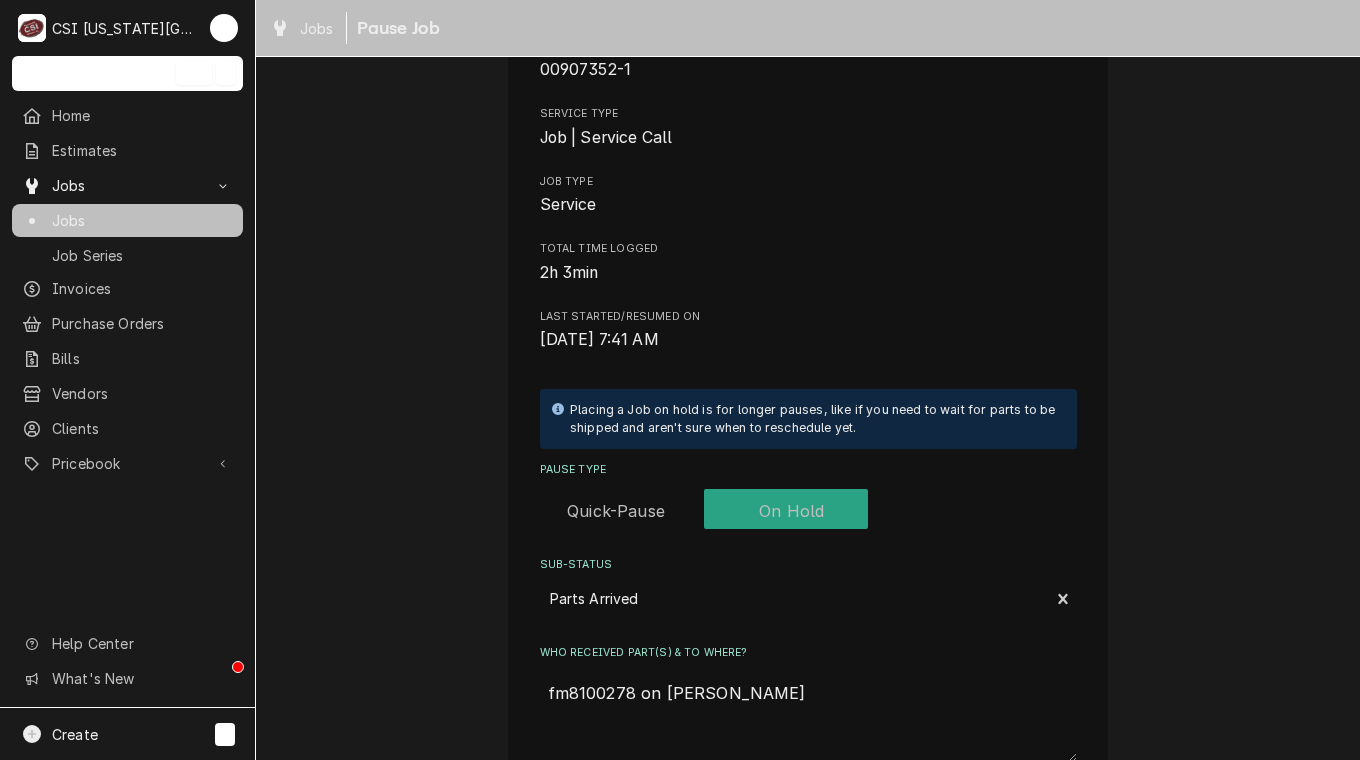 type on "x" 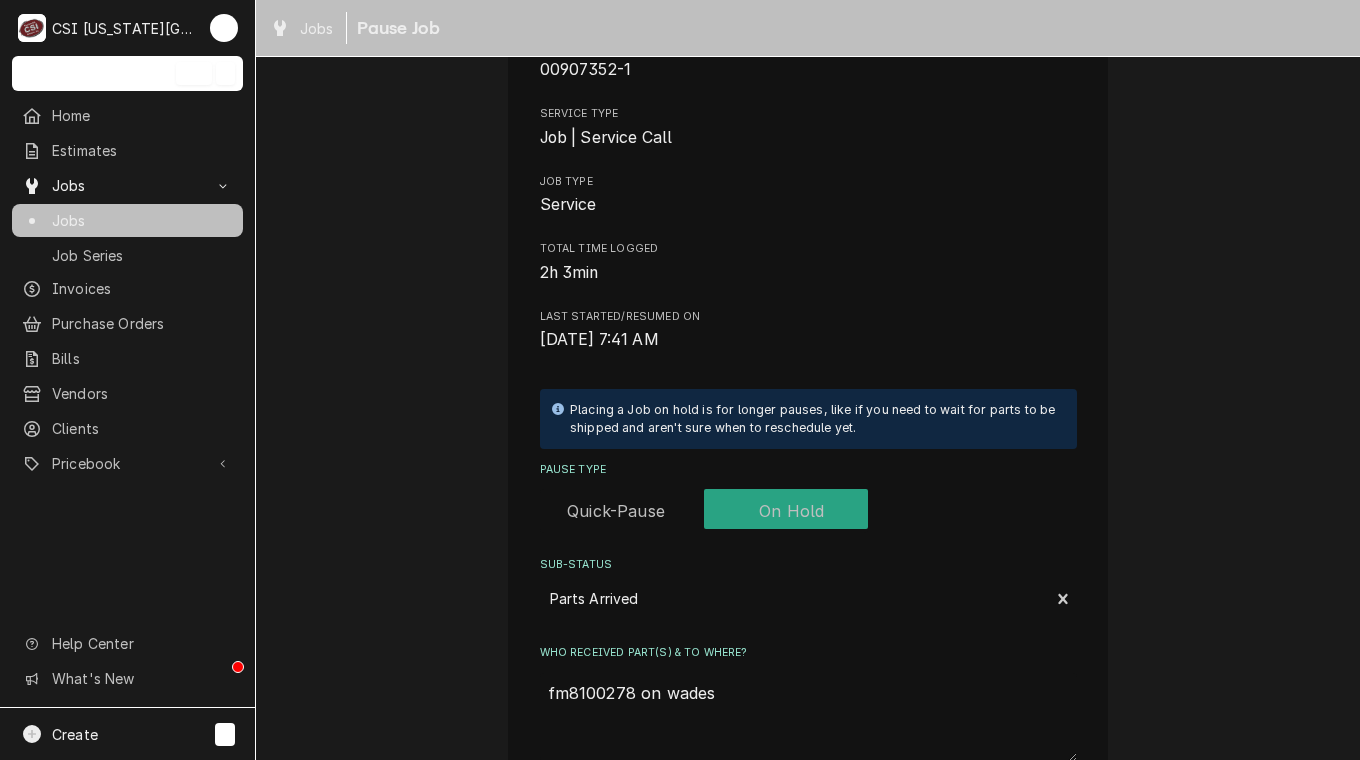 type on "x" 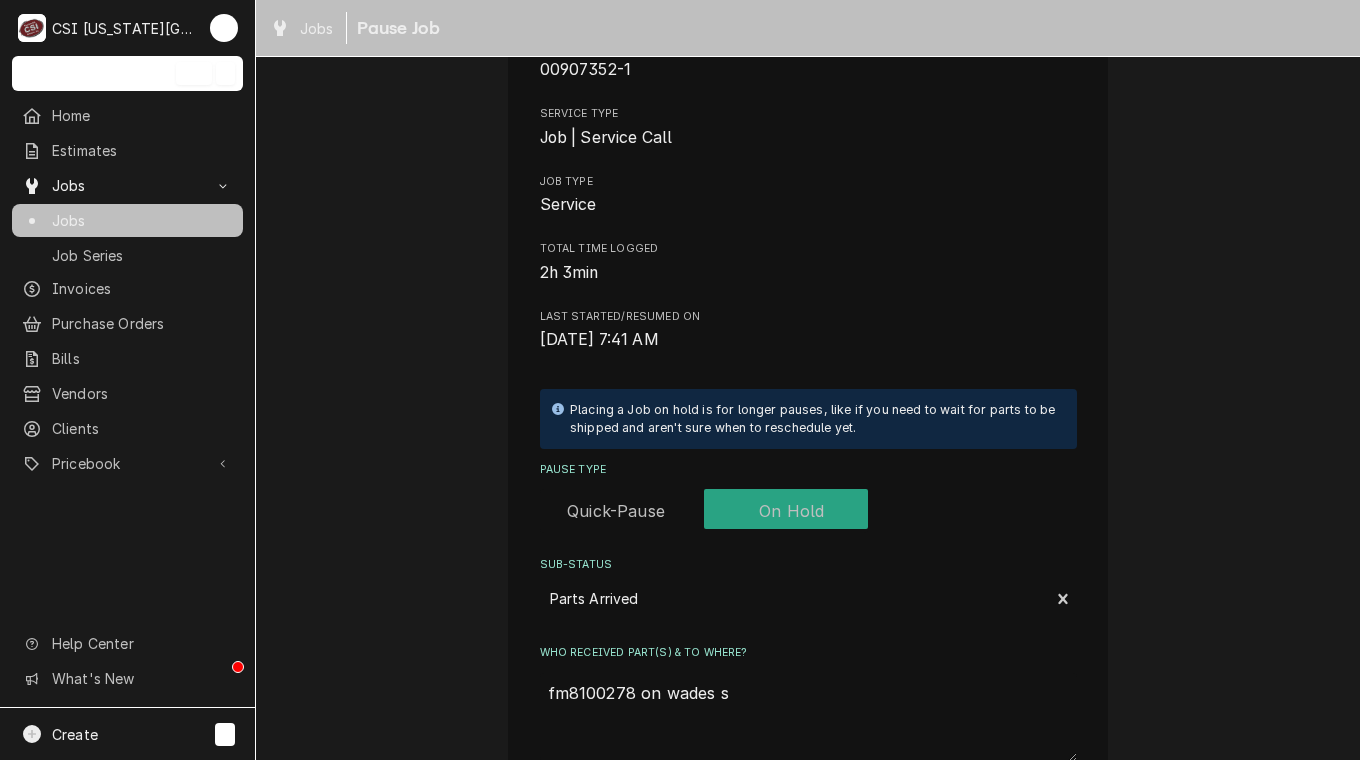 type on "x" 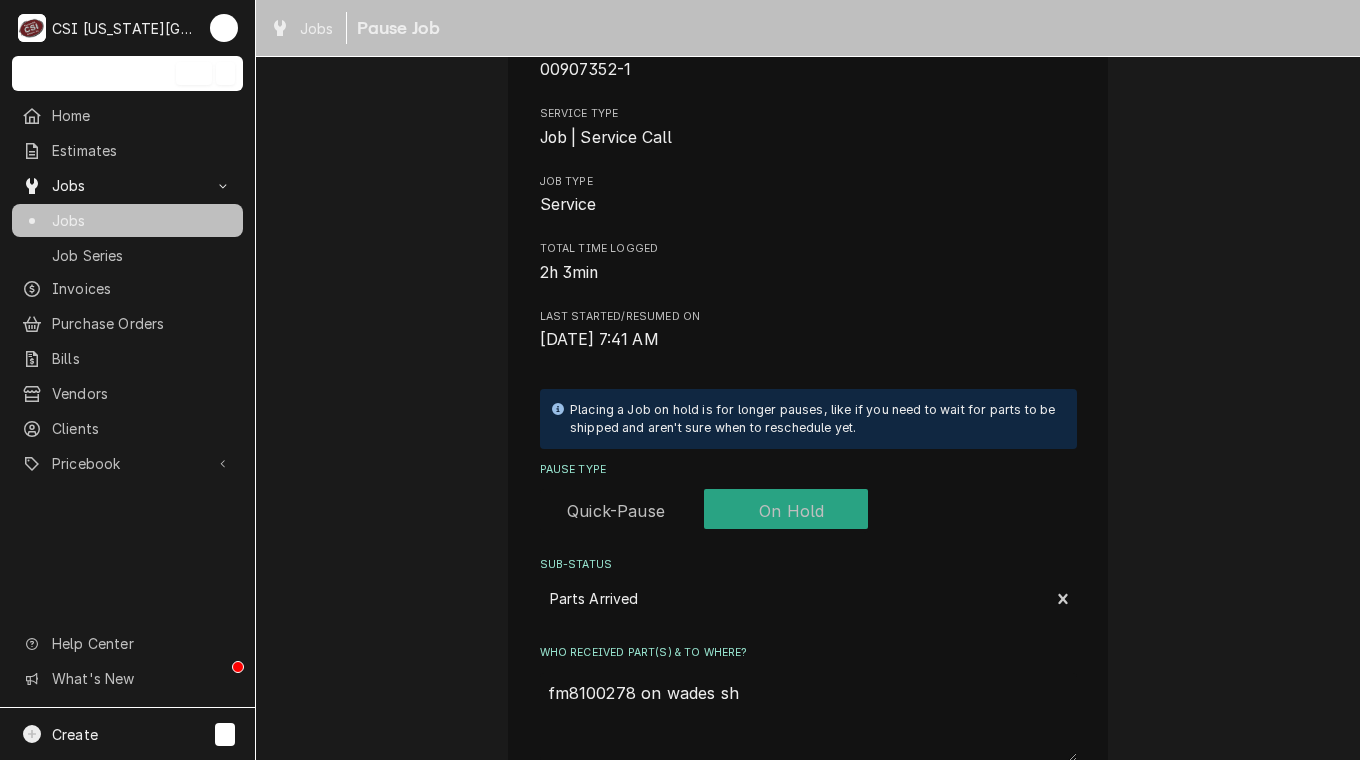 type on "x" 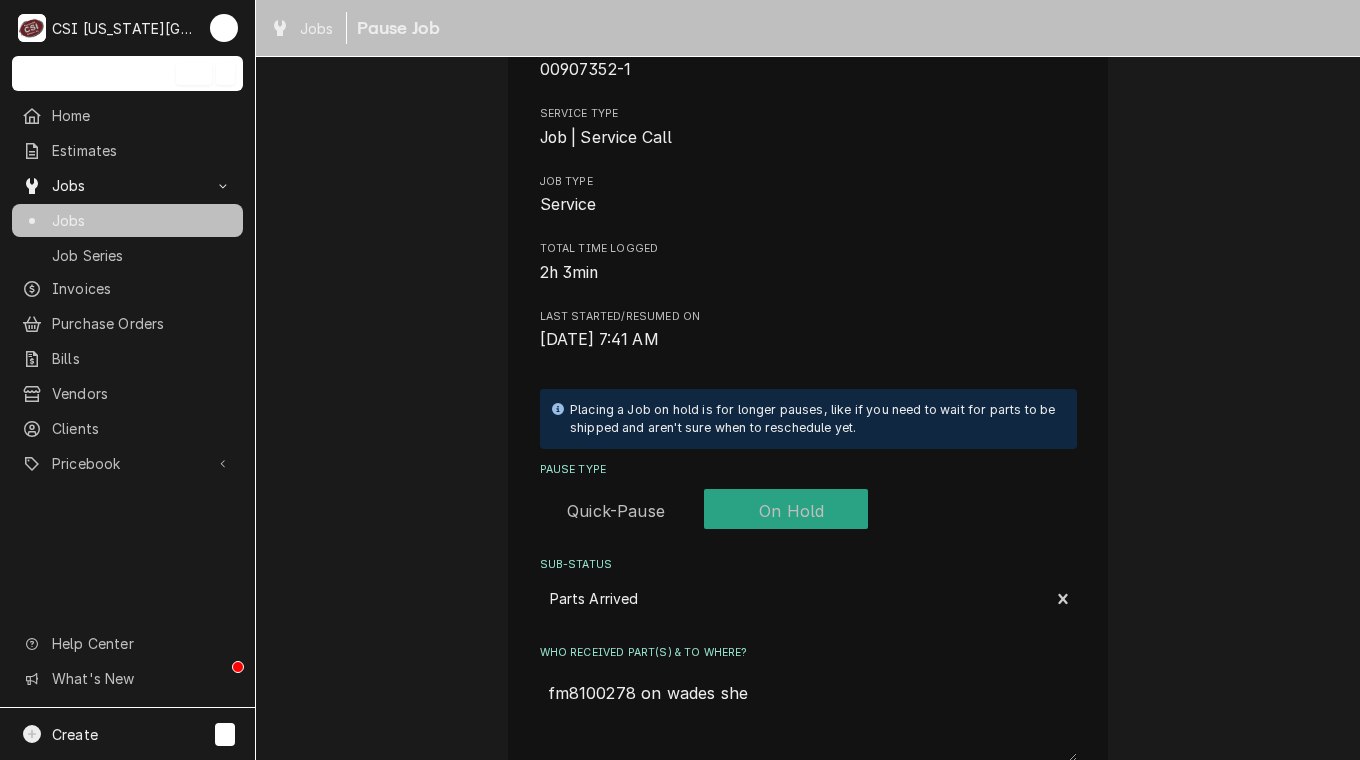type on "x" 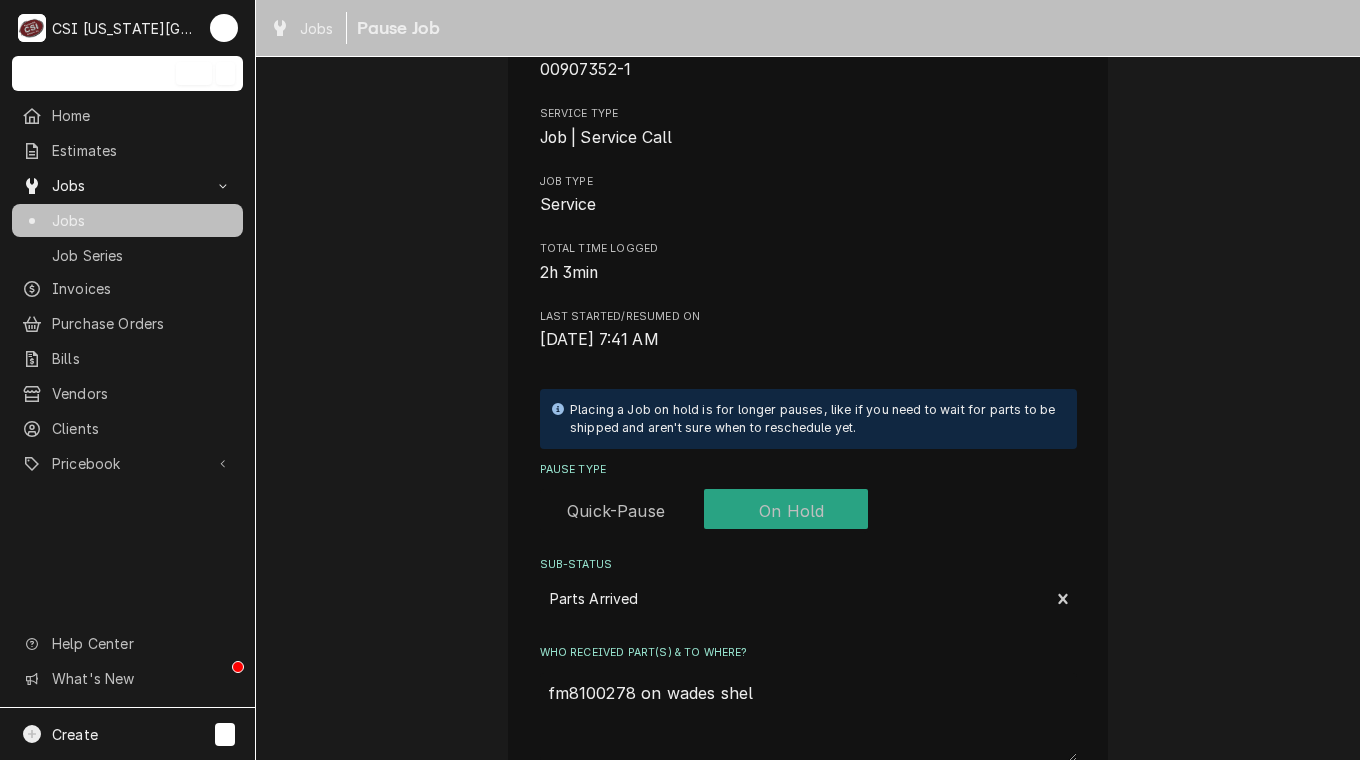 type on "x" 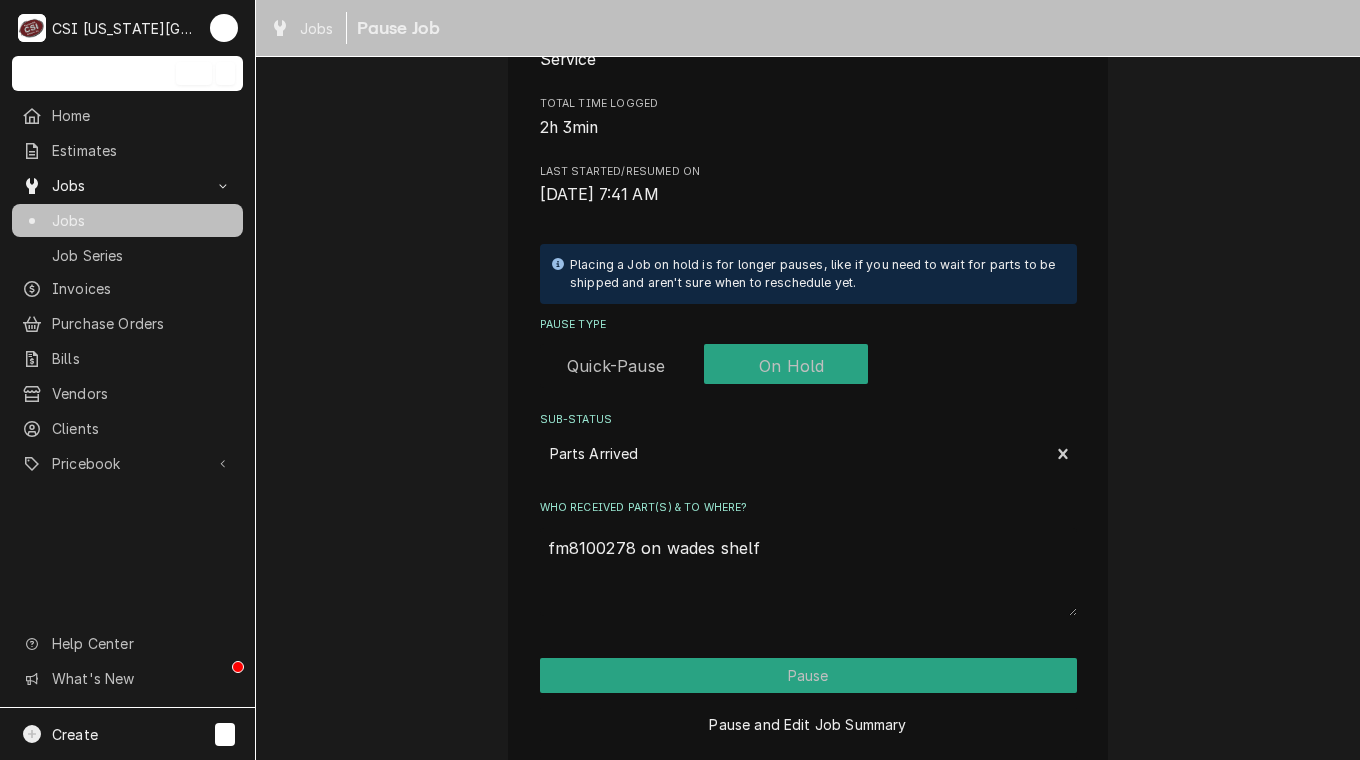 scroll, scrollTop: 415, scrollLeft: 0, axis: vertical 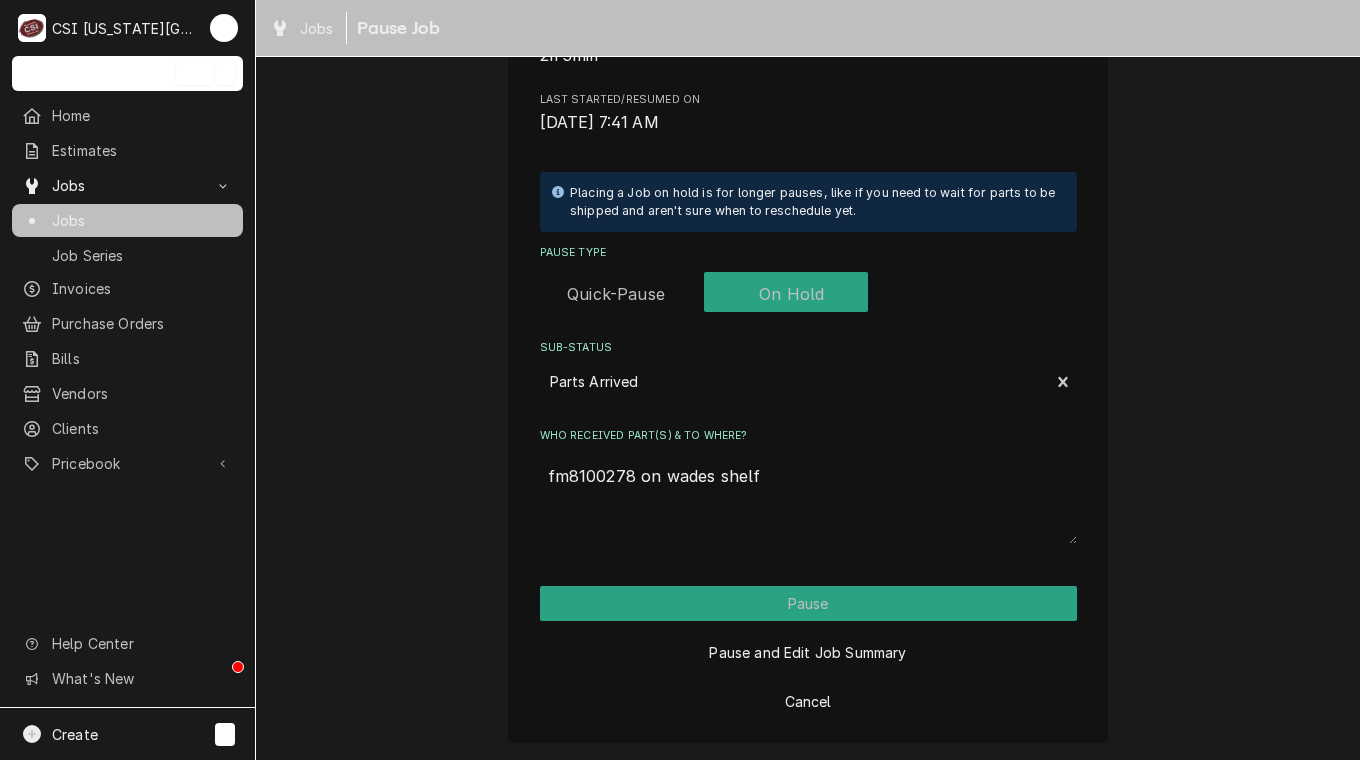 type on "fm8100278 on wades shelf" 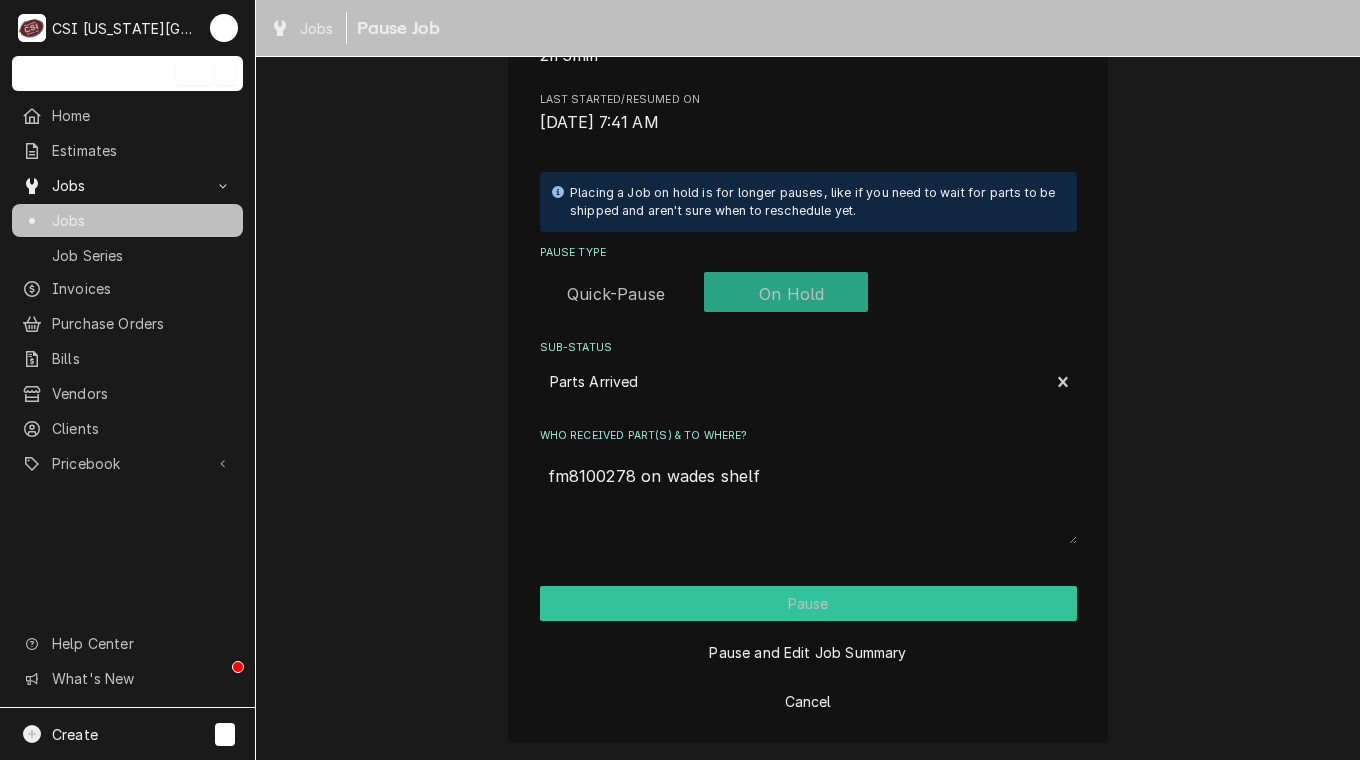 click on "Pause" at bounding box center [808, 603] 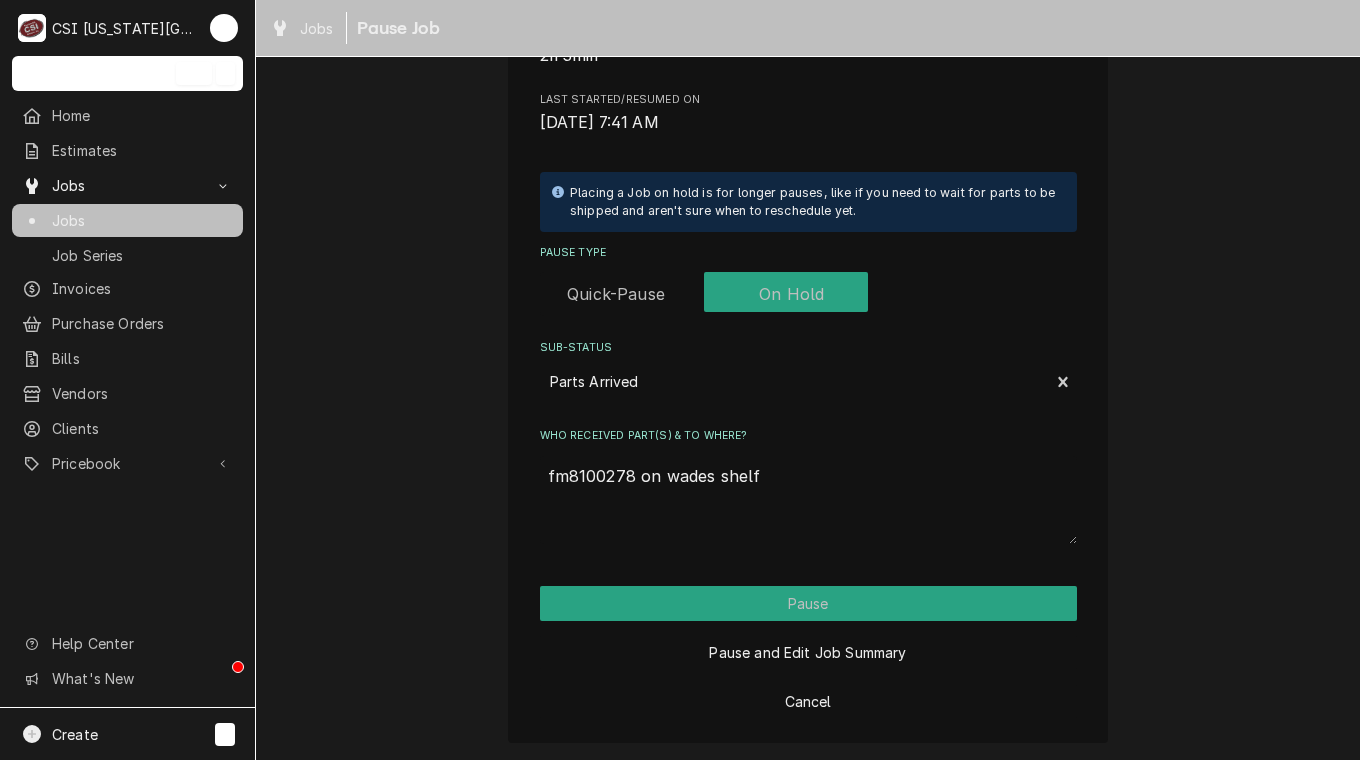 type on "x" 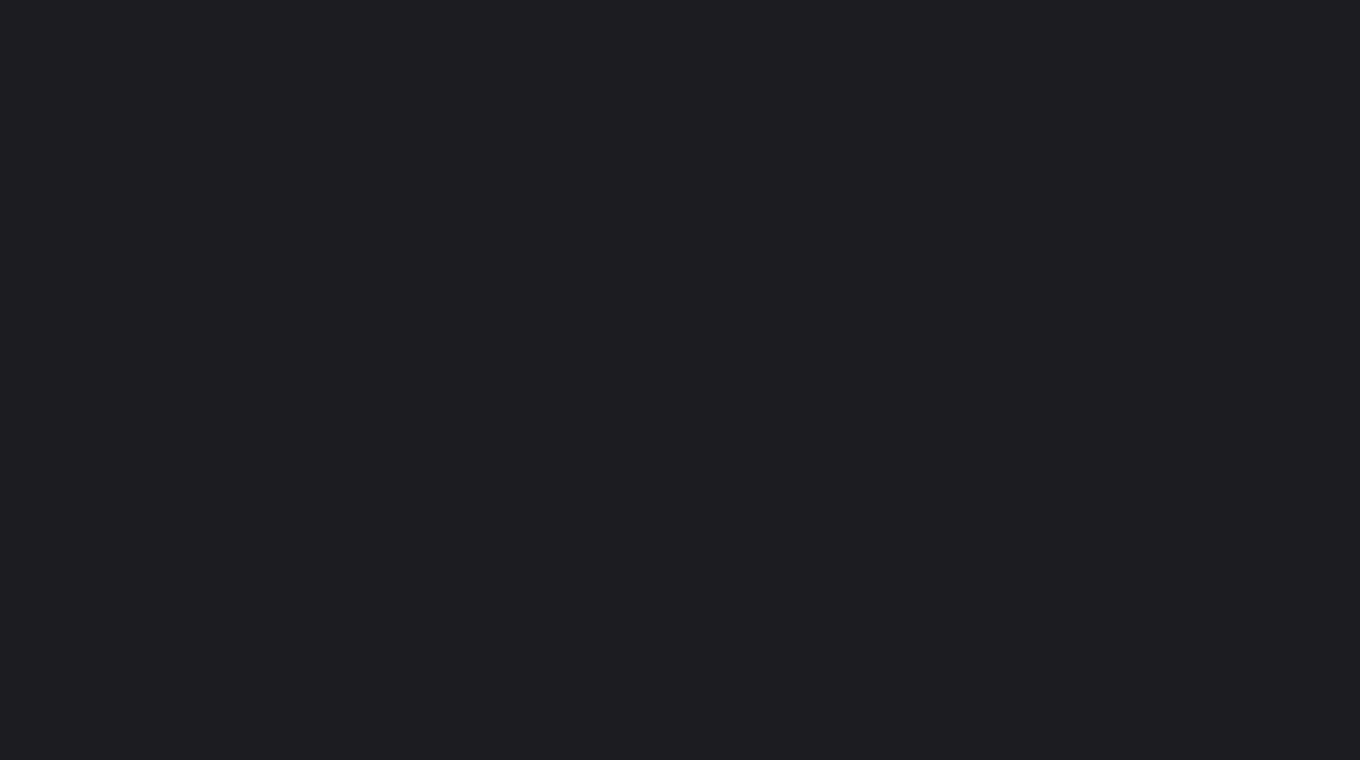 scroll, scrollTop: 0, scrollLeft: 0, axis: both 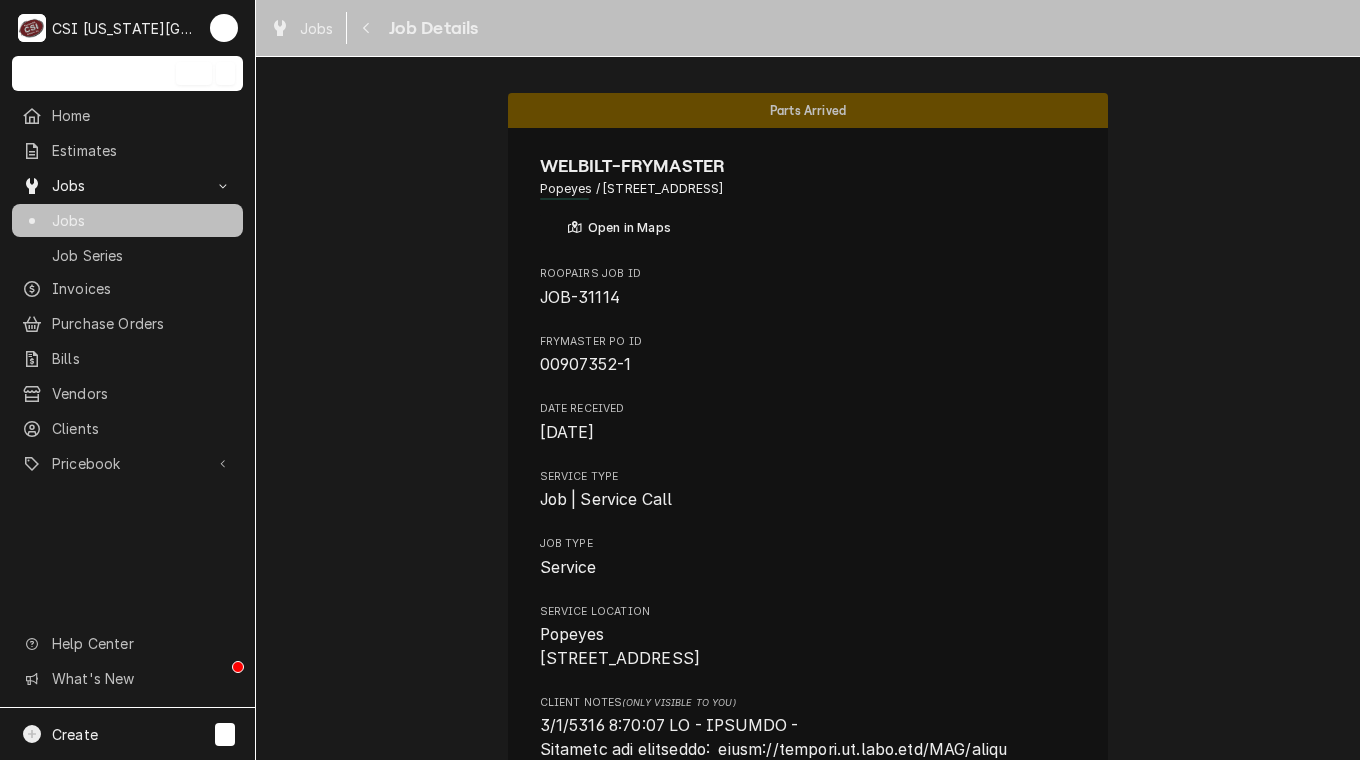 click on "Jobs" at bounding box center (142, 220) 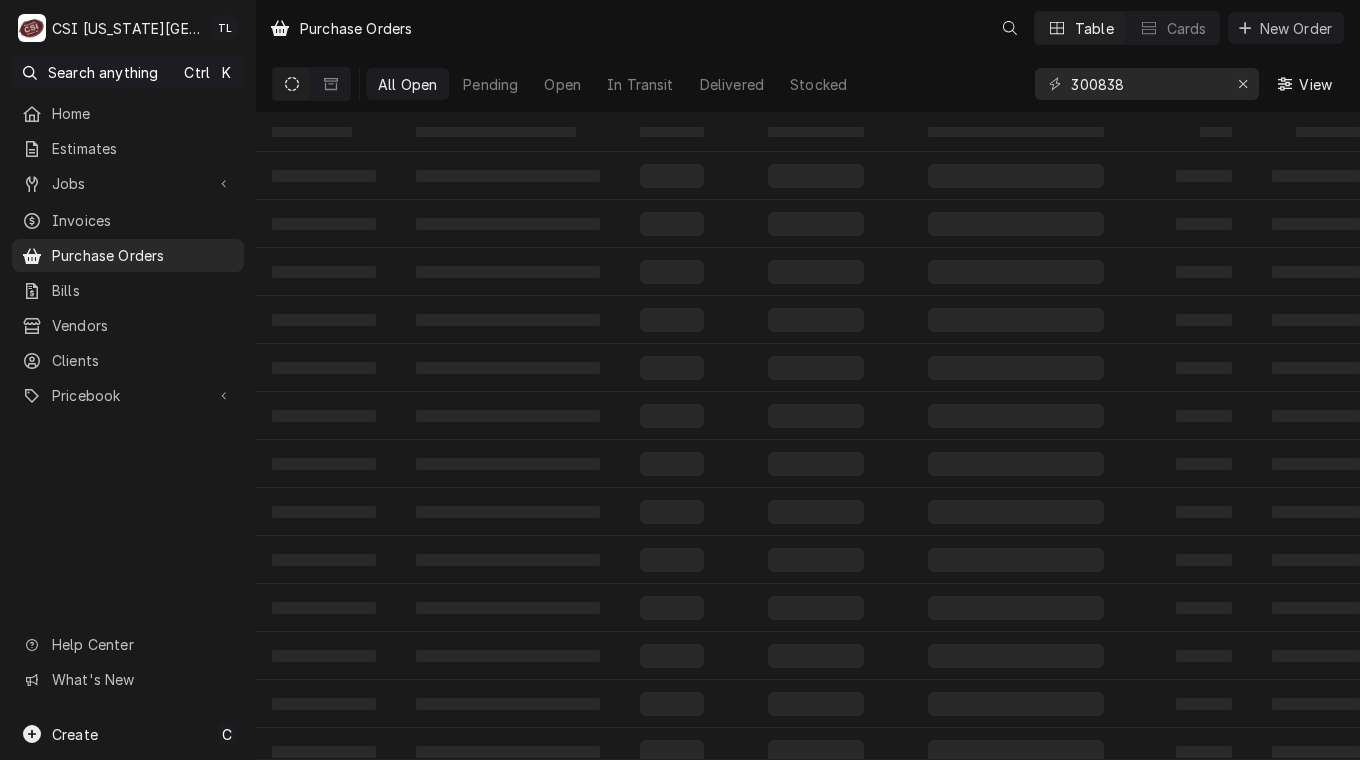 scroll, scrollTop: 0, scrollLeft: 0, axis: both 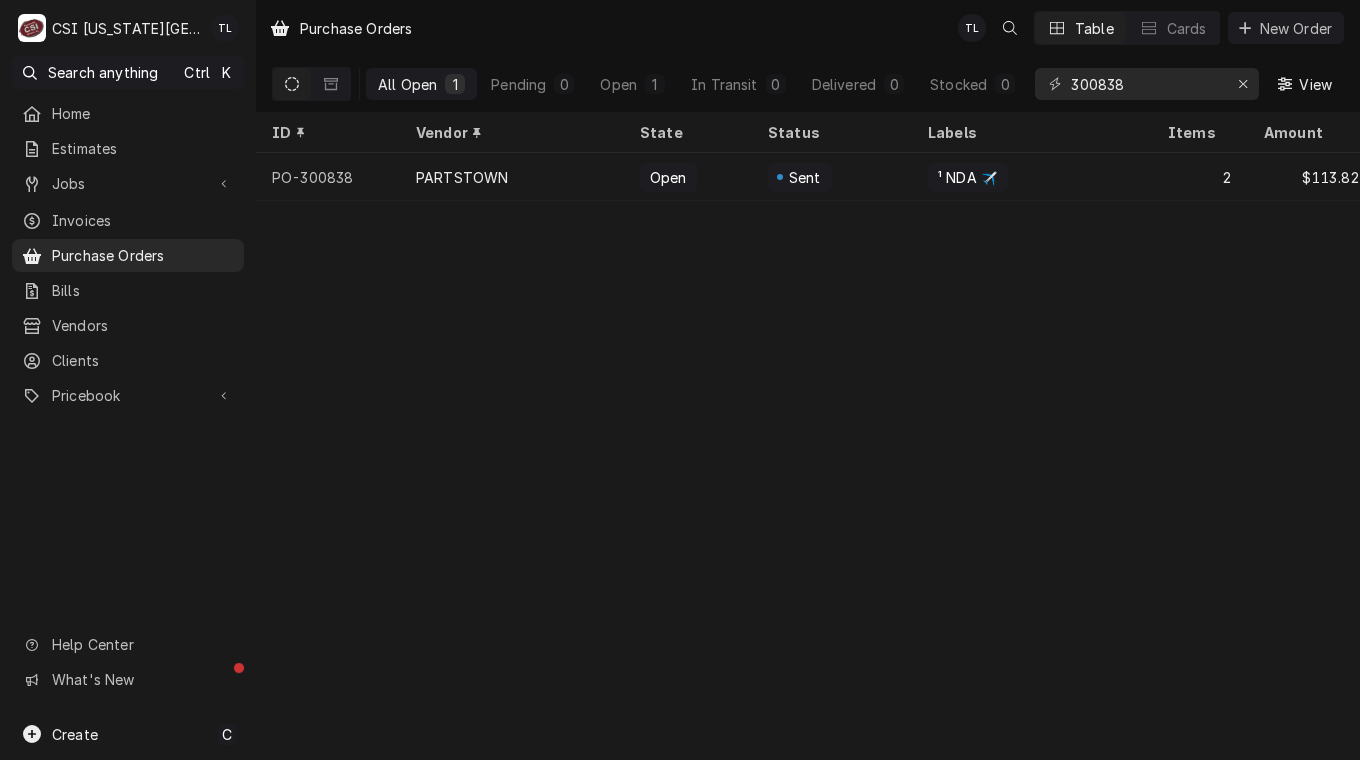 click on "Create" at bounding box center (59, 734) 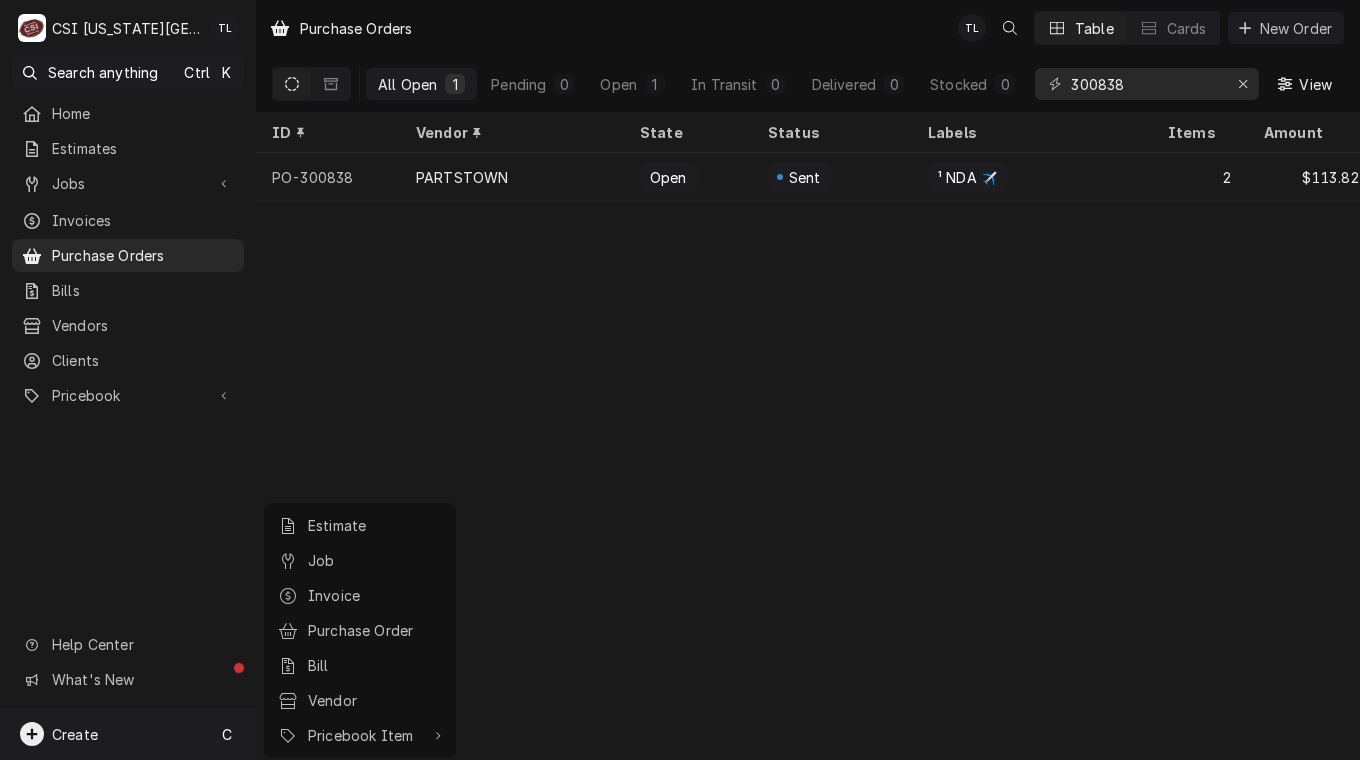 click on "Purchase Order" at bounding box center (375, 630) 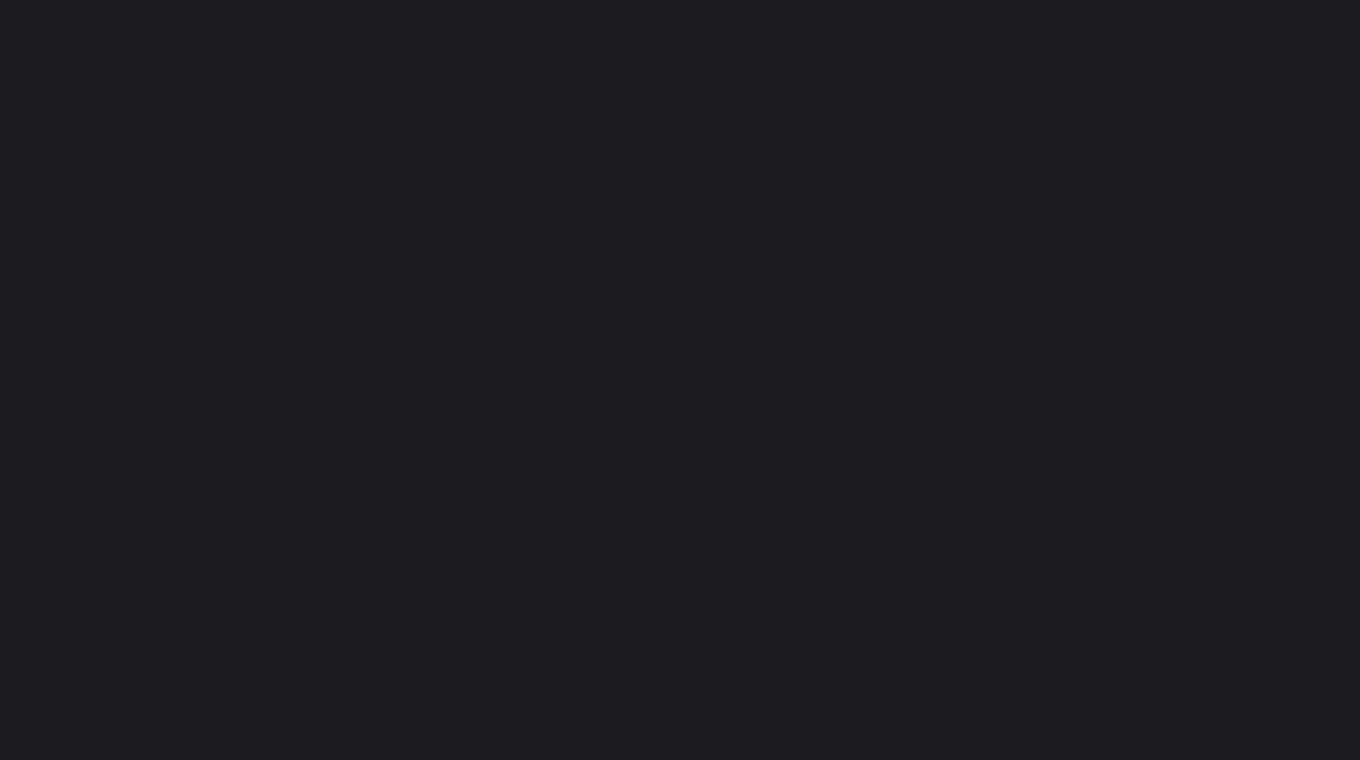 scroll, scrollTop: 0, scrollLeft: 0, axis: both 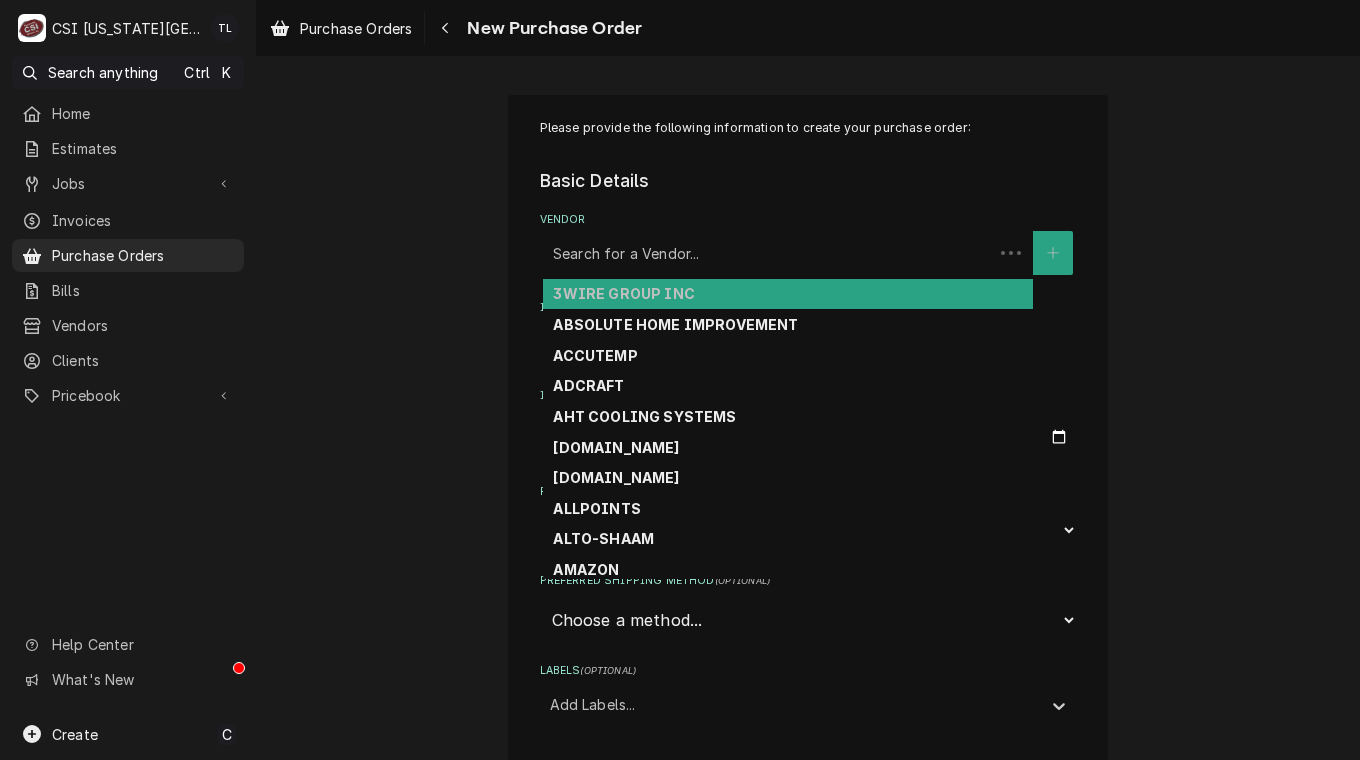 click at bounding box center [768, 253] 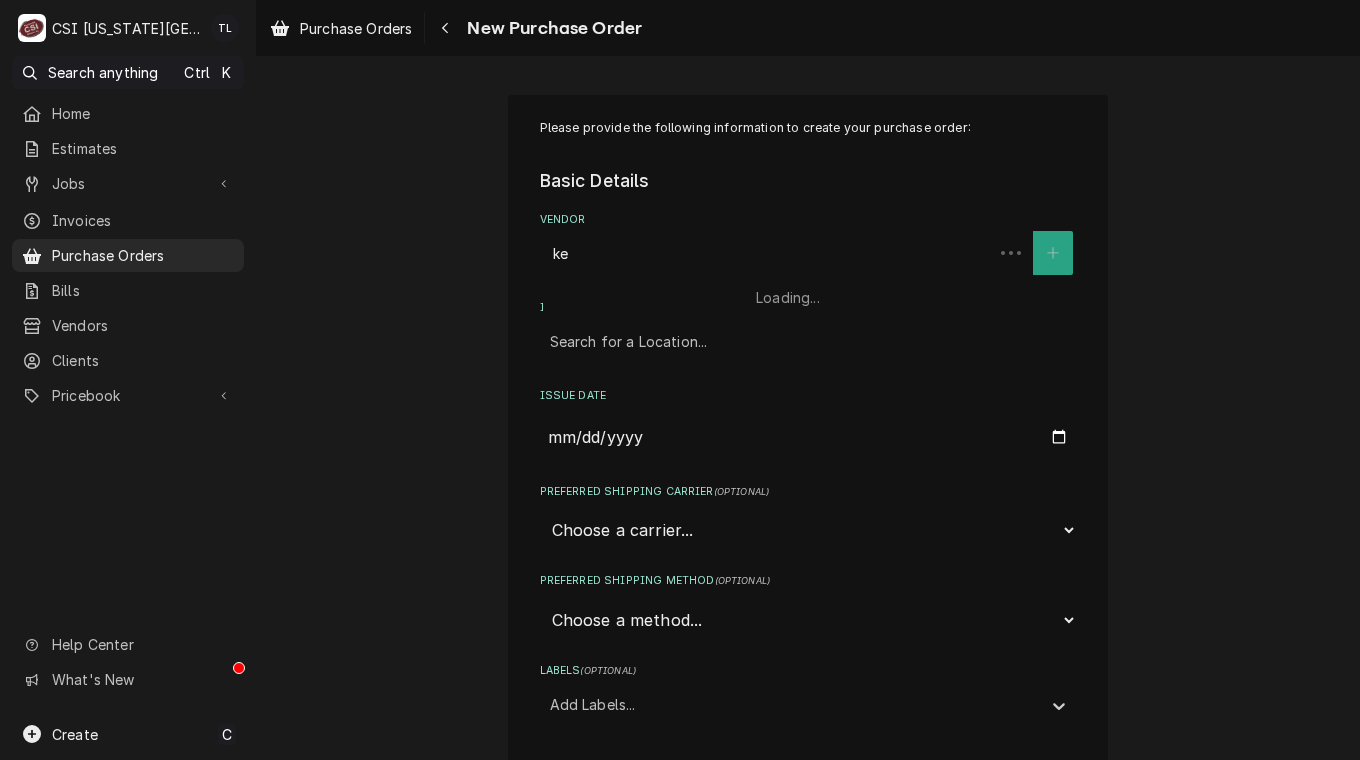type on "key" 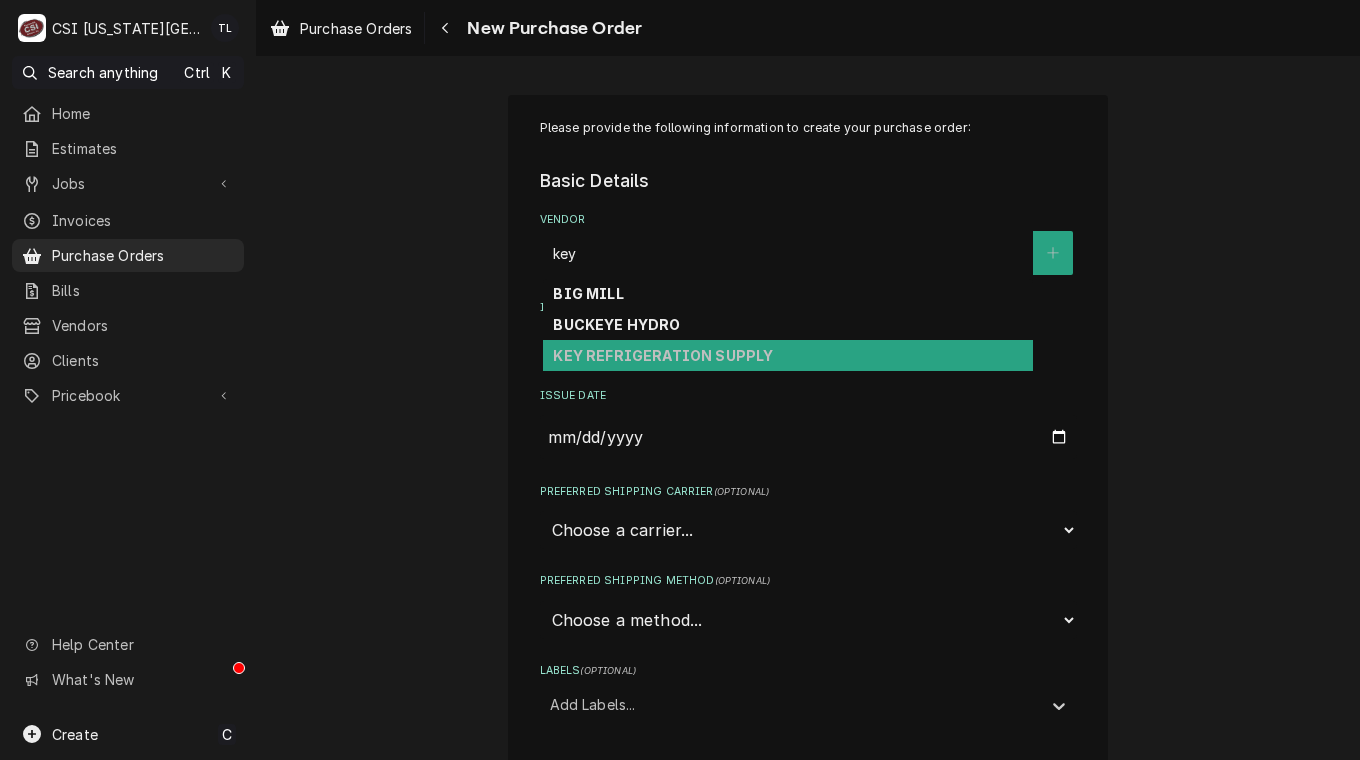 click on "KEY REFRIGERATION SUPPLY" at bounding box center (663, 355) 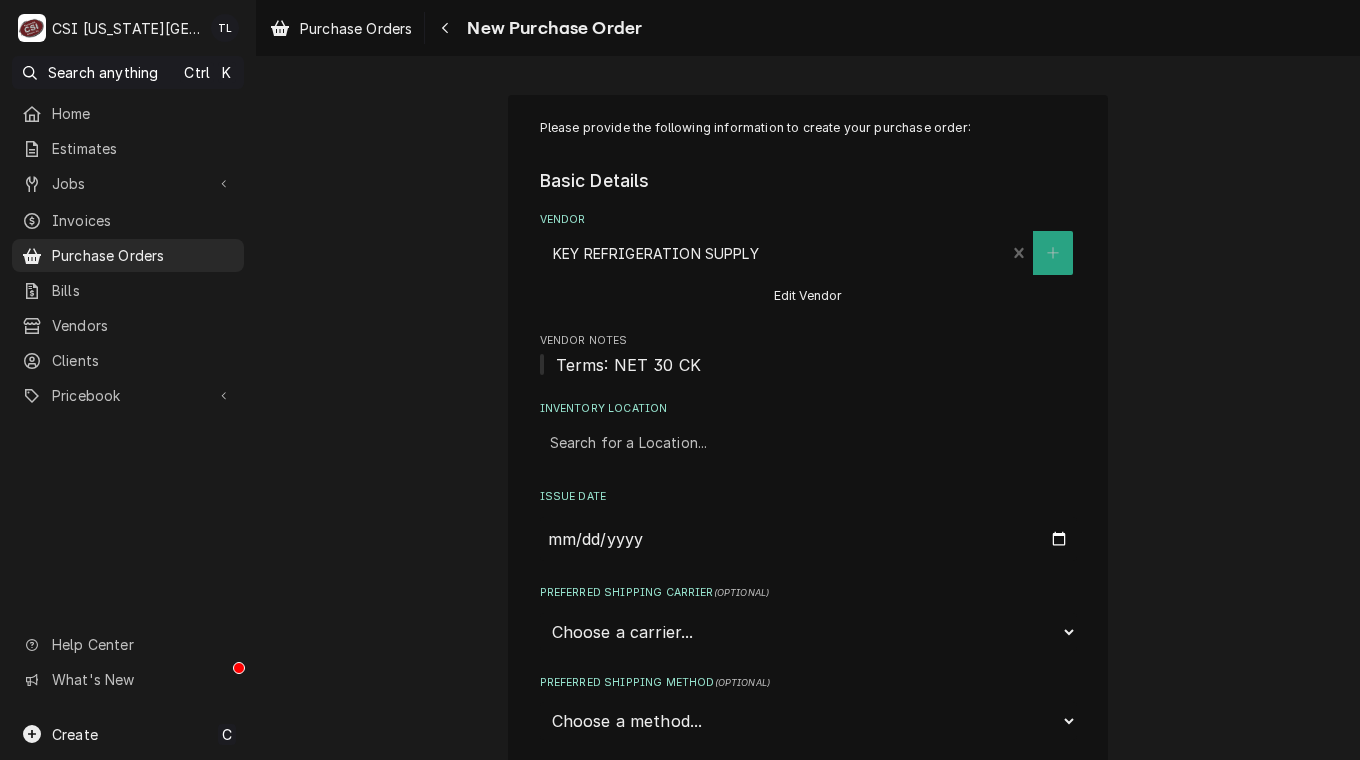click on "Vendor Notes" at bounding box center (808, 341) 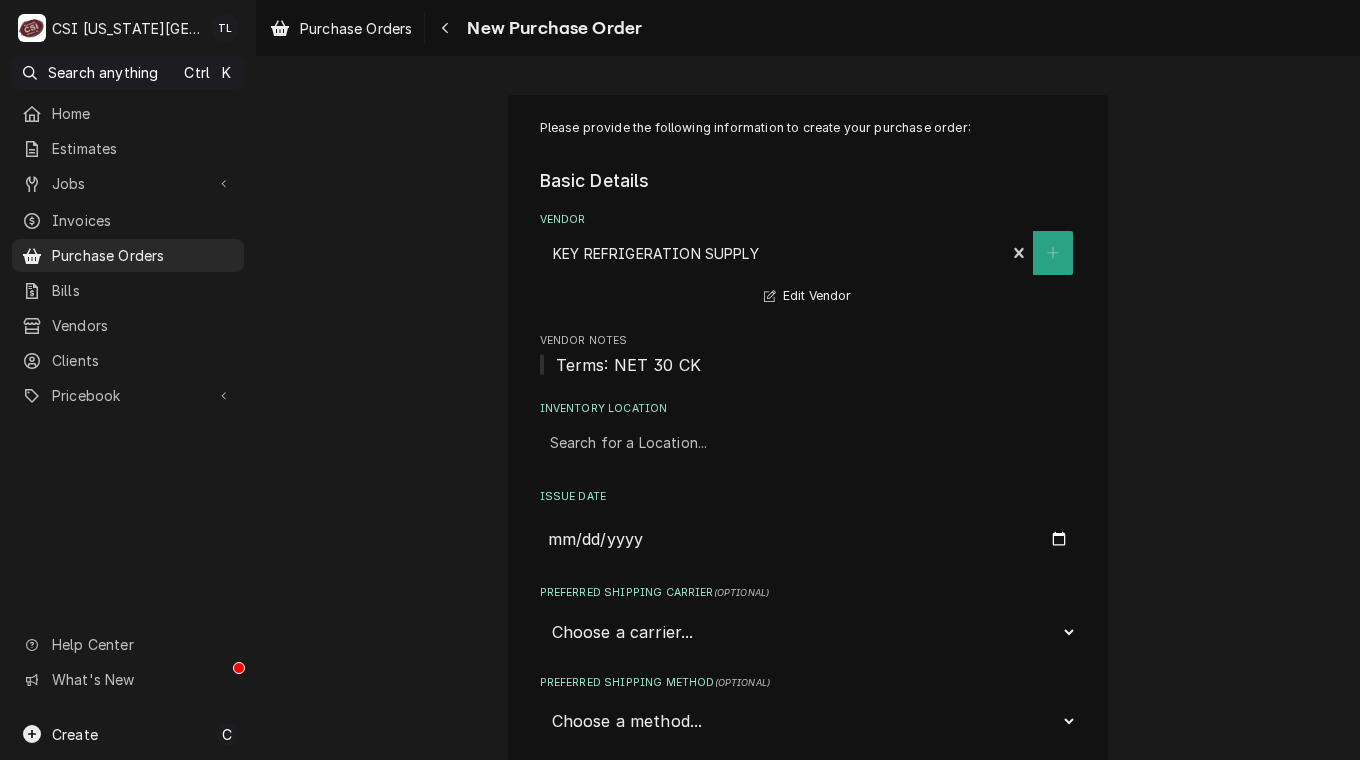 click at bounding box center [808, 443] 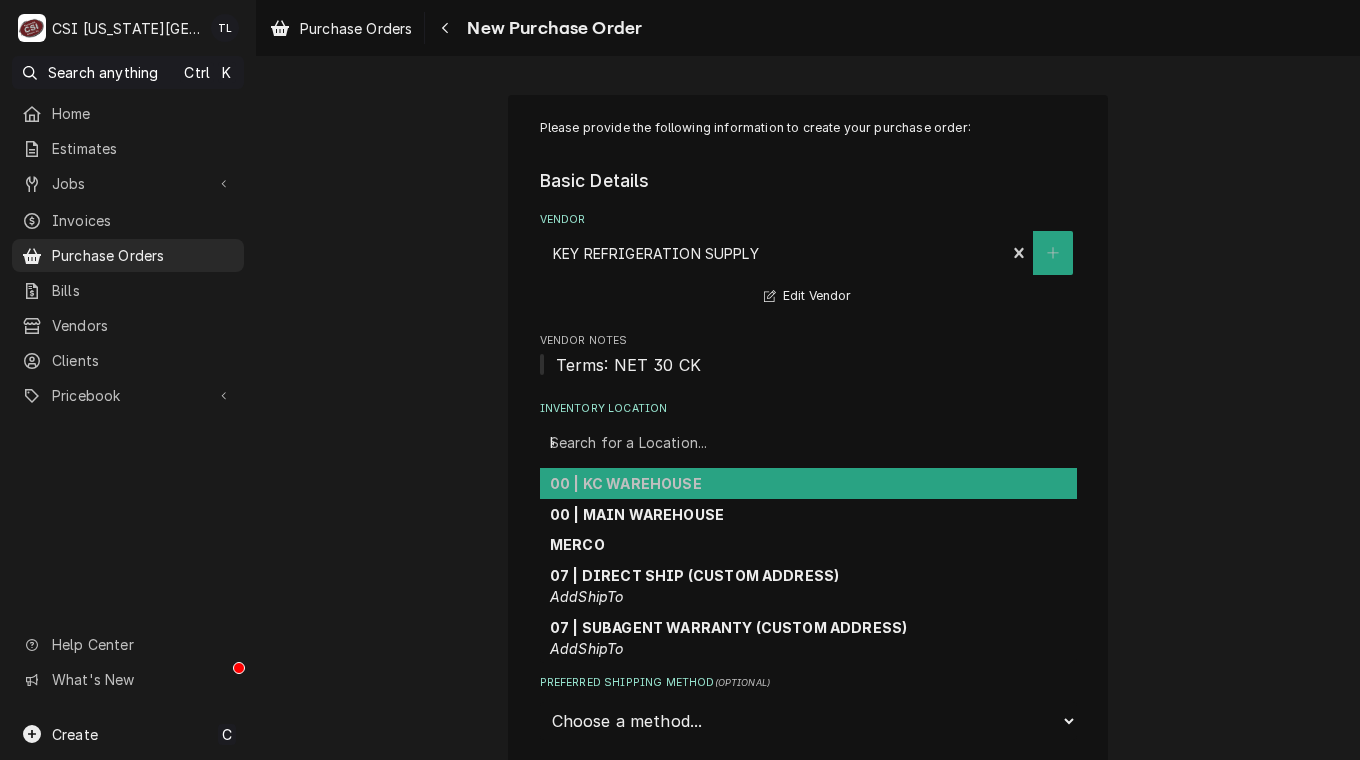 type on "kc" 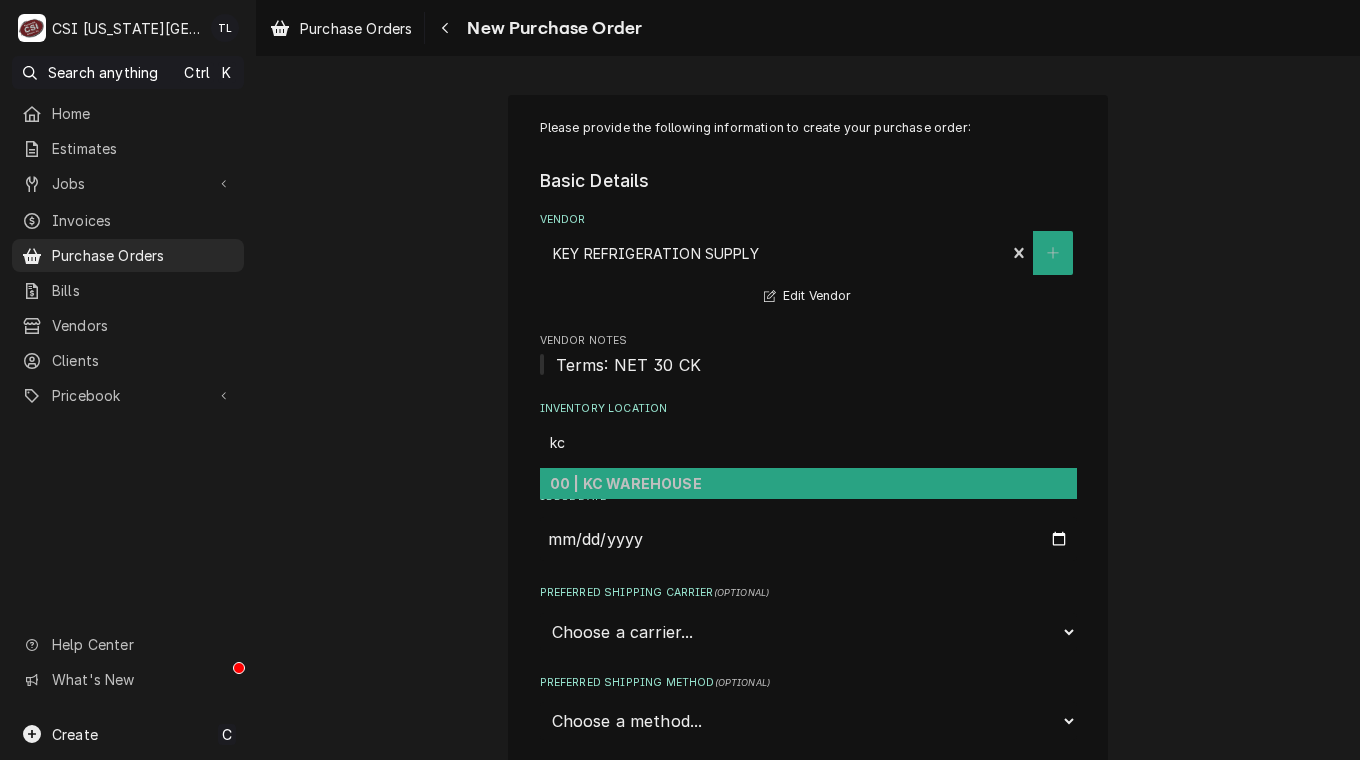 click on "00 | KC WAREHOUSE" at bounding box center (626, 483) 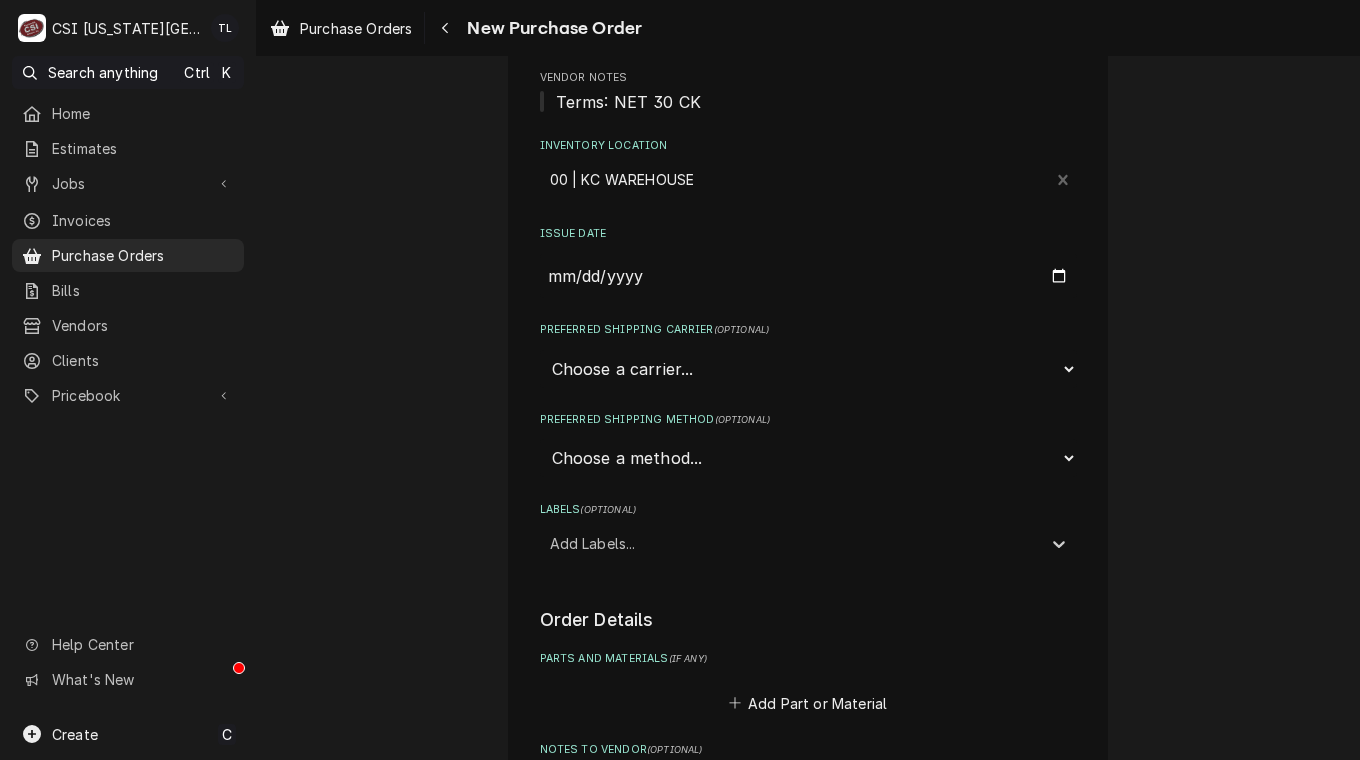 scroll, scrollTop: 277, scrollLeft: 0, axis: vertical 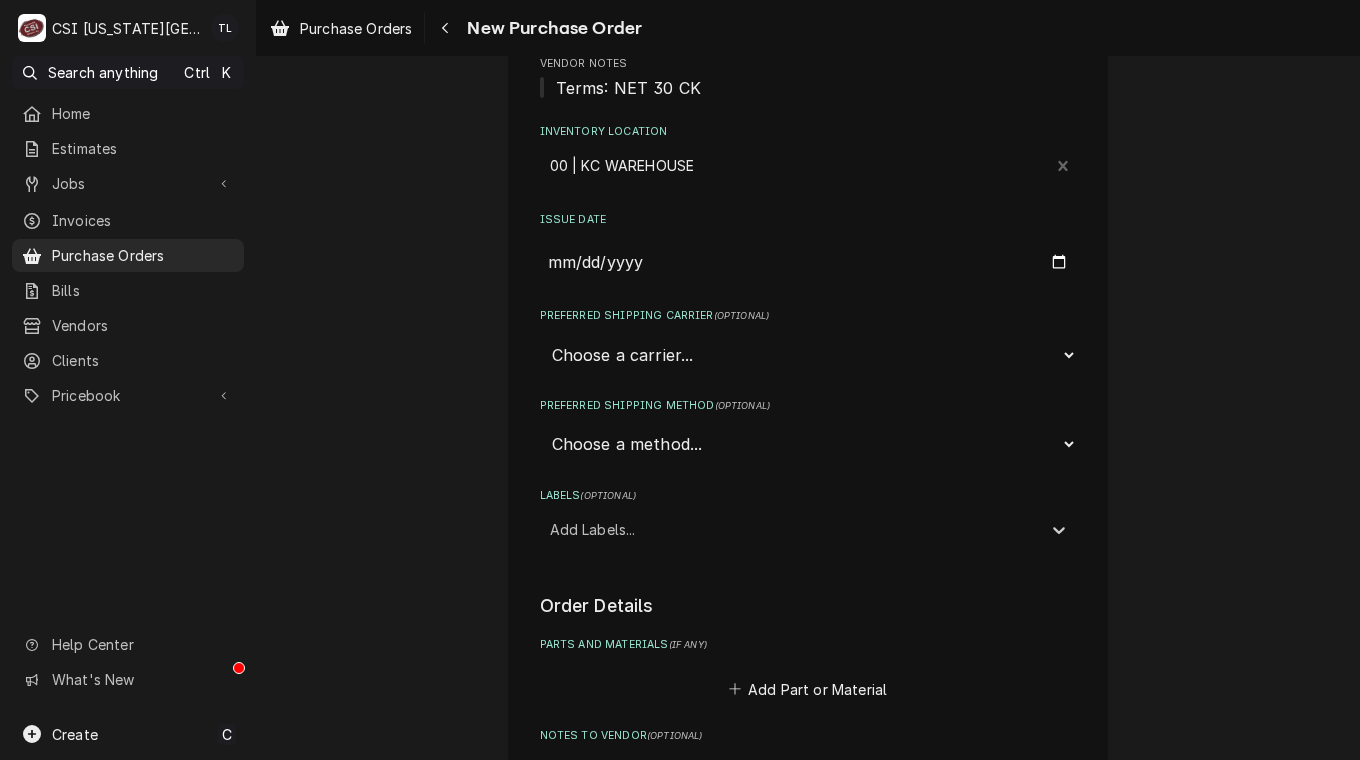 click at bounding box center [790, 529] 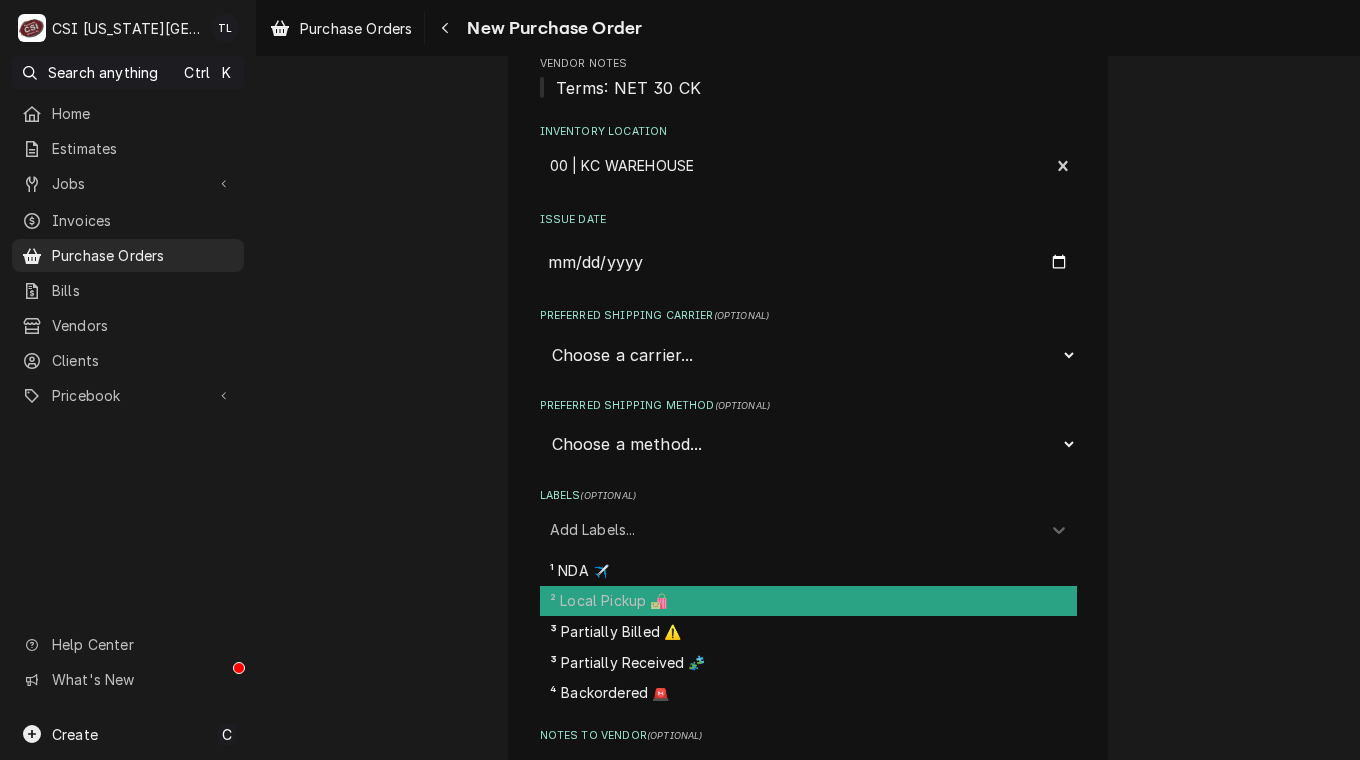 click on "² Local Pickup 🛍️" at bounding box center (808, 601) 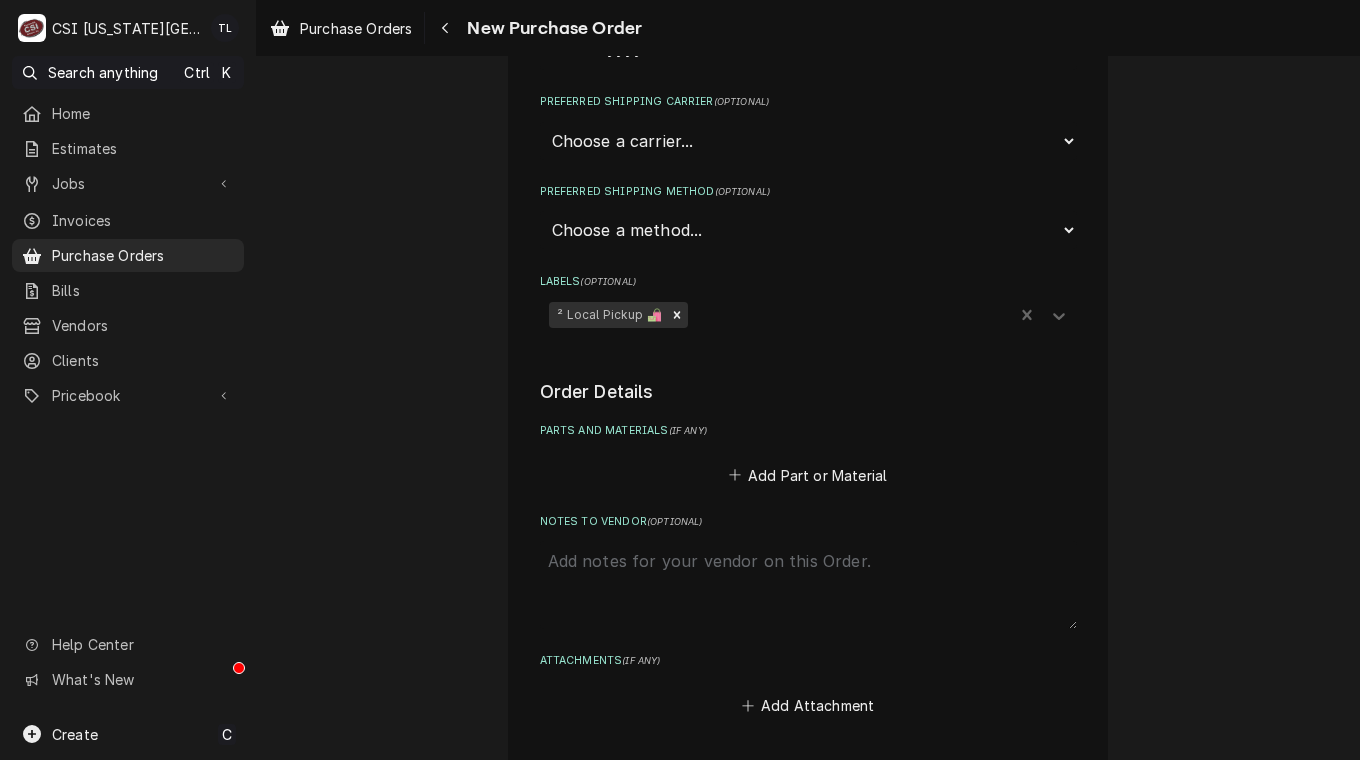 scroll, scrollTop: 497, scrollLeft: 0, axis: vertical 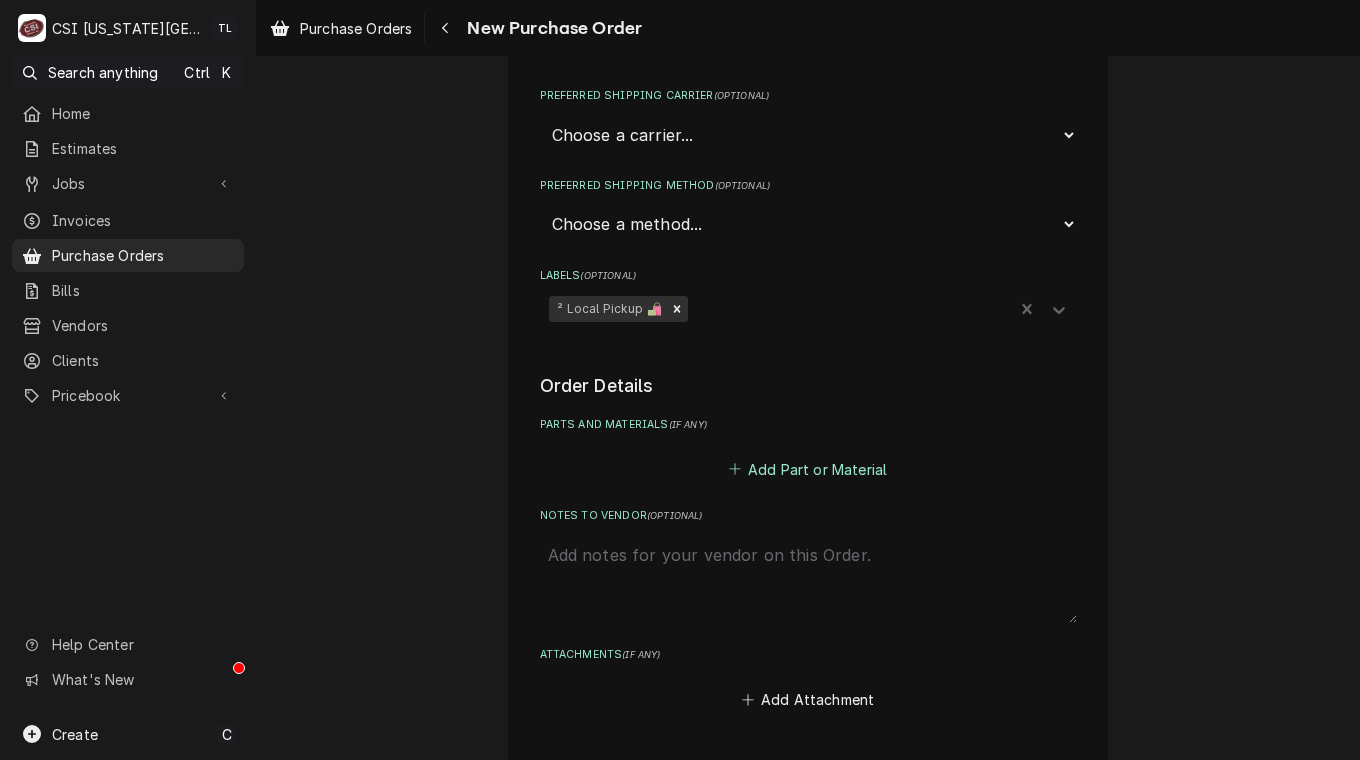 click on "Add Part or Material" at bounding box center (807, 469) 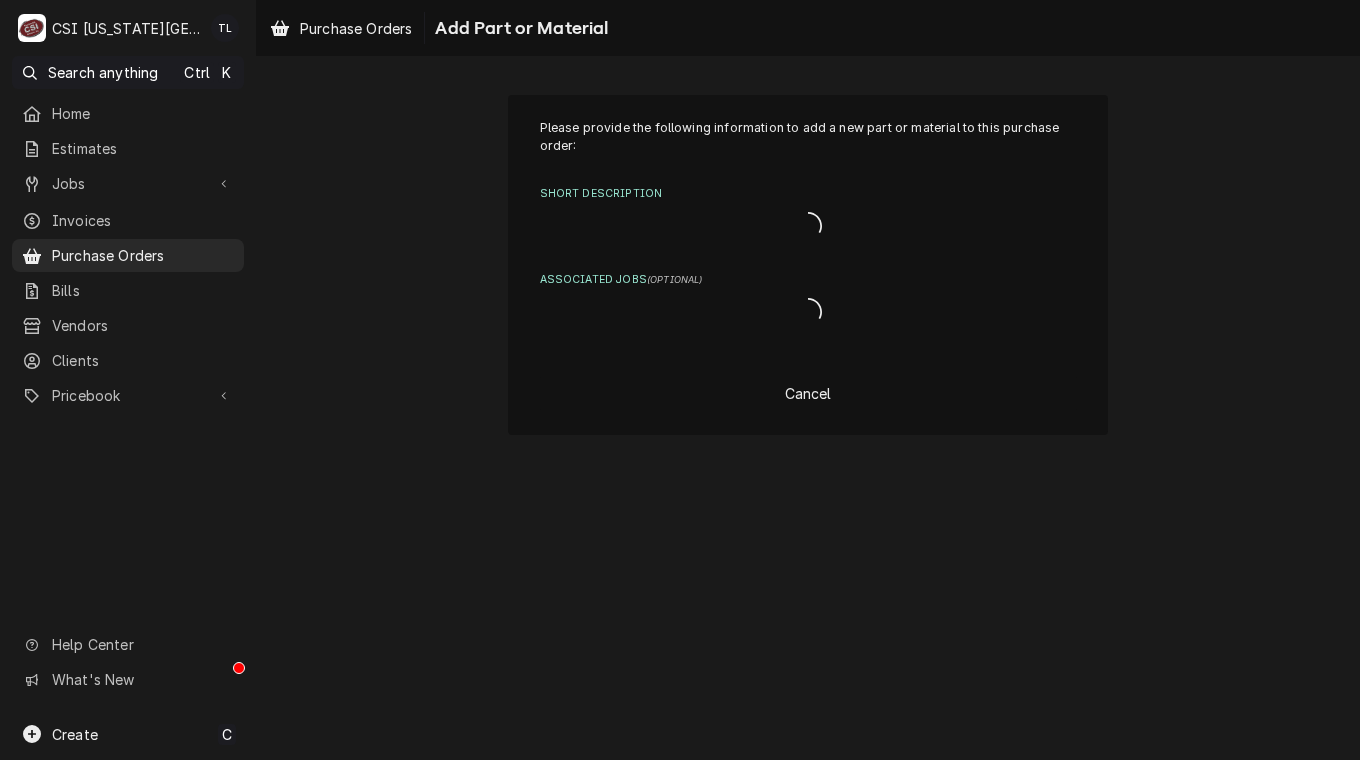 scroll, scrollTop: 0, scrollLeft: 0, axis: both 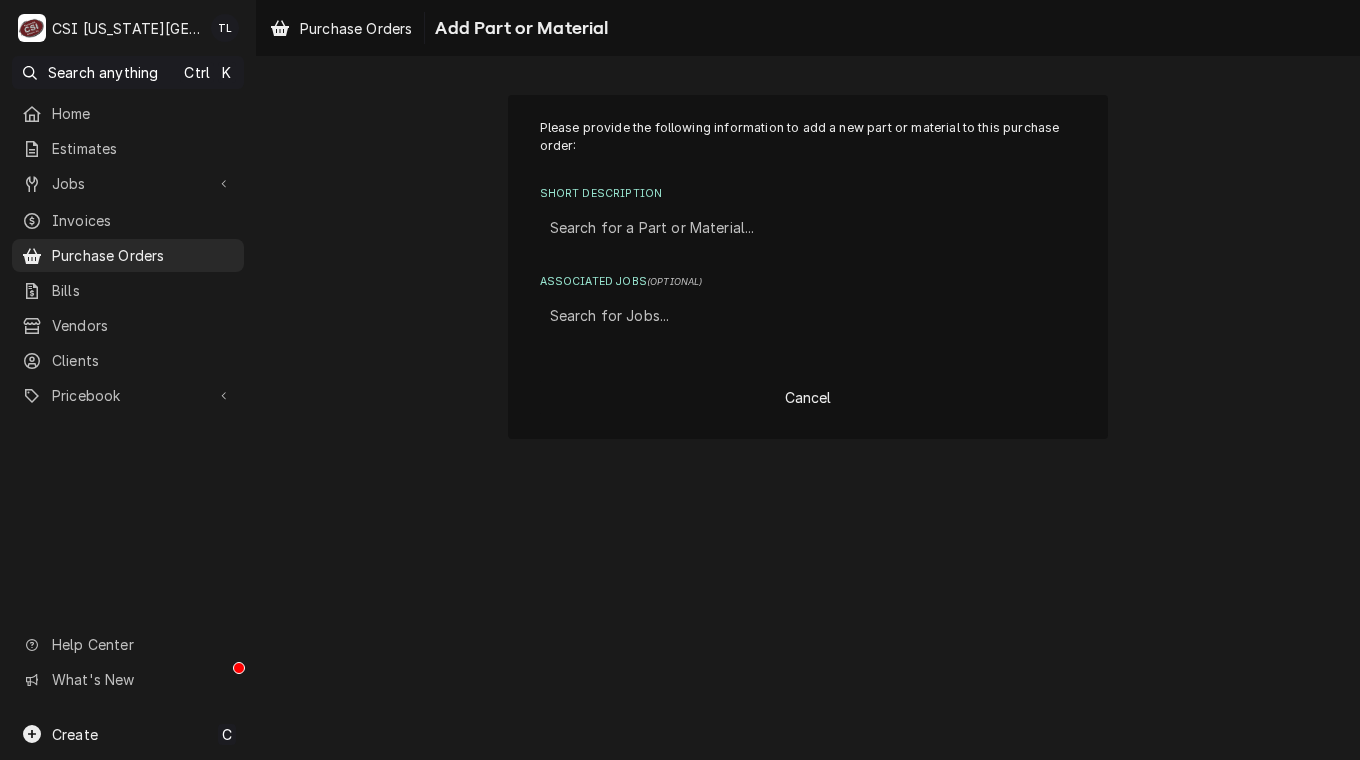click at bounding box center (808, 228) 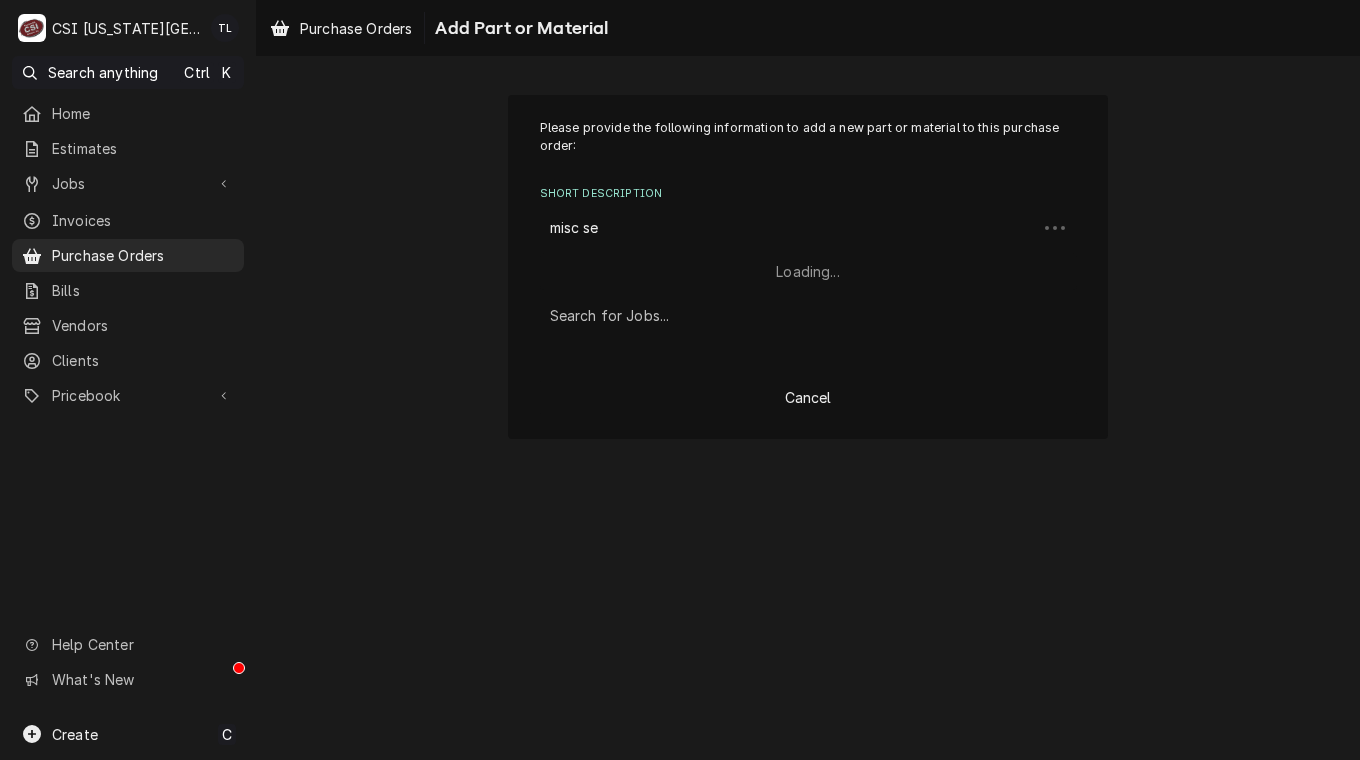 type on "misc ser" 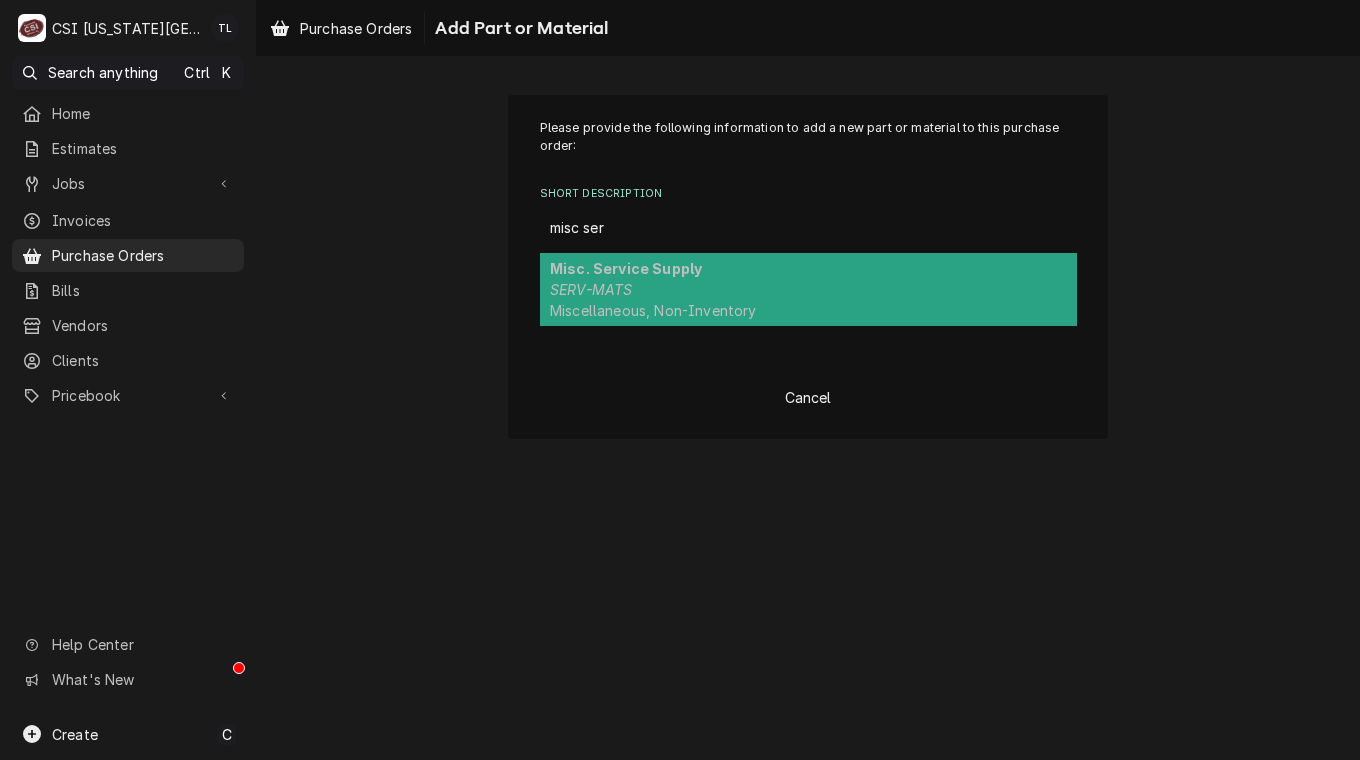 click on "Misc. Service Supply" at bounding box center (626, 268) 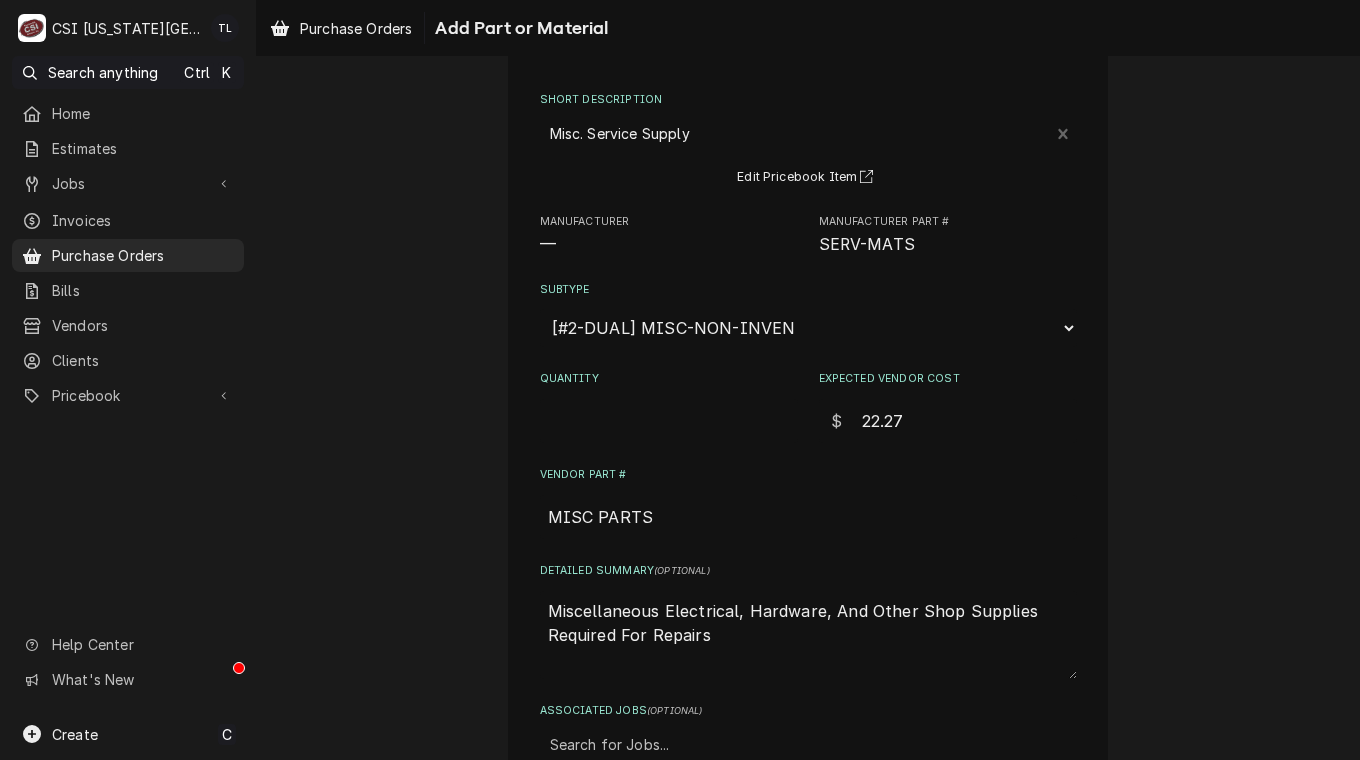scroll, scrollTop: 102, scrollLeft: 0, axis: vertical 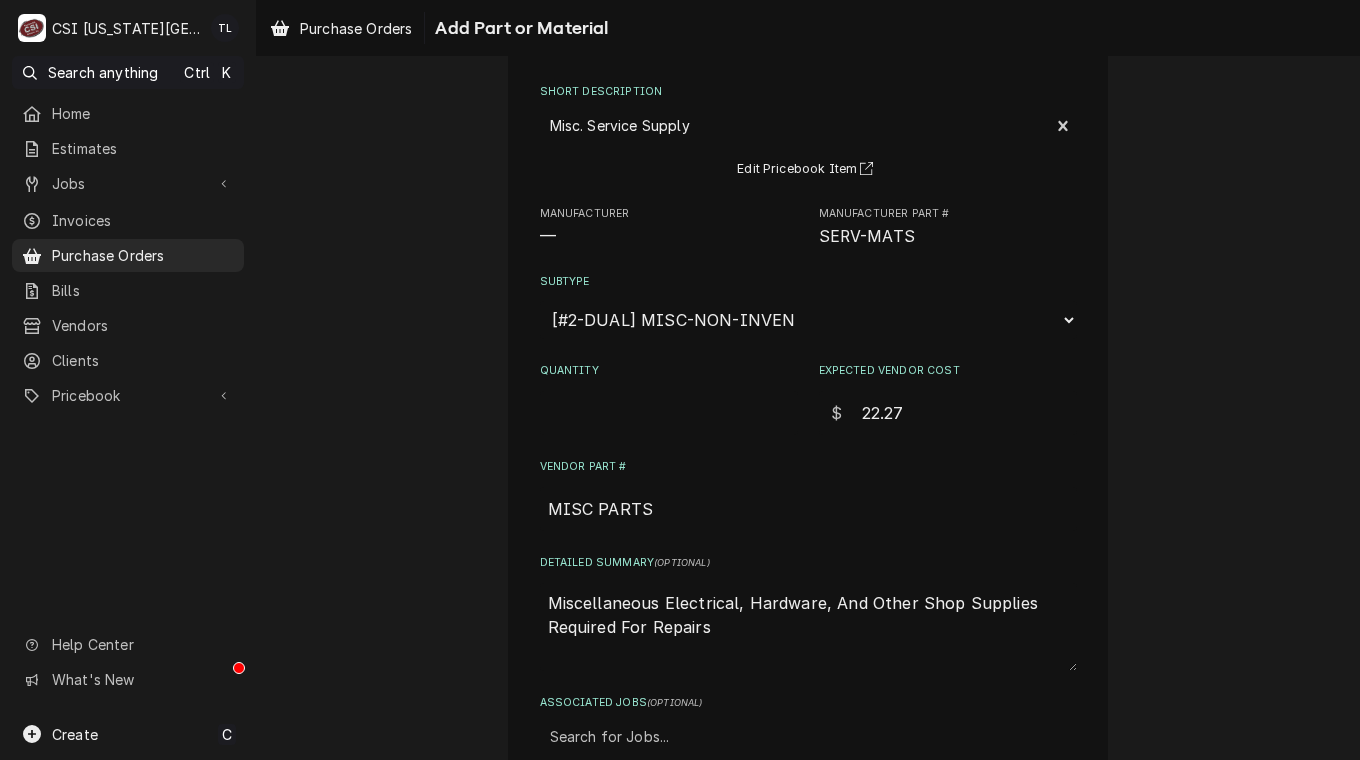 drag, startPoint x: 927, startPoint y: 407, endPoint x: 768, endPoint y: 408, distance: 159.00314 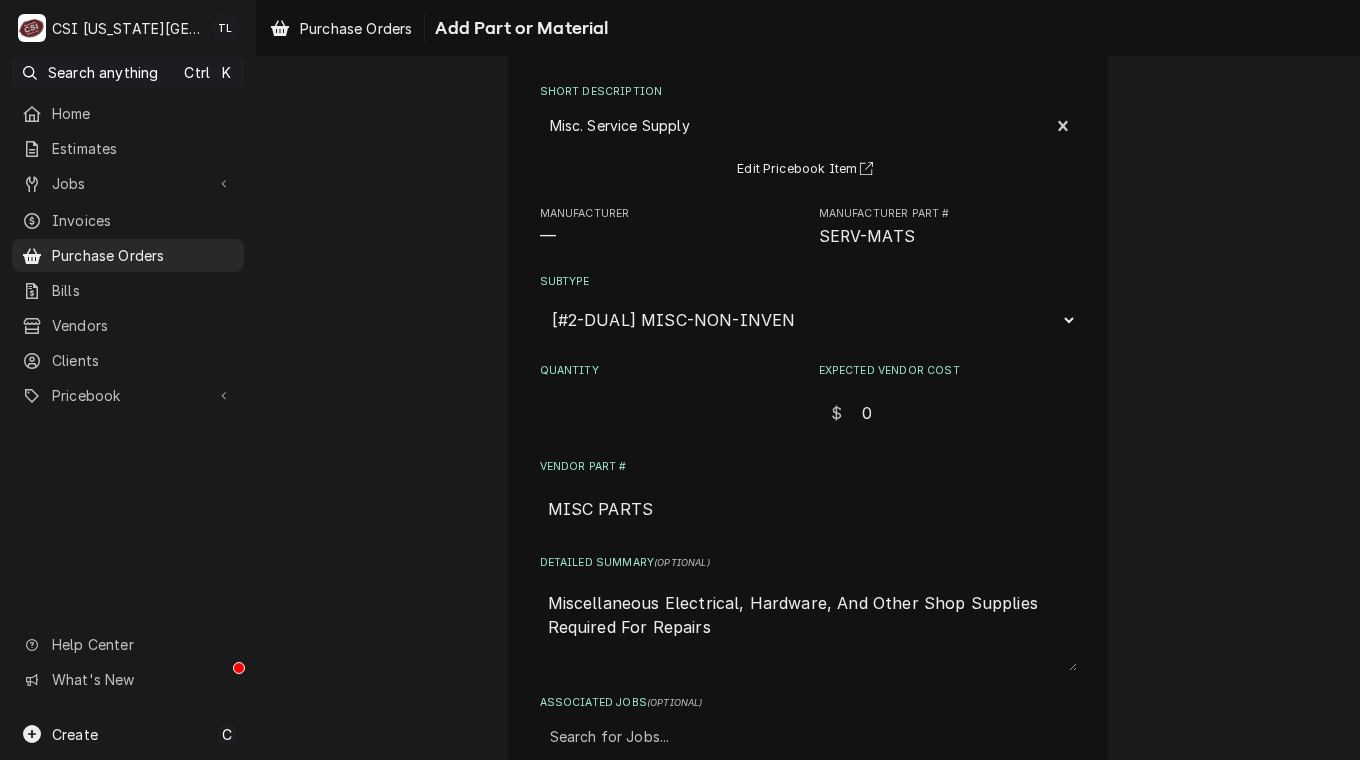 type on "0" 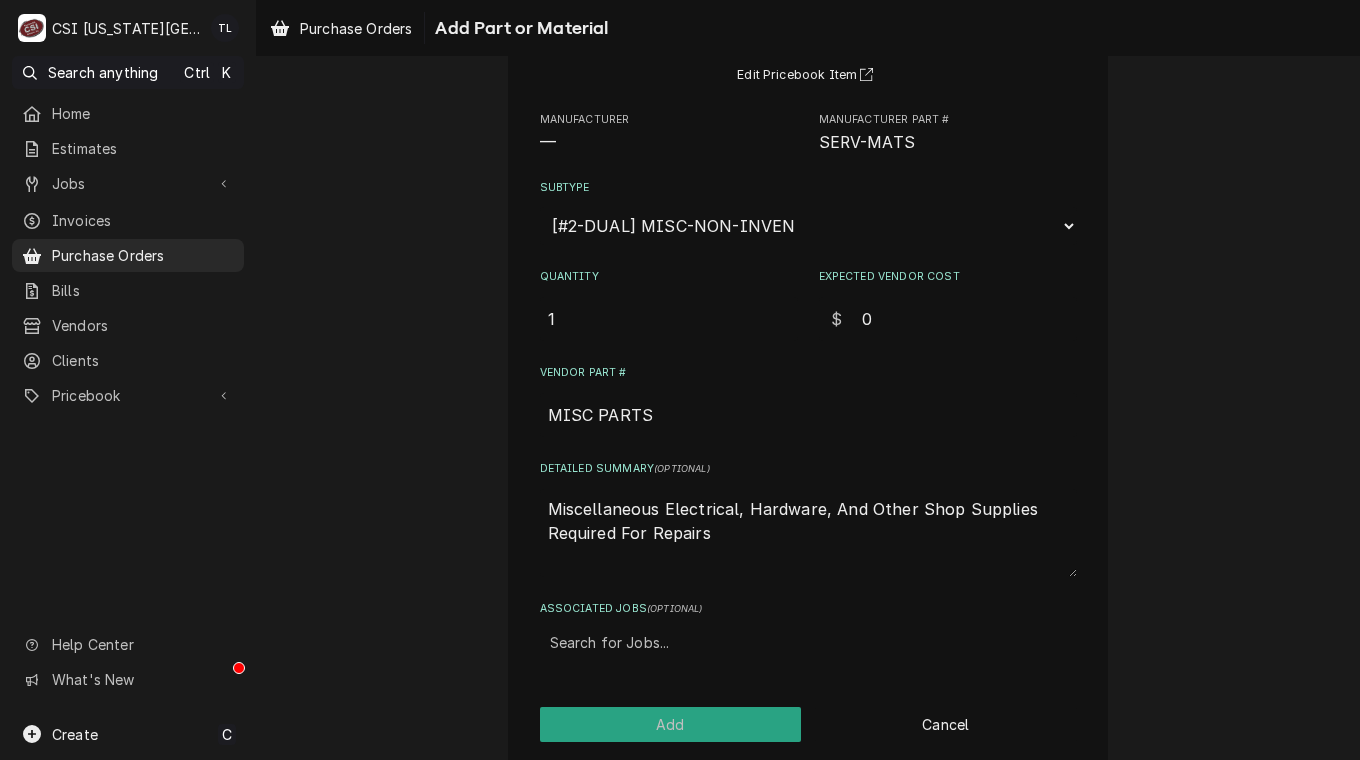 scroll, scrollTop: 219, scrollLeft: 0, axis: vertical 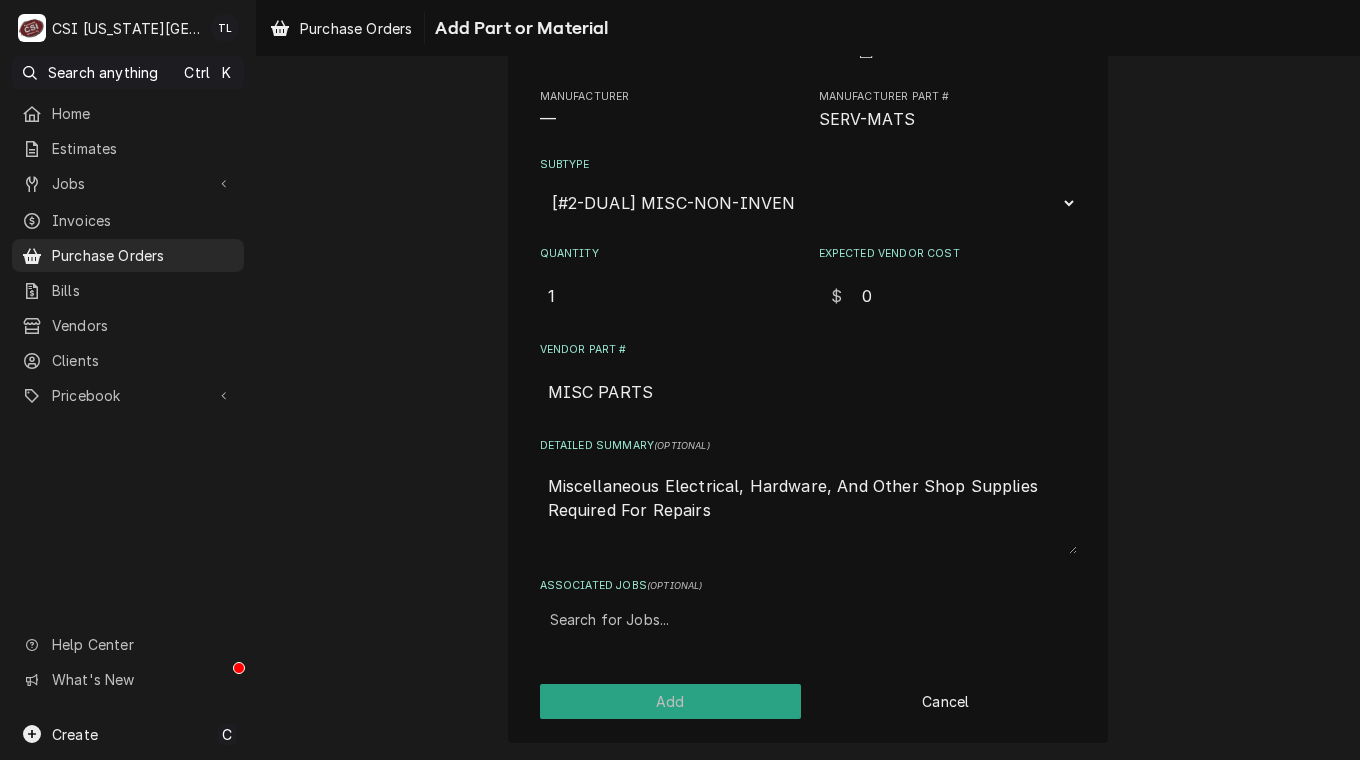 type on "1" 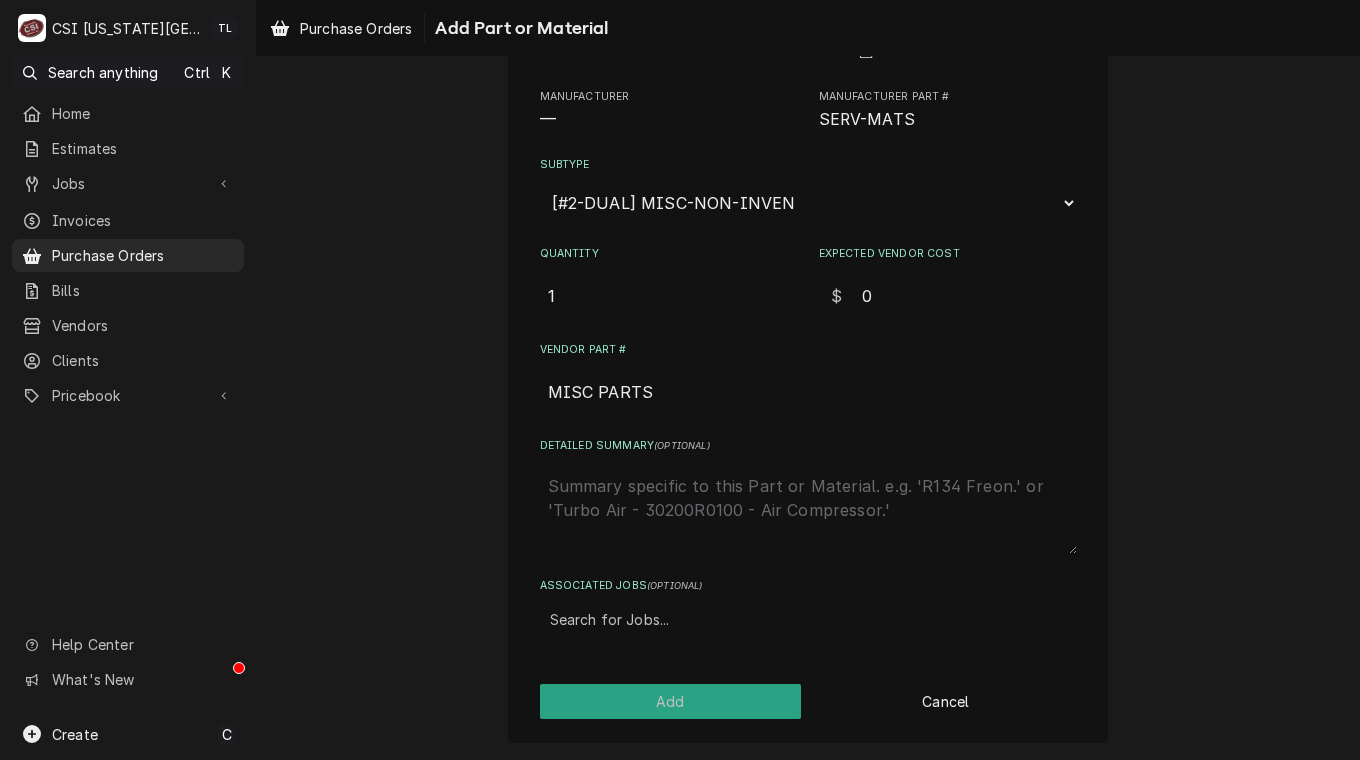 type 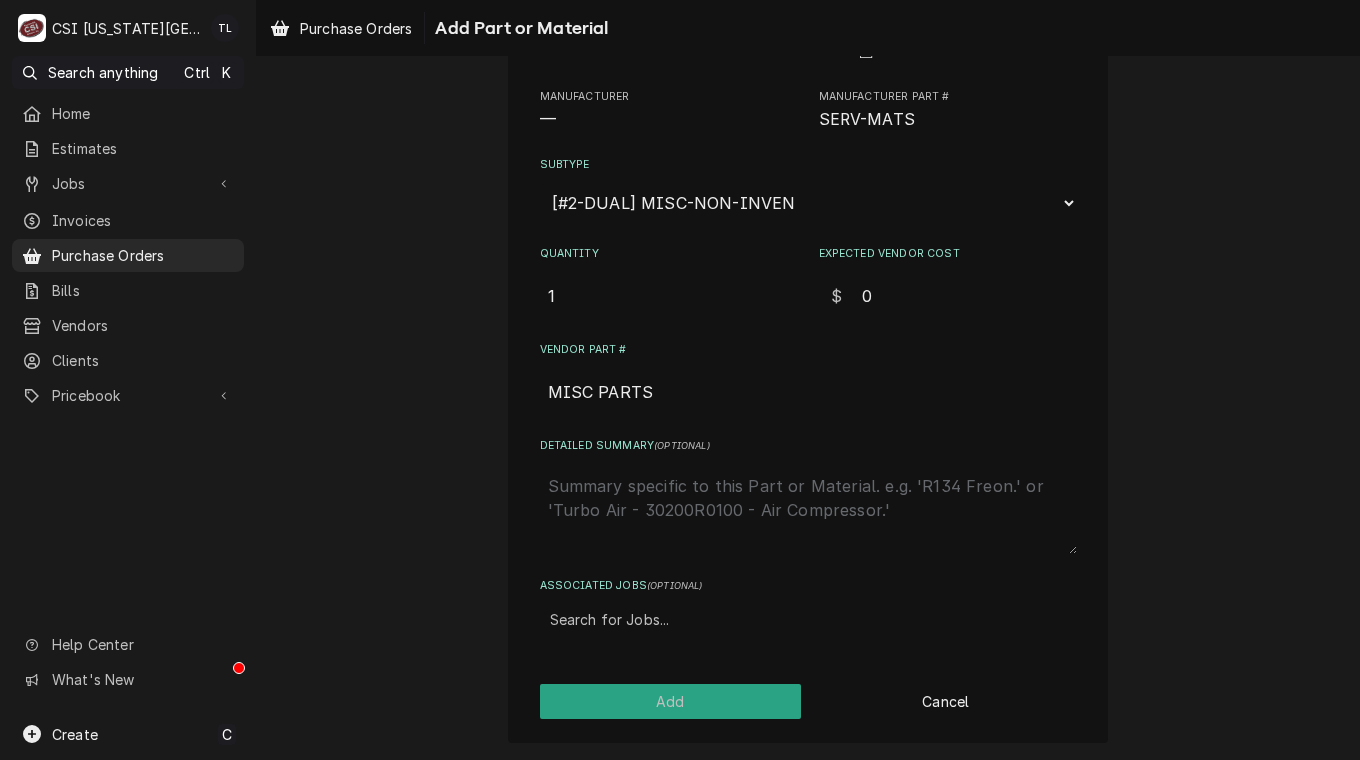 click at bounding box center [808, 620] 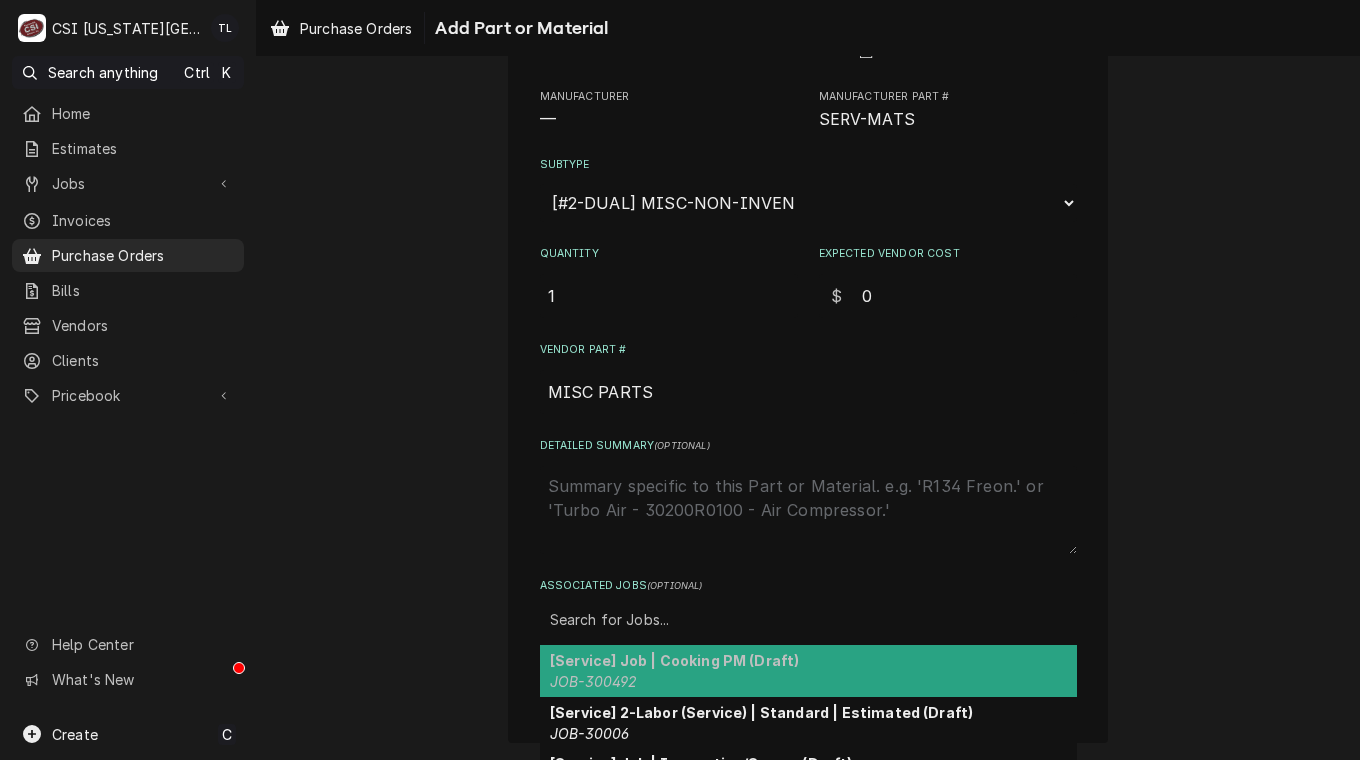 paste on "31077" 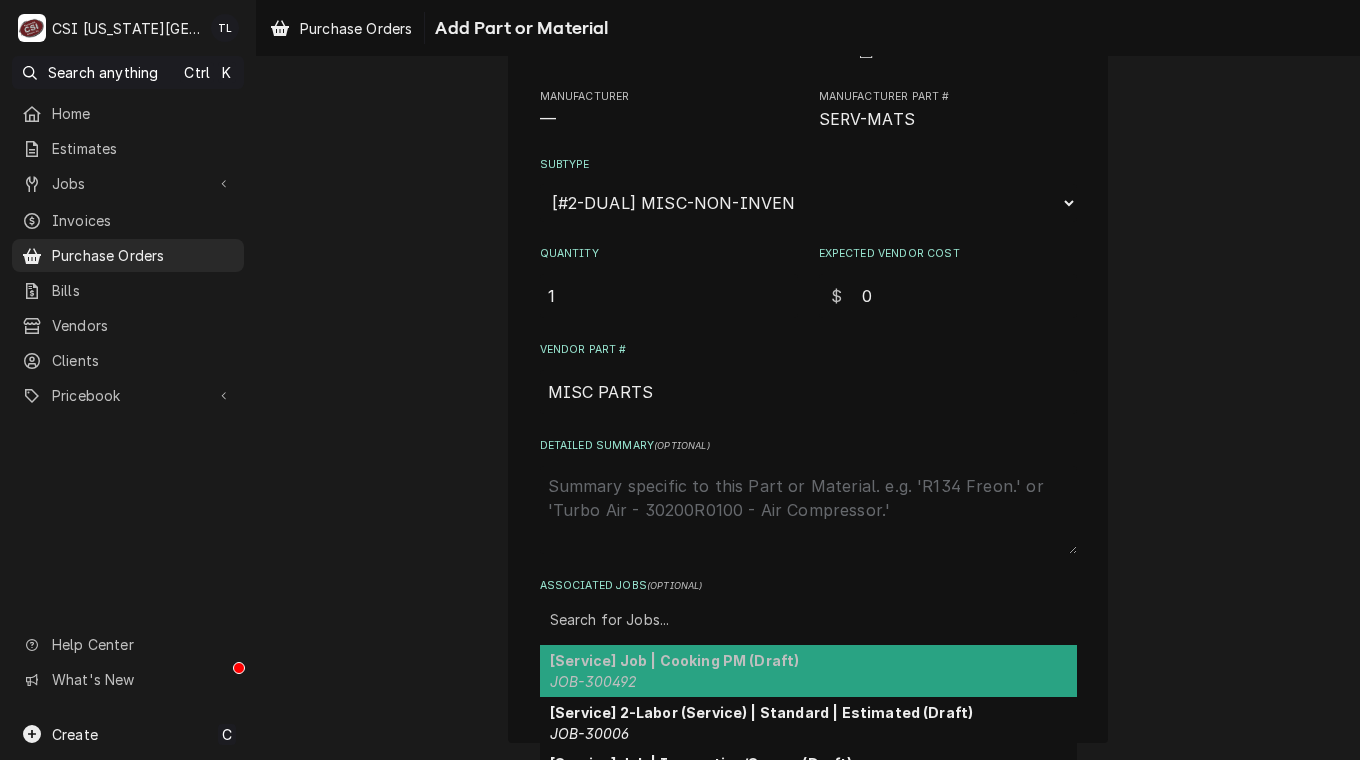 type on "31077" 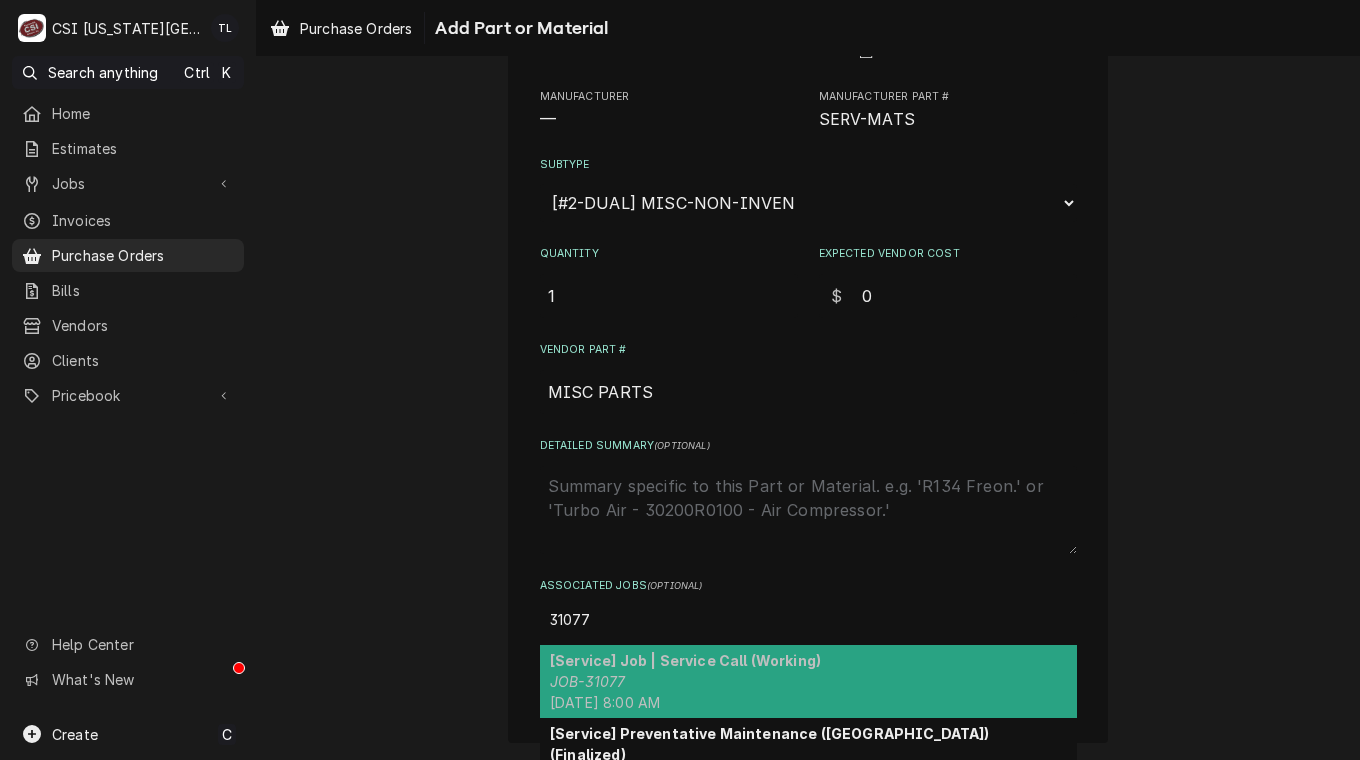click on "JOB-31077" at bounding box center (587, 681) 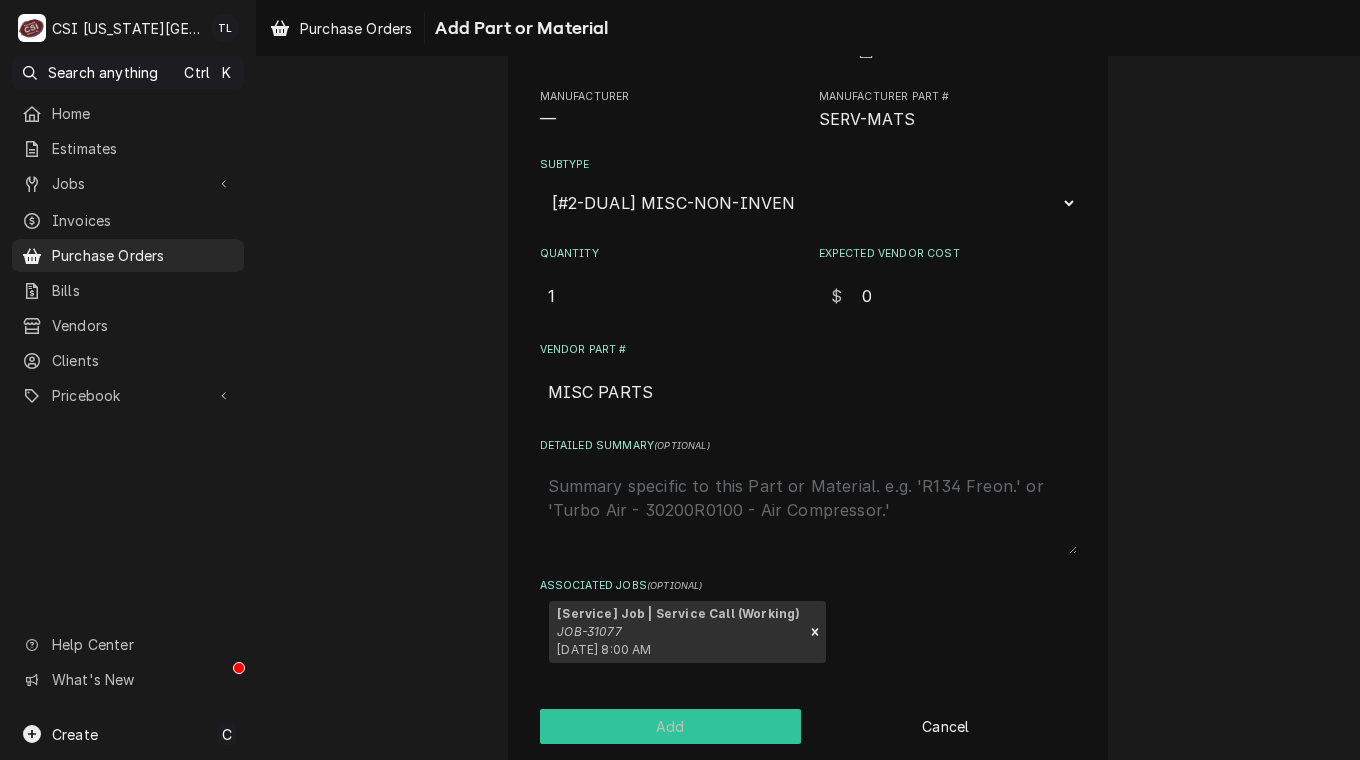 click on "Add" at bounding box center [671, 726] 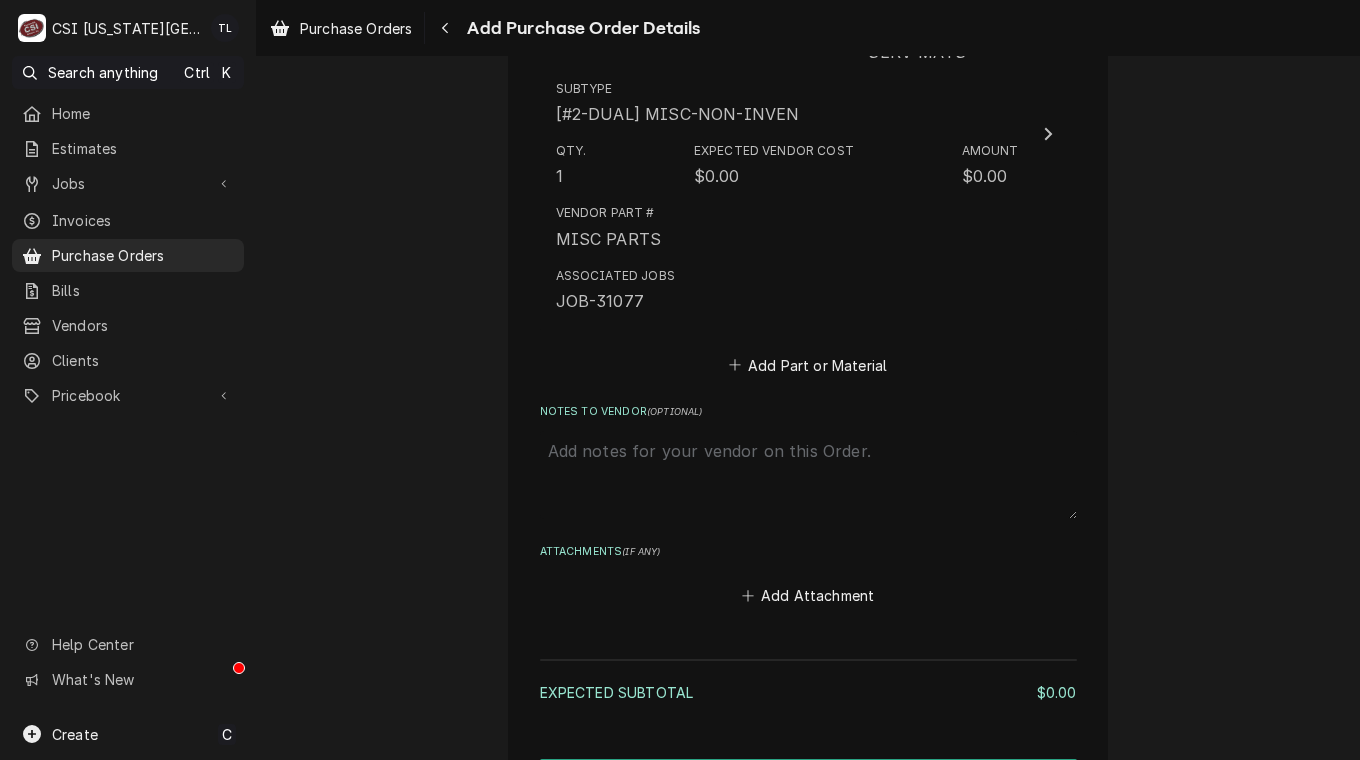 scroll, scrollTop: 1032, scrollLeft: 0, axis: vertical 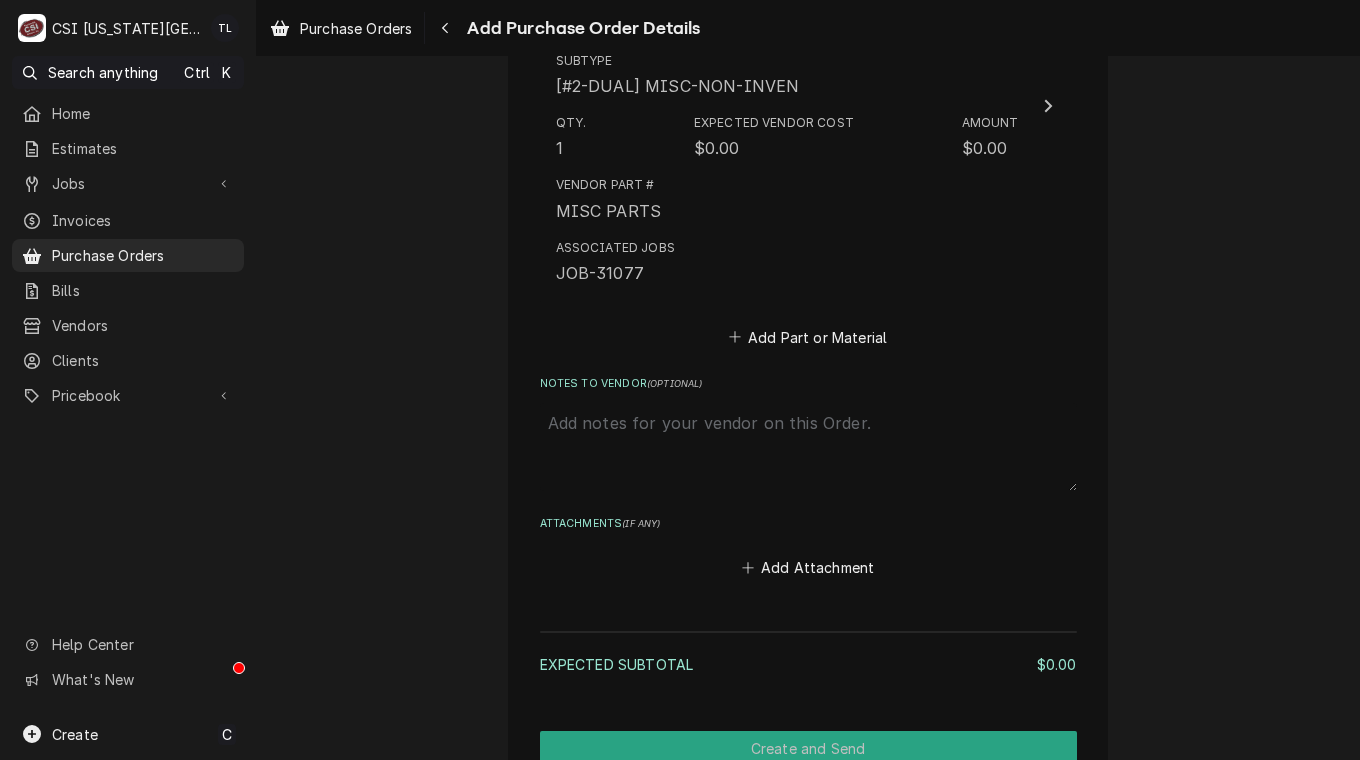 click on "Notes to Vendor  ( optional )" at bounding box center [808, 447] 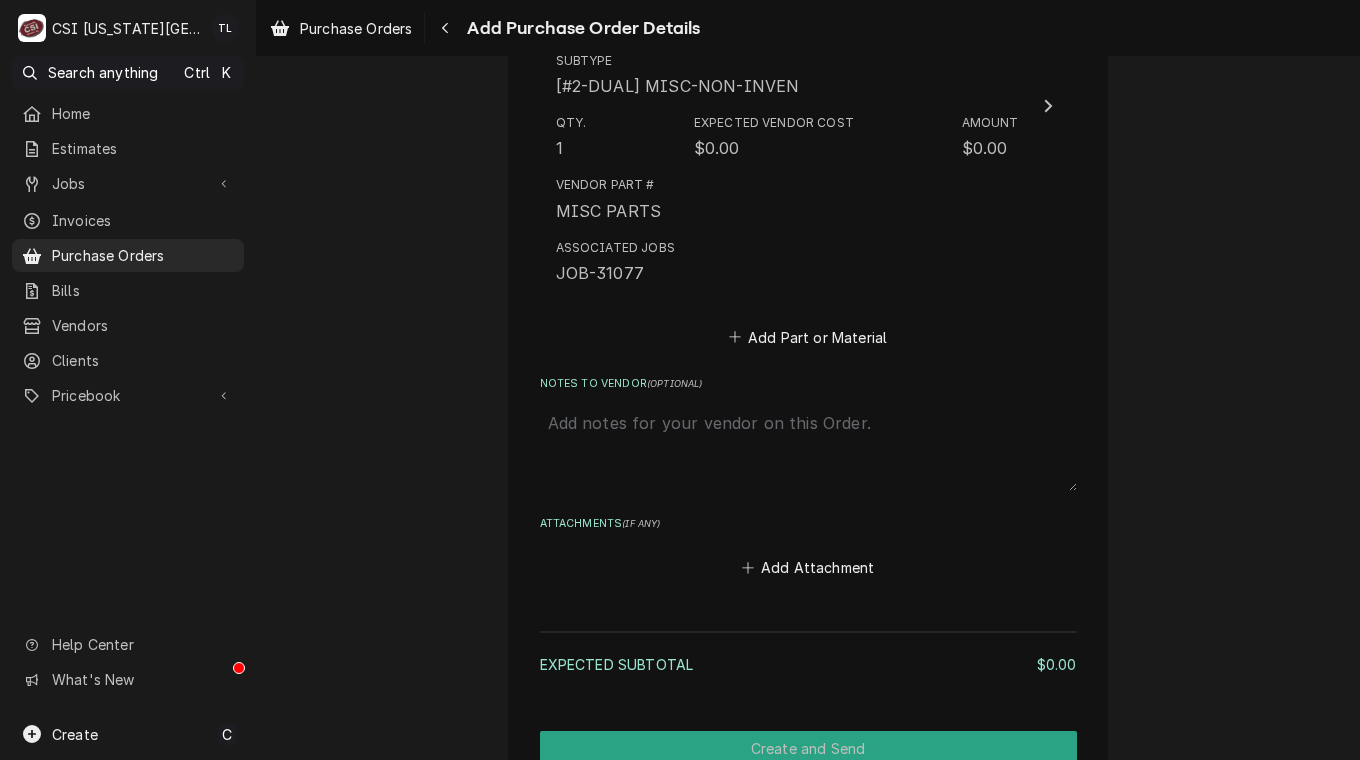 type on "x" 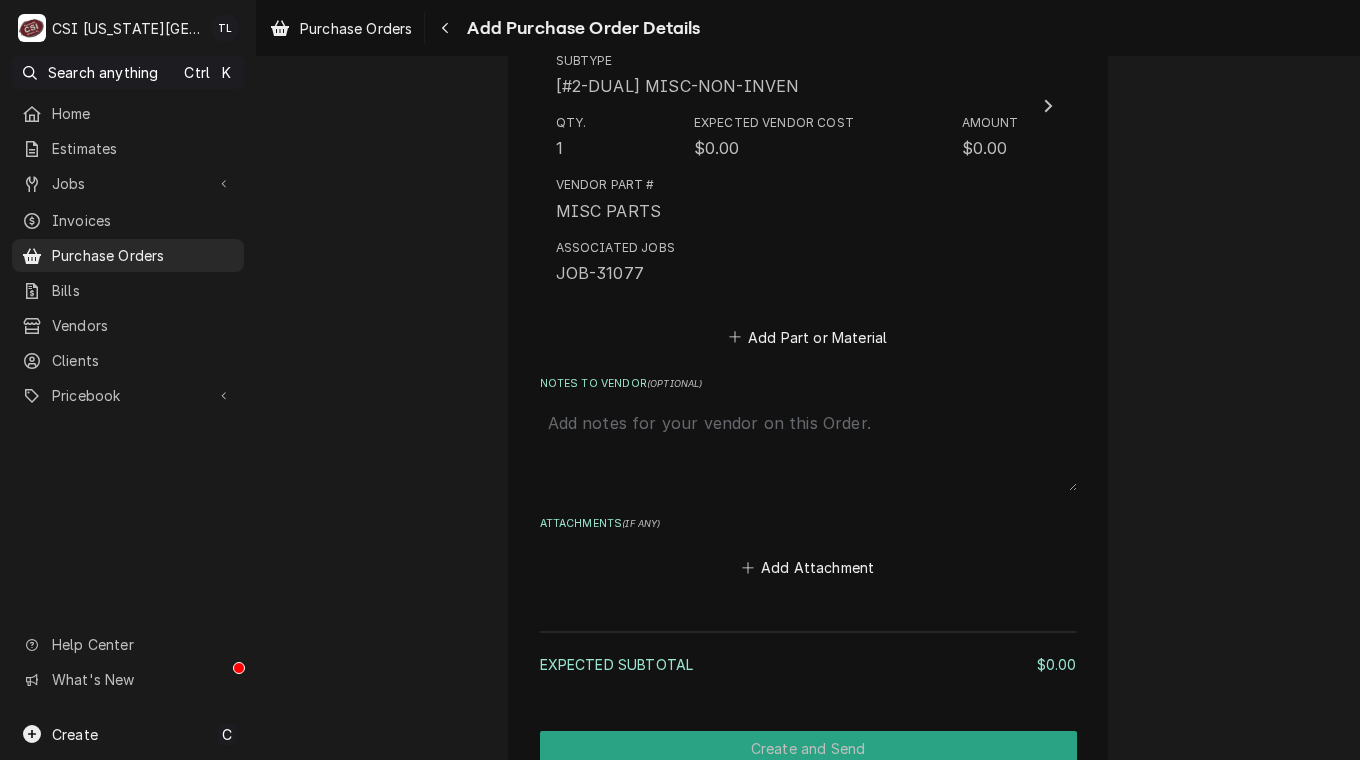 type on "m" 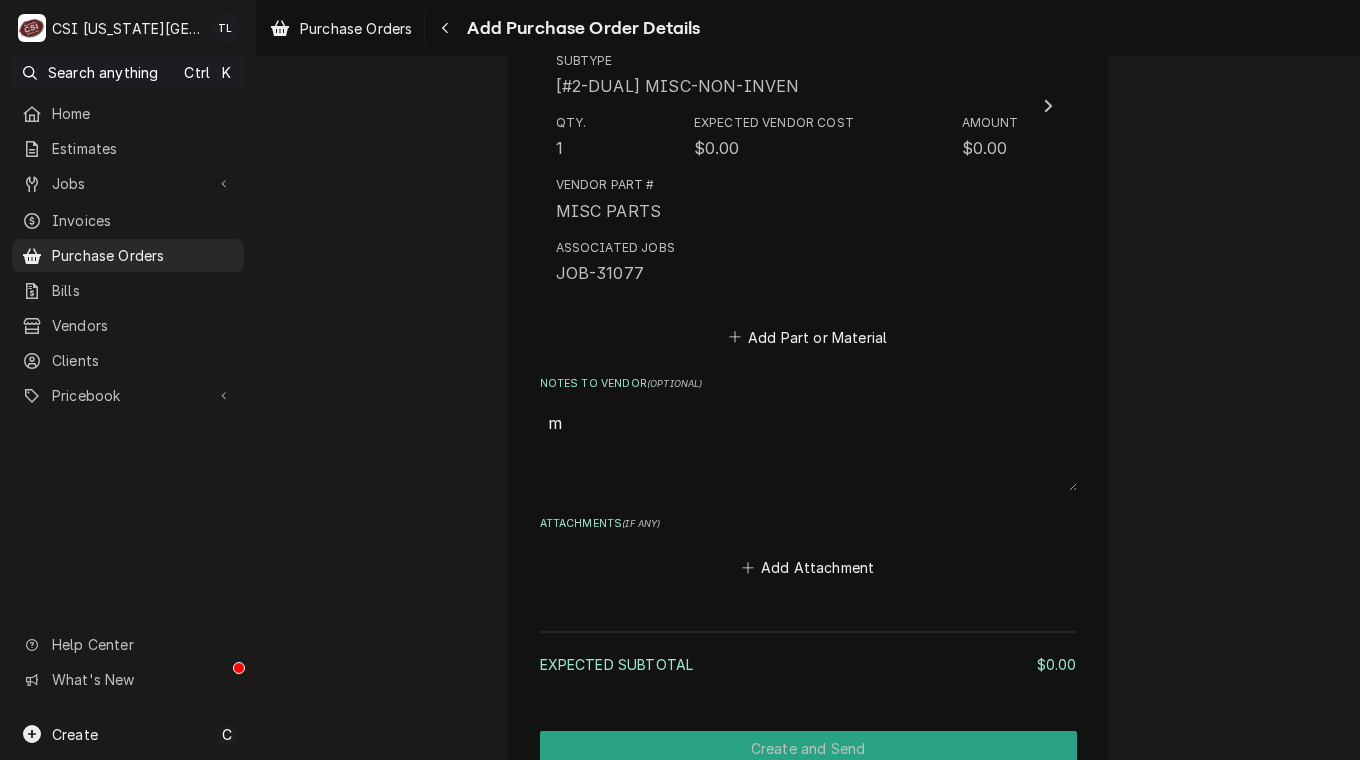 type on "x" 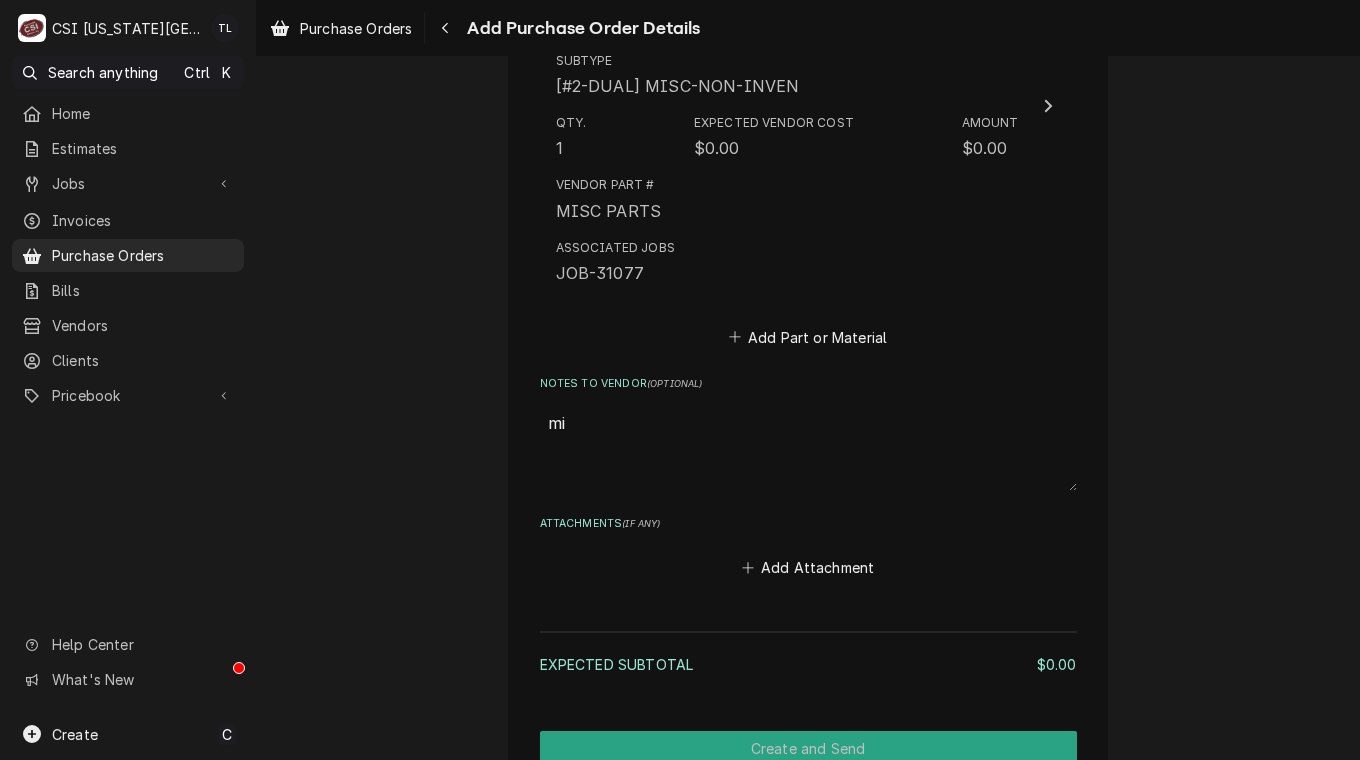 type on "x" 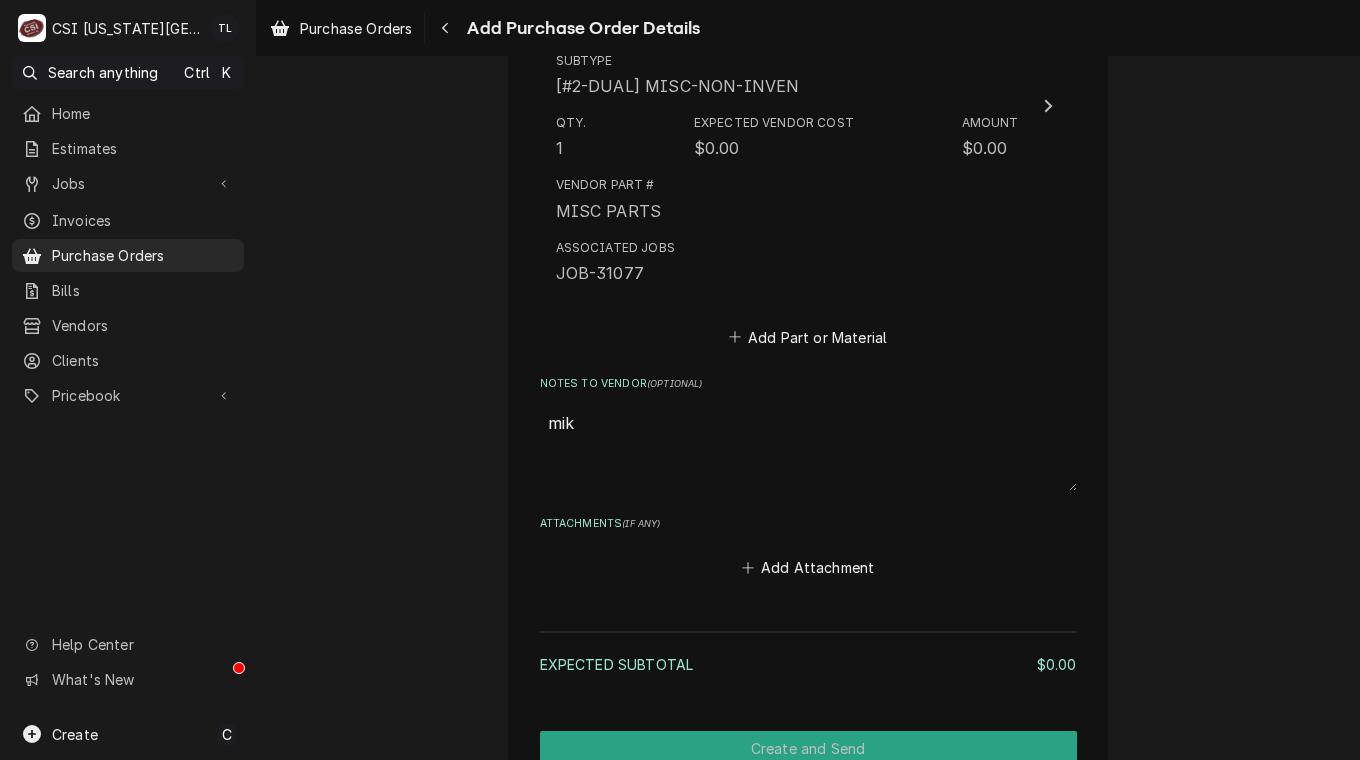 type on "x" 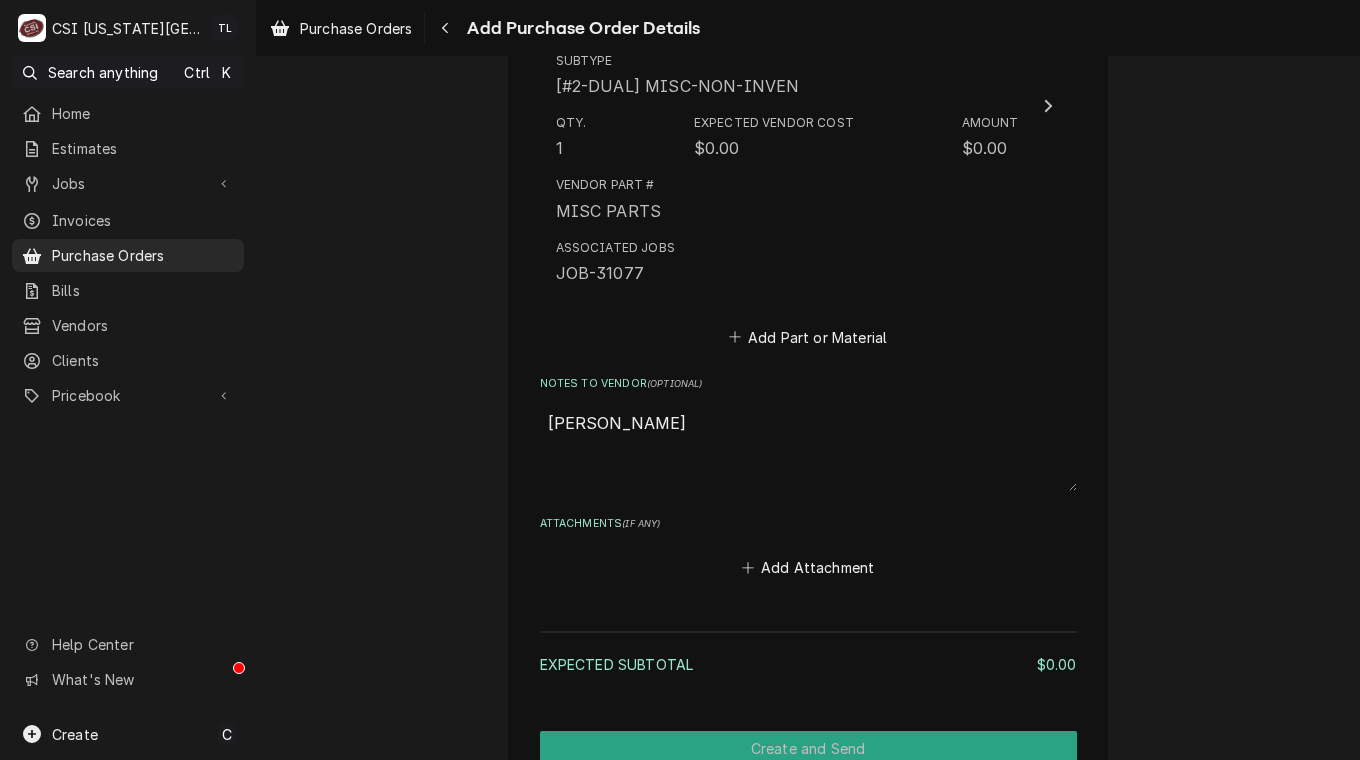 type on "x" 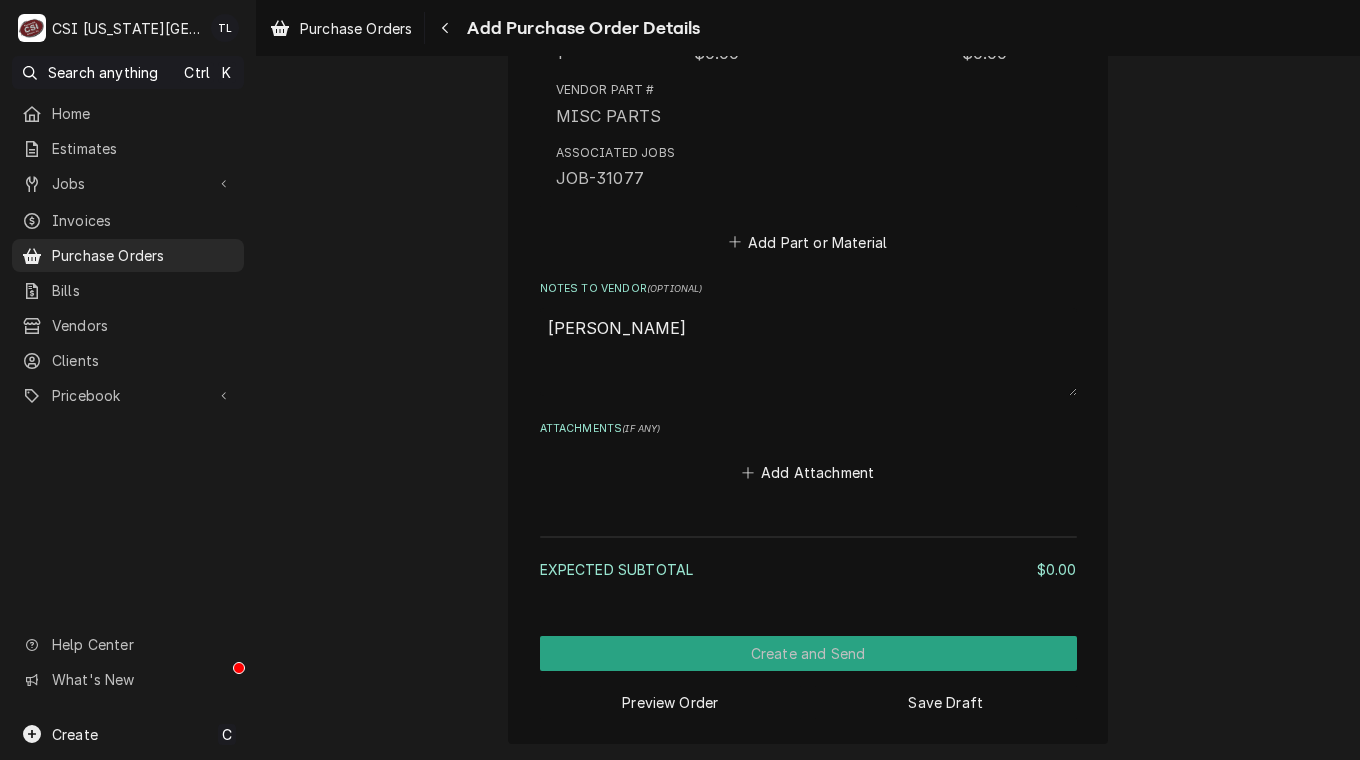 type on "mike s" 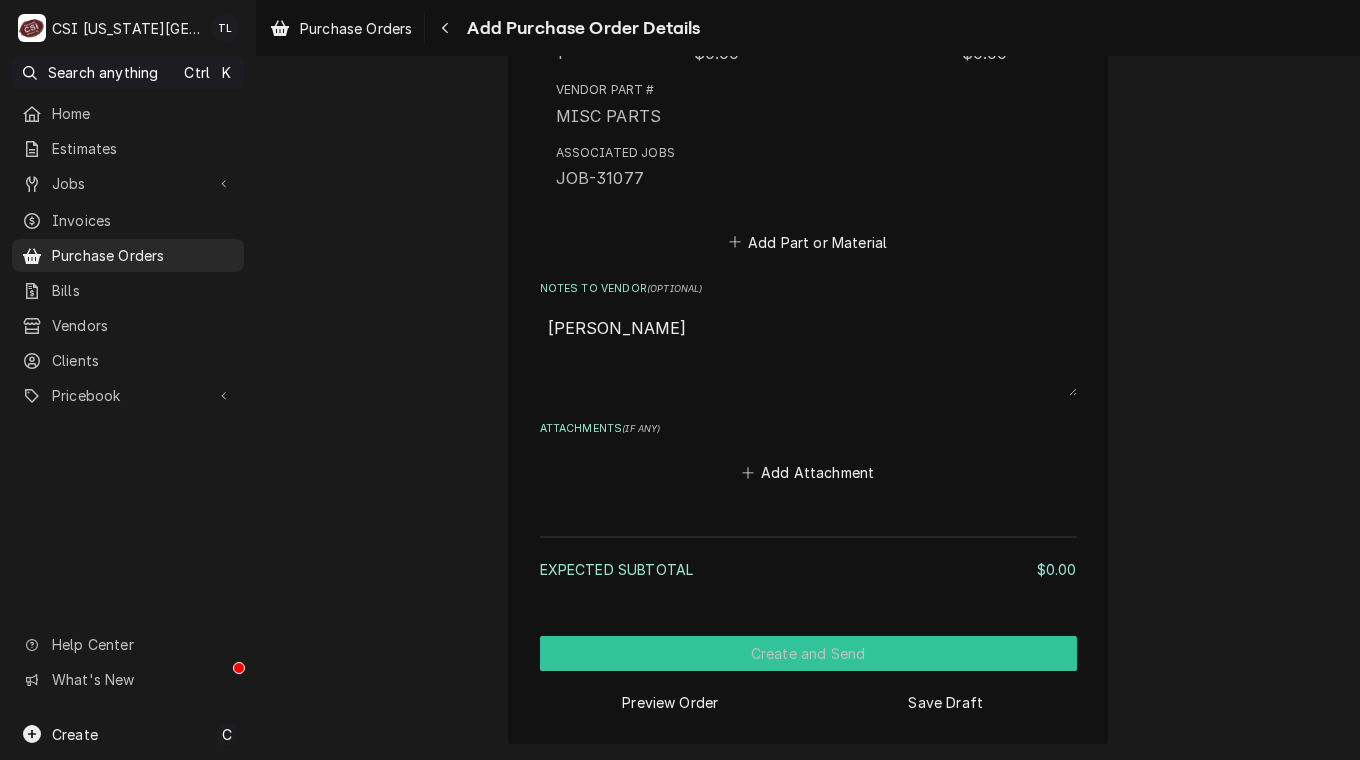 click on "Create and Send" at bounding box center (808, 653) 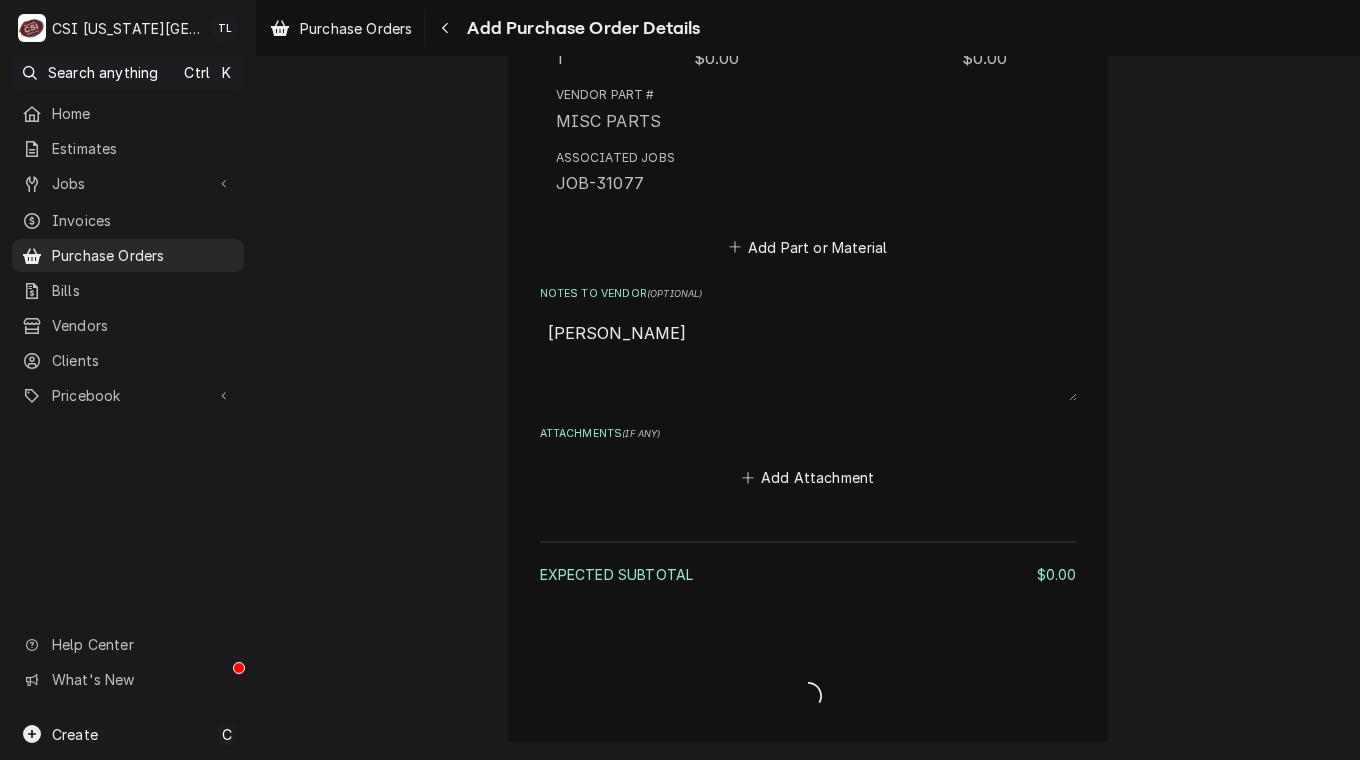scroll, scrollTop: 1120, scrollLeft: 0, axis: vertical 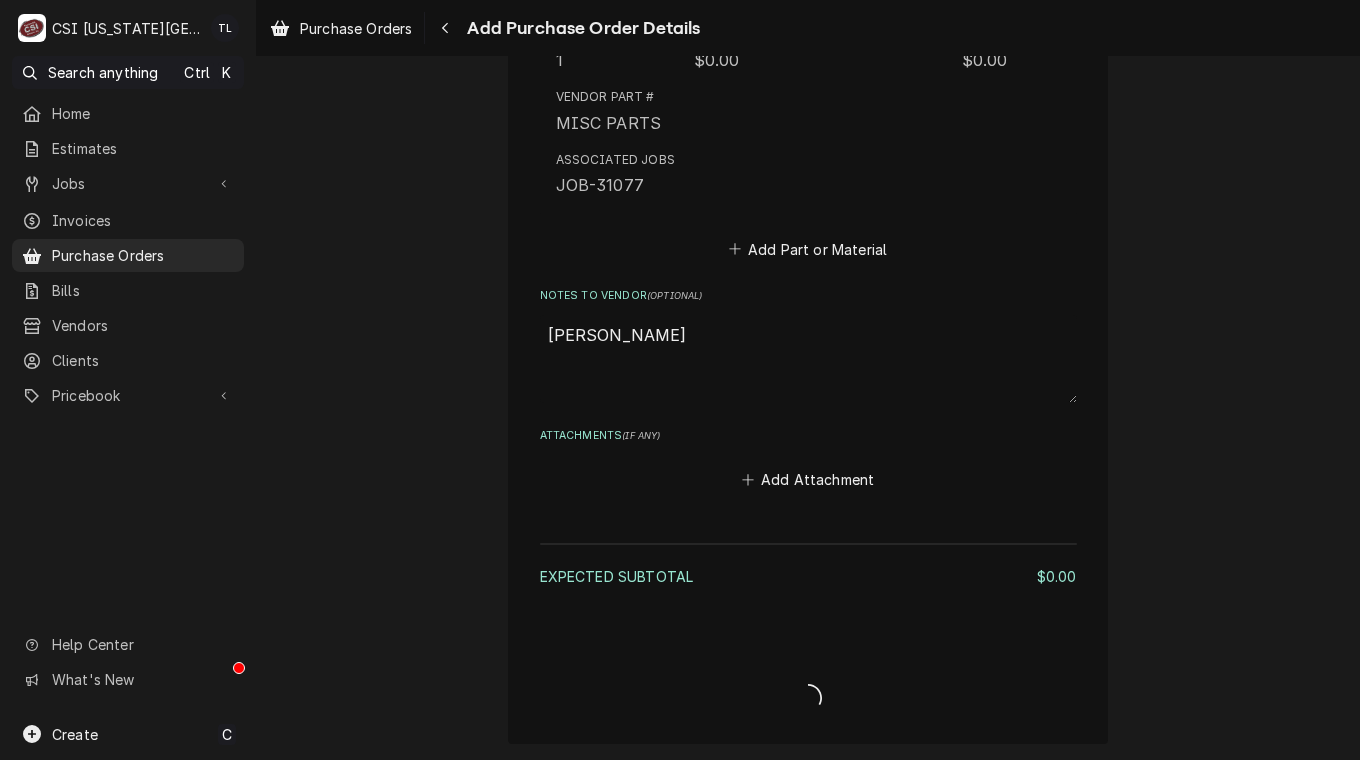 type on "x" 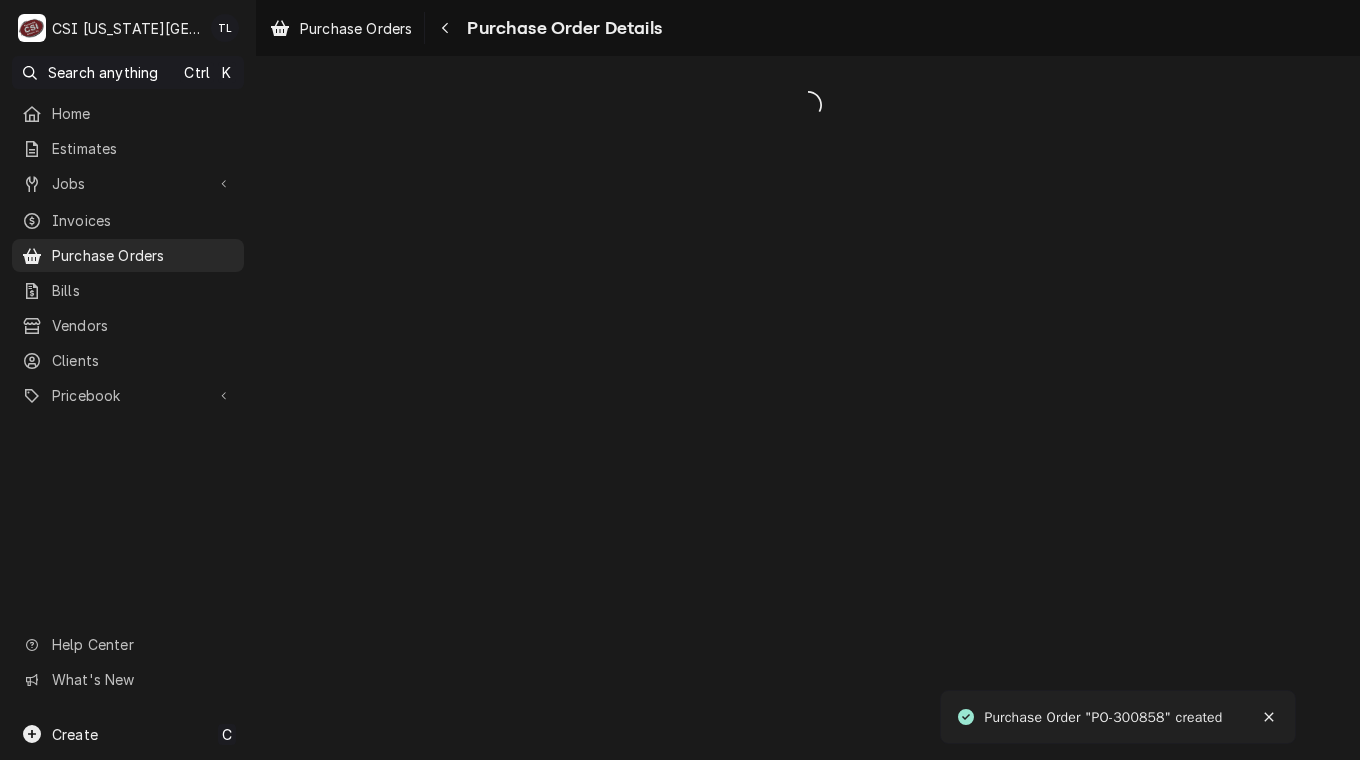 scroll, scrollTop: 0, scrollLeft: 0, axis: both 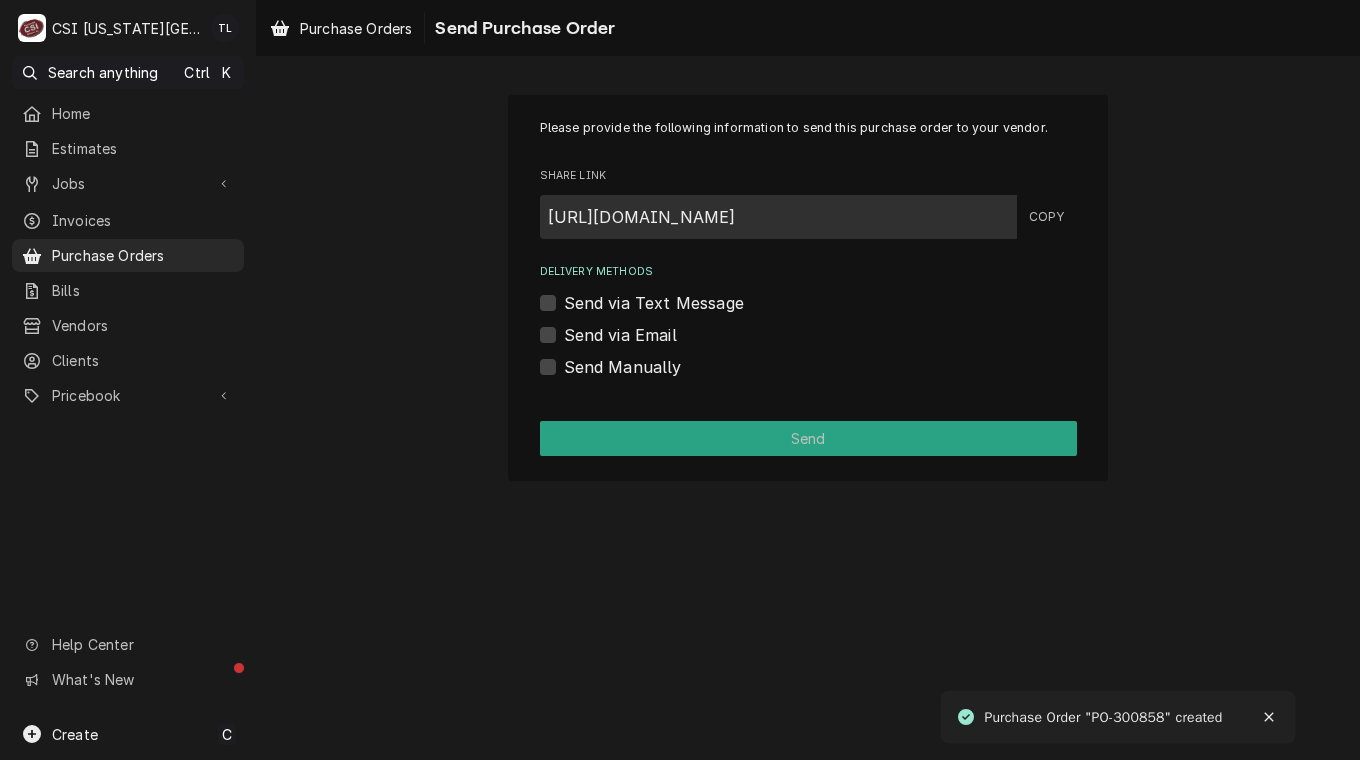click on "Purchase Order "PO-300858" created" at bounding box center (1104, 717) 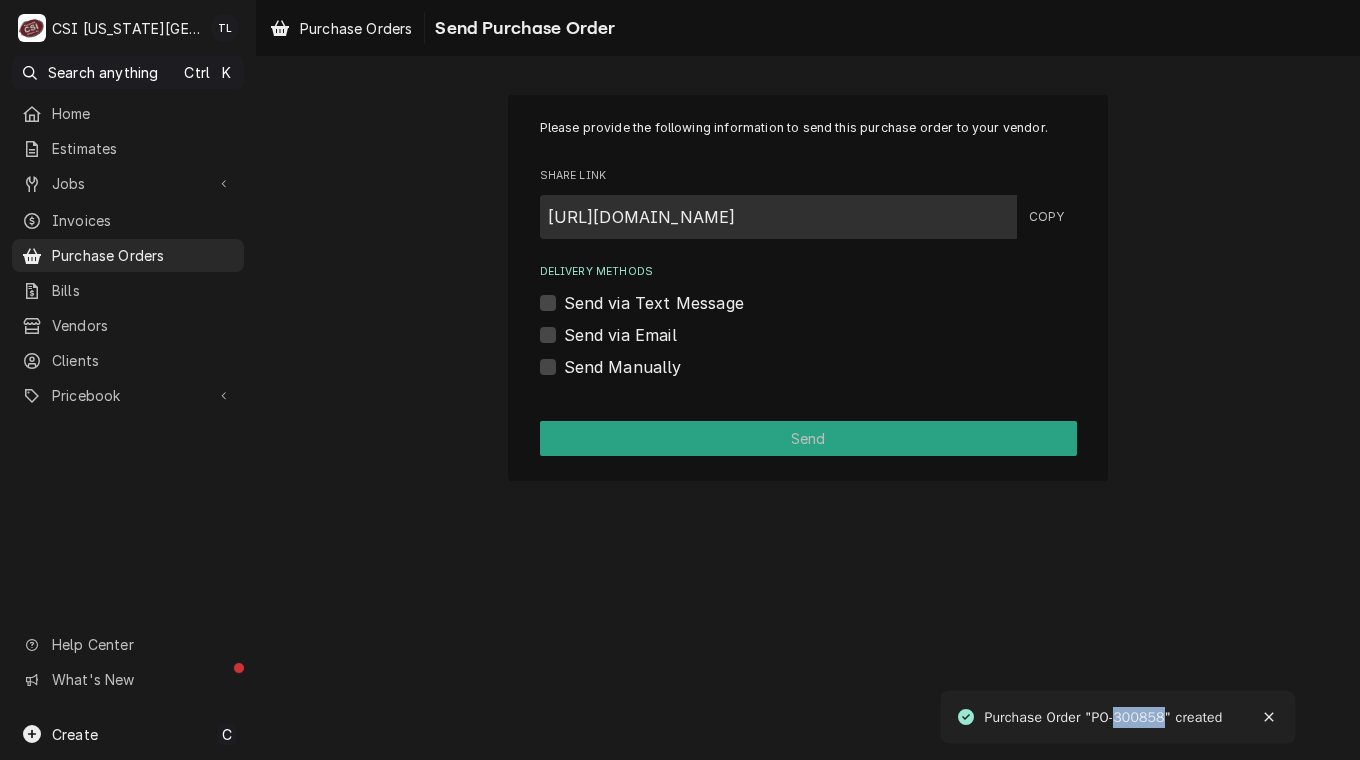 click on "Purchase Order "PO-300858" created" at bounding box center [1104, 717] 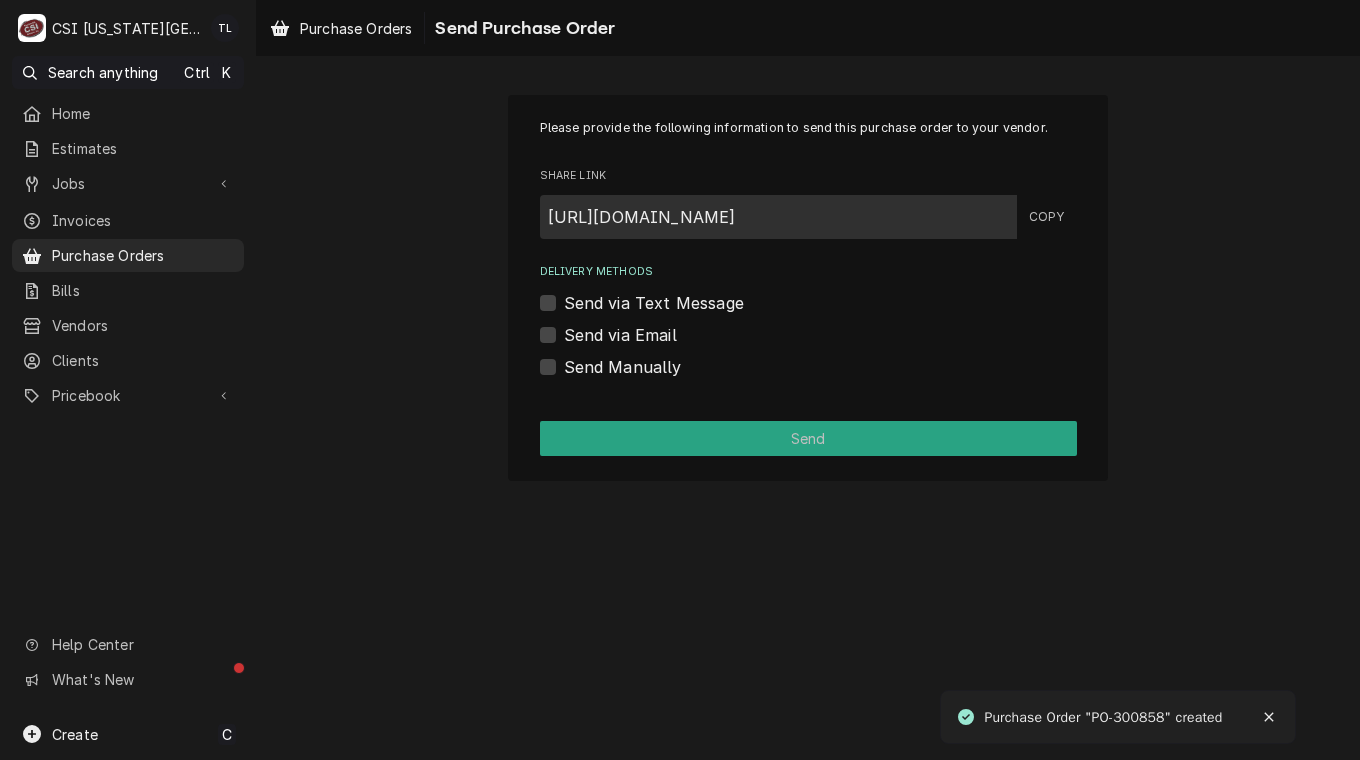 click on "Send Manually" at bounding box center (623, 367) 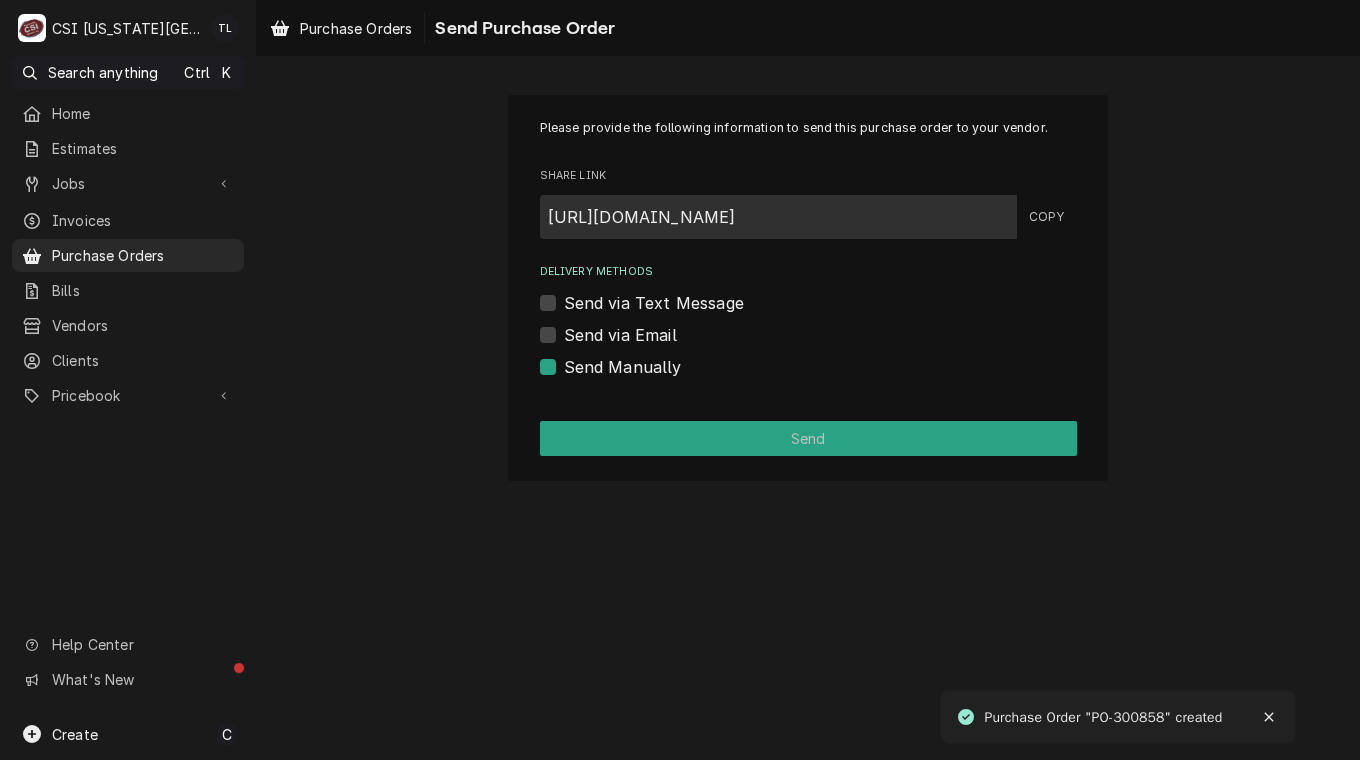 checkbox on "true" 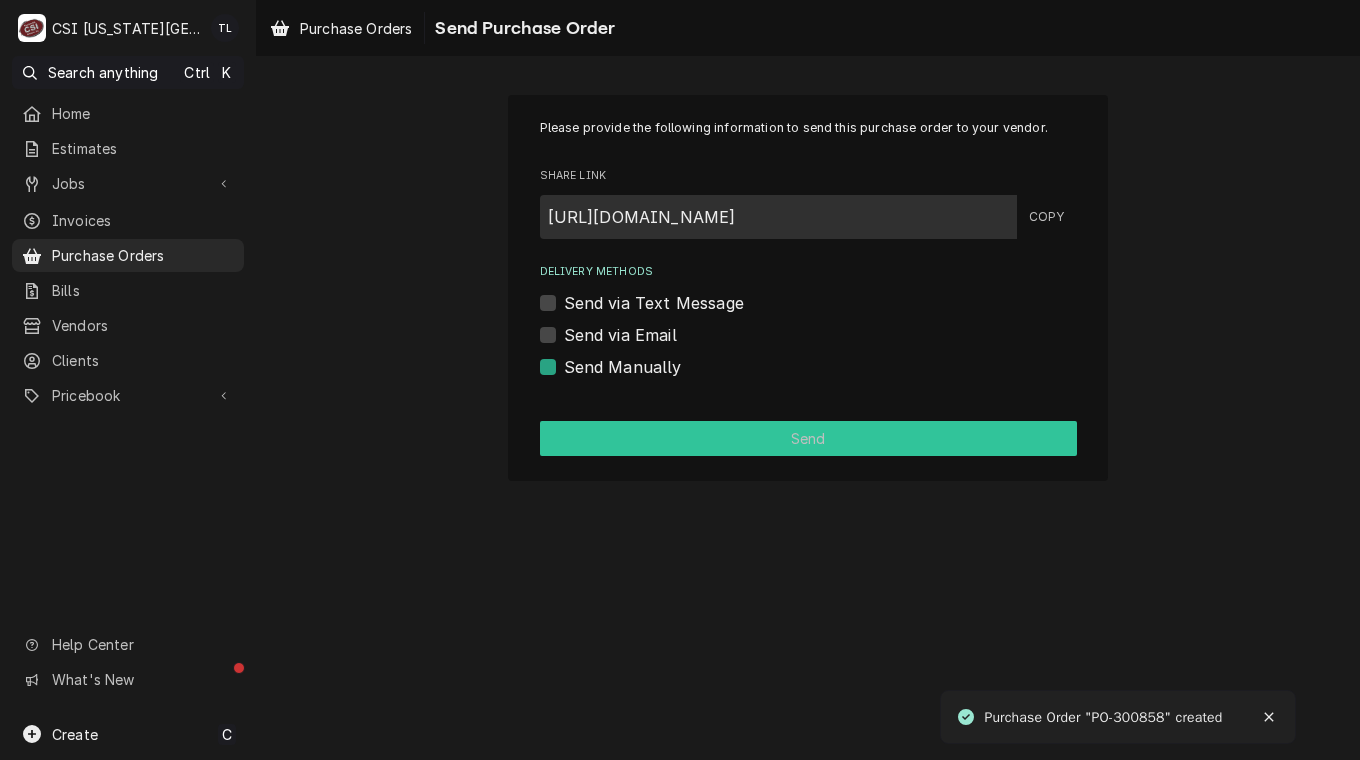 click on "Send" at bounding box center [808, 438] 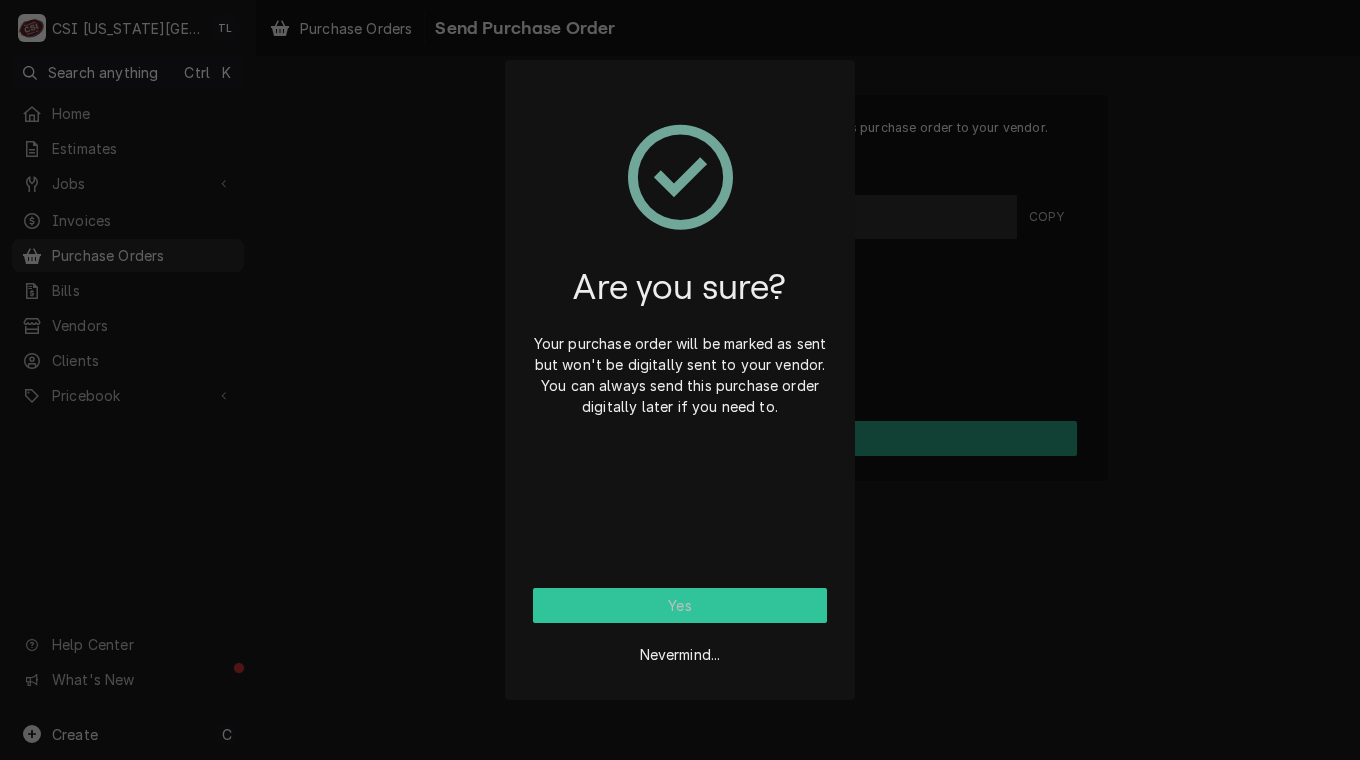 click on "Yes" at bounding box center [680, 605] 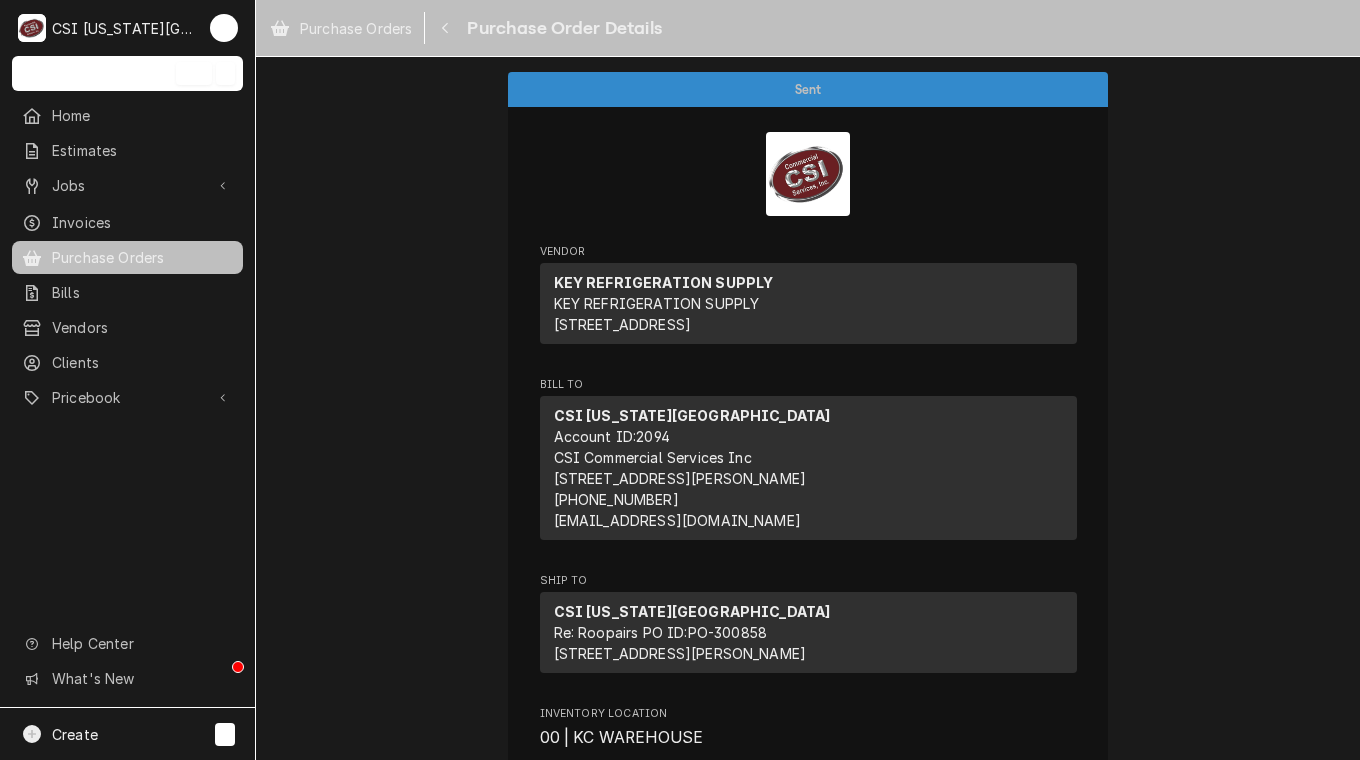 scroll, scrollTop: 0, scrollLeft: 0, axis: both 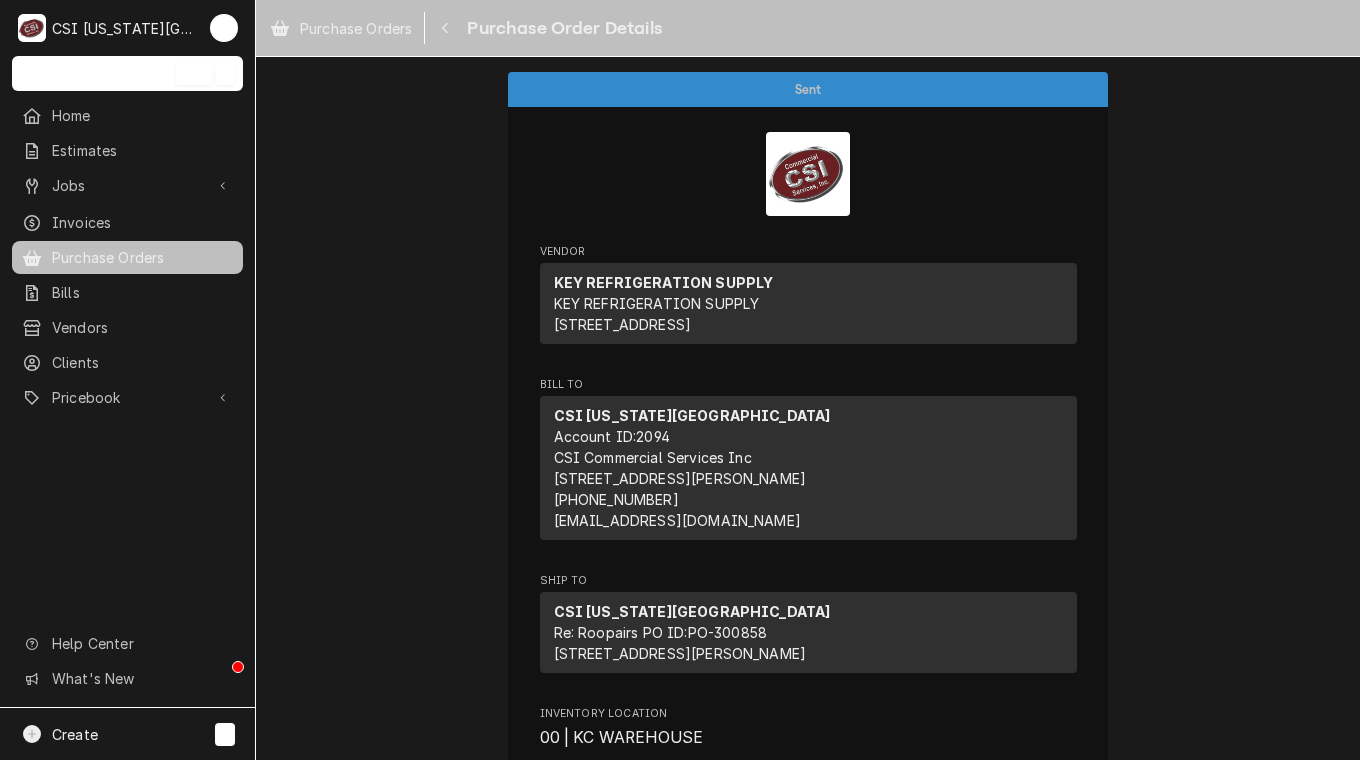 click on "Jobs" at bounding box center [127, 185] 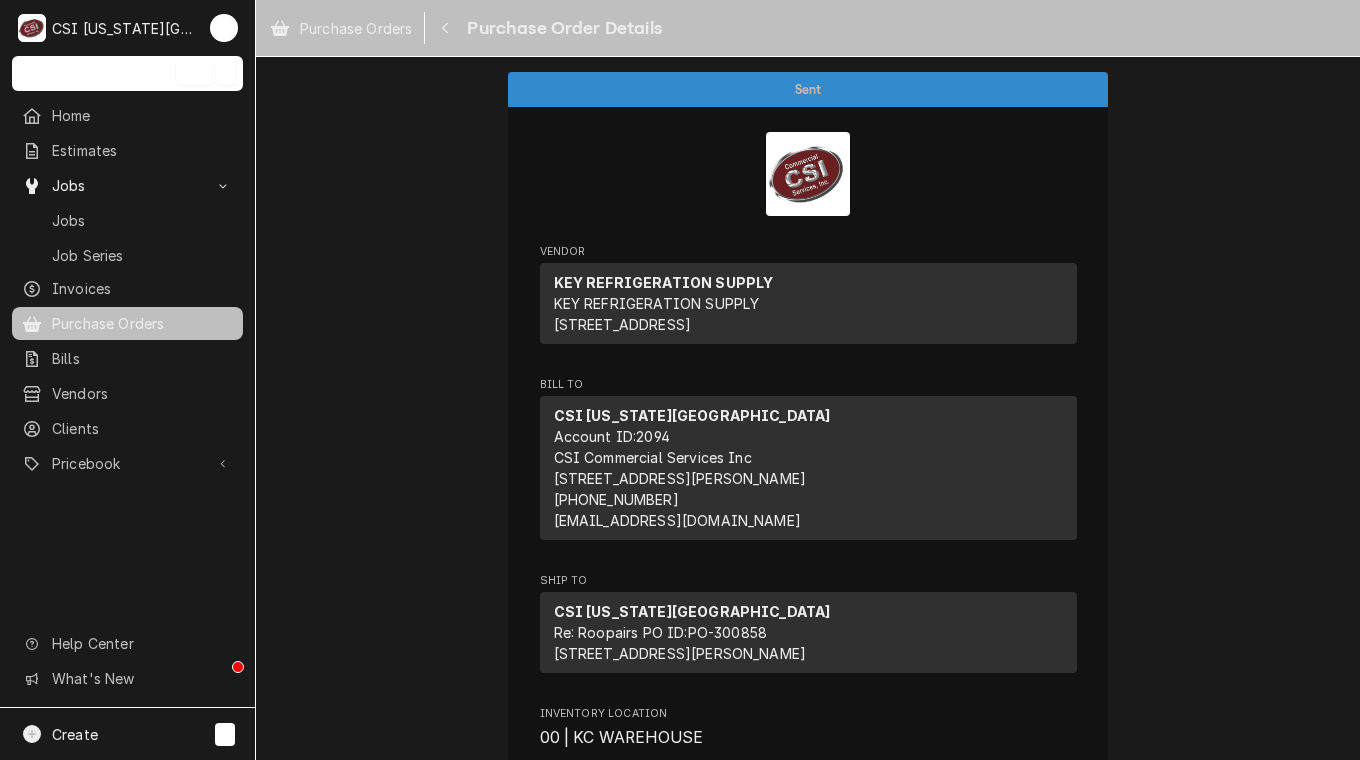 click on "Jobs" at bounding box center (127, 220) 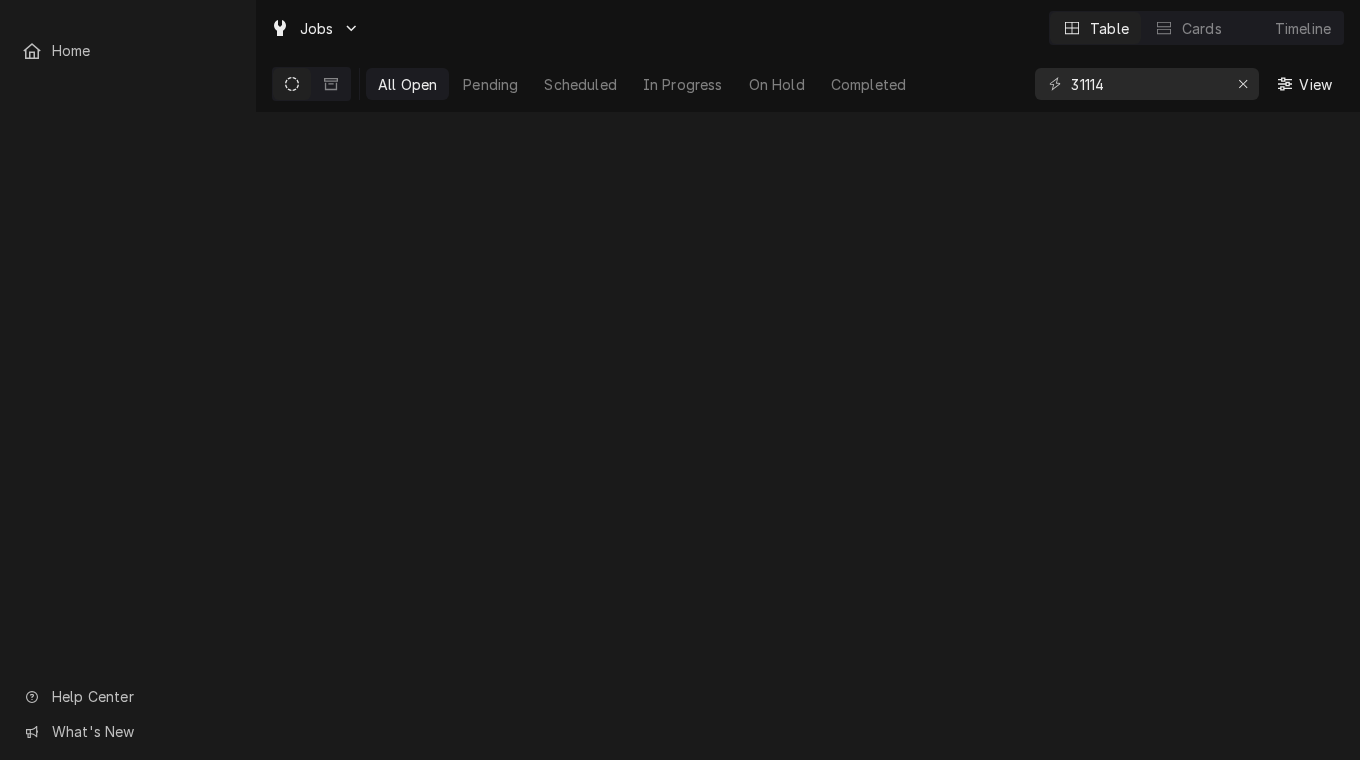 scroll, scrollTop: 0, scrollLeft: 0, axis: both 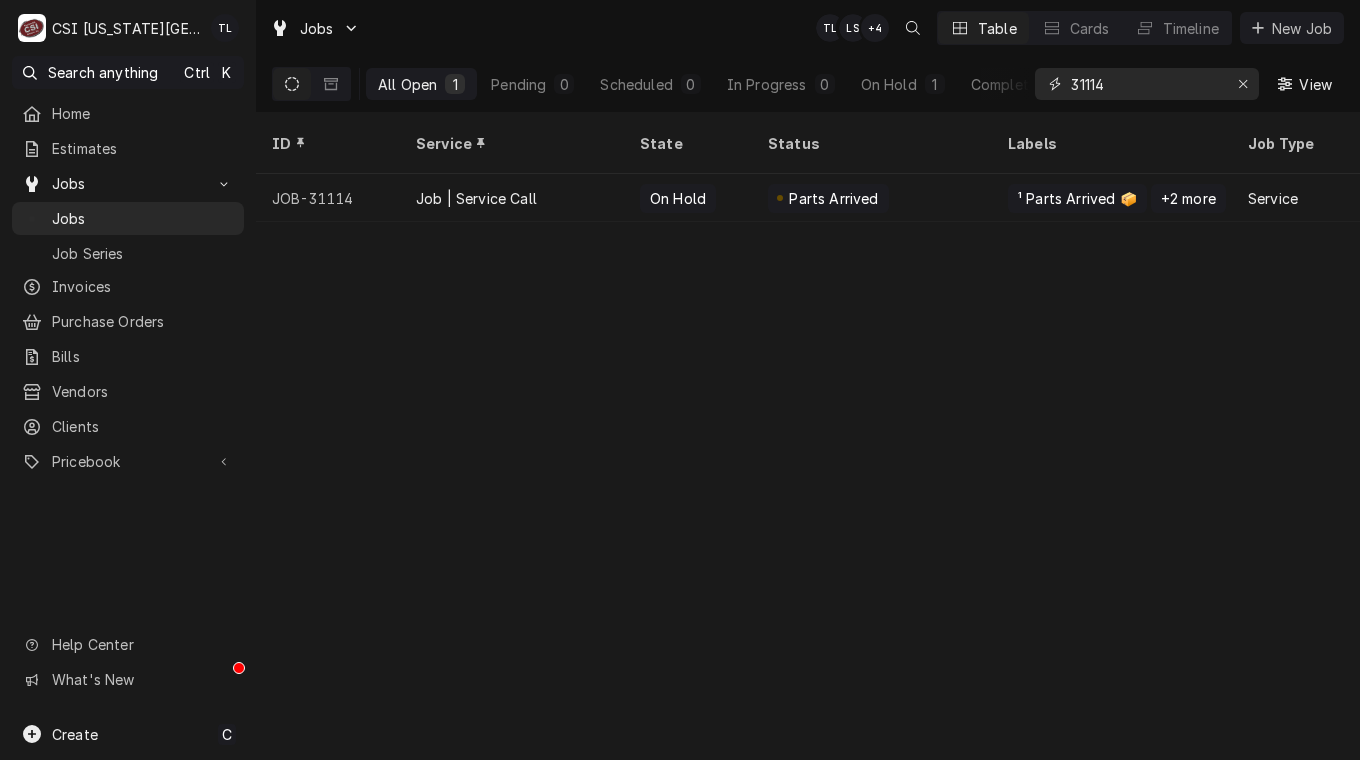 drag, startPoint x: 1170, startPoint y: 83, endPoint x: 849, endPoint y: 111, distance: 322.21887 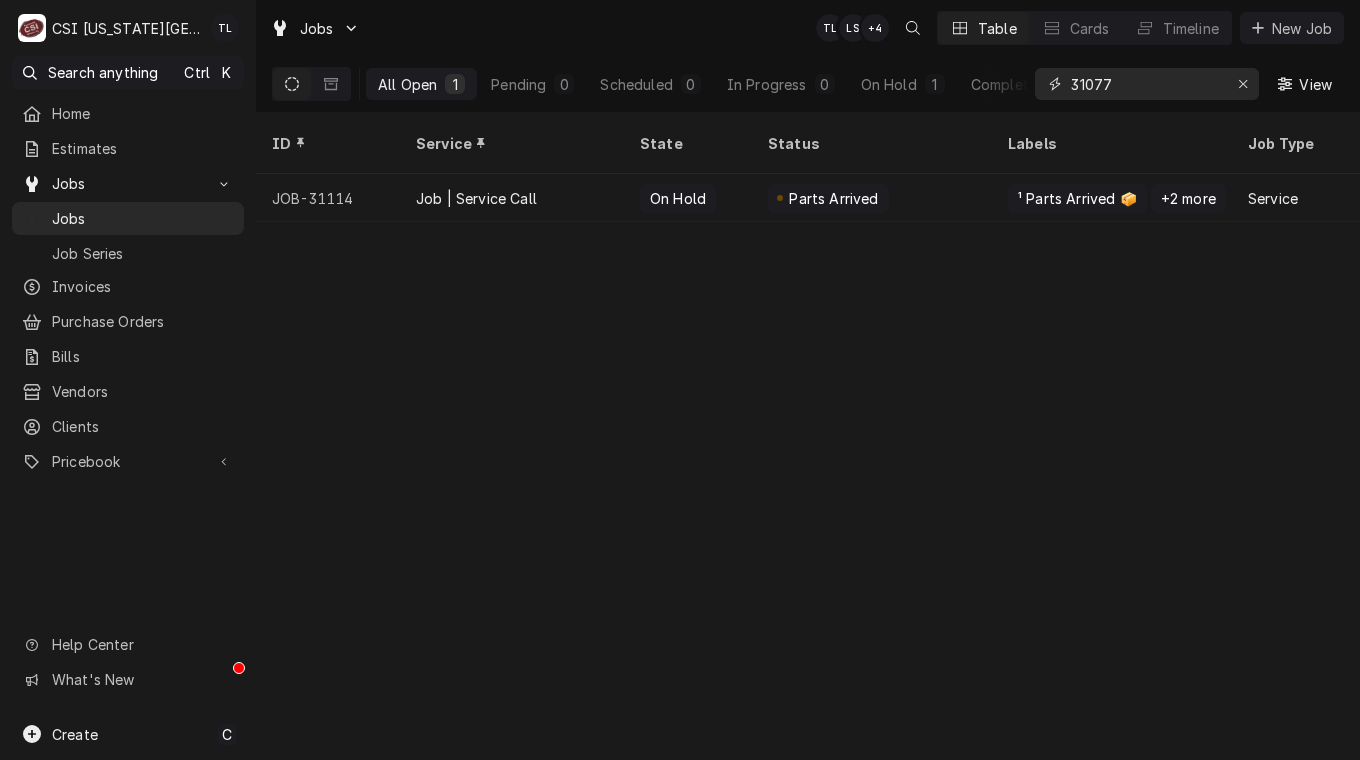 type on "31077" 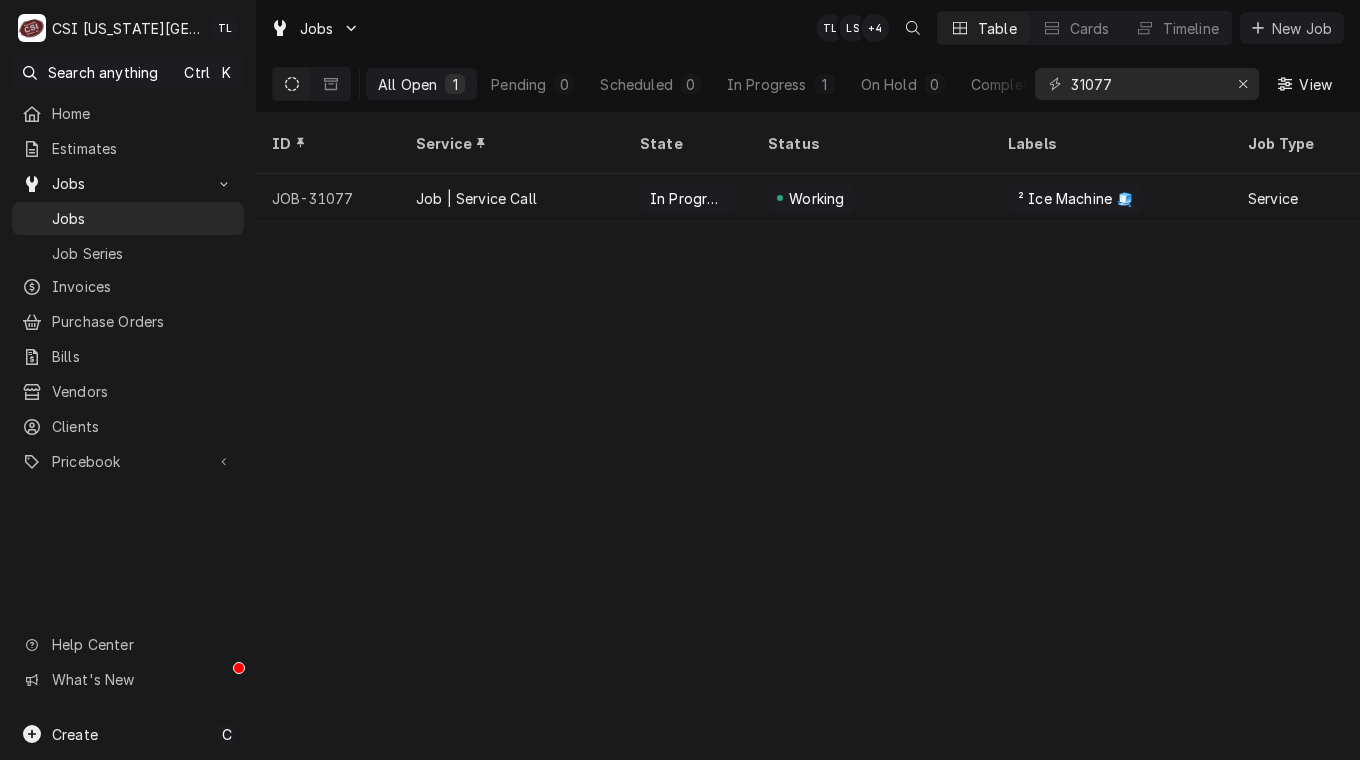 click on "JOB-31077" at bounding box center [328, 198] 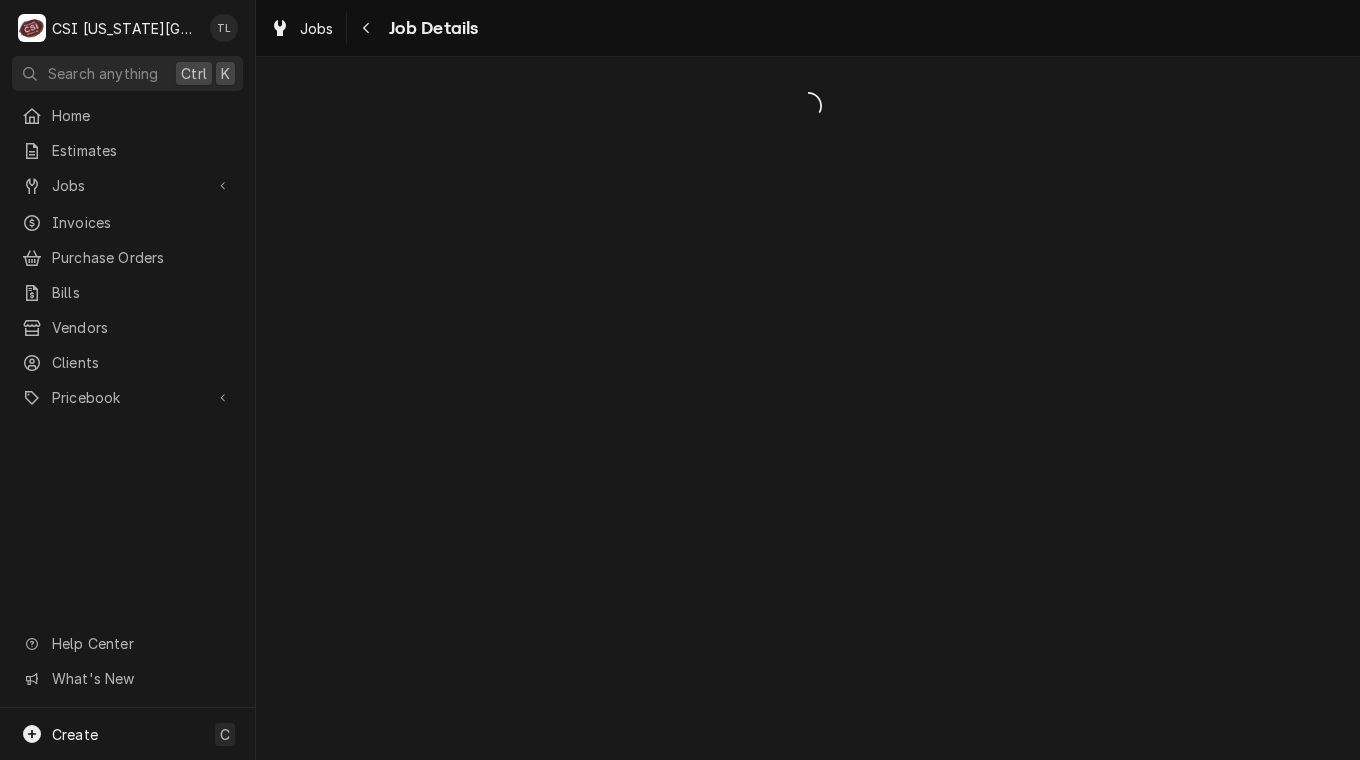 scroll, scrollTop: 0, scrollLeft: 0, axis: both 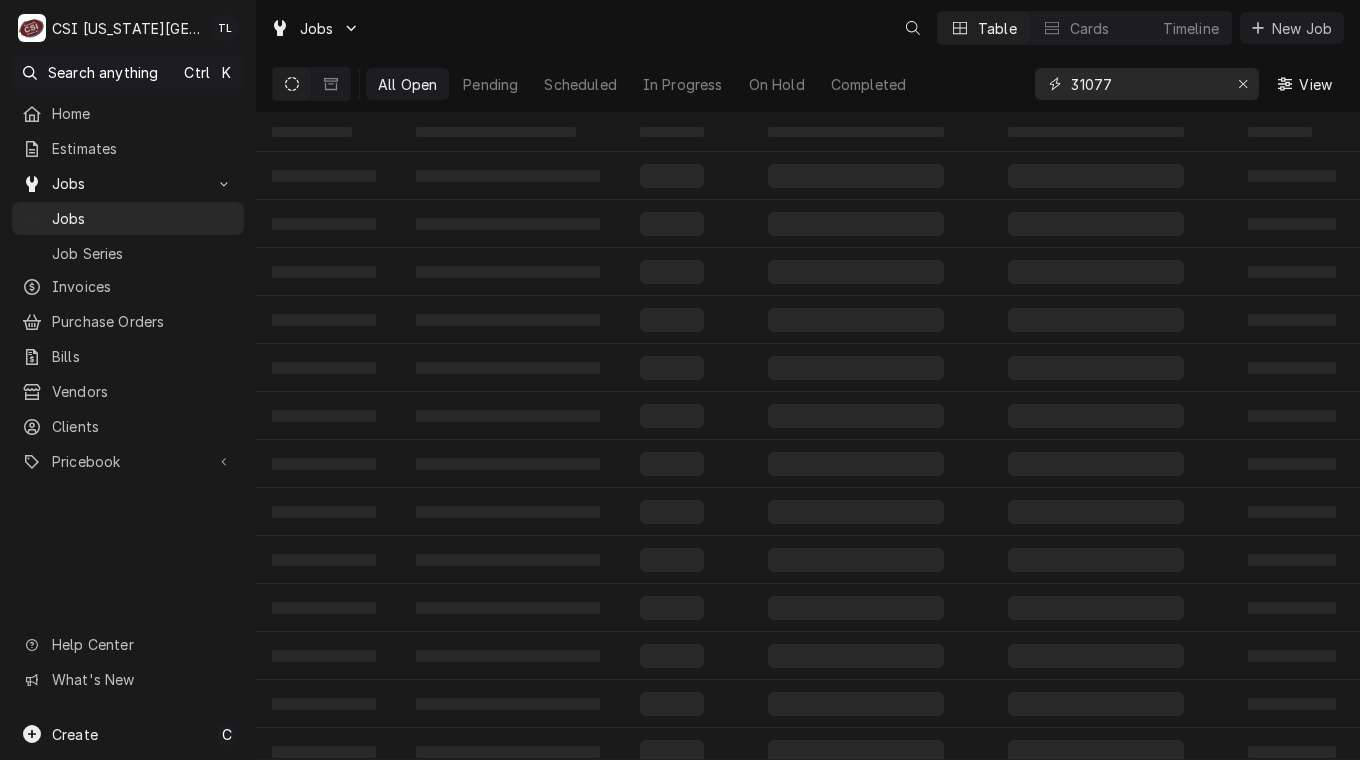 drag, startPoint x: 925, startPoint y: 74, endPoint x: 892, endPoint y: 74, distance: 33 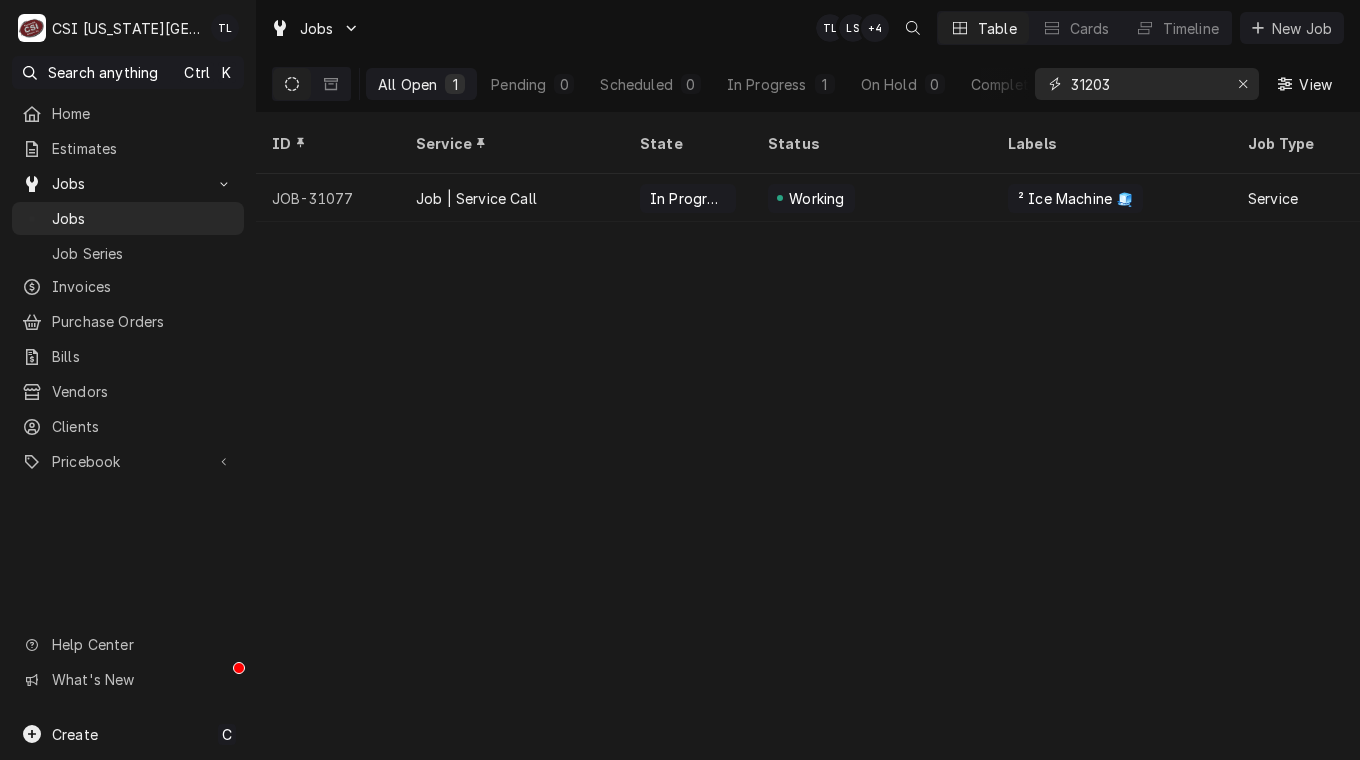 type on "31203" 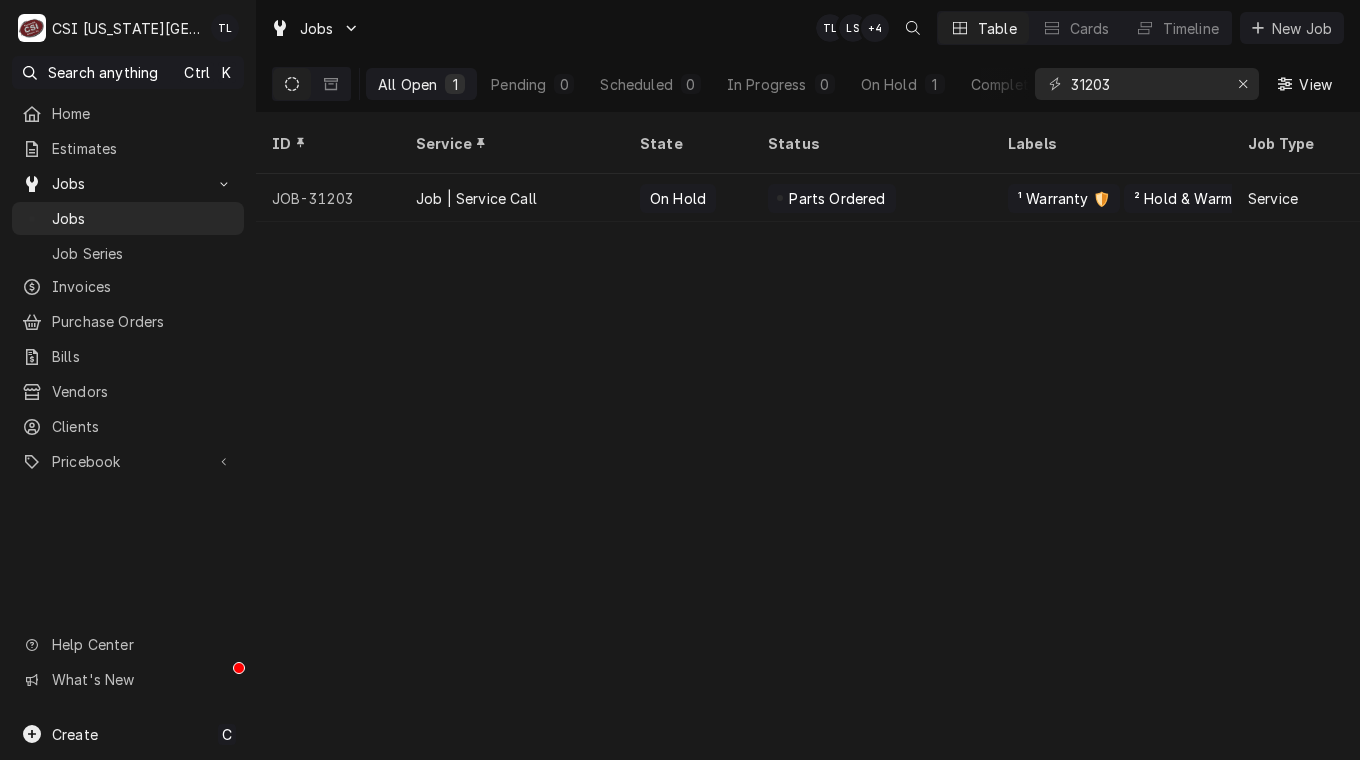click on "JOB-31203" at bounding box center (328, 198) 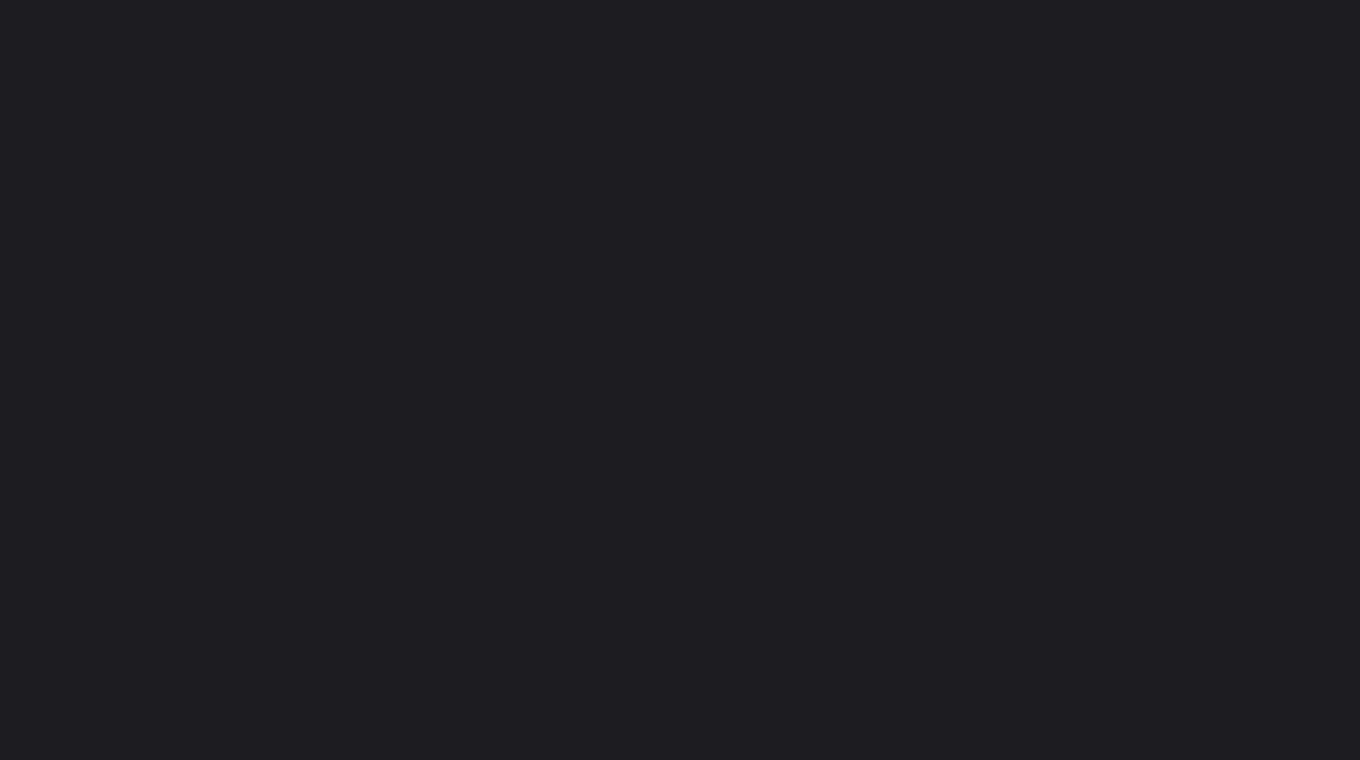 scroll, scrollTop: 0, scrollLeft: 0, axis: both 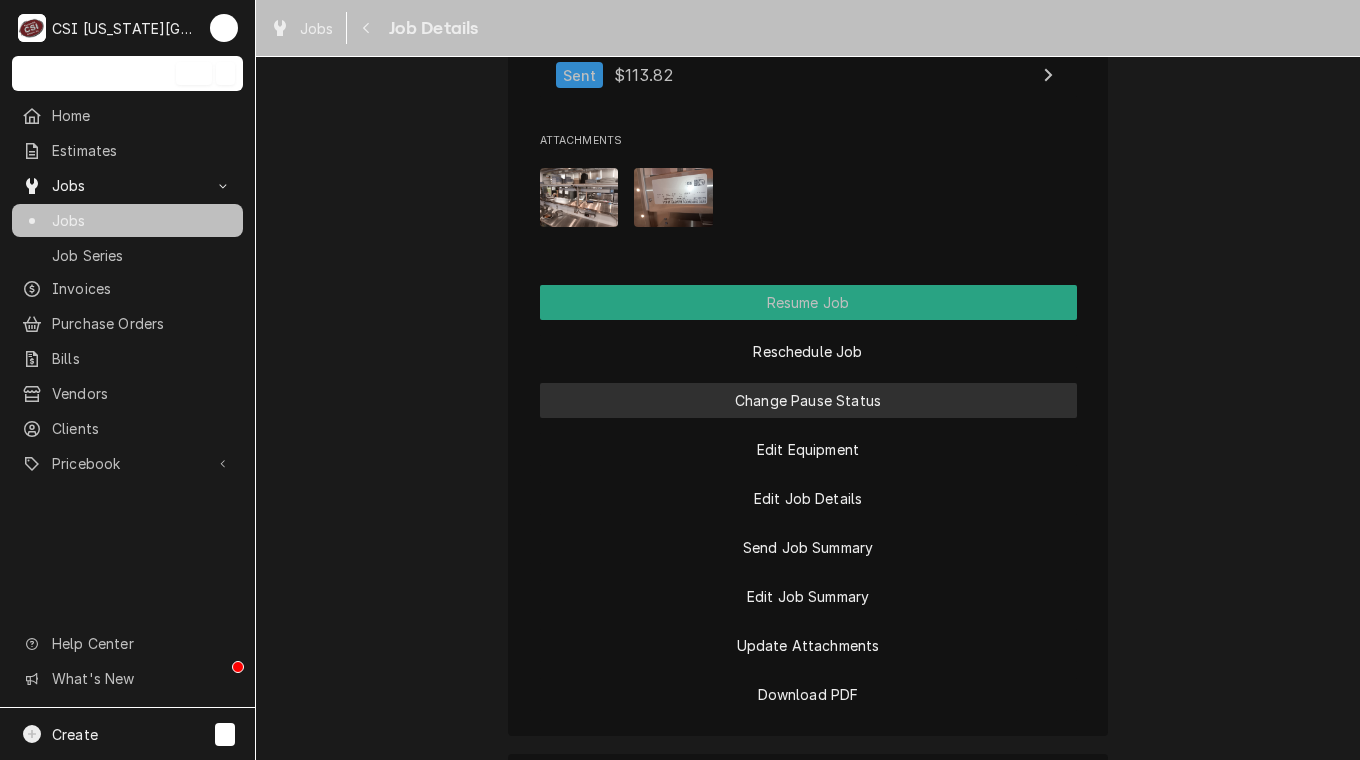 click on "Change Pause Status" at bounding box center (808, 400) 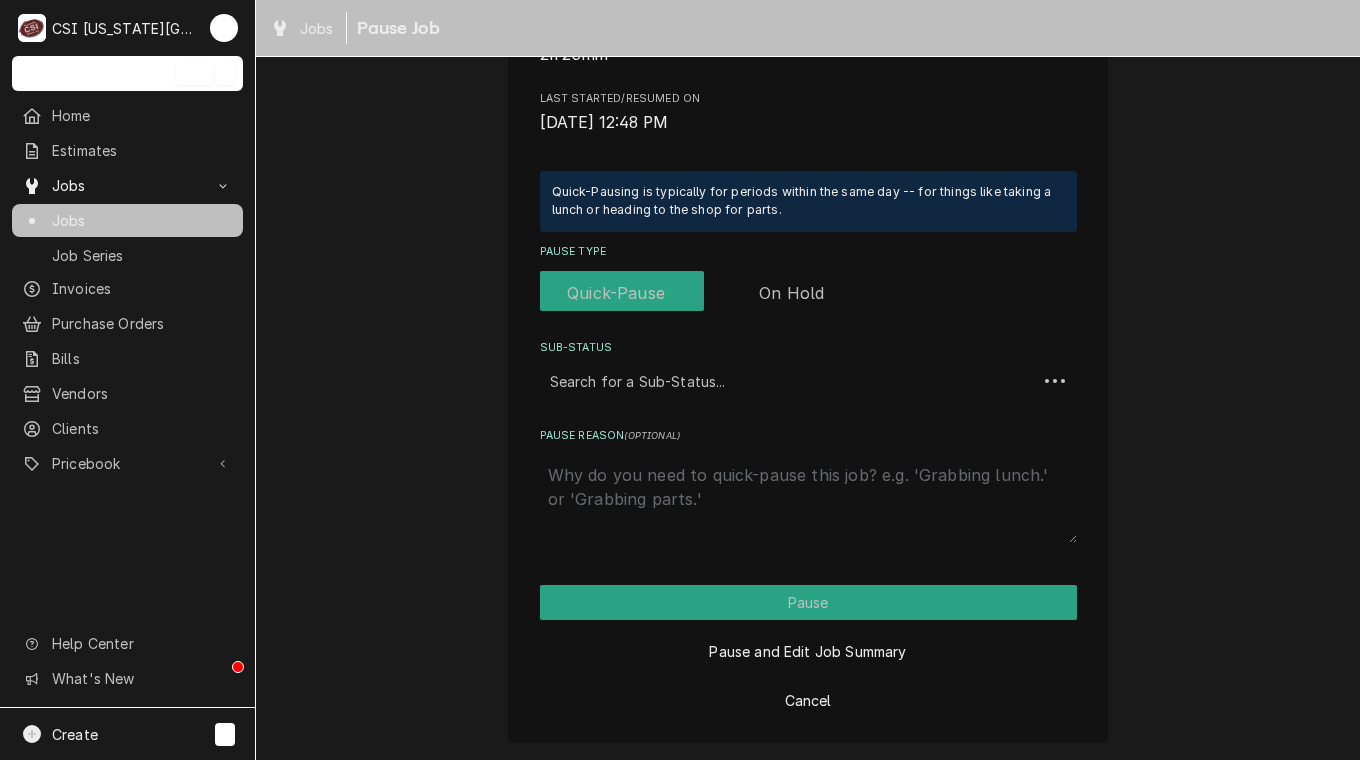 scroll, scrollTop: 0, scrollLeft: 0, axis: both 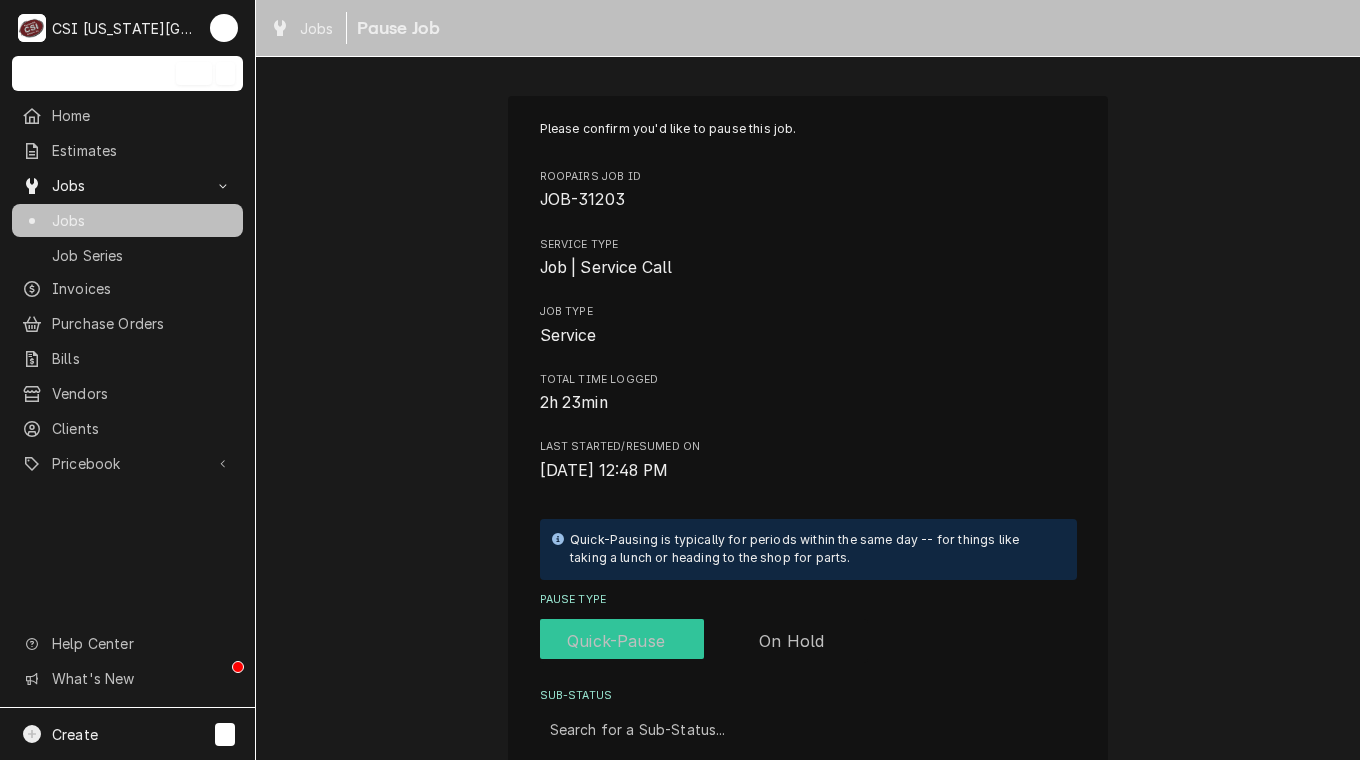 click at bounding box center [704, 641] 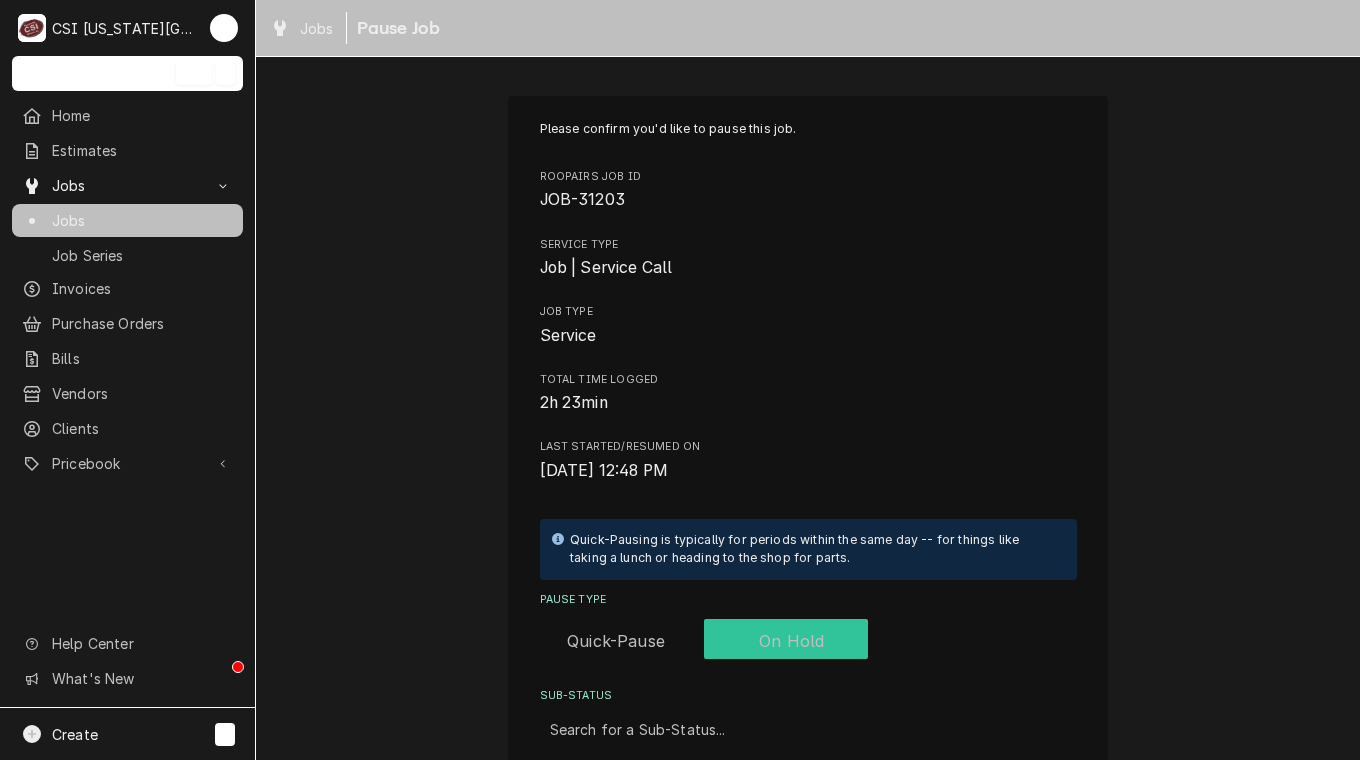 checkbox on "true" 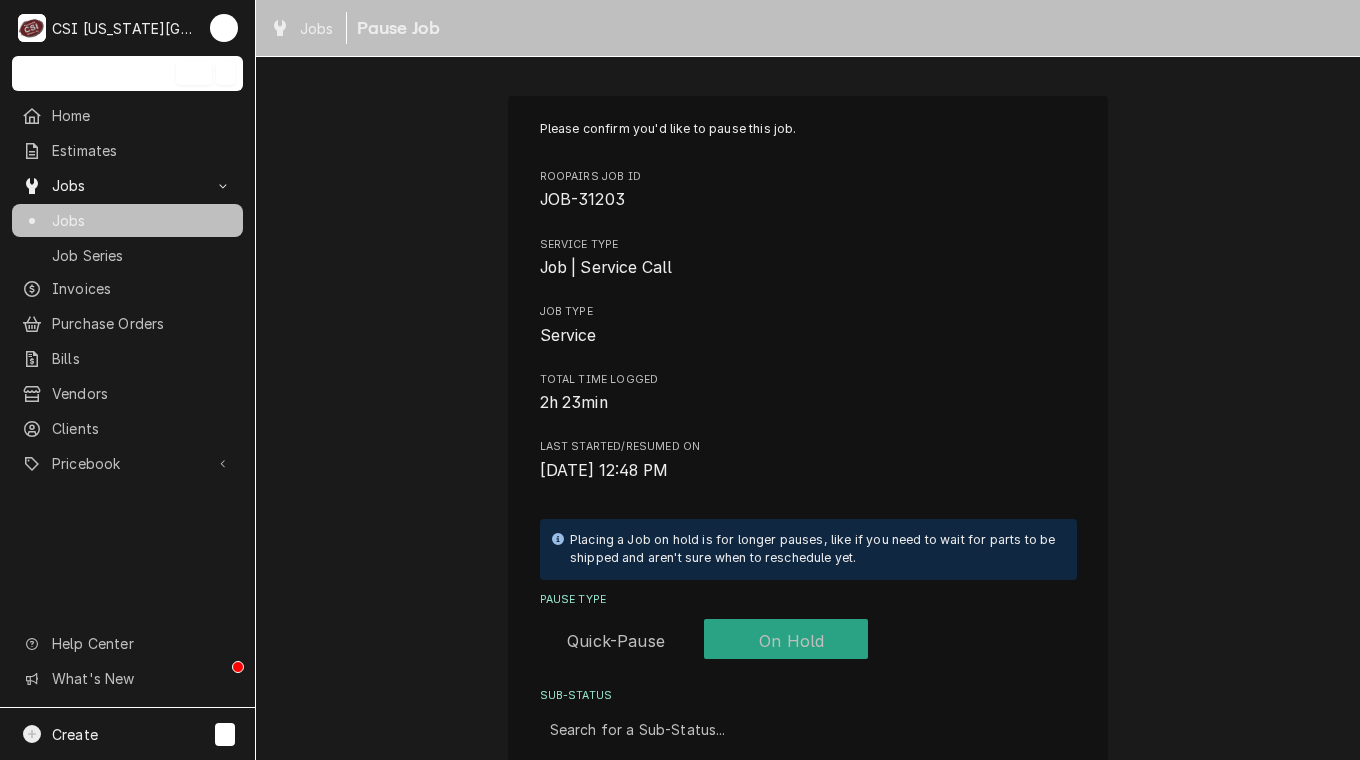 click at bounding box center [808, 729] 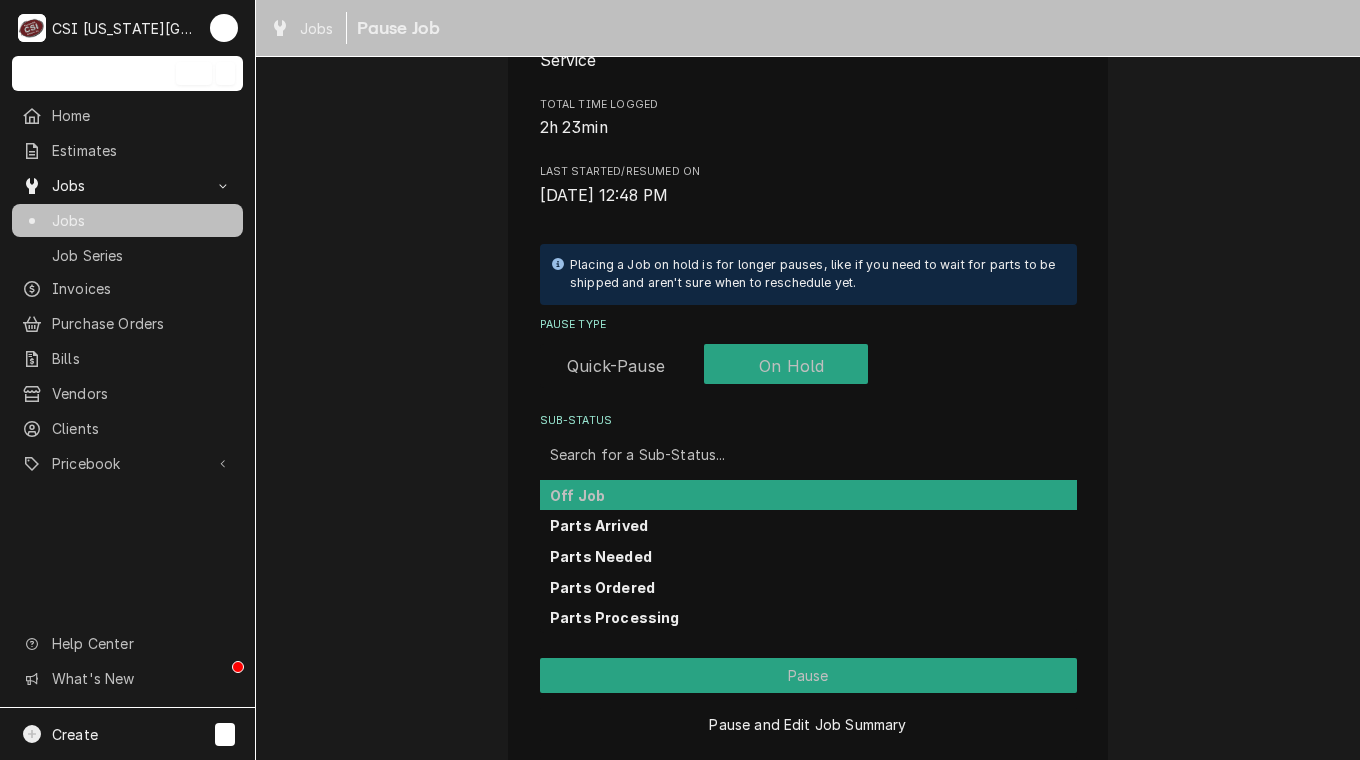 scroll, scrollTop: 277, scrollLeft: 0, axis: vertical 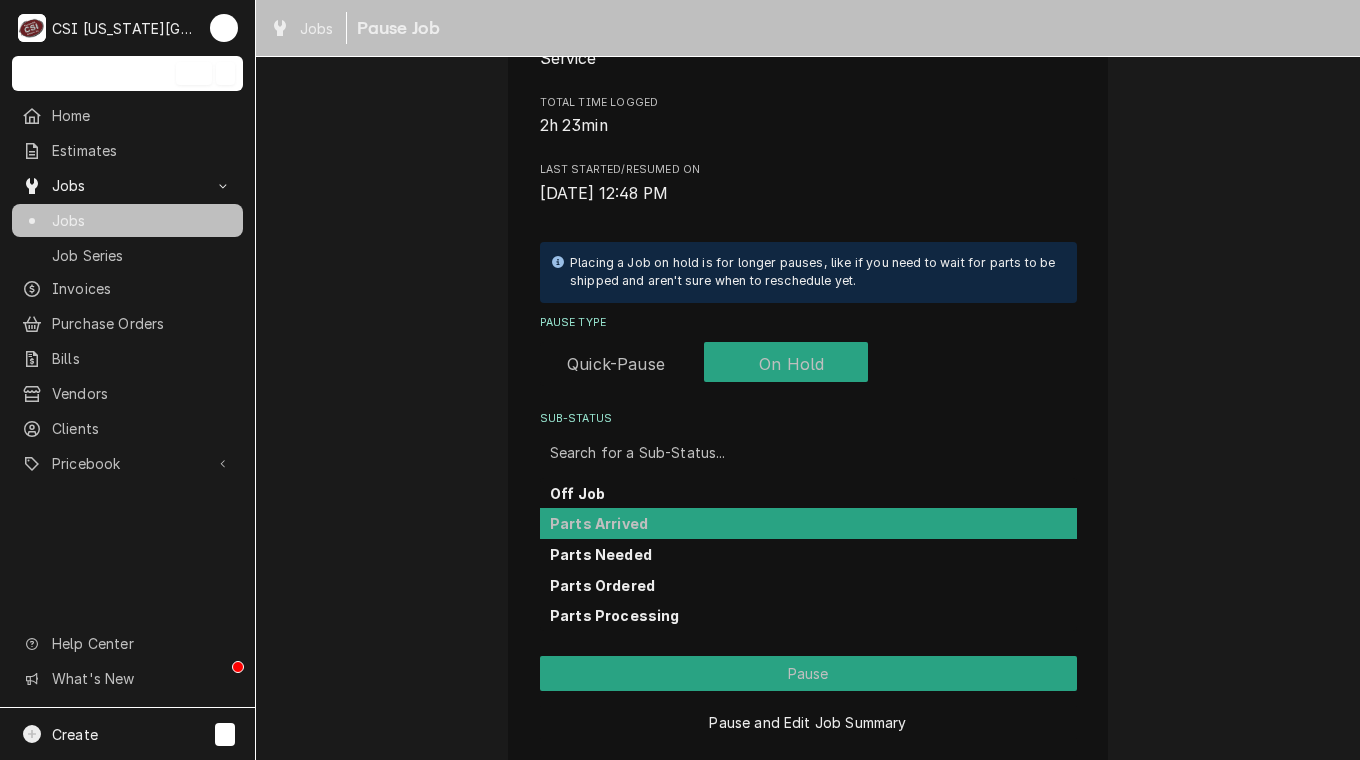 click on "Parts Arrived" at bounding box center (808, 523) 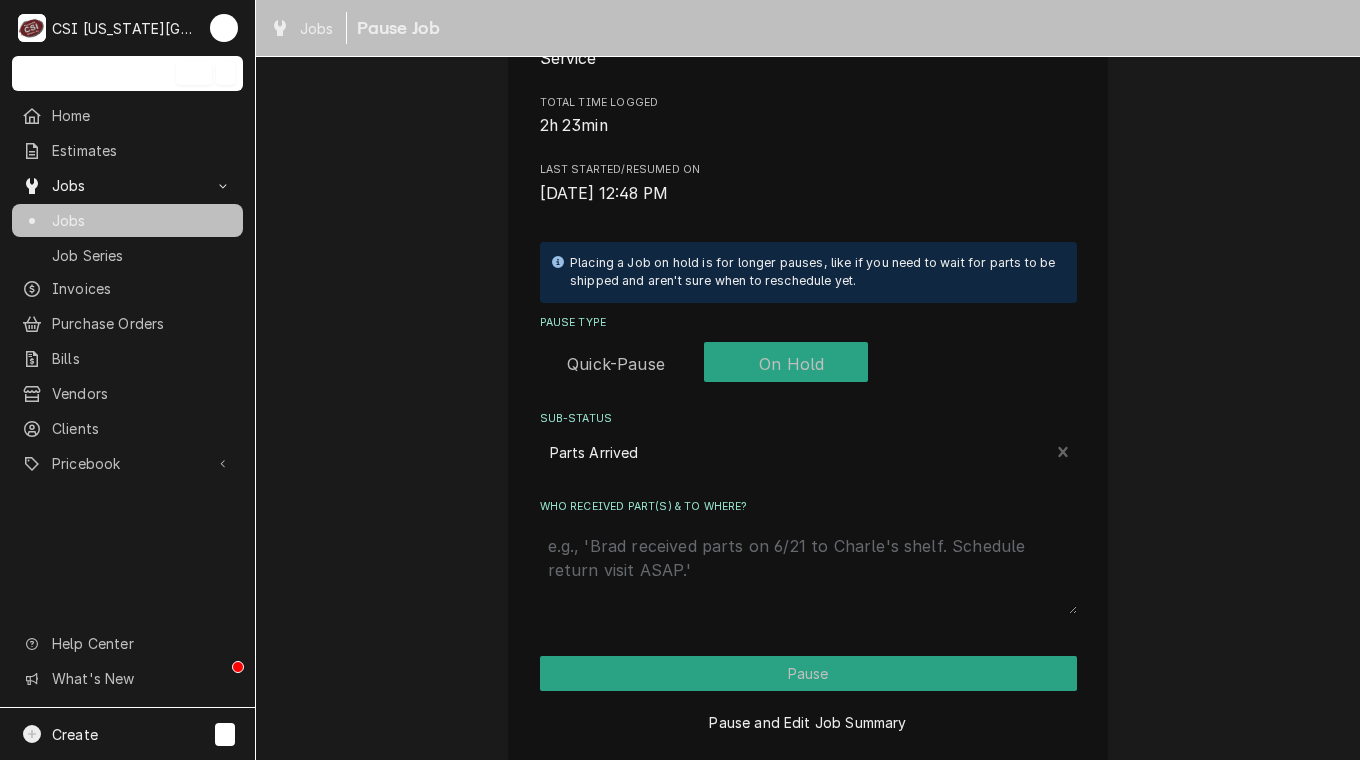 click on "Who received part(s) & to where?" at bounding box center [808, 570] 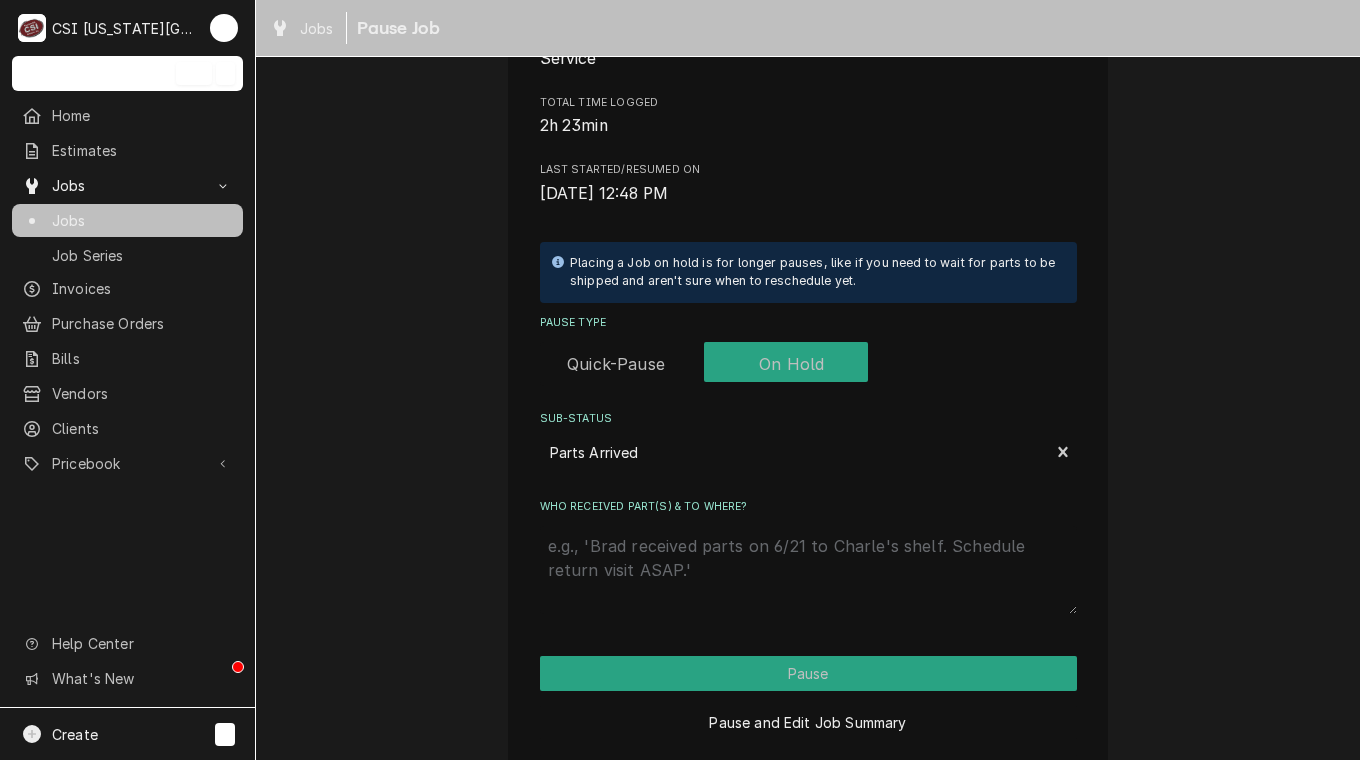 type on "x" 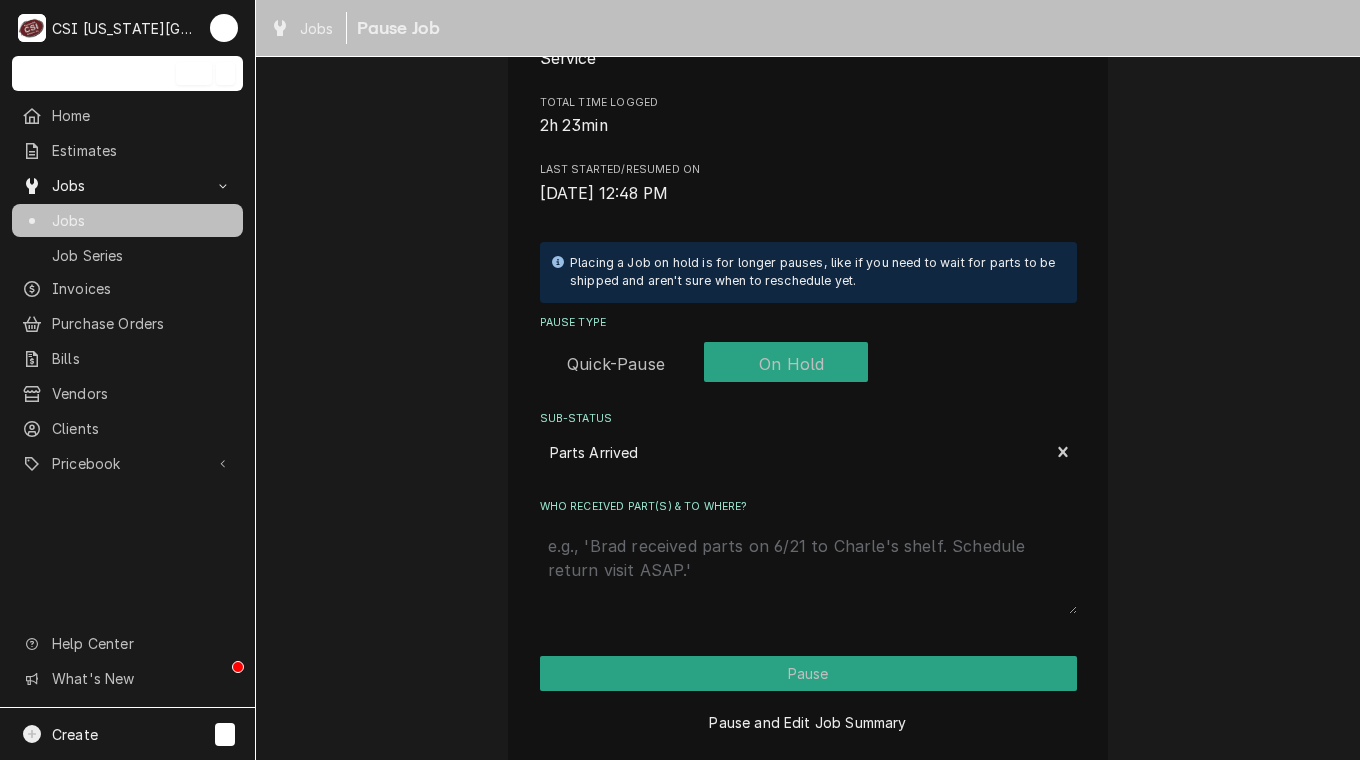 type on "p" 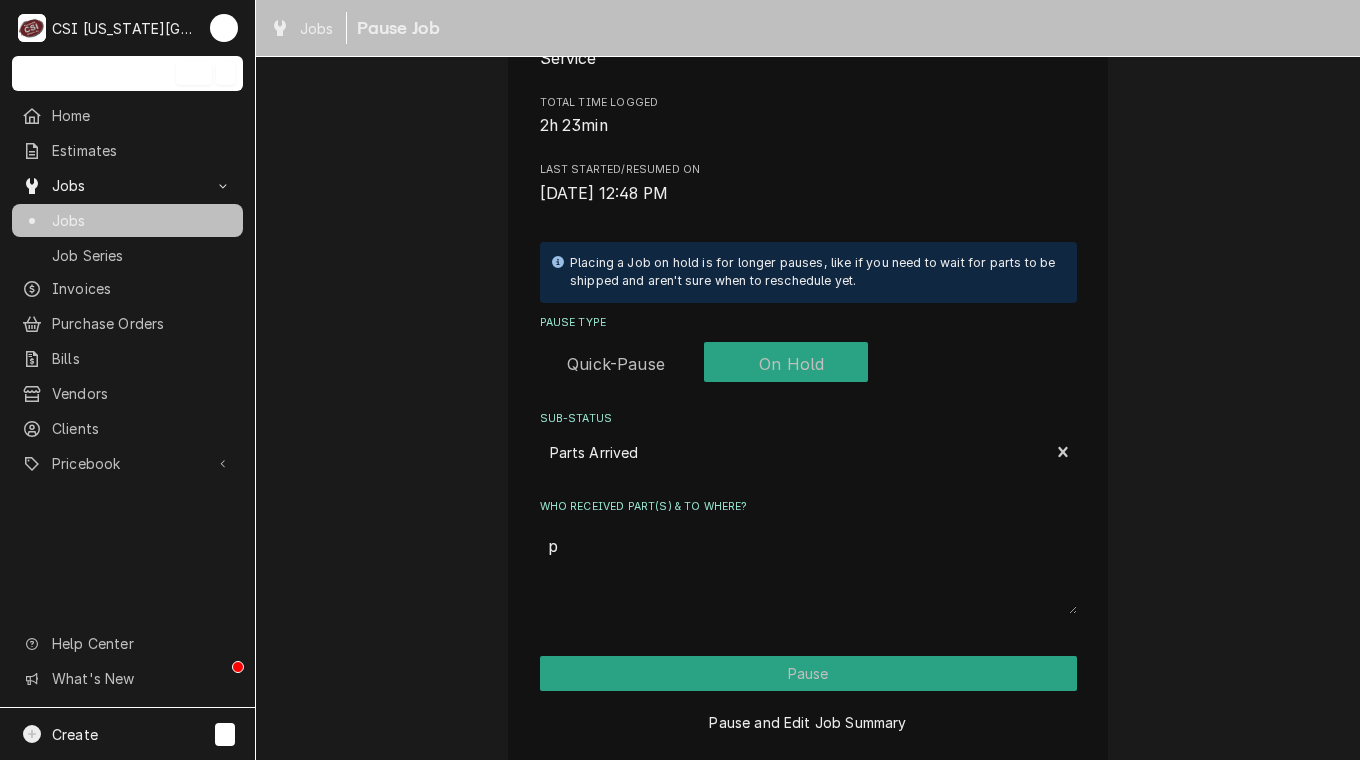 type on "x" 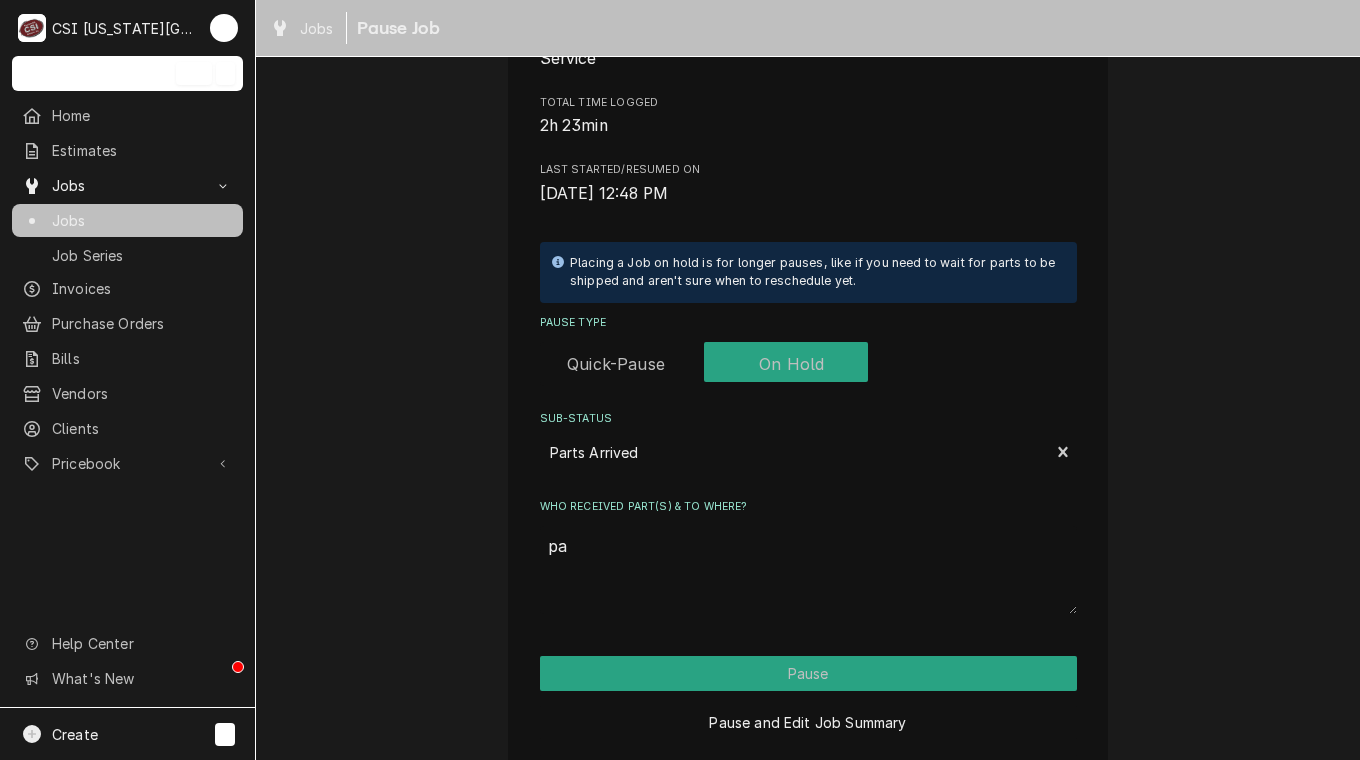 type on "x" 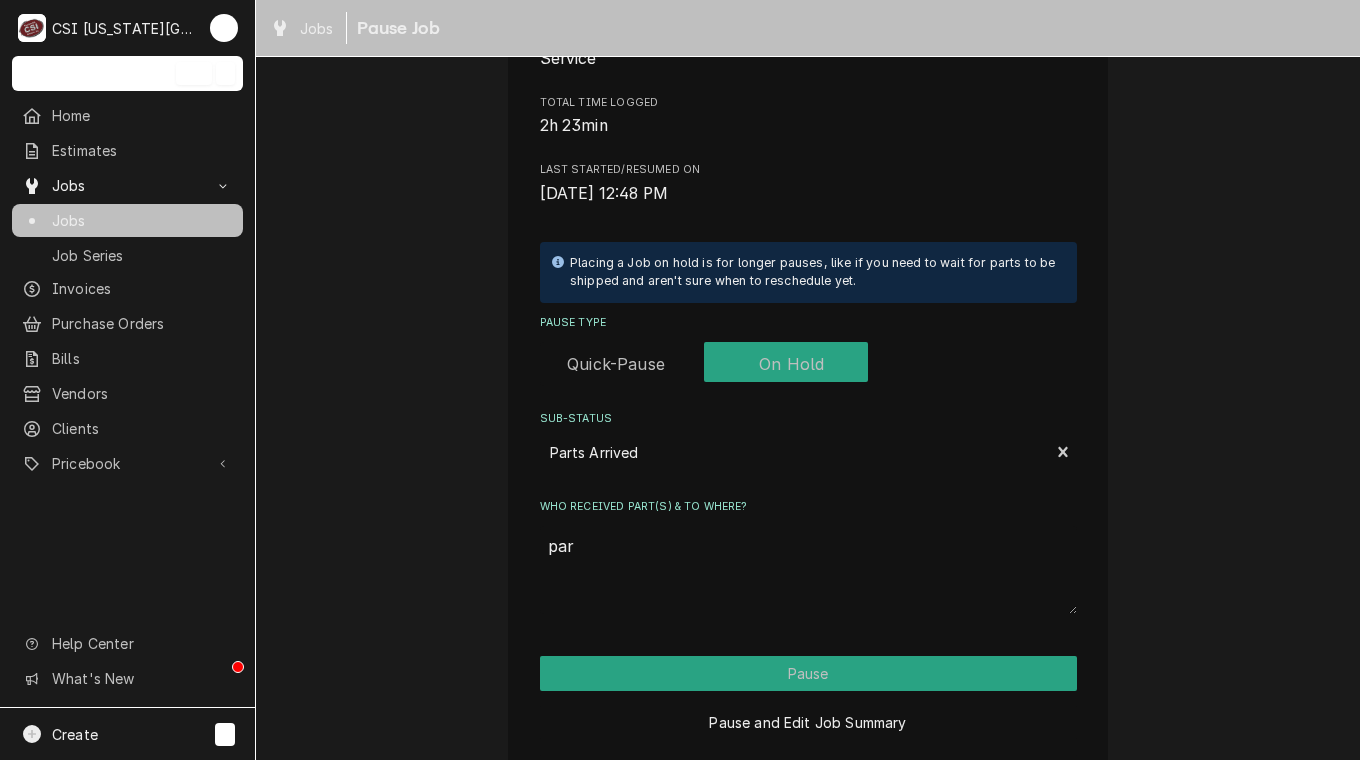 type on "x" 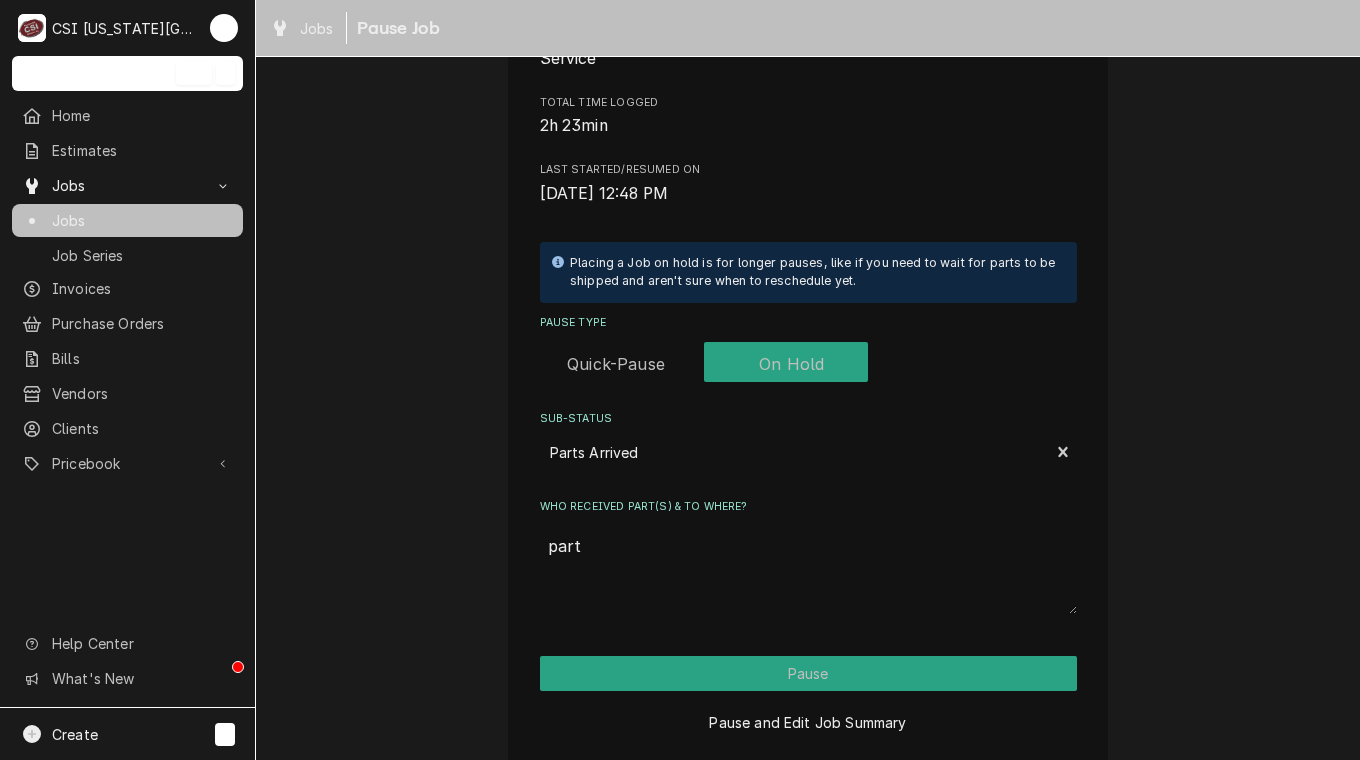 type on "x" 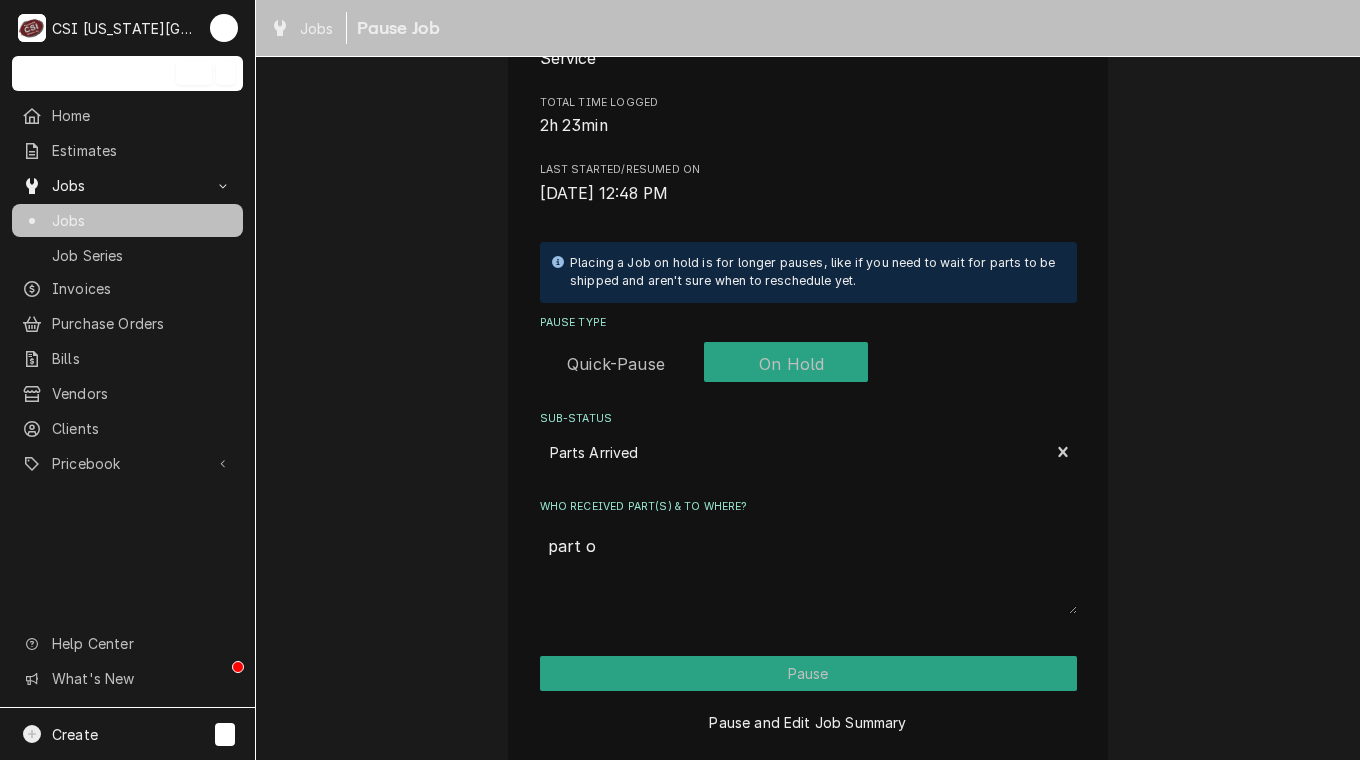 type on "x" 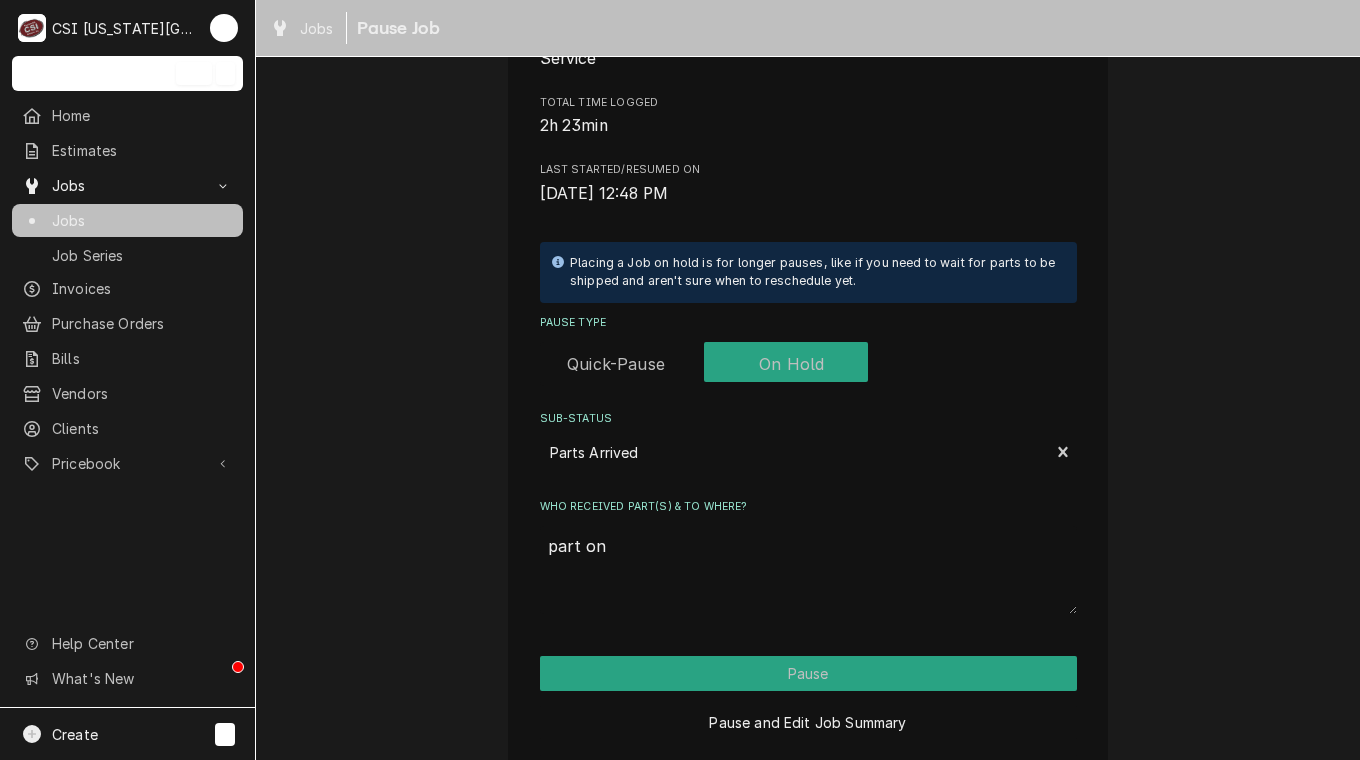 type on "x" 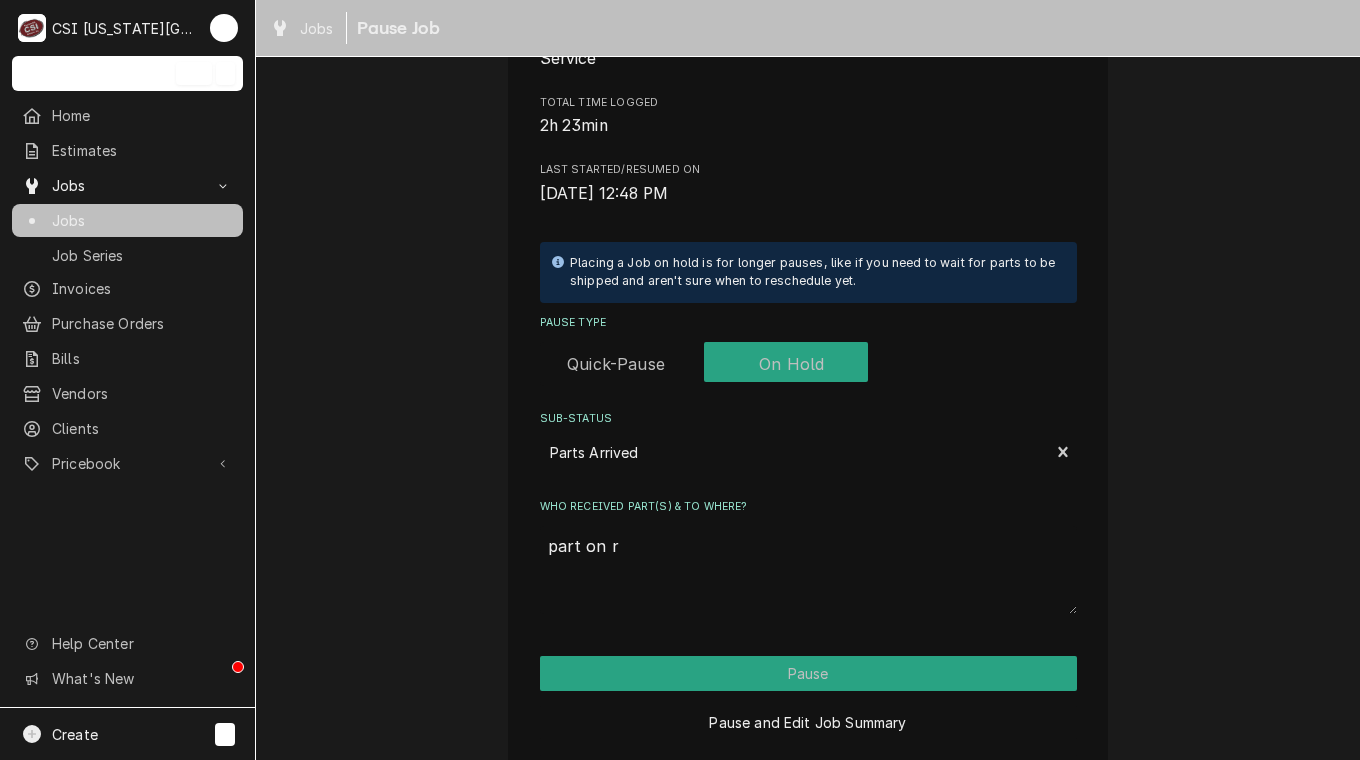 type on "x" 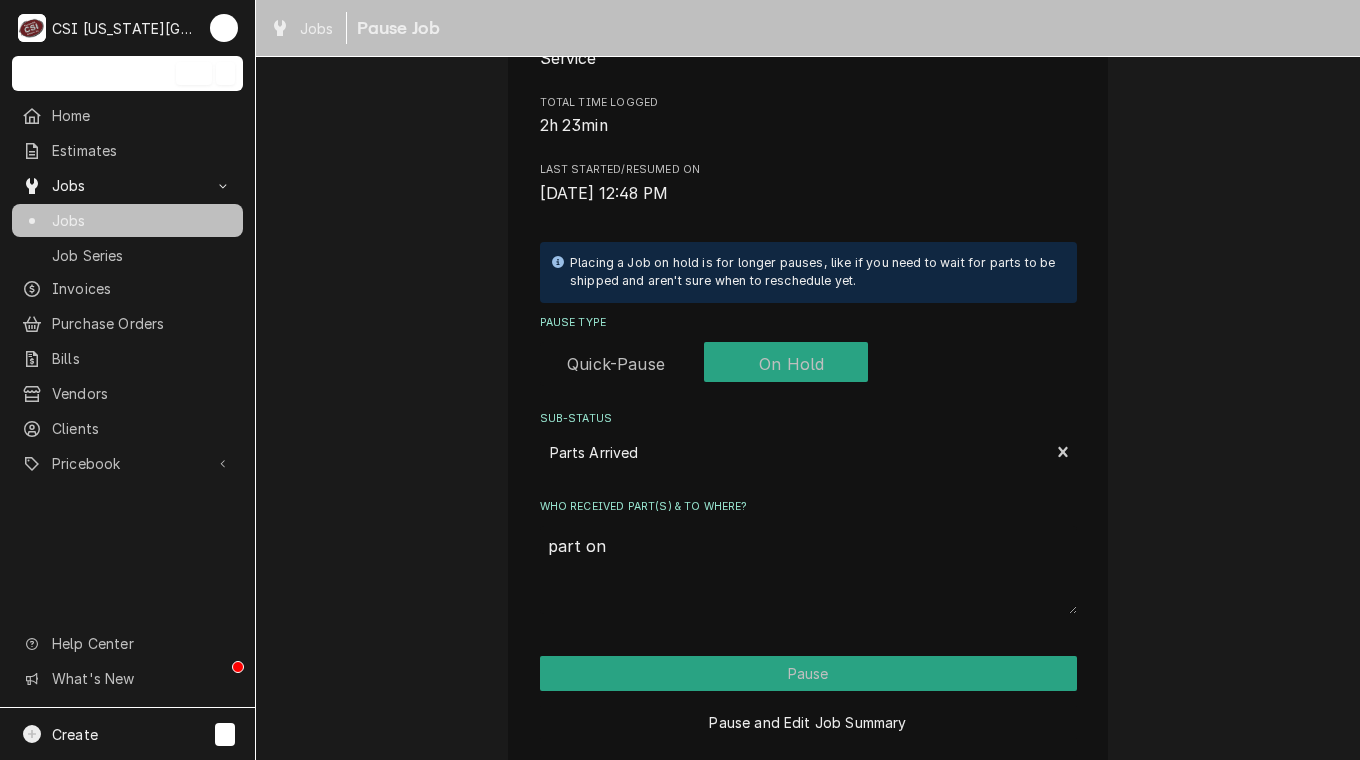type on "x" 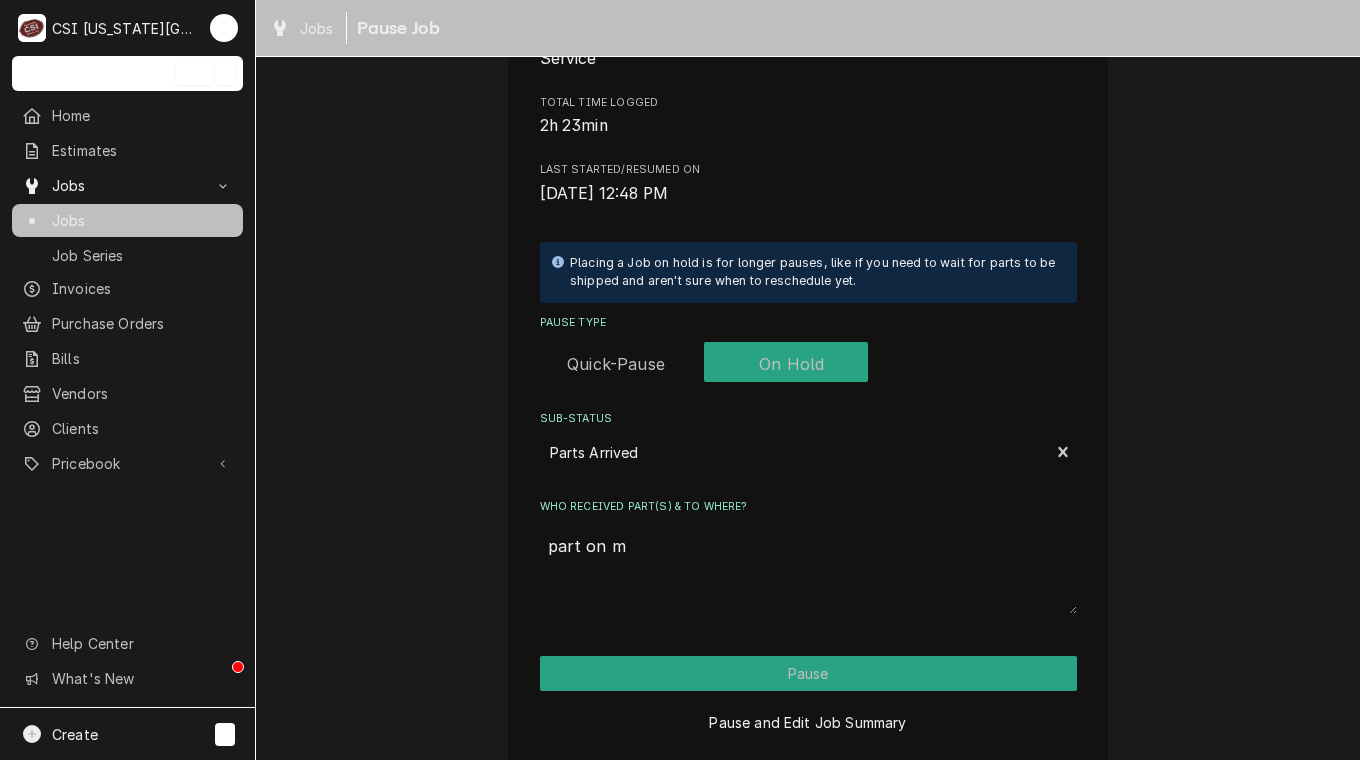 type on "x" 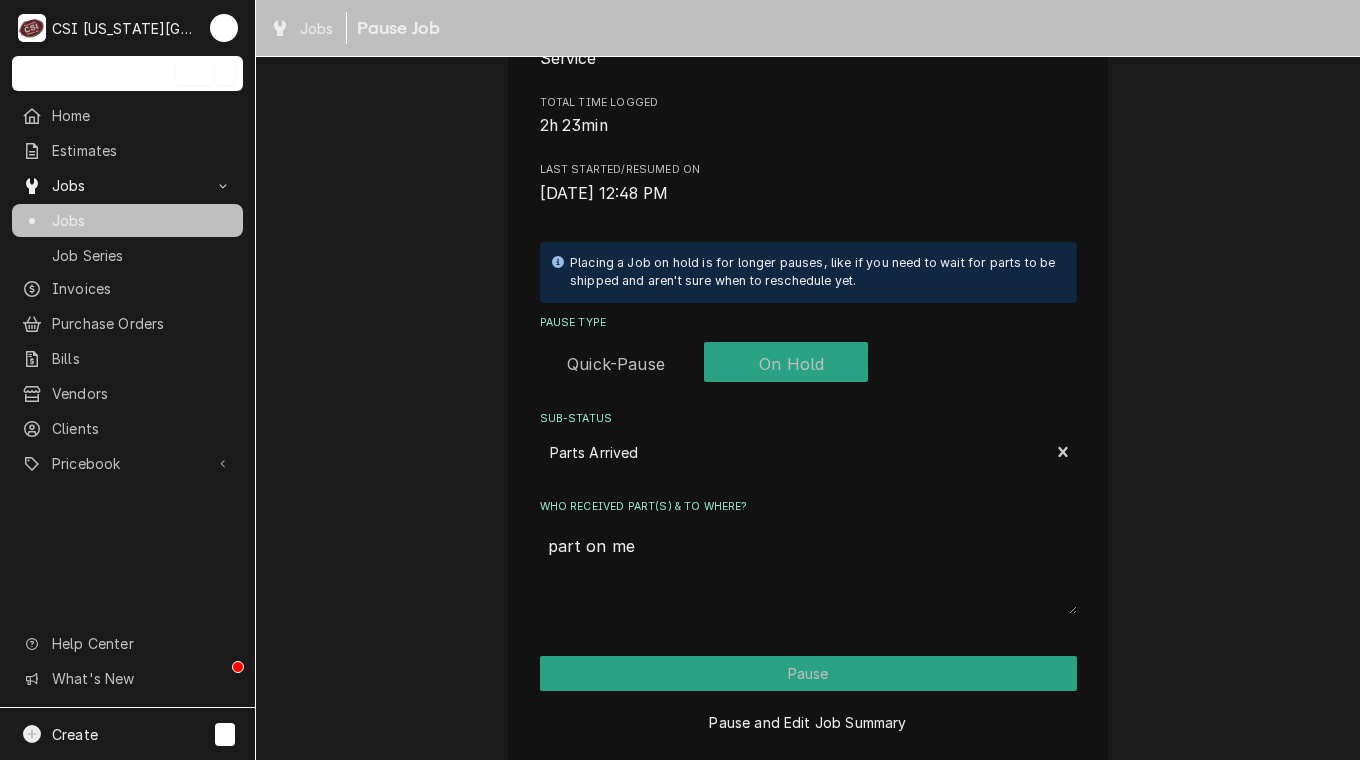 type on "x" 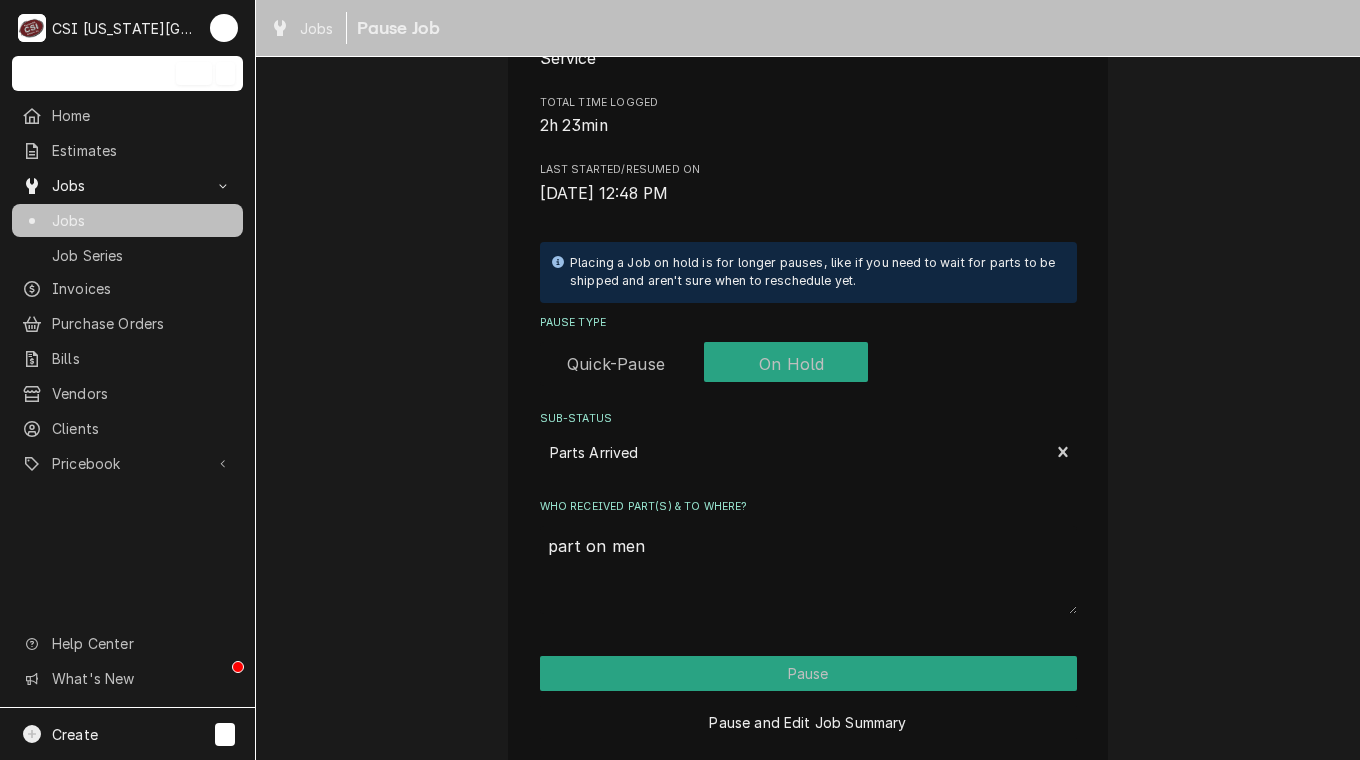 type on "x" 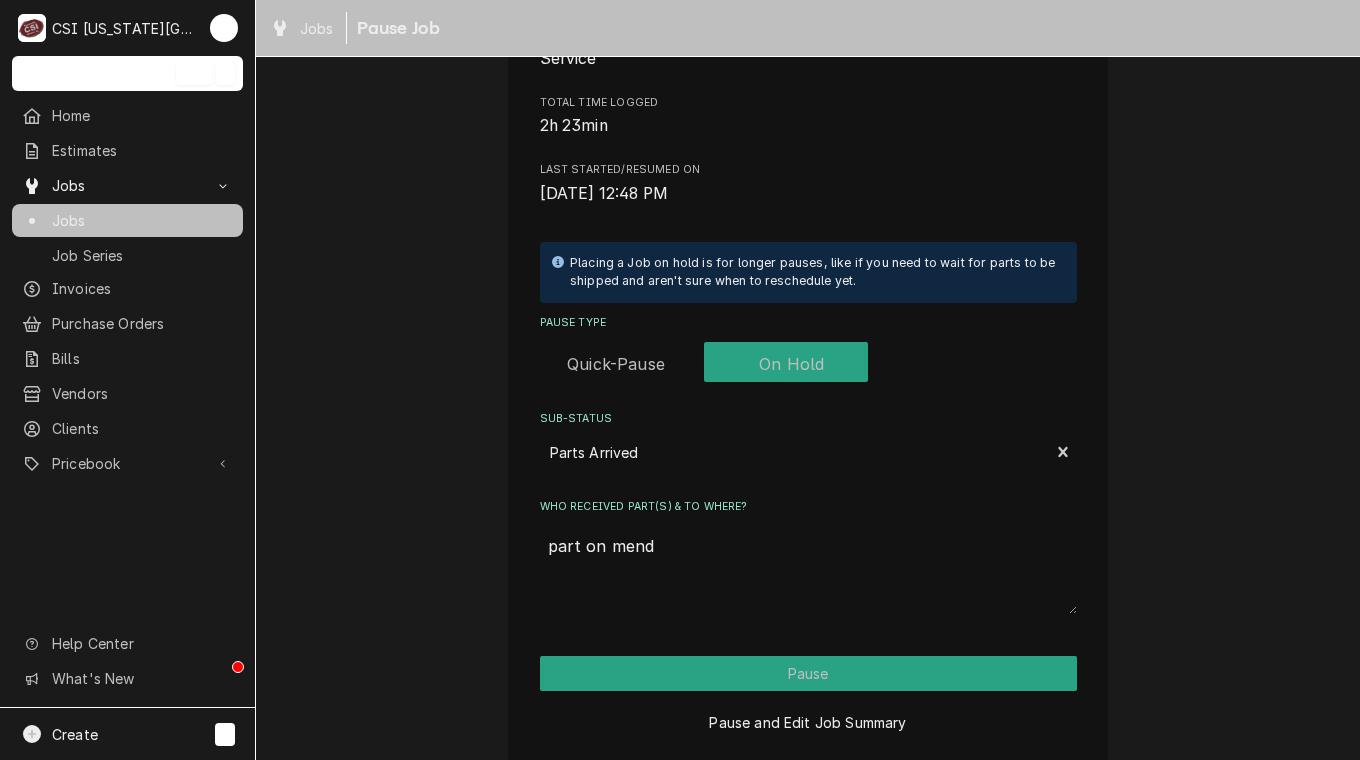 type on "x" 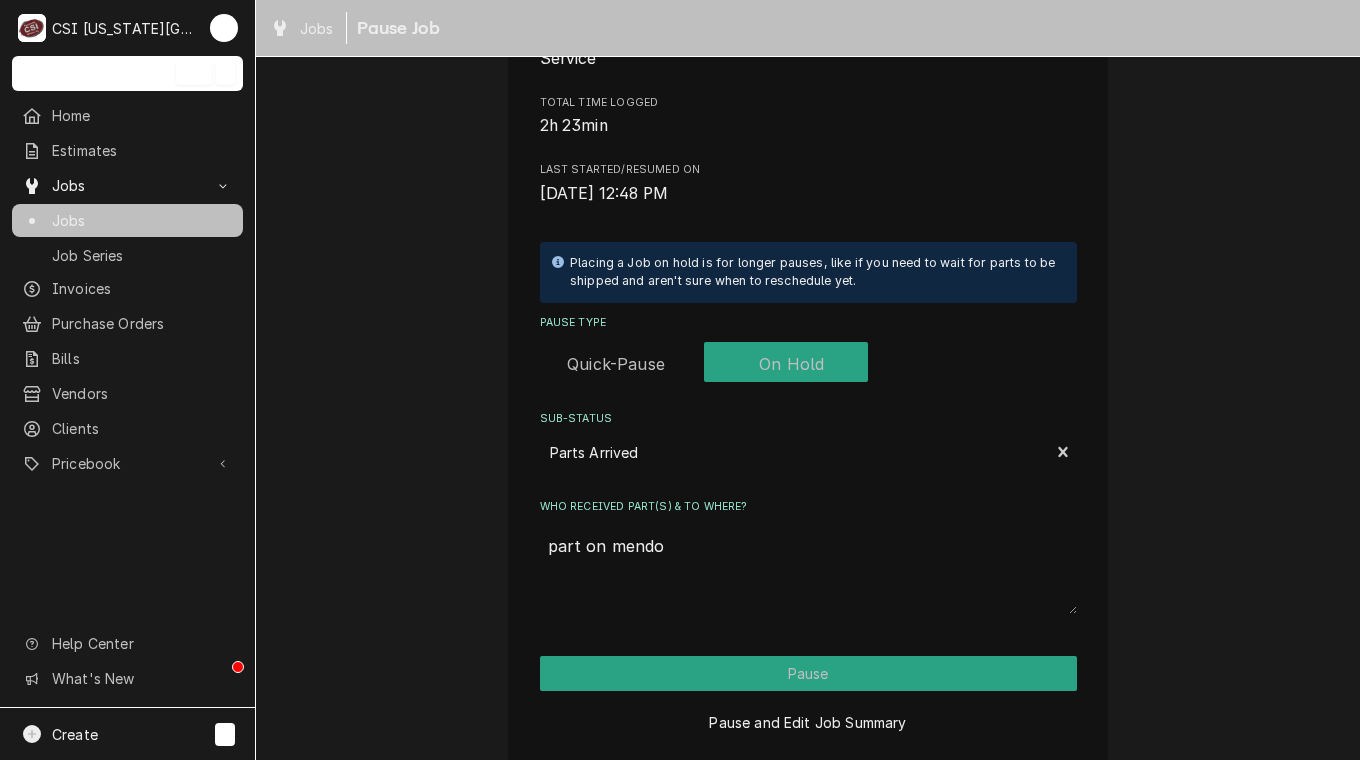 type on "x" 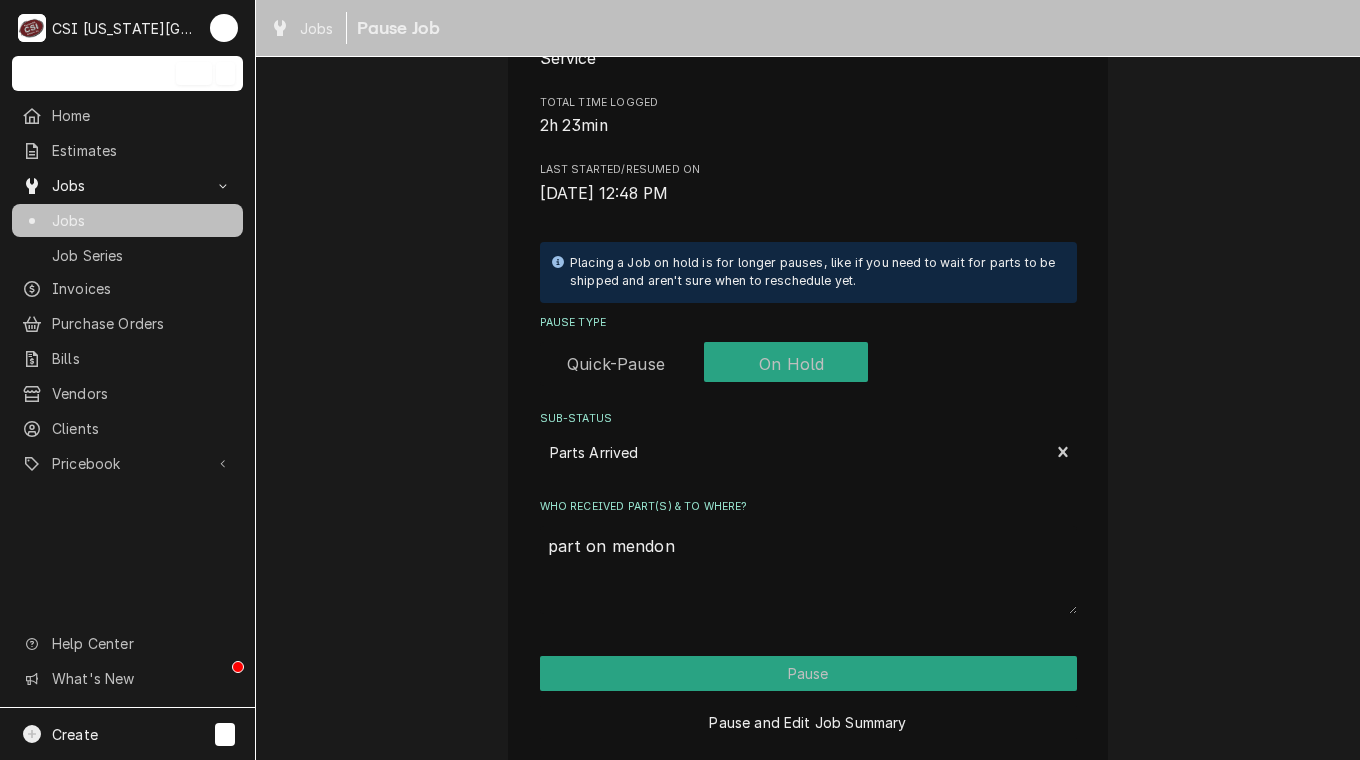 type on "x" 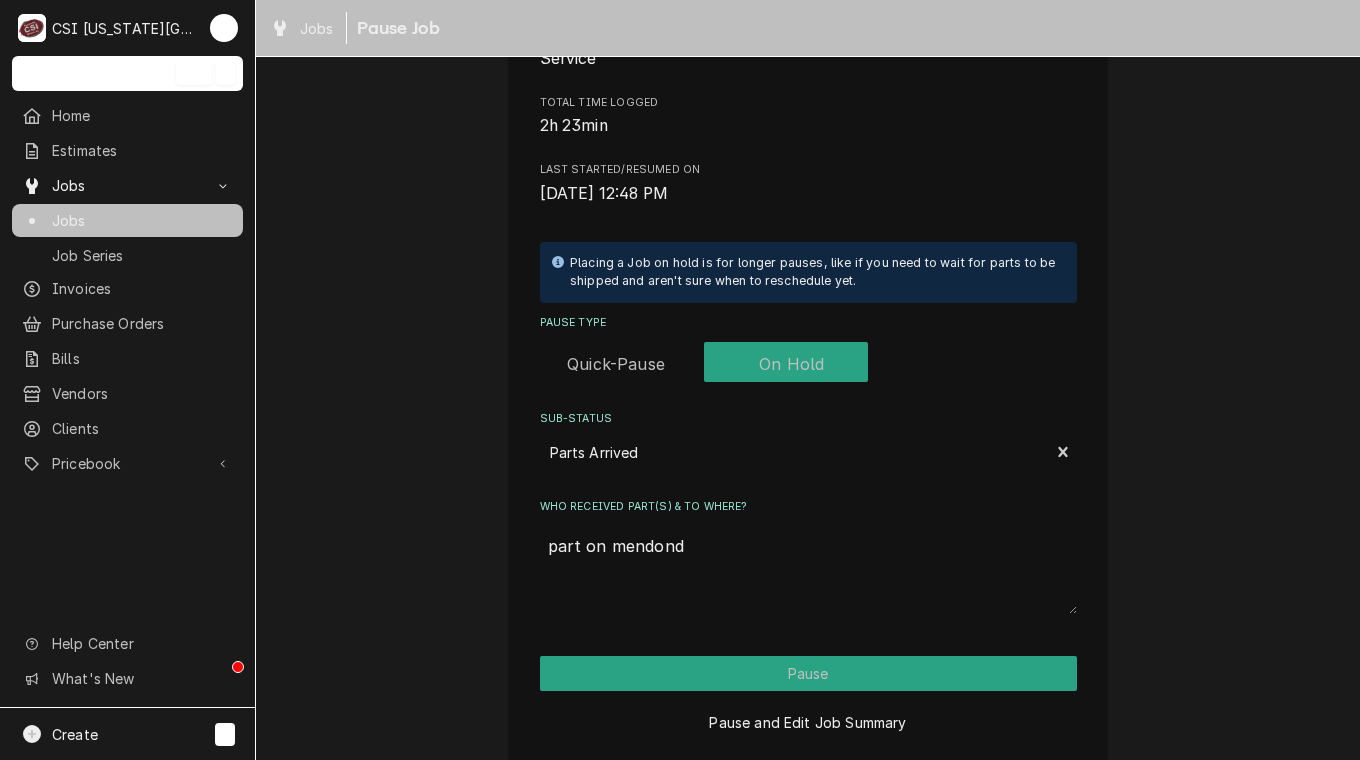 type on "x" 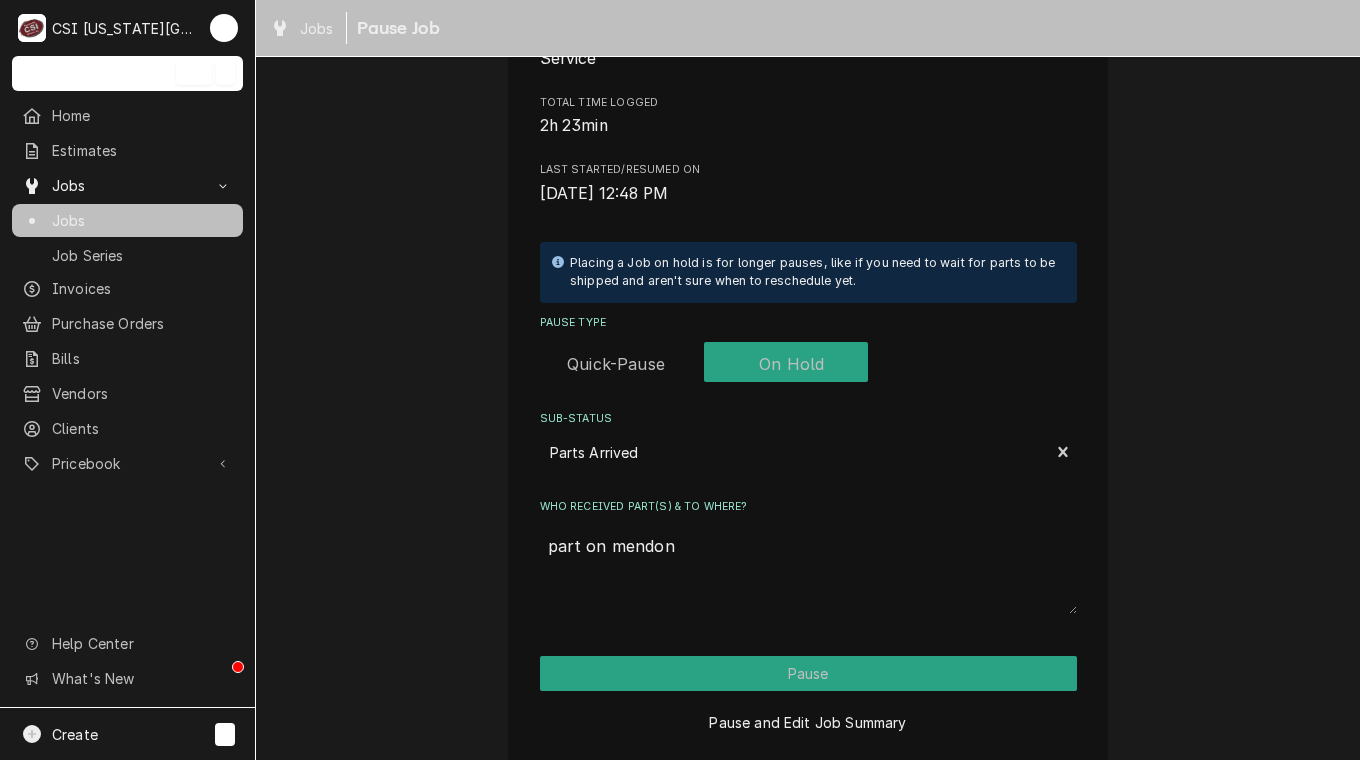 type on "x" 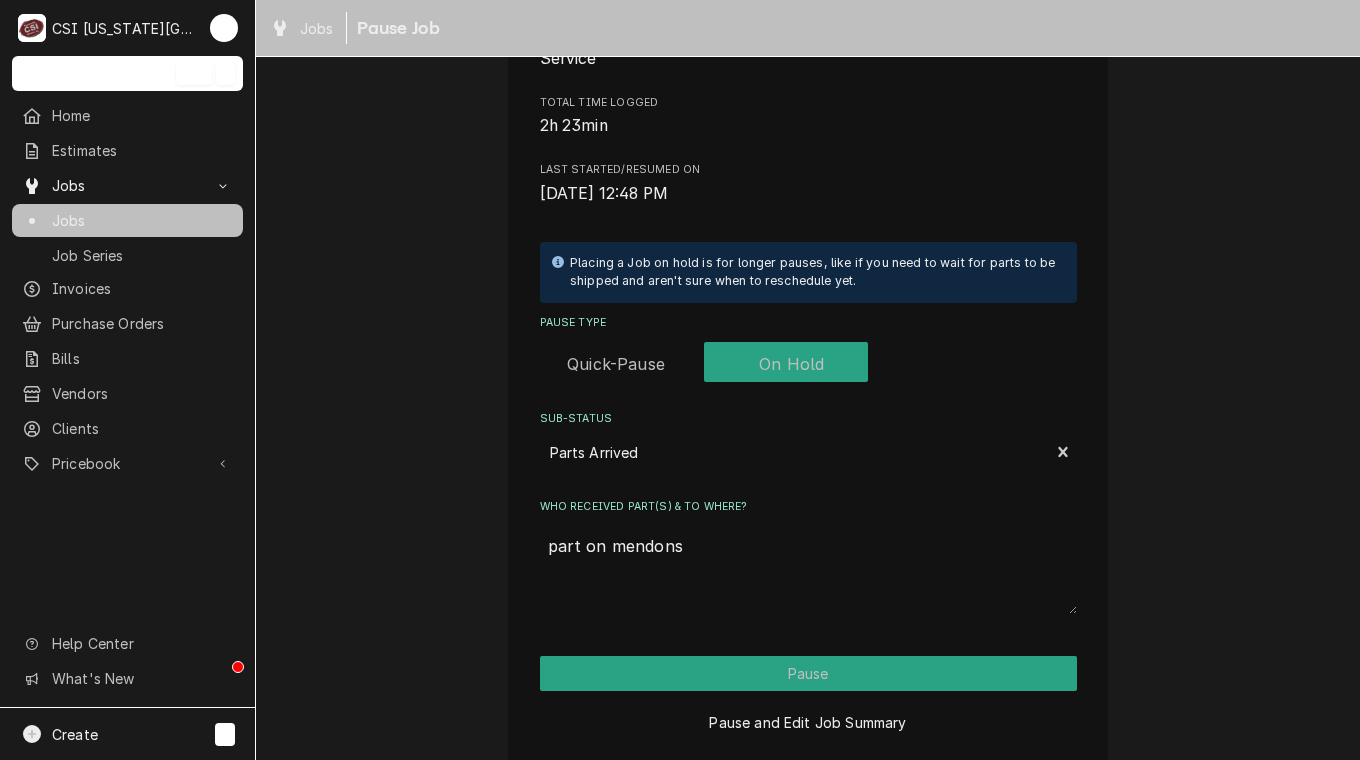 type on "x" 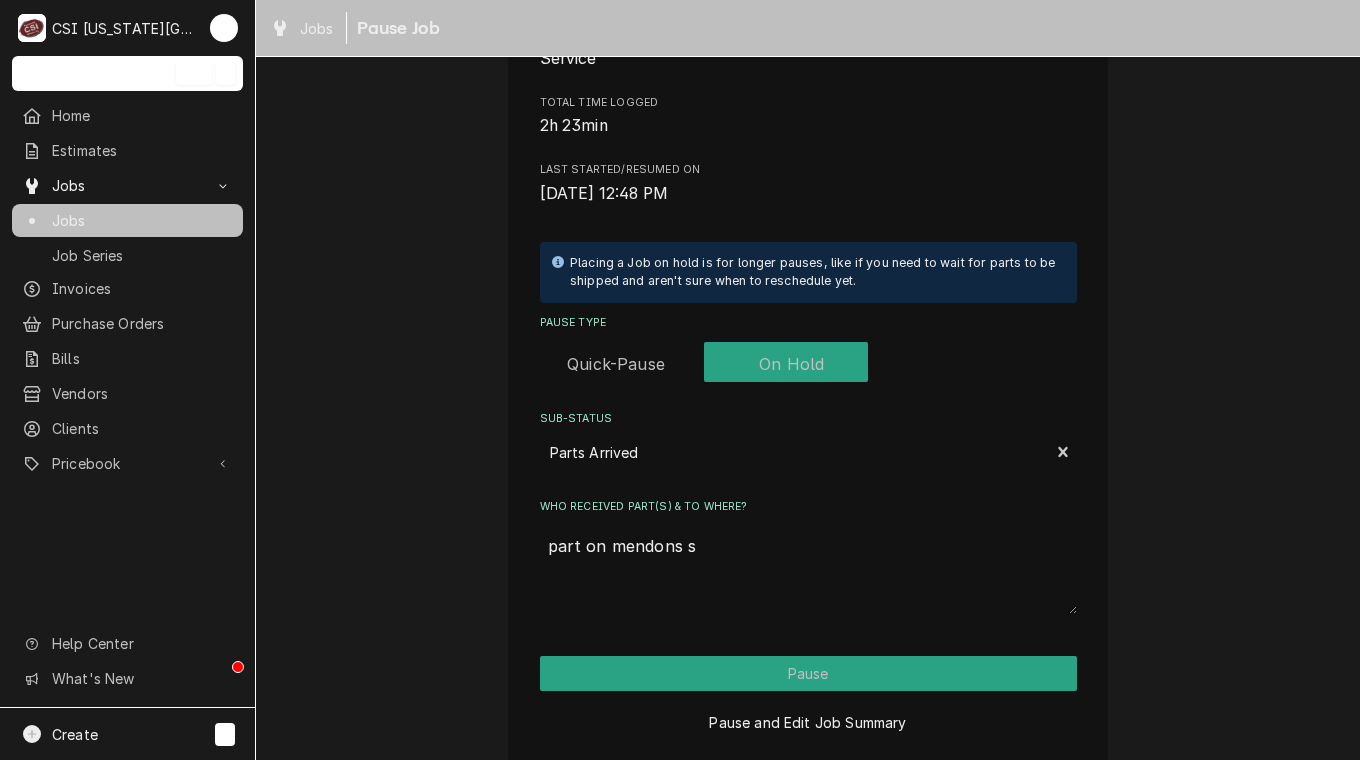 type on "x" 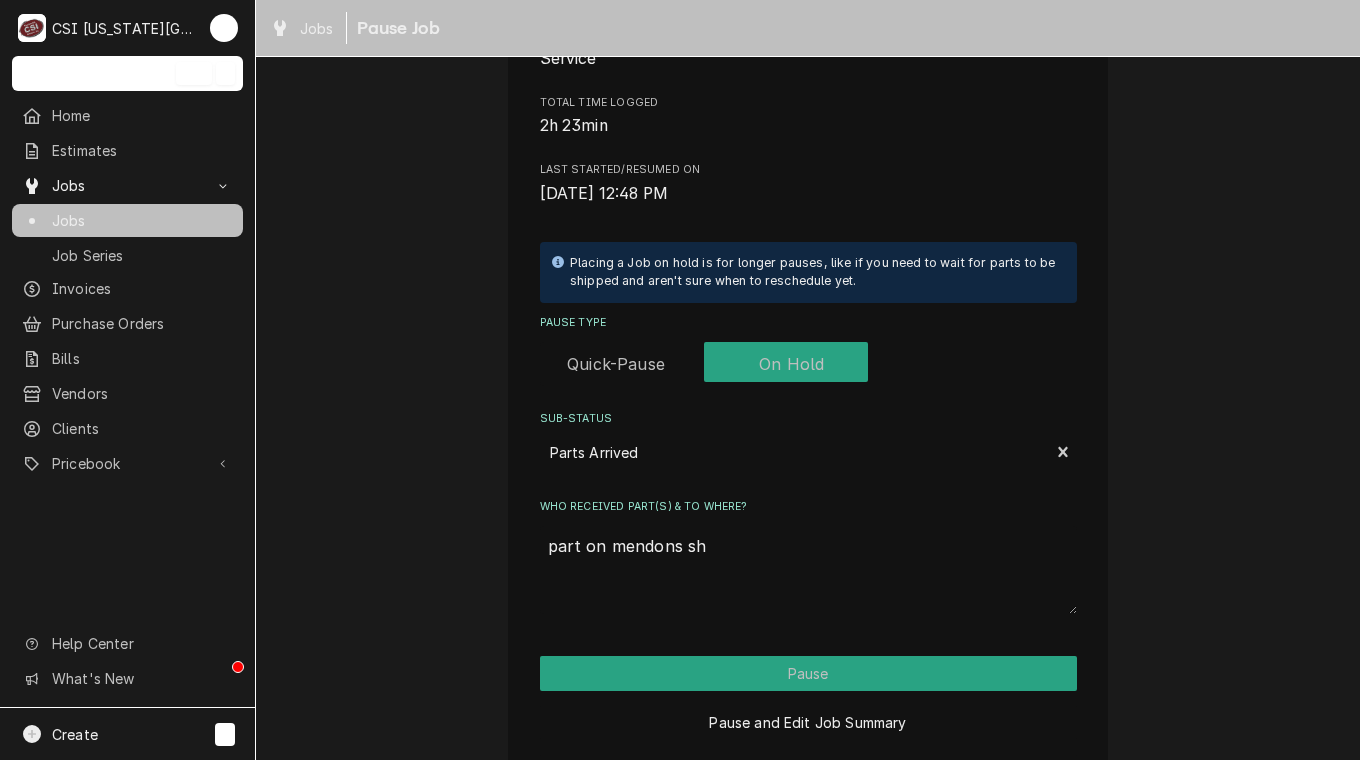 type on "x" 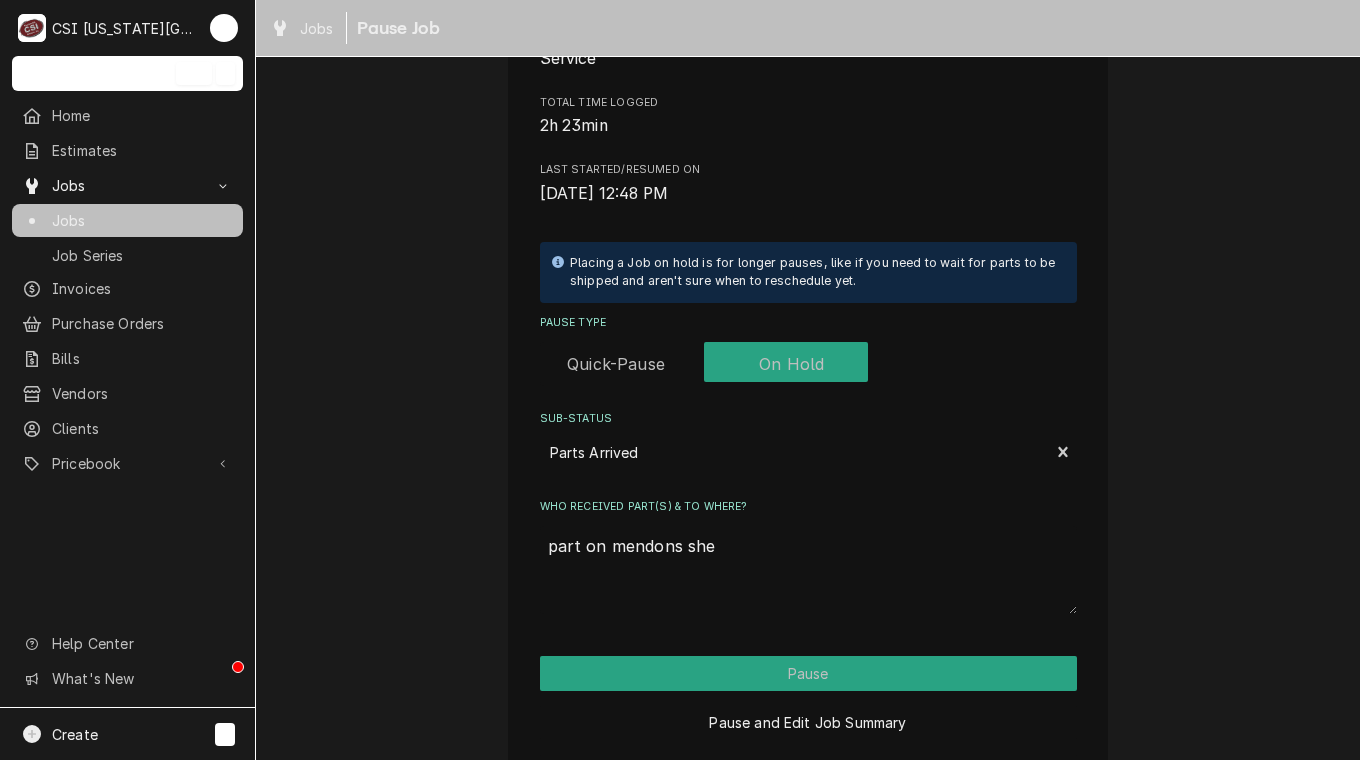 type on "x" 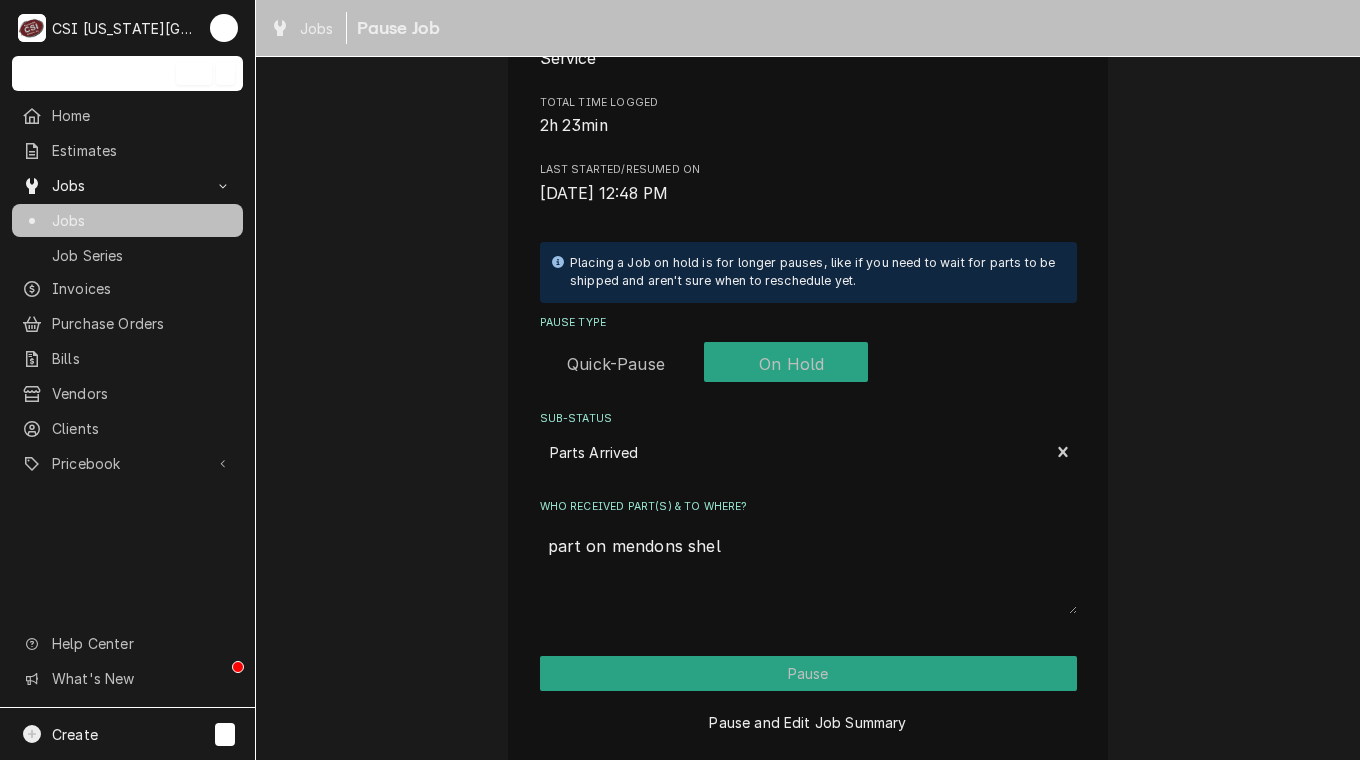 type on "x" 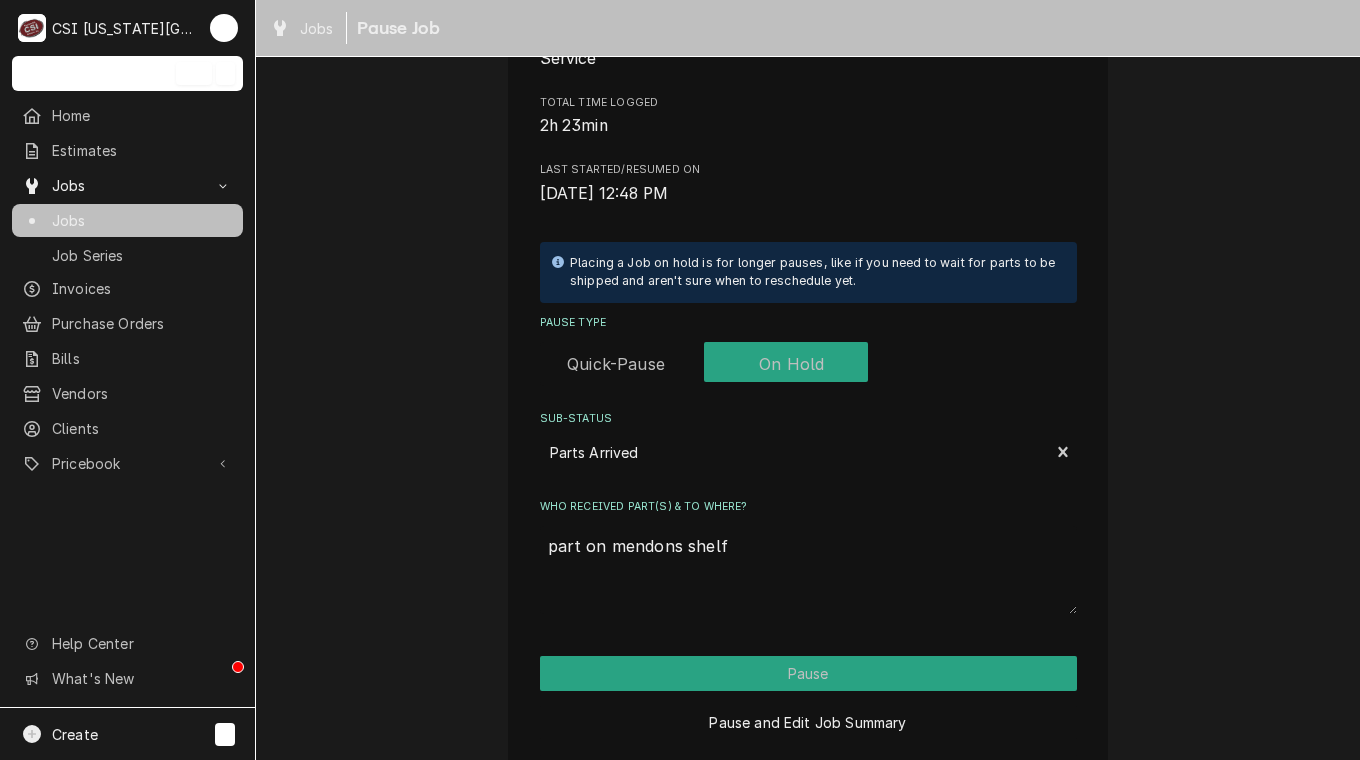 type on "part on mendons shelf" 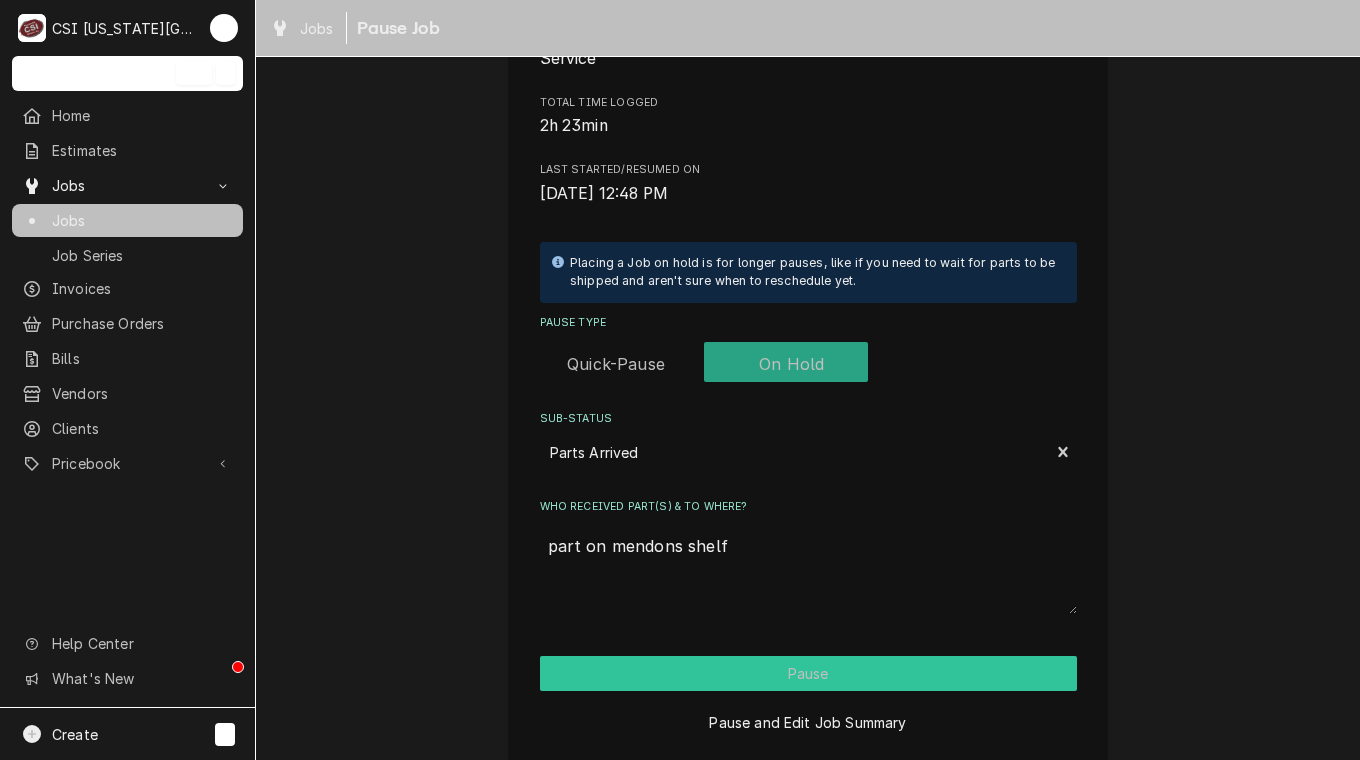 click on "Pause" at bounding box center [808, 673] 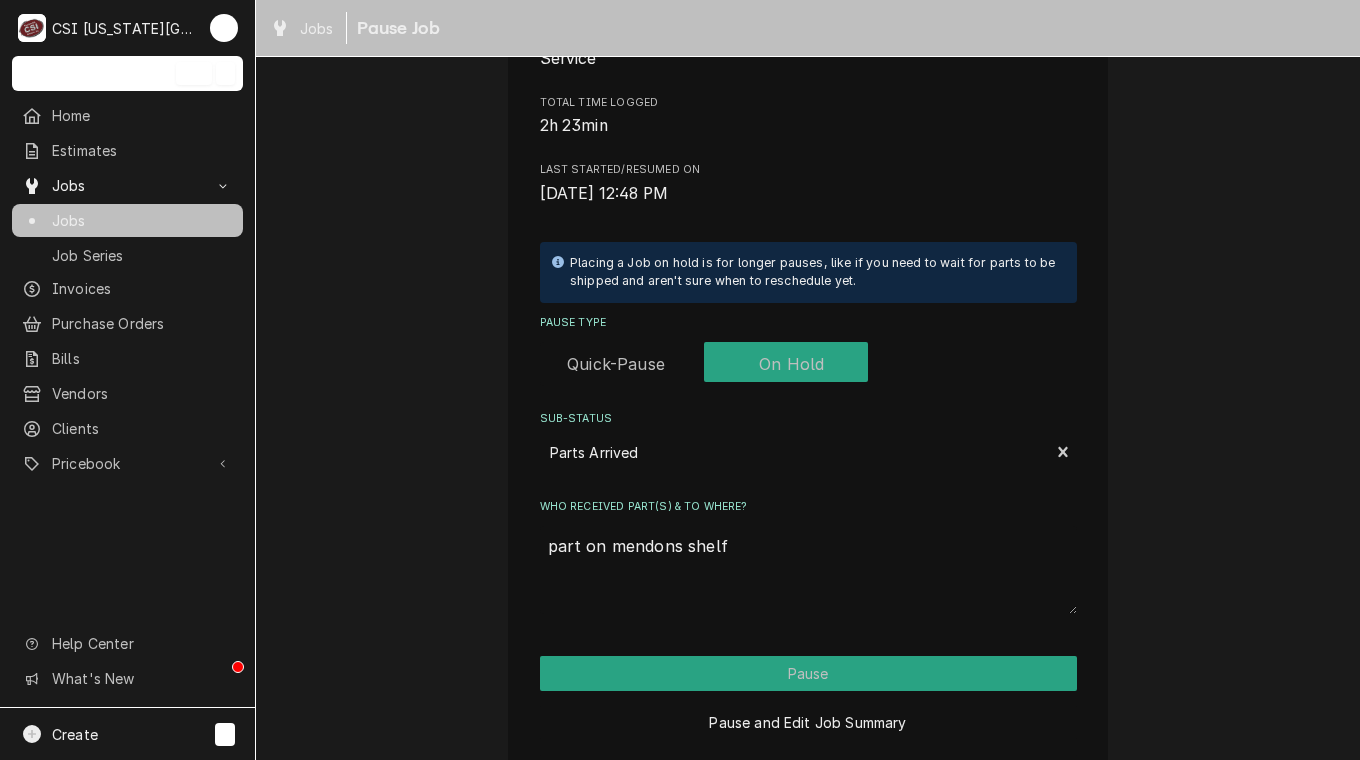 type on "x" 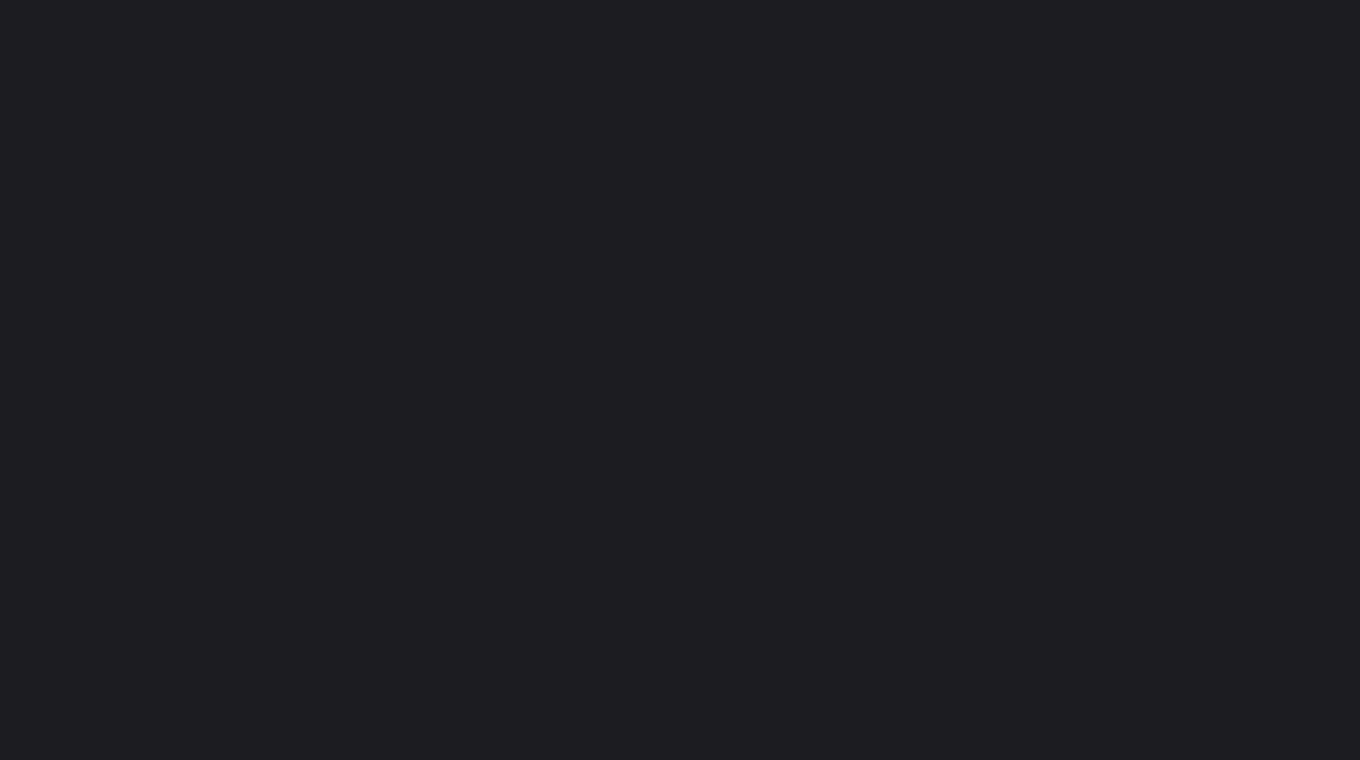 scroll, scrollTop: 0, scrollLeft: 0, axis: both 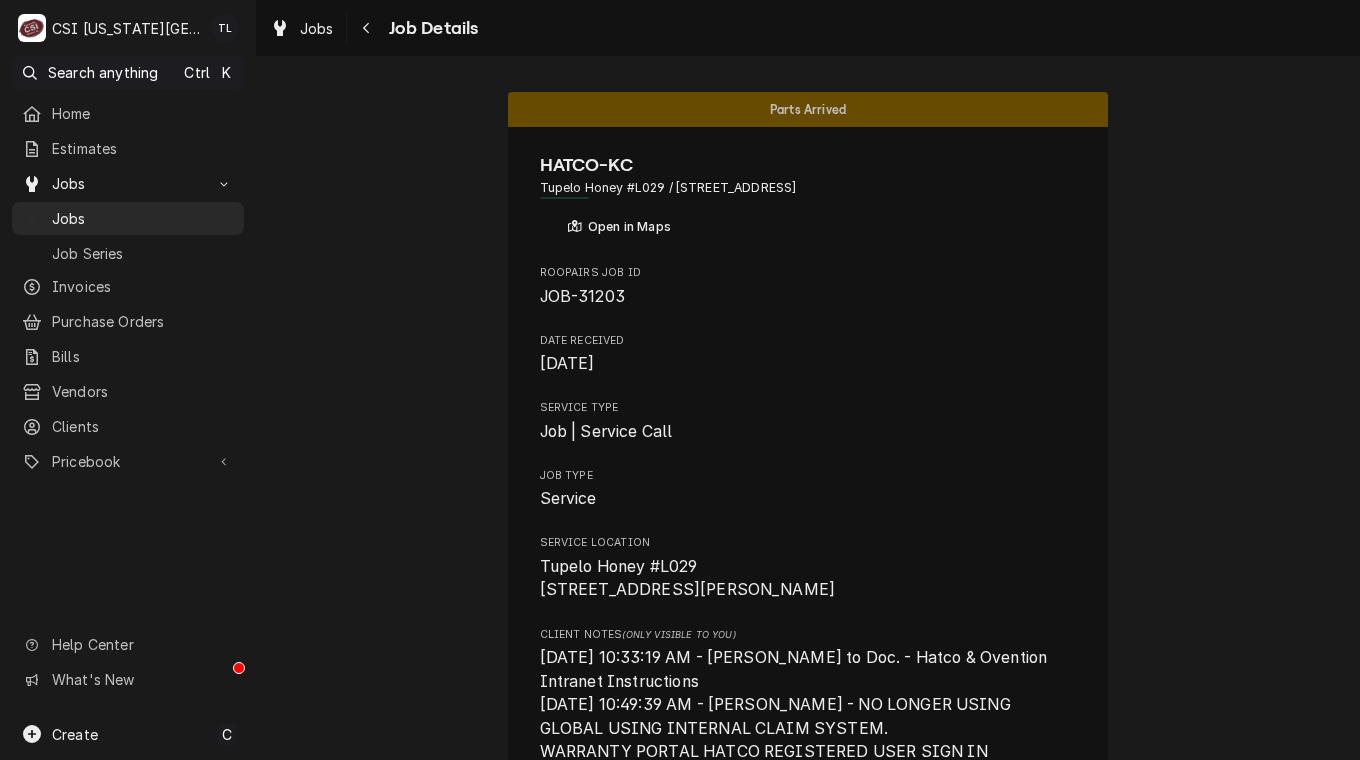 click on "Jobs" at bounding box center [128, 218] 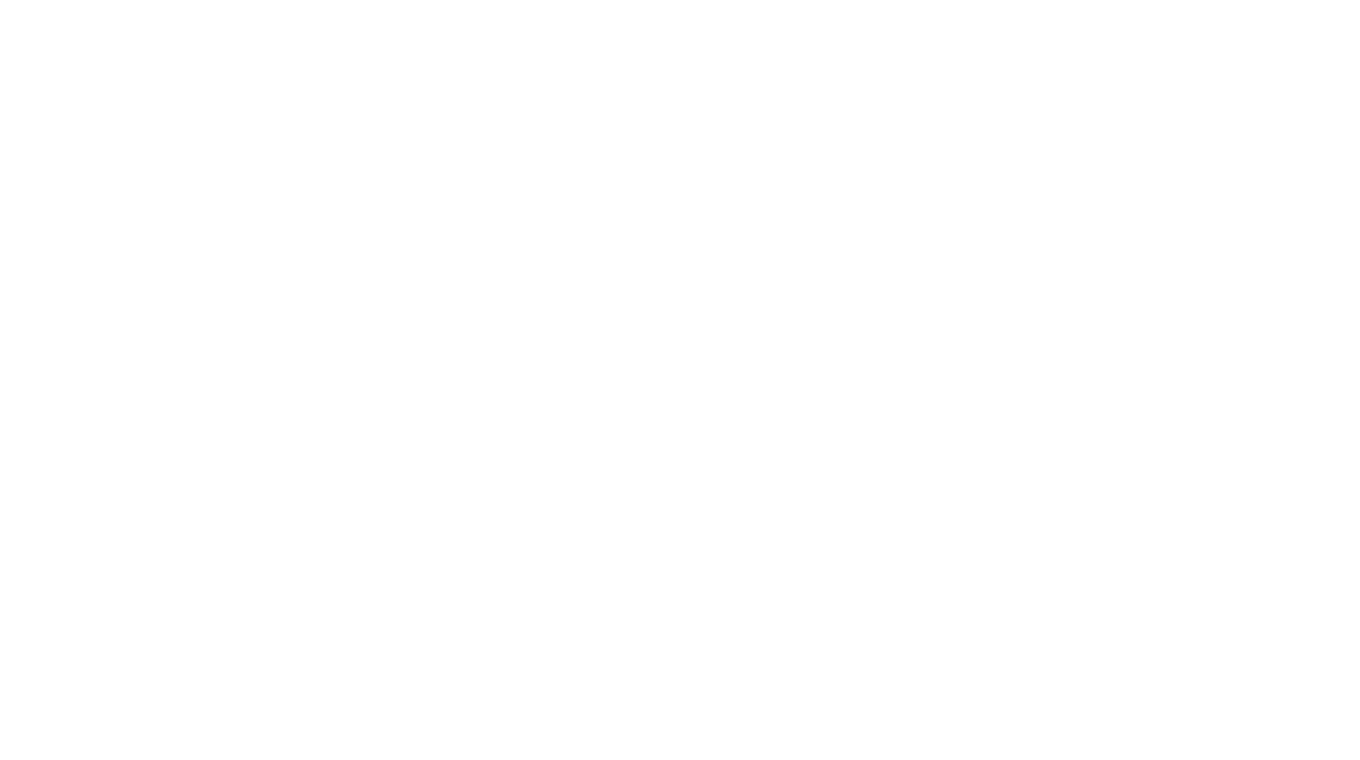 scroll, scrollTop: 0, scrollLeft: 0, axis: both 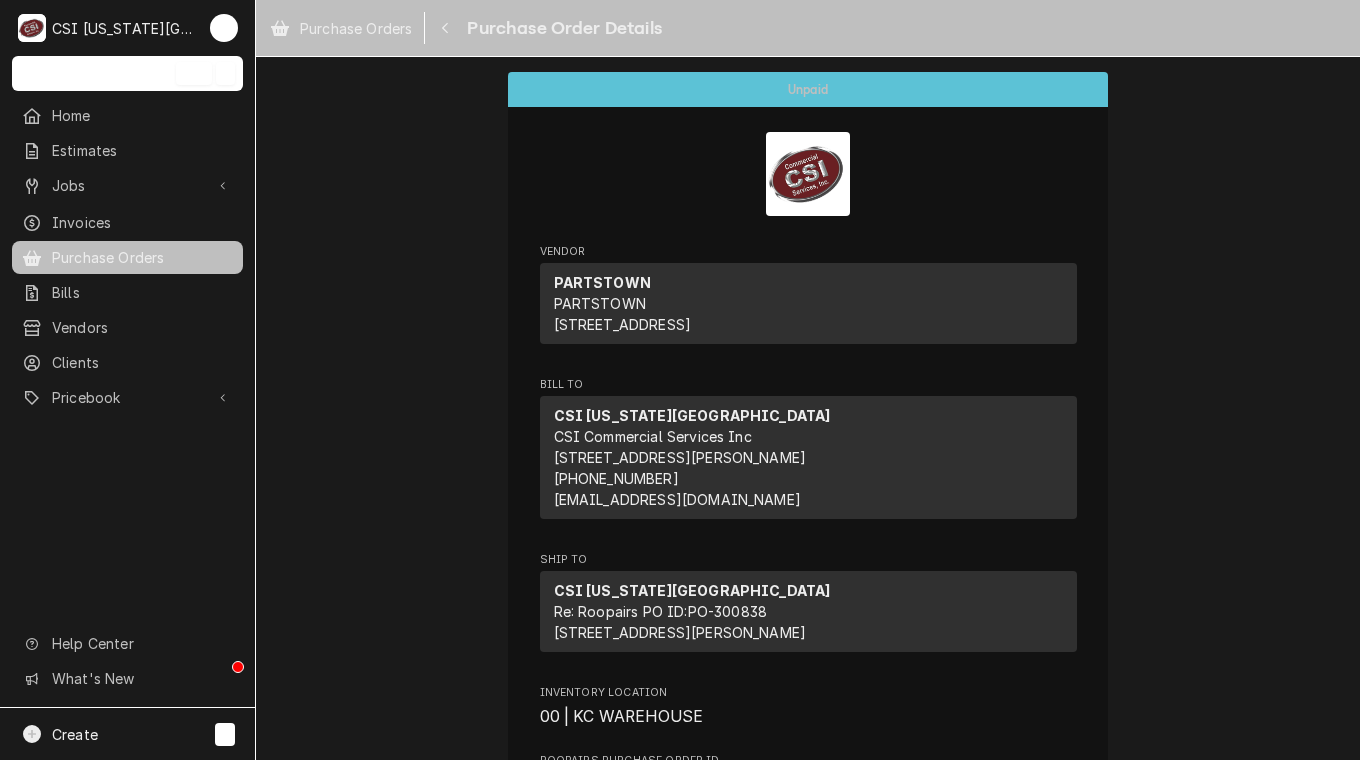 click on "Purchase Orders" at bounding box center (142, 257) 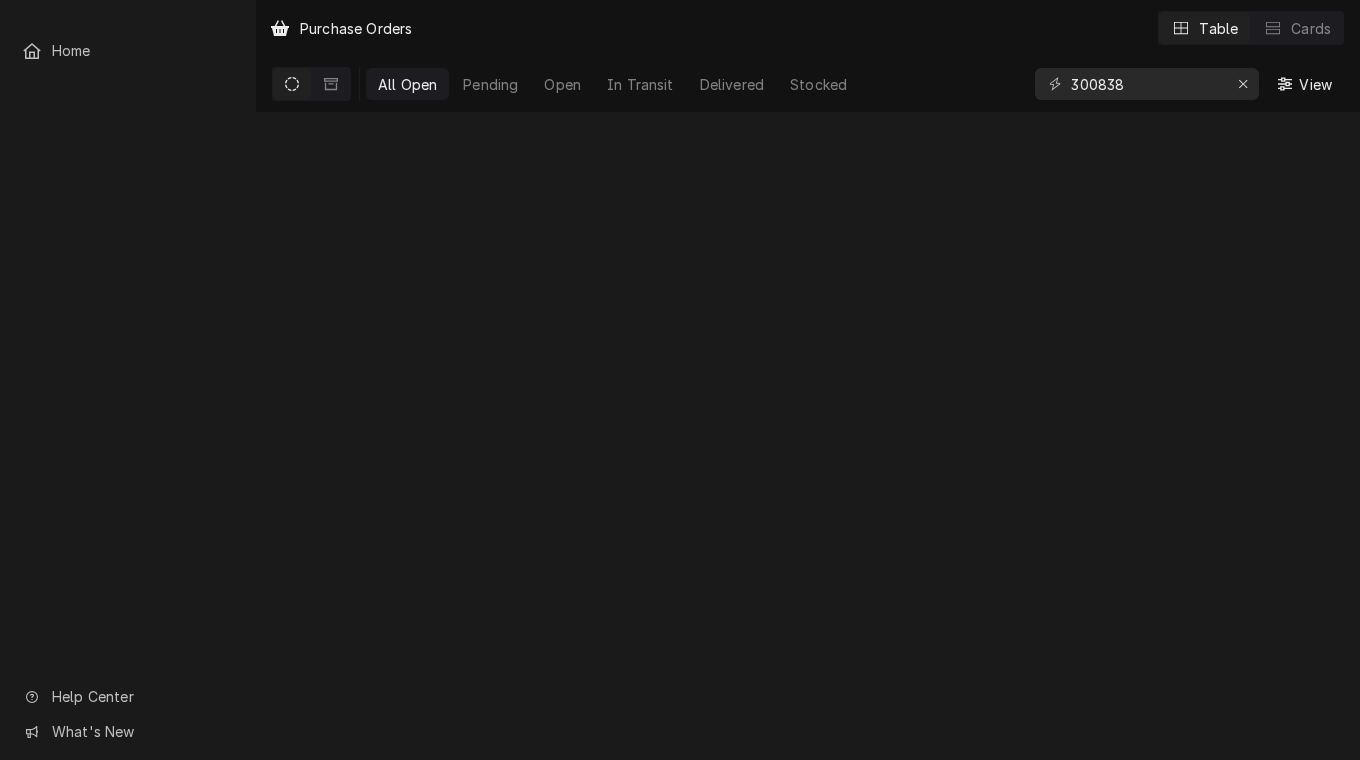 scroll, scrollTop: 0, scrollLeft: 0, axis: both 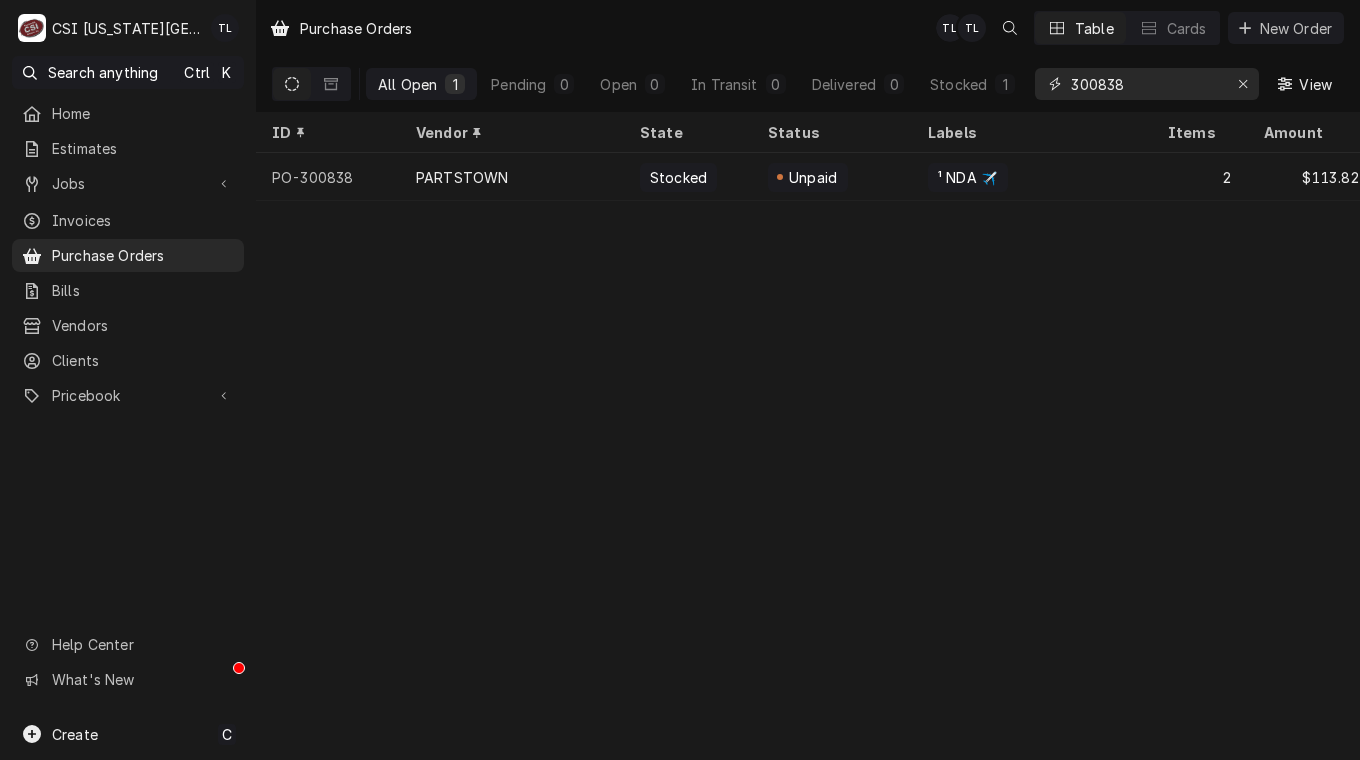 drag, startPoint x: 1163, startPoint y: 80, endPoint x: 673, endPoint y: 49, distance: 490.97964 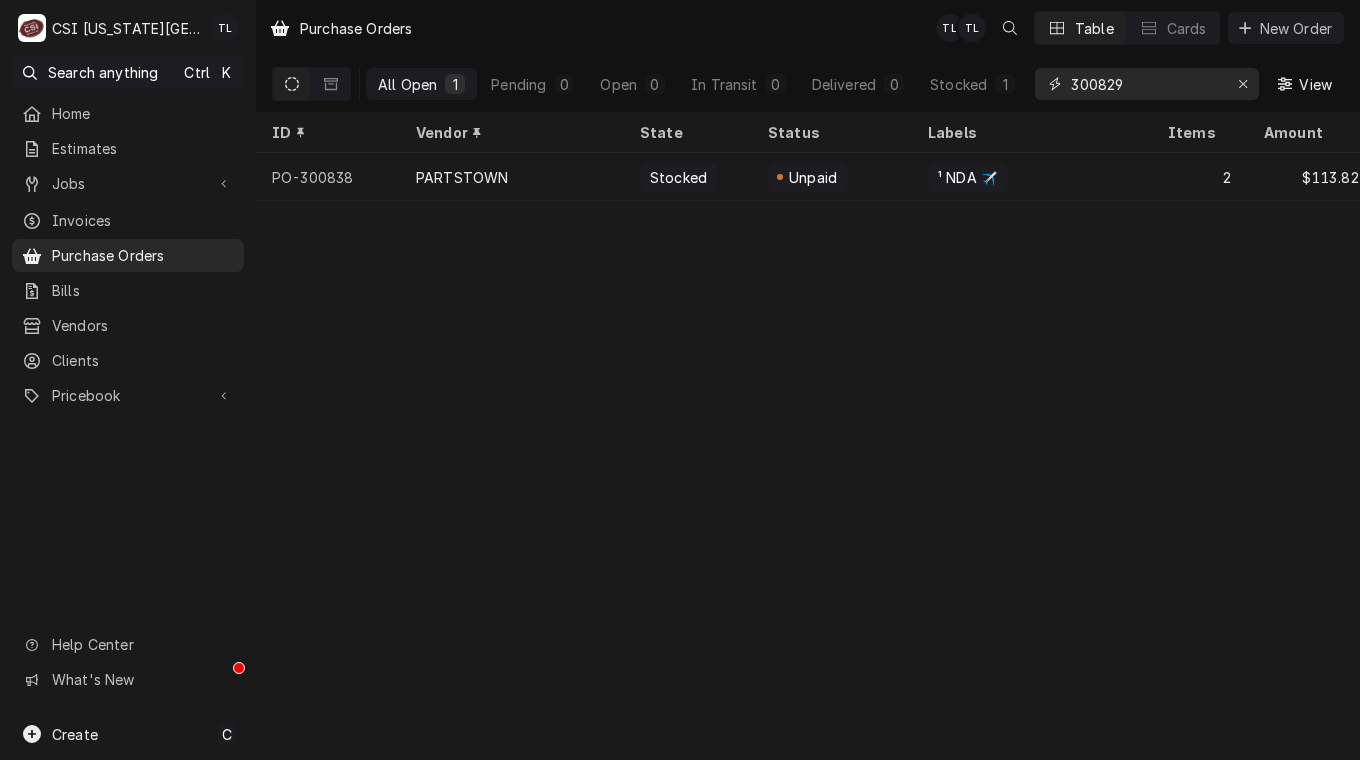 type on "300829" 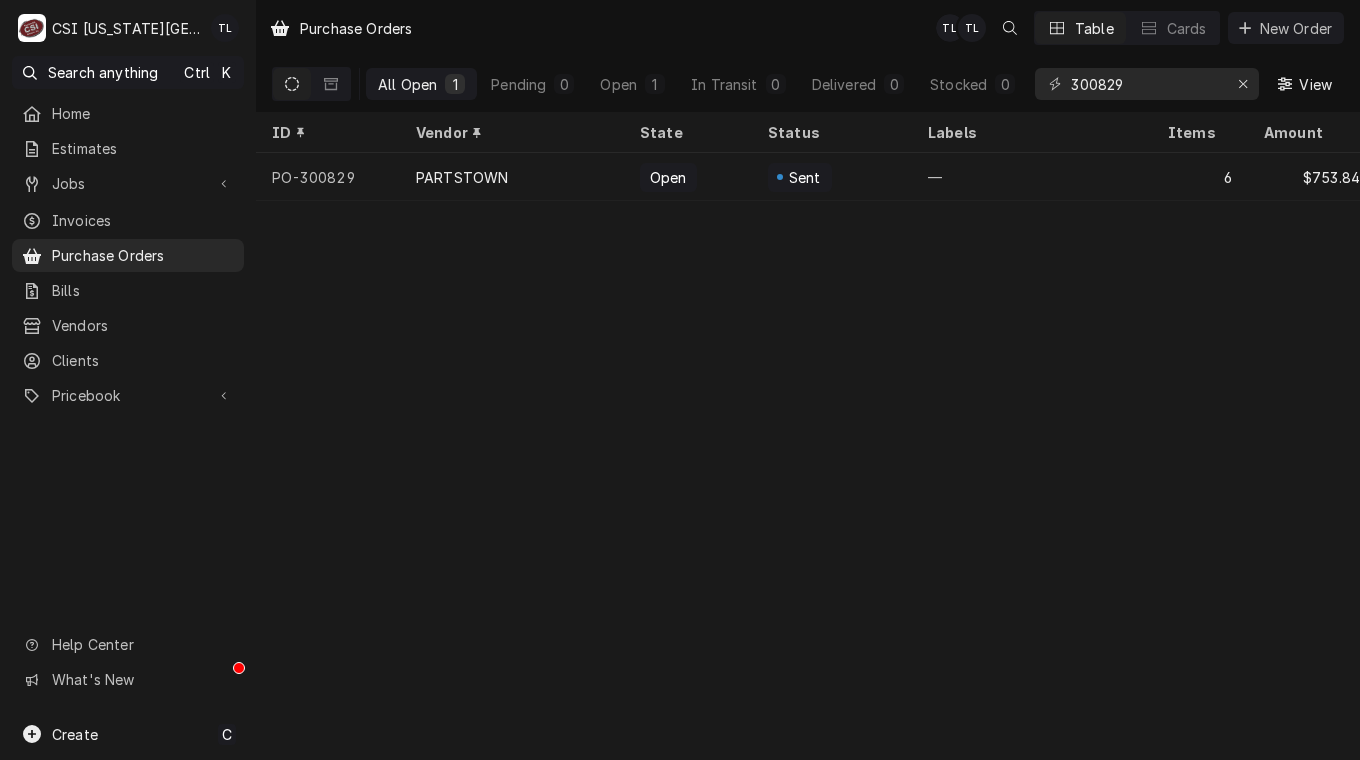 click on "PARTSTOWN" at bounding box center [462, 177] 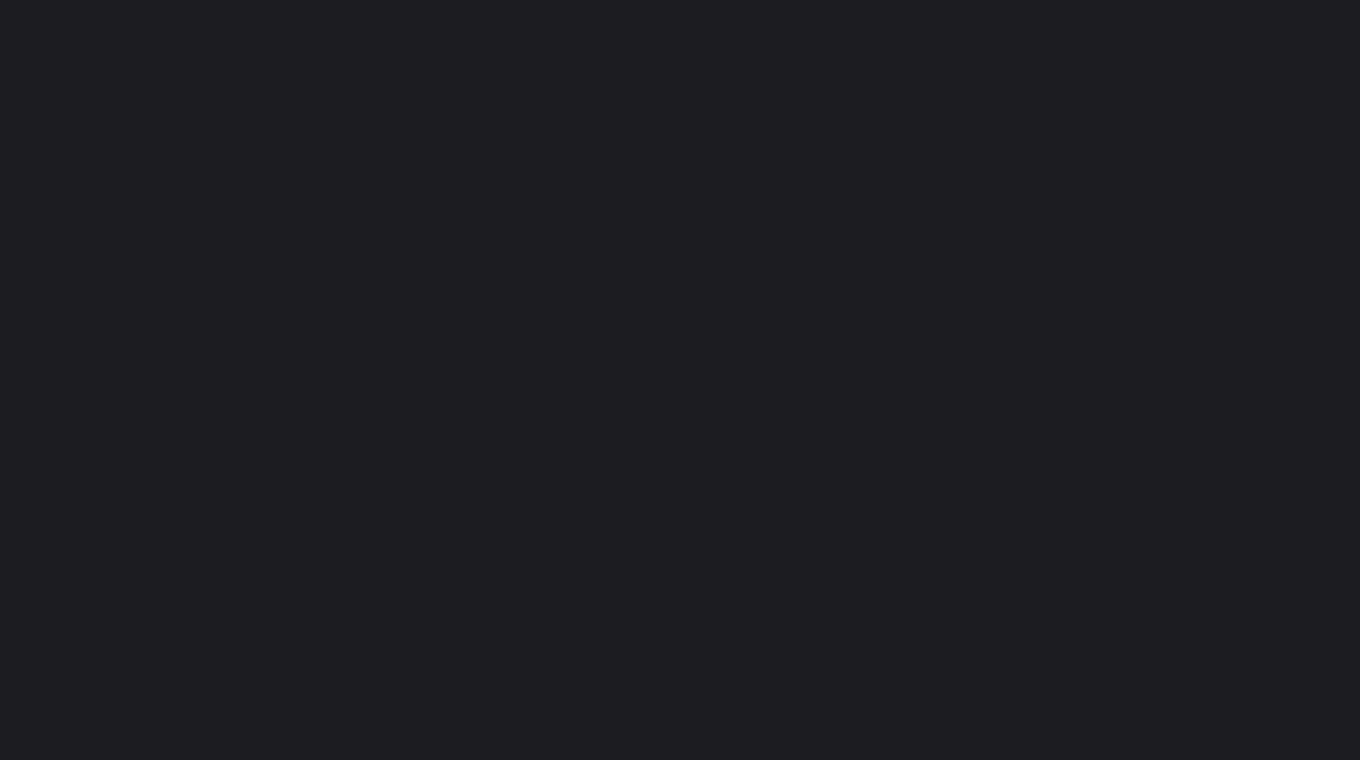 scroll, scrollTop: 0, scrollLeft: 0, axis: both 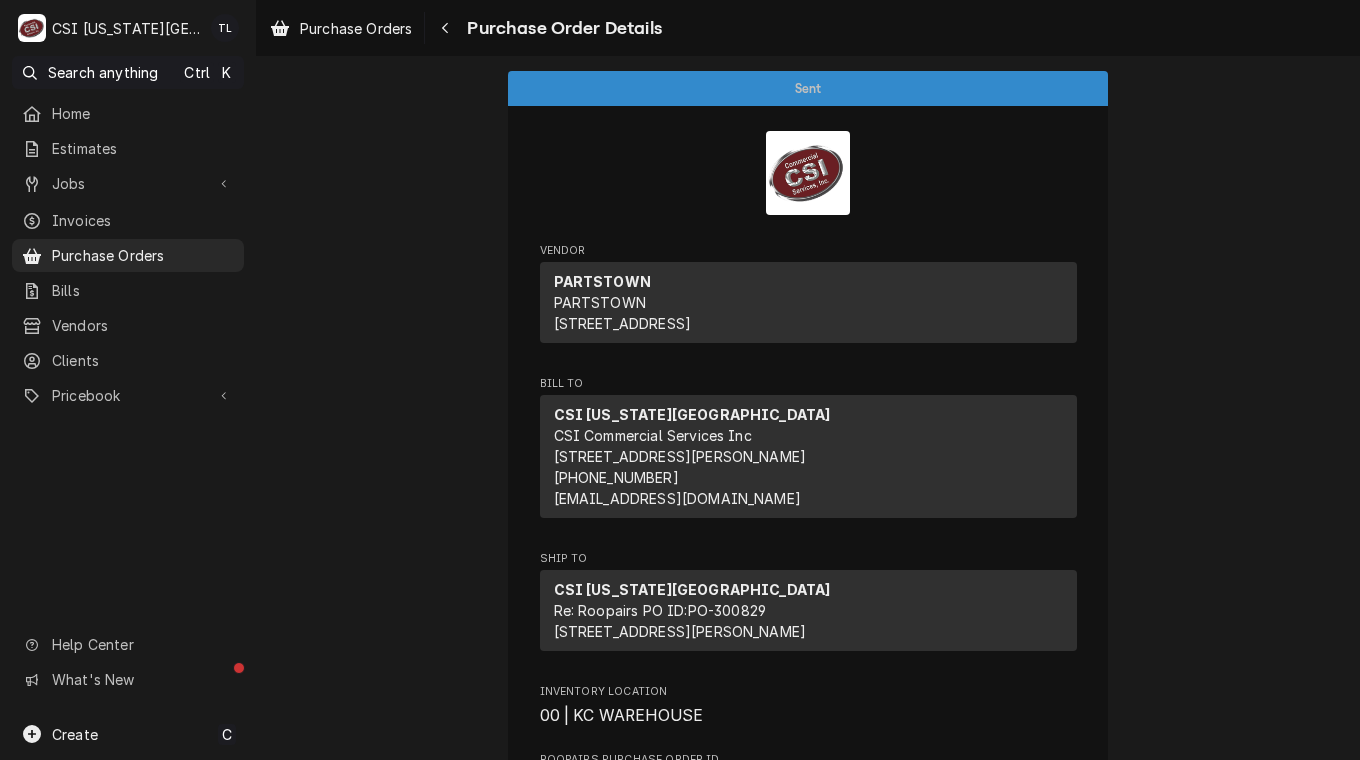 click on "Create" at bounding box center (75, 734) 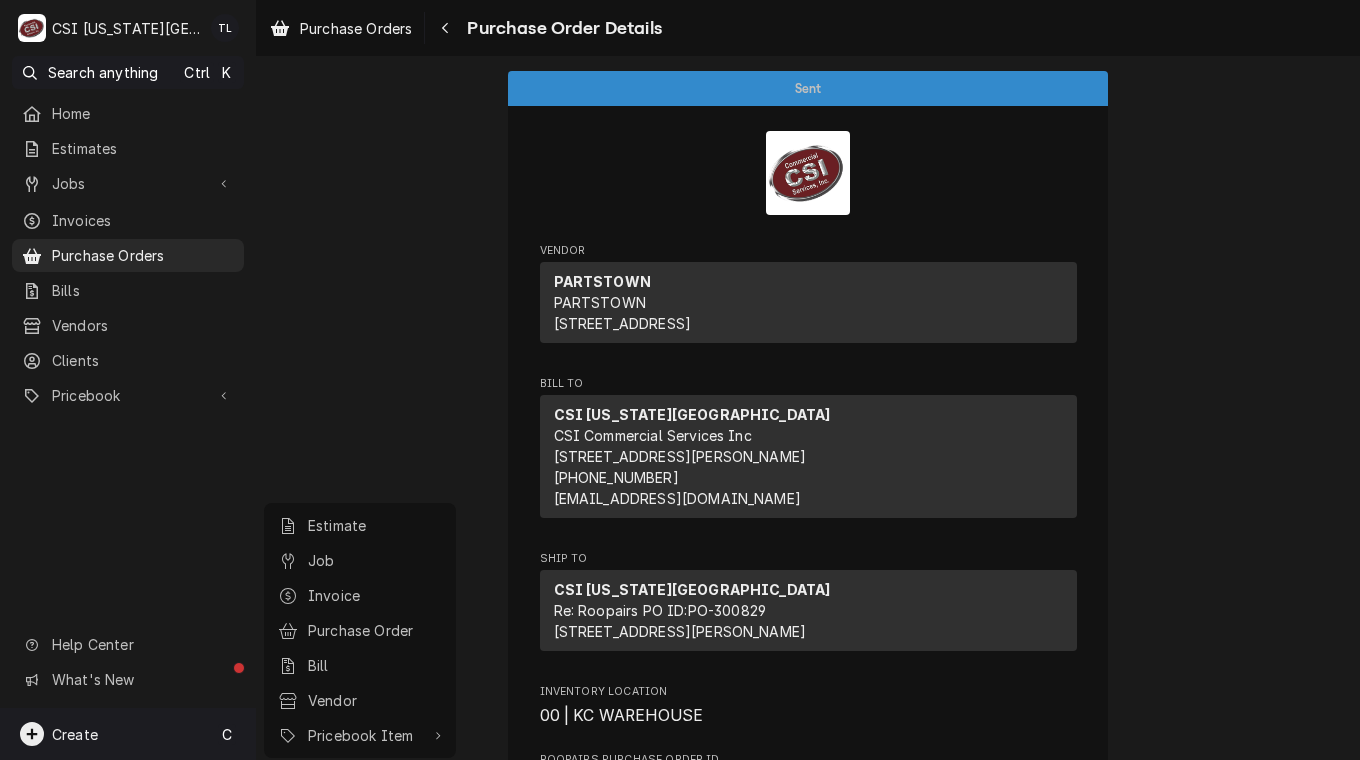click on "Purchase Order" at bounding box center (375, 630) 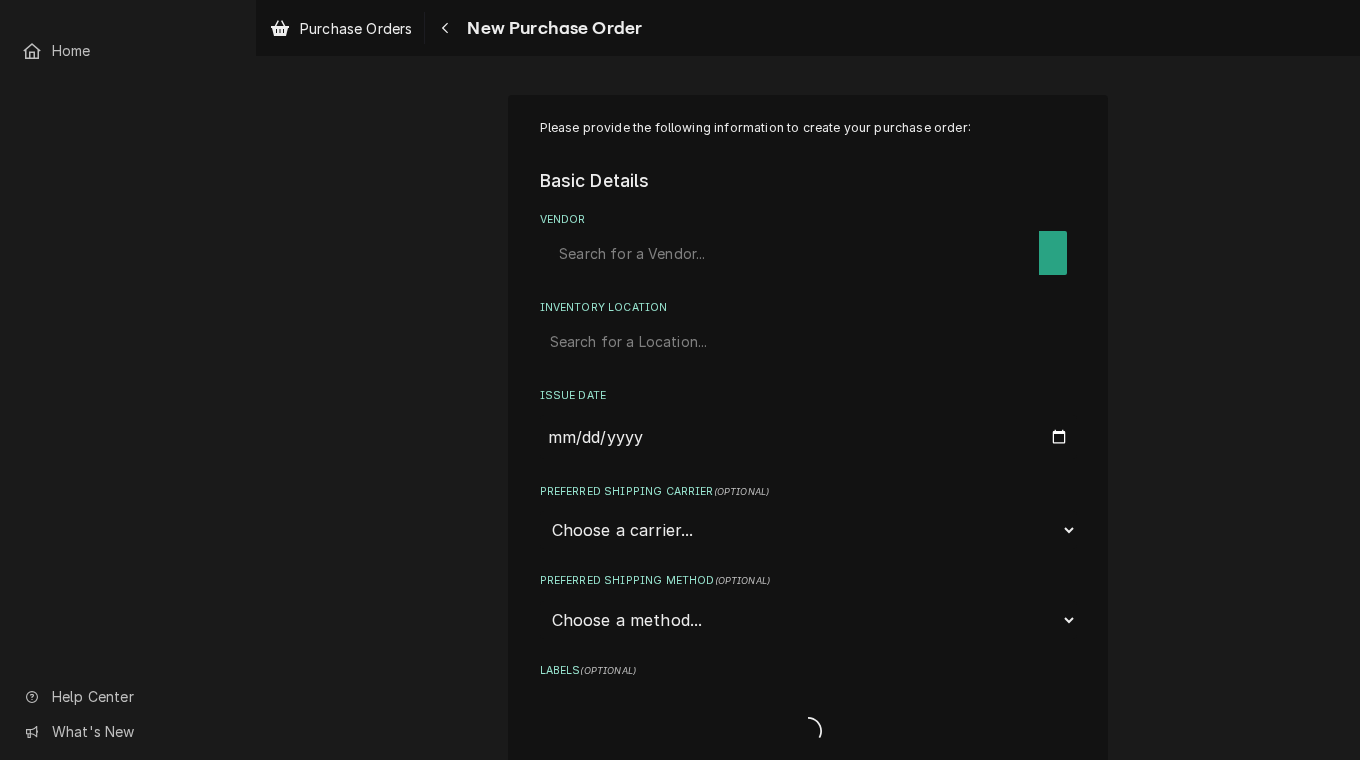 scroll, scrollTop: 0, scrollLeft: 0, axis: both 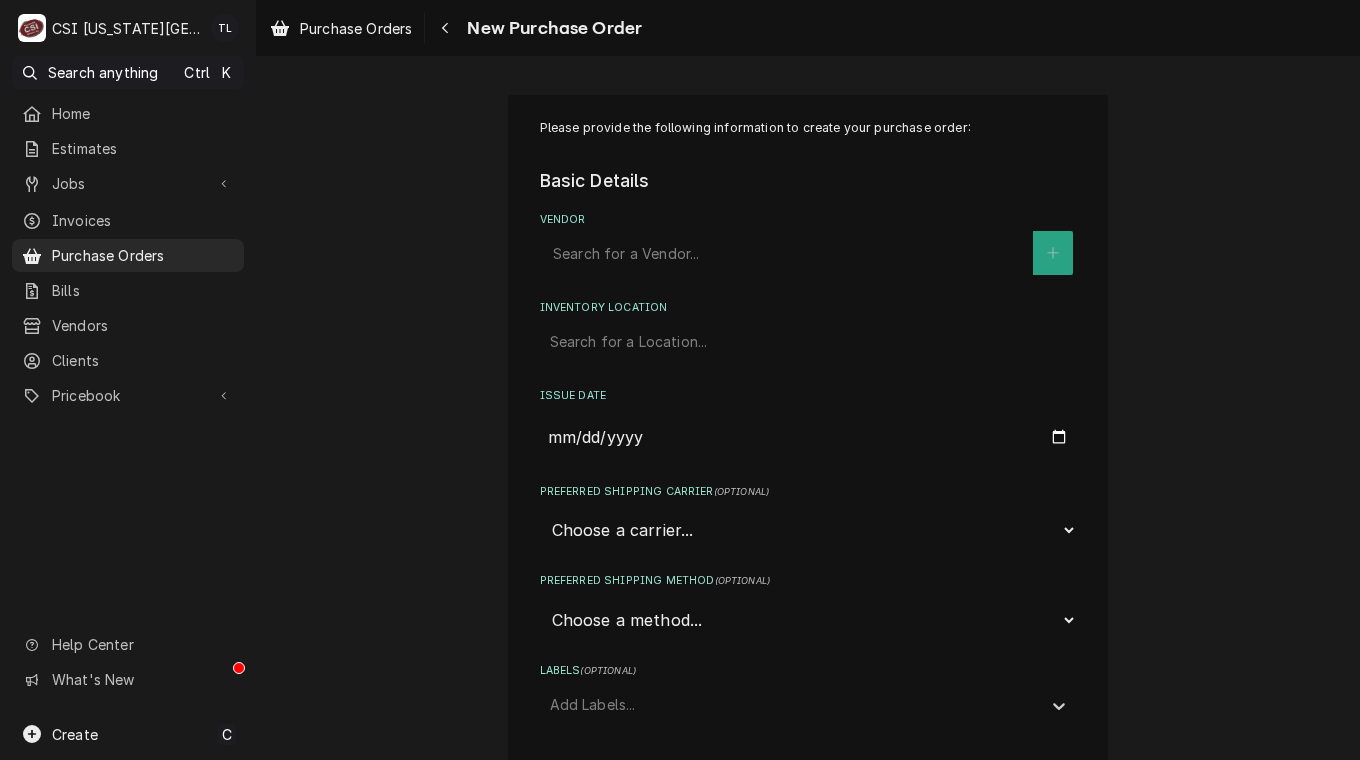 click at bounding box center [788, 253] 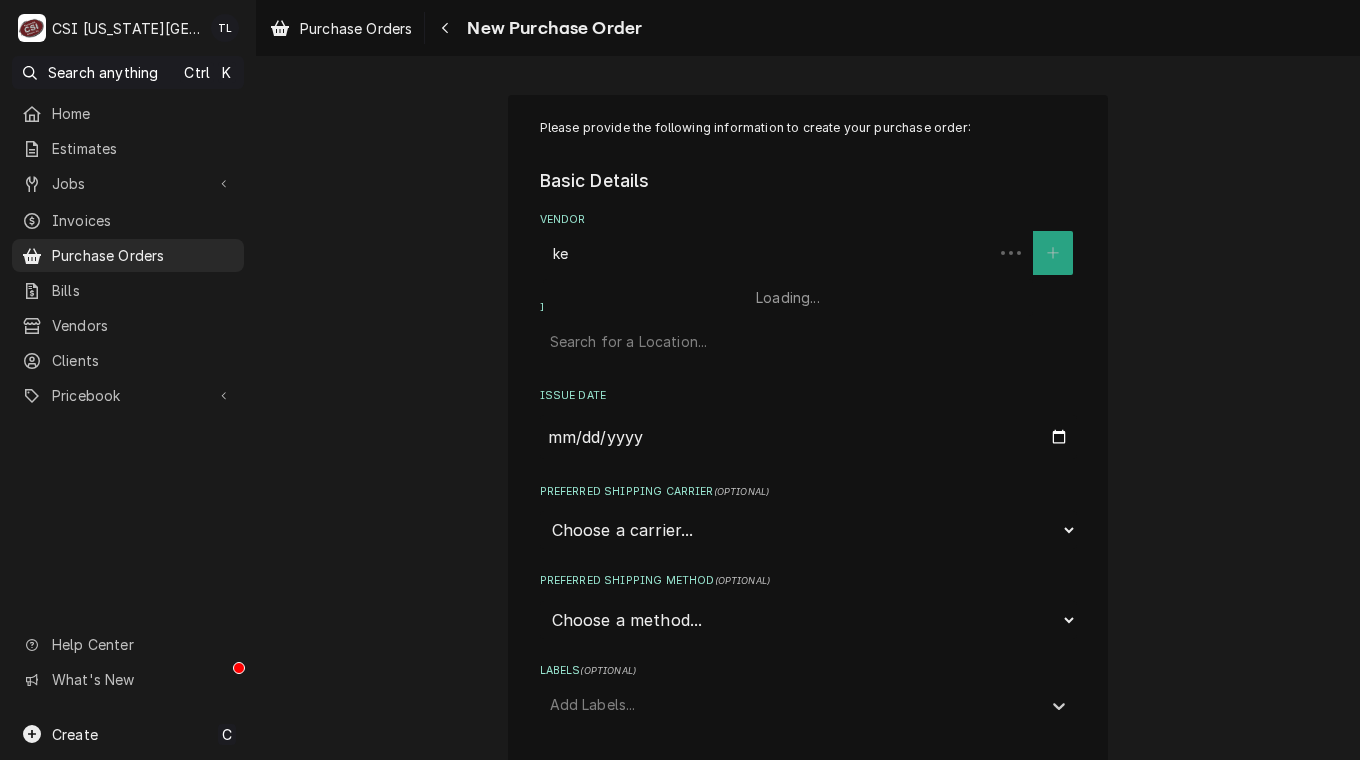type on "key" 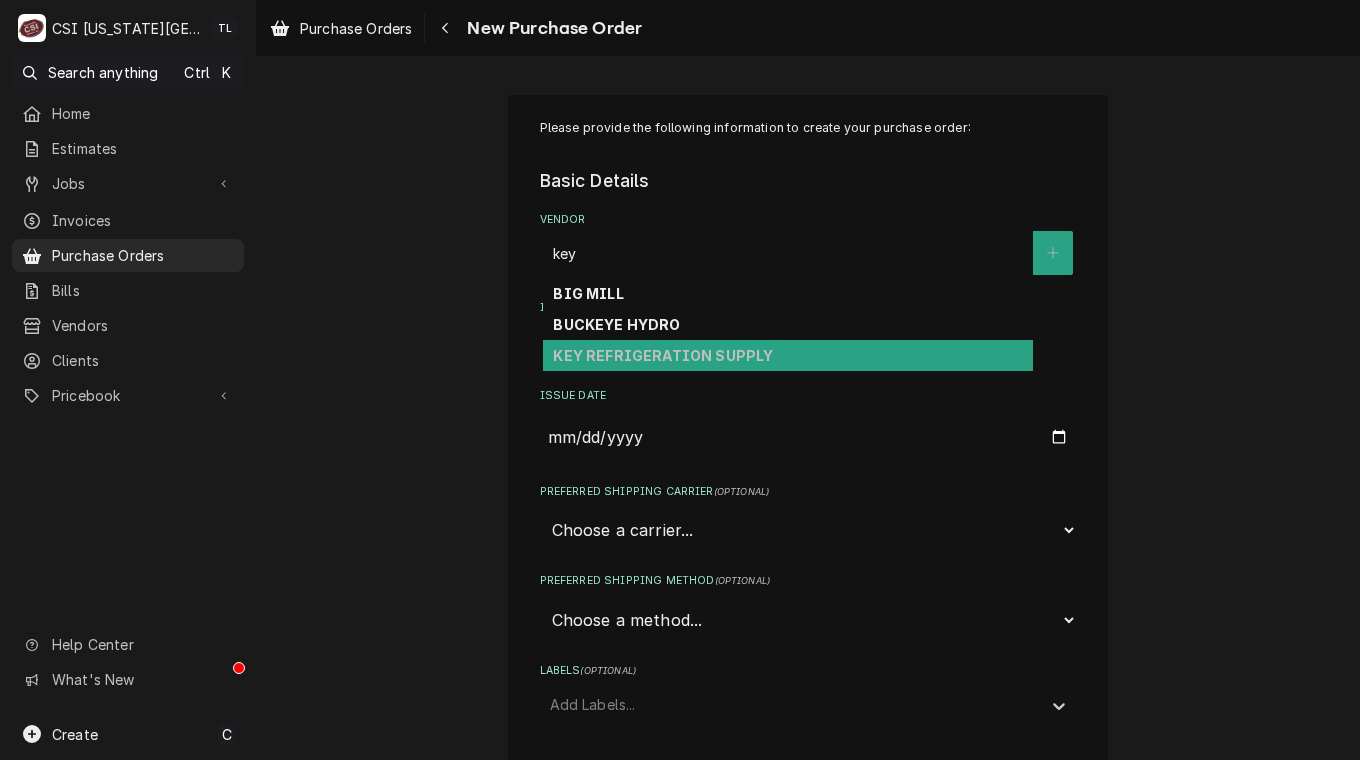 click on "KEY REFRIGERATION SUPPLY" at bounding box center (663, 355) 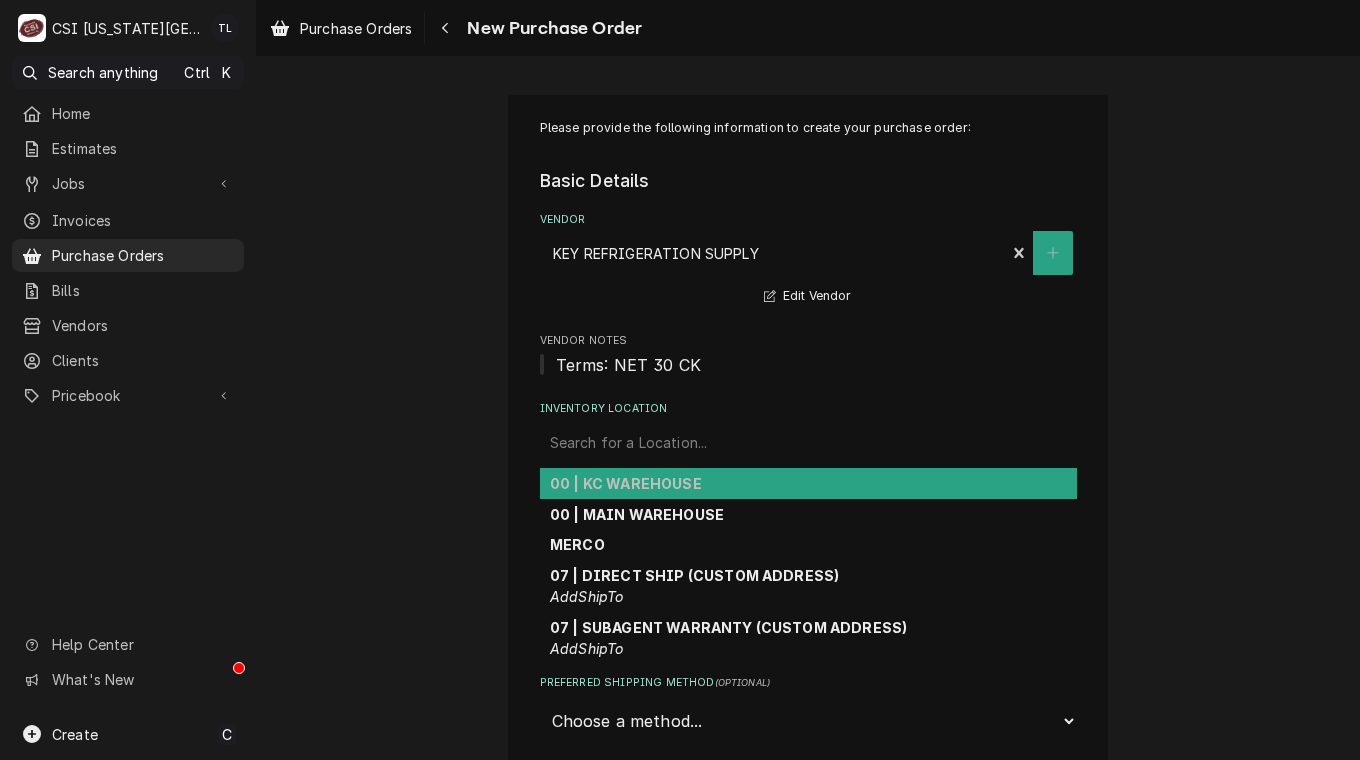 click at bounding box center [808, 443] 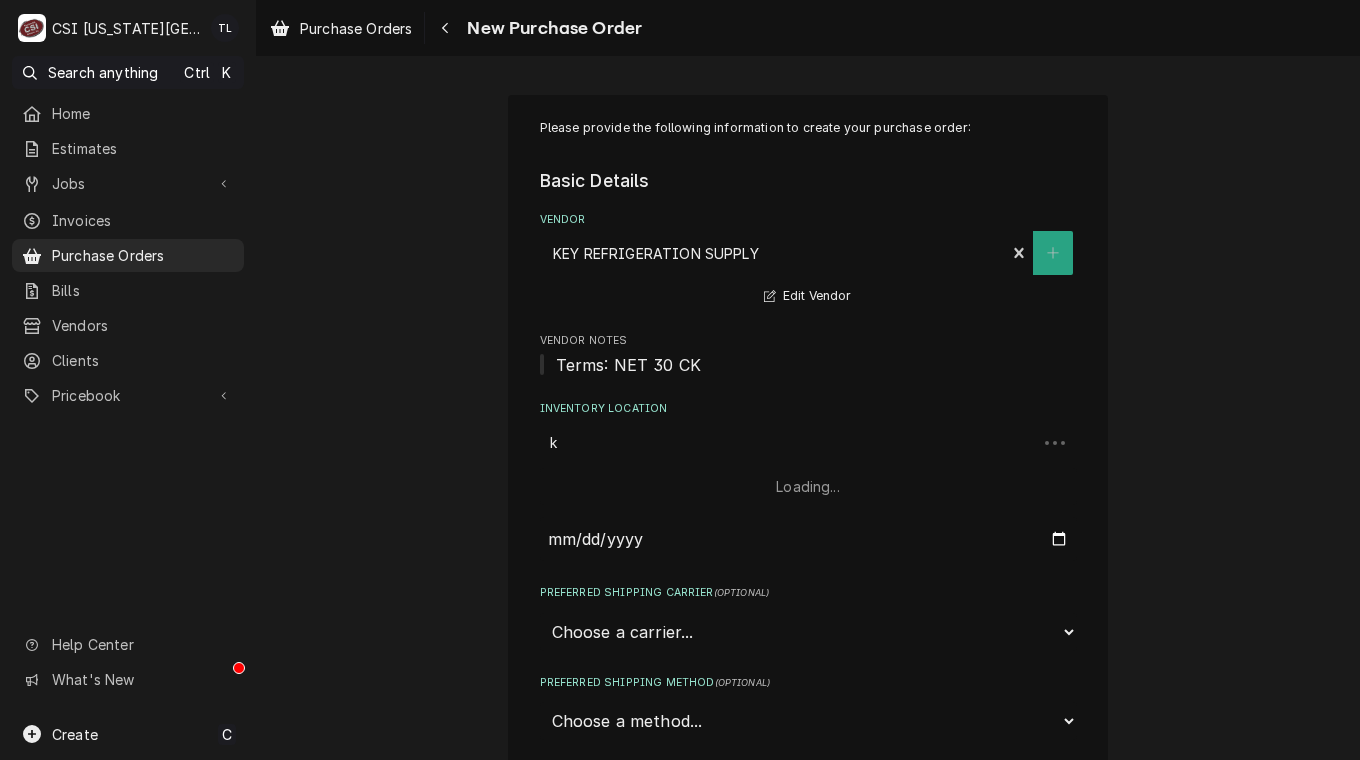 type on "kc" 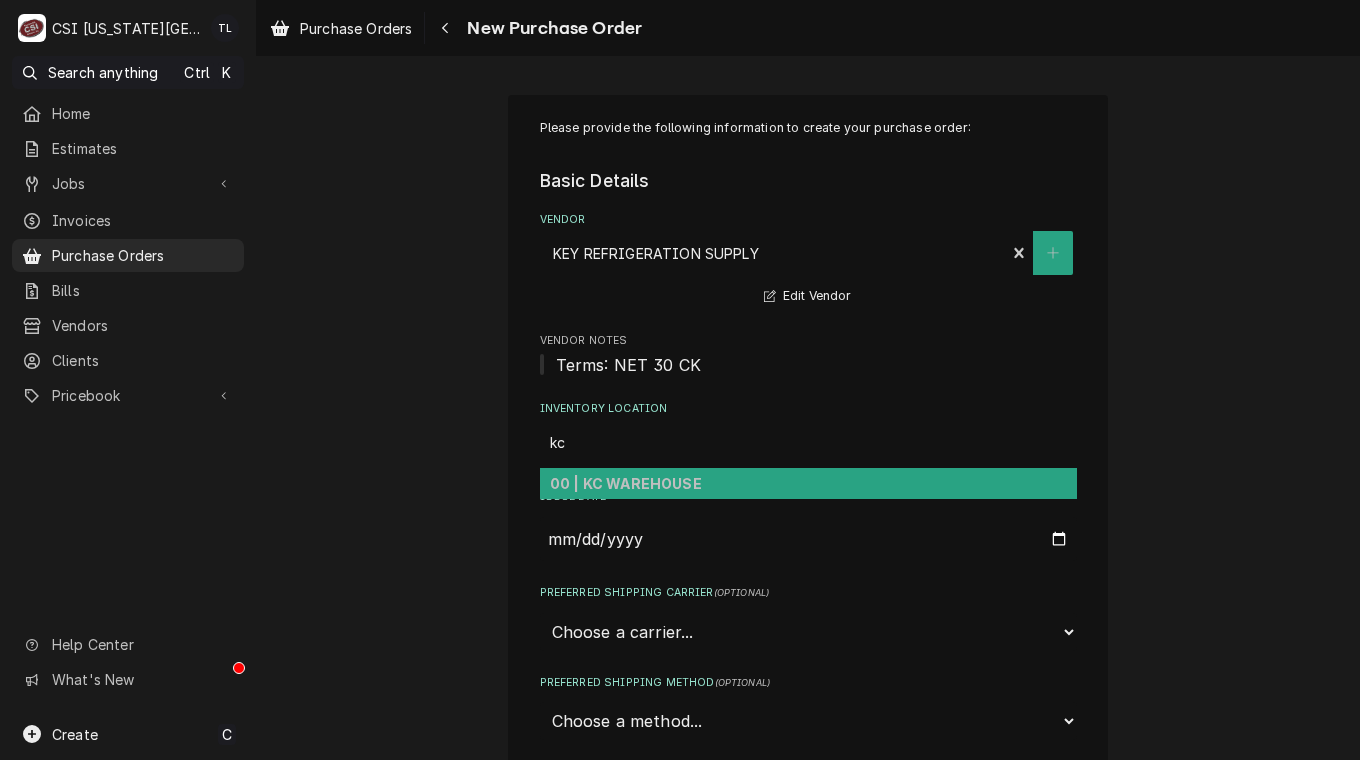 click on "00 | KC WAREHOUSE" at bounding box center [626, 483] 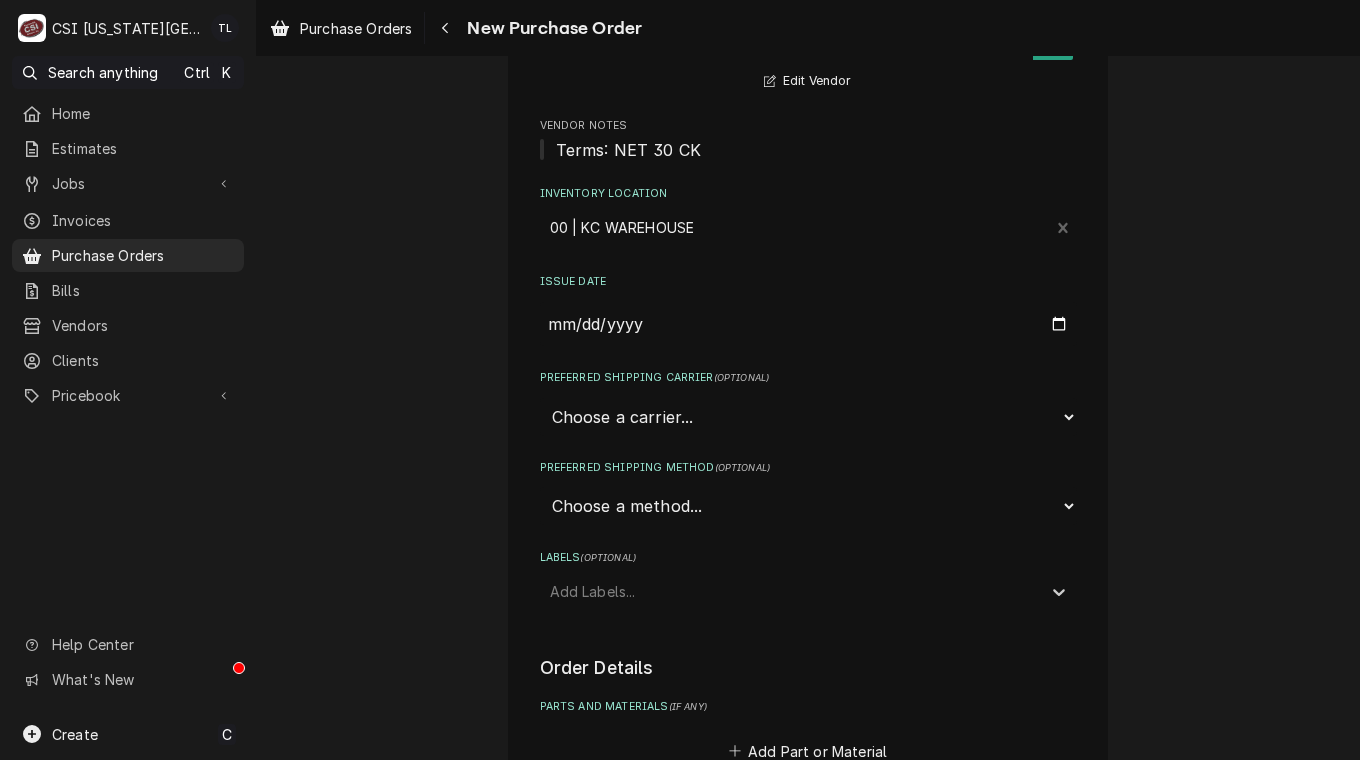 scroll, scrollTop: 218, scrollLeft: 0, axis: vertical 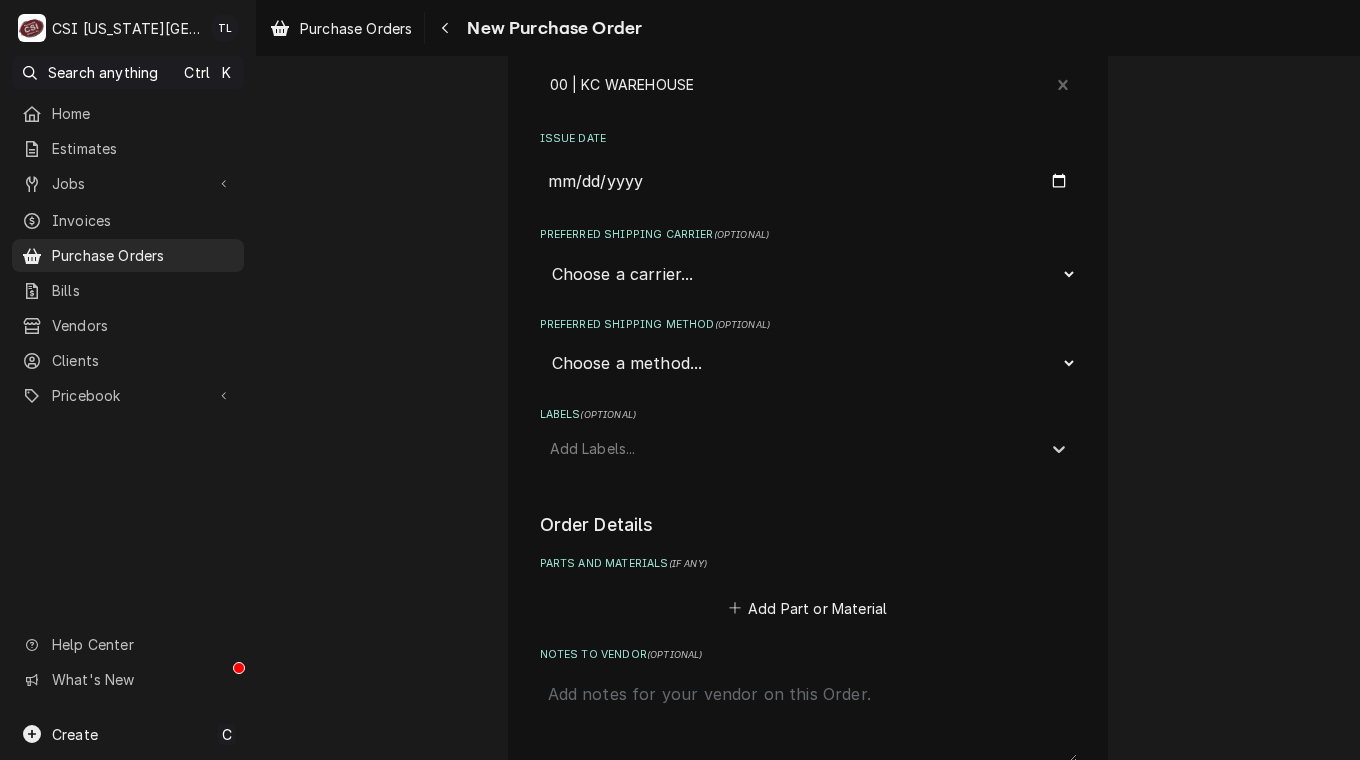 click at bounding box center [790, 448] 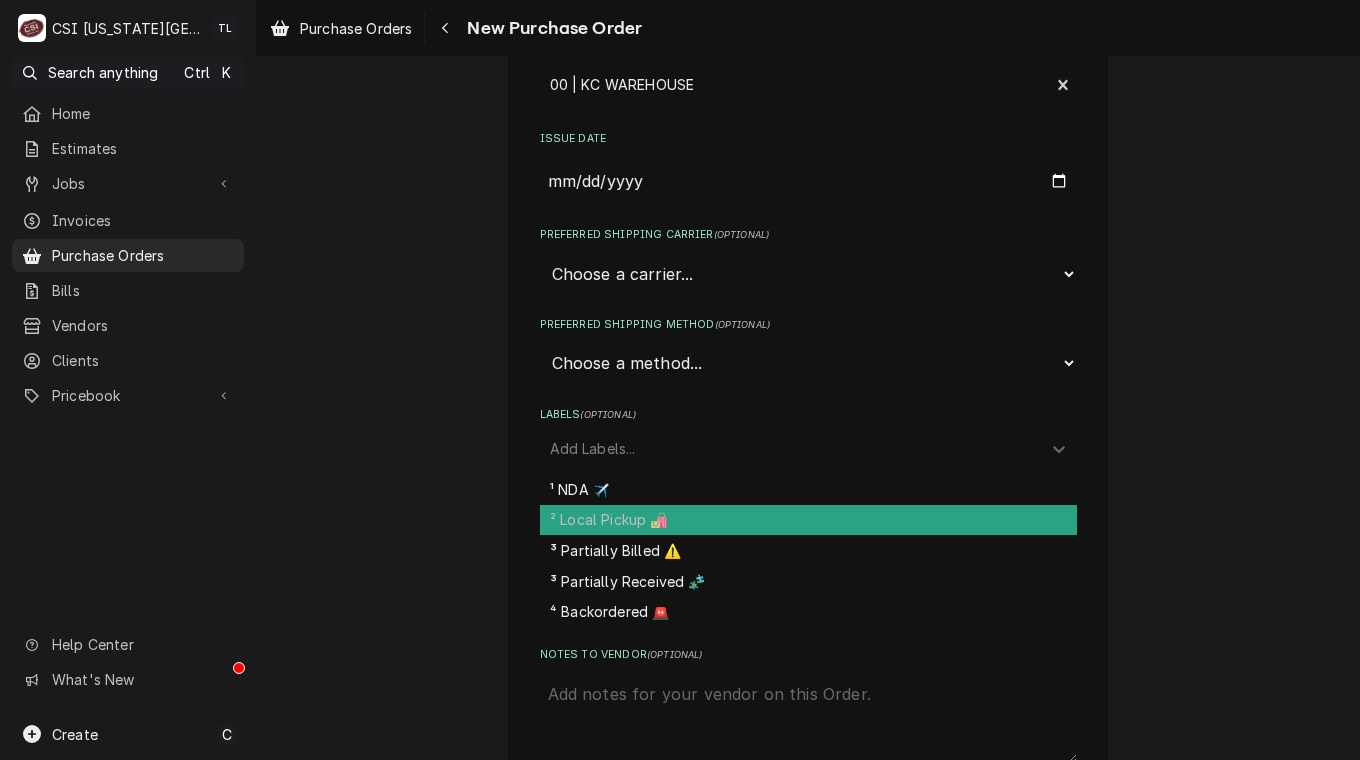click on "² Local Pickup 🛍️" at bounding box center (808, 520) 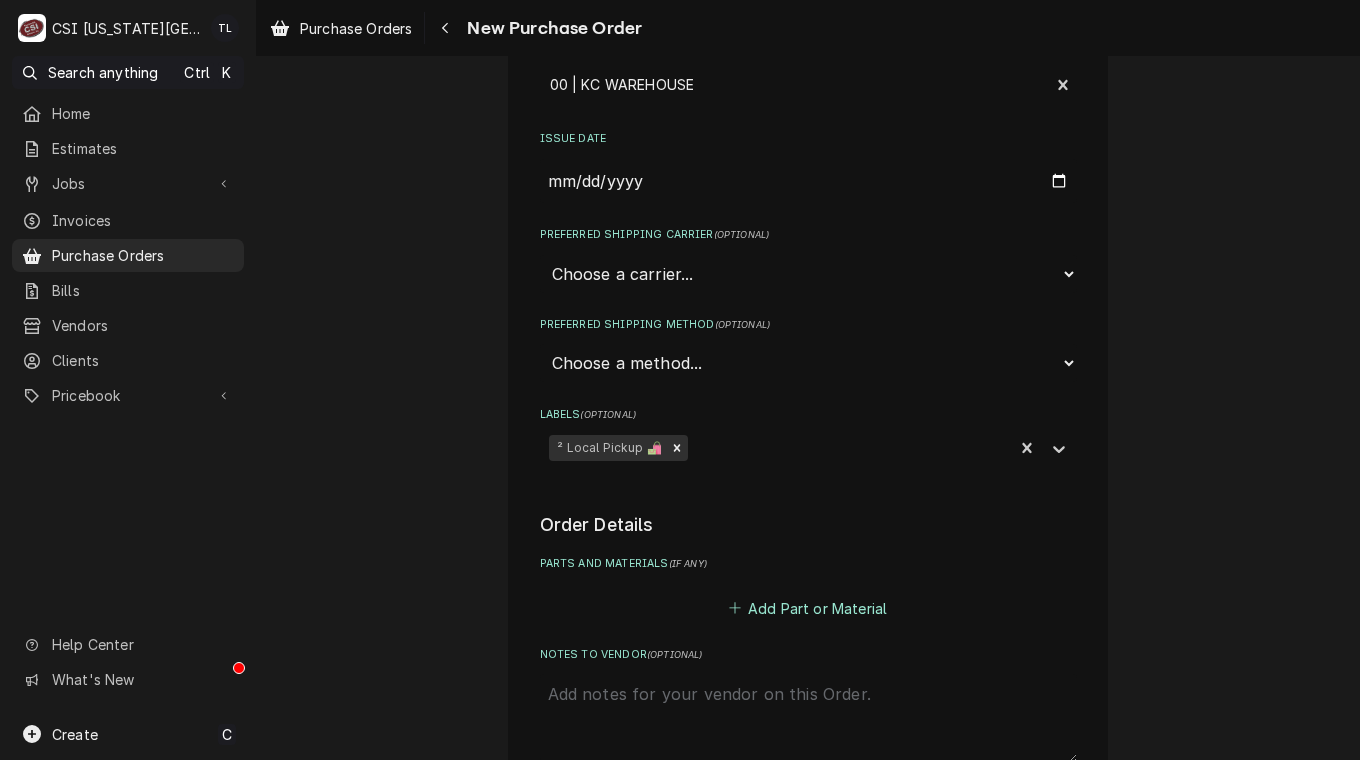 click on "Add Part or Material" at bounding box center (807, 608) 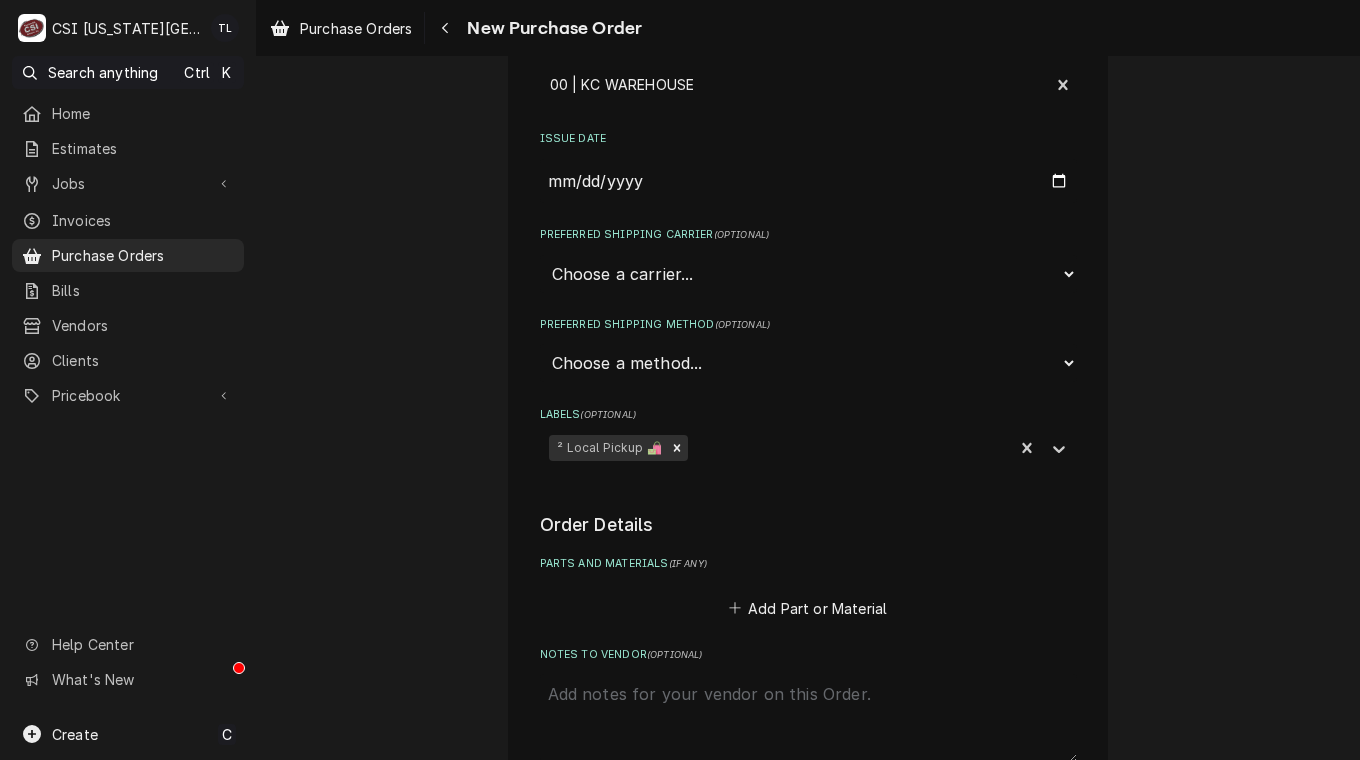 scroll, scrollTop: 0, scrollLeft: 0, axis: both 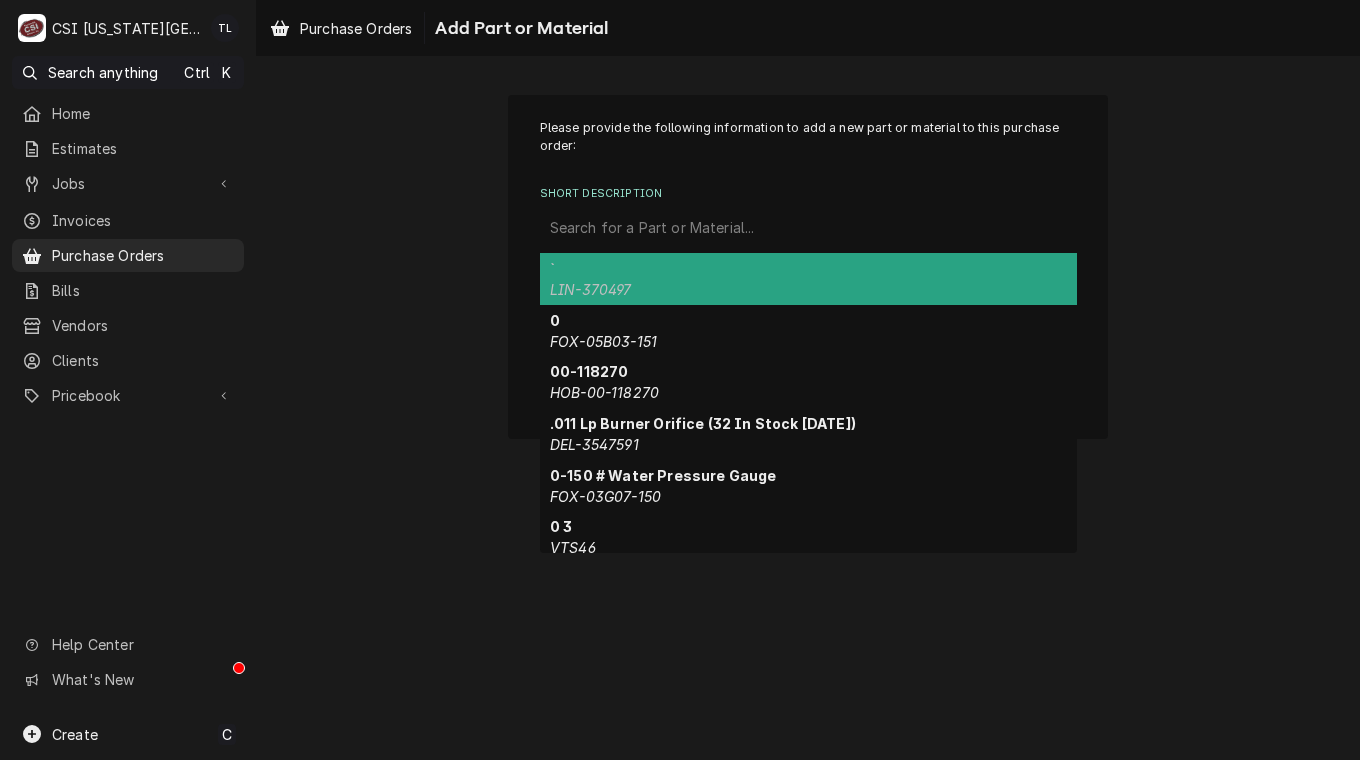 click at bounding box center [808, 228] 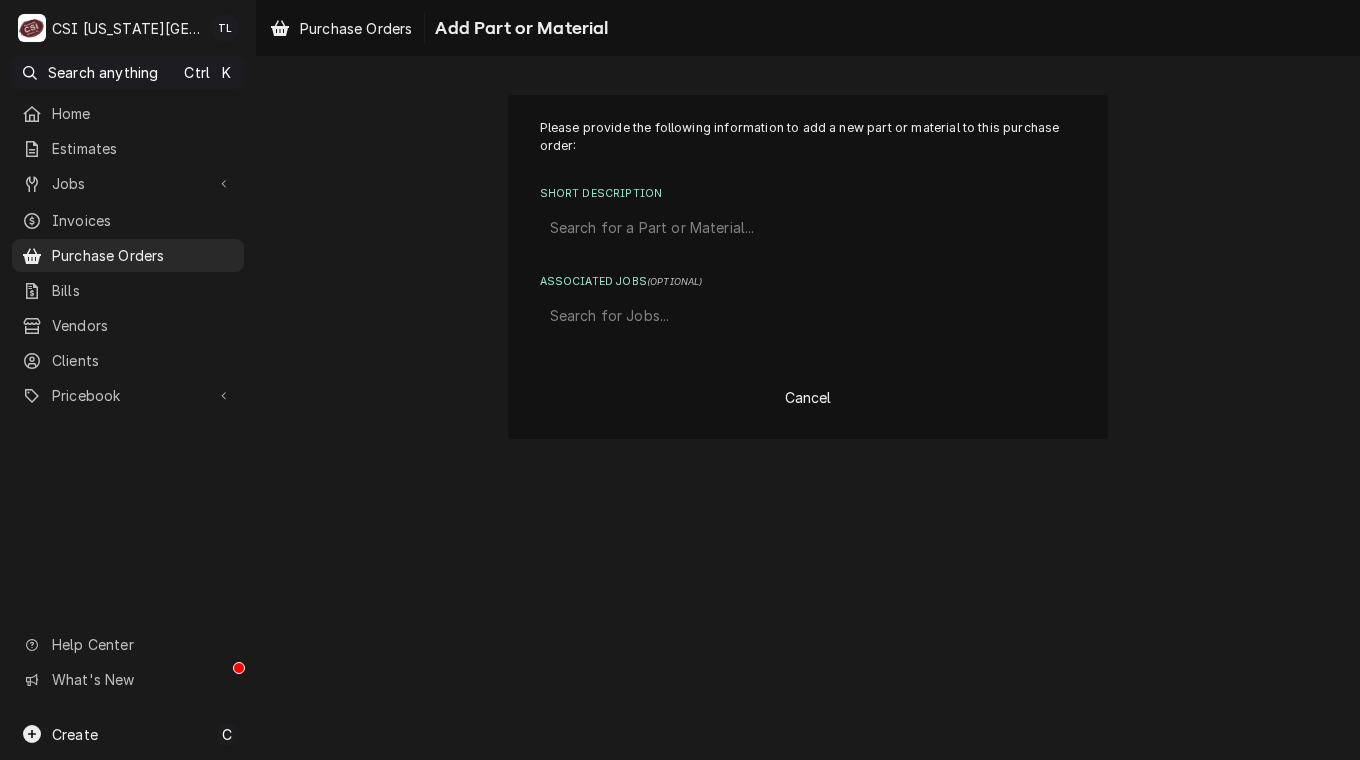 click at bounding box center (808, 228) 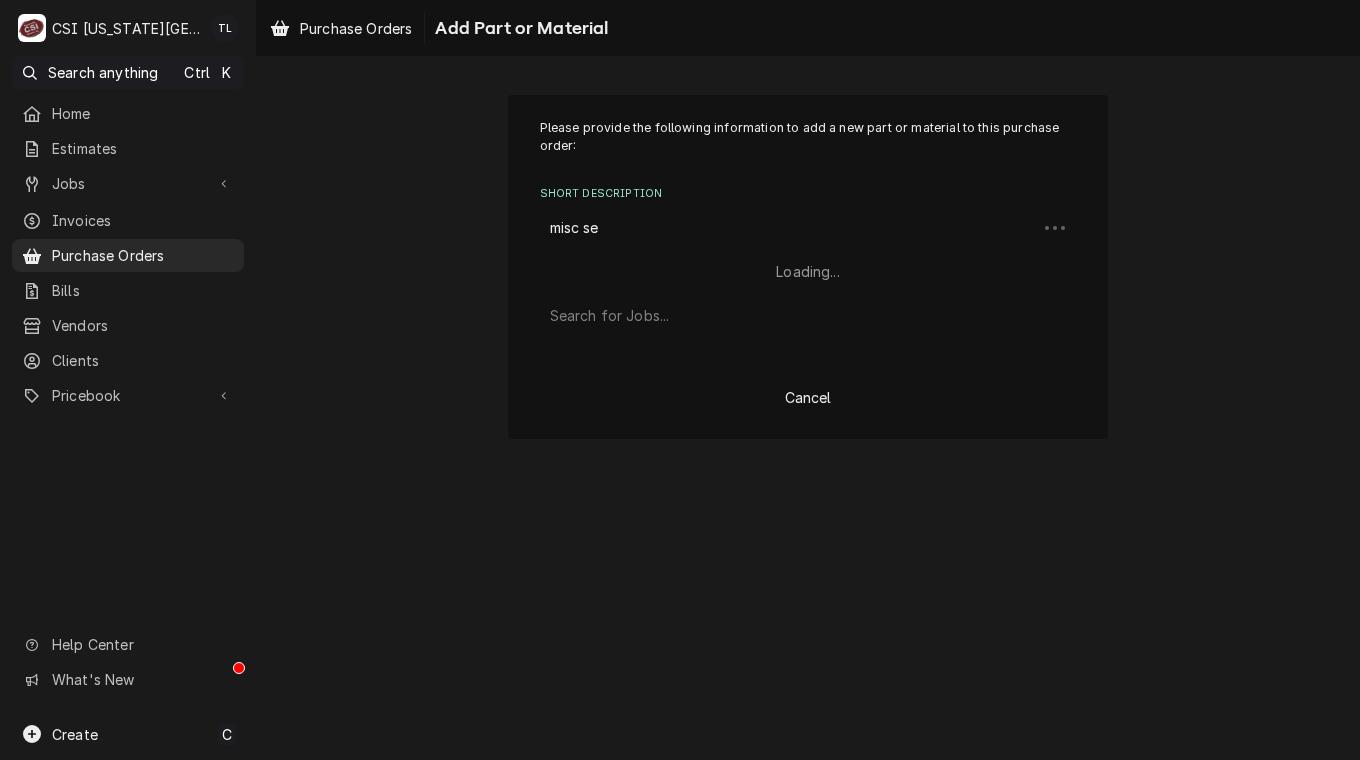 type on "misc ser" 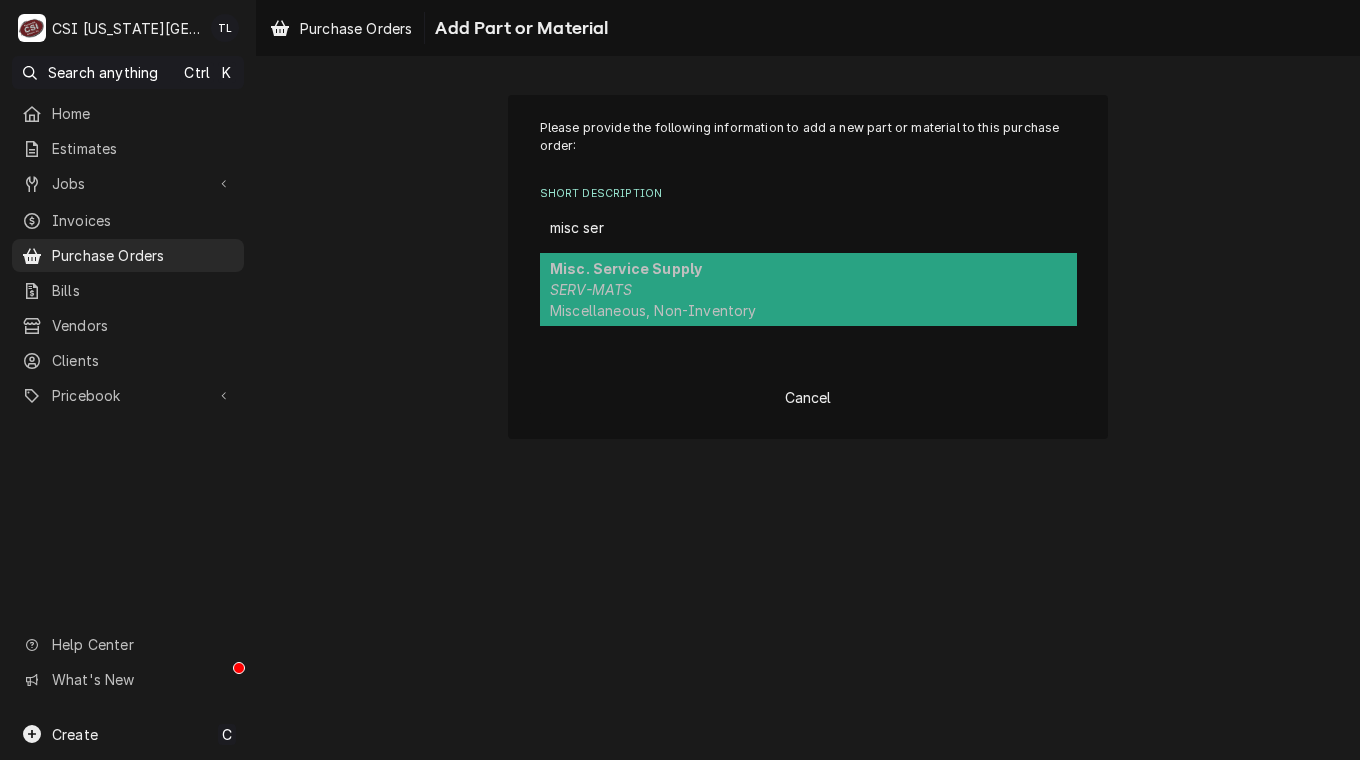 click on "Misc. Service Supply" at bounding box center (626, 268) 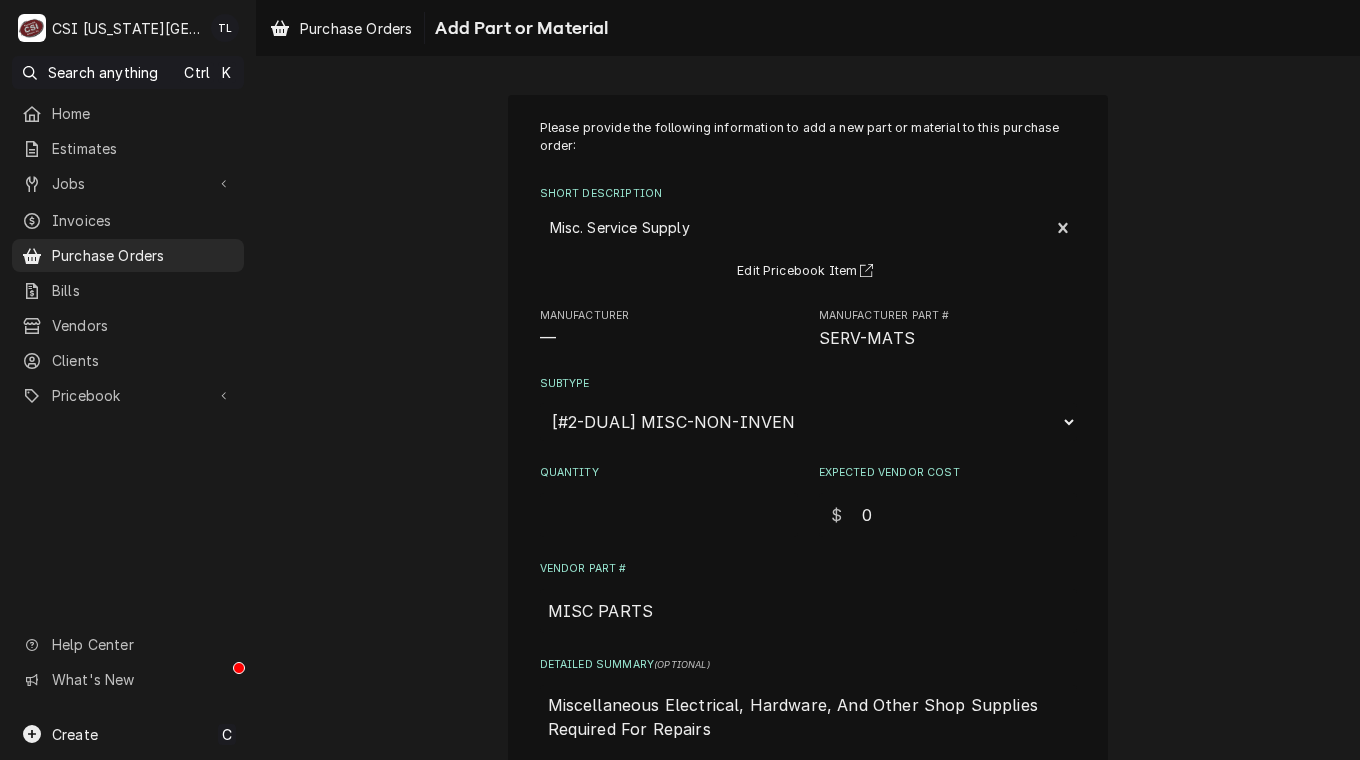 click on "Quantity" at bounding box center [669, 515] 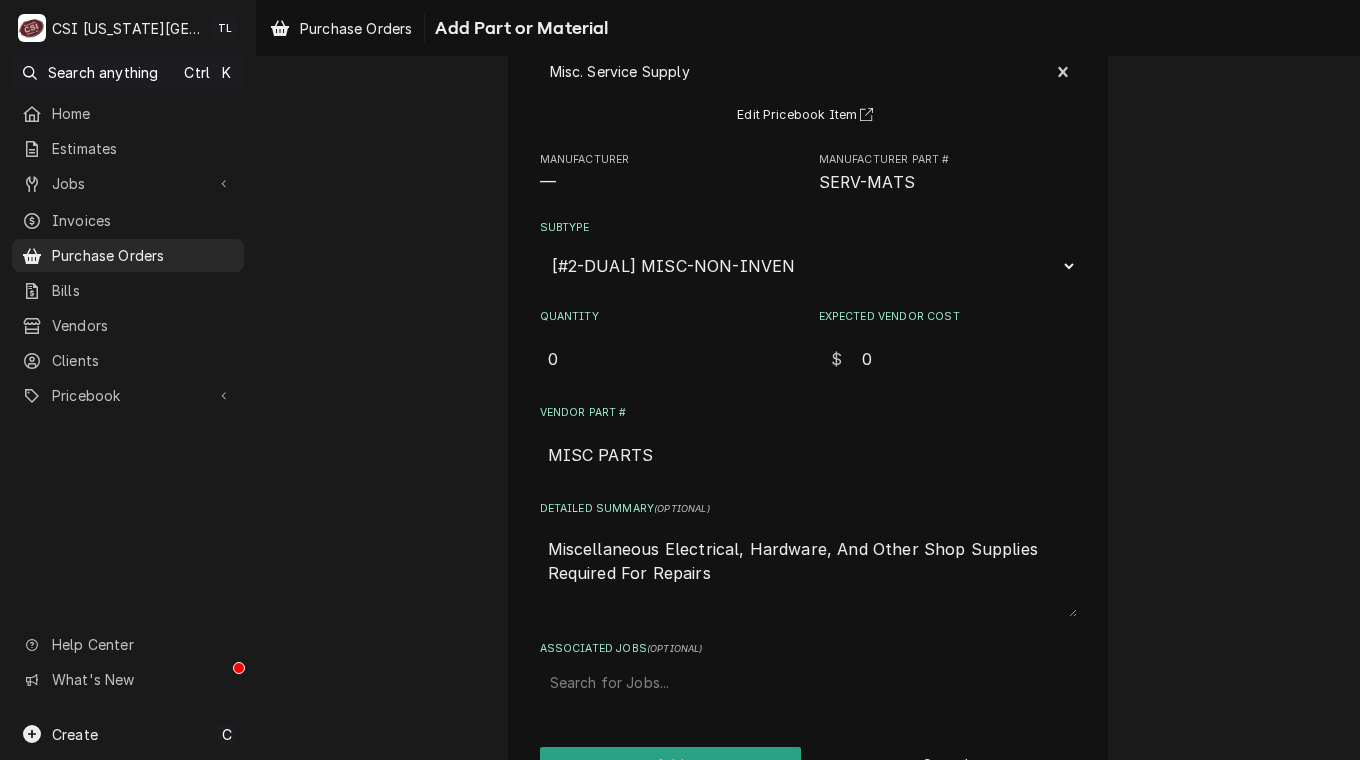 scroll, scrollTop: 162, scrollLeft: 0, axis: vertical 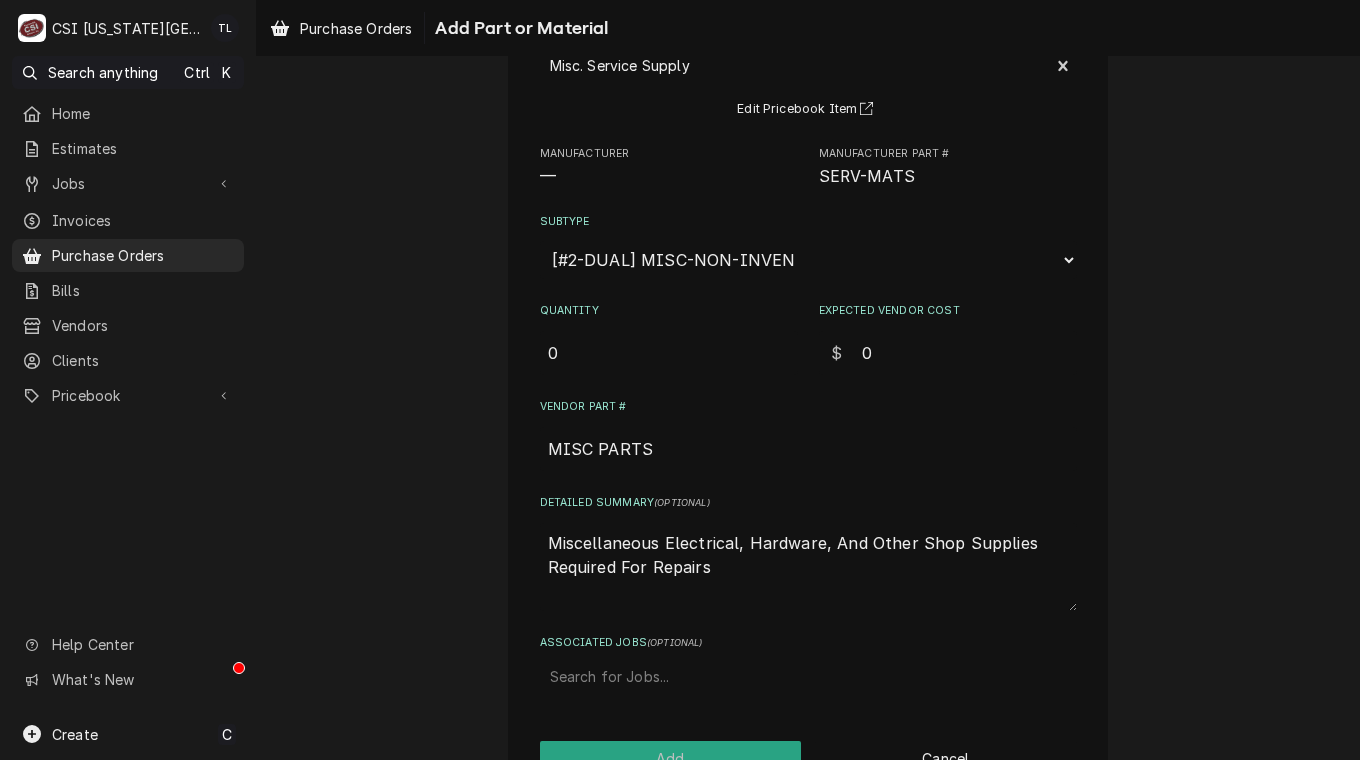 type on "0" 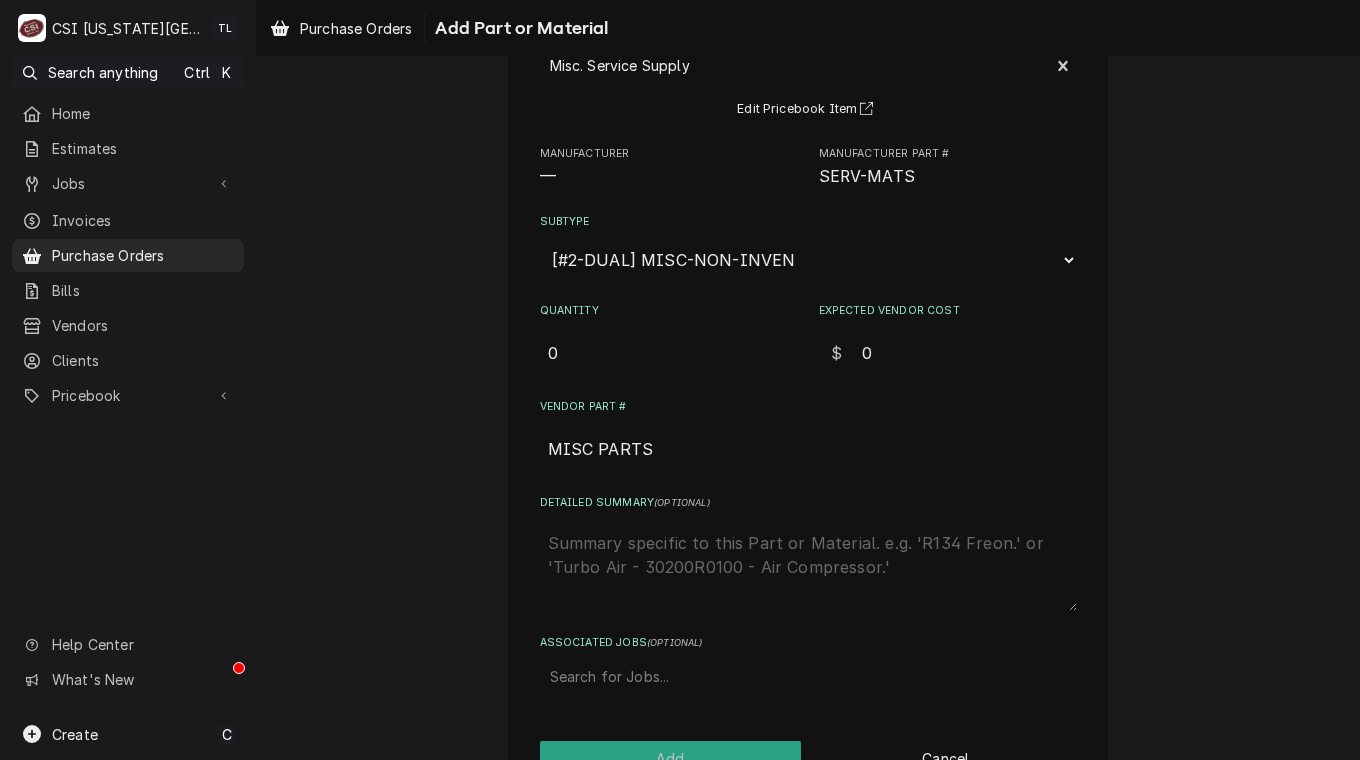 scroll, scrollTop: 219, scrollLeft: 0, axis: vertical 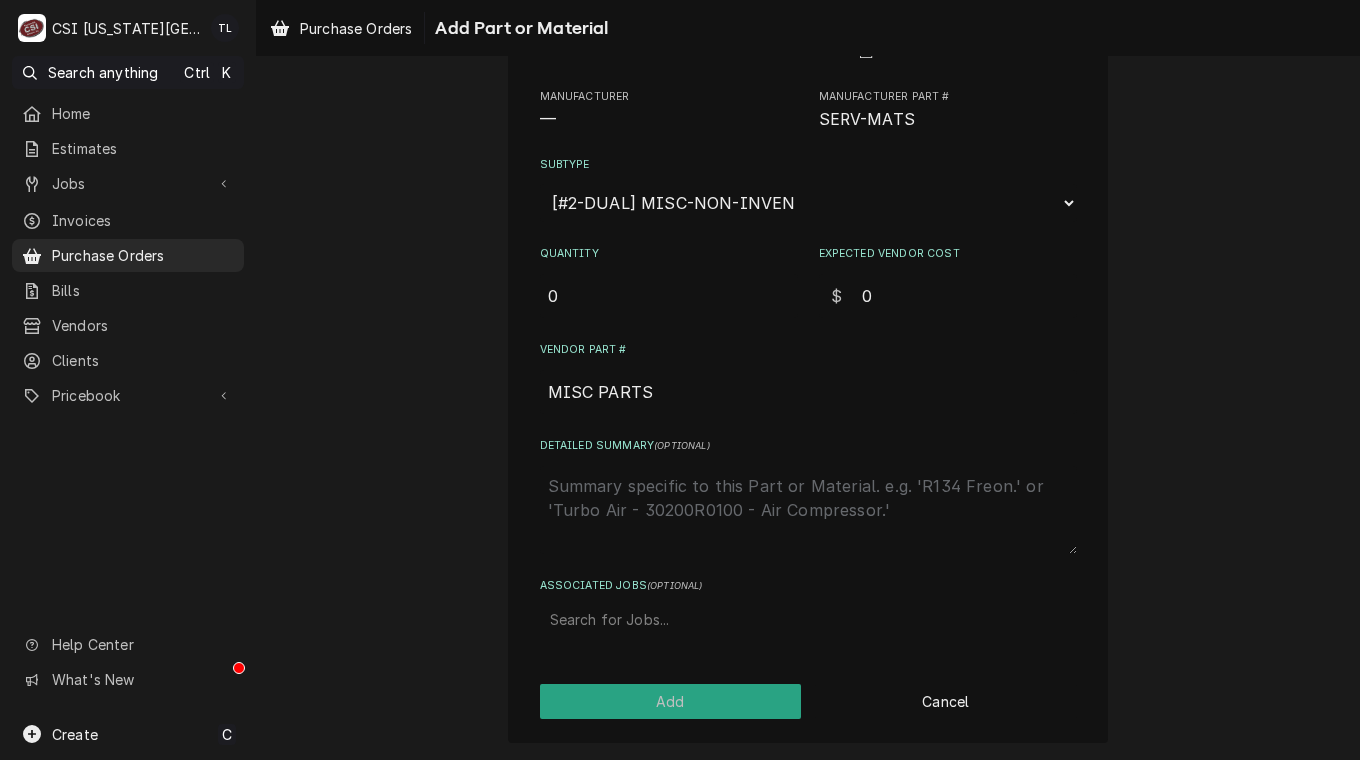 type 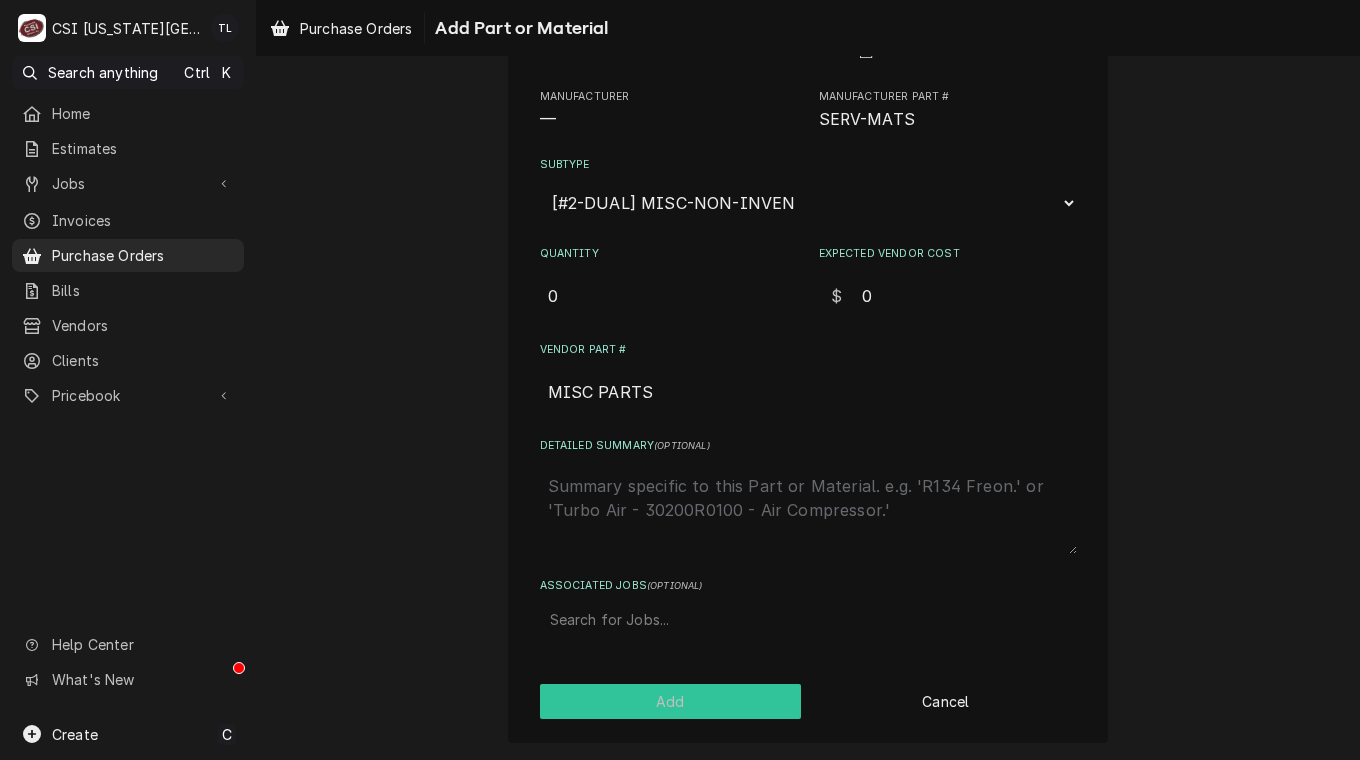 click on "Add" at bounding box center [671, 701] 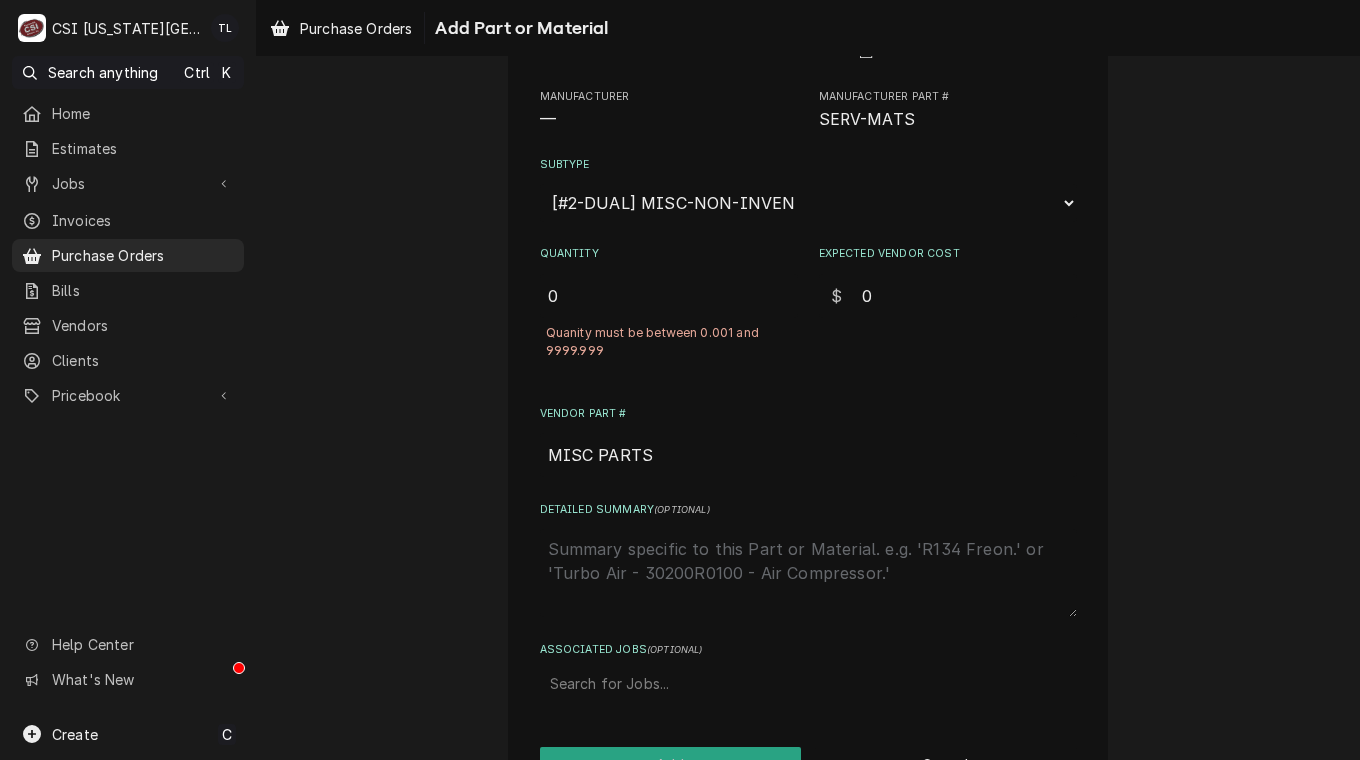 click on "Detailed Summary  ( optional )" at bounding box center (808, 573) 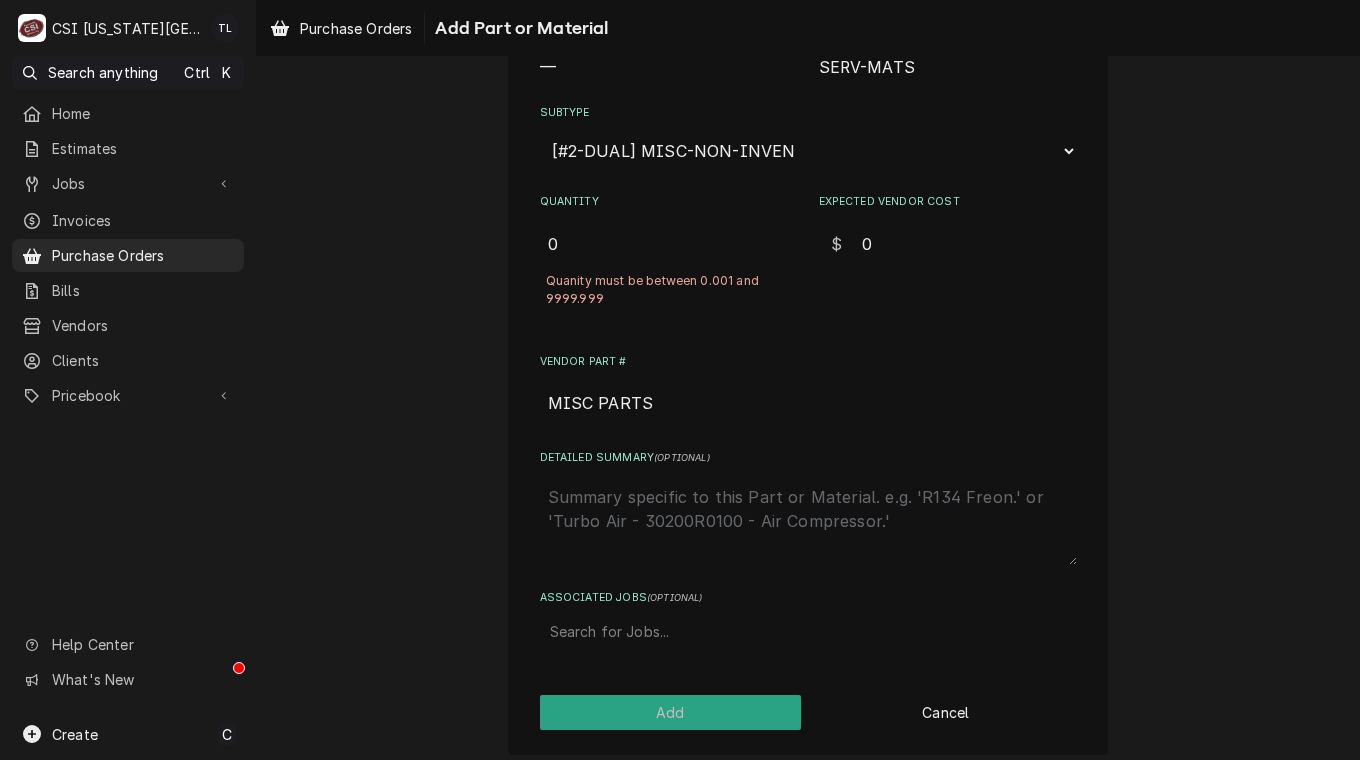 scroll, scrollTop: 283, scrollLeft: 0, axis: vertical 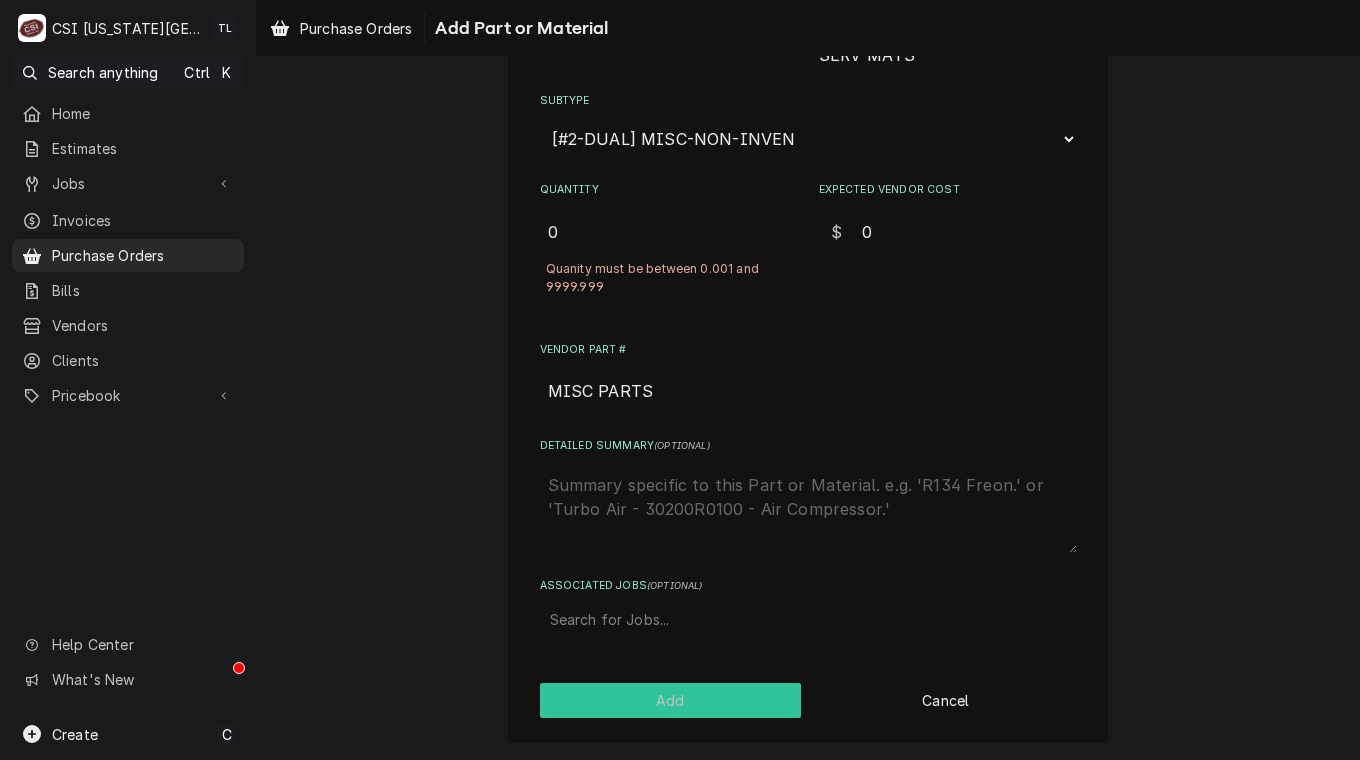 click on "Add" at bounding box center (671, 700) 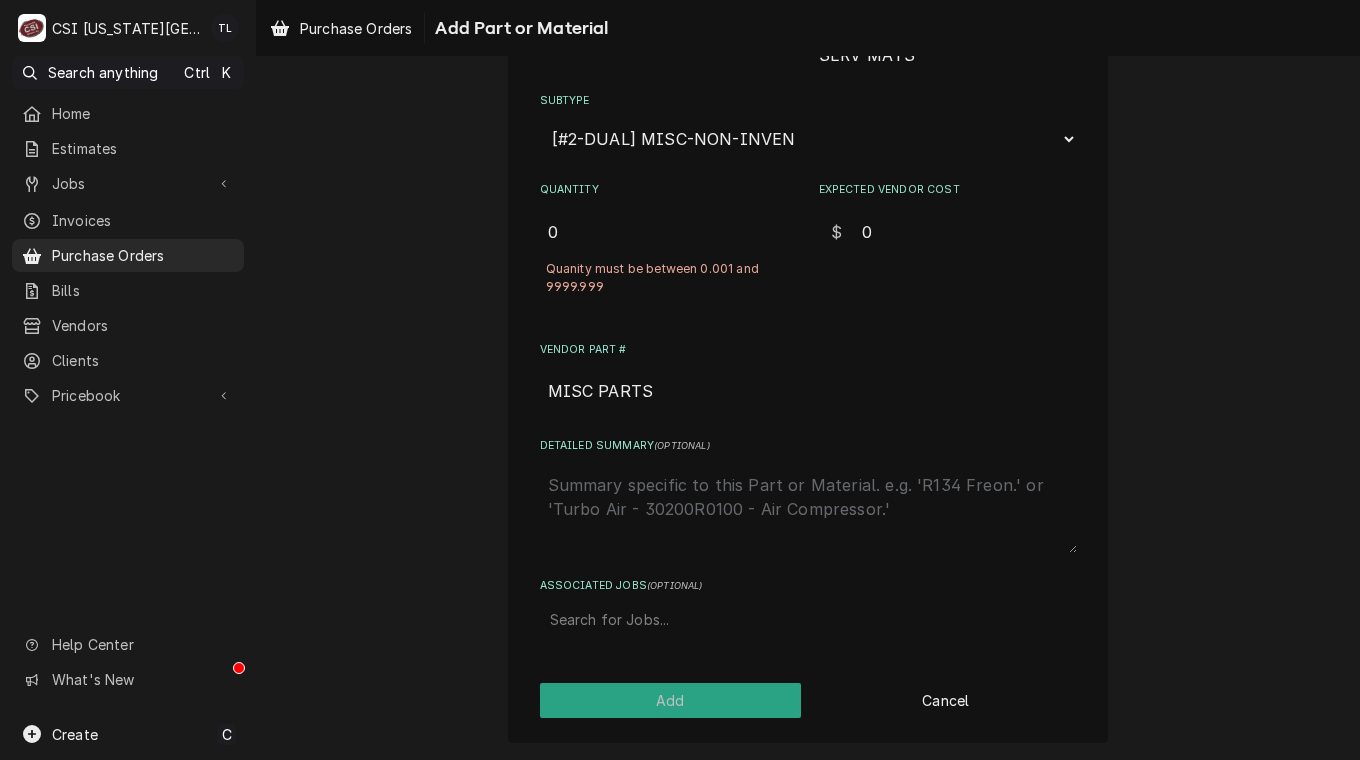 drag, startPoint x: 563, startPoint y: 229, endPoint x: 500, endPoint y: 235, distance: 63.28507 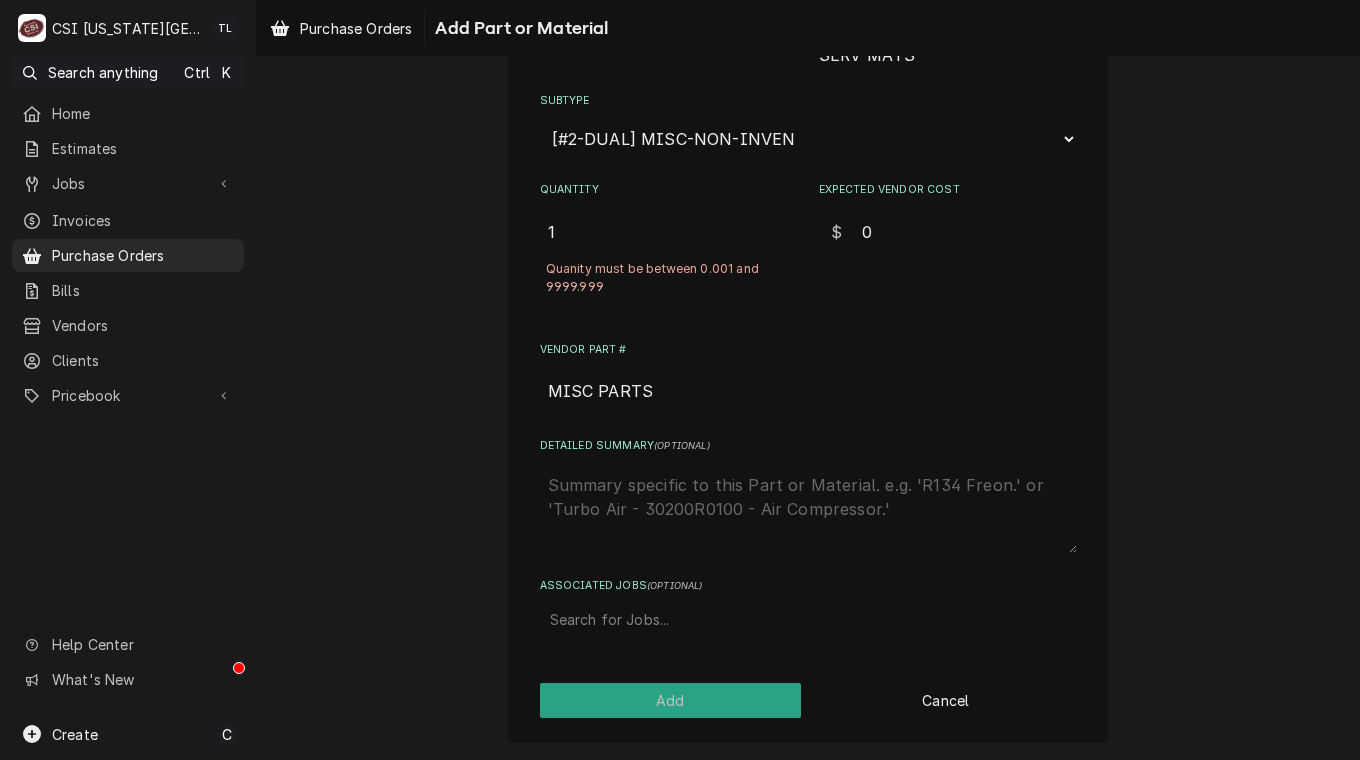 type on "1" 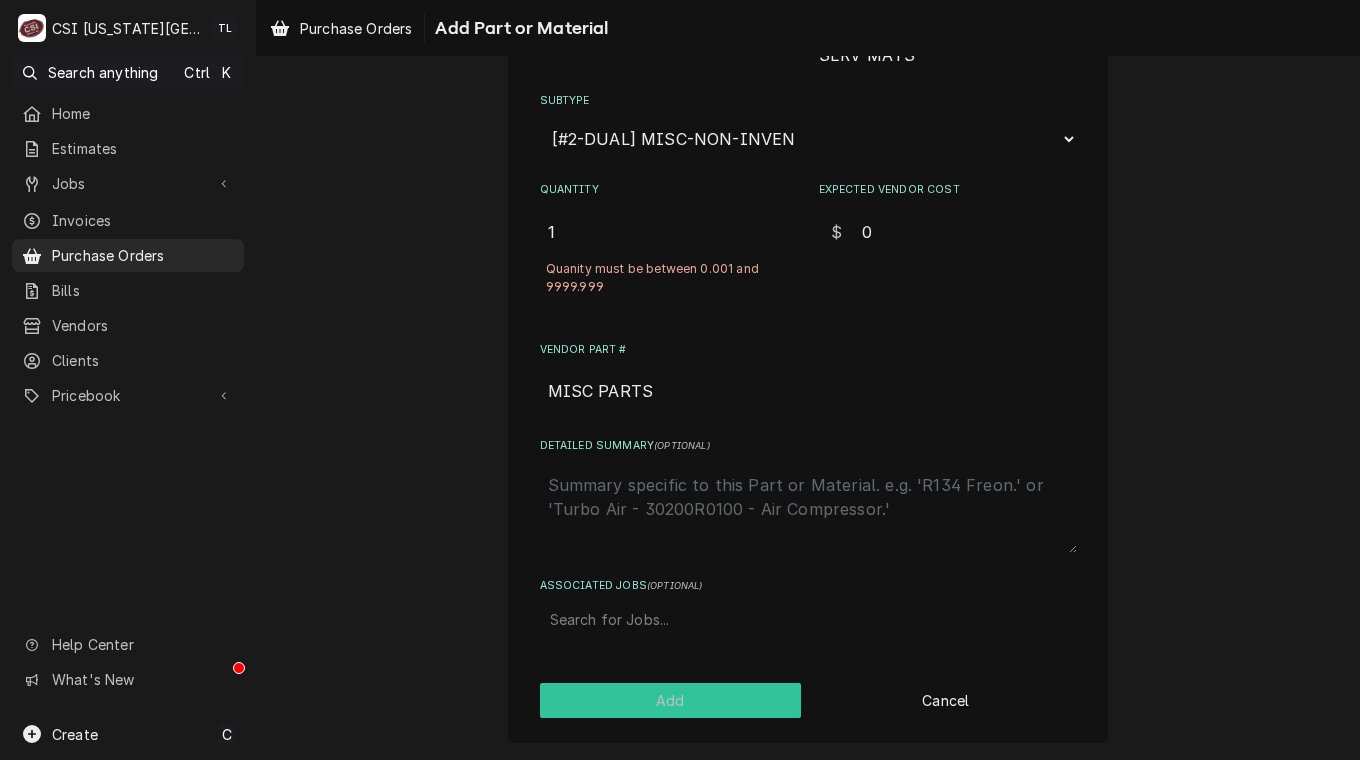 click on "Add" at bounding box center (671, 700) 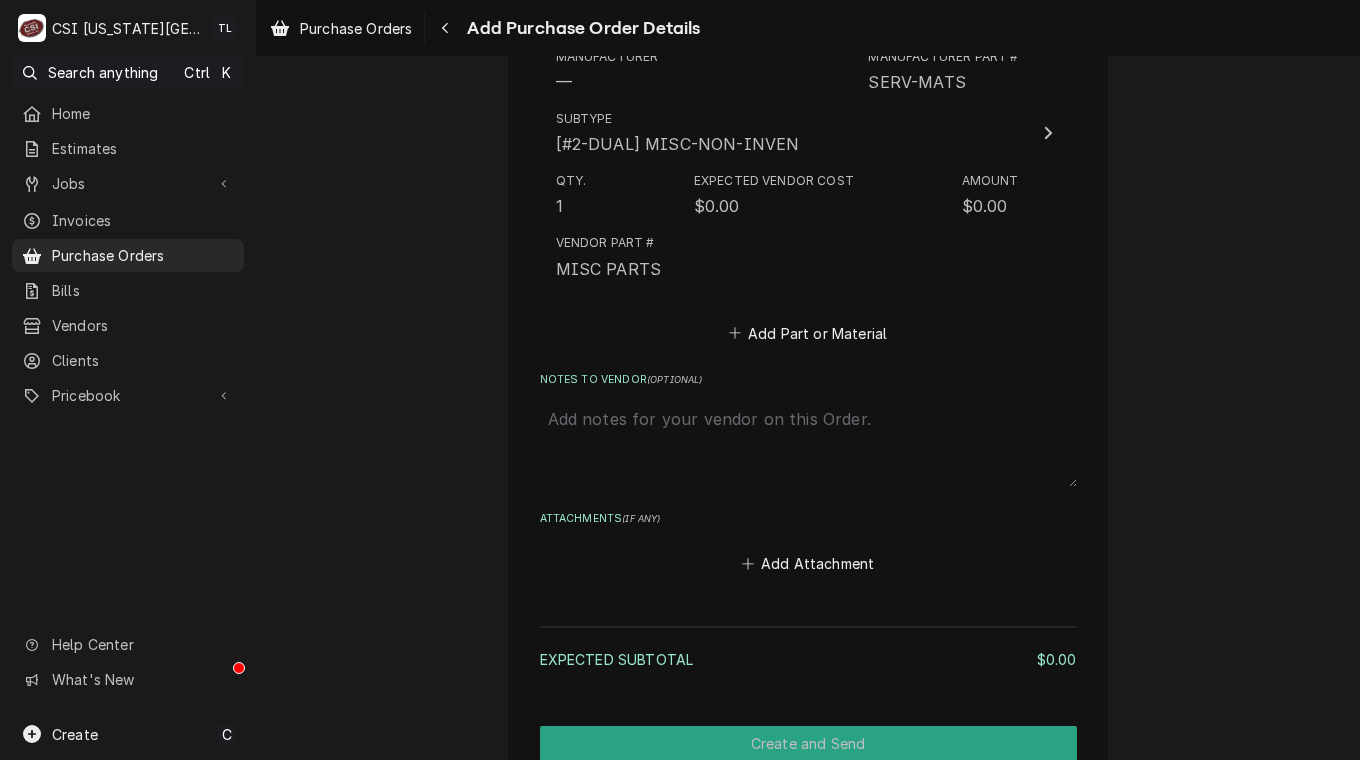 scroll, scrollTop: 1065, scrollLeft: 0, axis: vertical 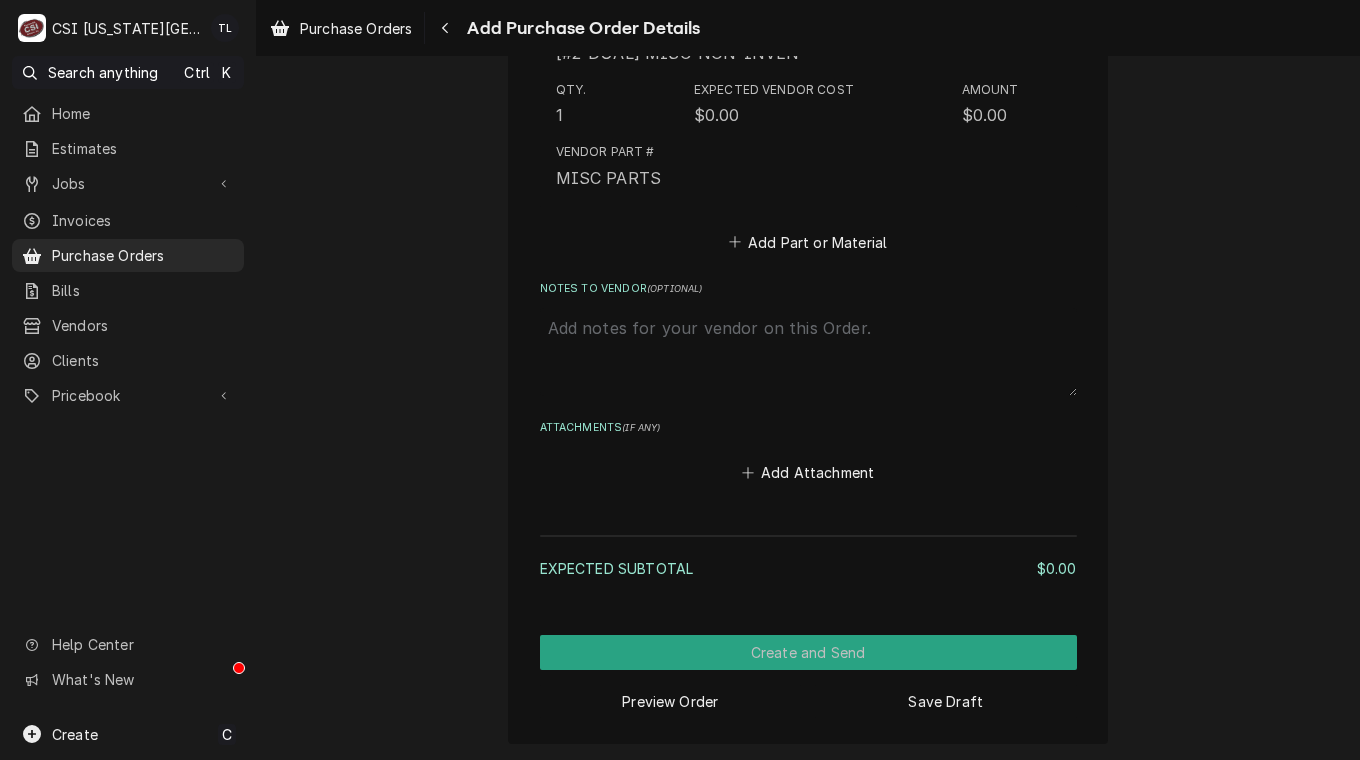 click on "Notes to Vendor  ( optional )" at bounding box center (808, 352) 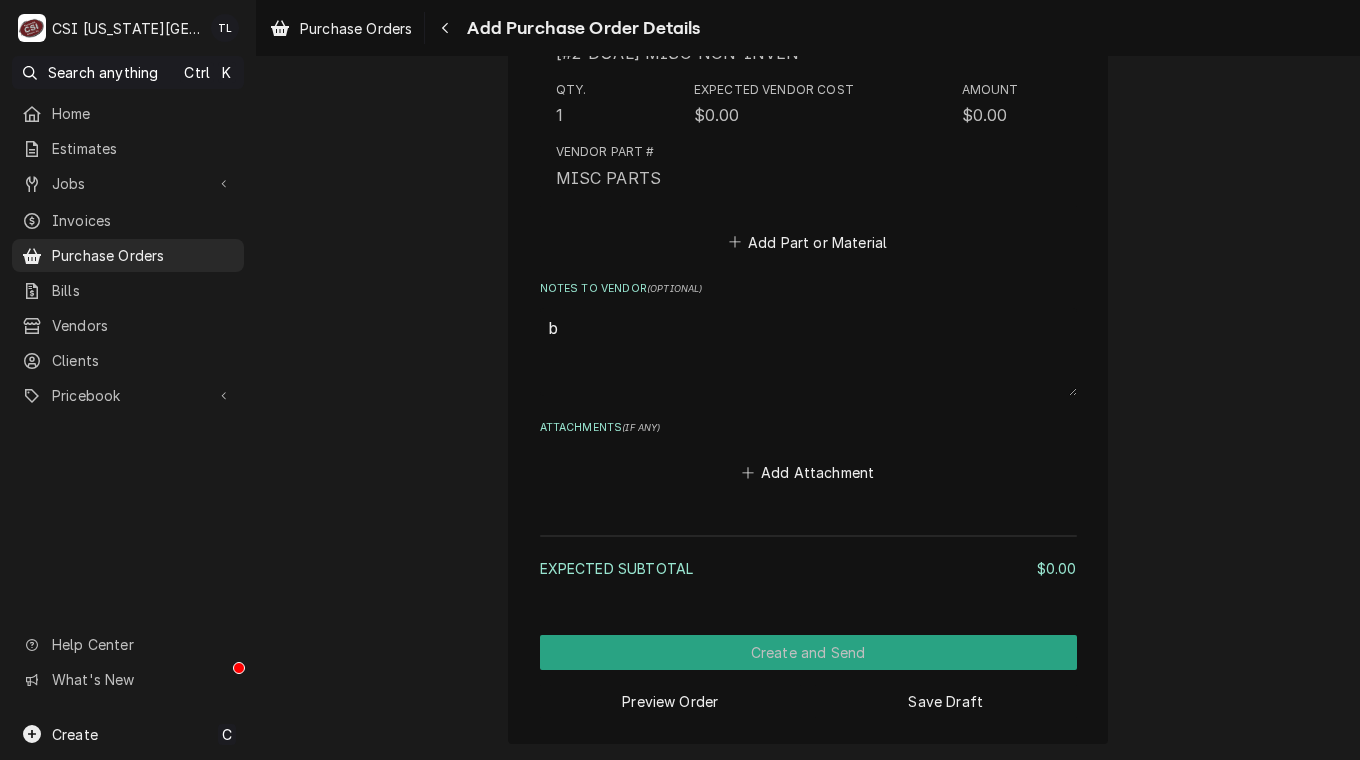 type on "x" 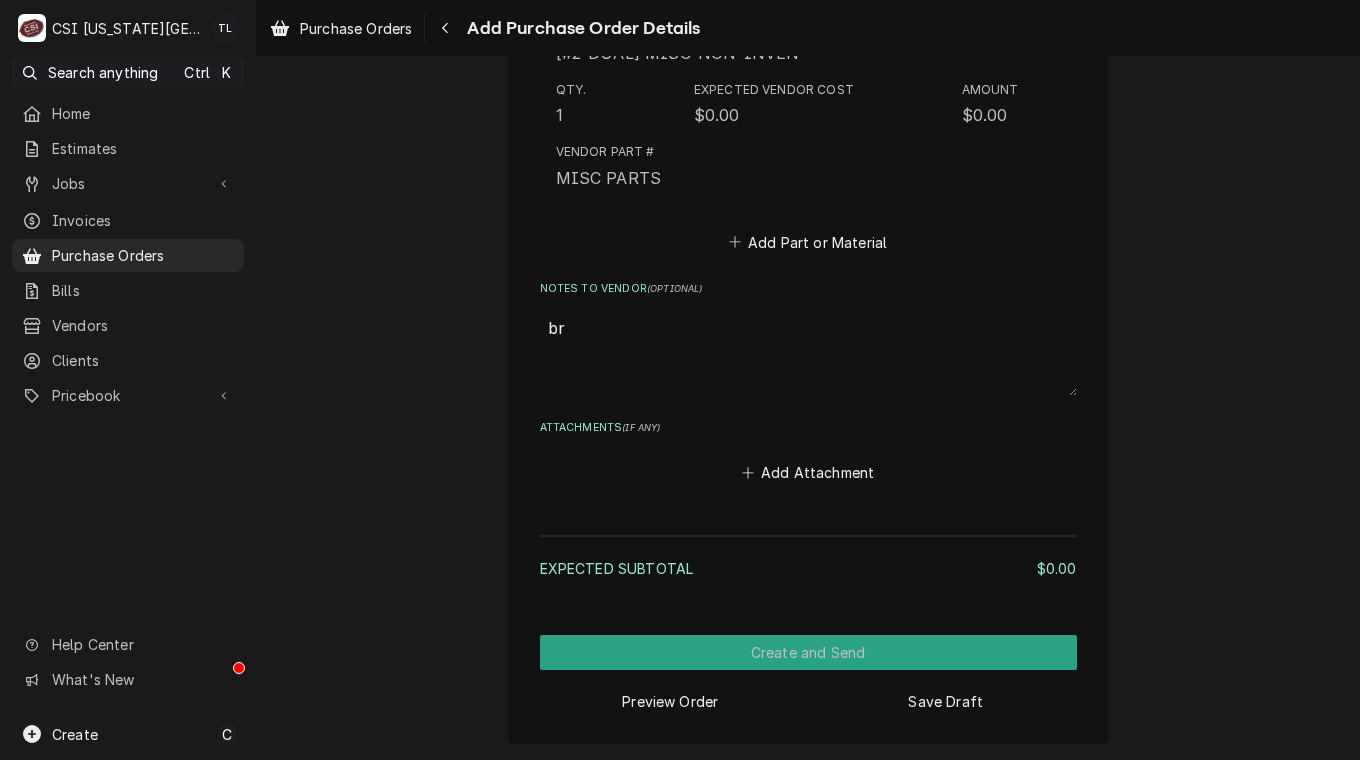 type on "x" 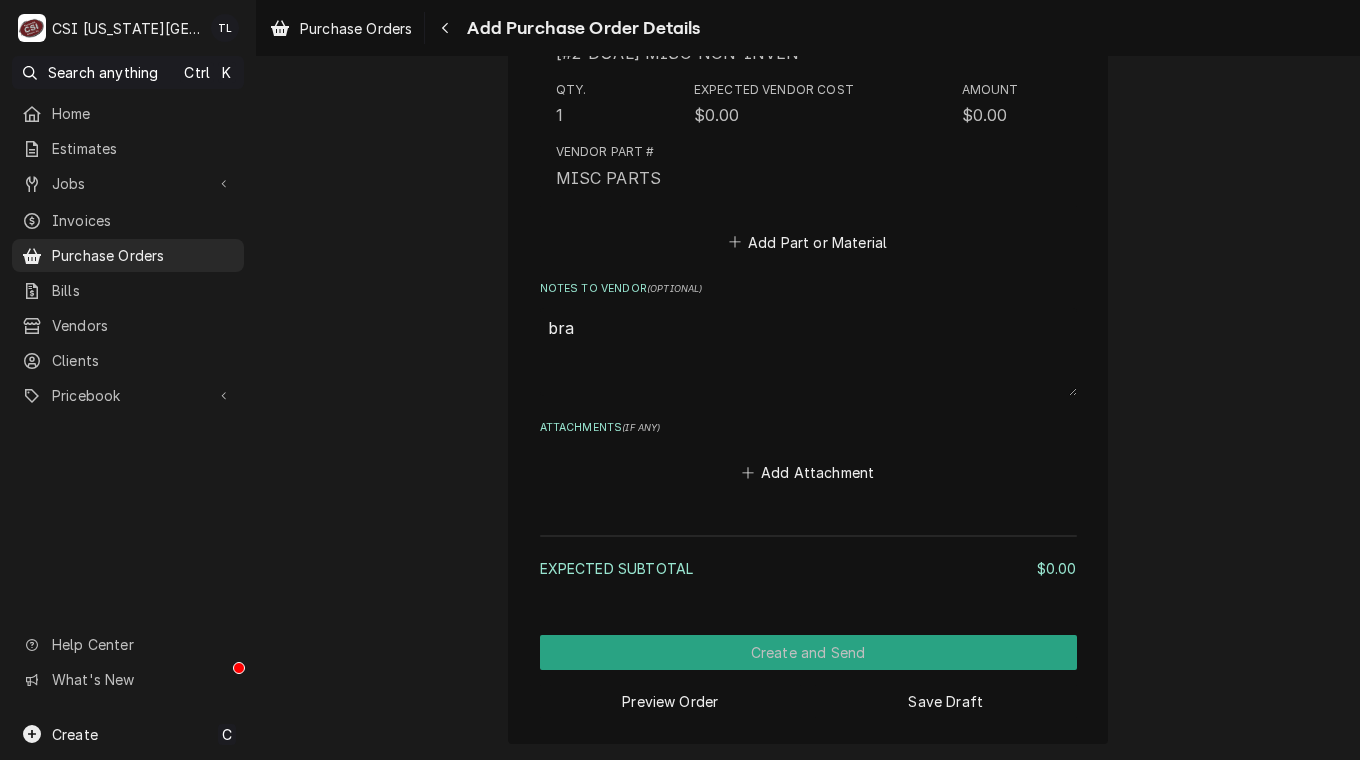 type on "x" 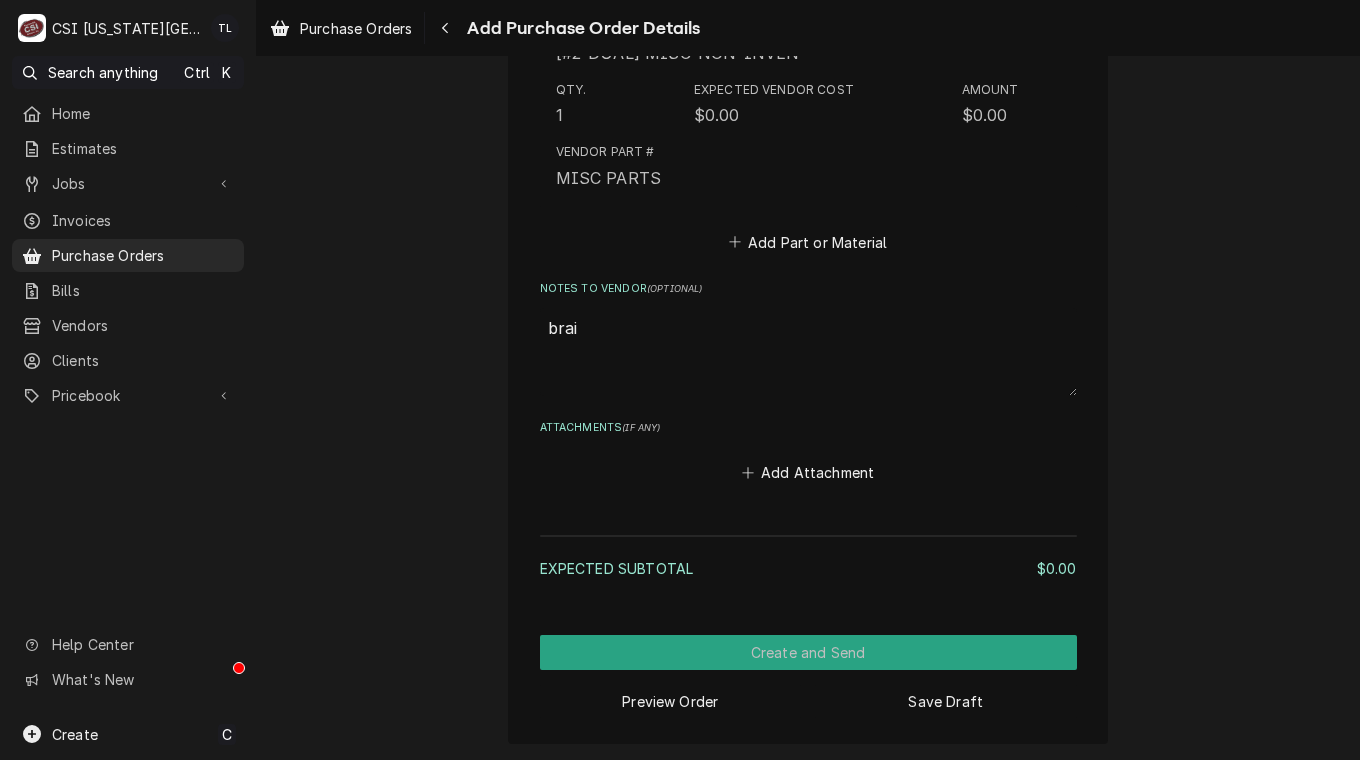 type on "x" 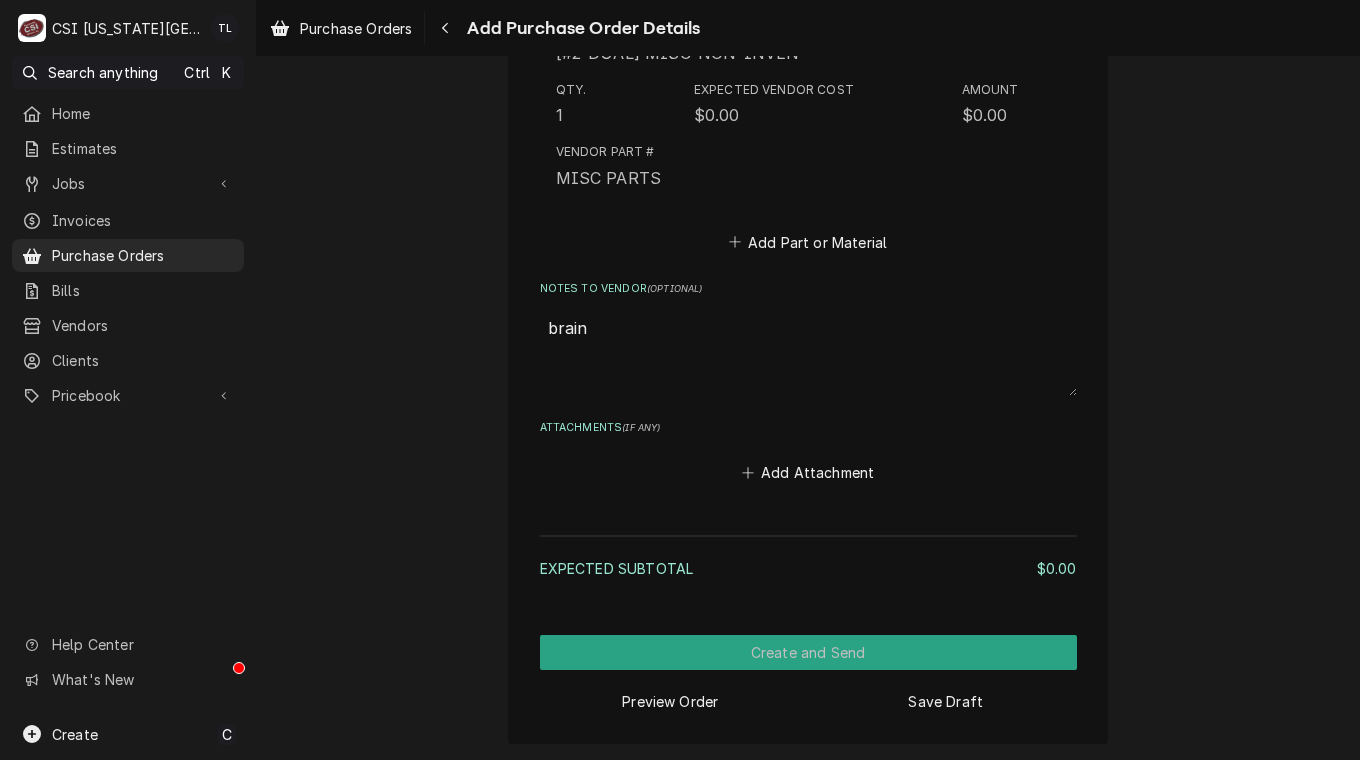 type on "x" 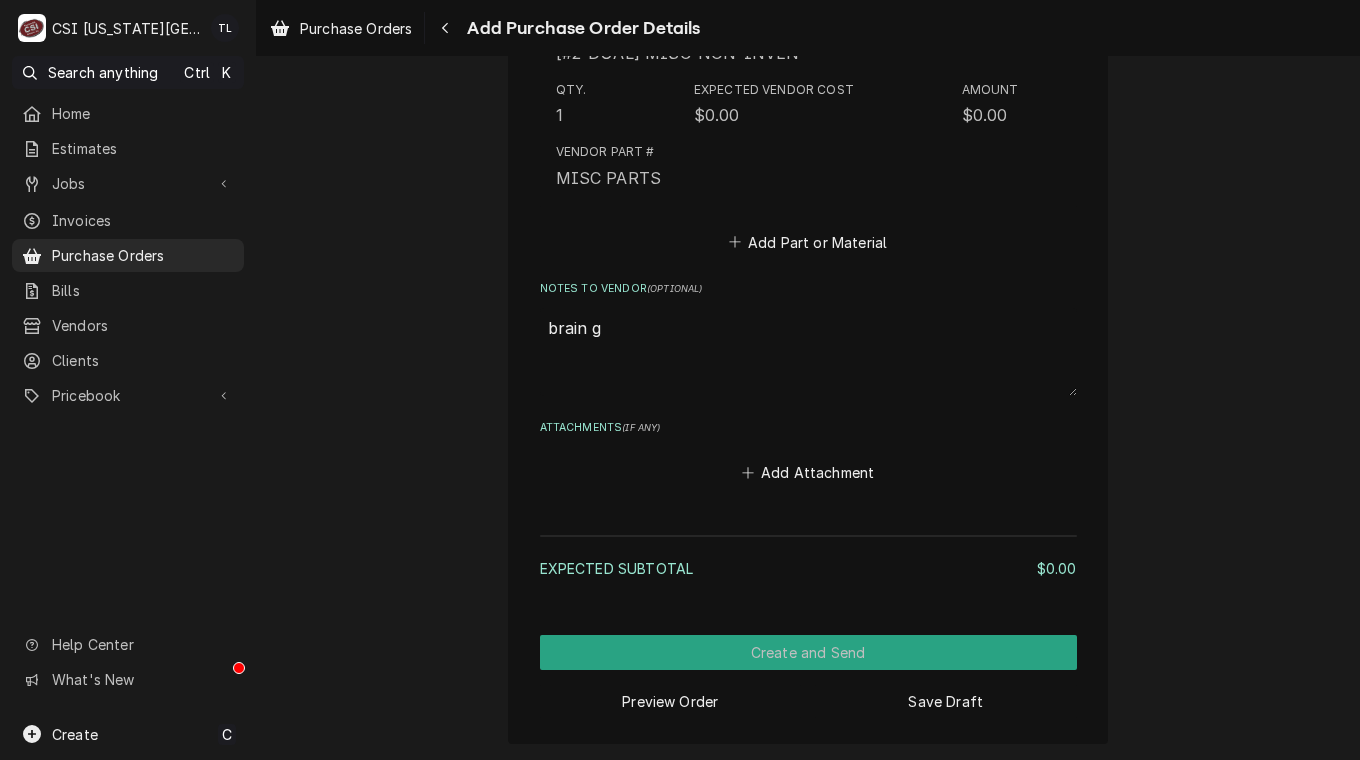type on "x" 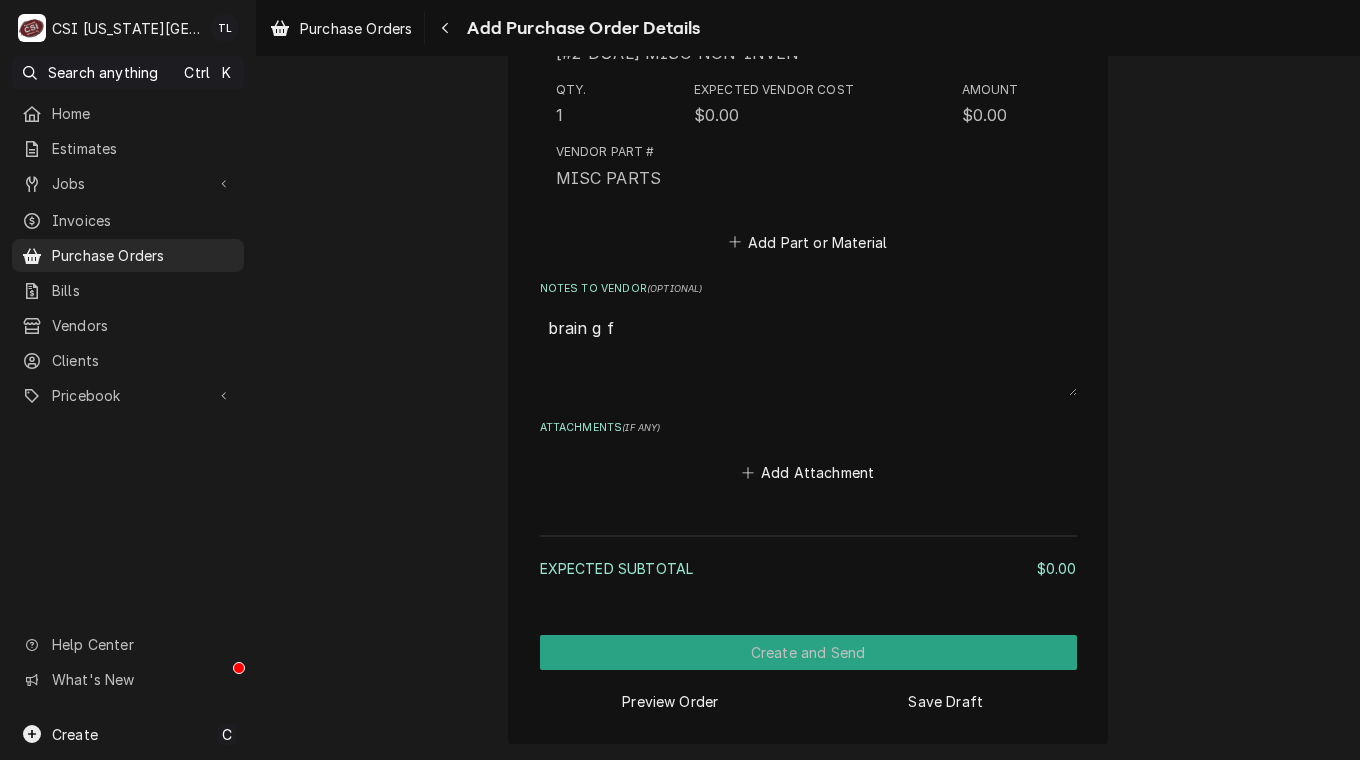 type on "x" 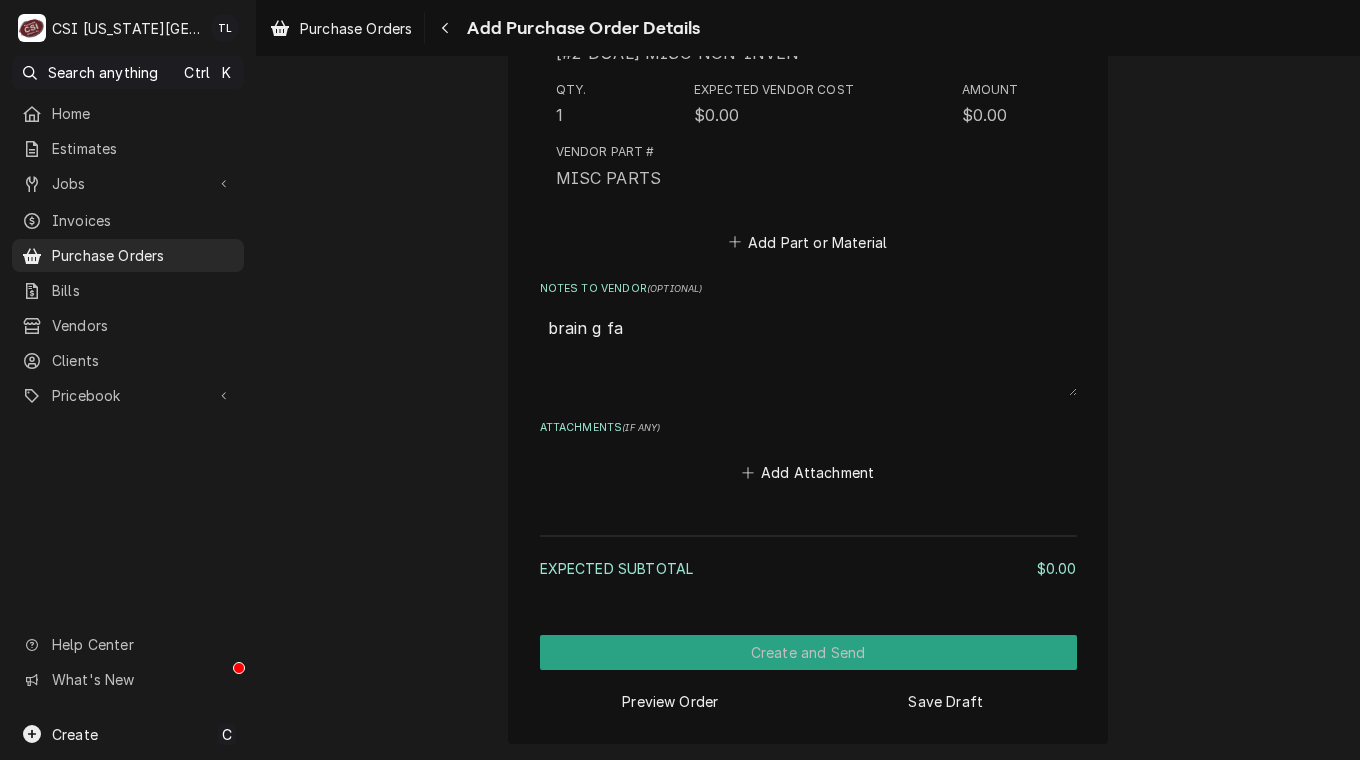 type on "x" 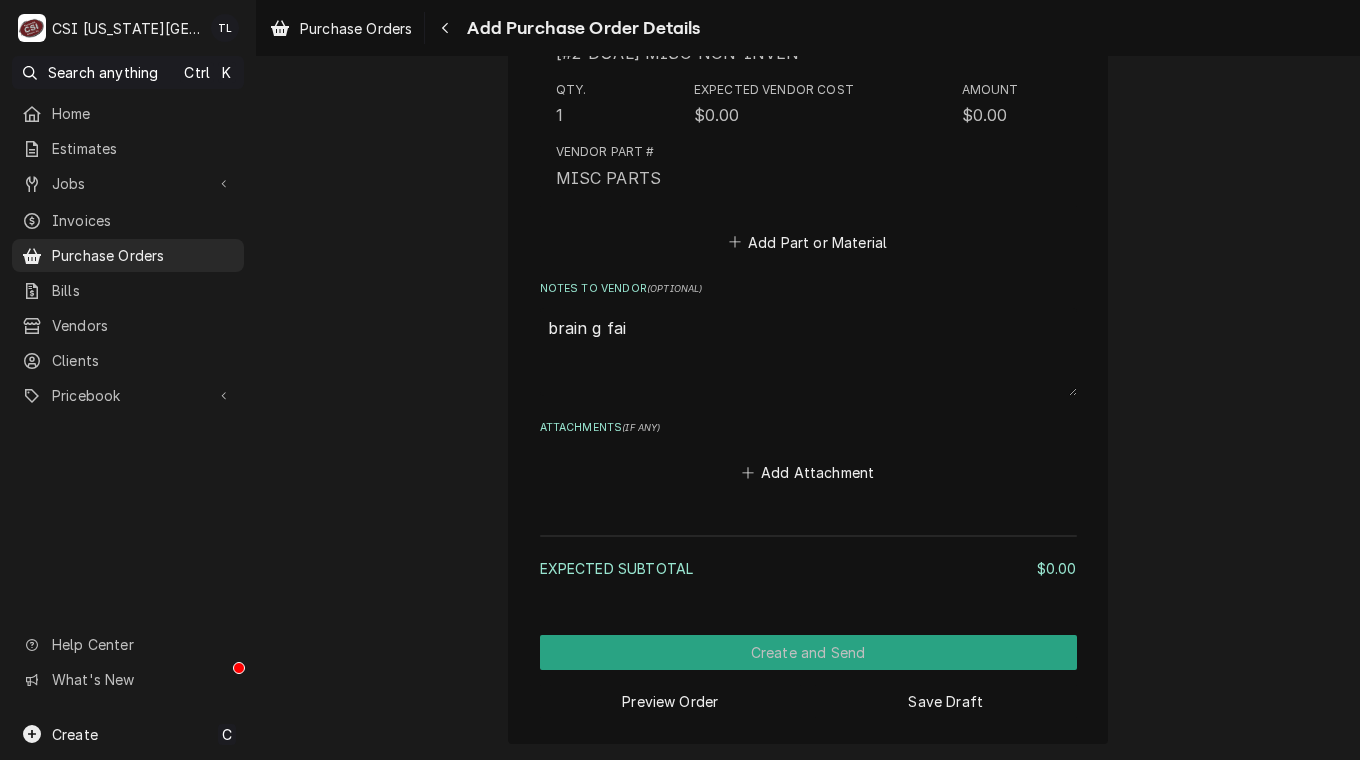 type on "x" 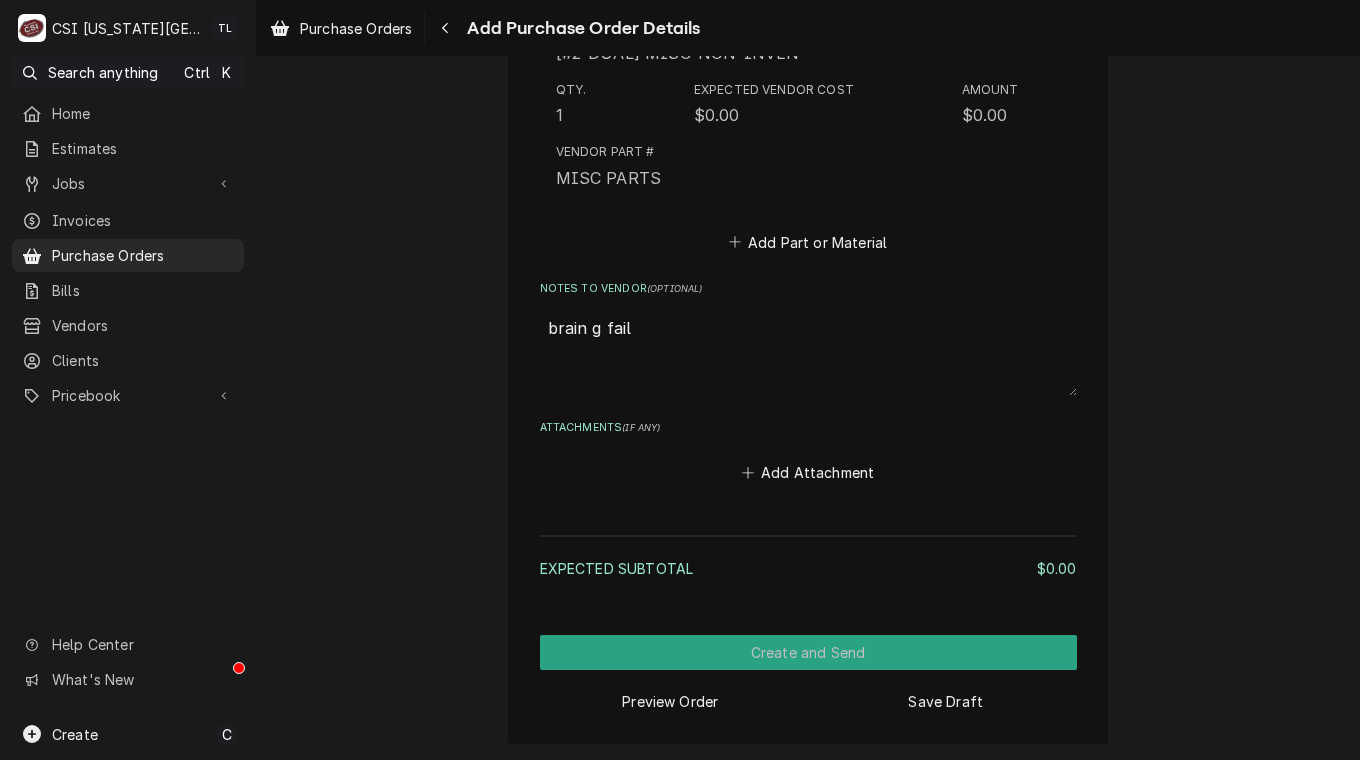 type on "x" 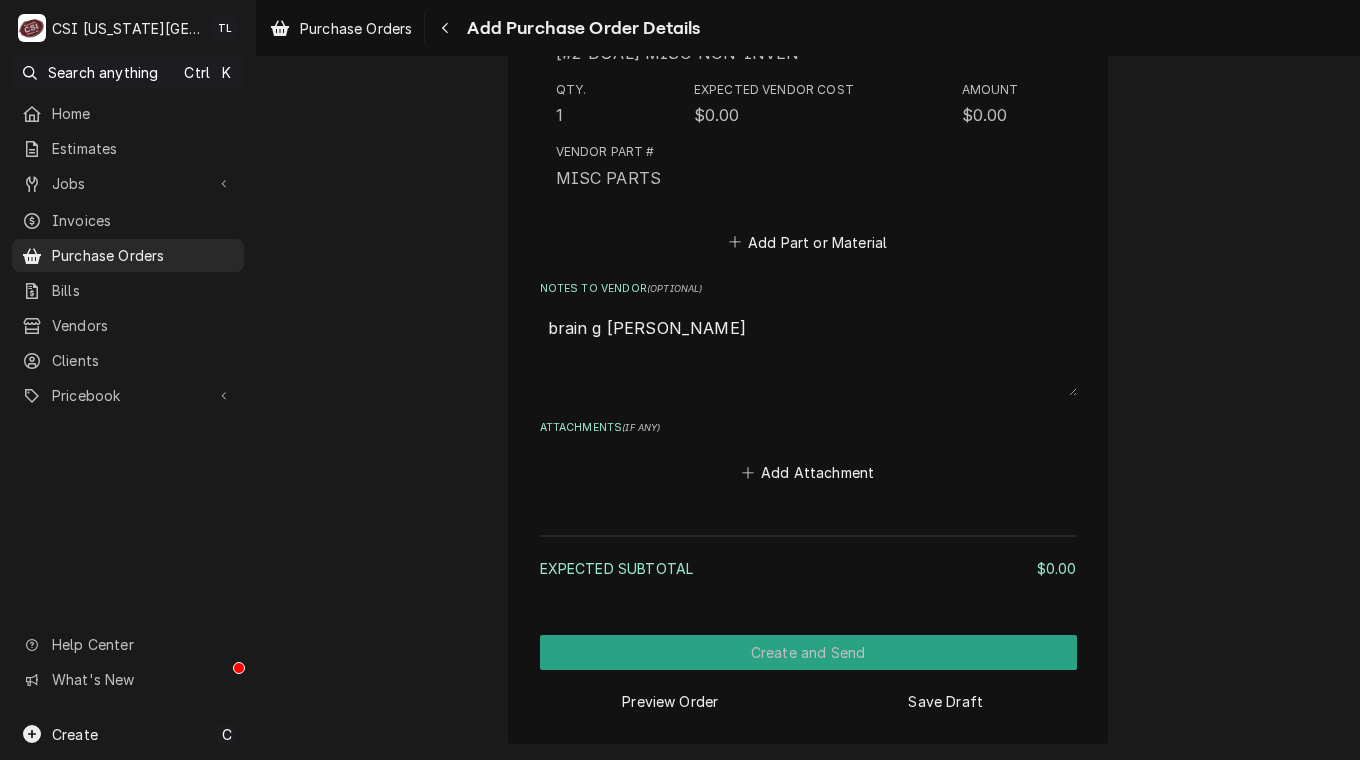 type on "x" 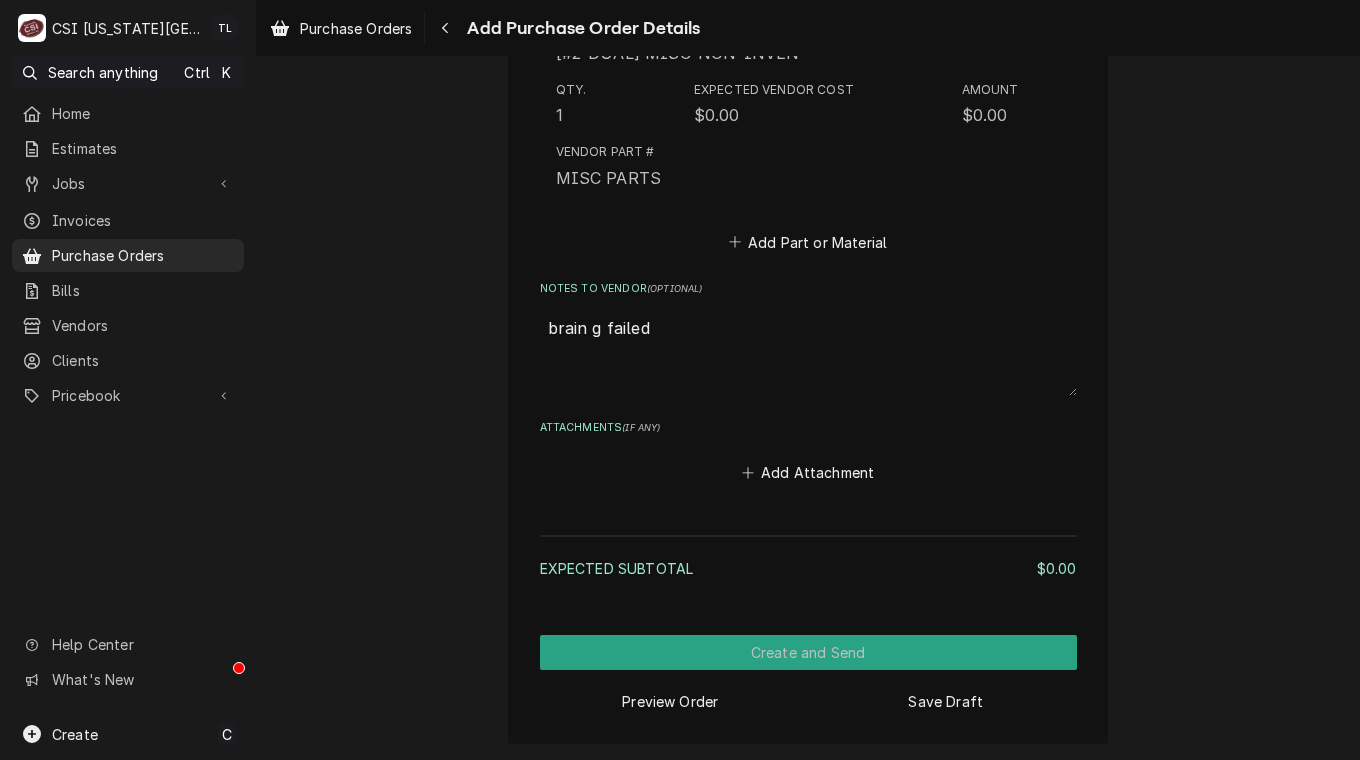 type on "x" 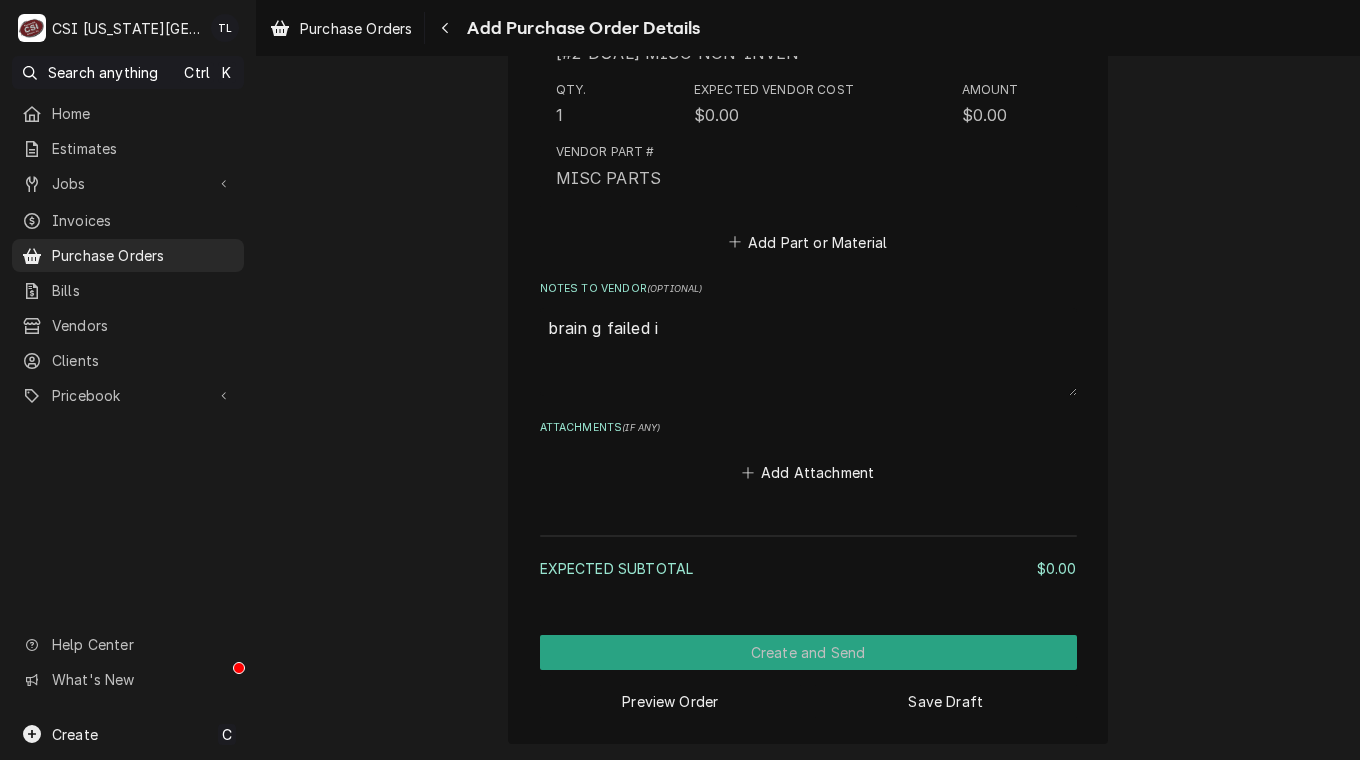 type on "x" 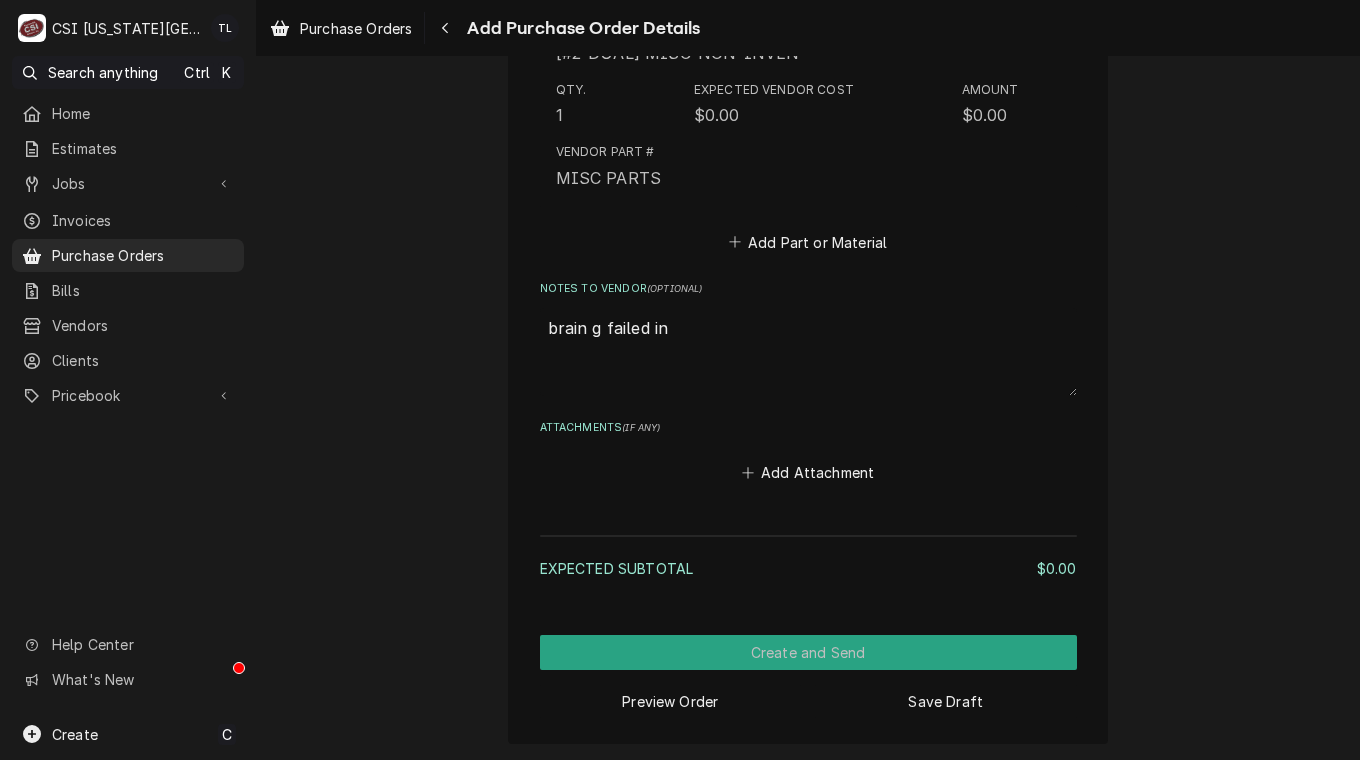 type on "x" 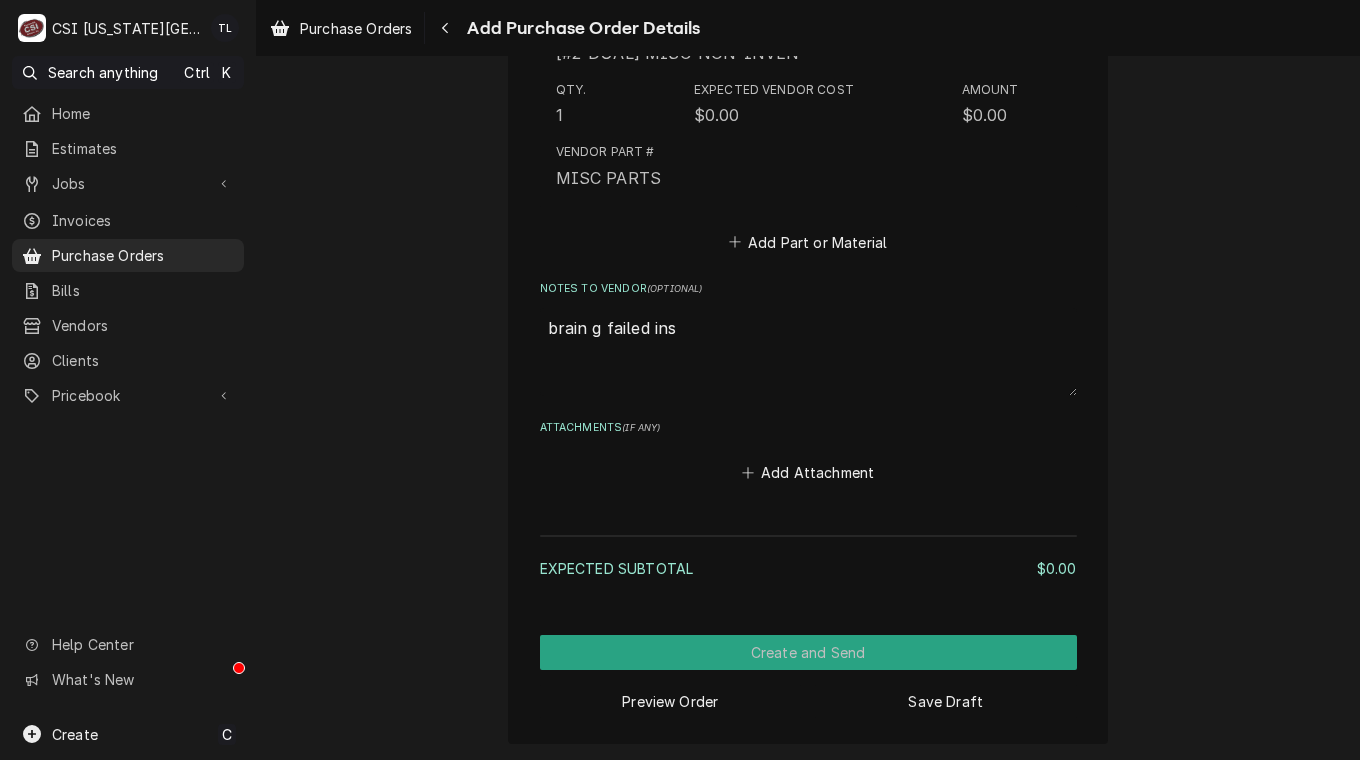 type on "x" 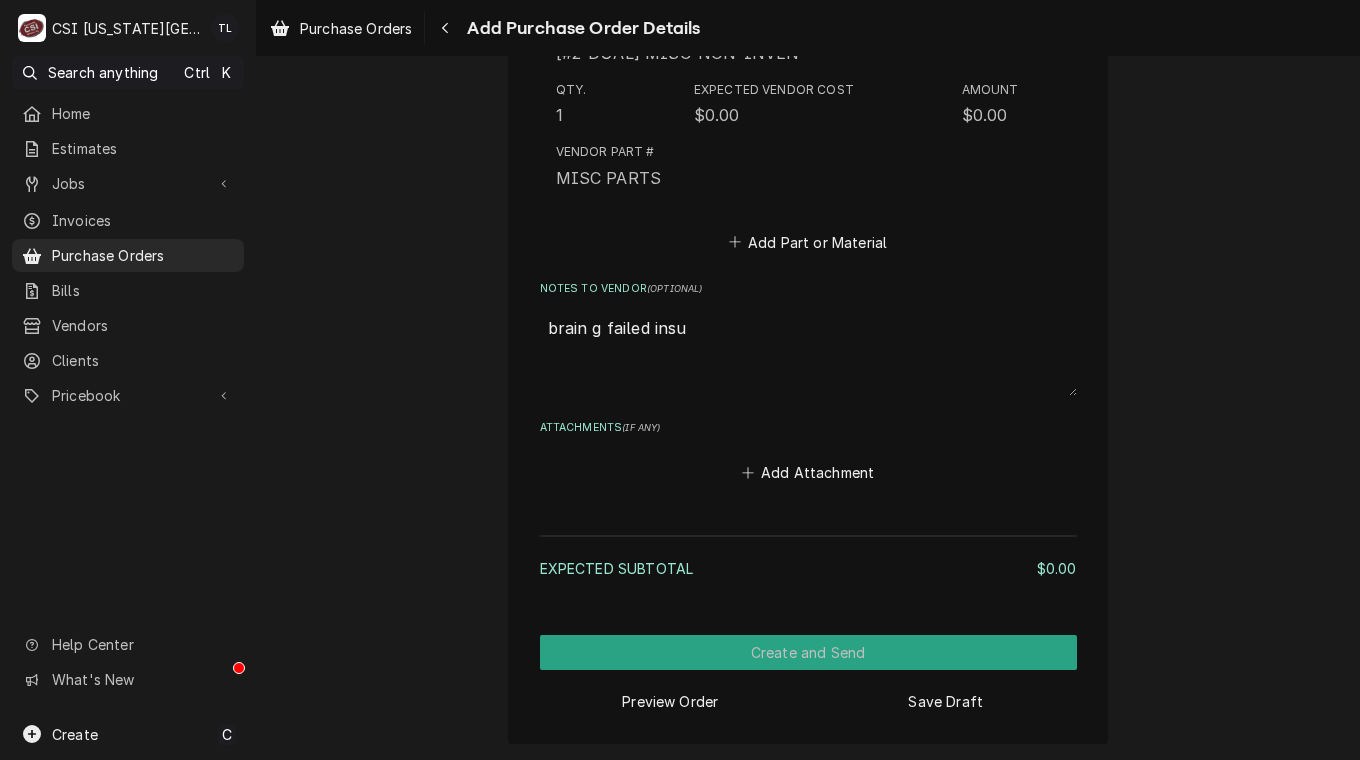 type on "x" 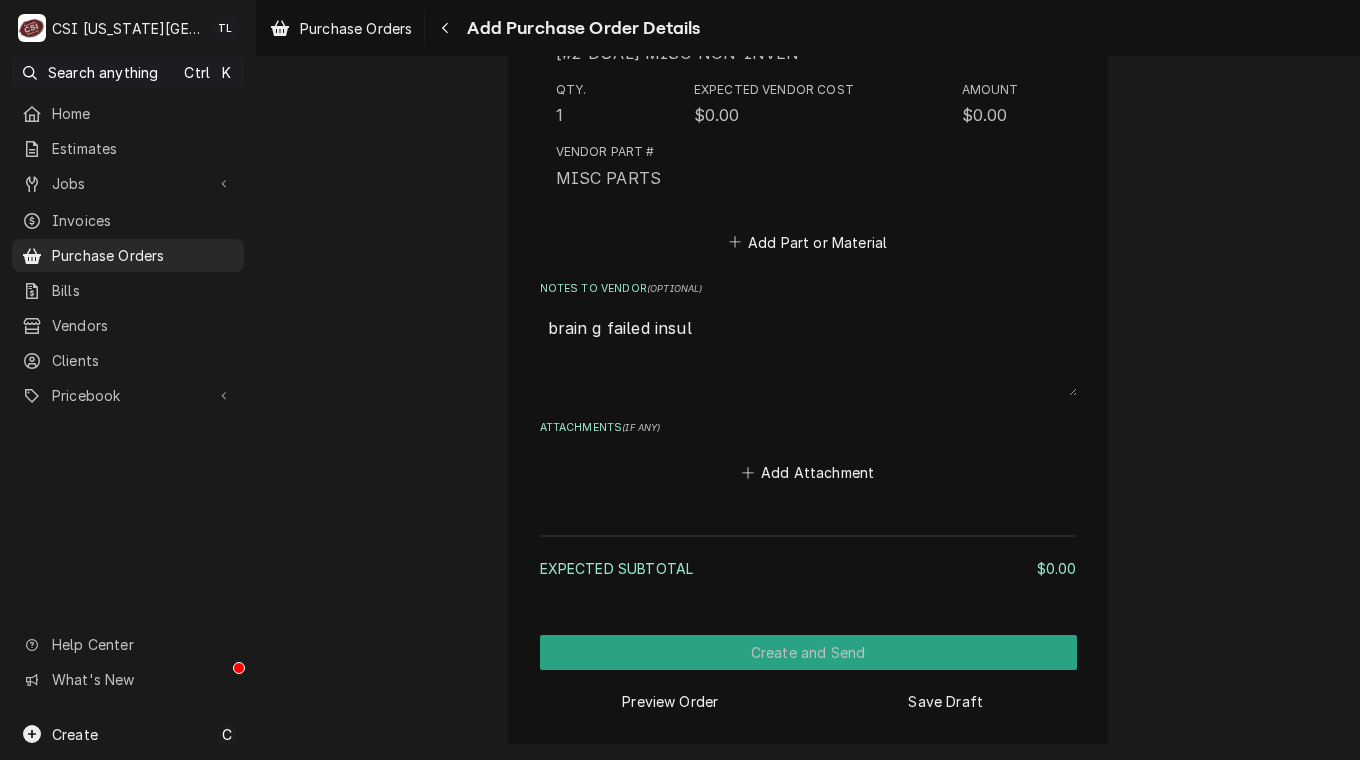 type on "x" 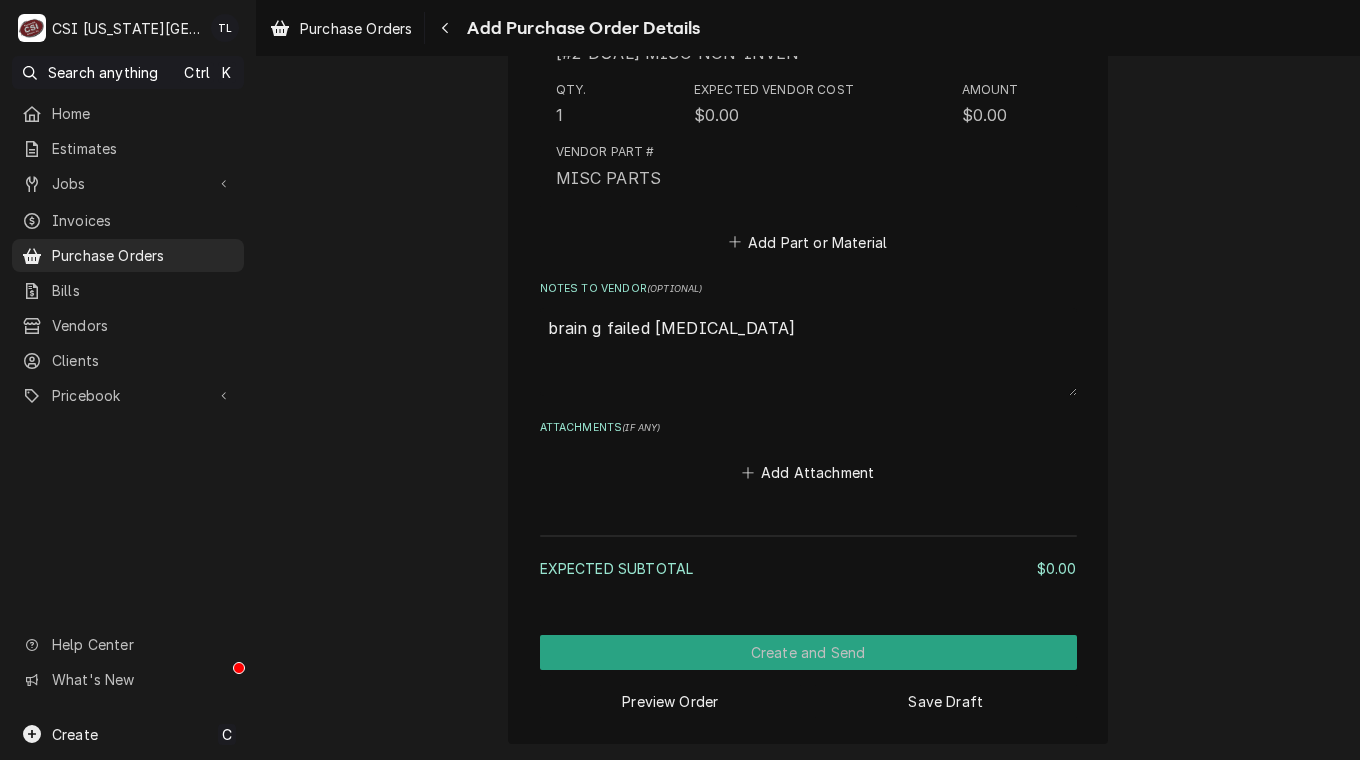 type on "x" 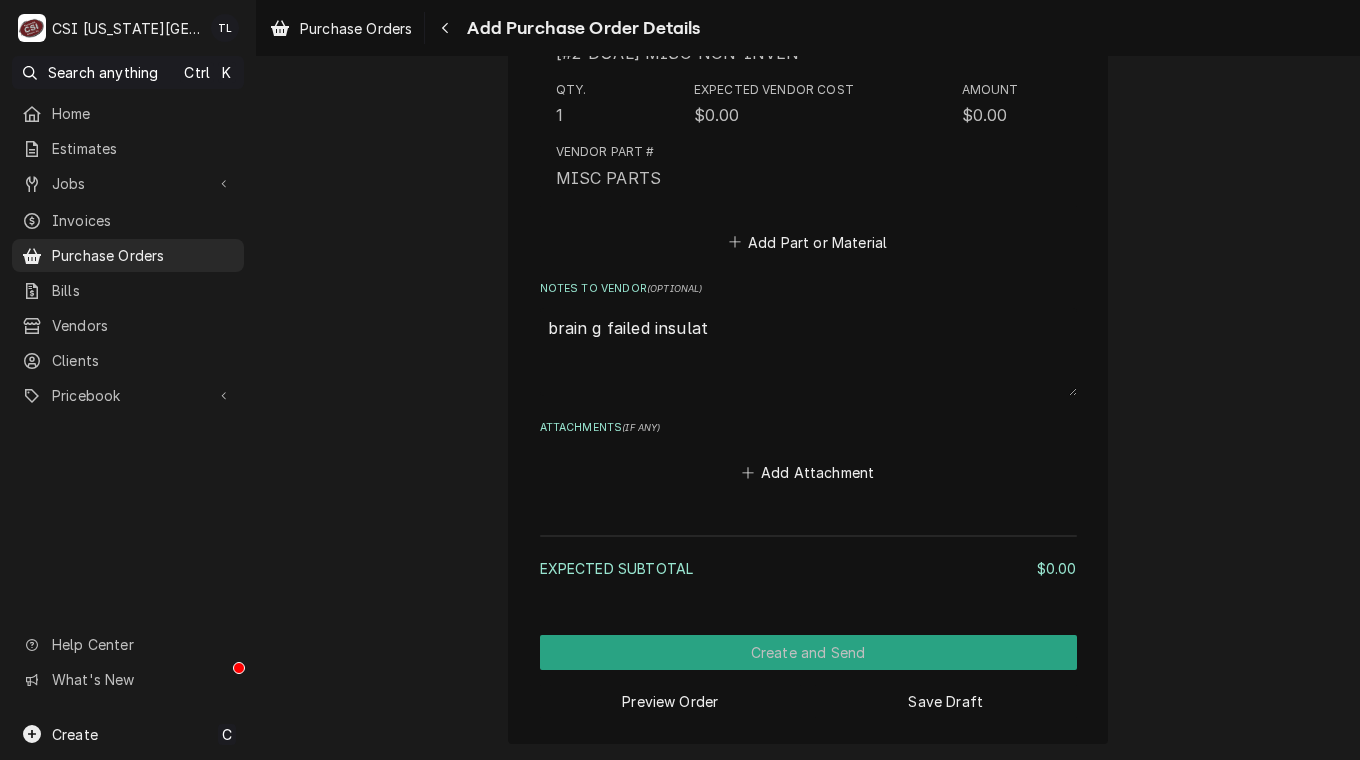 type on "x" 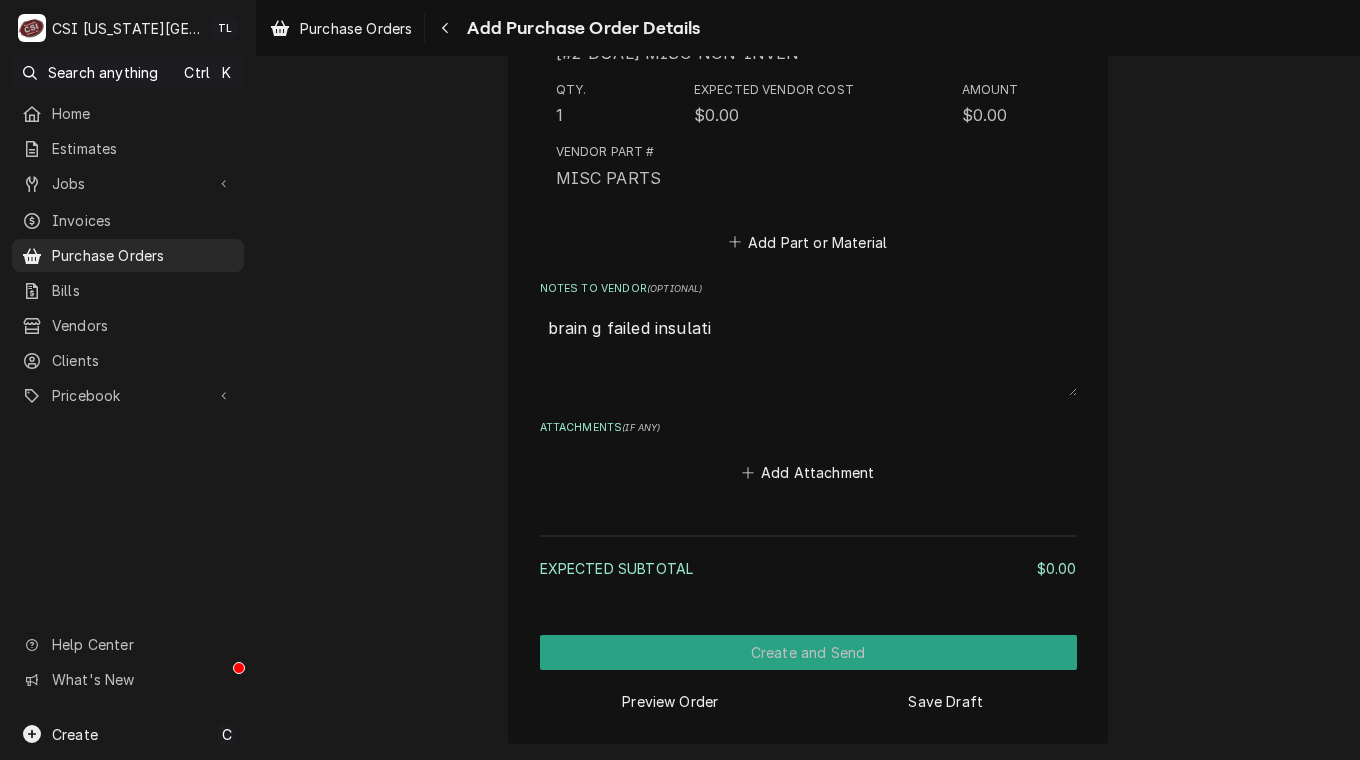 type on "x" 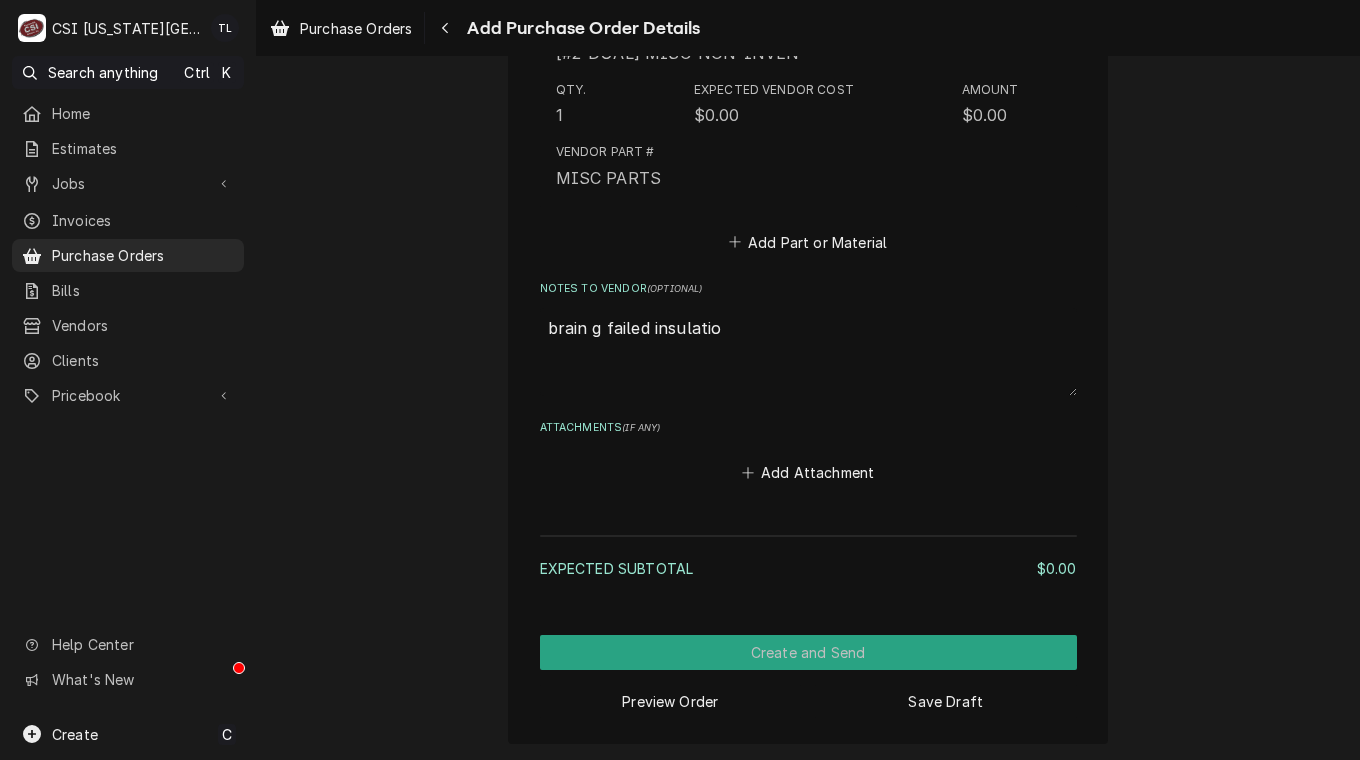 type on "x" 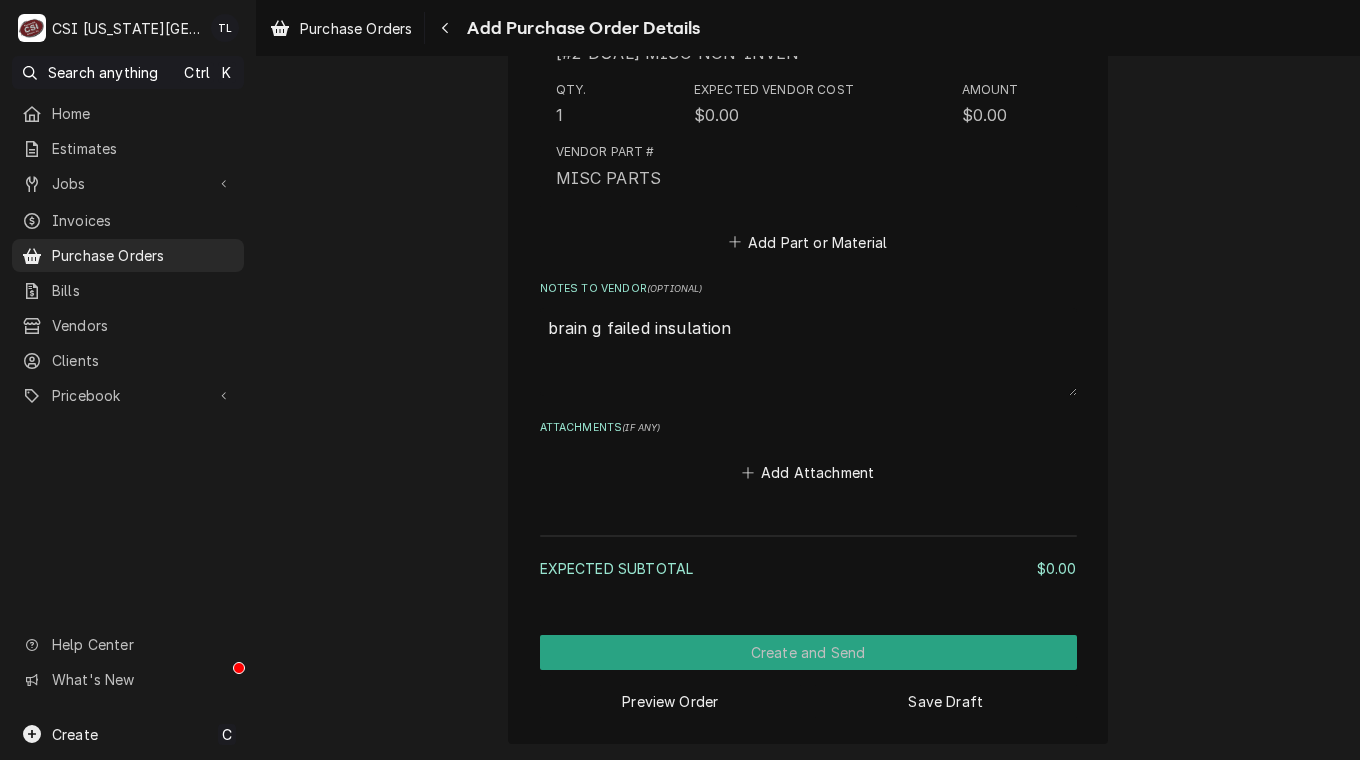 type on "brain g failed insulation" 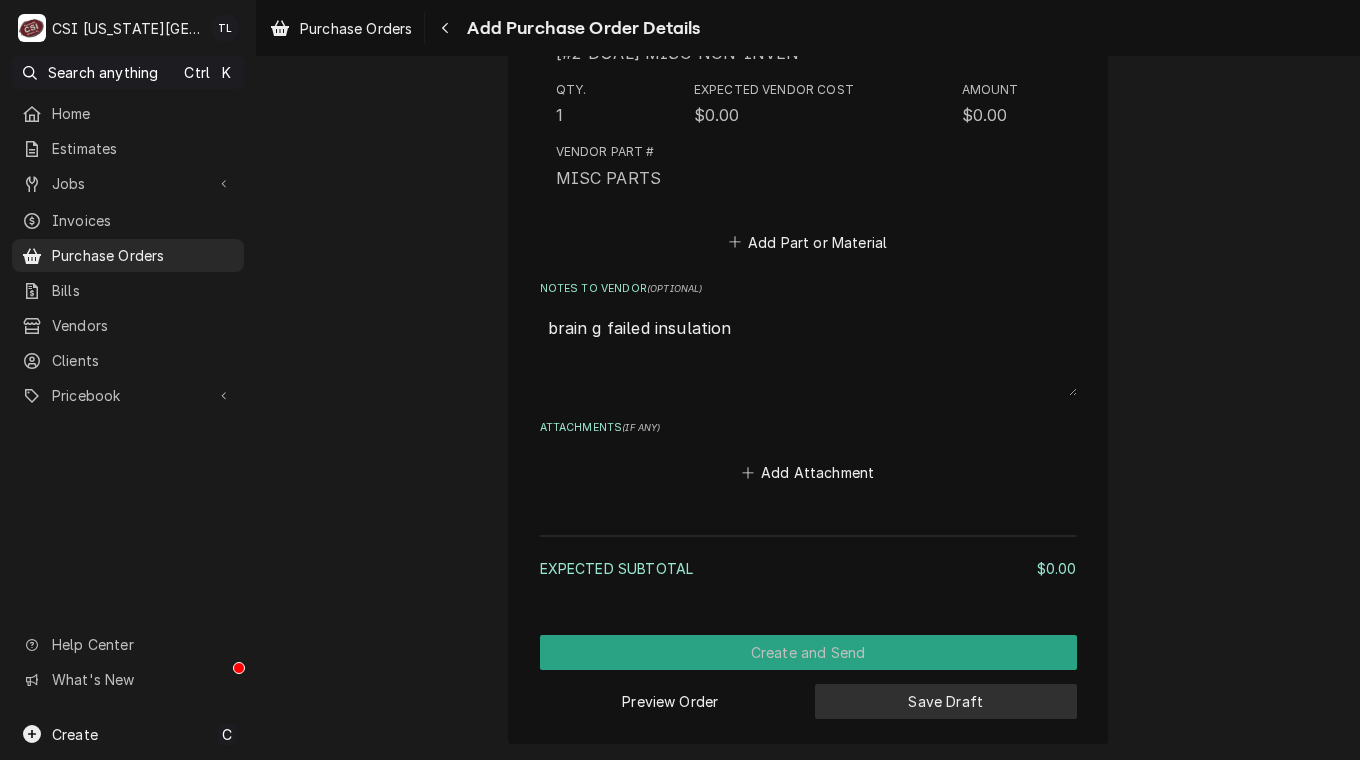 click on "Save Draft" at bounding box center [946, 701] 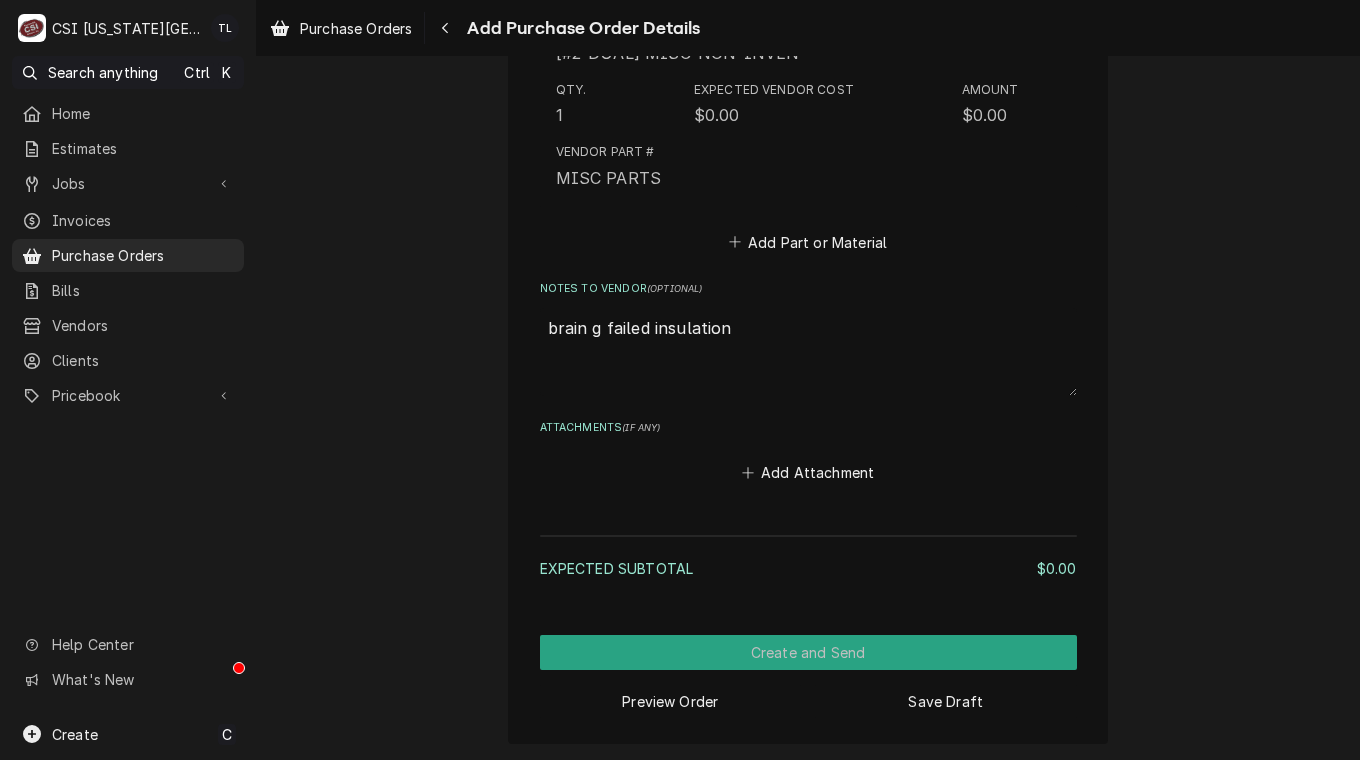scroll, scrollTop: 1058, scrollLeft: 0, axis: vertical 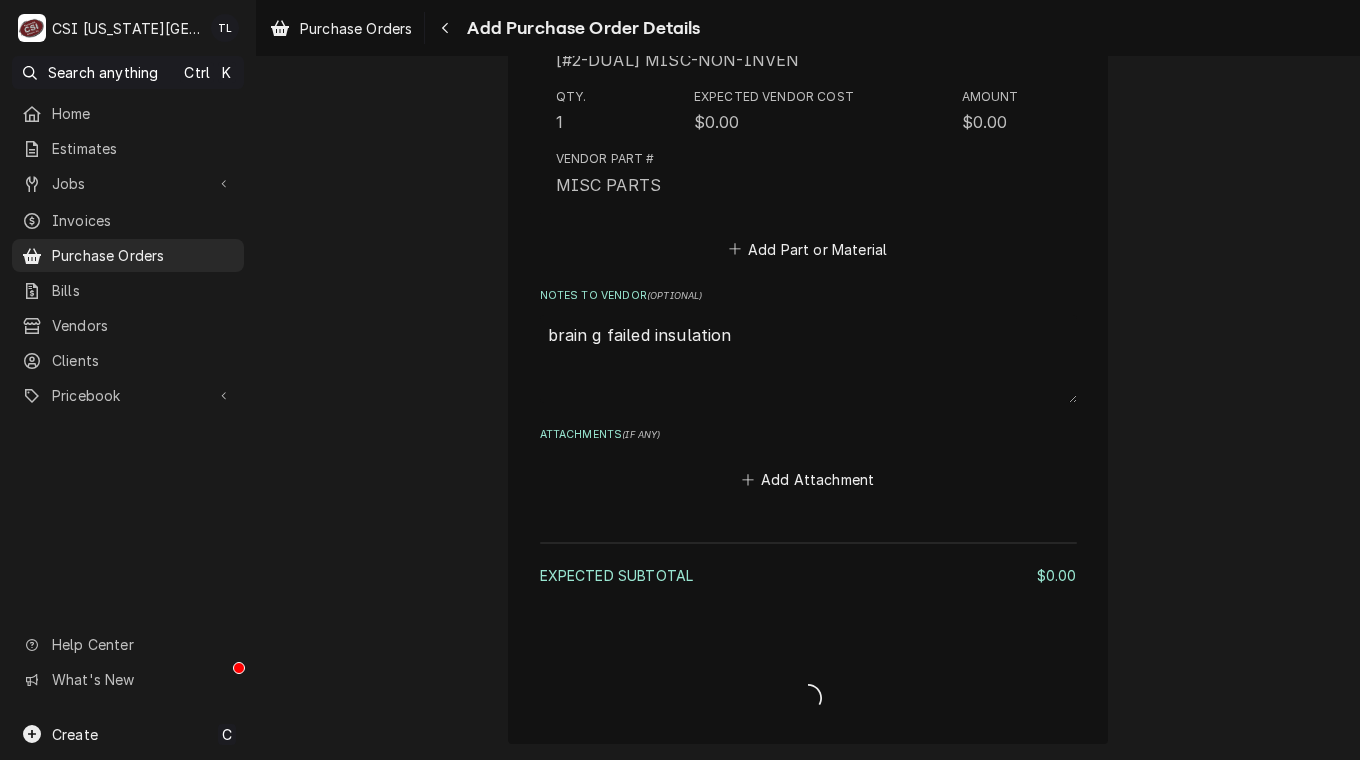 type on "x" 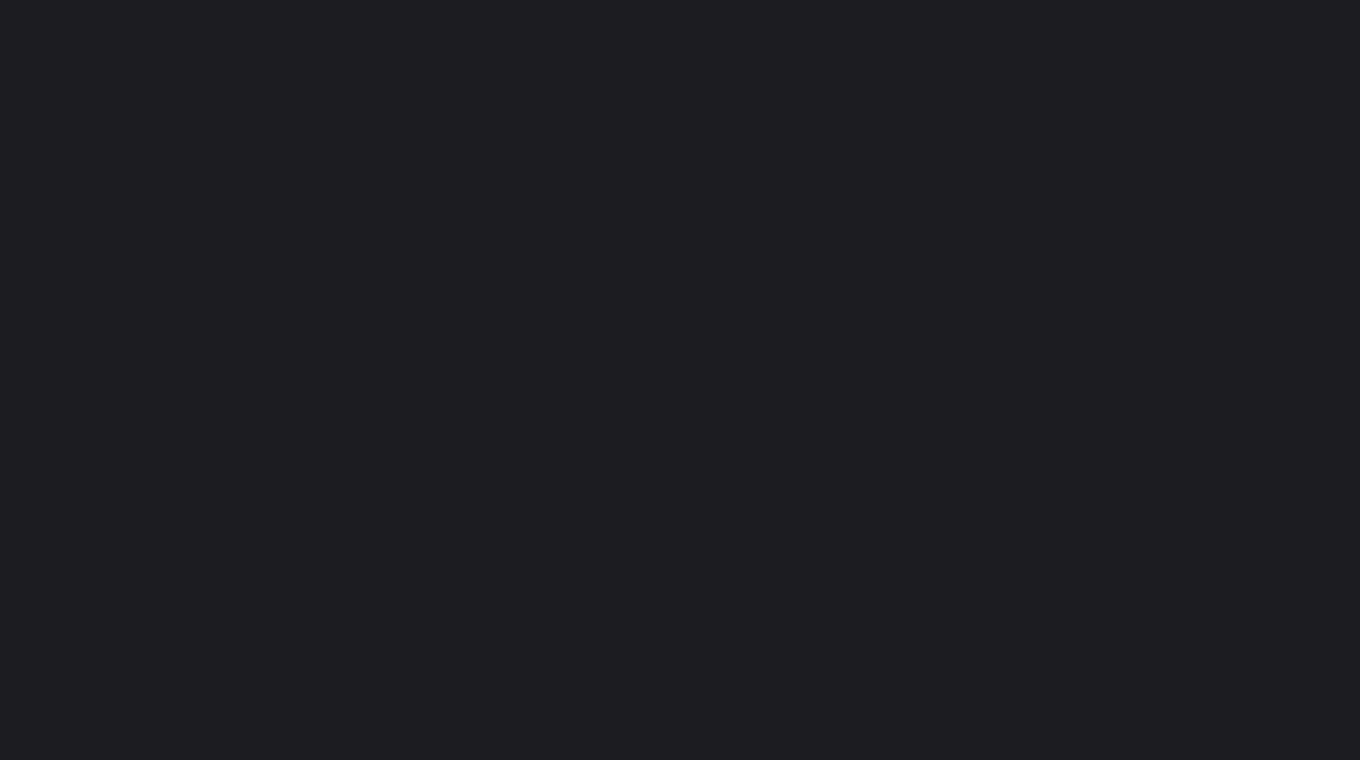 scroll, scrollTop: 0, scrollLeft: 0, axis: both 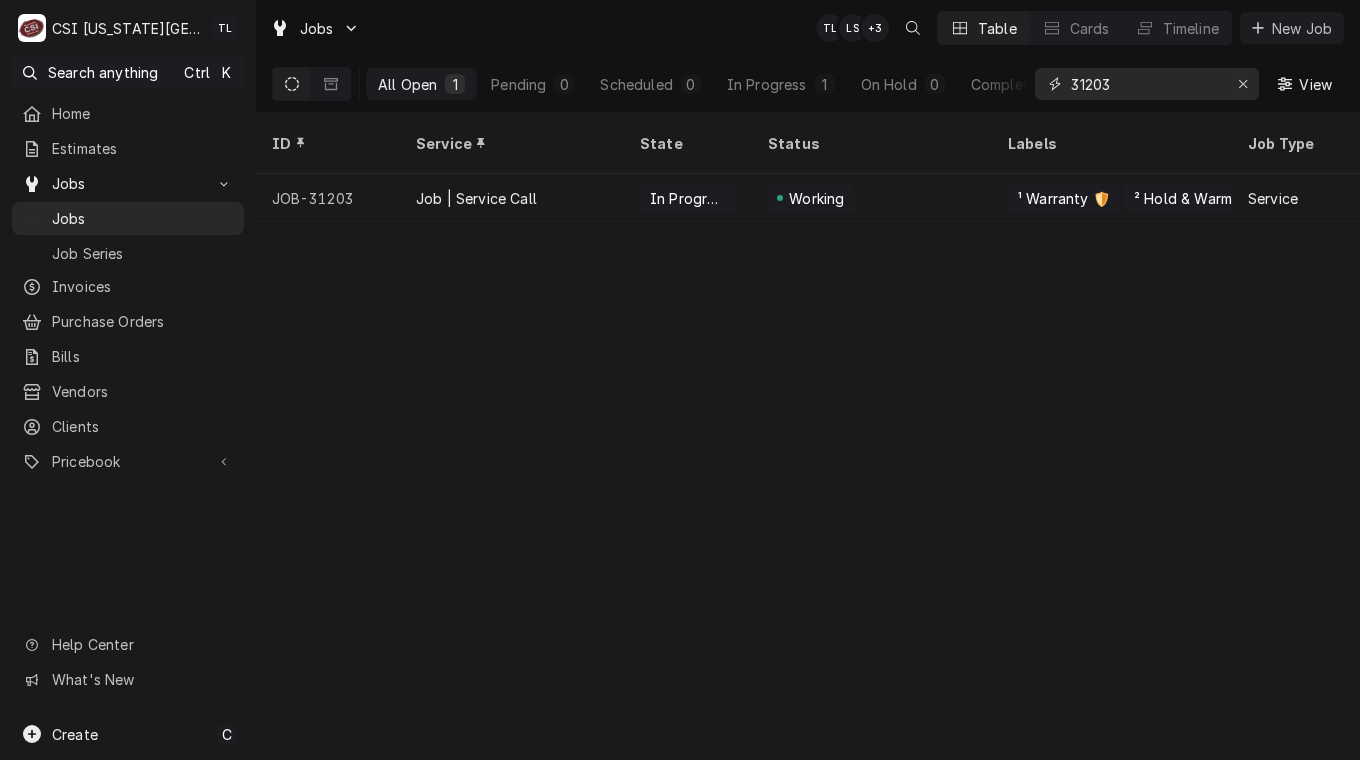 drag, startPoint x: 967, startPoint y: 84, endPoint x: 857, endPoint y: 76, distance: 110.29053 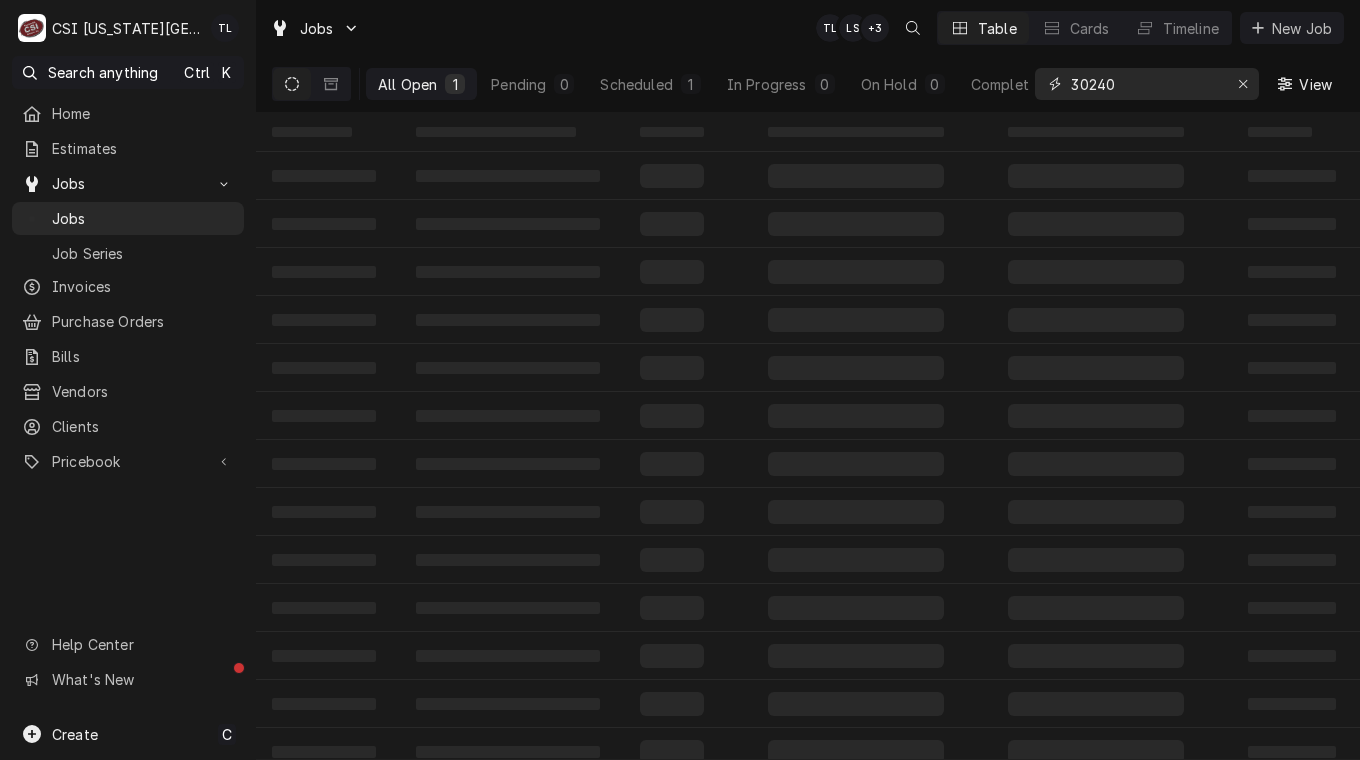 type on "30240" 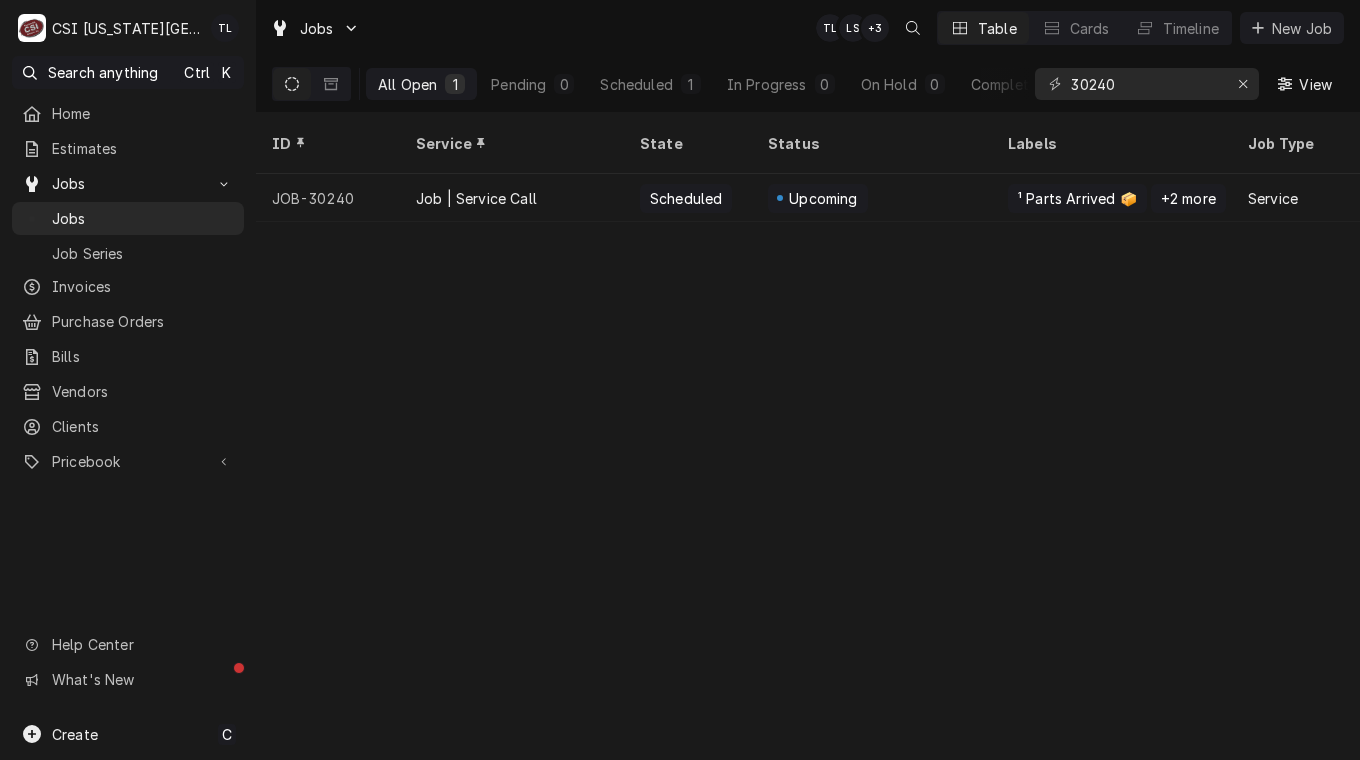 click on "JOB-30240" at bounding box center [328, 198] 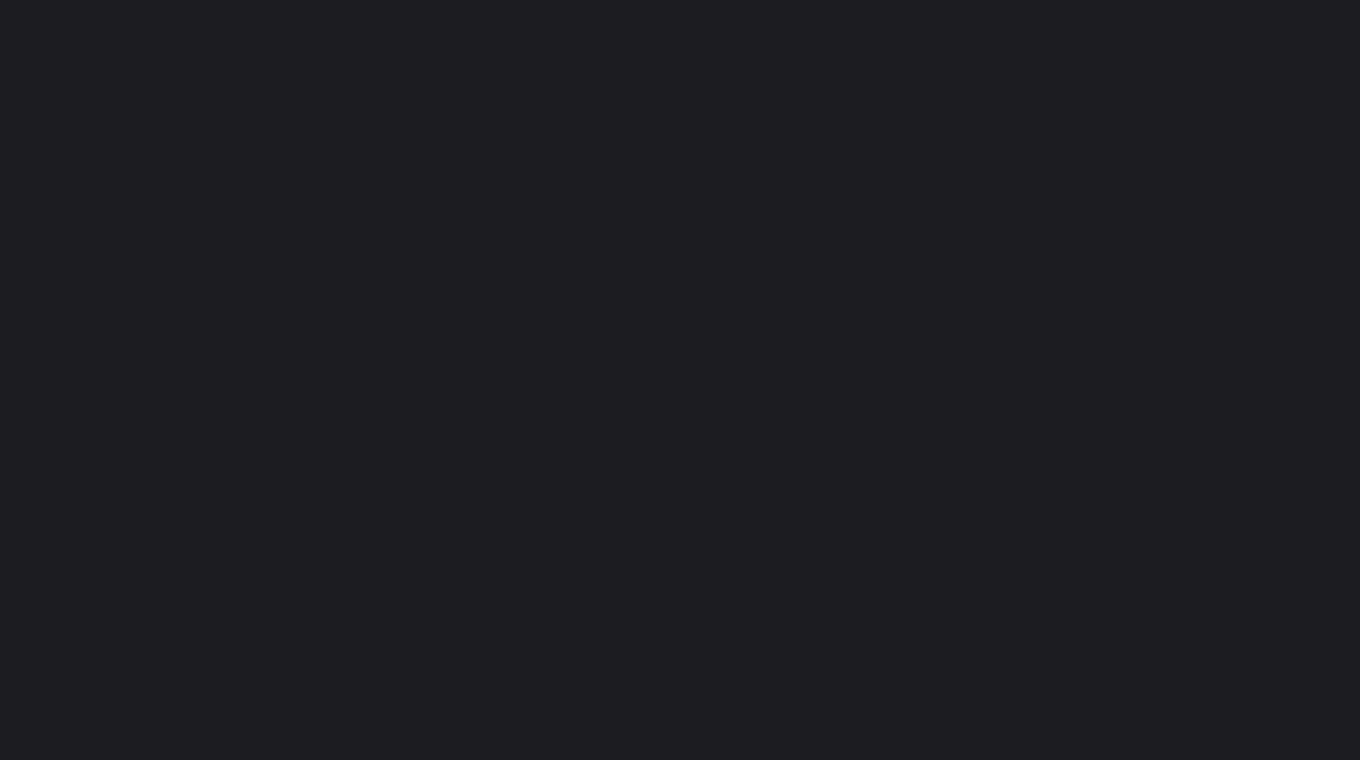 scroll, scrollTop: 0, scrollLeft: 0, axis: both 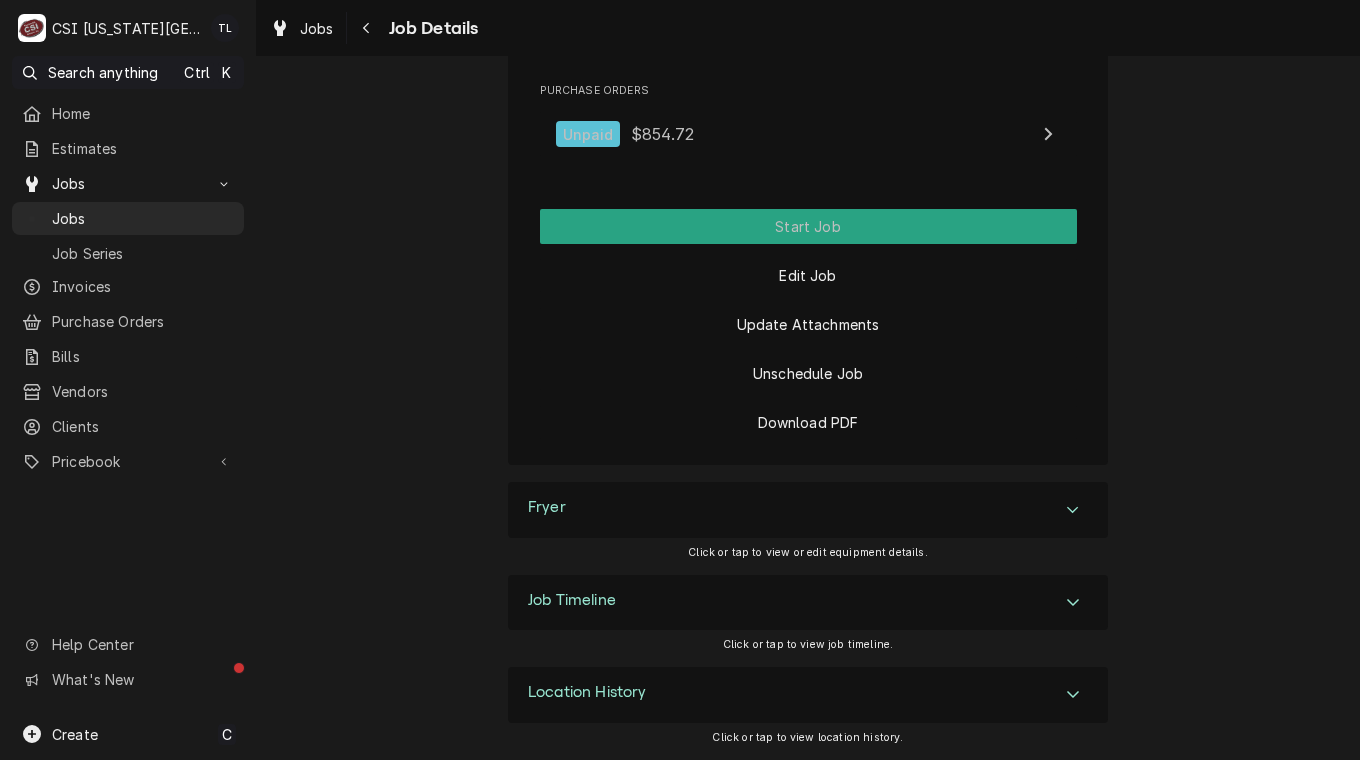 click at bounding box center (1073, 603) 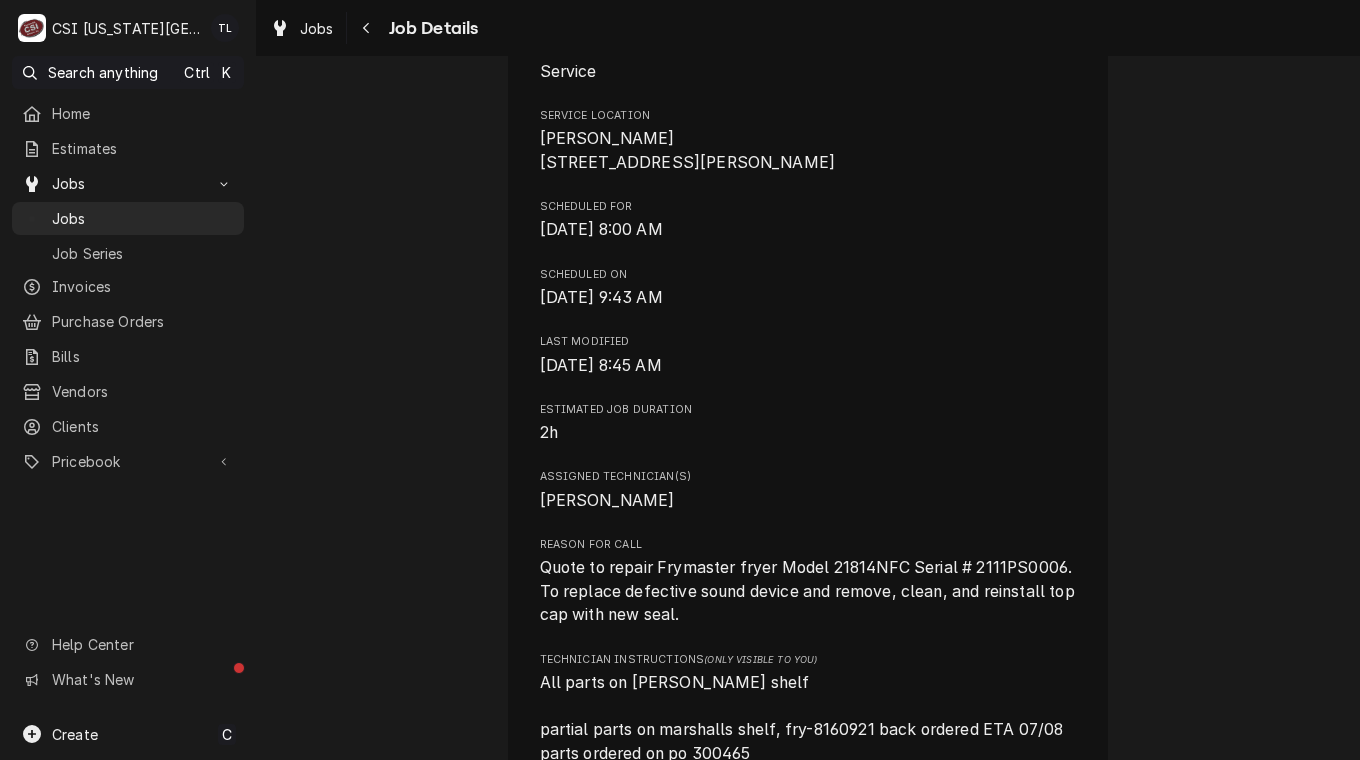 scroll, scrollTop: 534, scrollLeft: 0, axis: vertical 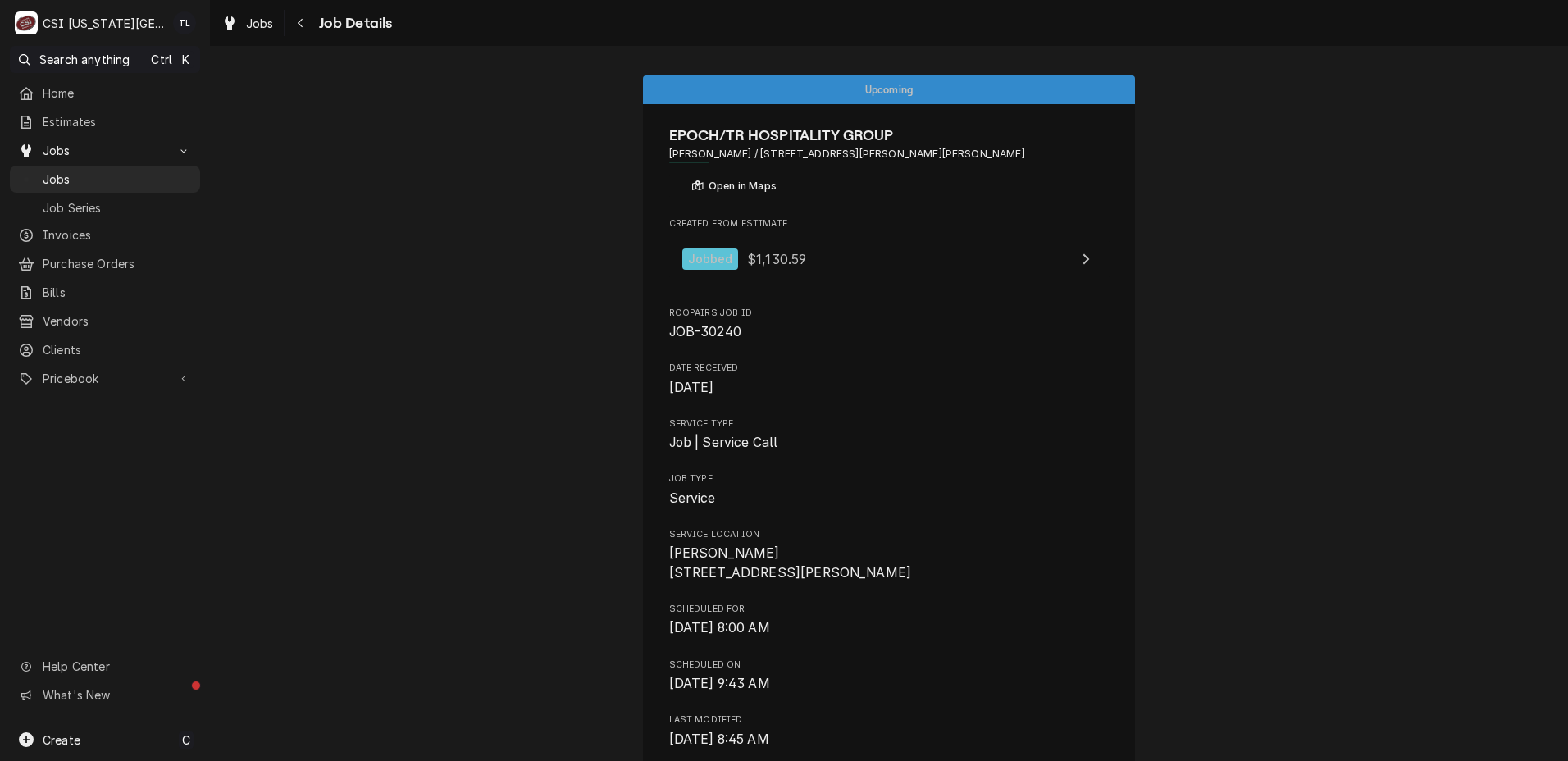 click on "Jobs" at bounding box center [117, 179] 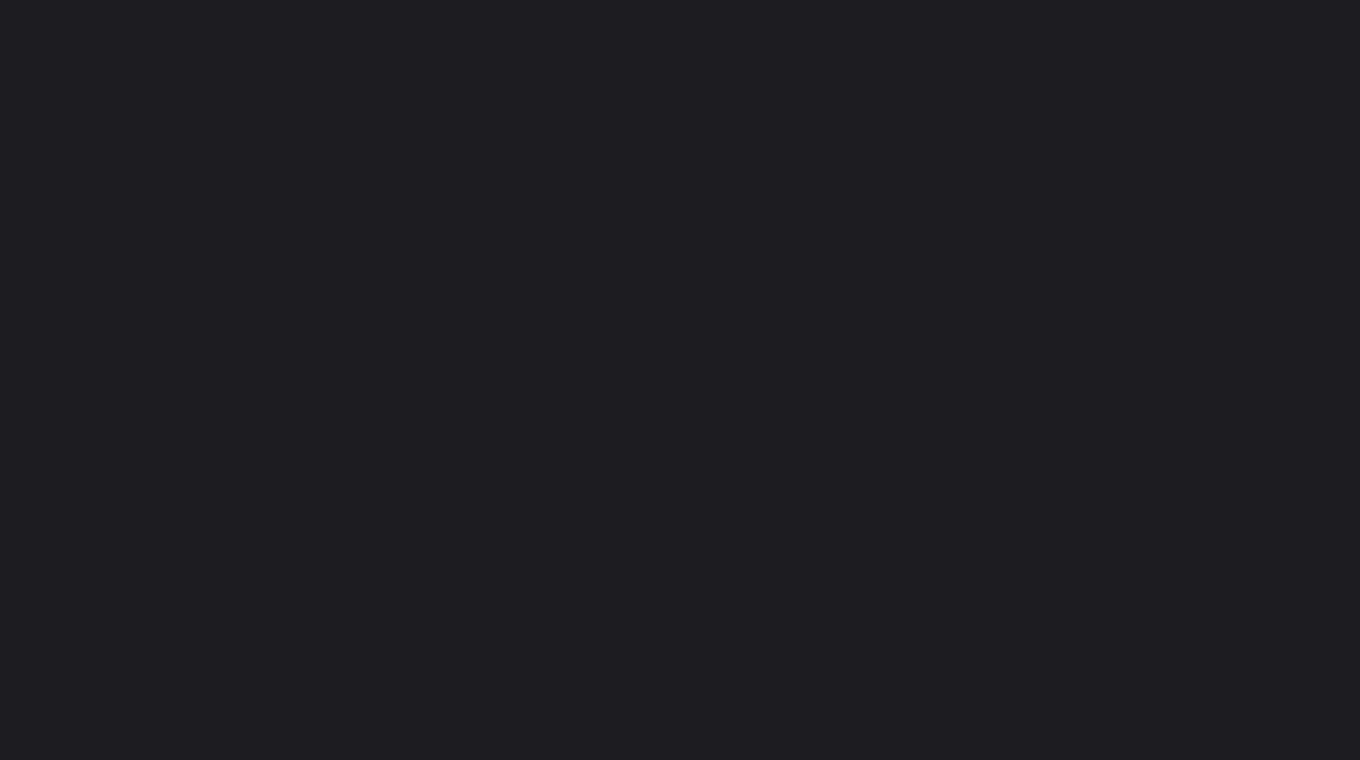 scroll, scrollTop: 0, scrollLeft: 0, axis: both 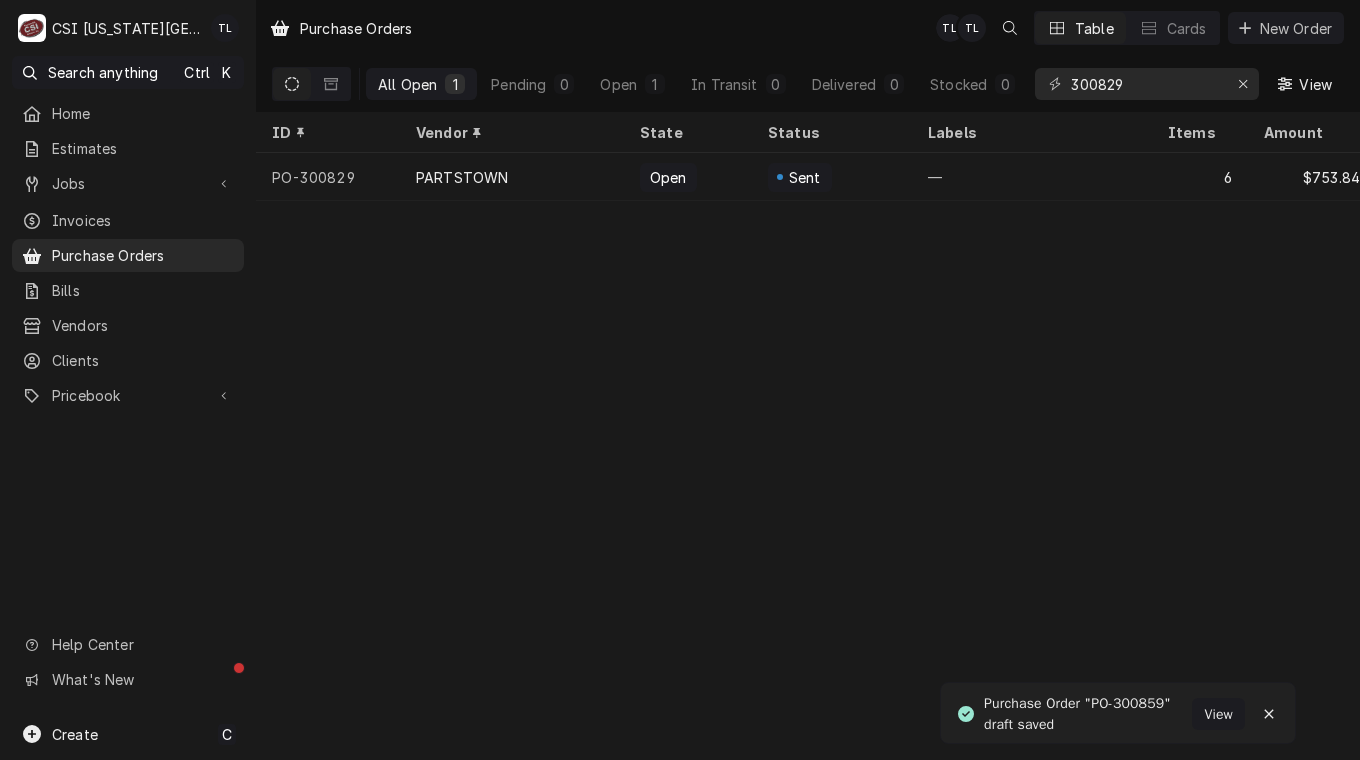 click on "Purchase Order "PO-300859" draft saved" at bounding box center (1088, 714) 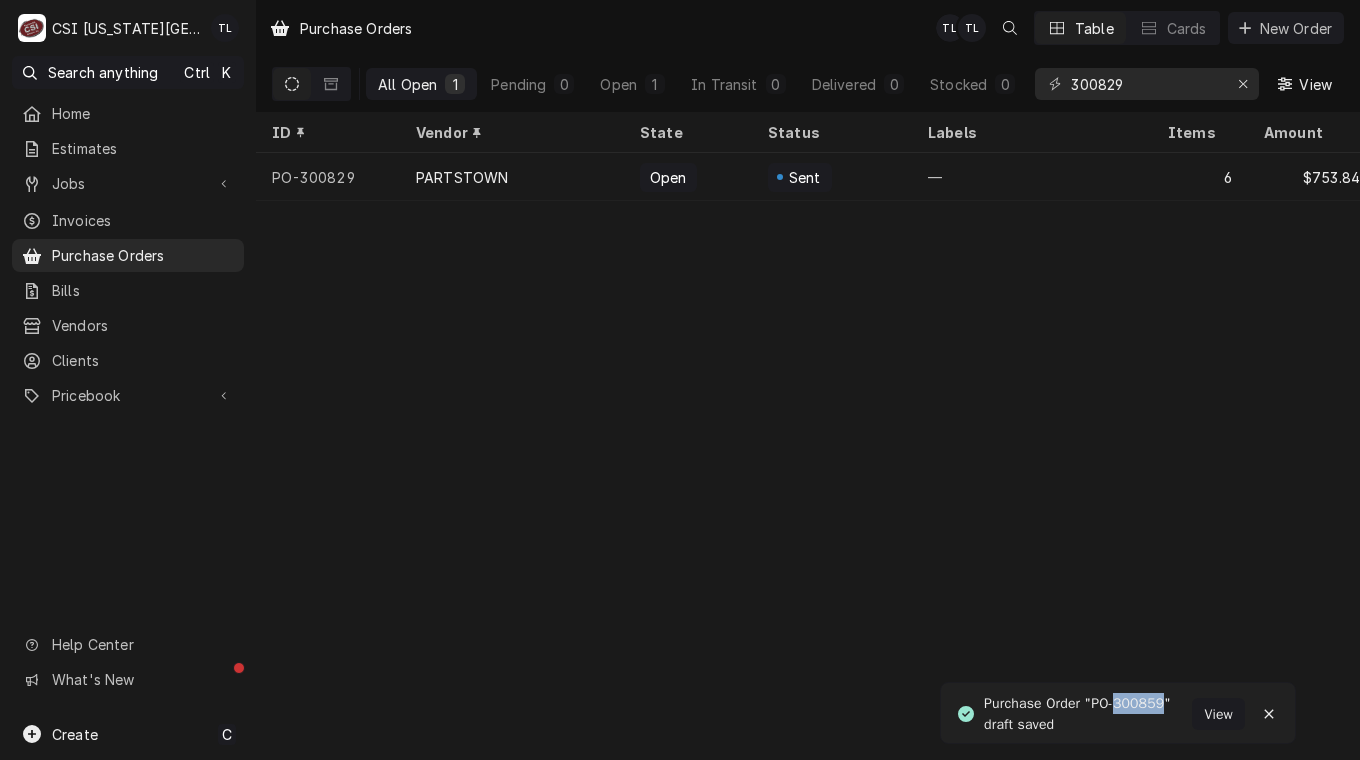 click on "Purchase Order "PO-300859" draft saved" at bounding box center (1088, 714) 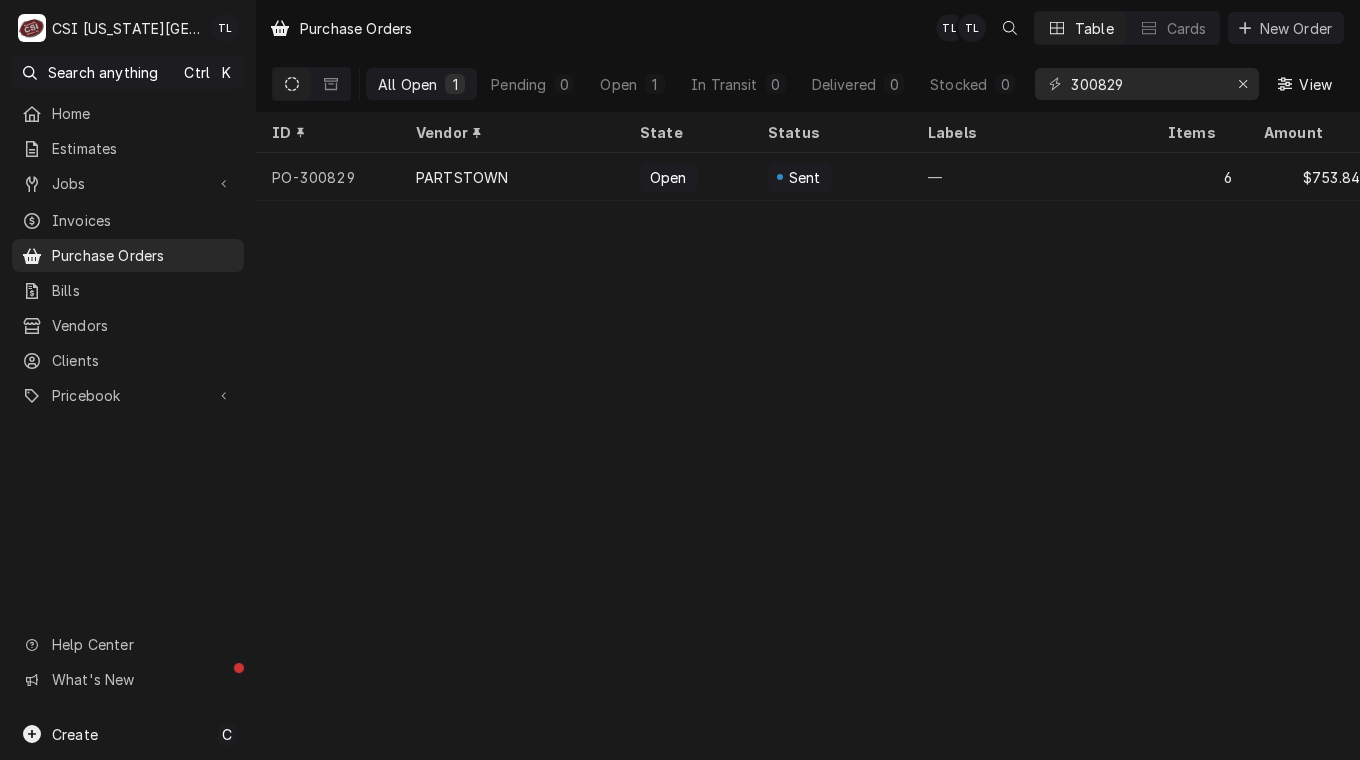 click on "Create" at bounding box center [75, 734] 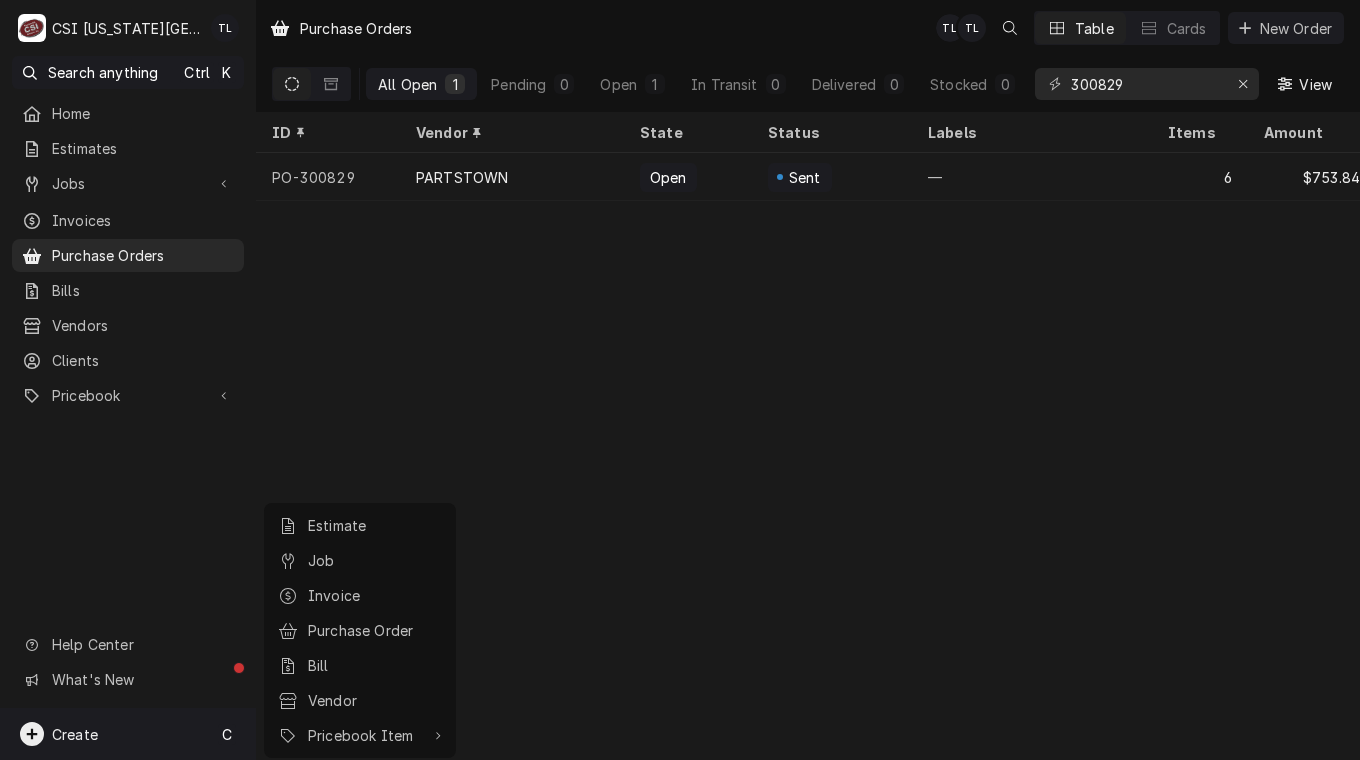 click on "Purchase Order" at bounding box center [375, 630] 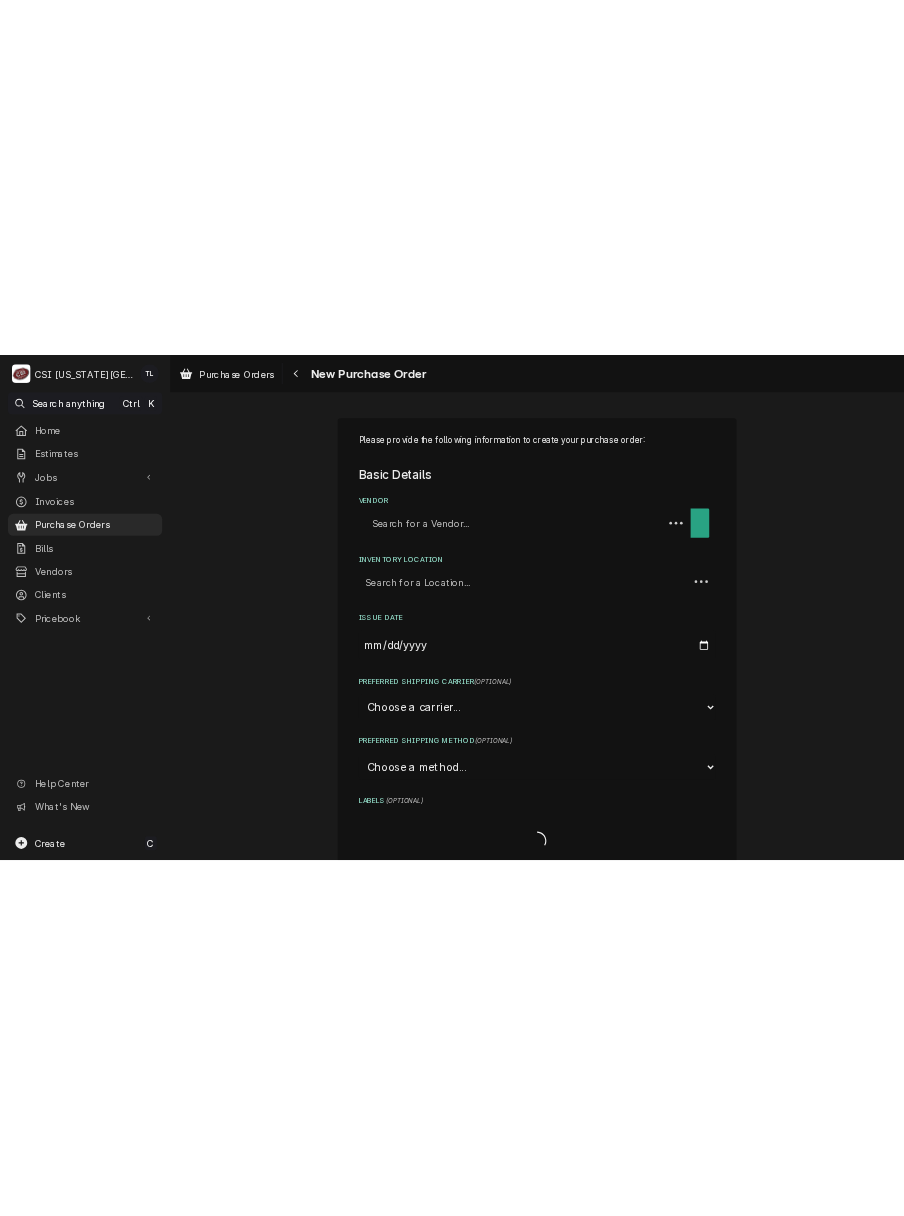 scroll, scrollTop: 0, scrollLeft: 0, axis: both 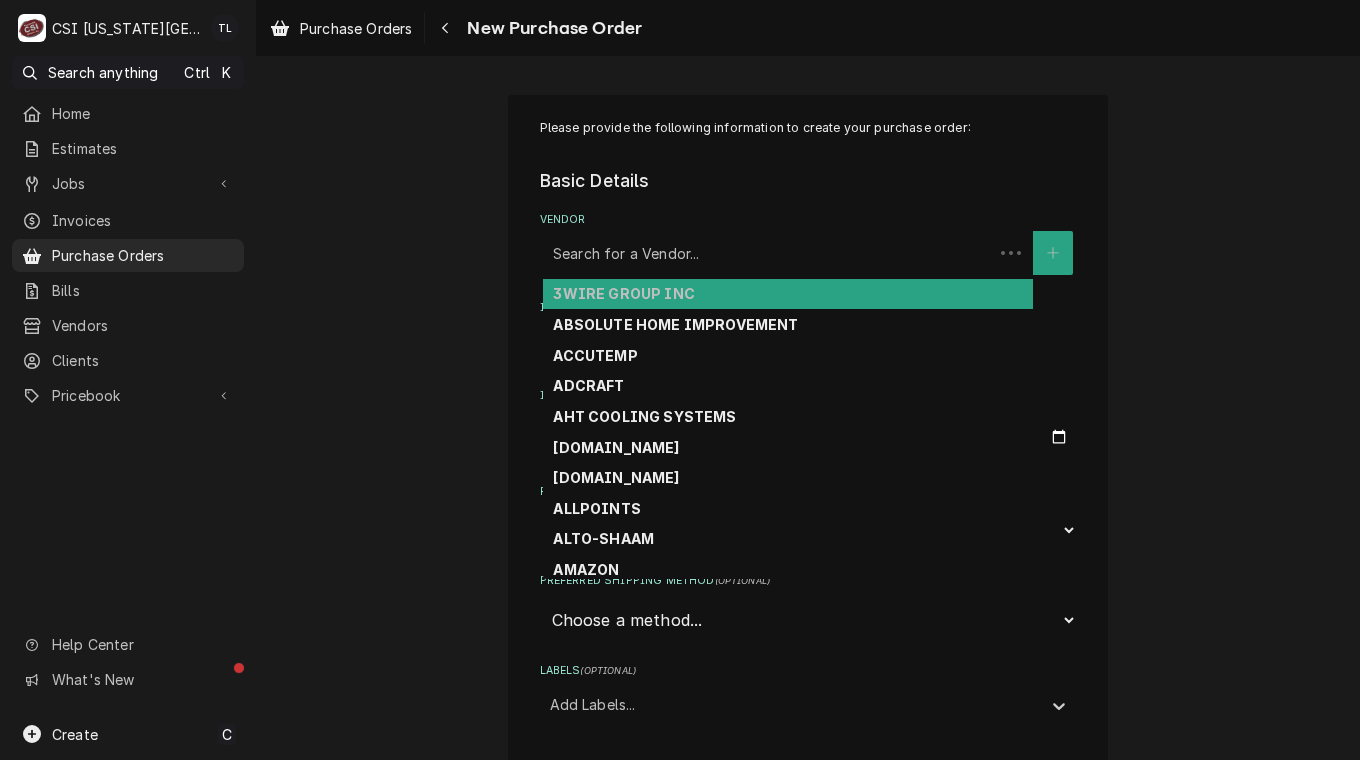 click at bounding box center [768, 253] 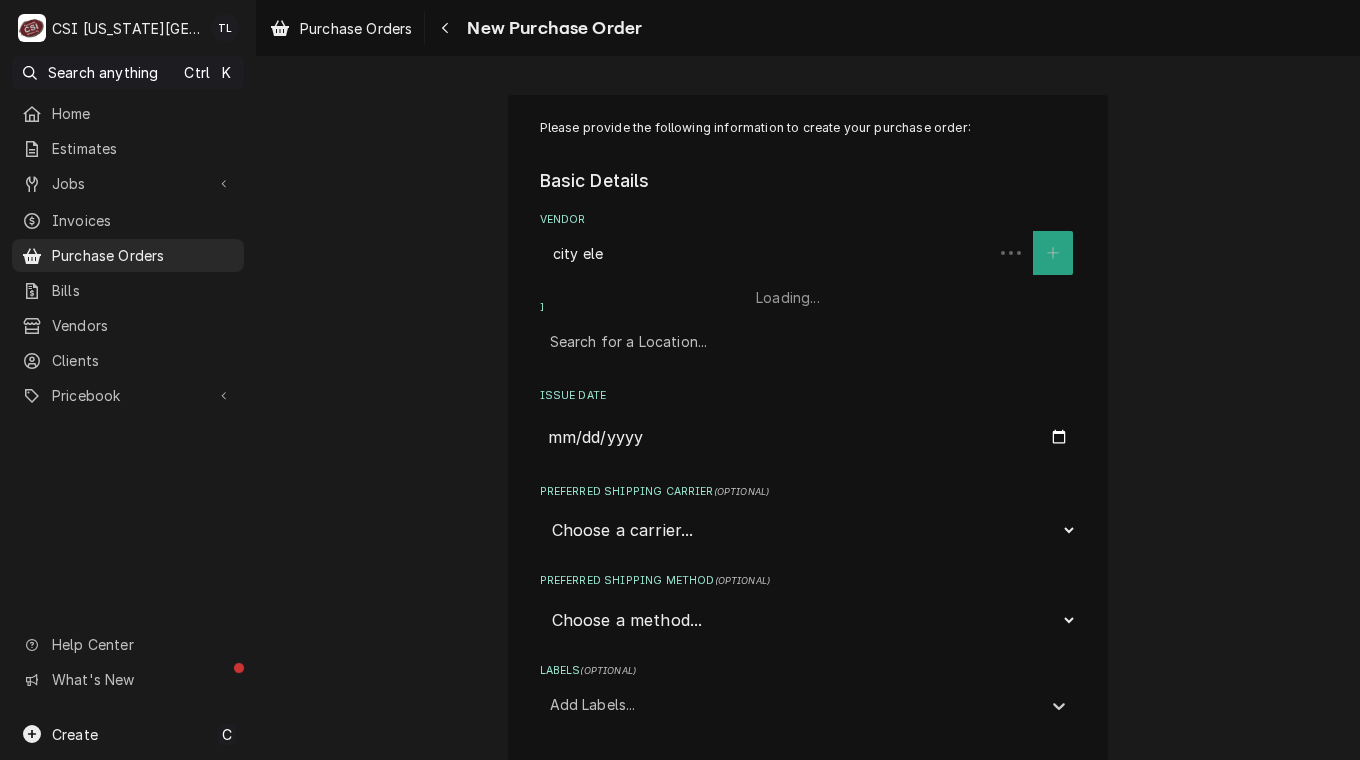 type on "city elec" 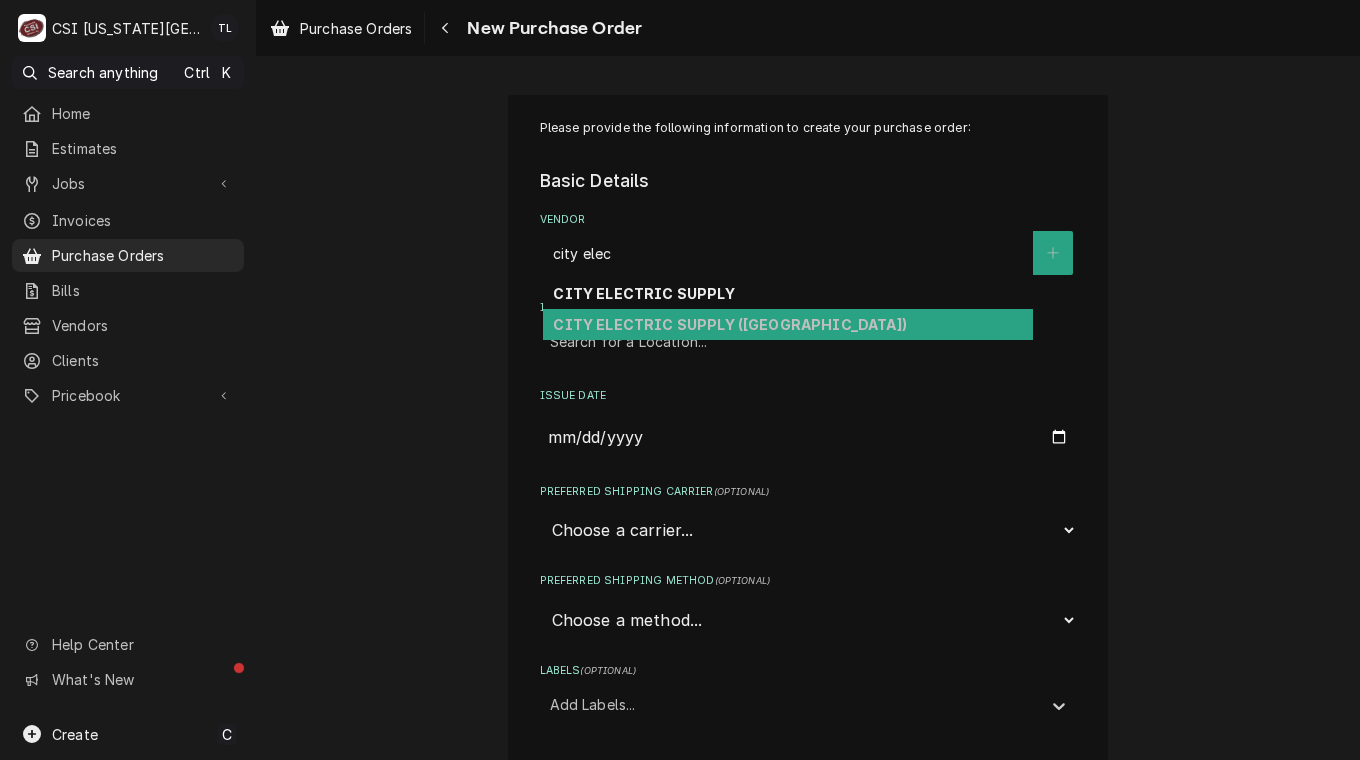 click on "CITY ELECTRIC SUPPLY ([GEOGRAPHIC_DATA])" at bounding box center (729, 324) 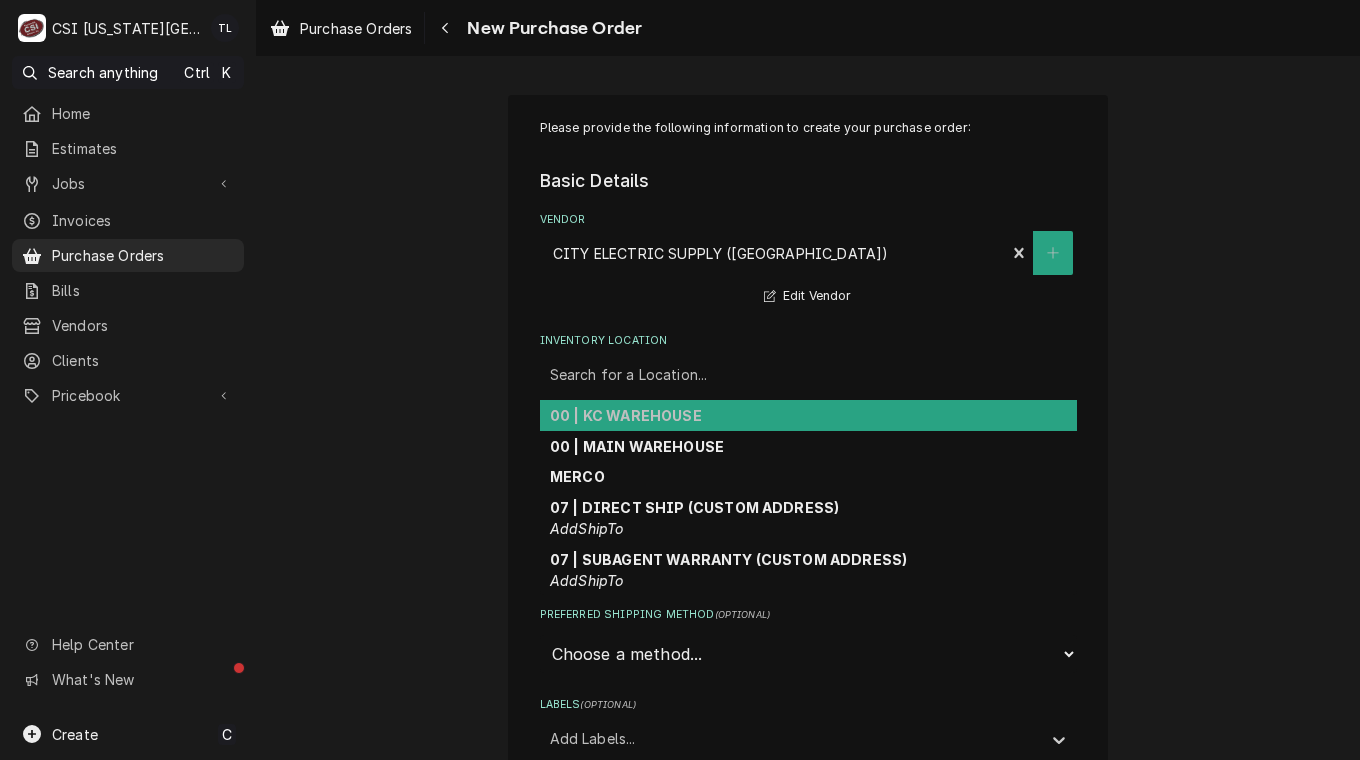 click at bounding box center [808, 375] 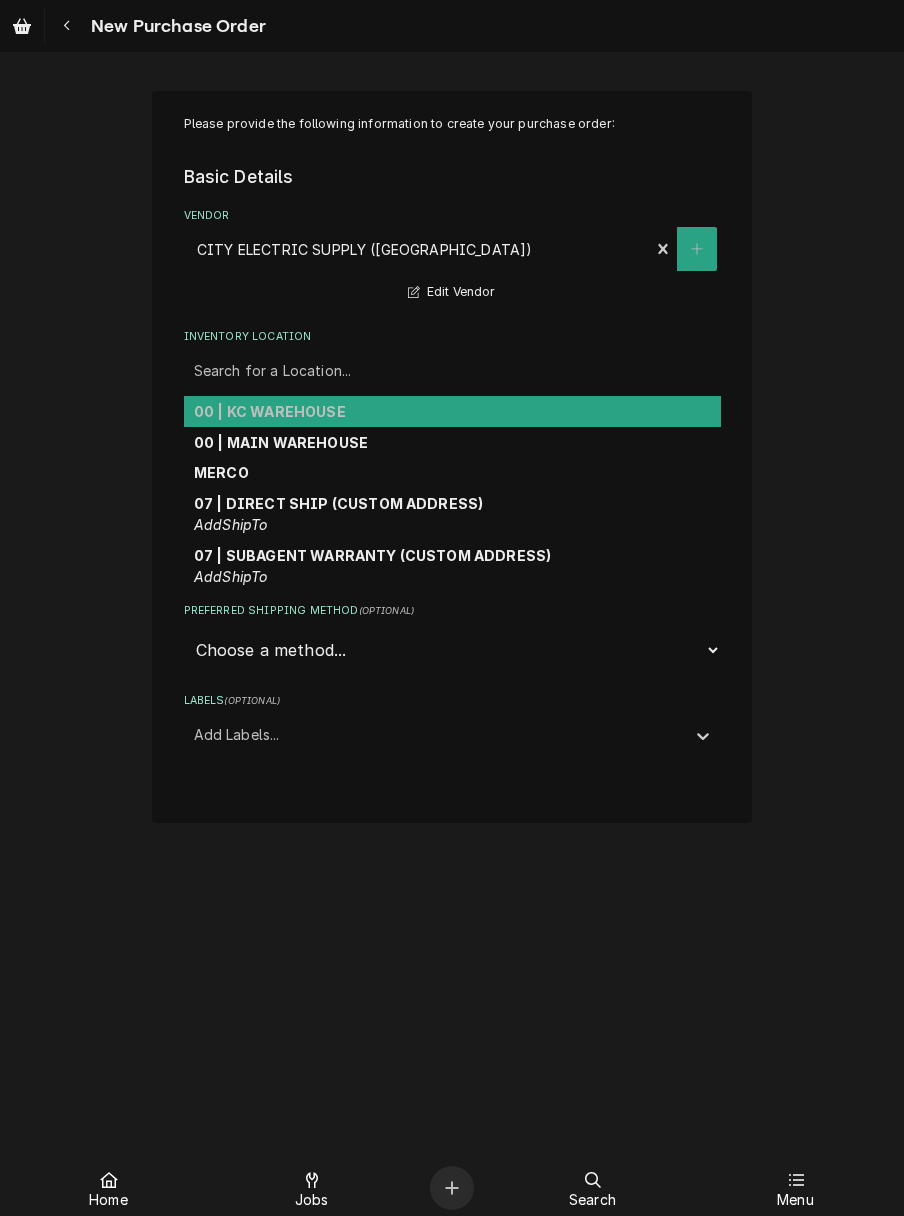 click on "00 | KC WAREHOUSE" at bounding box center [270, 411] 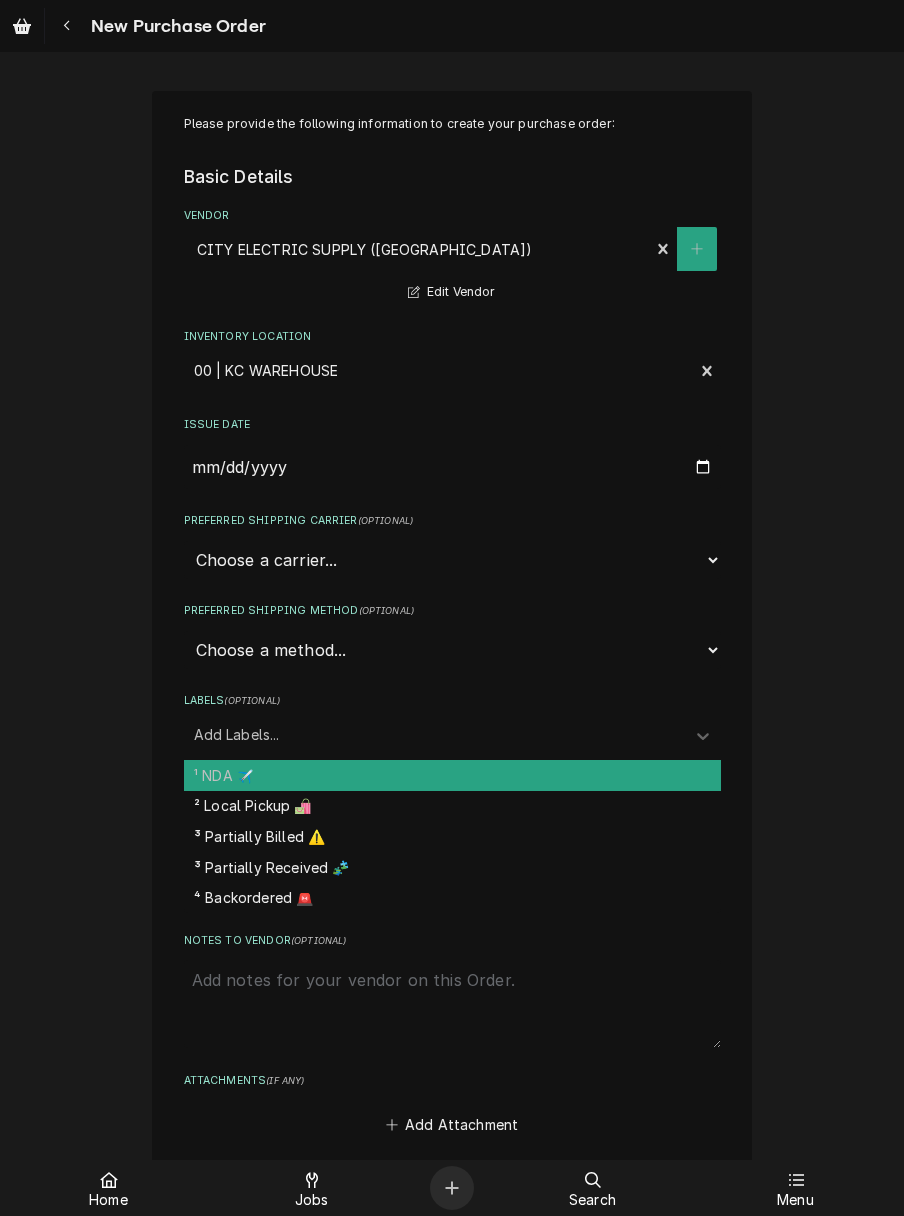 click at bounding box center (434, 734) 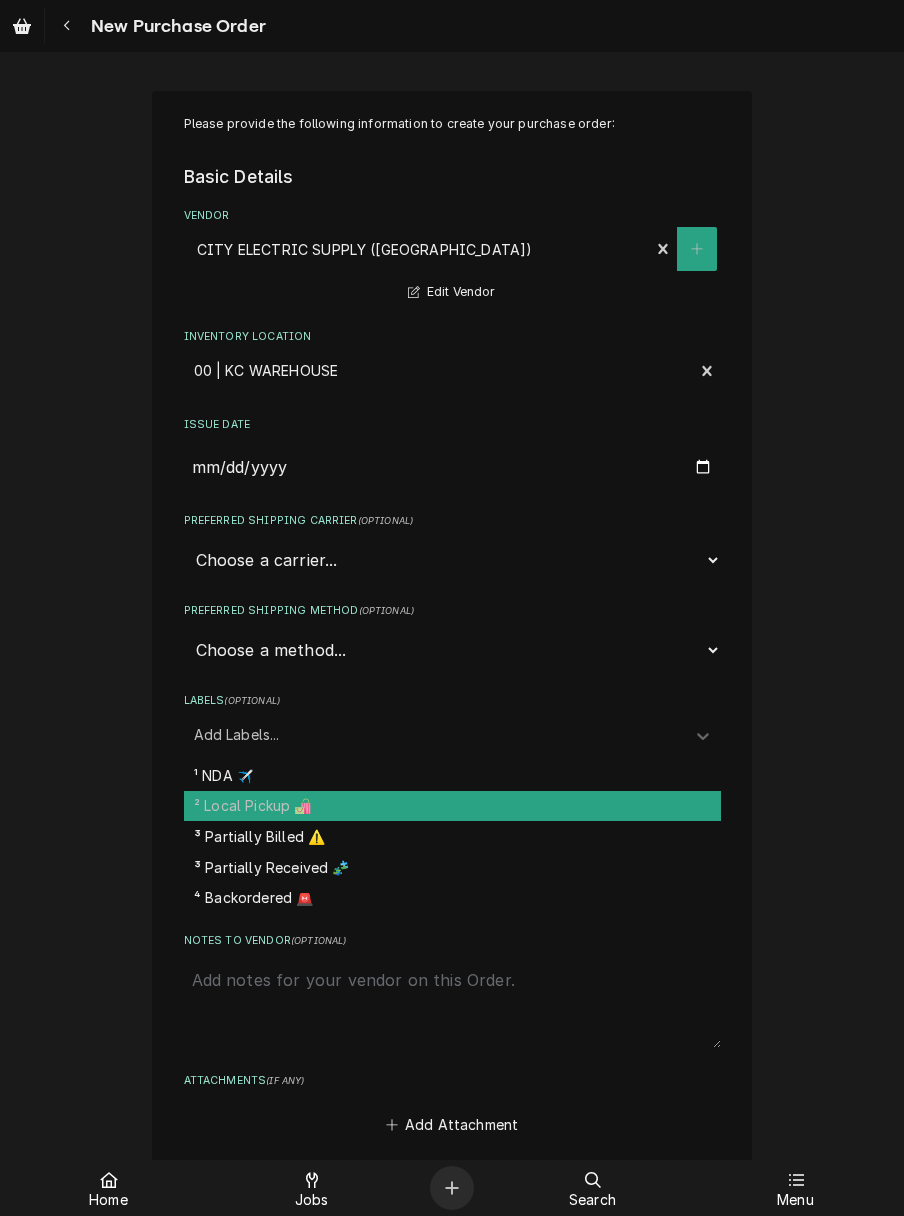 click on "² Local Pickup 🛍️" at bounding box center [452, 806] 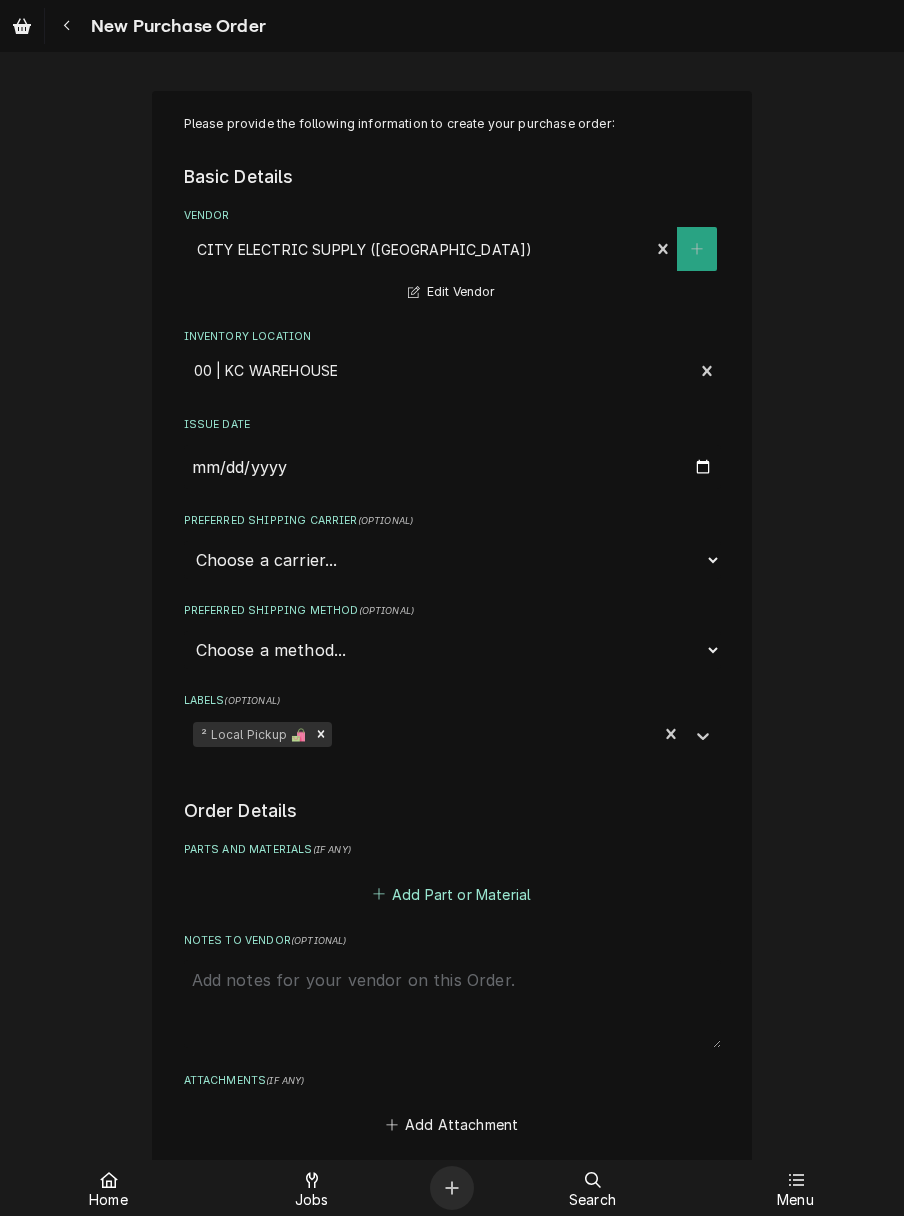click on "Add Part or Material" at bounding box center [451, 894] 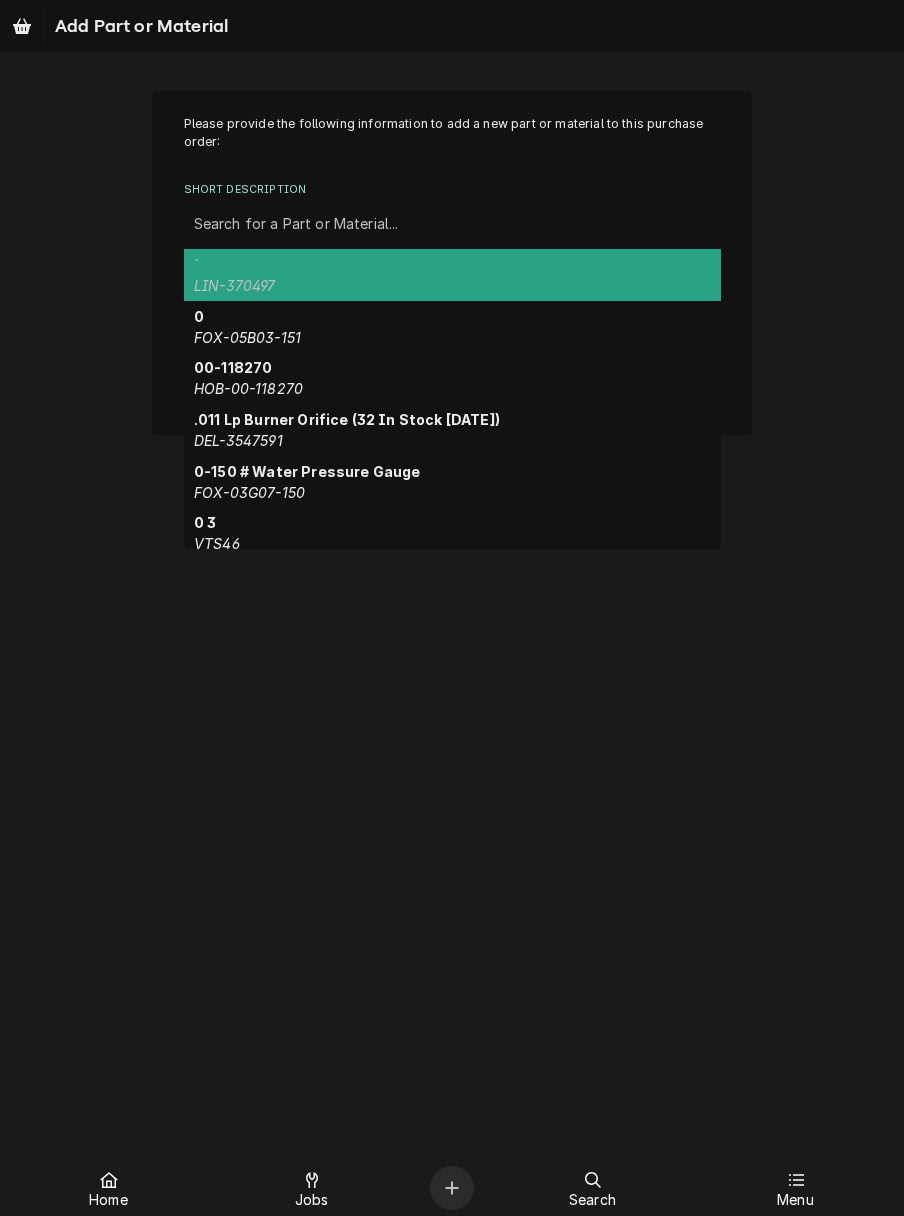 click at bounding box center (452, 224) 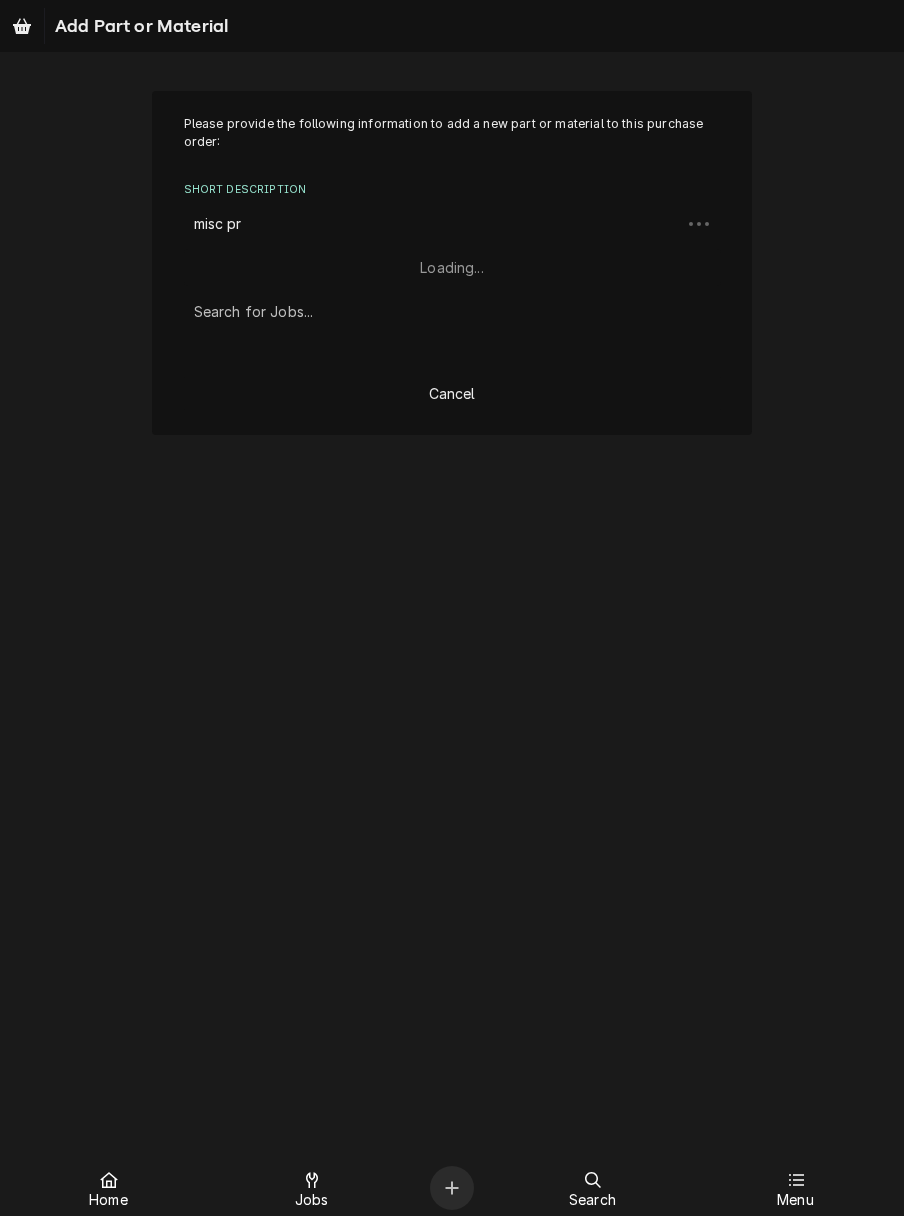type on "misc pro" 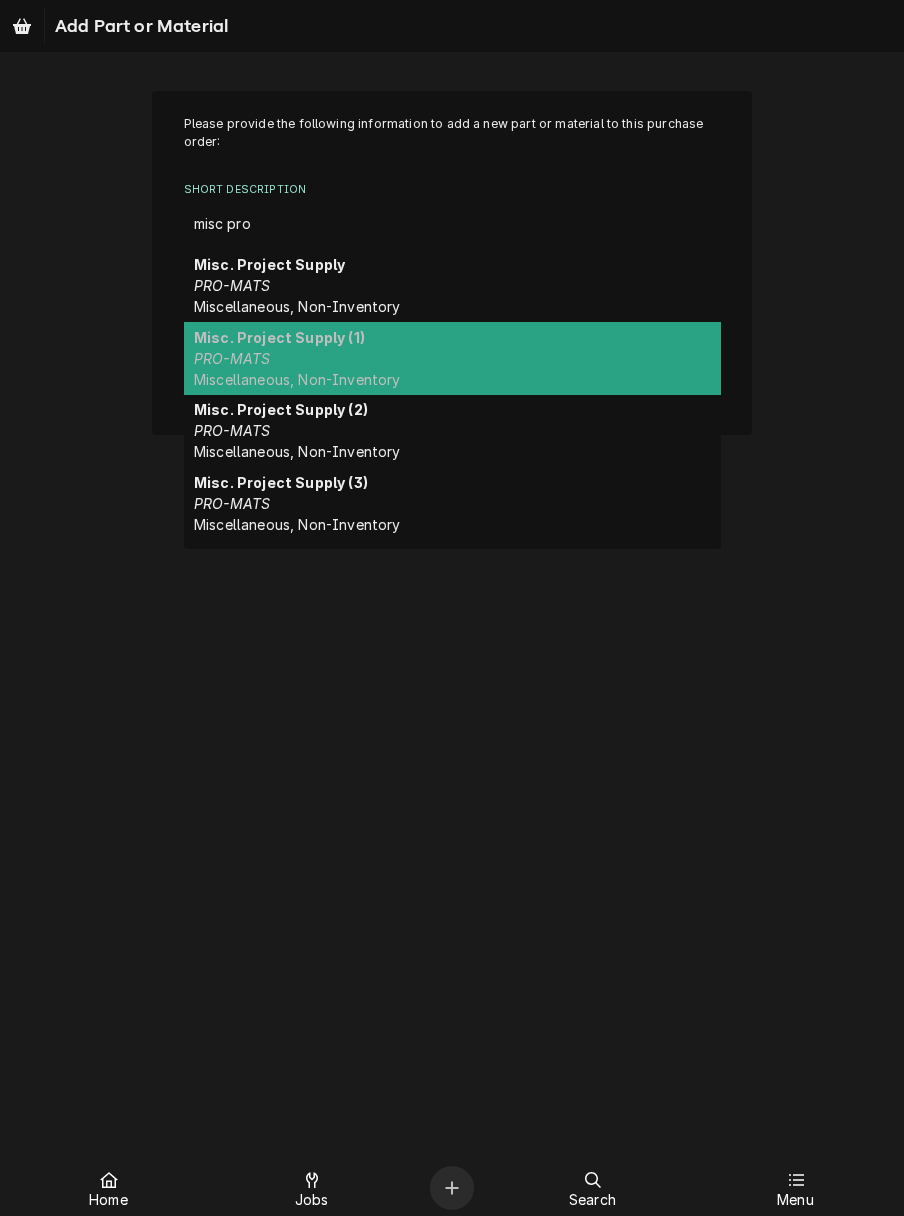 click on "Misc. Project Supply (1)" at bounding box center (279, 337) 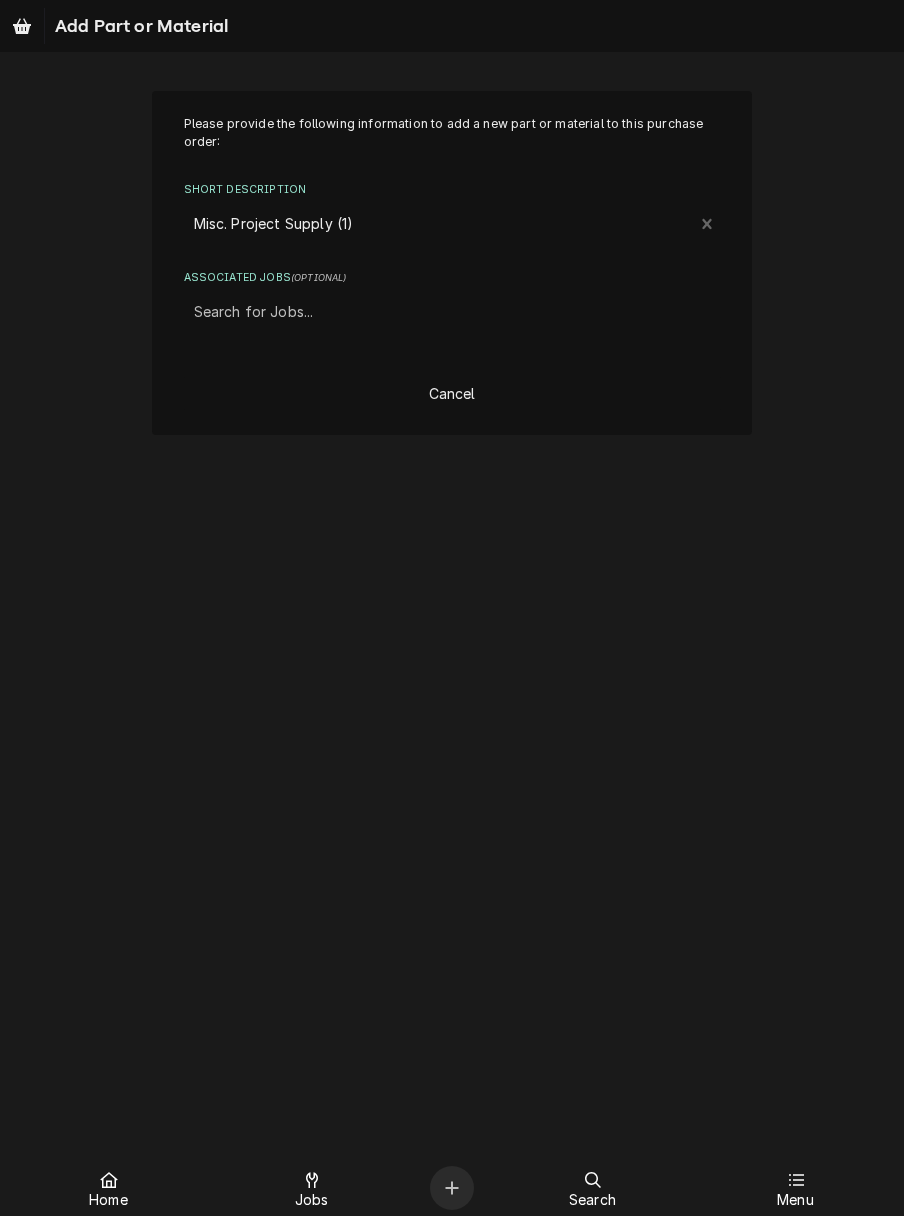 type 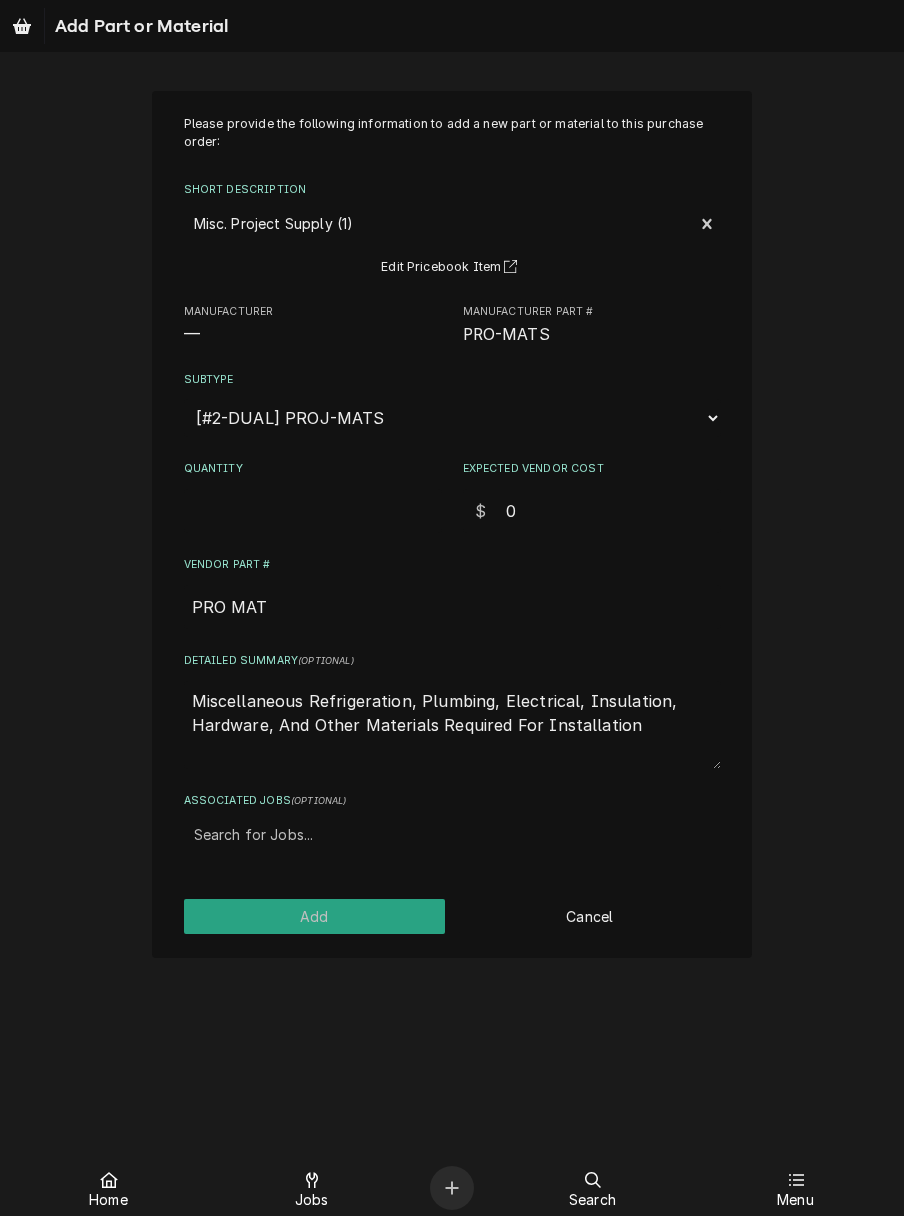 drag, startPoint x: 633, startPoint y: 742, endPoint x: 39, endPoint y: 681, distance: 597.12396 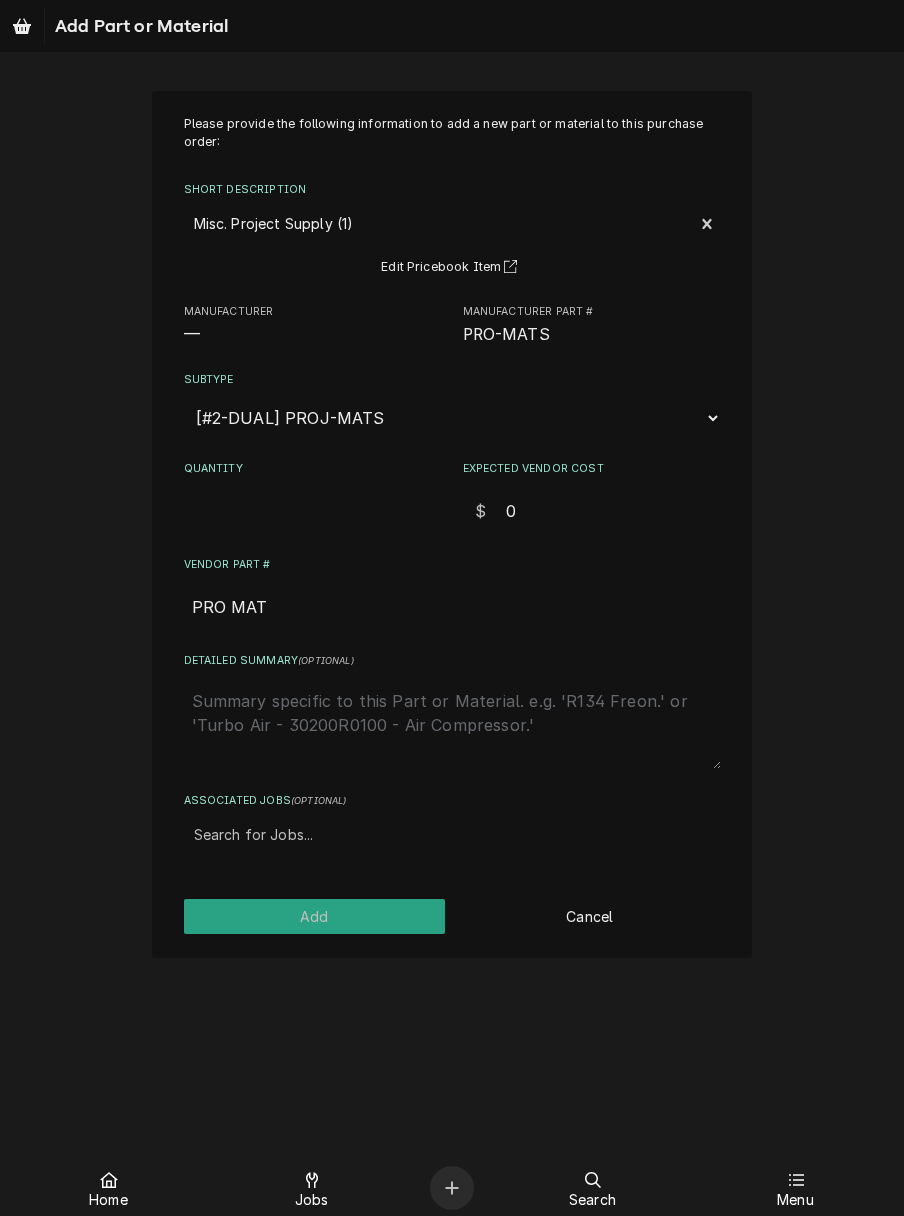 type 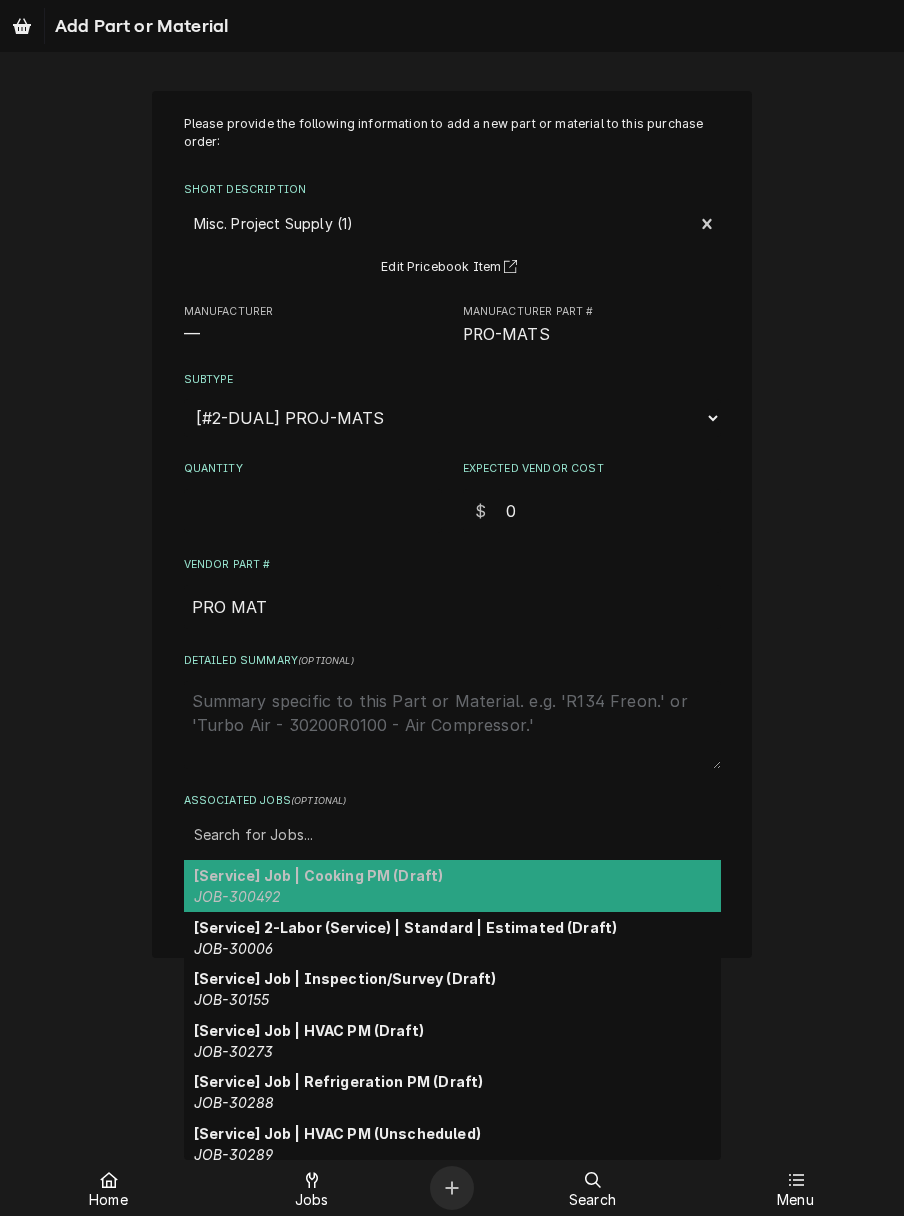 paste on "30950" 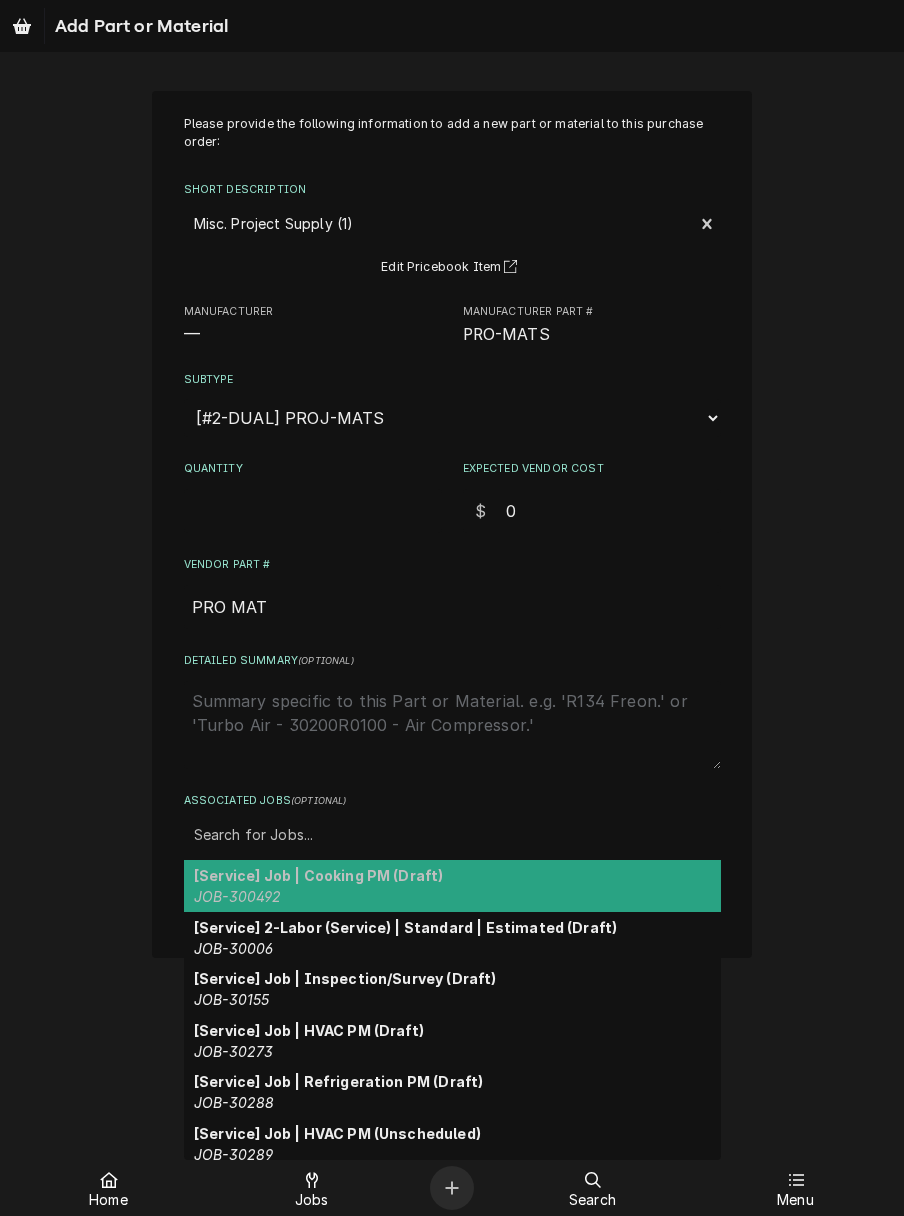 type on "30950" 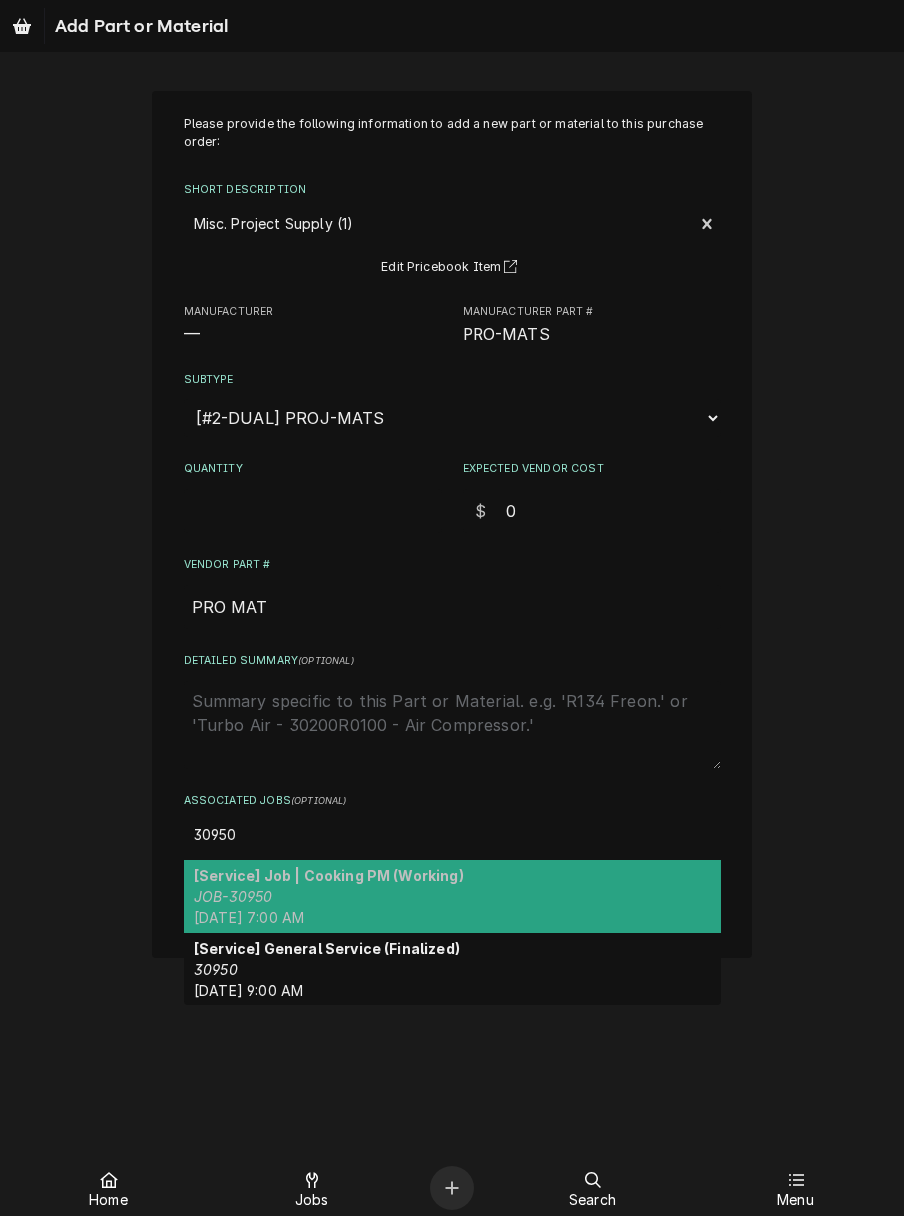 click on "[Service] Job | Cooking PM (Working)" at bounding box center [329, 875] 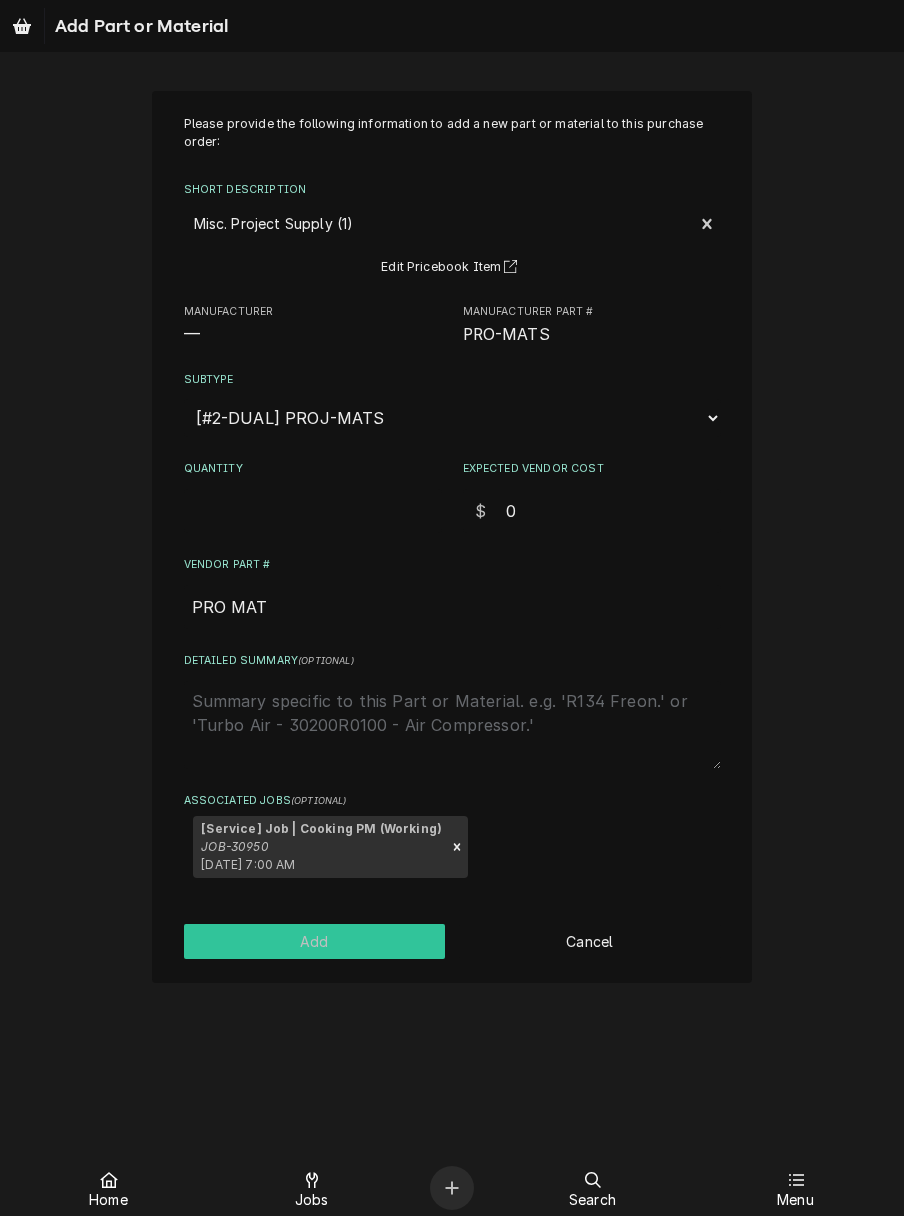click on "Add" at bounding box center [315, 941] 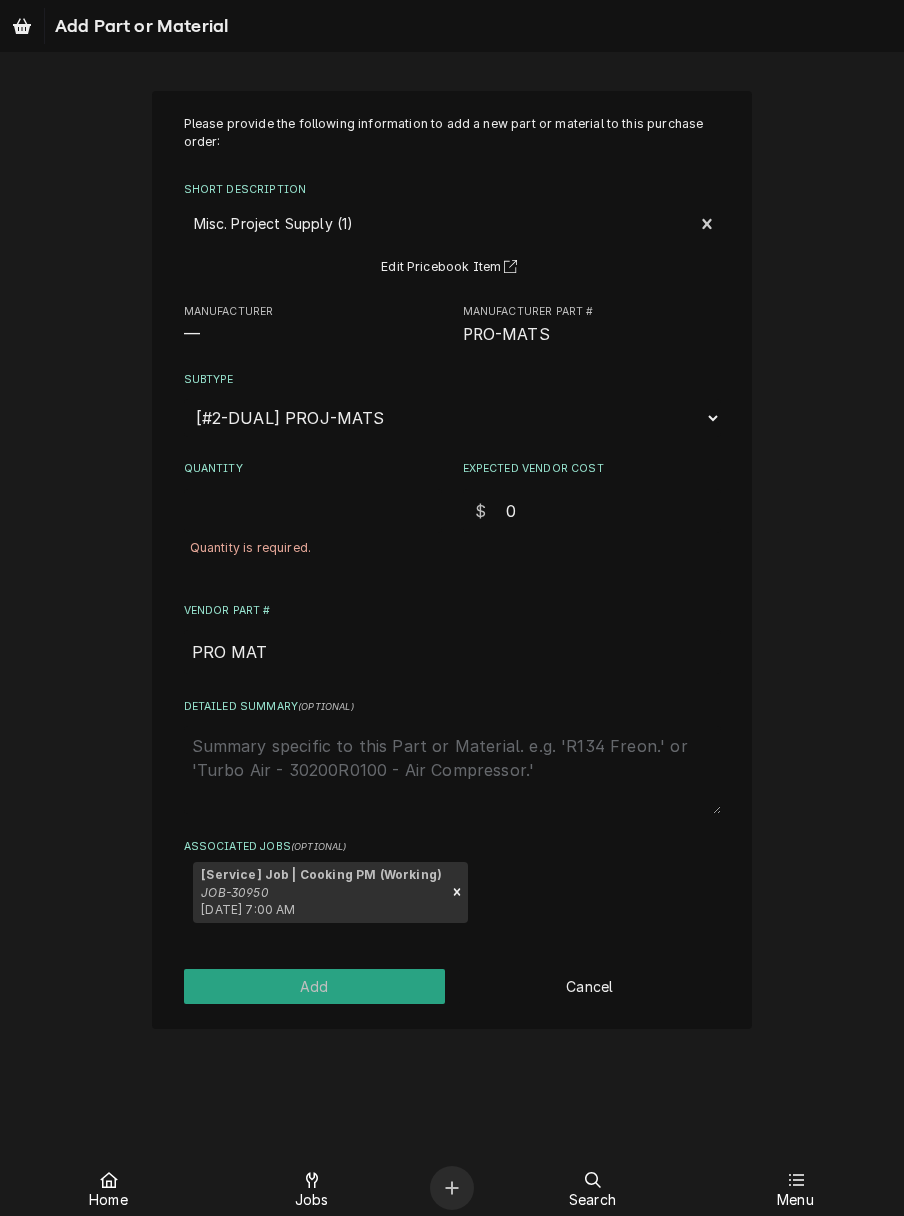 click on "Quantity" at bounding box center (313, 511) 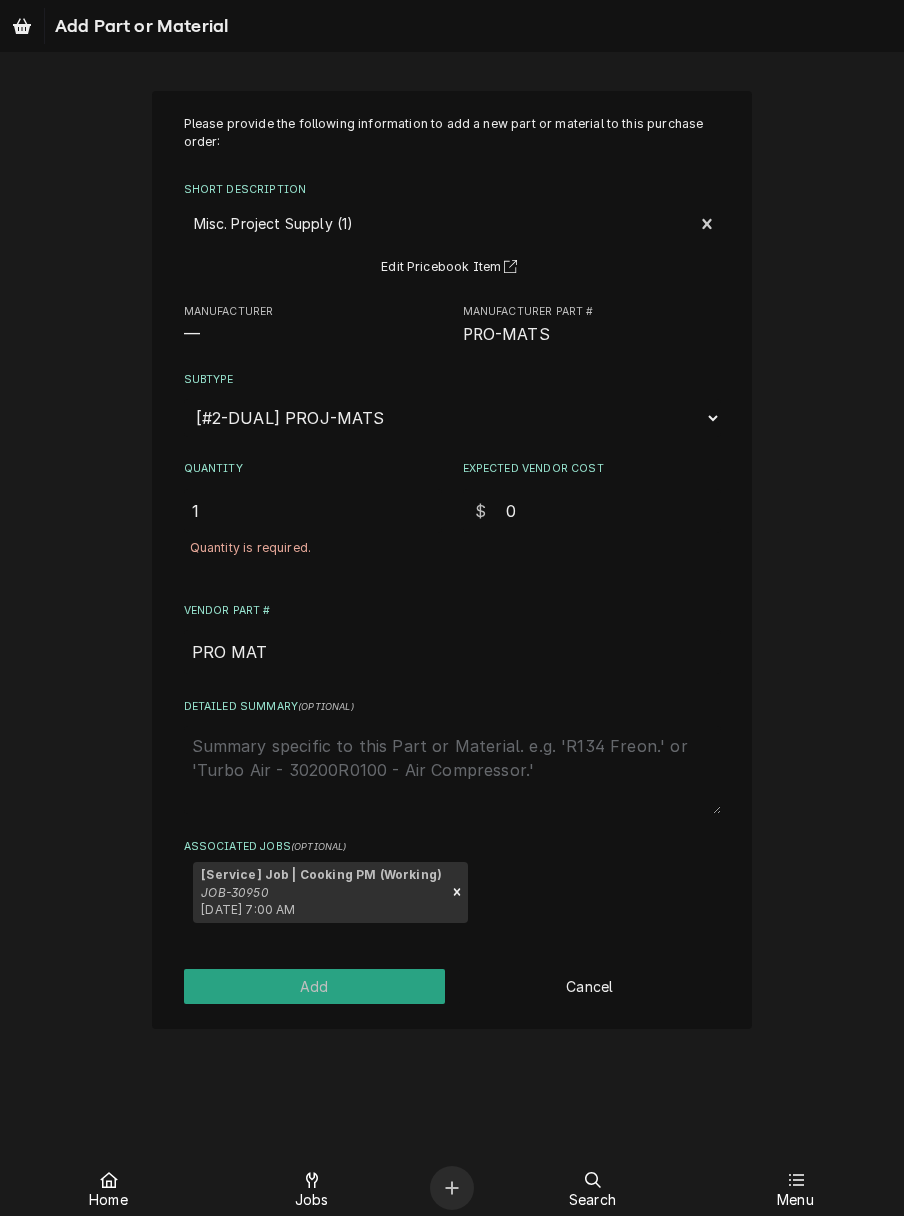 type on "1" 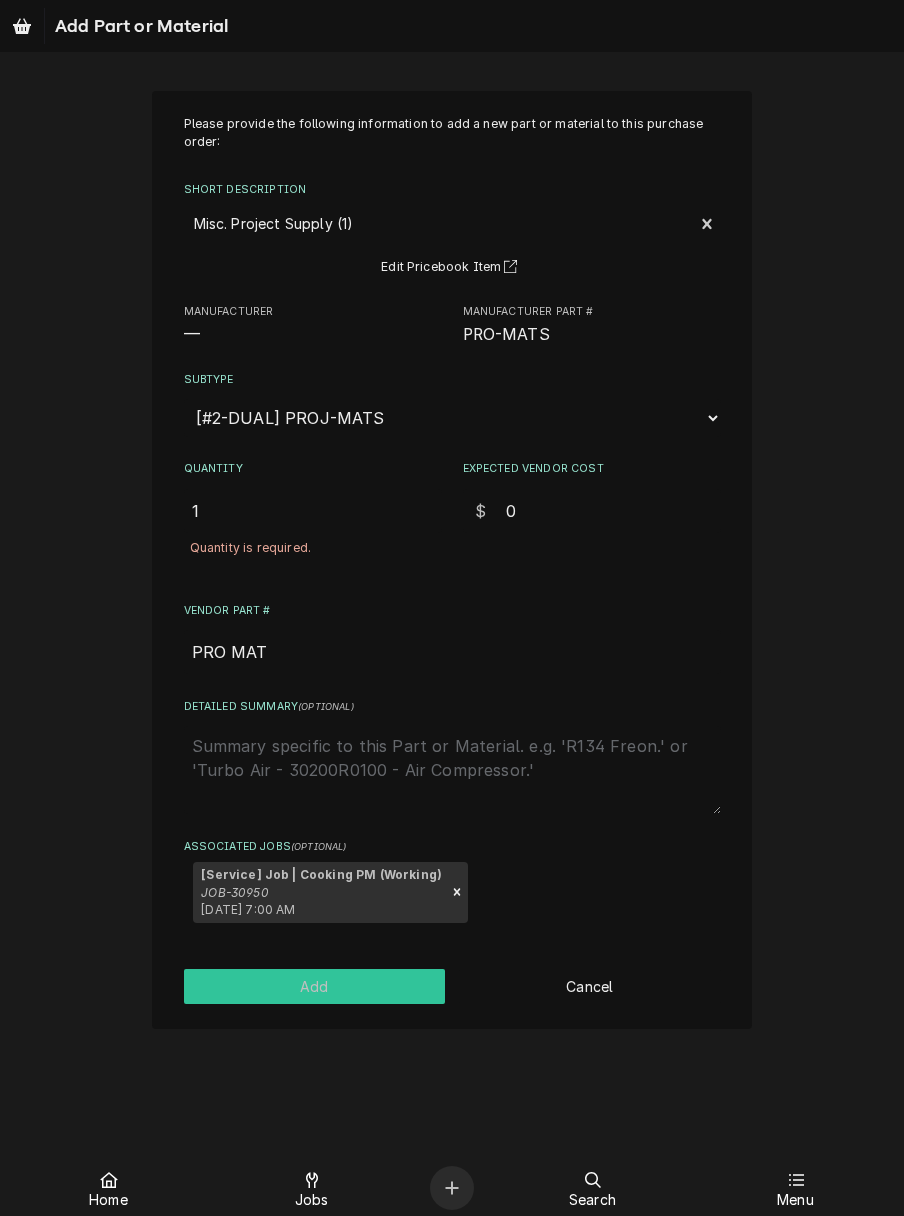 click on "Add" at bounding box center (315, 986) 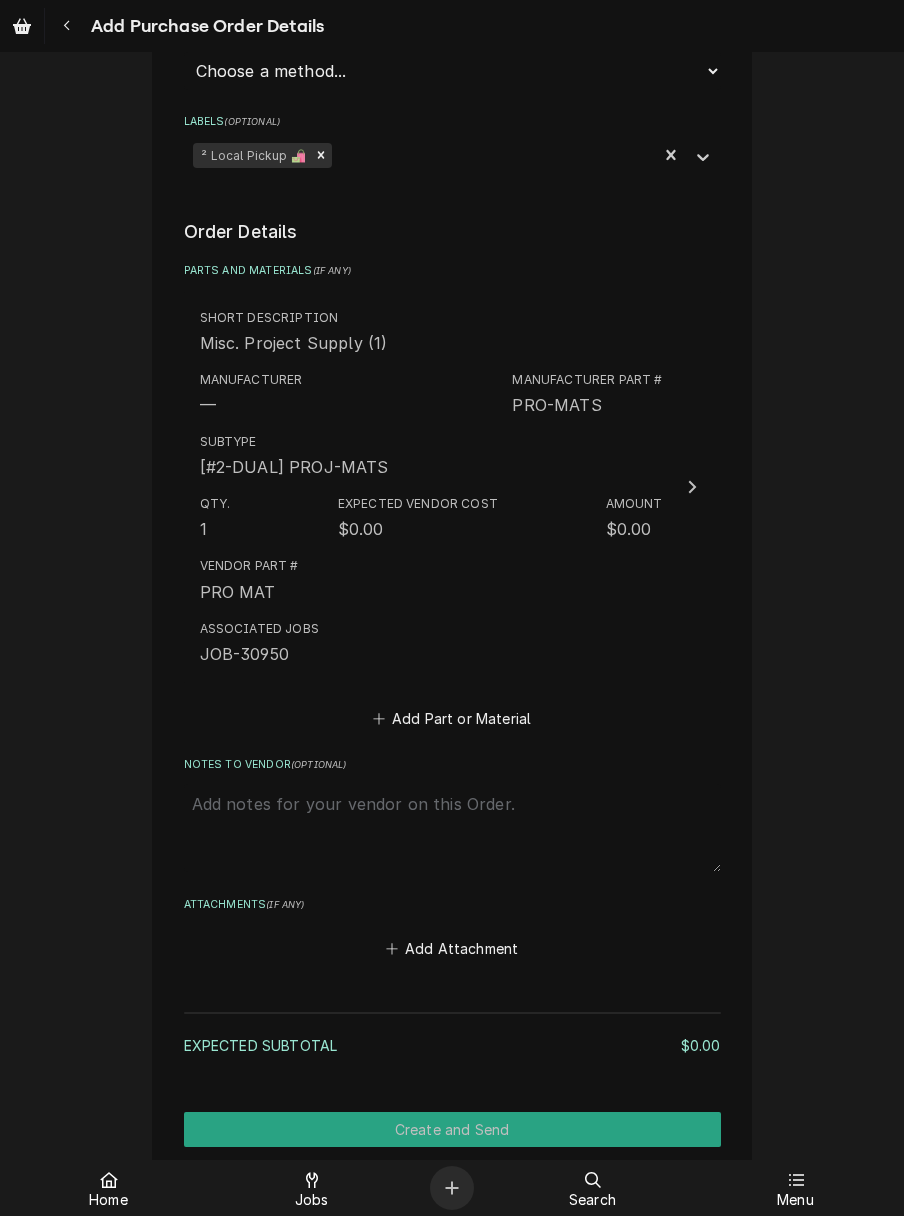 scroll, scrollTop: 655, scrollLeft: 0, axis: vertical 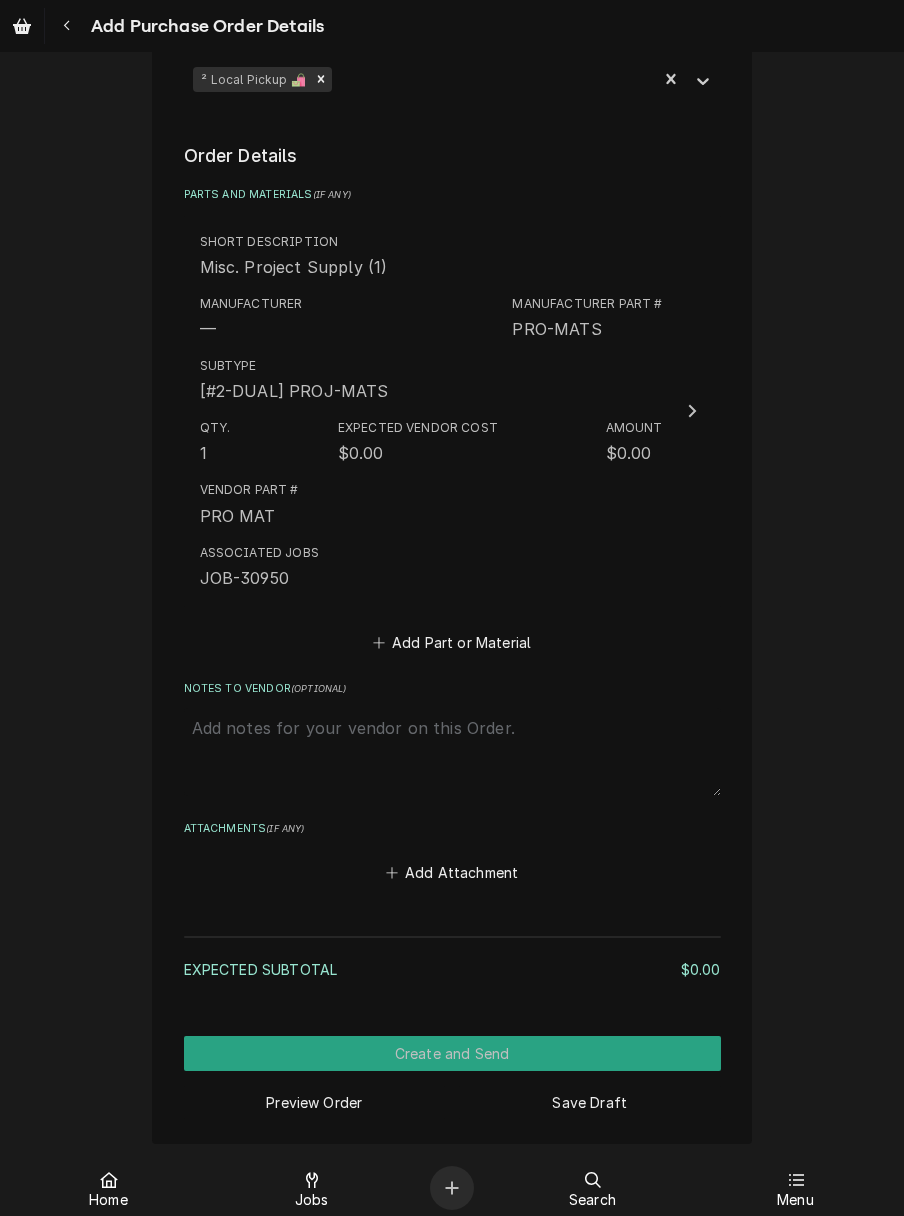click on "Notes to Vendor  ( optional )" at bounding box center [452, 752] 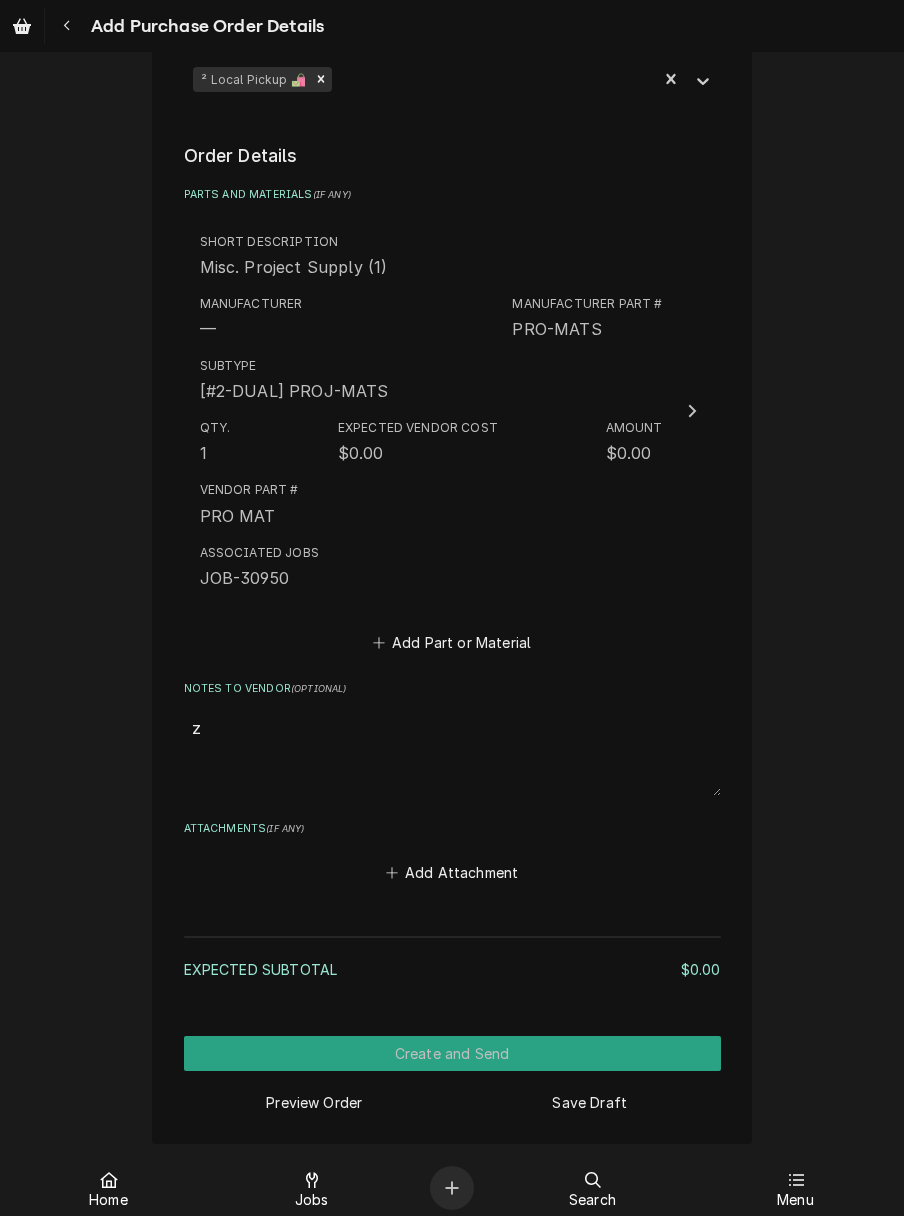 type on "x" 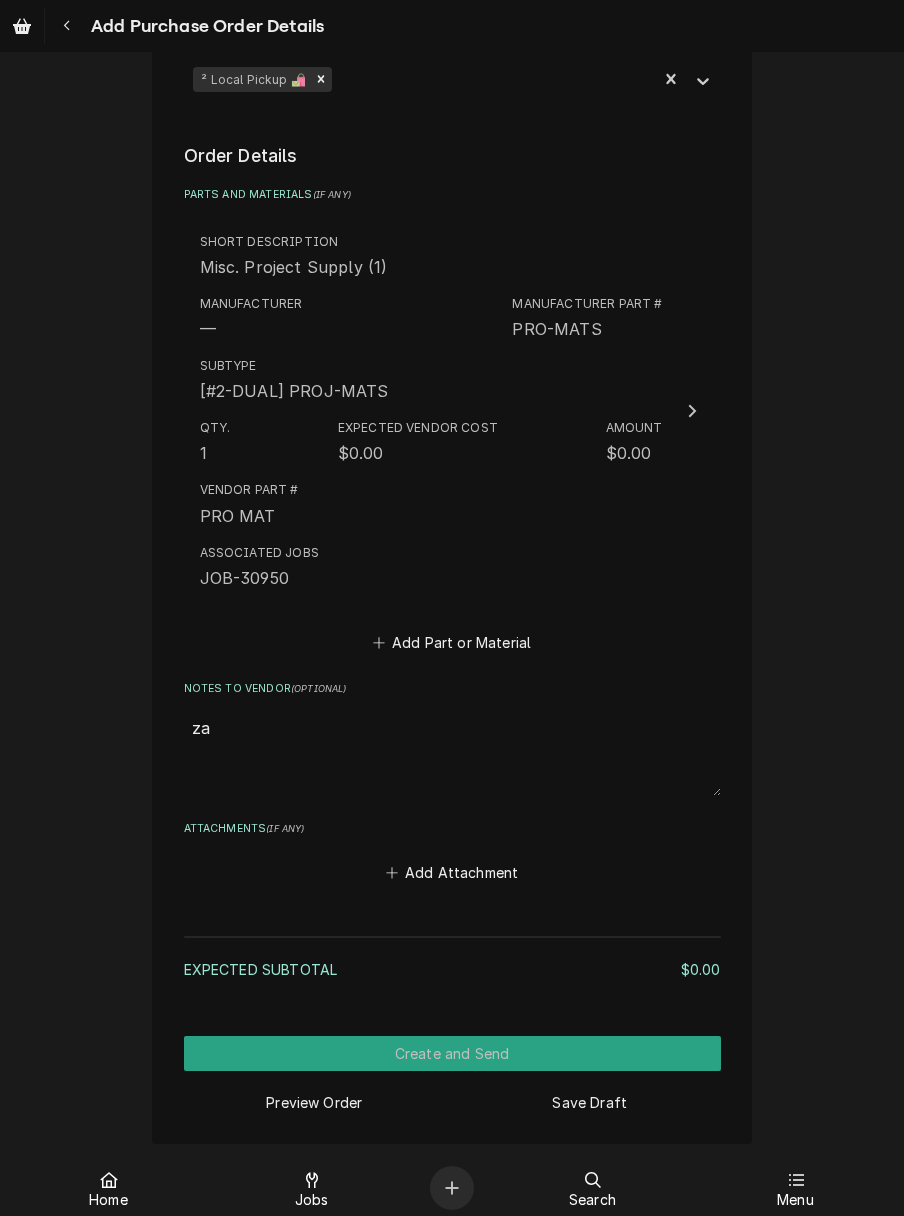 type on "x" 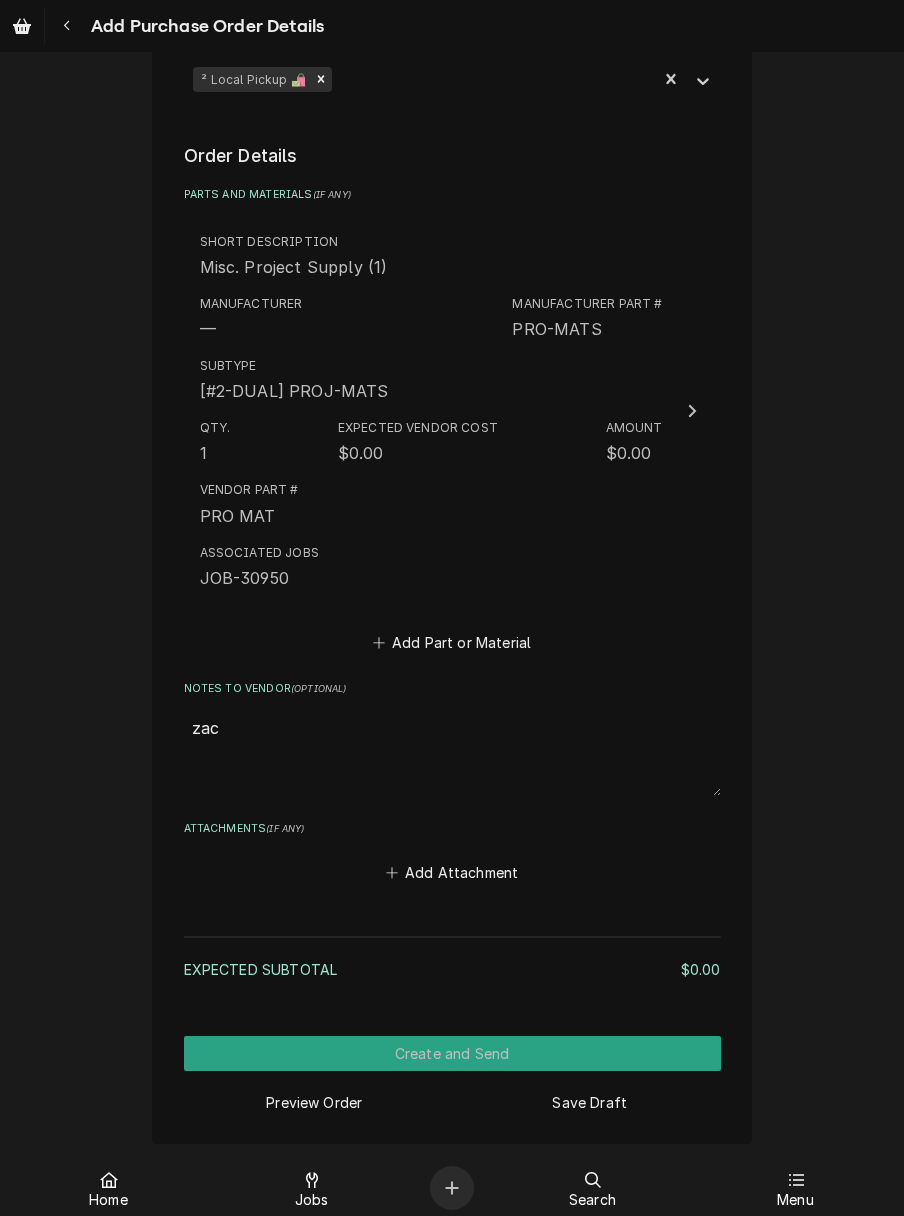 type on "x" 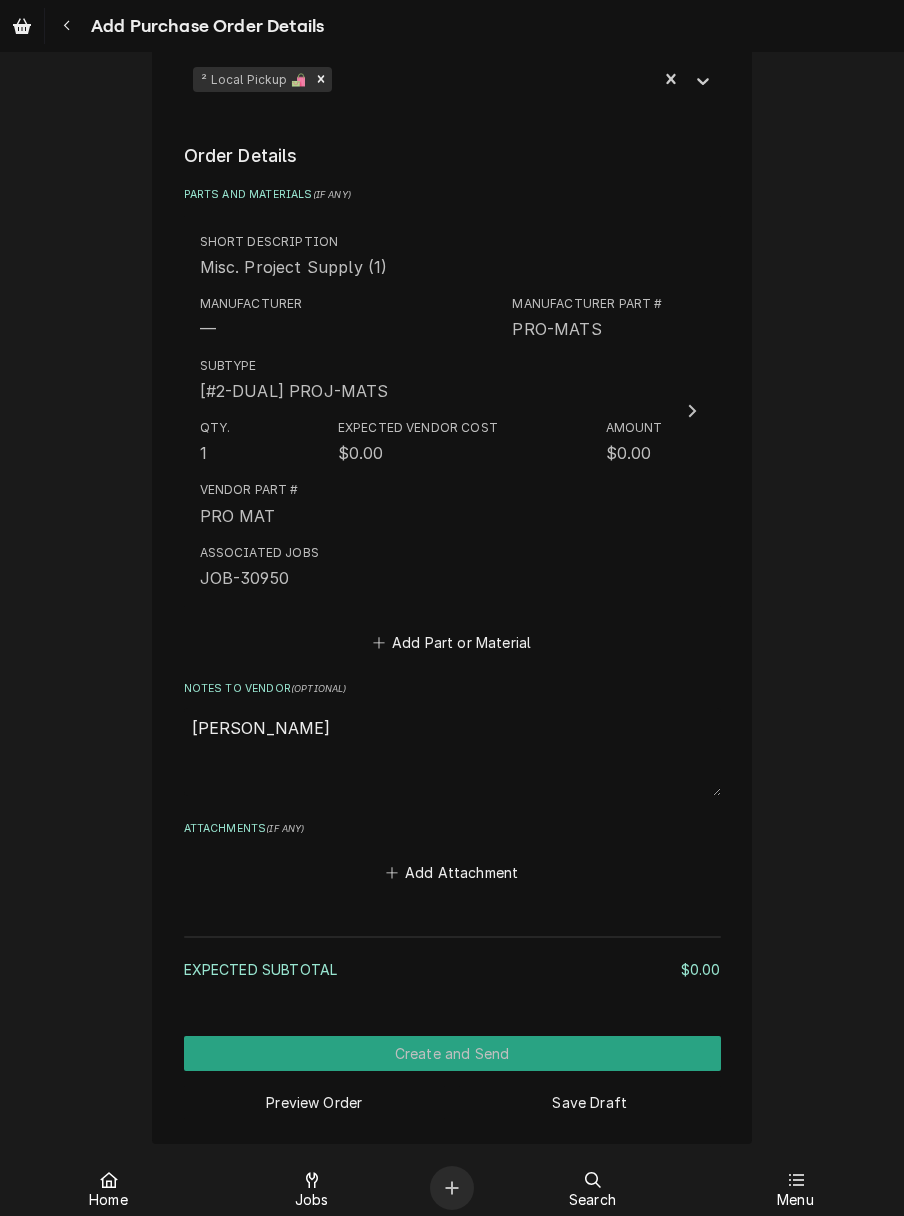 type on "x" 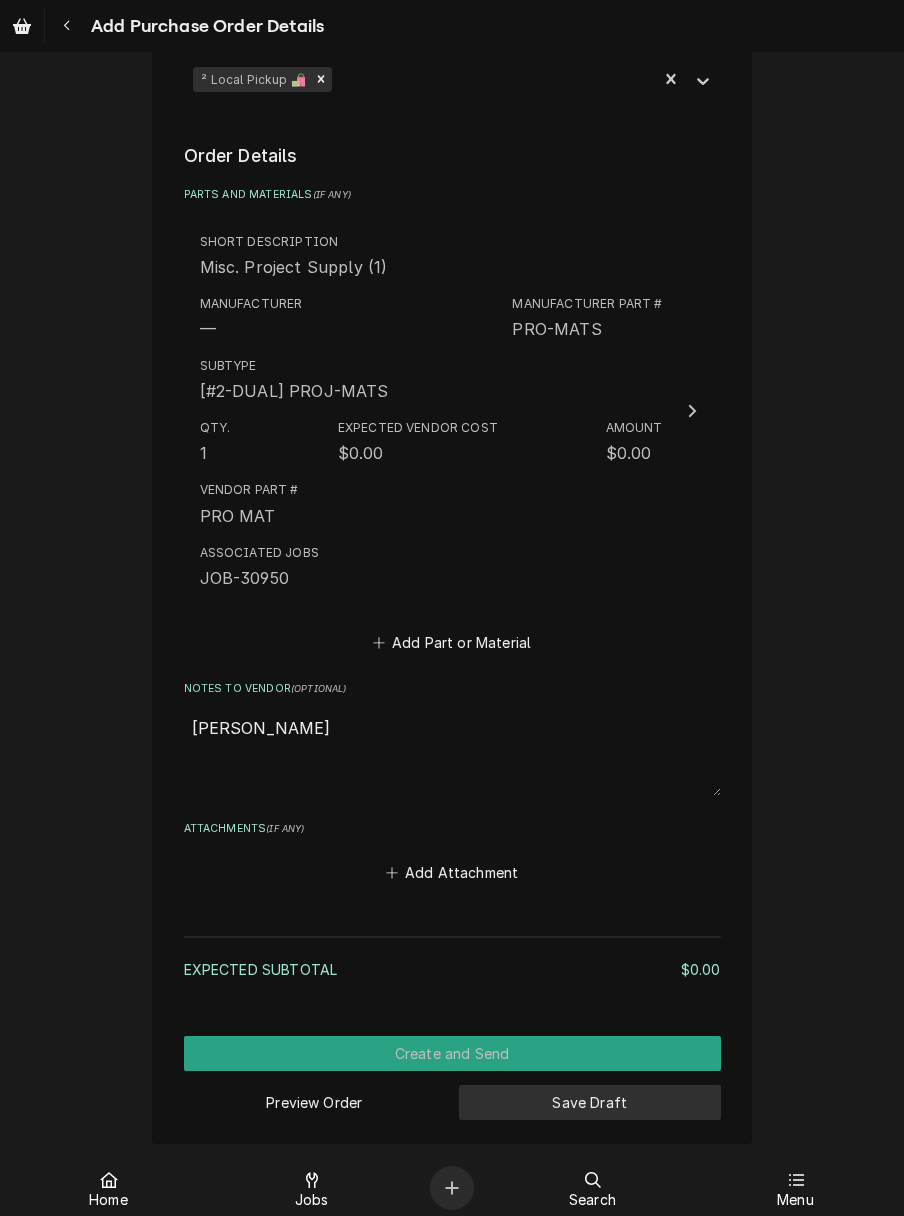 click on "Save Draft" at bounding box center [590, 1102] 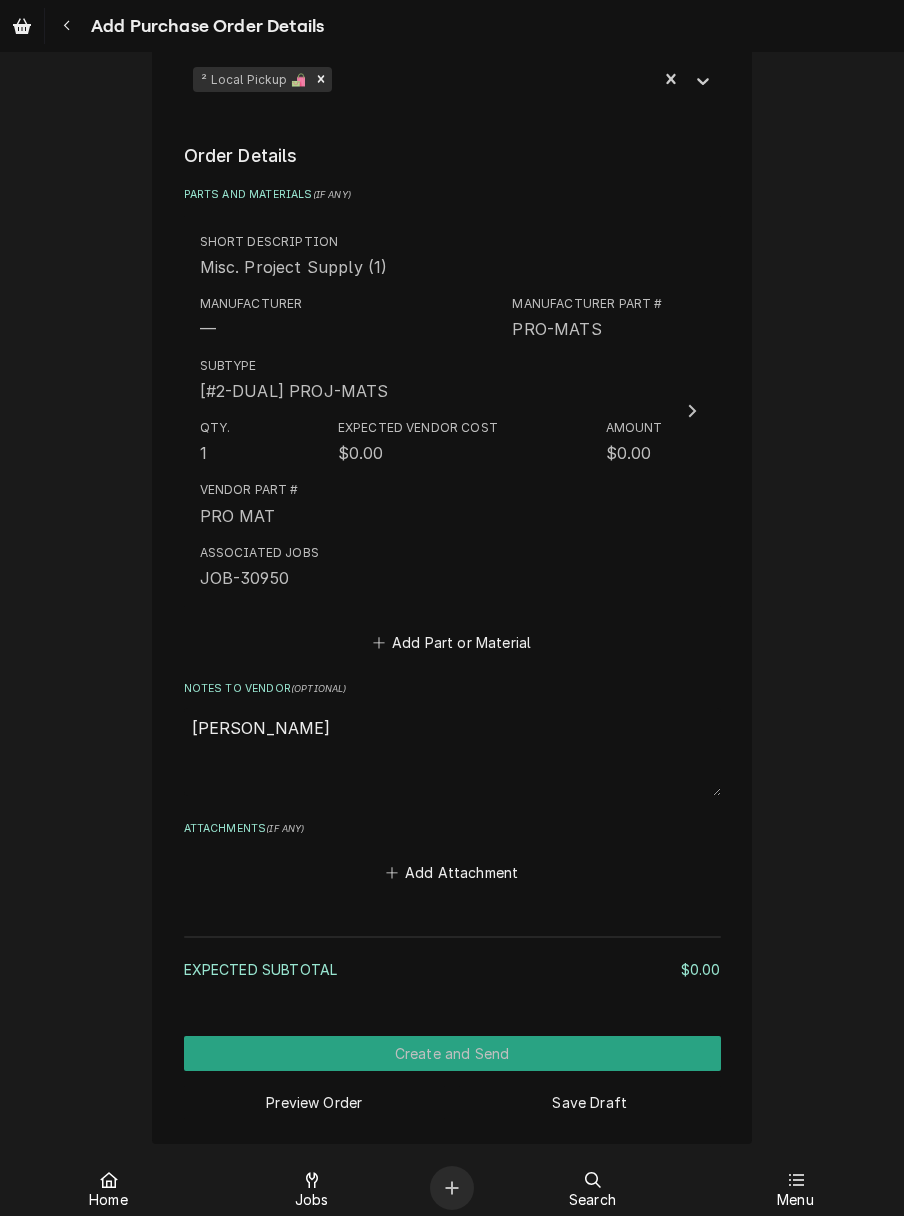 scroll, scrollTop: 648, scrollLeft: 0, axis: vertical 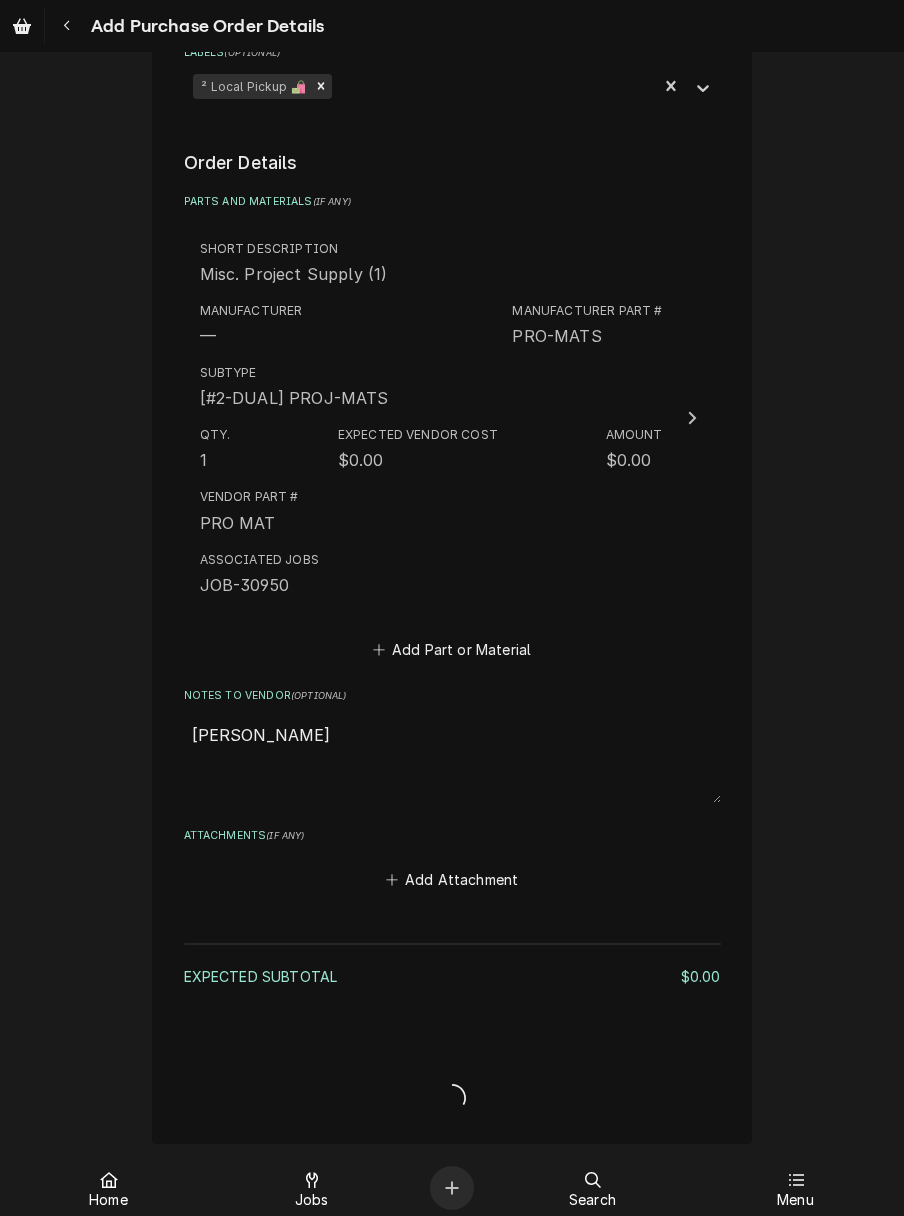 type on "x" 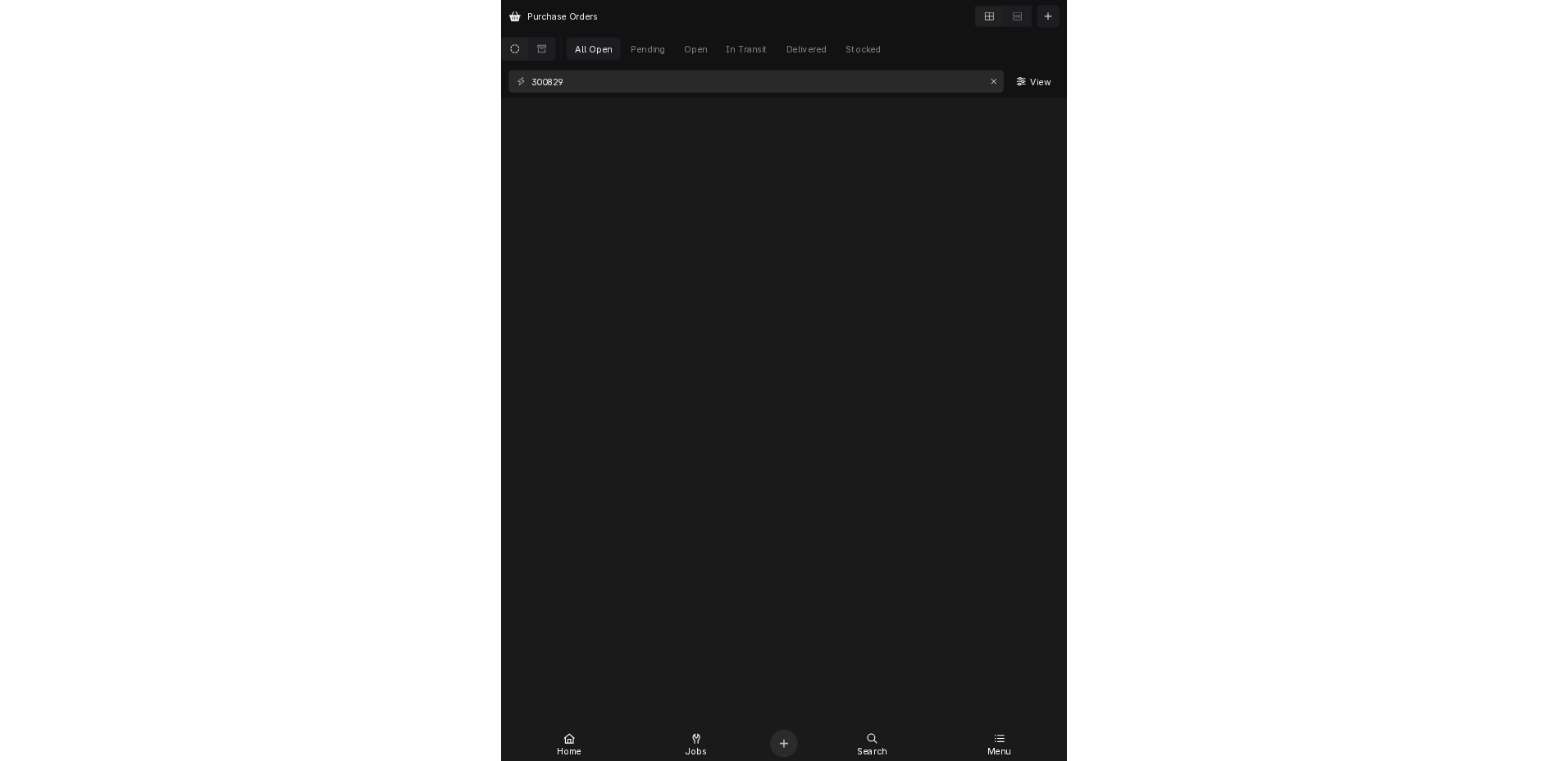 scroll, scrollTop: 0, scrollLeft: 0, axis: both 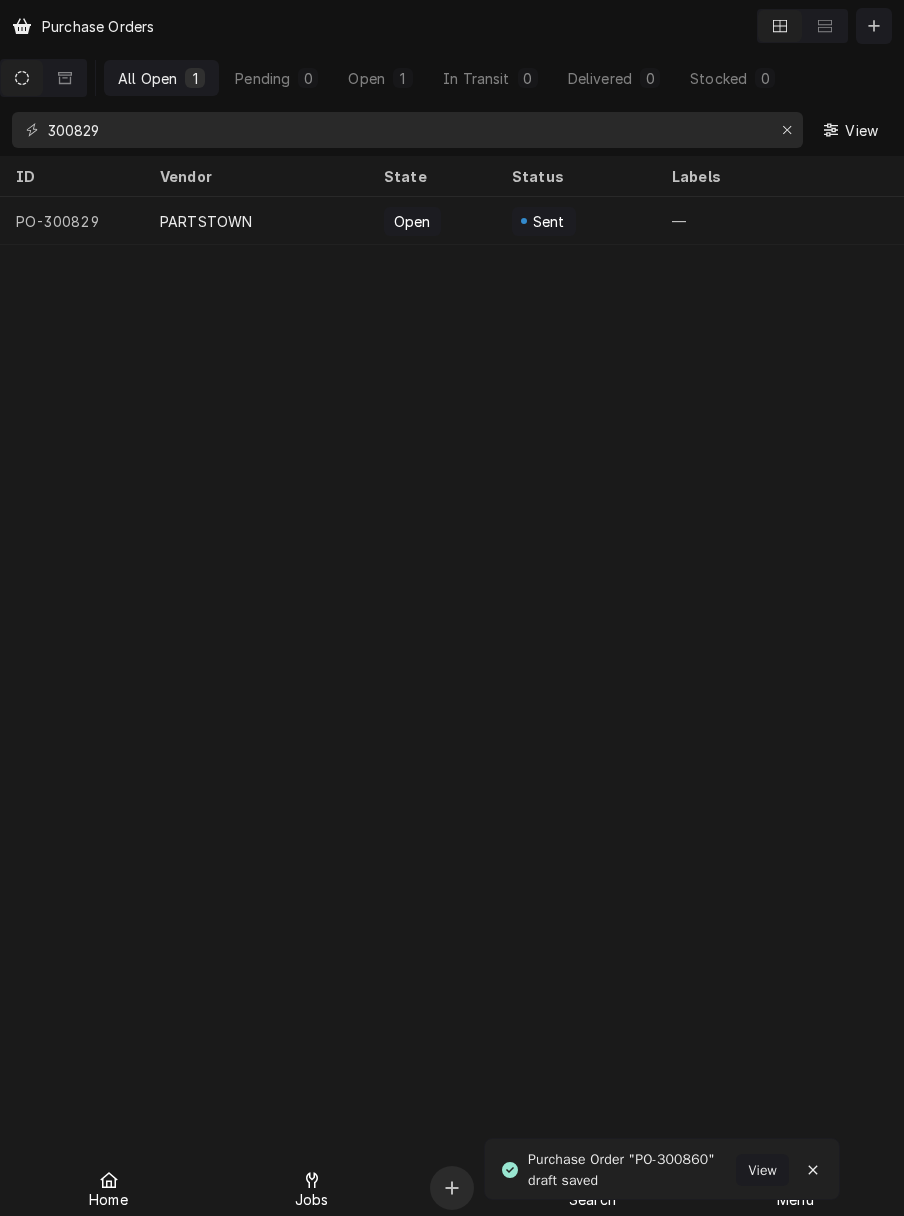 click on "Purchase Order "PO-300860" draft saved" at bounding box center [632, 1170] 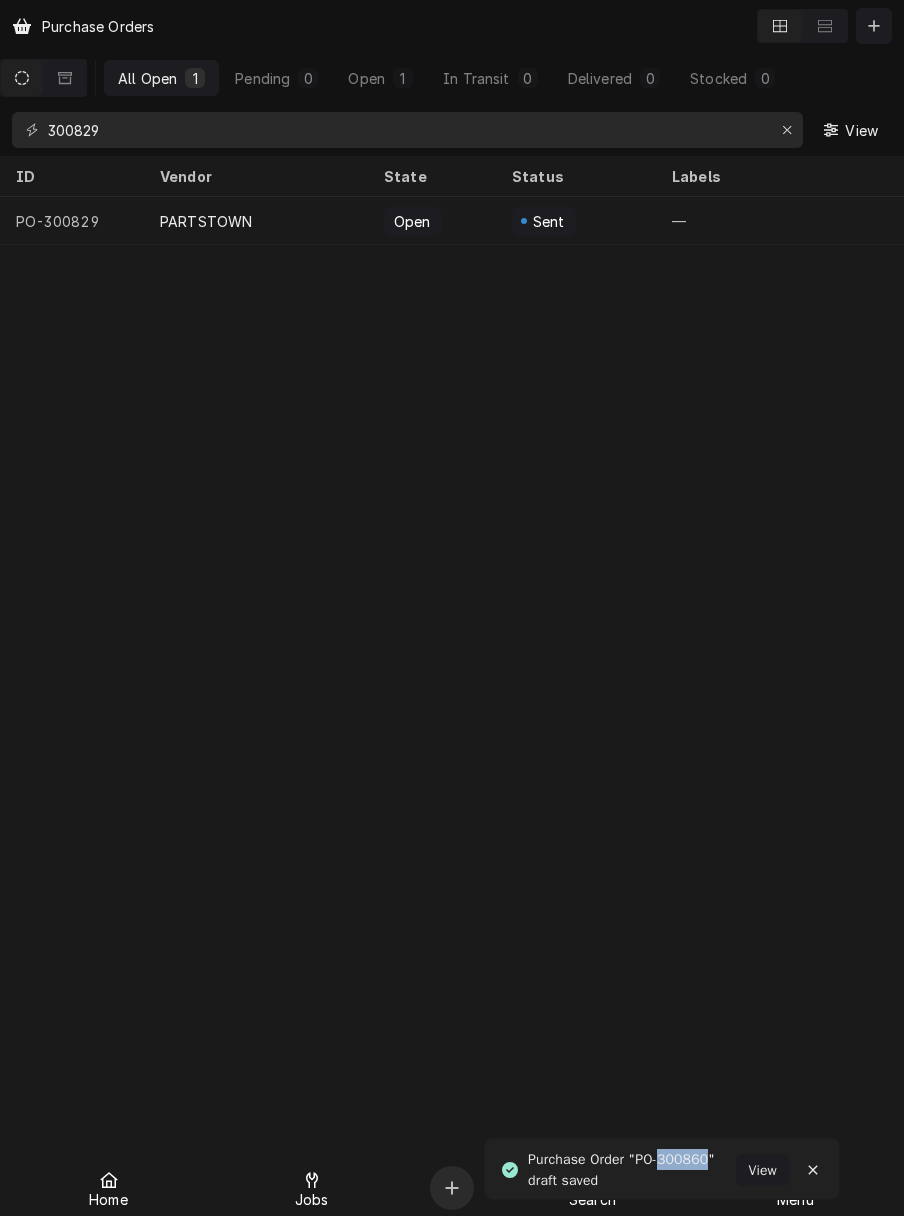 click on "Purchase Order "PO-300860" draft saved" at bounding box center (632, 1170) 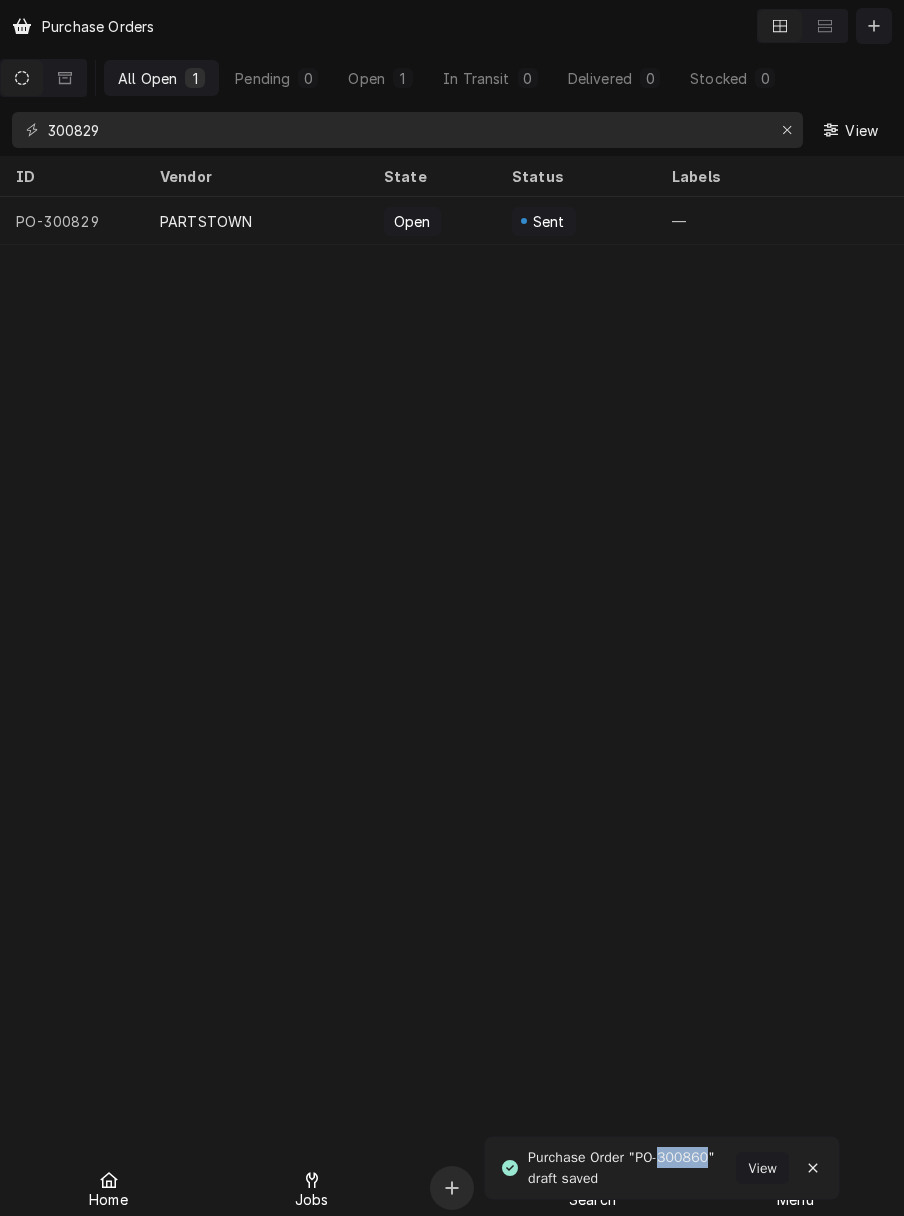 copy on "300860" 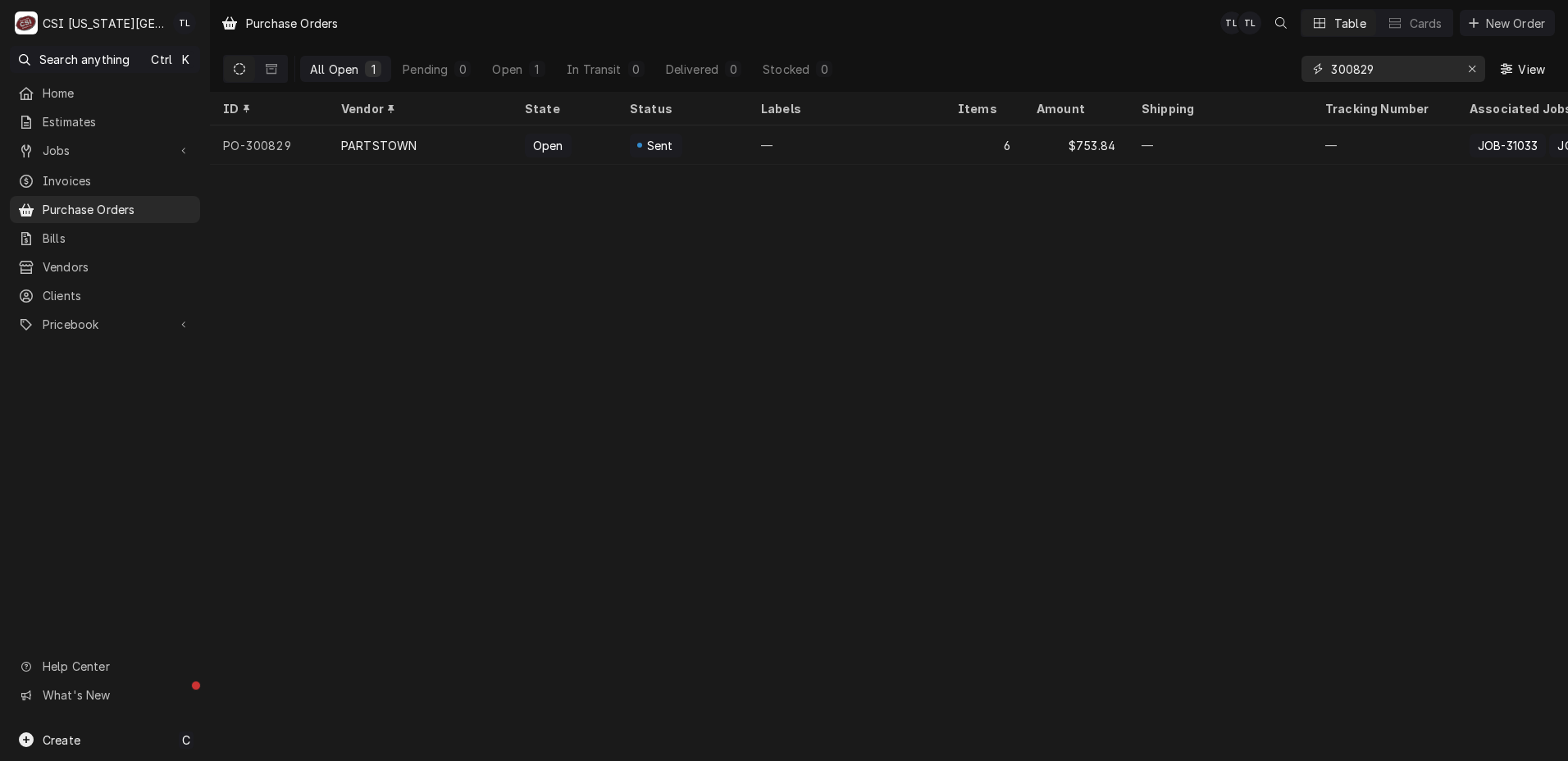 drag, startPoint x: 1413, startPoint y: 71, endPoint x: 1123, endPoint y: 71, distance: 290 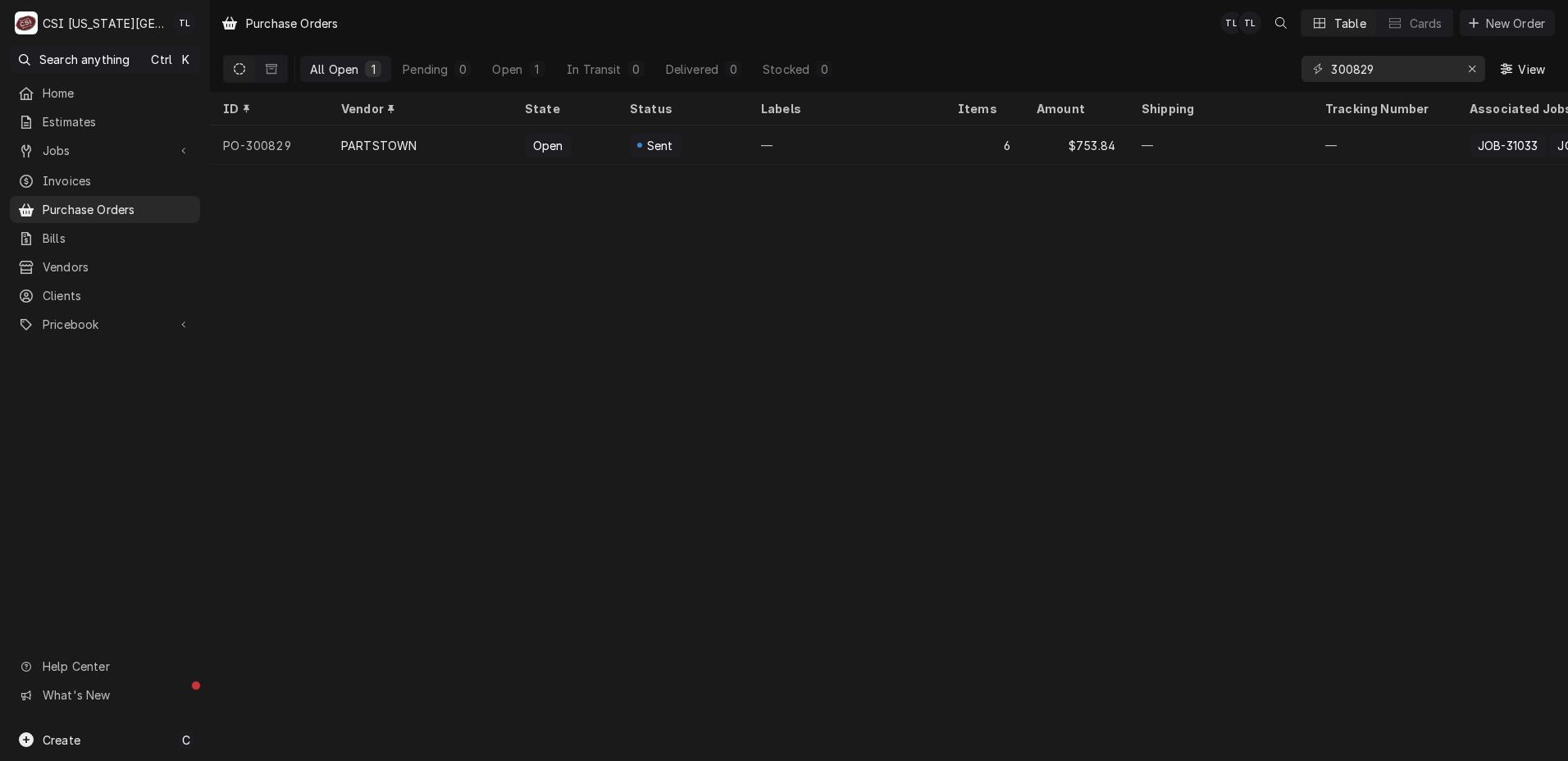 click on "PARTSTOWN" at bounding box center (379, 145) 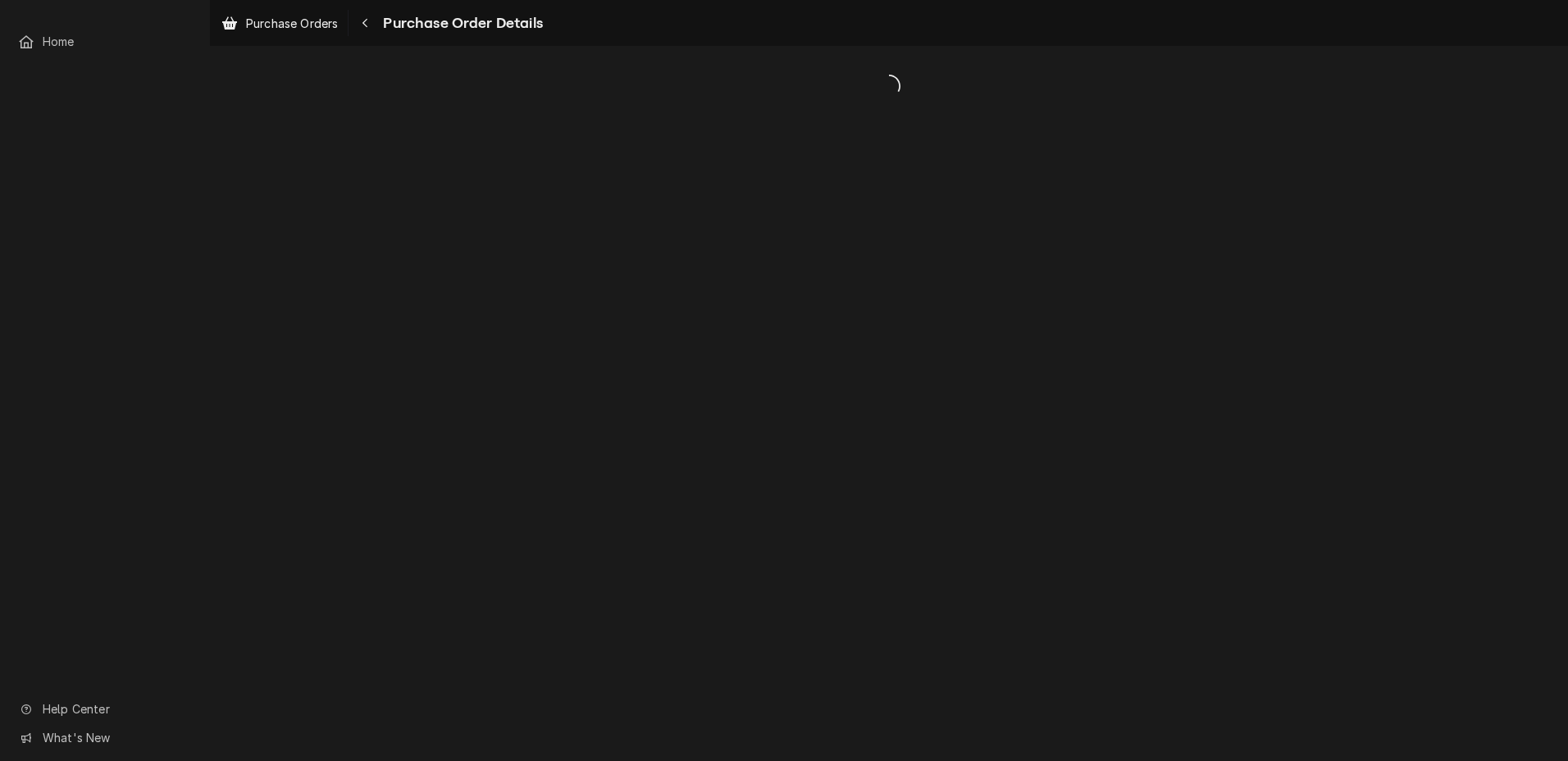 scroll, scrollTop: 0, scrollLeft: 0, axis: both 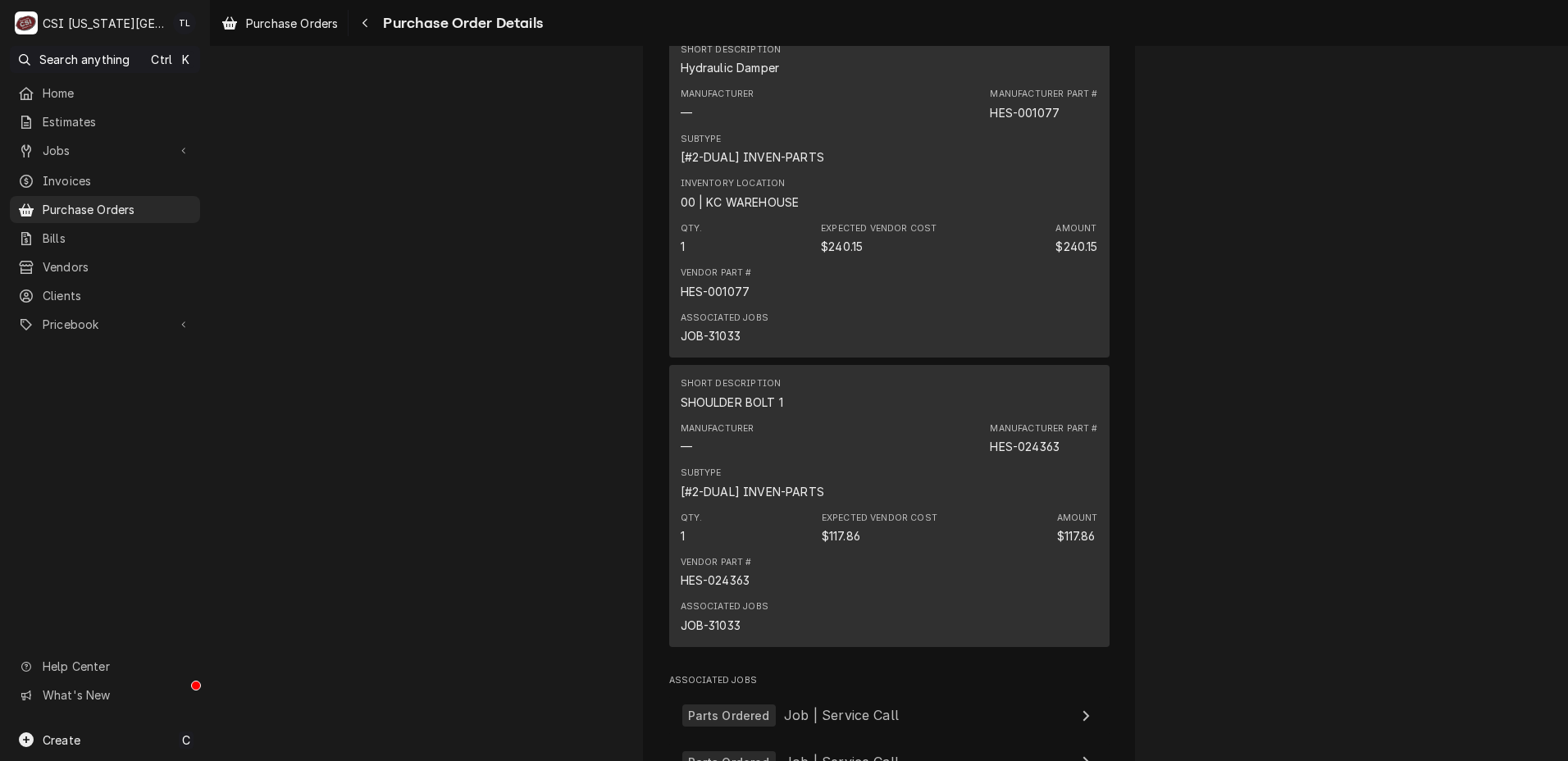 click on "Vendor Part # HES-001077" at bounding box center (889, 283) 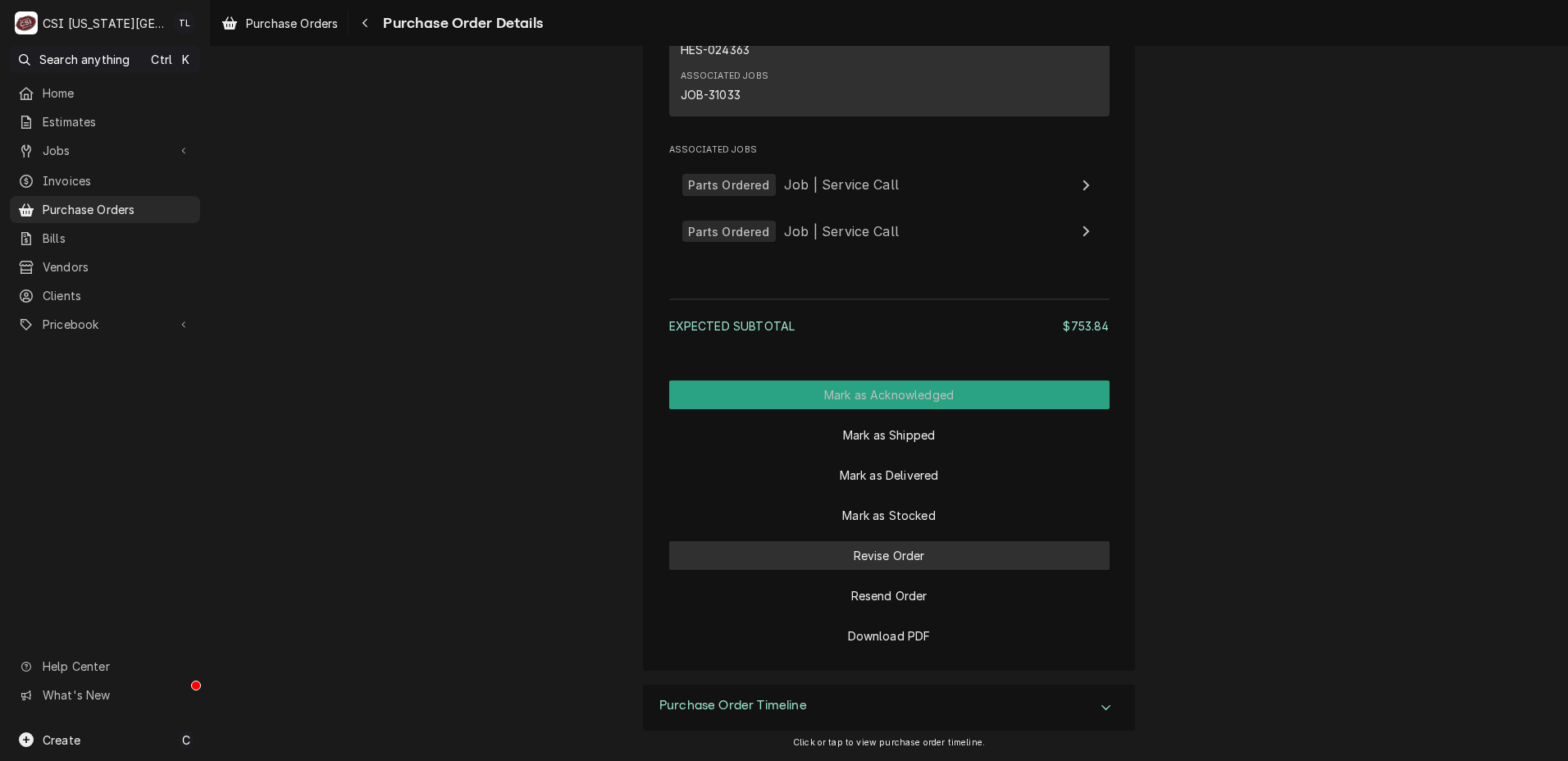 click on "Revise Order" at bounding box center (889, 555) 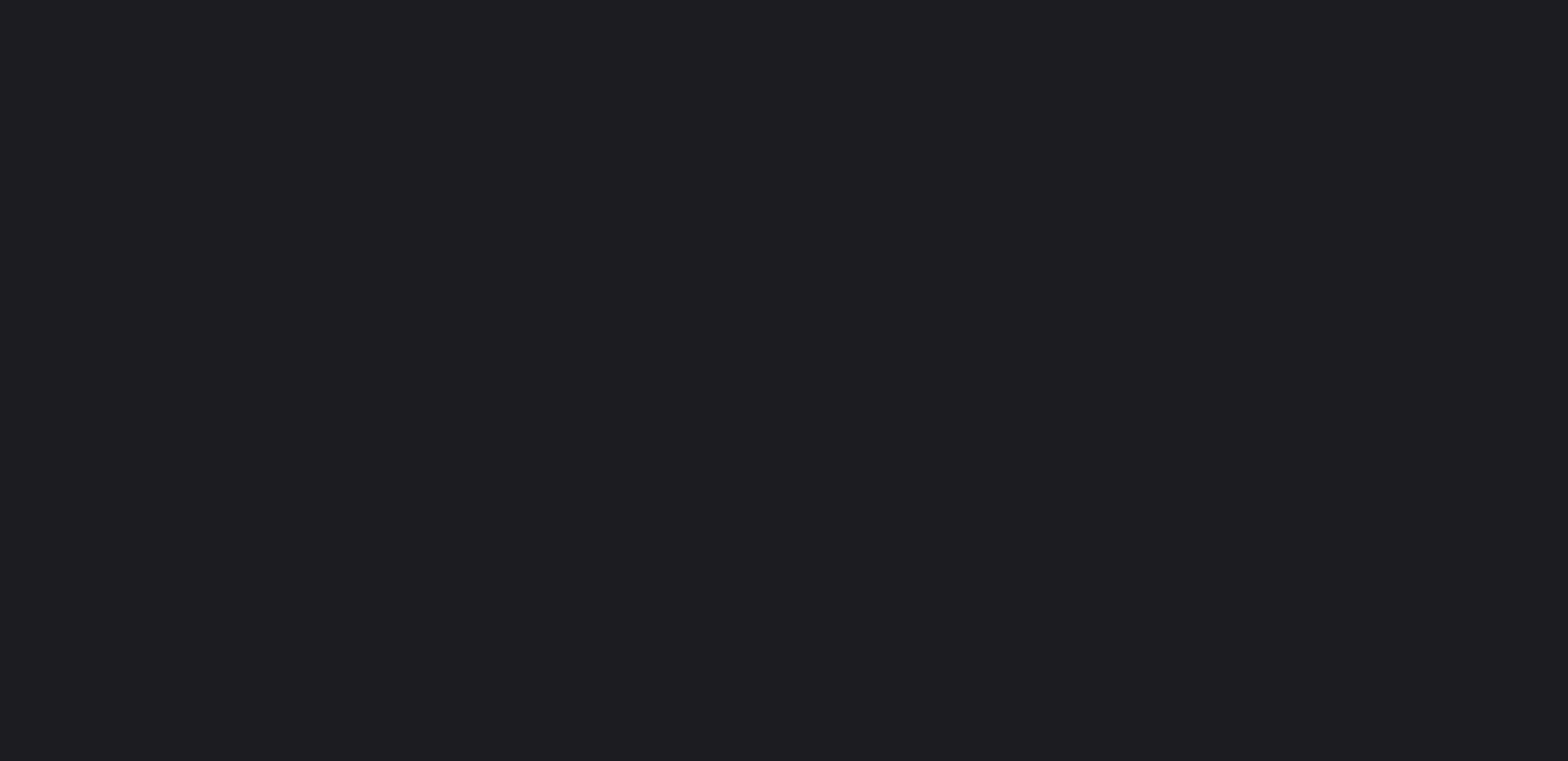 scroll, scrollTop: 0, scrollLeft: 0, axis: both 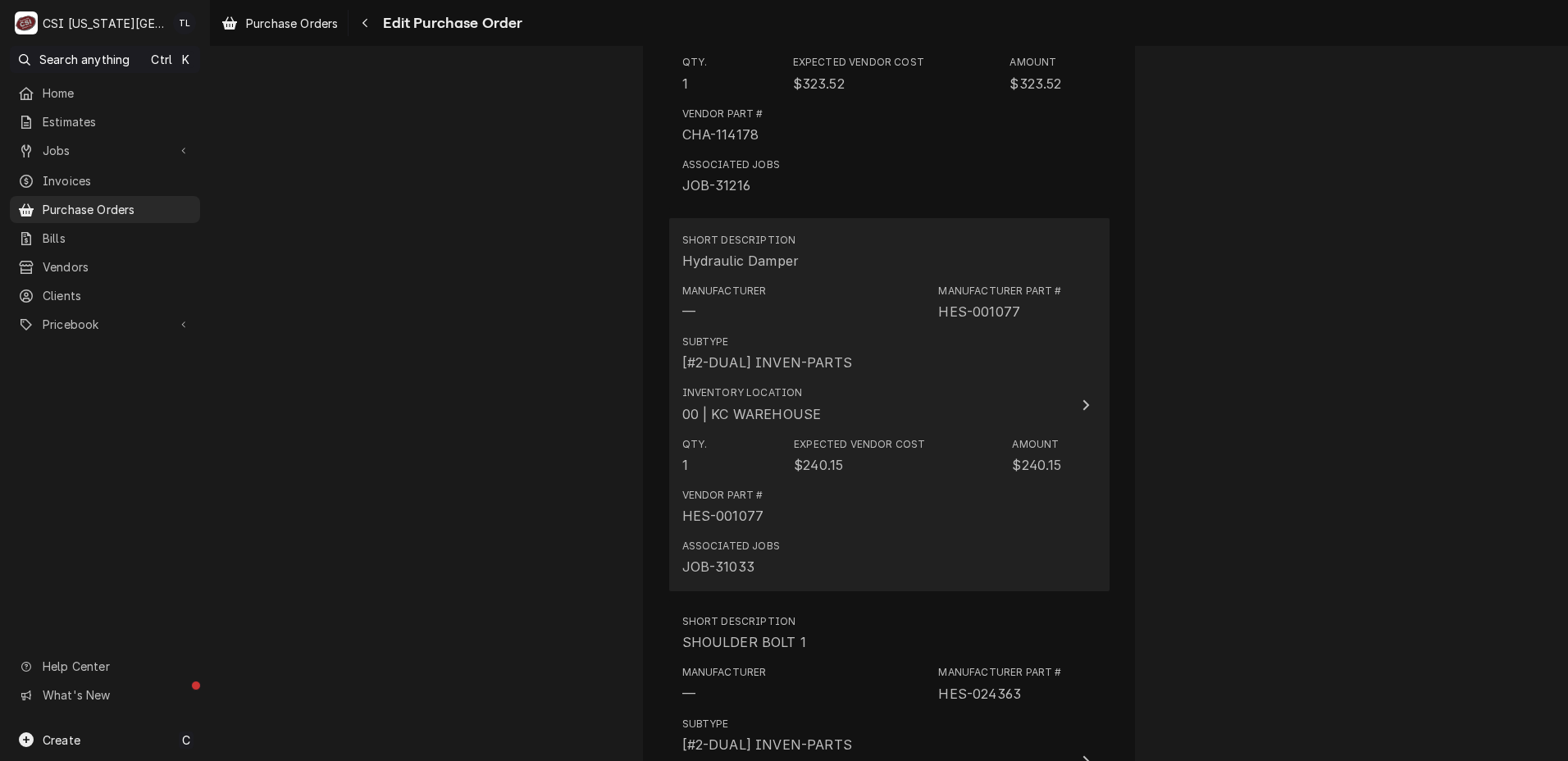 click on "Qty. 1 Expected Vendor Cost $240.15 Amount $240.15" at bounding box center (872, 456) 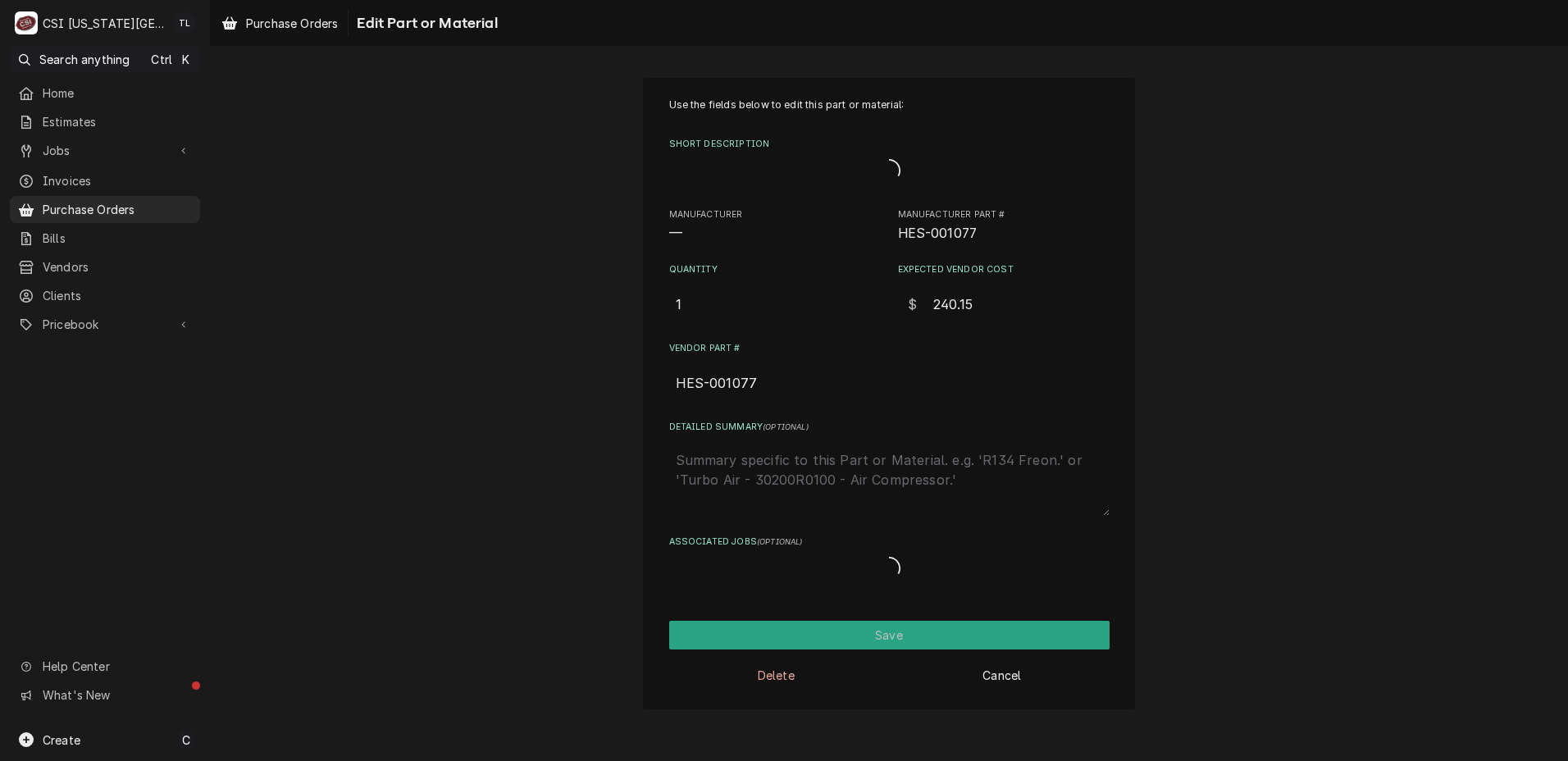 scroll, scrollTop: 0, scrollLeft: 0, axis: both 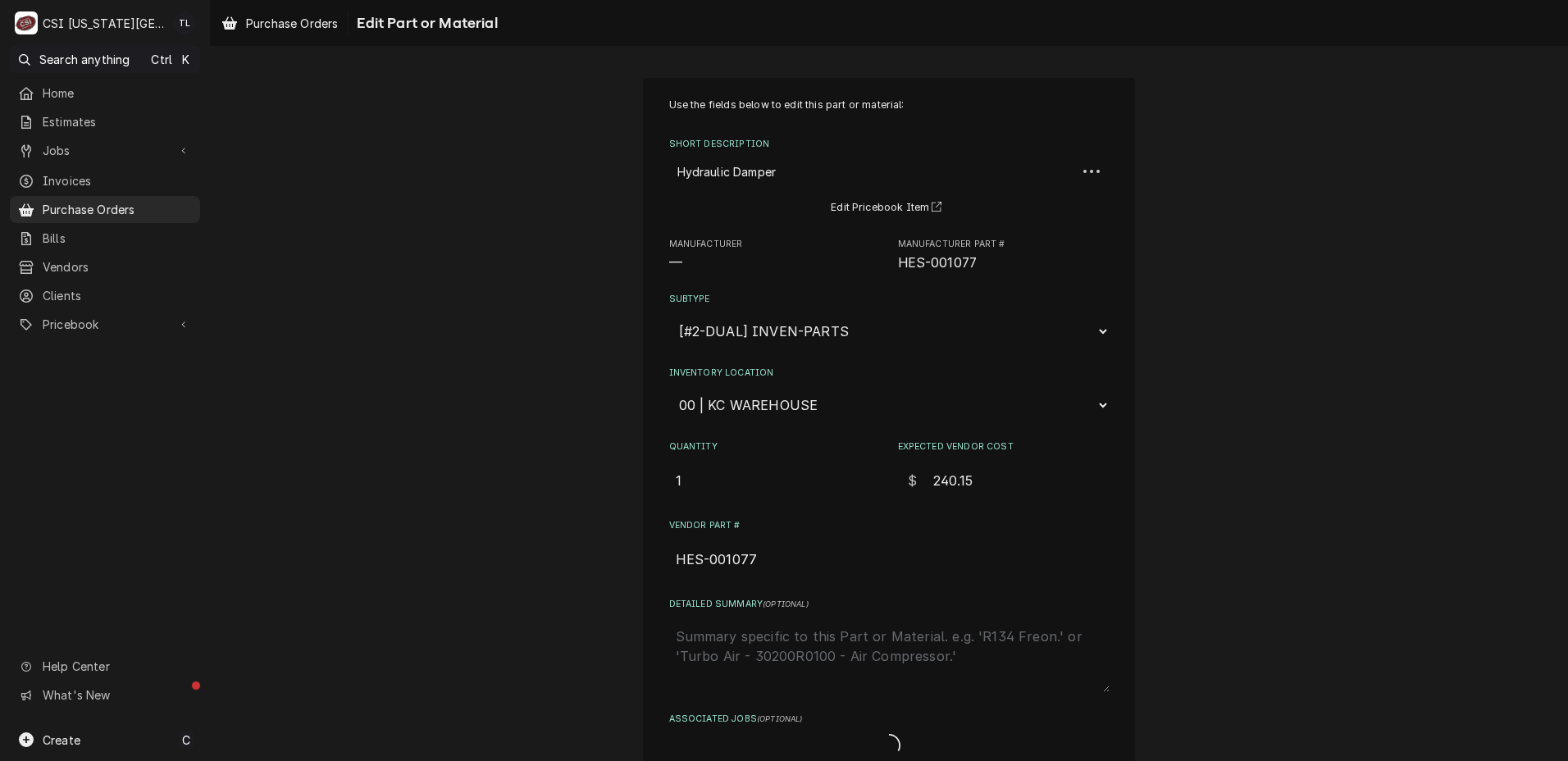 type on "x" 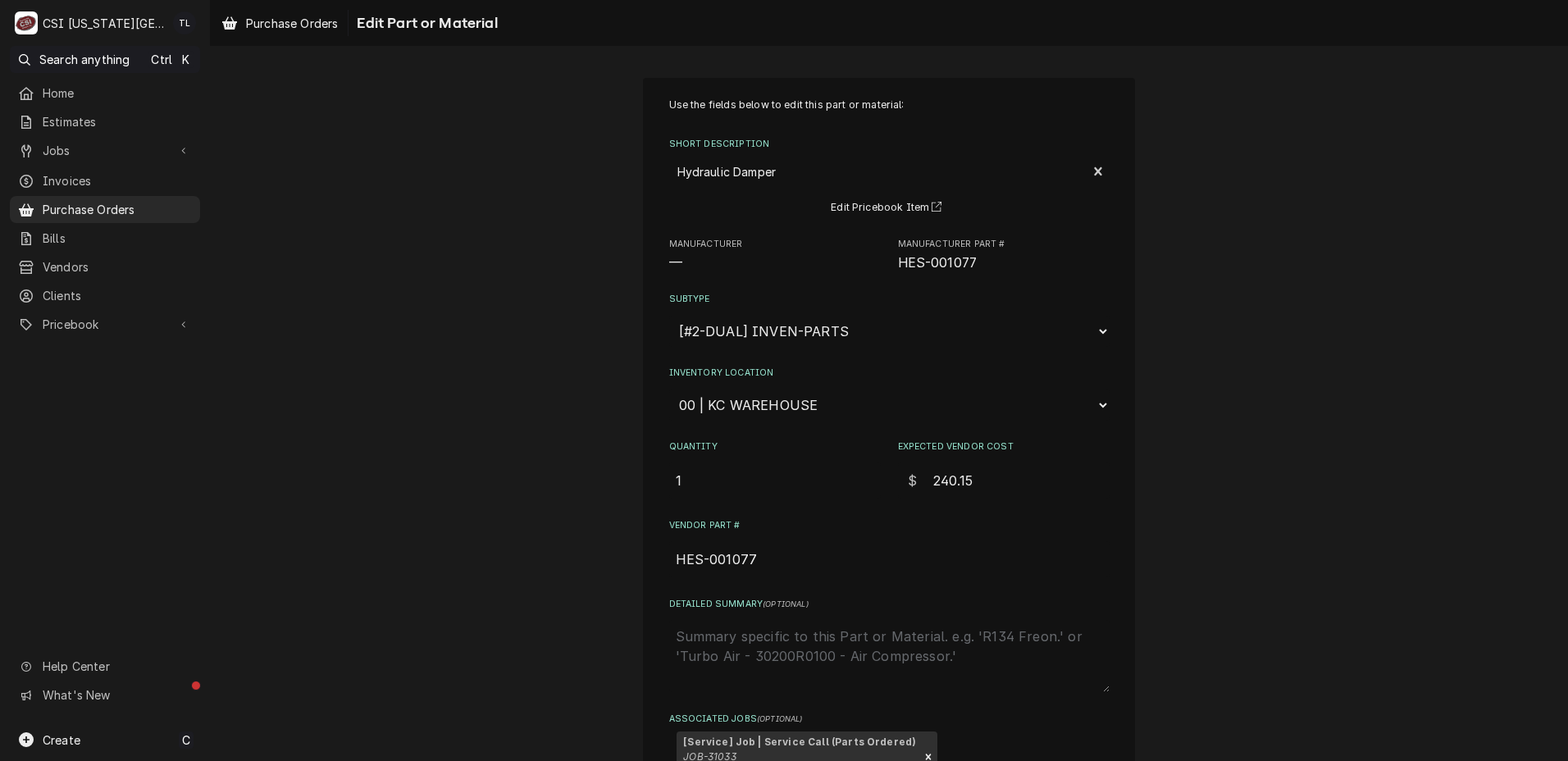 click on "Choose a location... 00 | KC WAREHOUSE 00 | MAIN WAREHOUSE 01 | BRIAN BREAZIER #182 01 | BRIAN GONZALEZ #144 01 | BRIAN HAWKINS #161 01 | CHARLES PENDERGRASS 01 | CHRISTIAN SIMMONS #115 01 | CODY DAVIS #135 01 | JIMMY TERRELL #148 01 | JOSHUA MARSHALL #113 01 | KOLTON BLANCHARD #169 01 | MIKE SCHUPP #114 01 | PHIL BUSTAMANTE #136 01 | PRESTON MERRIMAN 01 | ROBERT MENDON #112 01 | STEVE ETHRIDGE #149 01 | WADE URTEAGA #179 01 | ZACH WILSON 02 | ADAM GOODRICH #91 02 | BENJAMIN PATE 02 | DAMON CANTU #123 02 | JOEY STAHL 02 | MICHAEL GORMAN #138 02 | TREY ESLINGER #124 02 | TYLER WILSON #165 02 | WILL LARSEN 02 | WYLIN MING 02 | ZACH HARRIS #128 03 | DAVID FANNIN 03 | SEAN MCKELVEY #167 03 | ZACH MASTERS #105 04 | RETURNS 05 | INSTALLS 05 | PM SUPPLY 06 | ALTO-SHAAM GO-BOX 06 | ANTUNES GO-BOX 06 | JACKSON GO-BOX 06 | LINCOLN GO-BOX 06 | MIDDLEBY GO-BOX 06 | RATIONAL GO-BOX 06 | TURBOCHEF GO-BOX 07 | DIRECT SHIP (CUSTOM ADDRESS) 07 | SUBAGENT WARRANTY (CUSTOM ADDRESS) 86D ⛔️ | ADAM GILMORE MERCO" at bounding box center [889, 405] 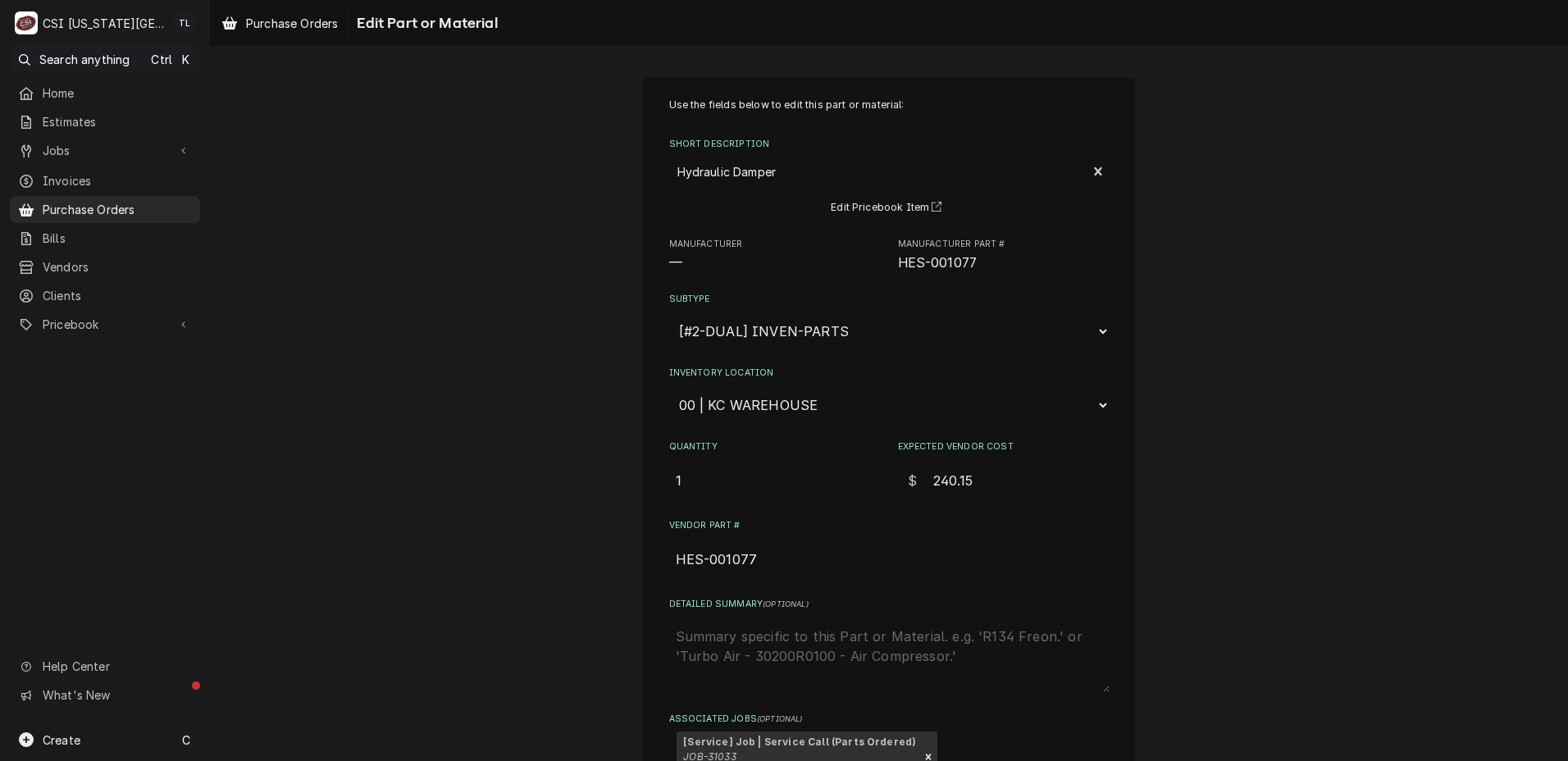 select on "2782" 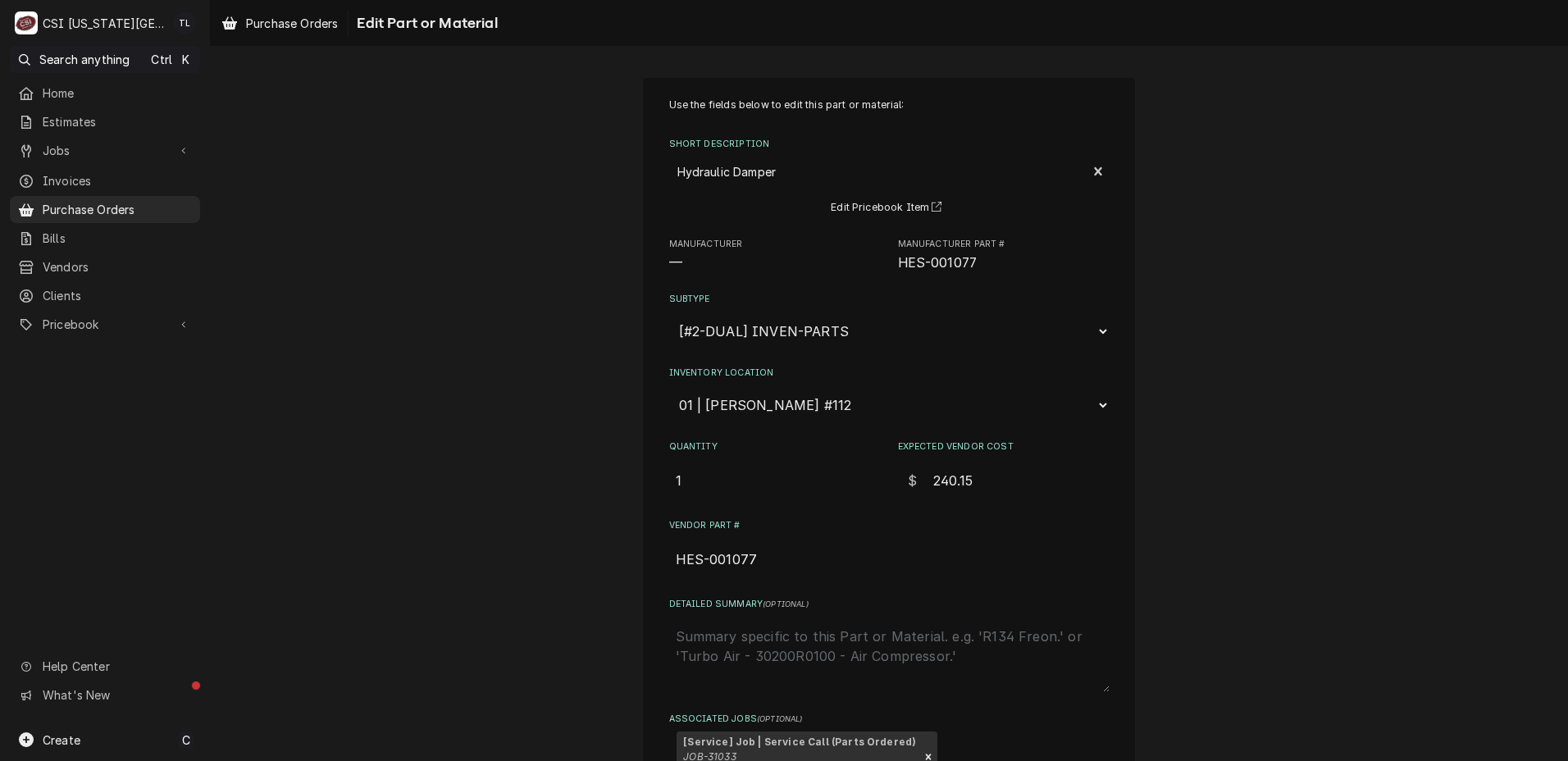 click on "Choose a location... 00 | KC WAREHOUSE 00 | MAIN WAREHOUSE 01 | BRIAN BREAZIER #182 01 | BRIAN GONZALEZ #144 01 | BRIAN HAWKINS #161 01 | CHARLES PENDERGRASS 01 | CHRISTIAN SIMMONS #115 01 | CODY DAVIS #135 01 | JIMMY TERRELL #148 01 | JOSHUA MARSHALL #113 01 | KOLTON BLANCHARD #169 01 | MIKE SCHUPP #114 01 | PHIL BUSTAMANTE #136 01 | PRESTON MERRIMAN 01 | ROBERT MENDON #112 01 | STEVE ETHRIDGE #149 01 | WADE URTEAGA #179 01 | ZACH WILSON 02 | ADAM GOODRICH #91 02 | BENJAMIN PATE 02 | DAMON CANTU #123 02 | JOEY STAHL 02 | MICHAEL GORMAN #138 02 | TREY ESLINGER #124 02 | TYLER WILSON #165 02 | WILL LARSEN 02 | WYLIN MING 02 | ZACH HARRIS #128 03 | DAVID FANNIN 03 | SEAN MCKELVEY #167 03 | ZACH MASTERS #105 04 | RETURNS 05 | INSTALLS 05 | PM SUPPLY 06 | ALTO-SHAAM GO-BOX 06 | ANTUNES GO-BOX 06 | JACKSON GO-BOX 06 | LINCOLN GO-BOX 06 | MIDDLEBY GO-BOX 06 | RATIONAL GO-BOX 06 | TURBOCHEF GO-BOX 07 | DIRECT SHIP (CUSTOM ADDRESS) 07 | SUBAGENT WARRANTY (CUSTOM ADDRESS) 86D ⛔️ | ADAM GILMORE MERCO" at bounding box center (889, 405) 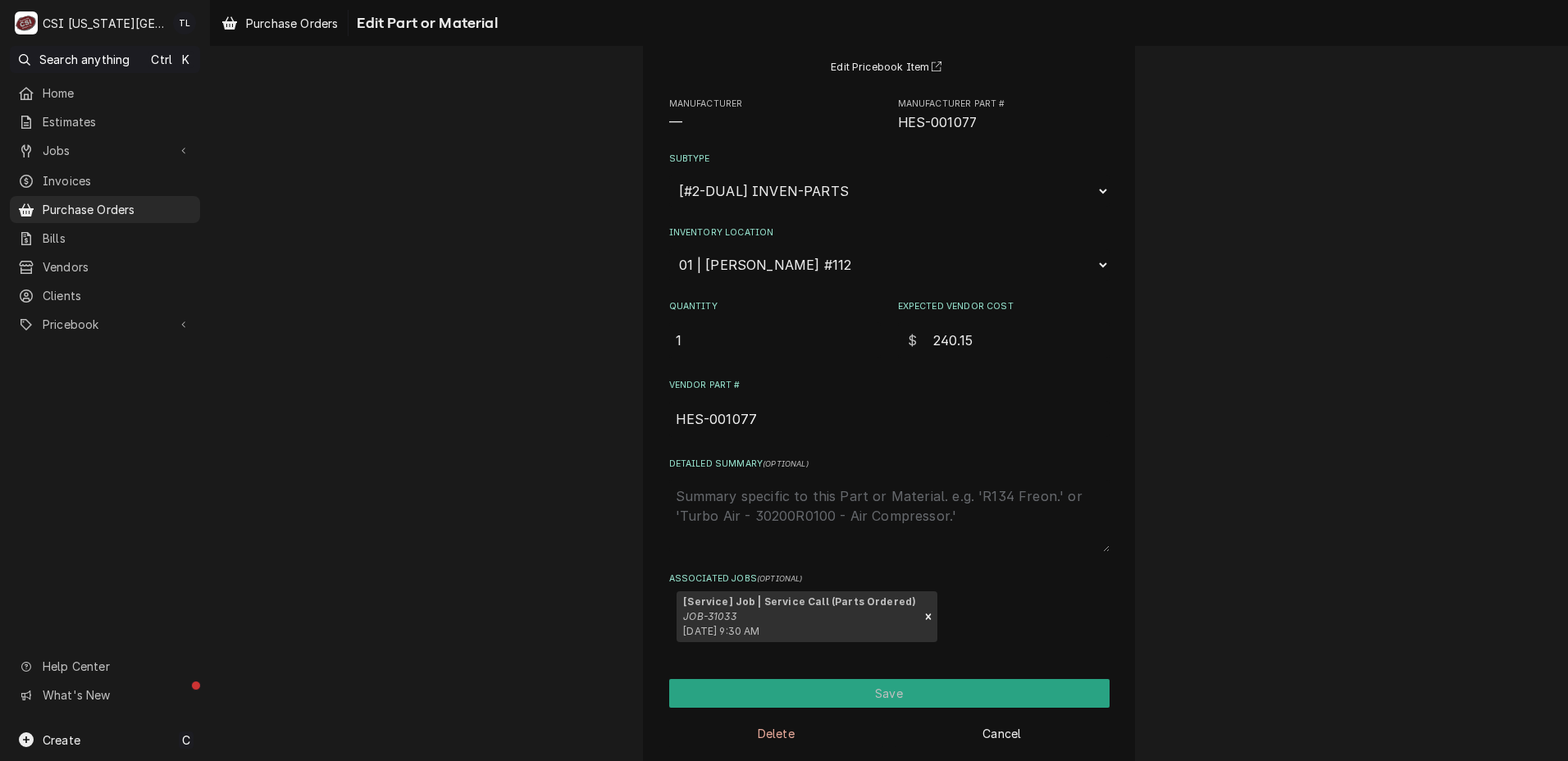 scroll, scrollTop: 162, scrollLeft: 0, axis: vertical 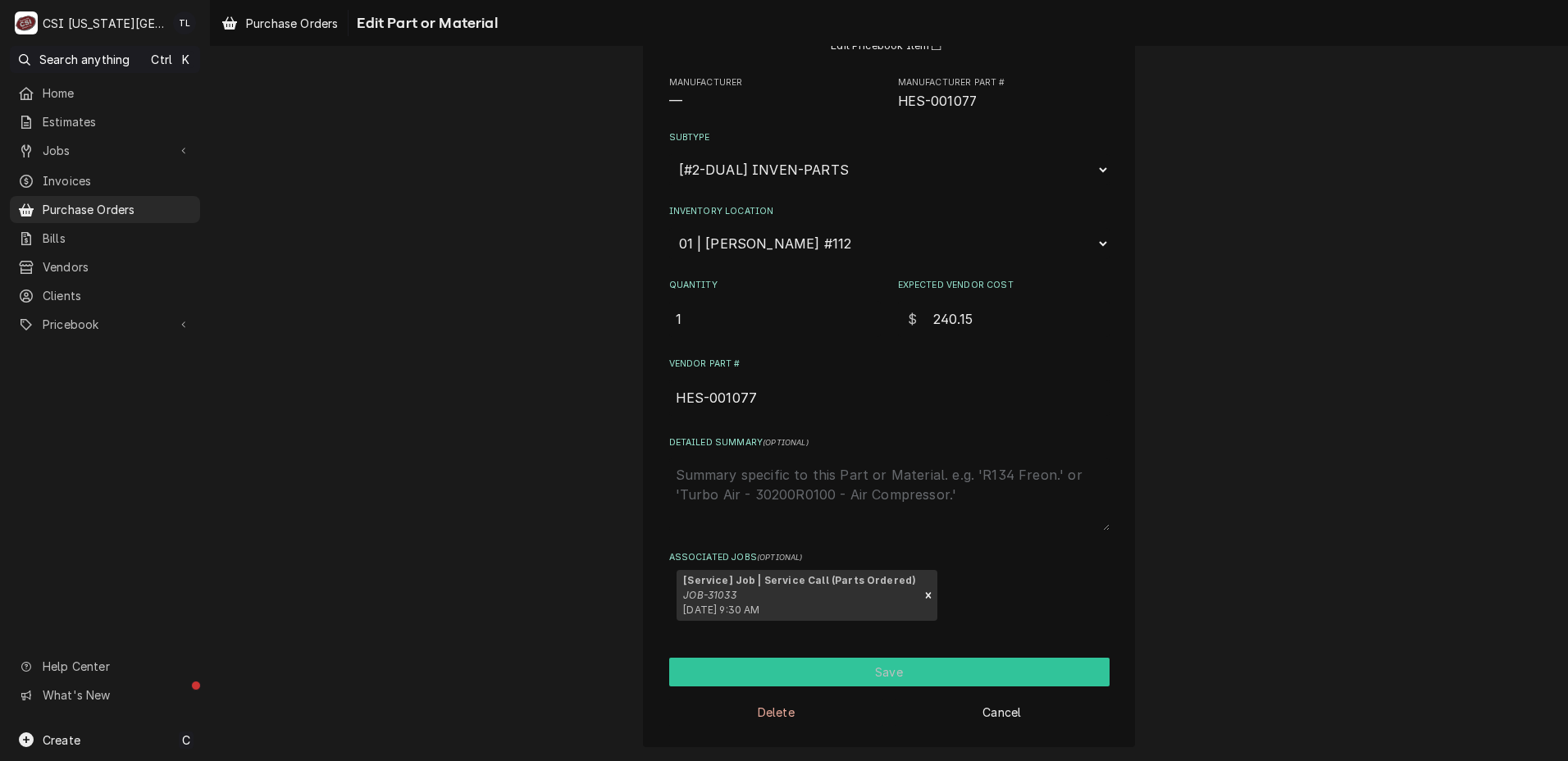 click on "Save" at bounding box center (889, 672) 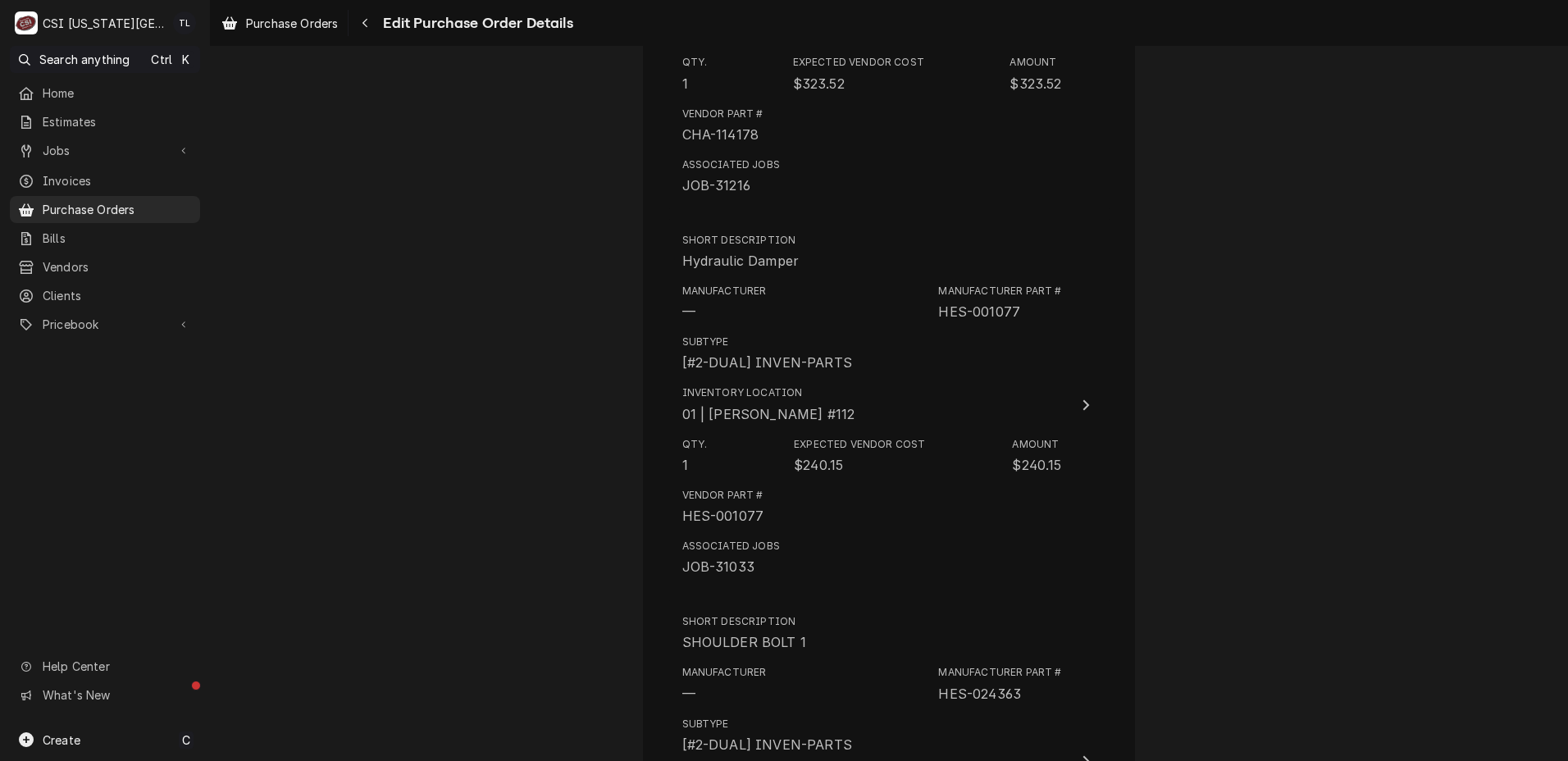scroll, scrollTop: 2208, scrollLeft: 0, axis: vertical 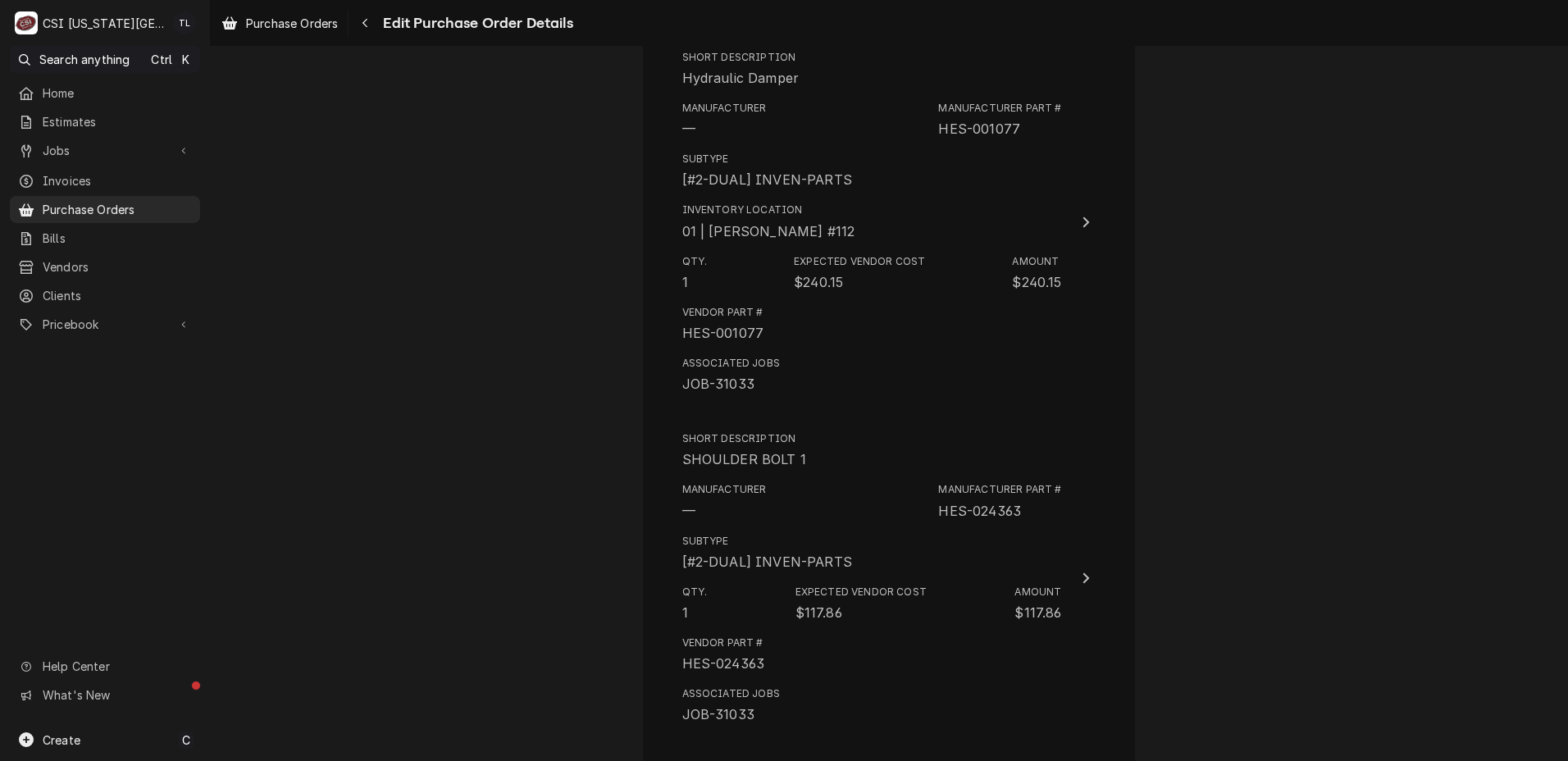 drag, startPoint x: 1556, startPoint y: 523, endPoint x: 1566, endPoint y: 561, distance: 39.293765 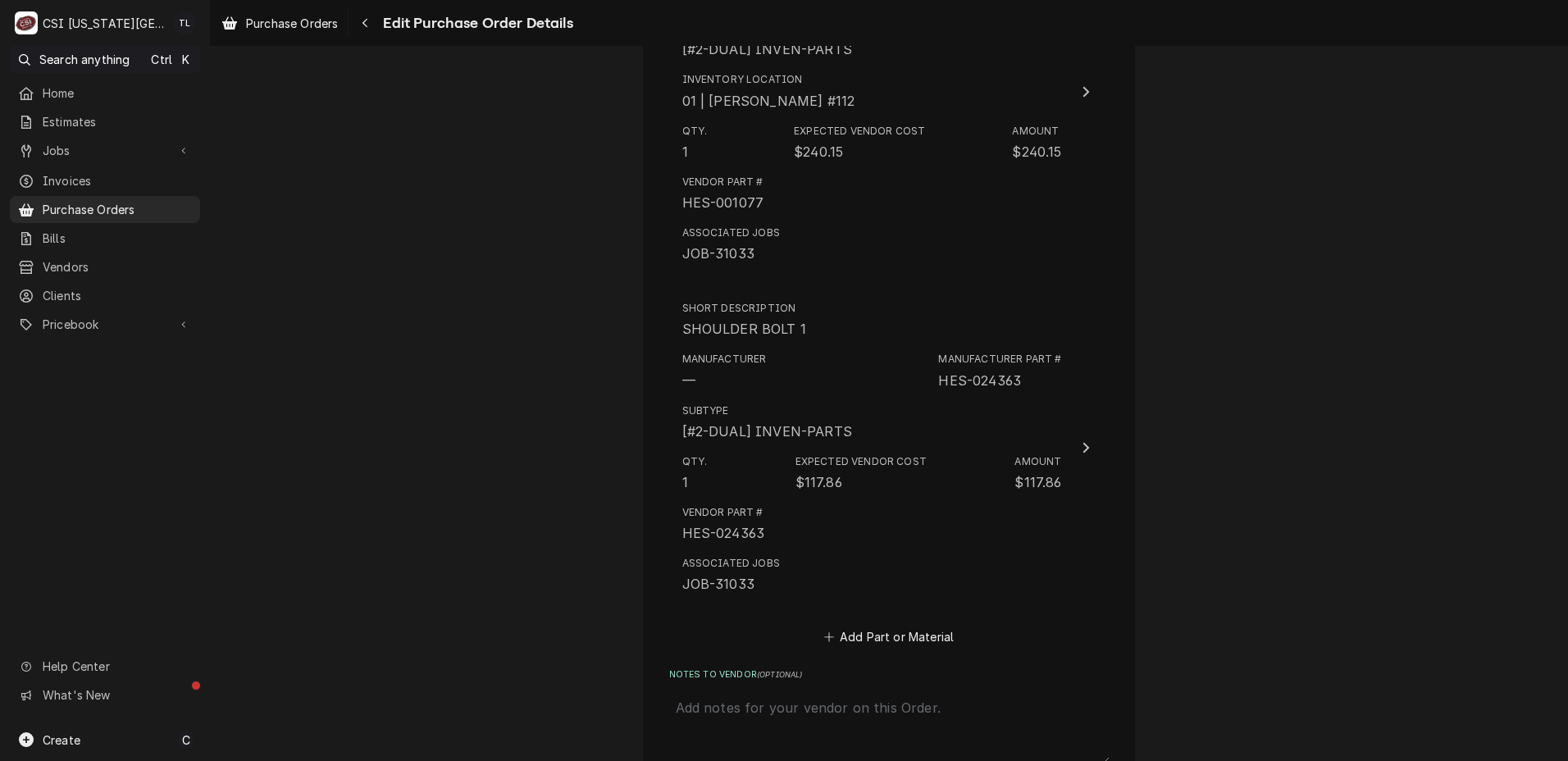 scroll, scrollTop: 2346, scrollLeft: 0, axis: vertical 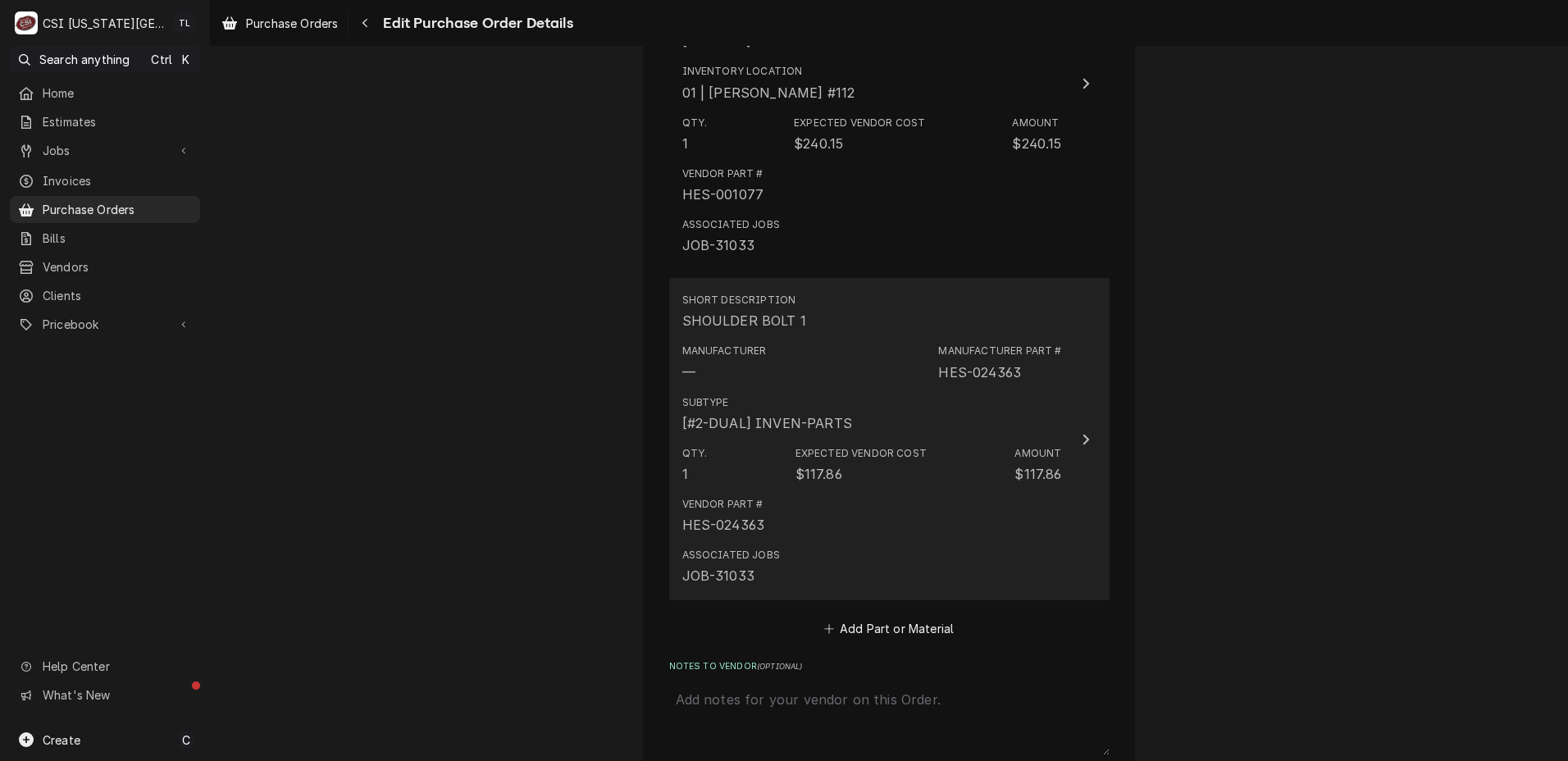 click on "Subtype [#2-DUAL] INVEN-PARTS" at bounding box center (872, 414) 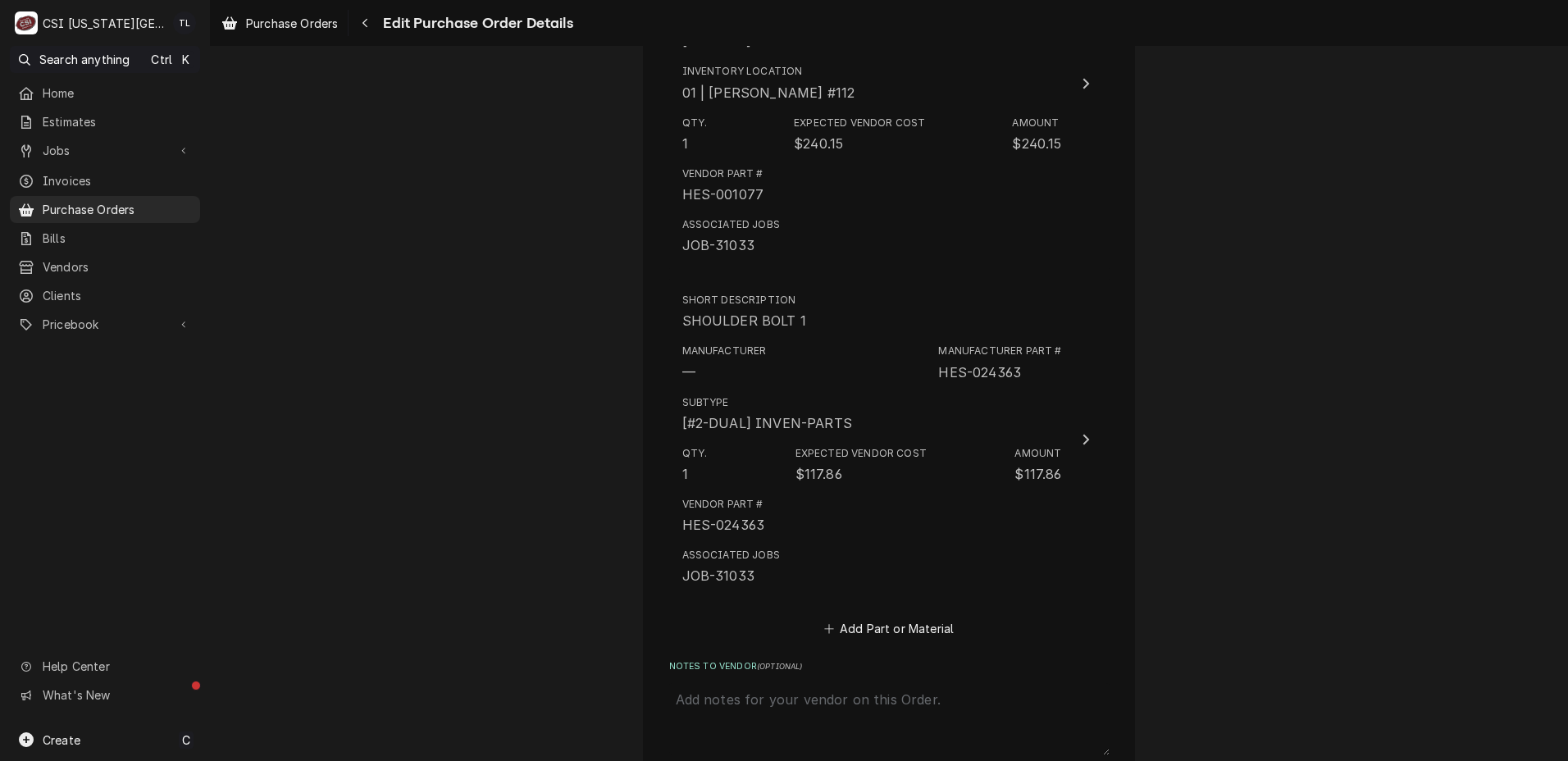 scroll, scrollTop: 0, scrollLeft: 0, axis: both 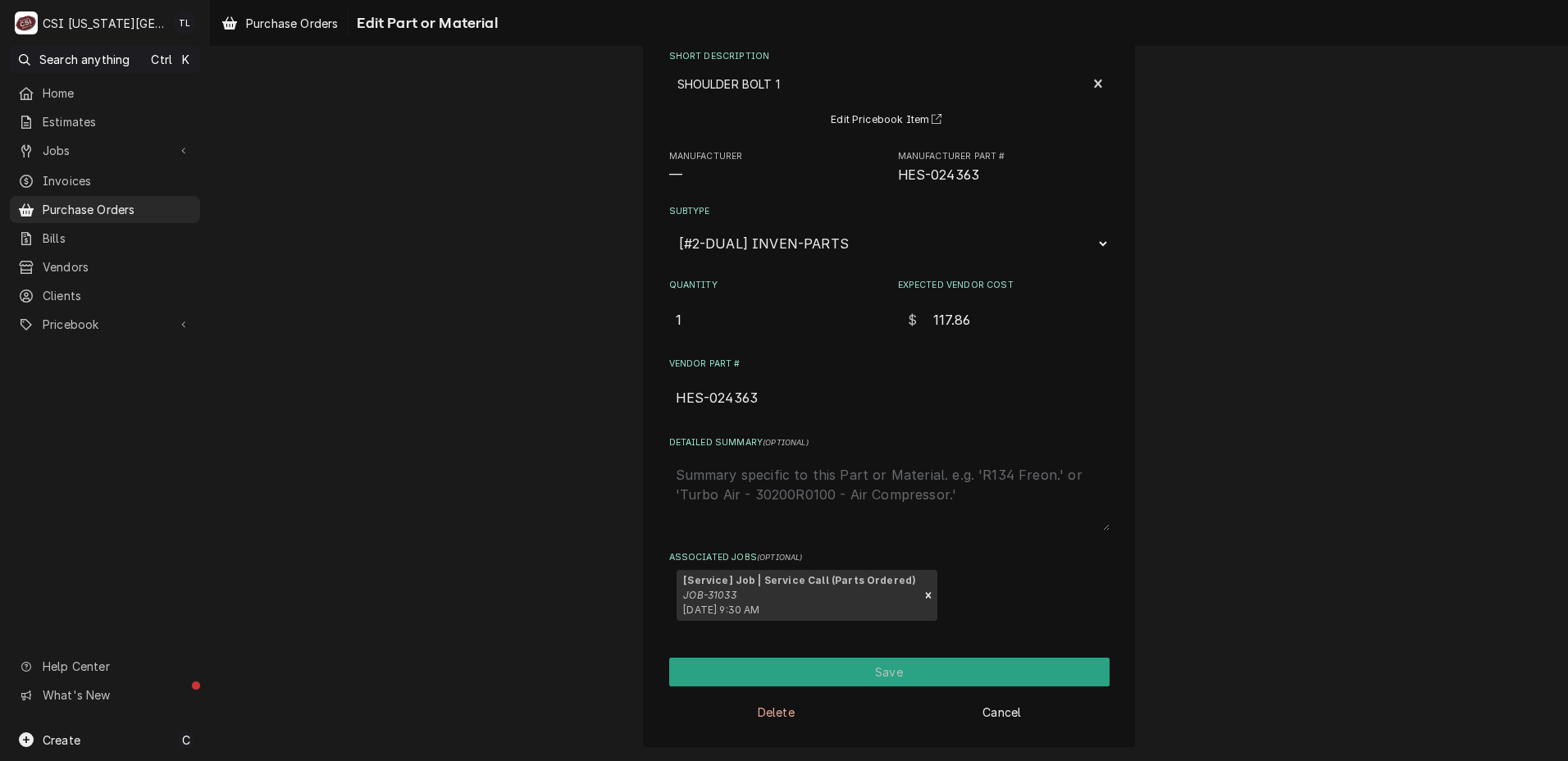 click on "Detailed Summary  ( optional )" at bounding box center (889, 494) 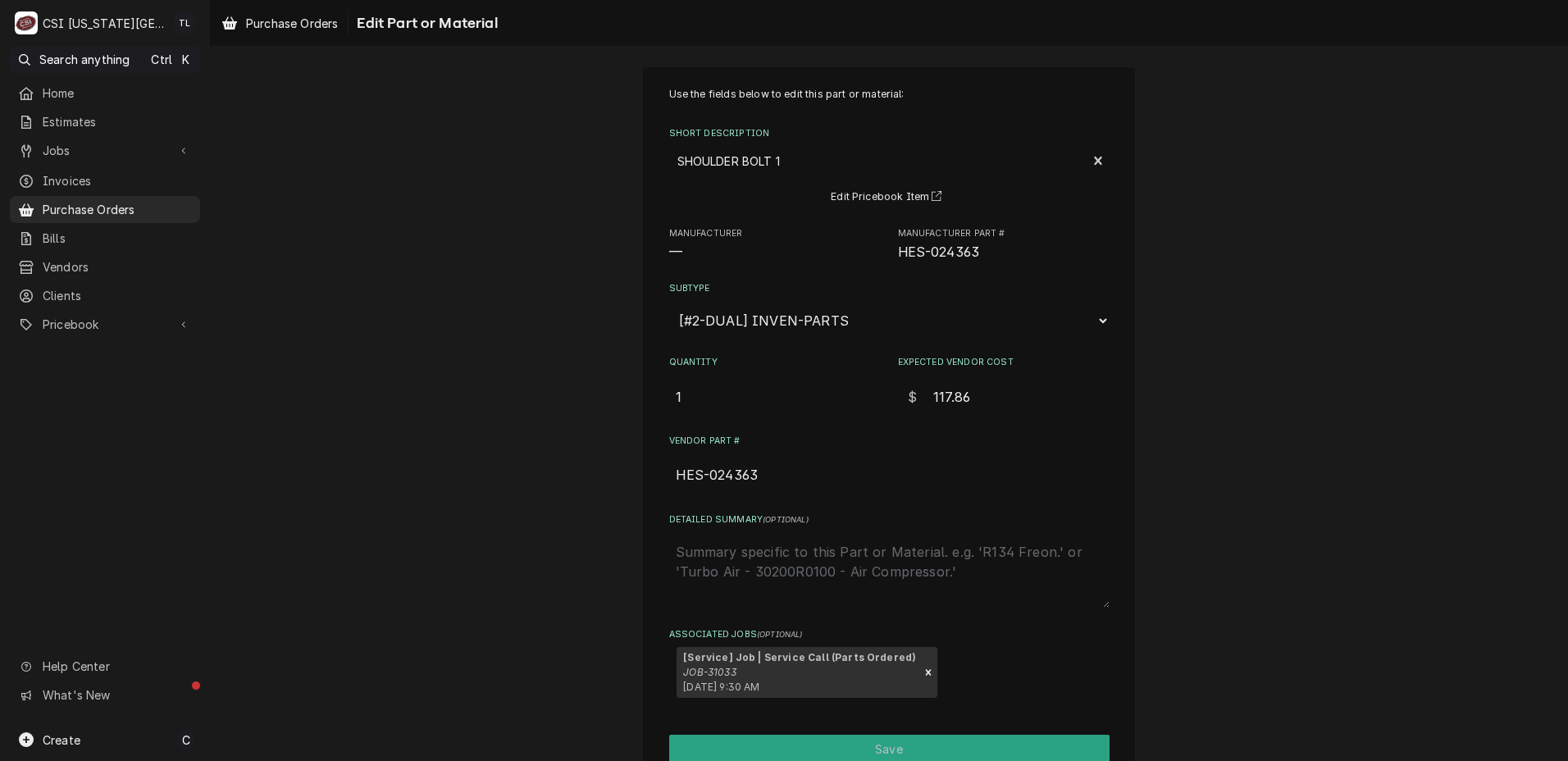 scroll, scrollTop: 0, scrollLeft: 0, axis: both 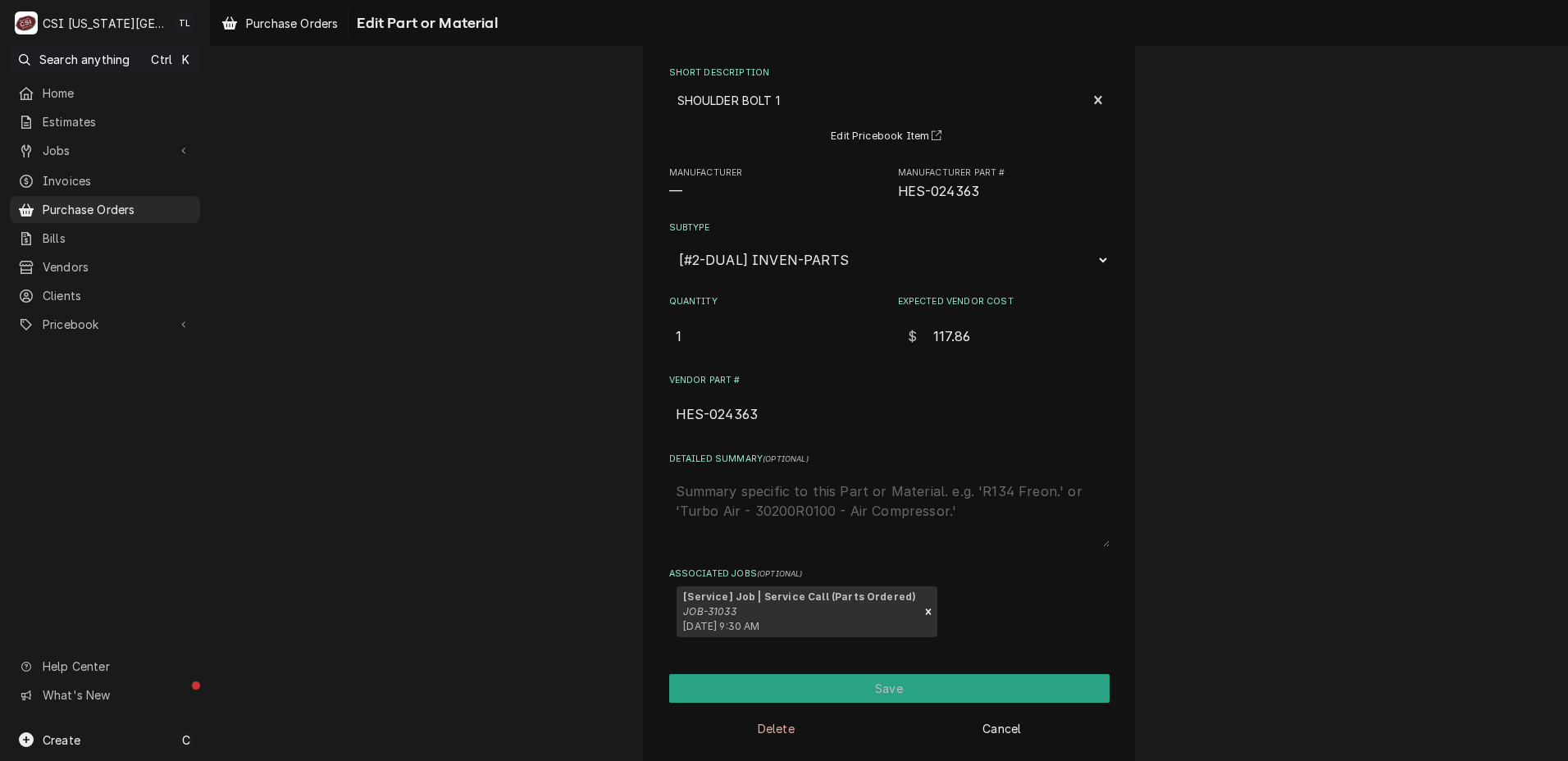 click on "Detailed Summary  ( optional )" at bounding box center [889, 511] 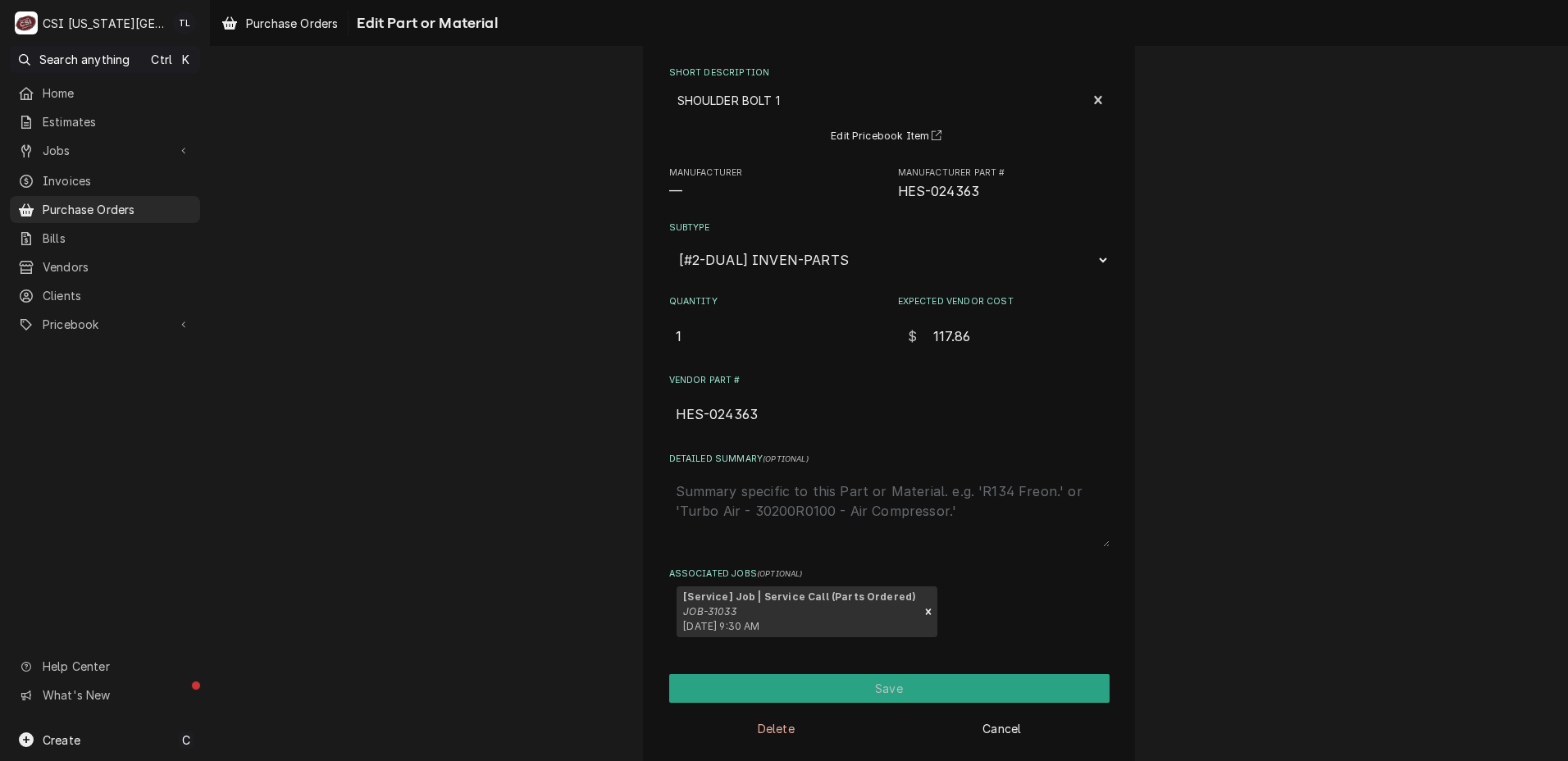 type on "x" 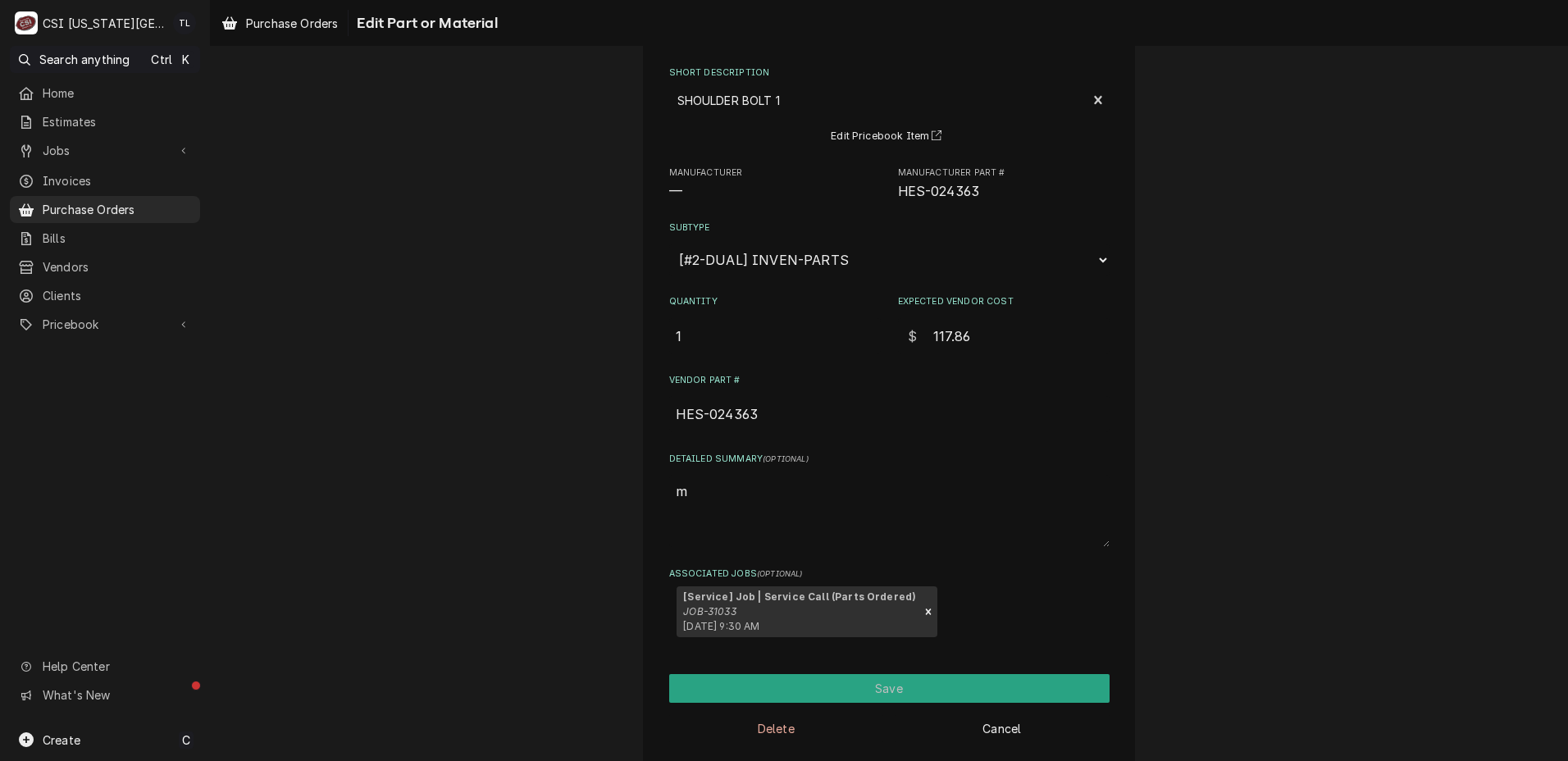 type on "me" 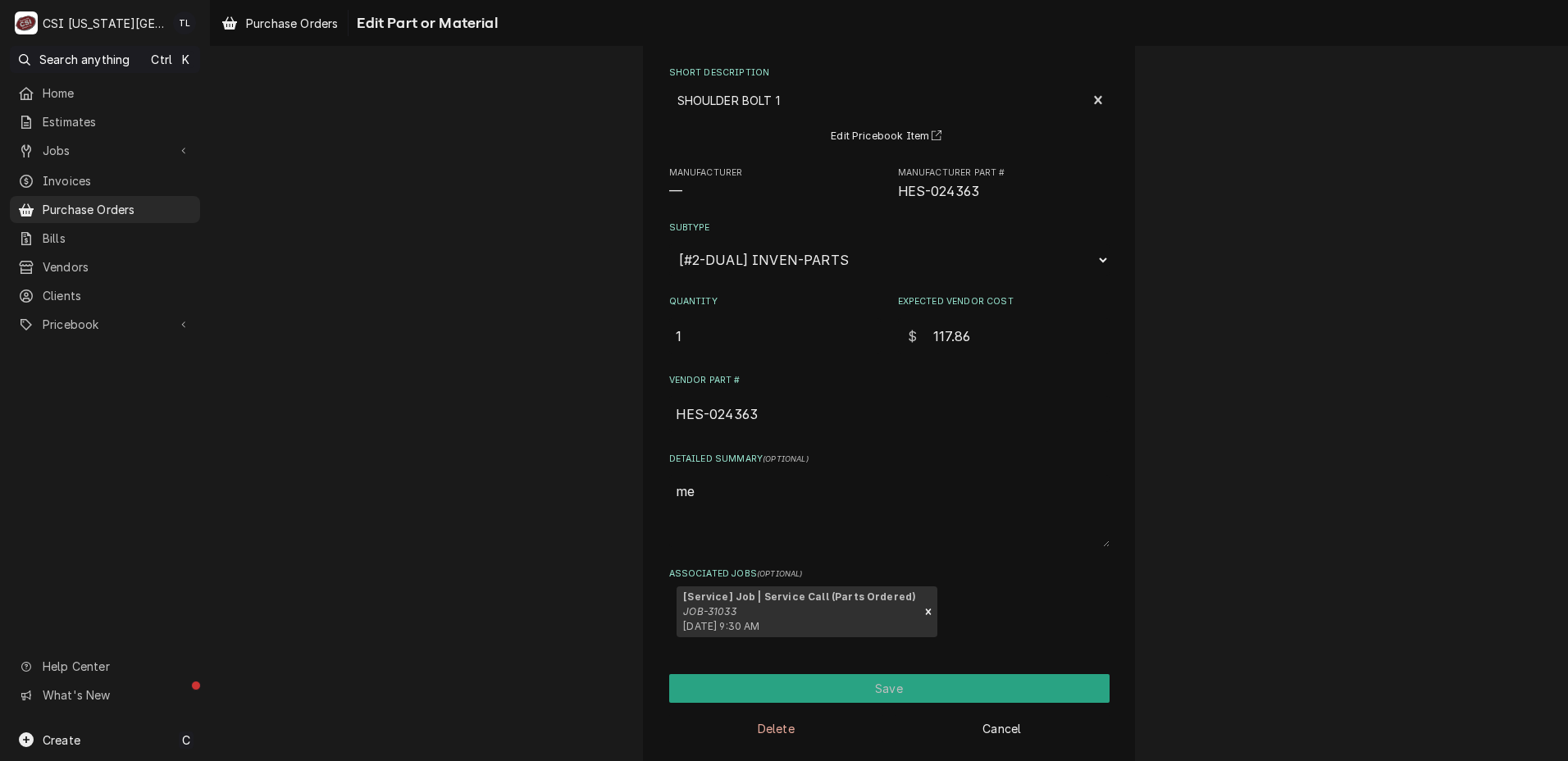 type on "x" 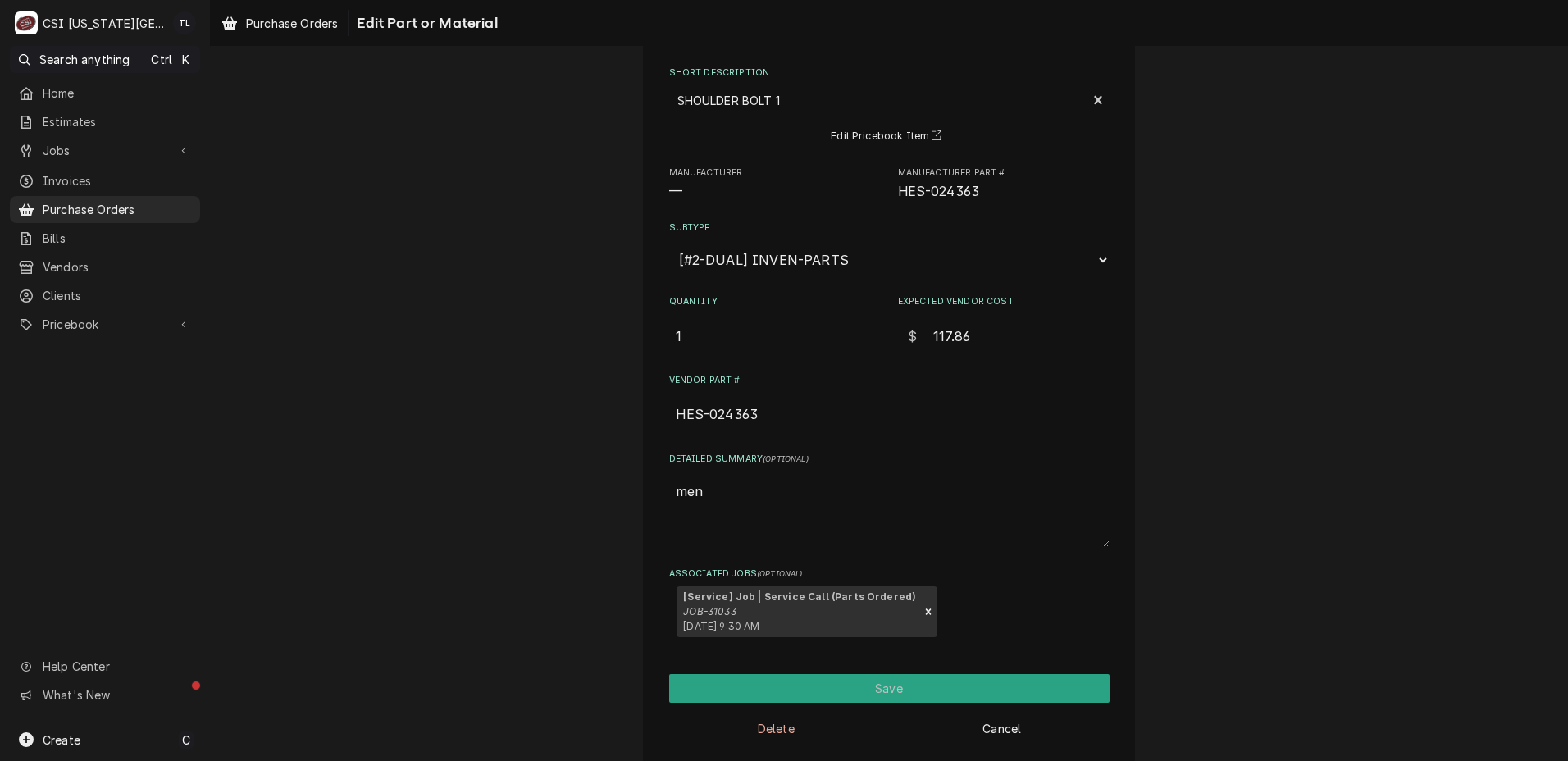 type on "x" 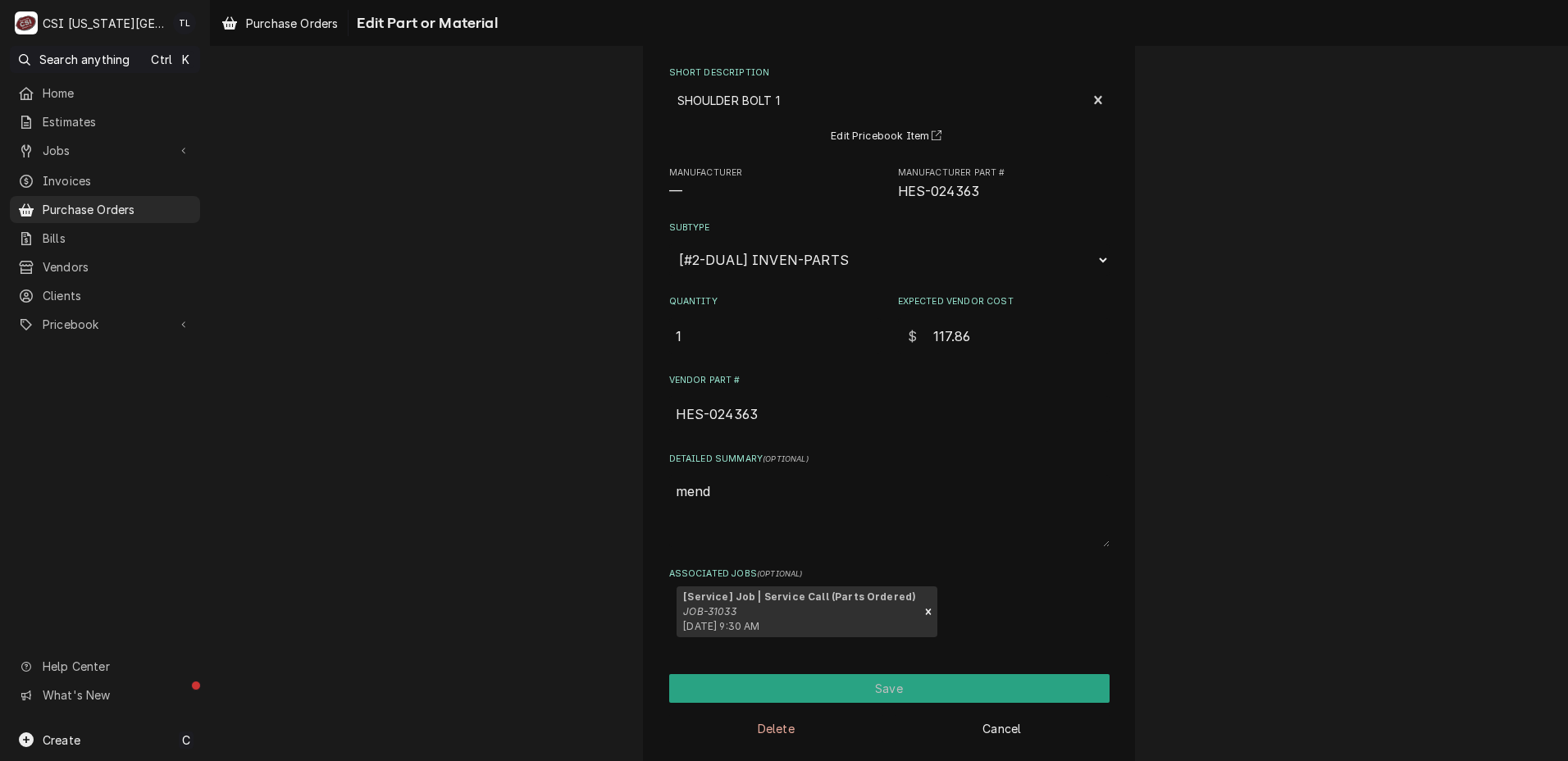 type on "x" 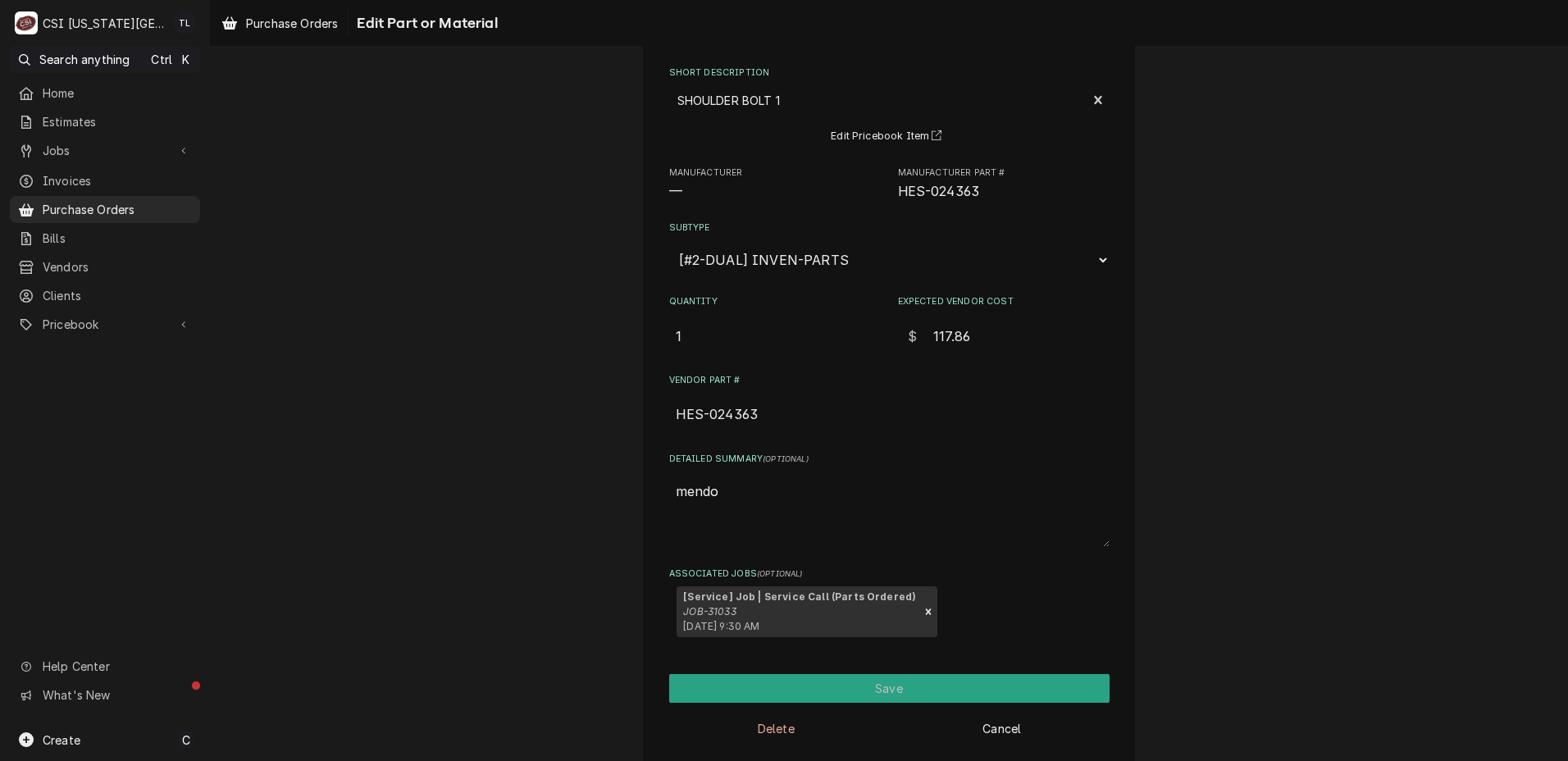 type on "x" 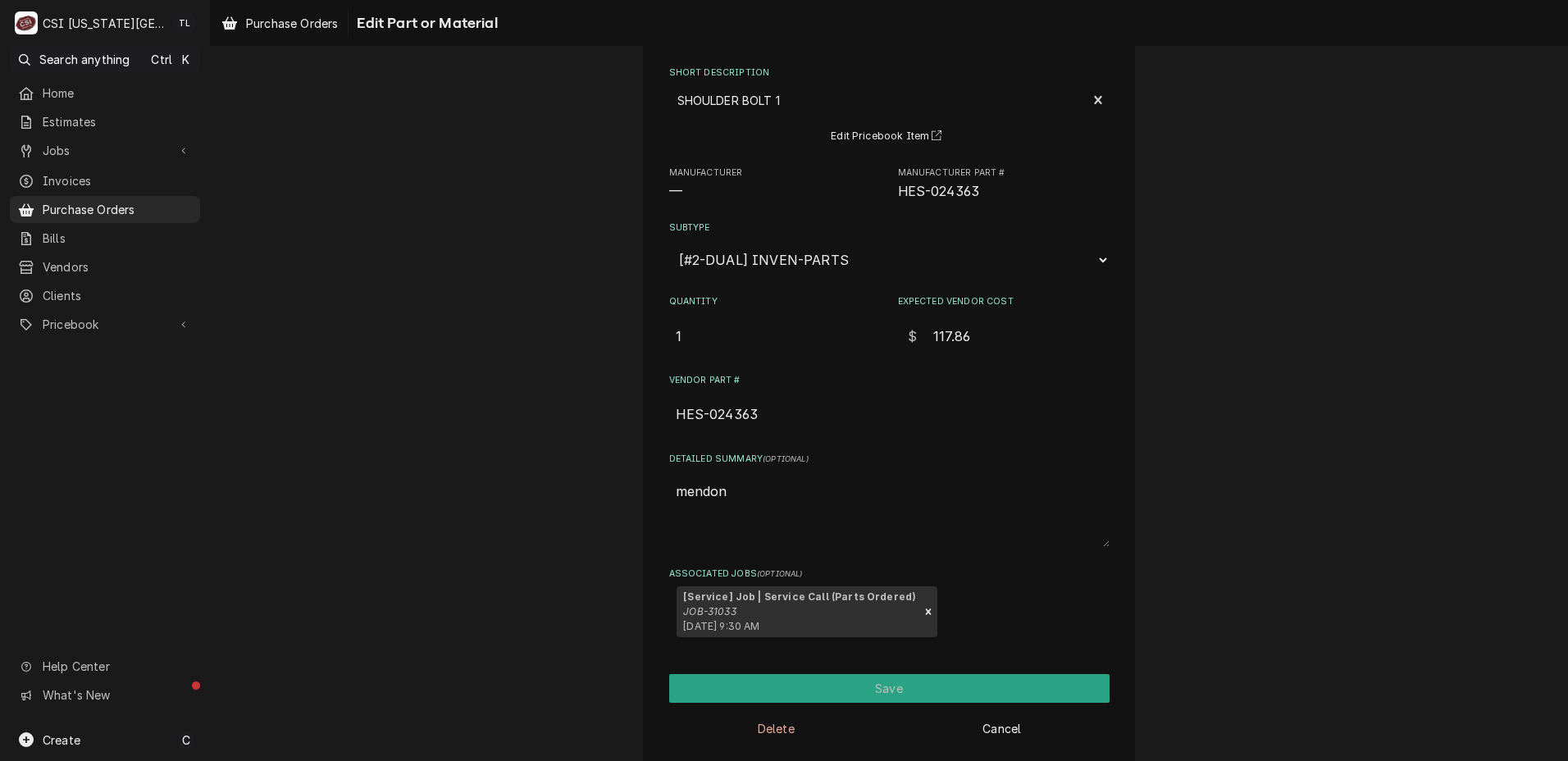 type on "mendon" 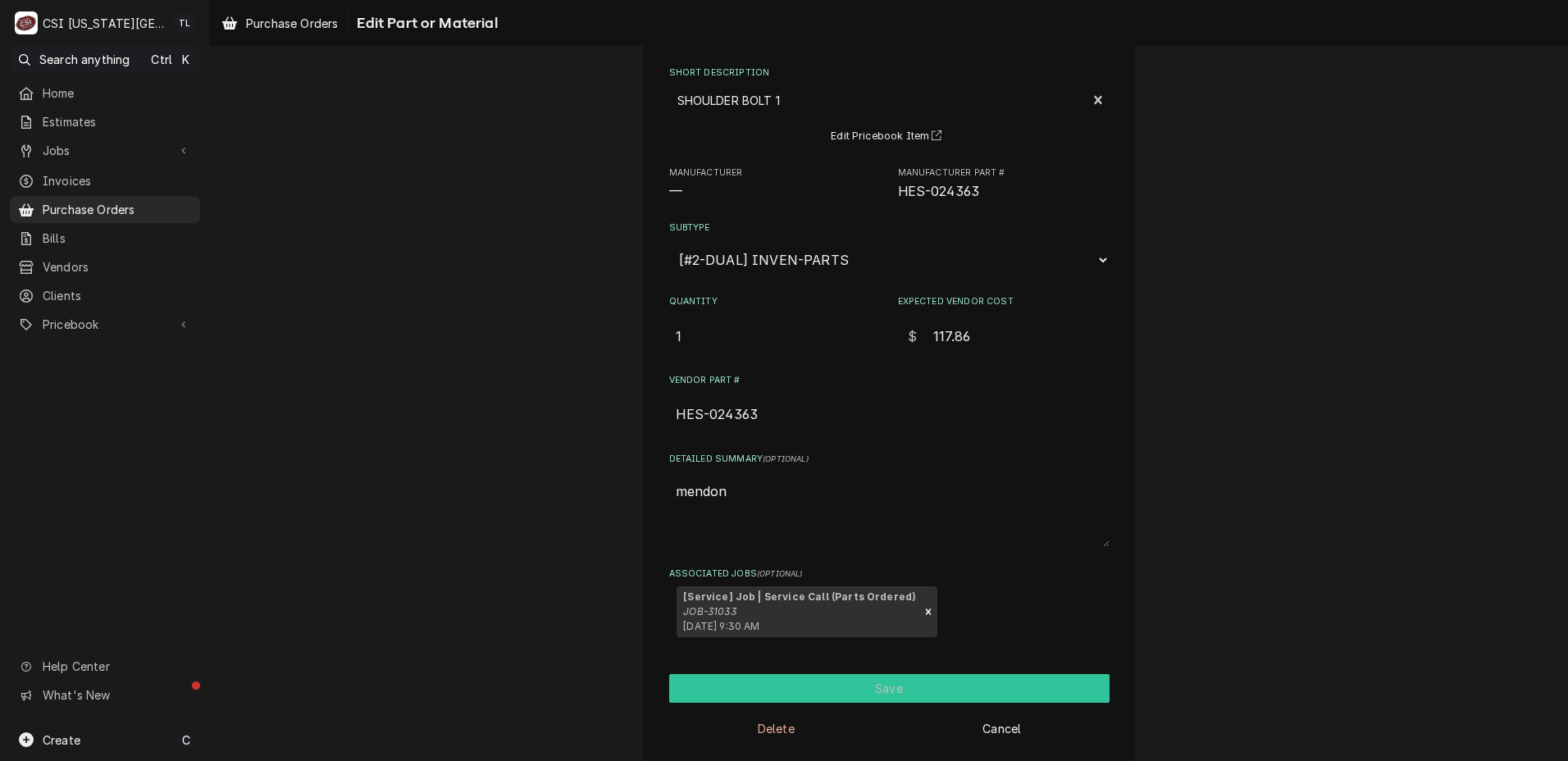click on "Save" at bounding box center (889, 688) 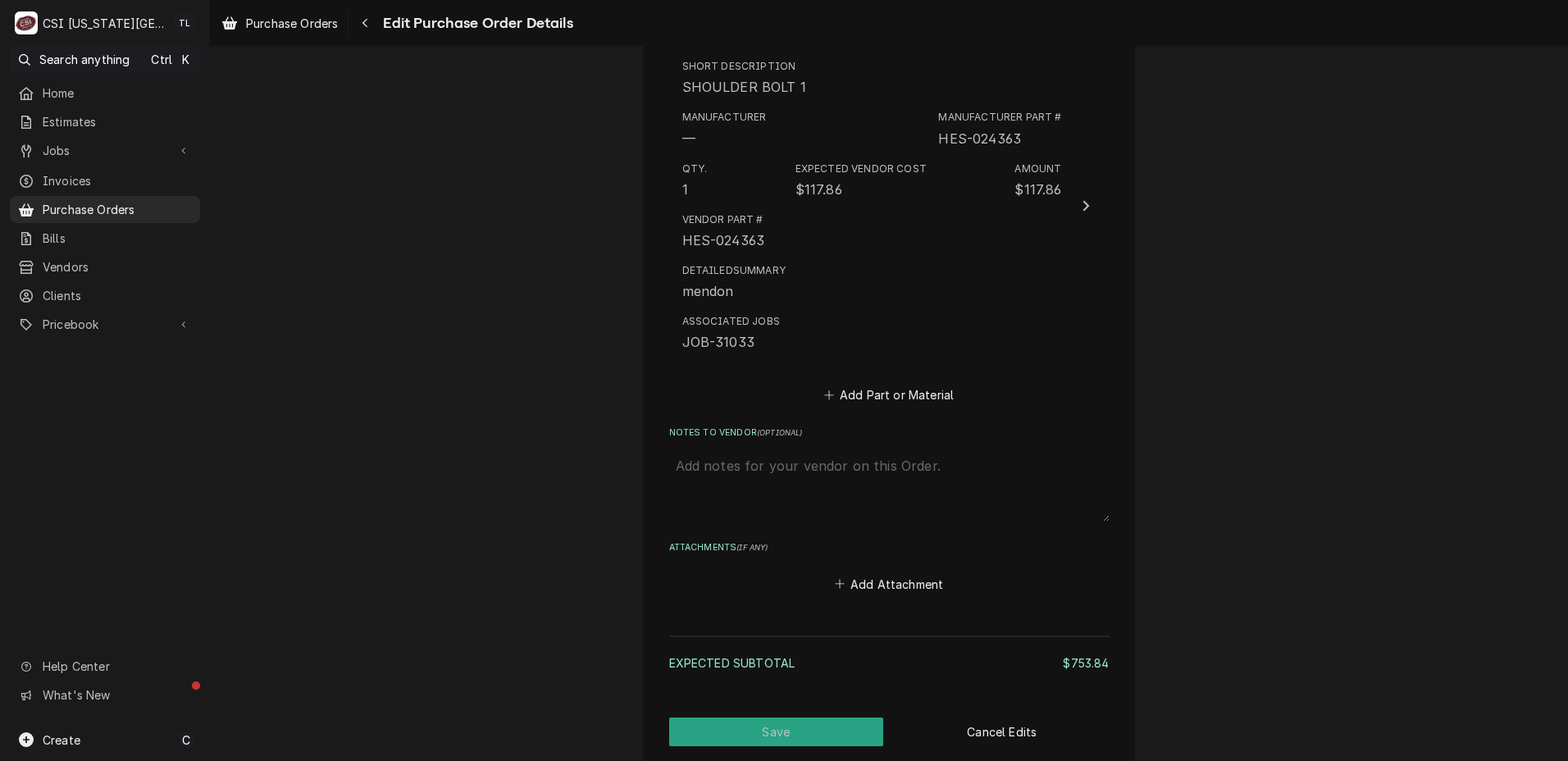 scroll, scrollTop: 2580, scrollLeft: 0, axis: vertical 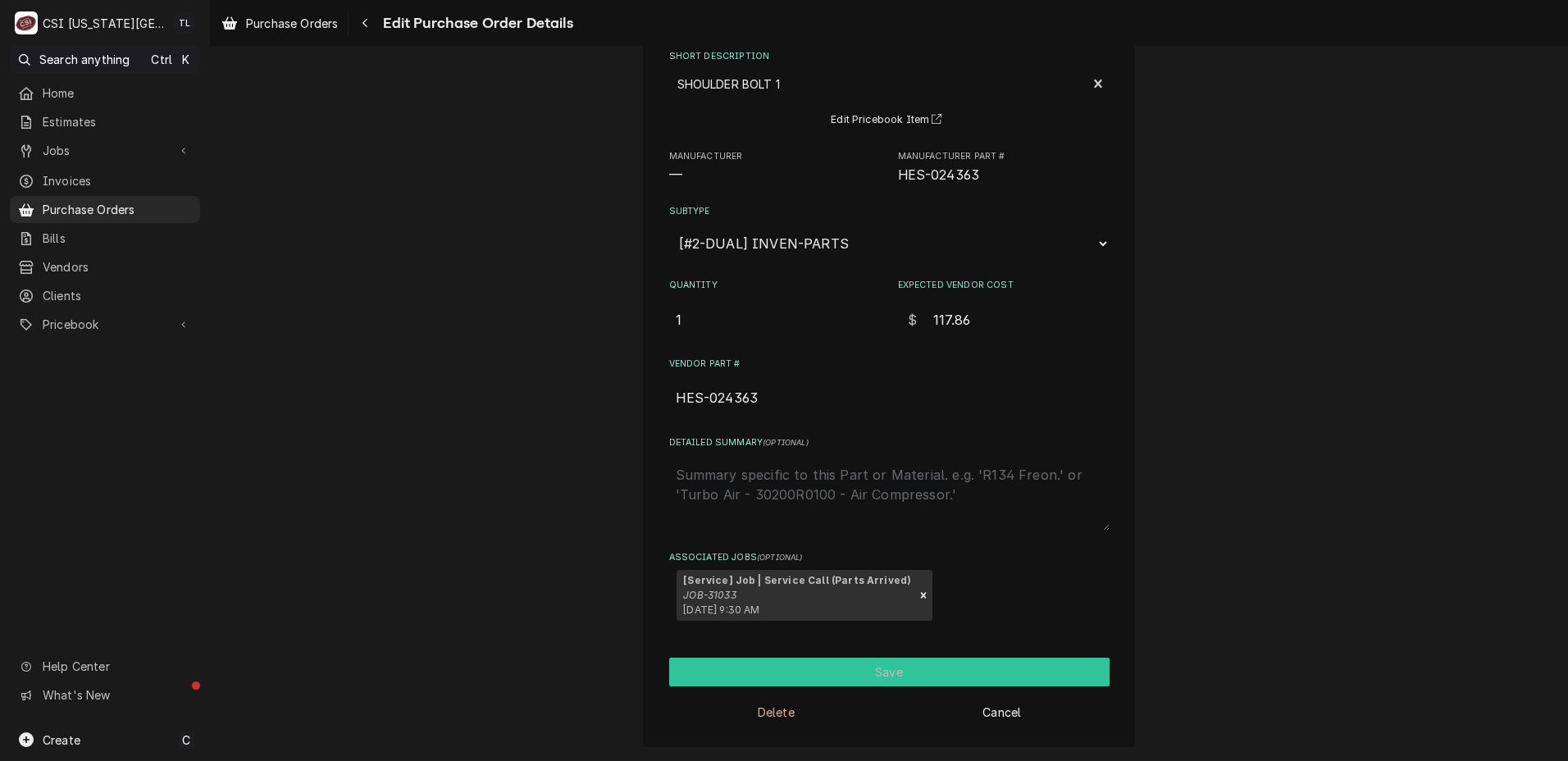 click on "Save" at bounding box center (889, 672) 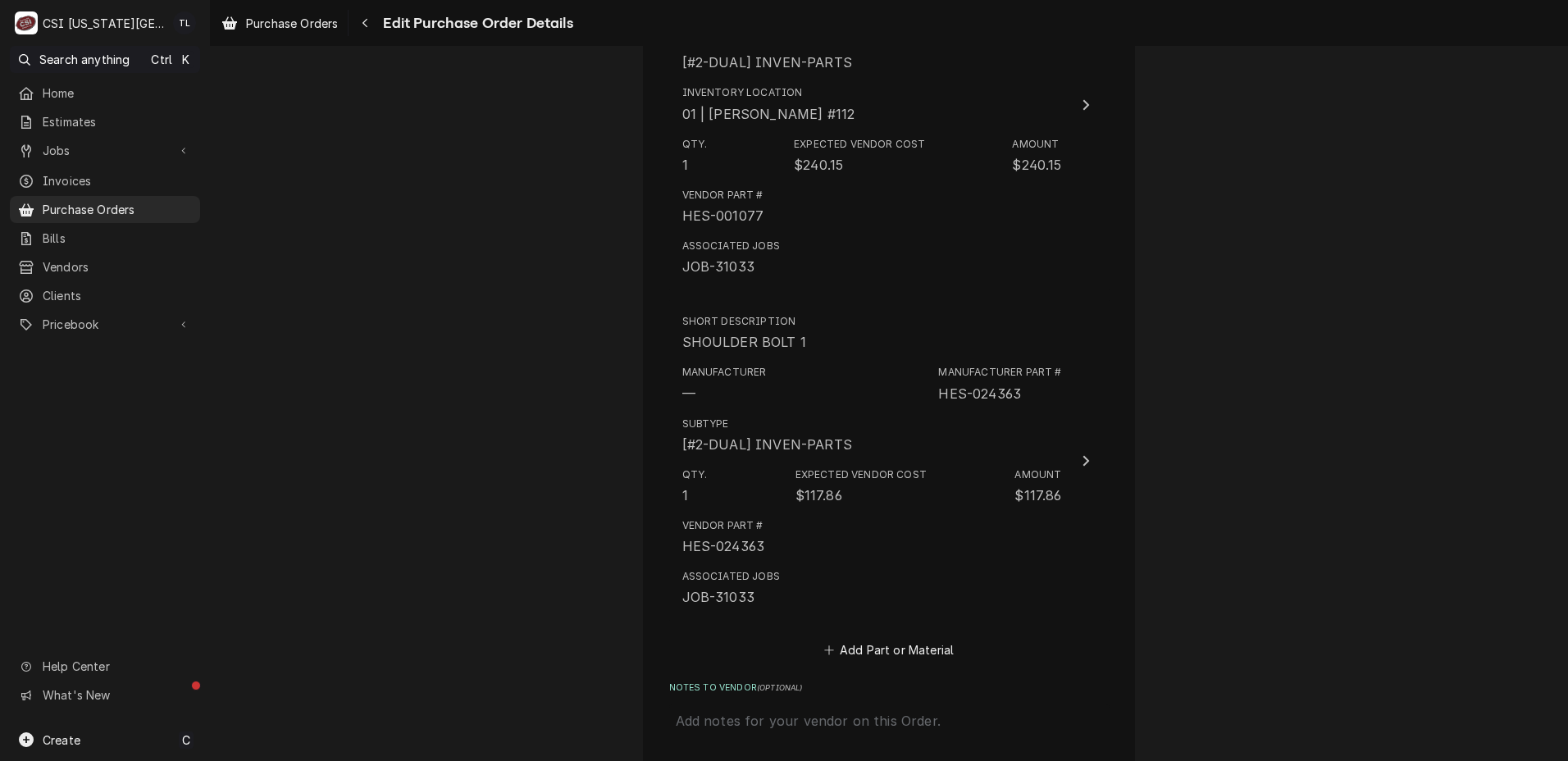 scroll, scrollTop: 2580, scrollLeft: 0, axis: vertical 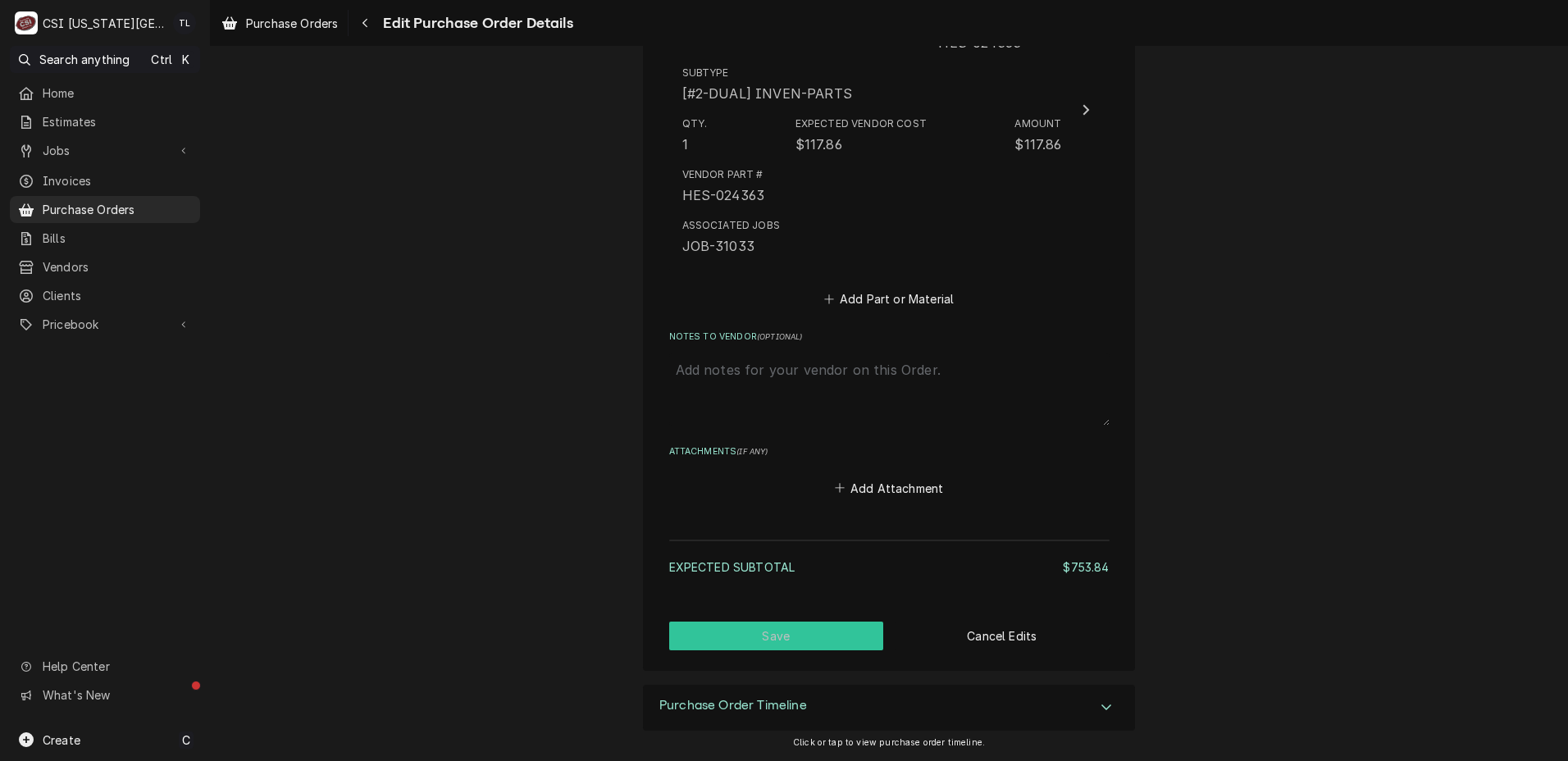 click on "Save" at bounding box center [777, 636] 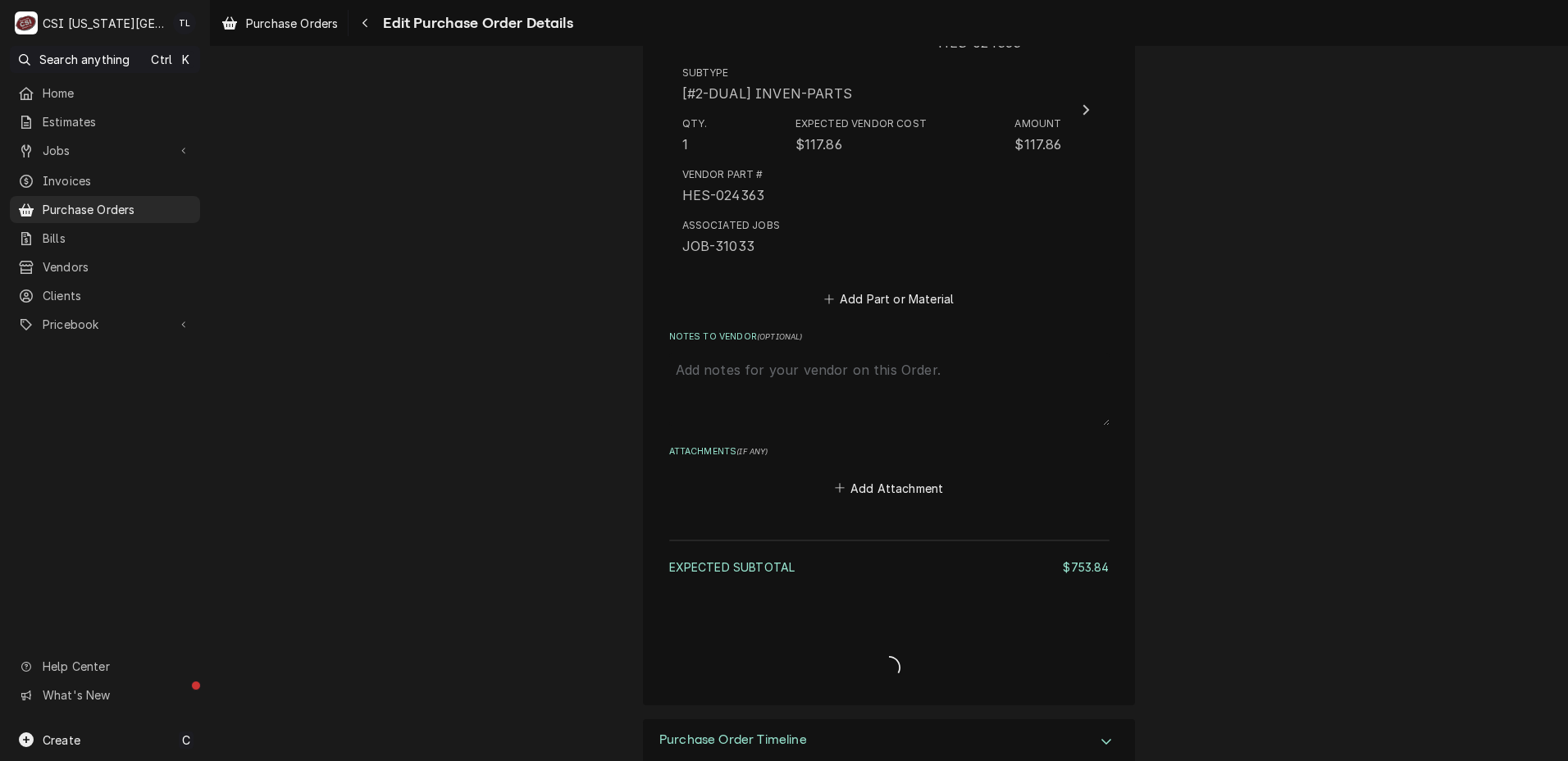 type on "x" 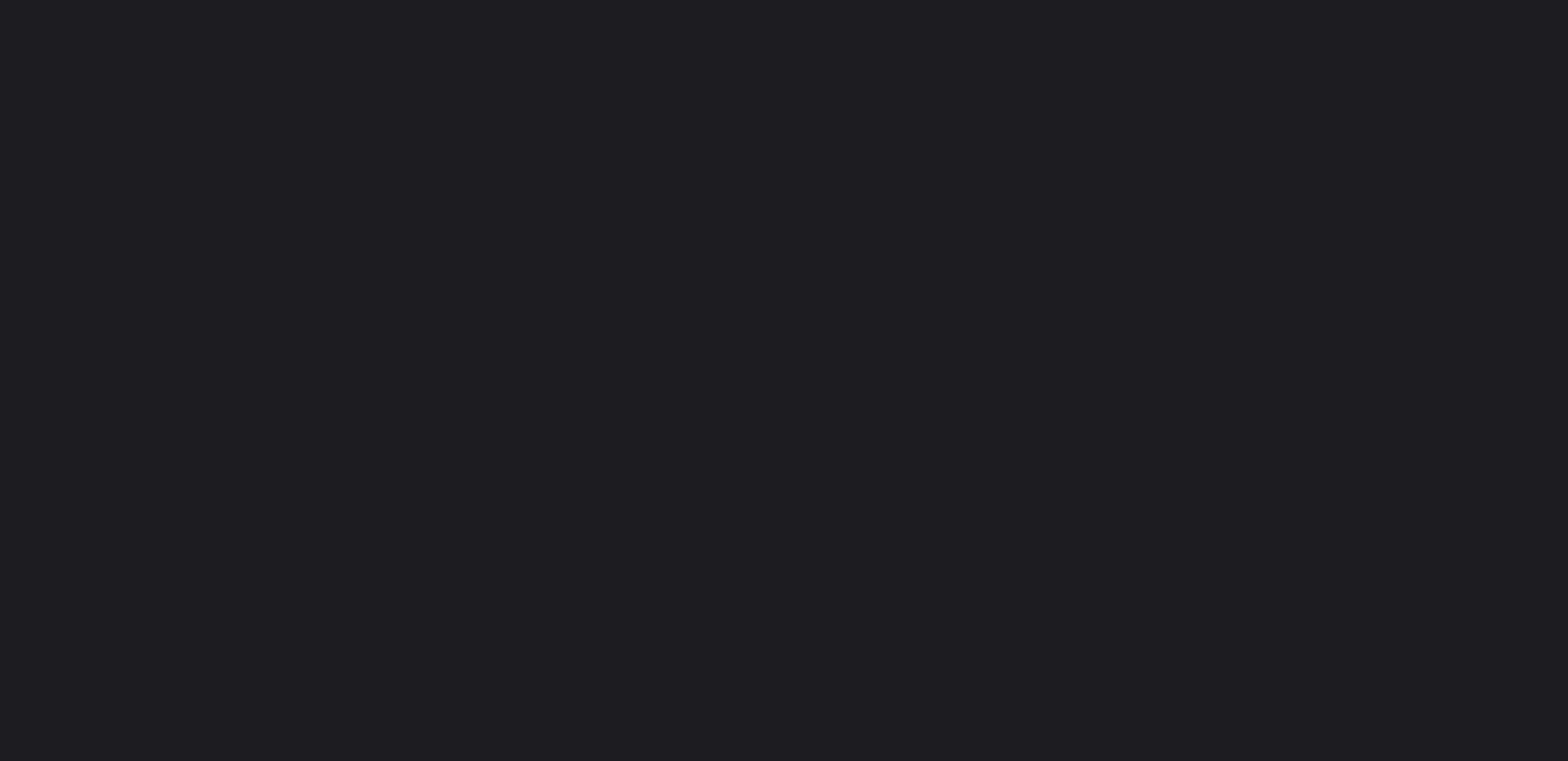 scroll, scrollTop: 0, scrollLeft: 0, axis: both 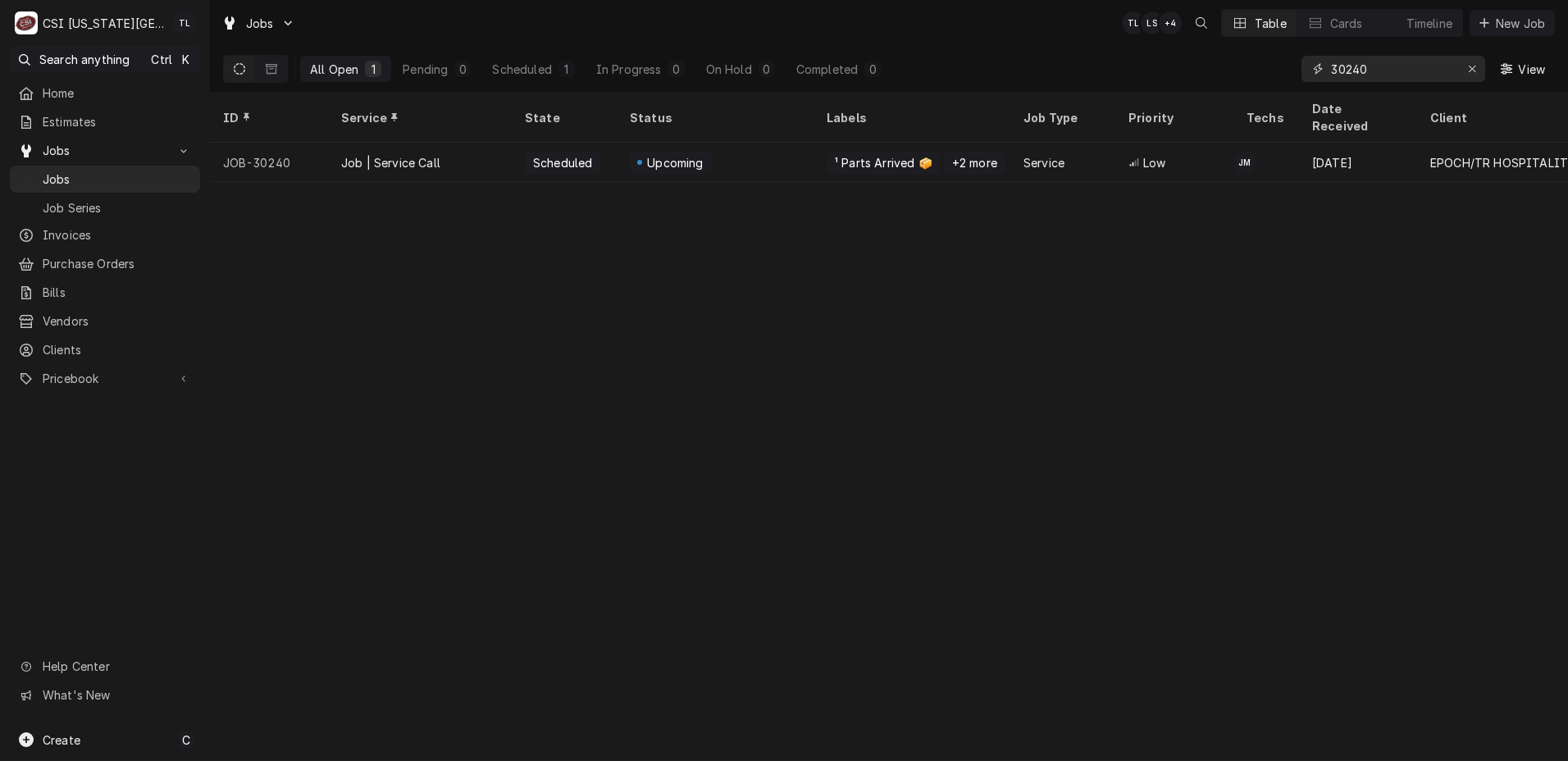drag, startPoint x: 1389, startPoint y: 70, endPoint x: 1260, endPoint y: 77, distance: 129.18978 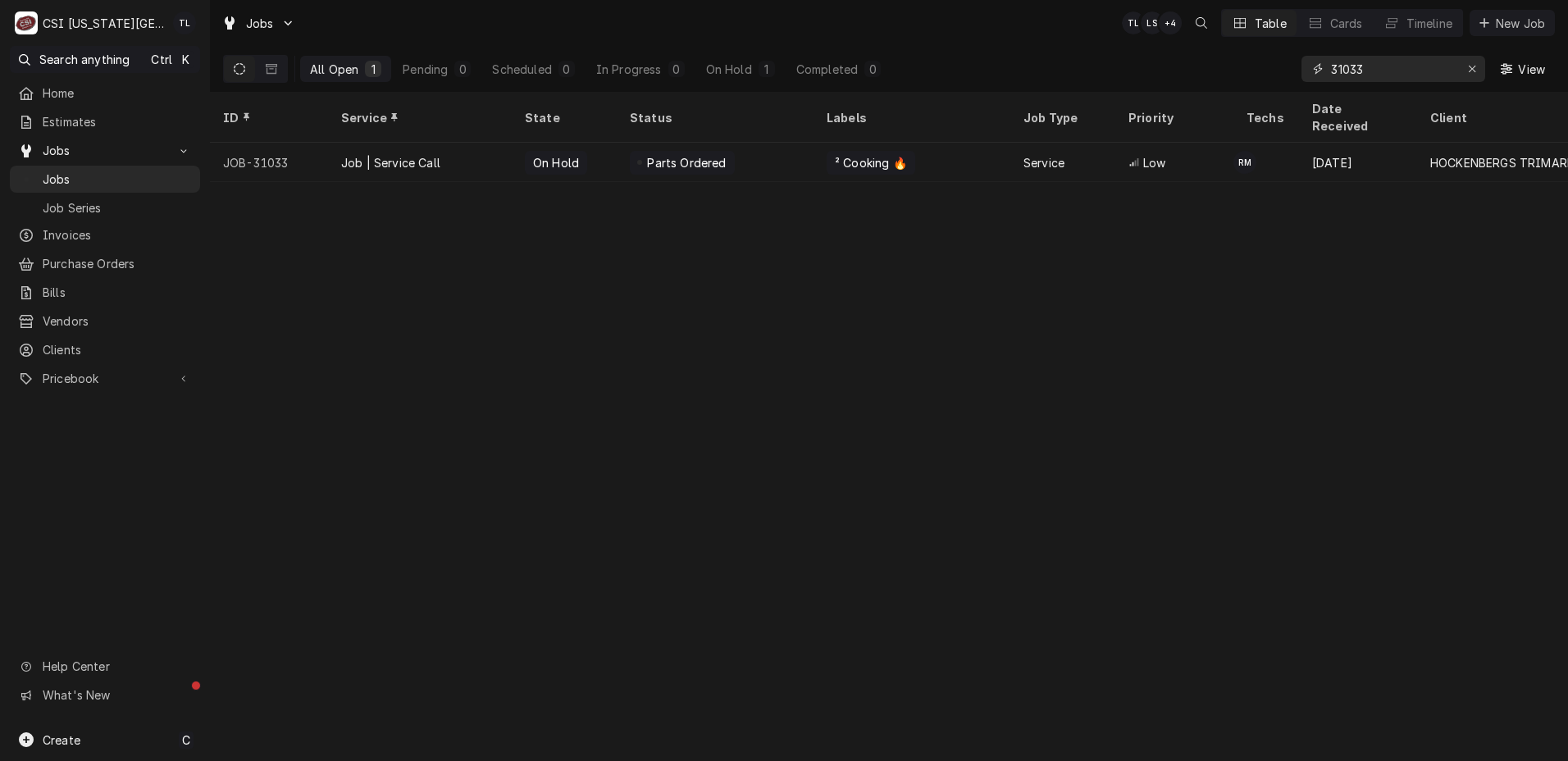 type on "31033" 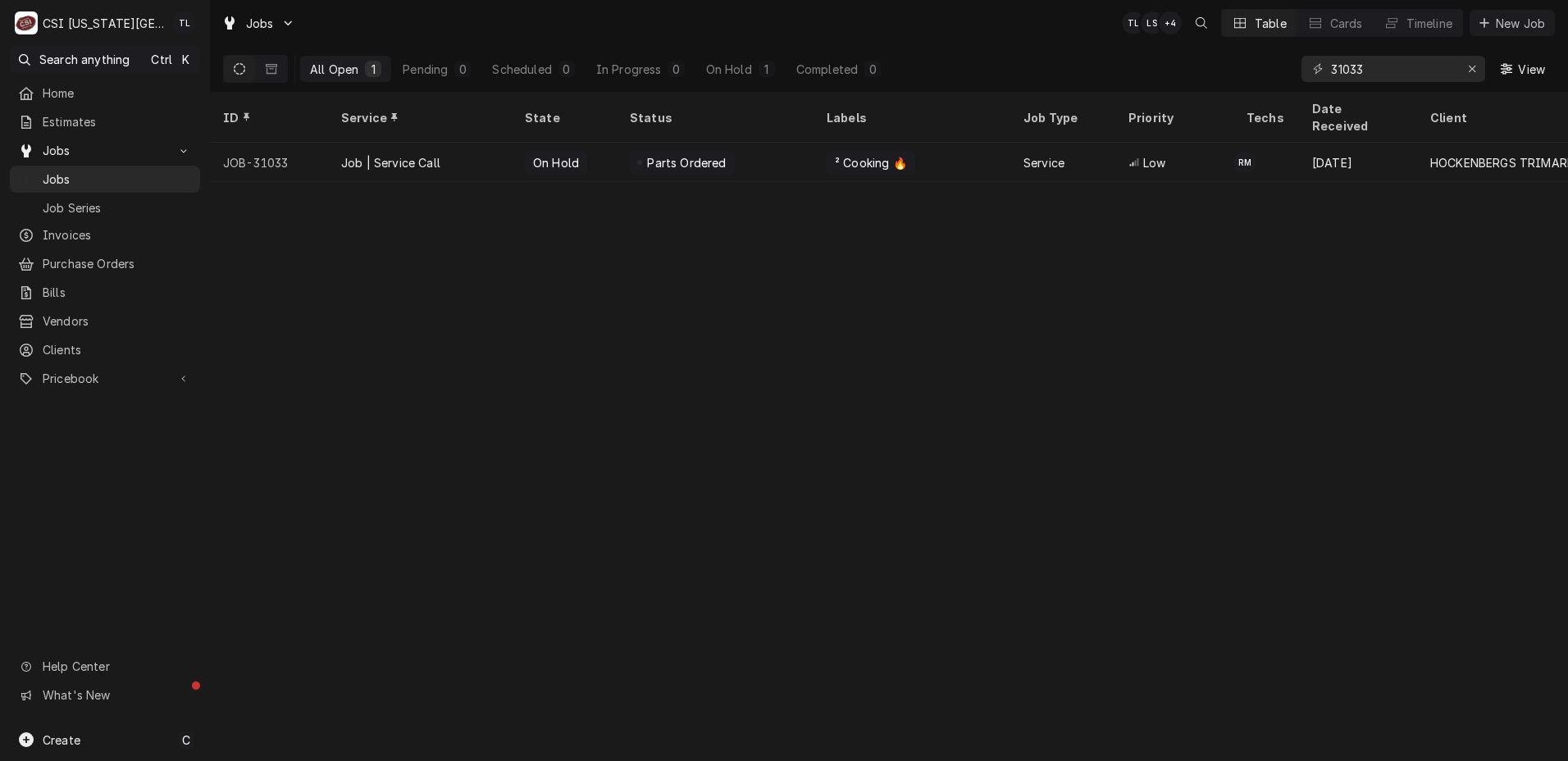 click on "Job | Service Call" at bounding box center (390, 162) 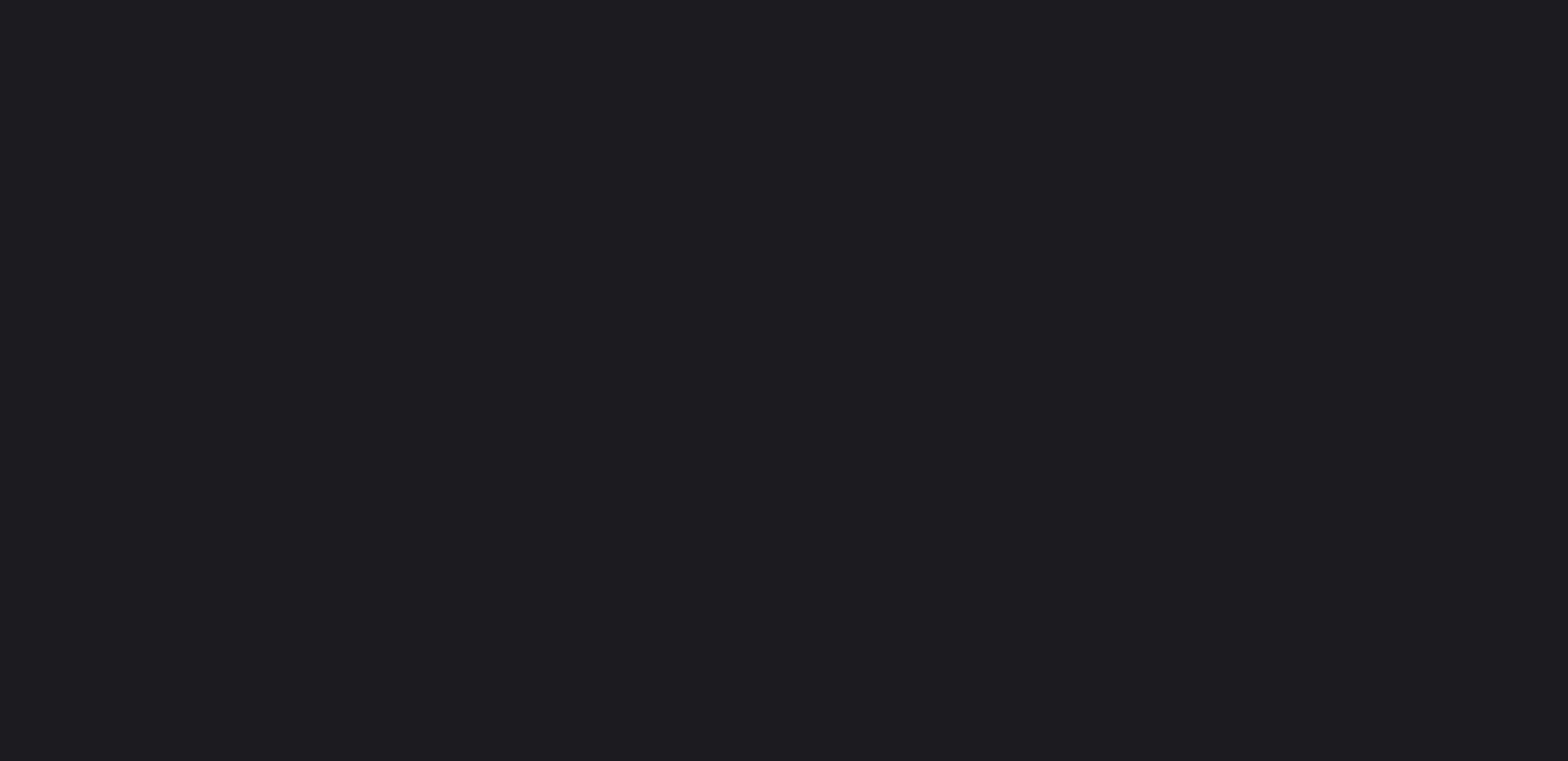 scroll, scrollTop: 0, scrollLeft: 0, axis: both 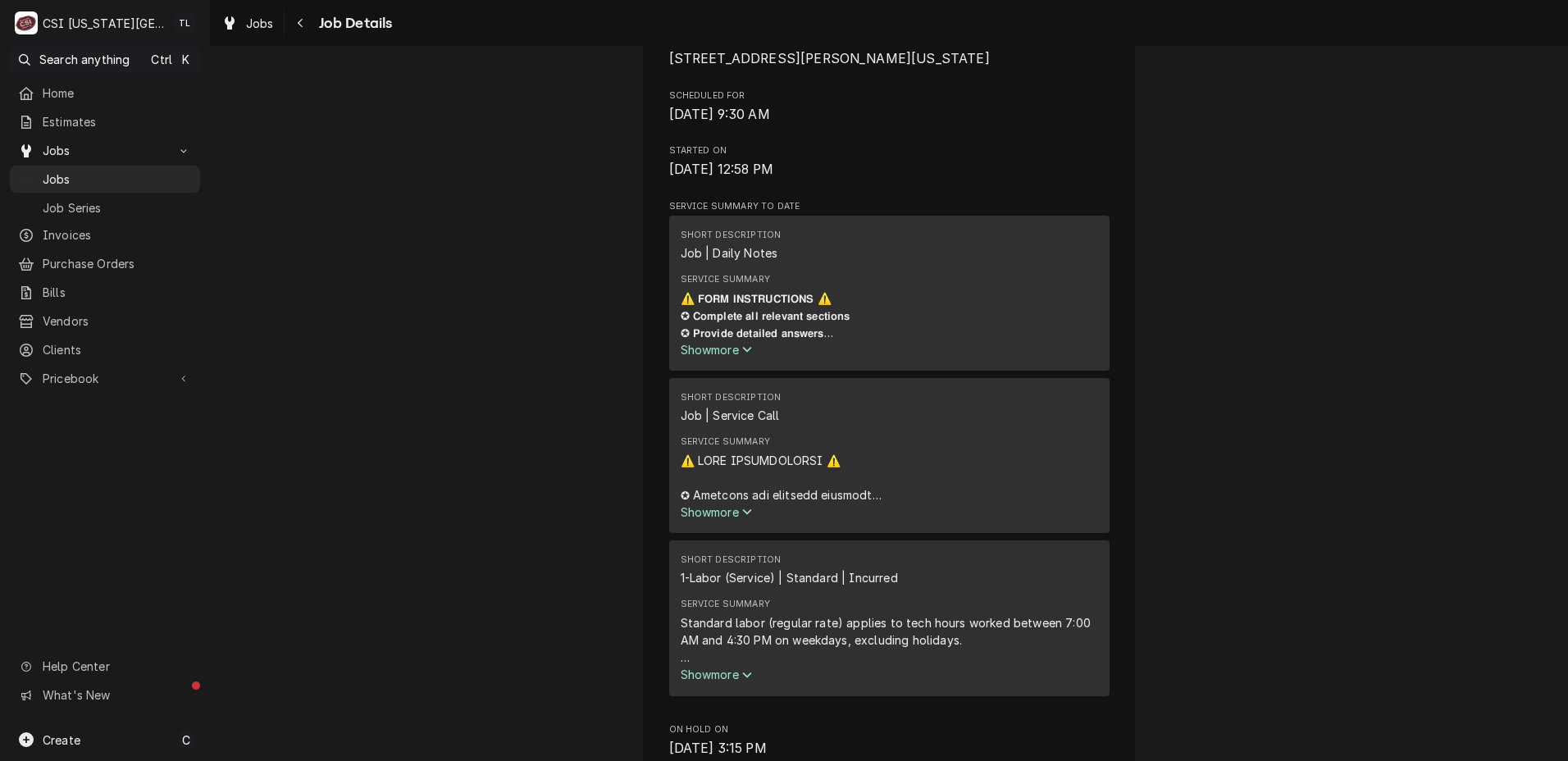 click on "Show  more" at bounding box center [717, 349] 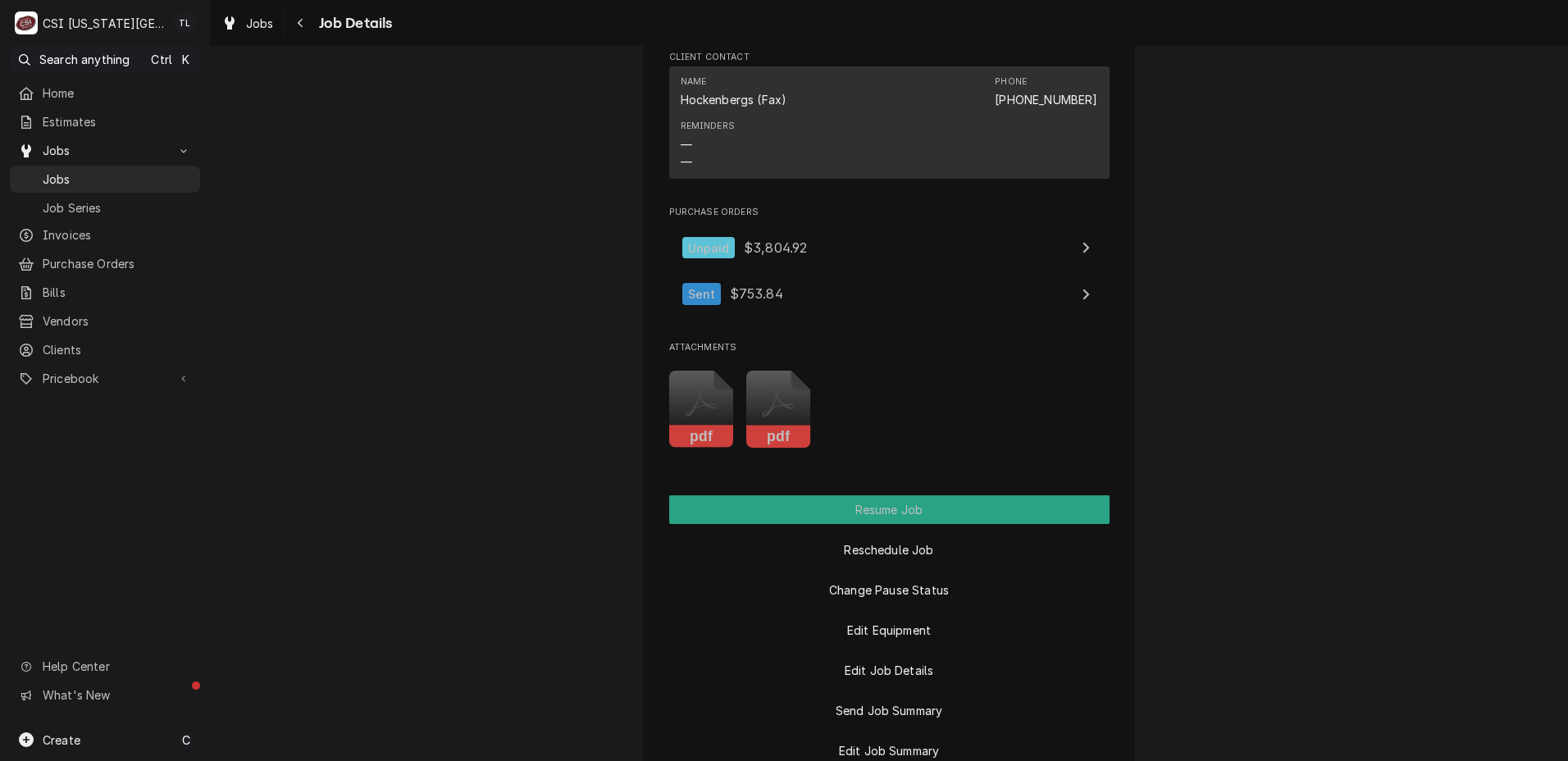 scroll, scrollTop: 2472, scrollLeft: 0, axis: vertical 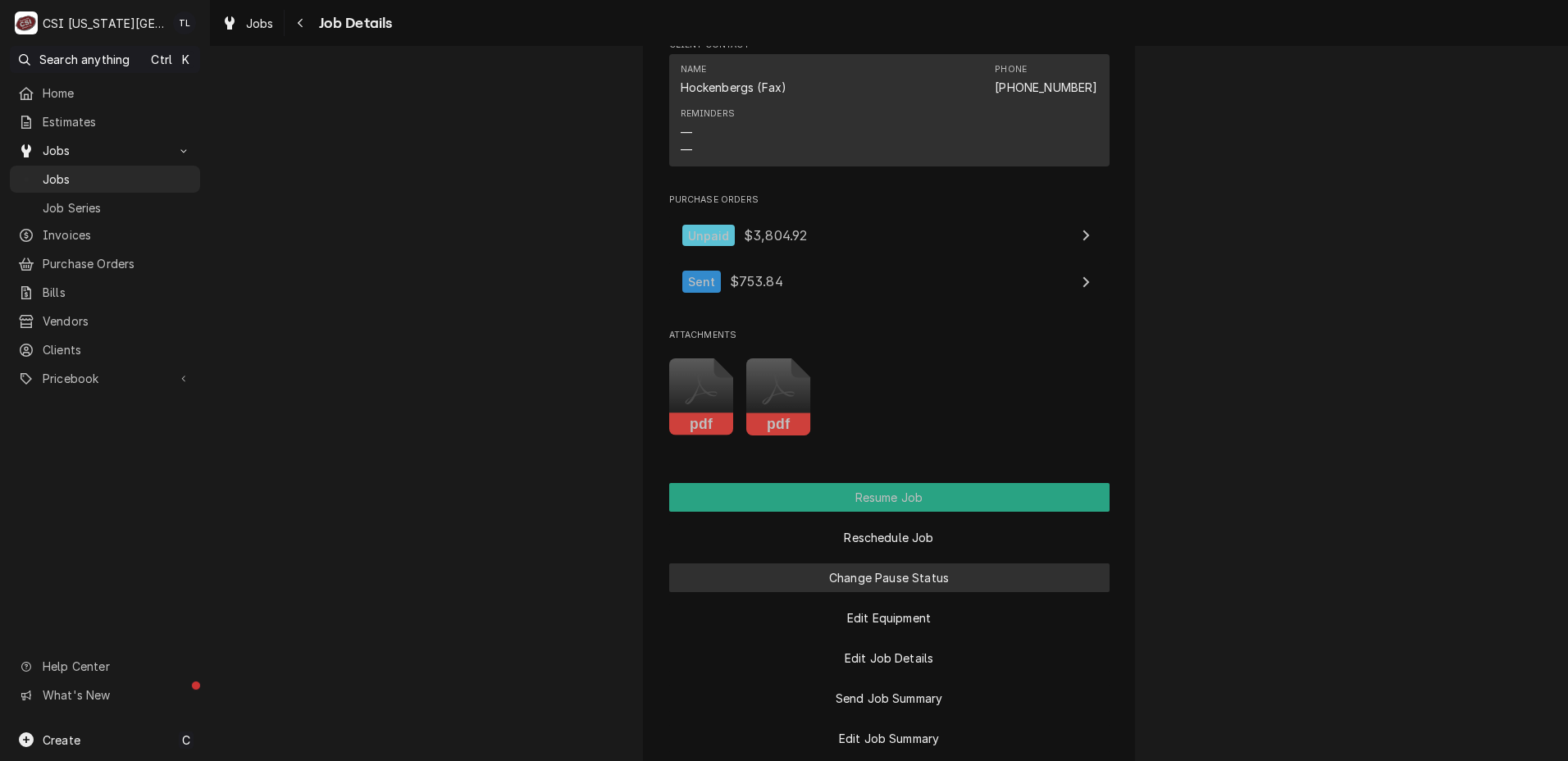 click on "Change Pause Status" at bounding box center (889, 577) 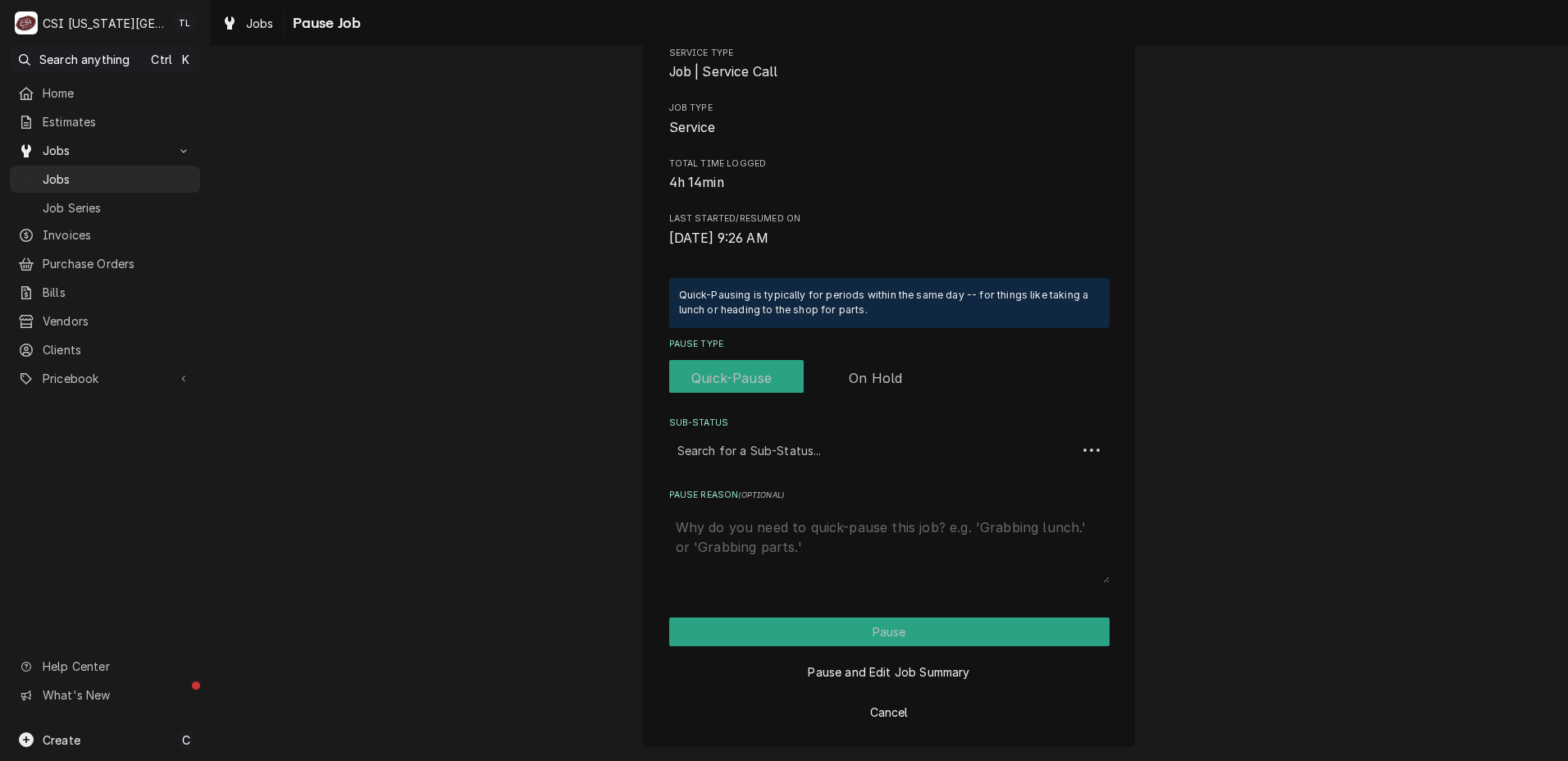 scroll, scrollTop: 0, scrollLeft: 0, axis: both 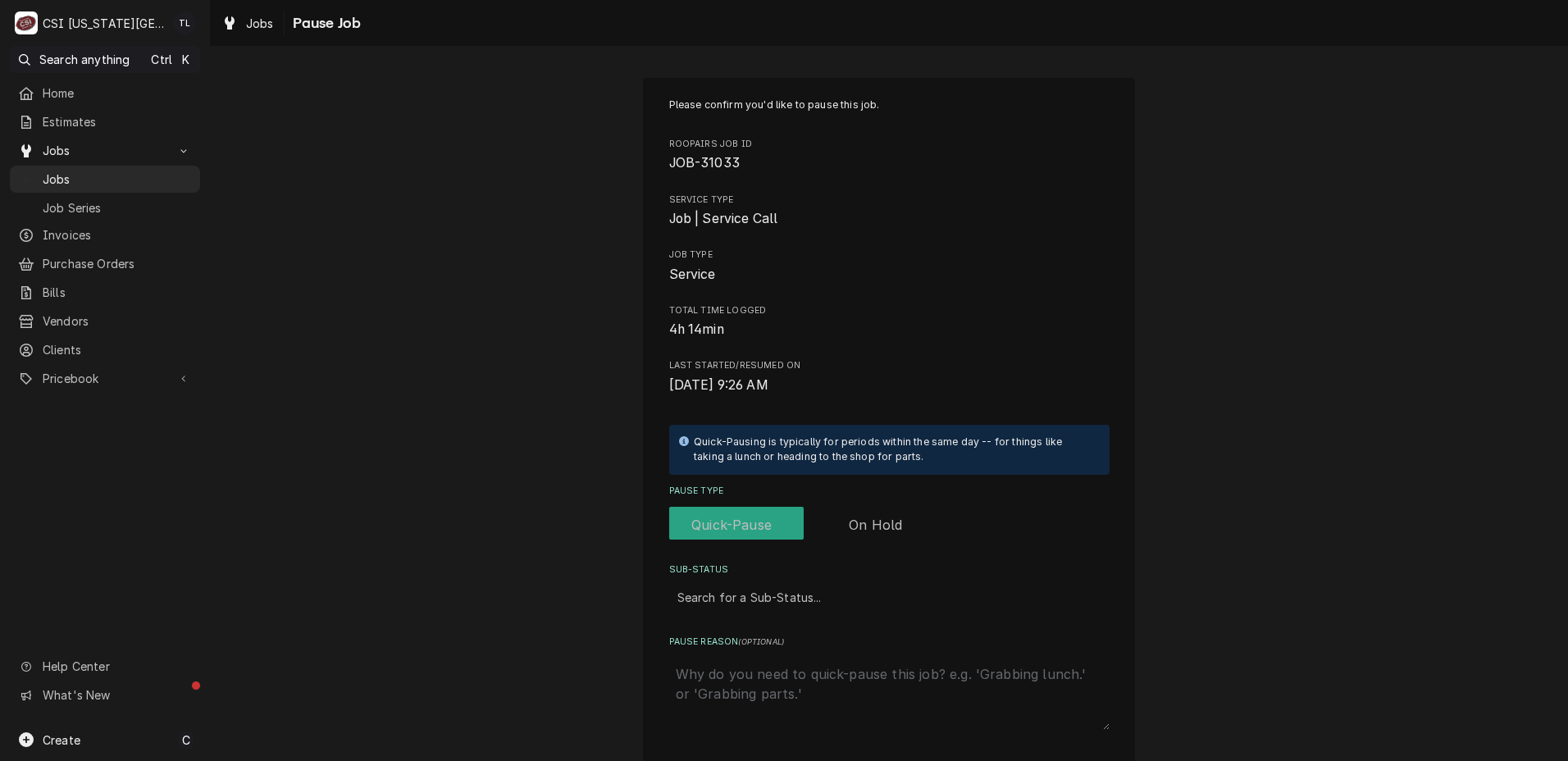 click at bounding box center [804, 525] 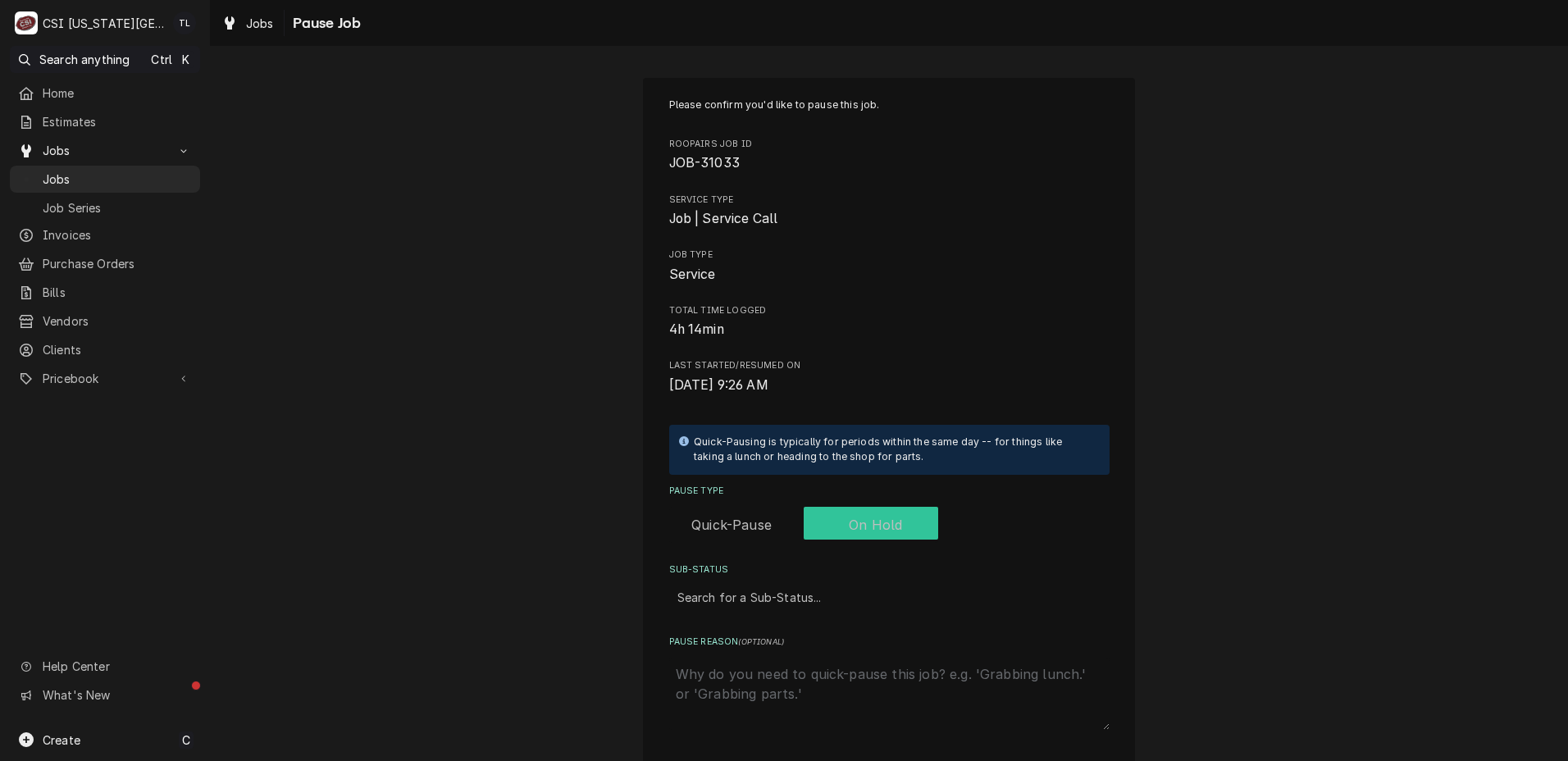 checkbox on "true" 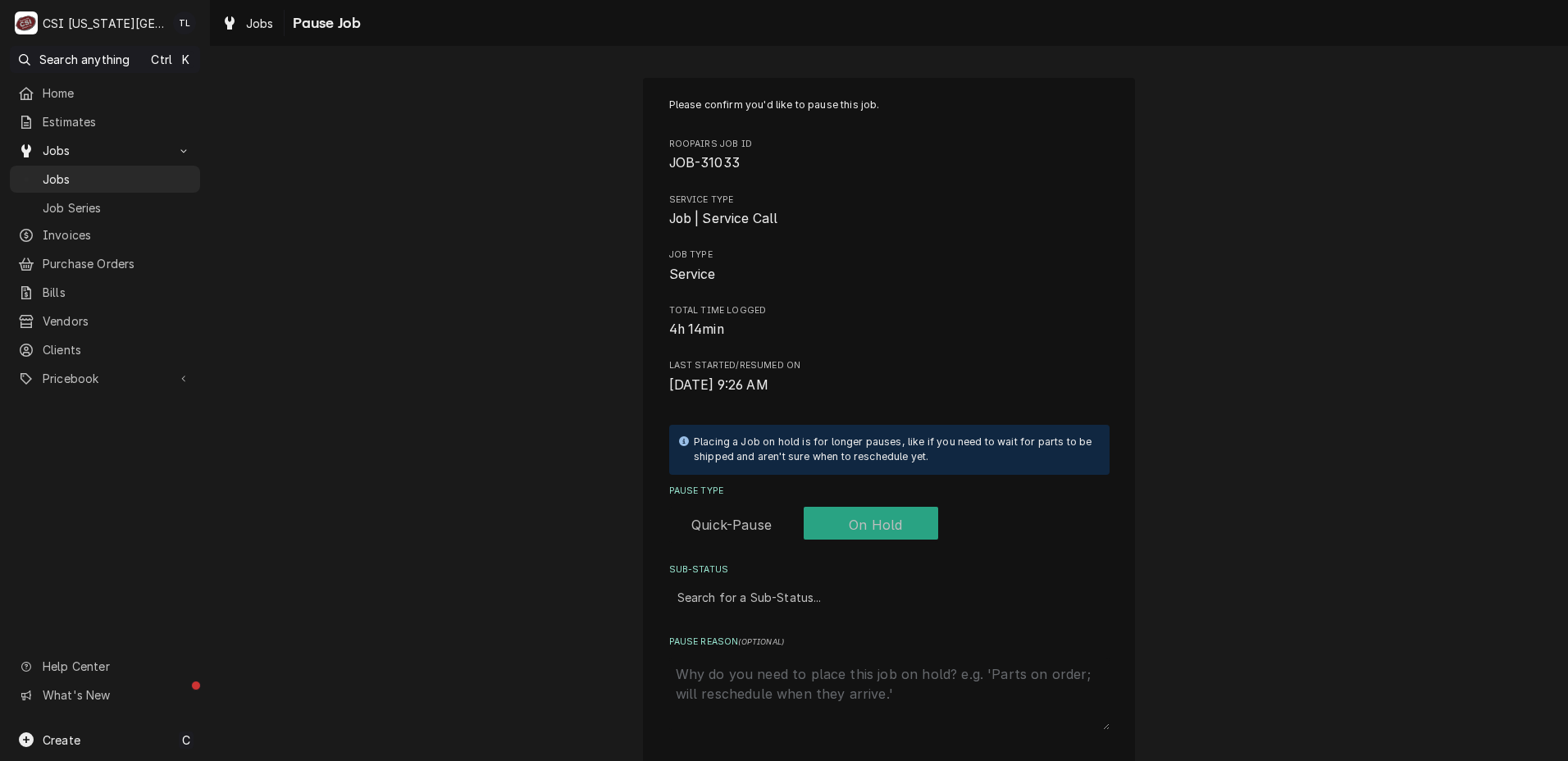 click at bounding box center (889, 597) 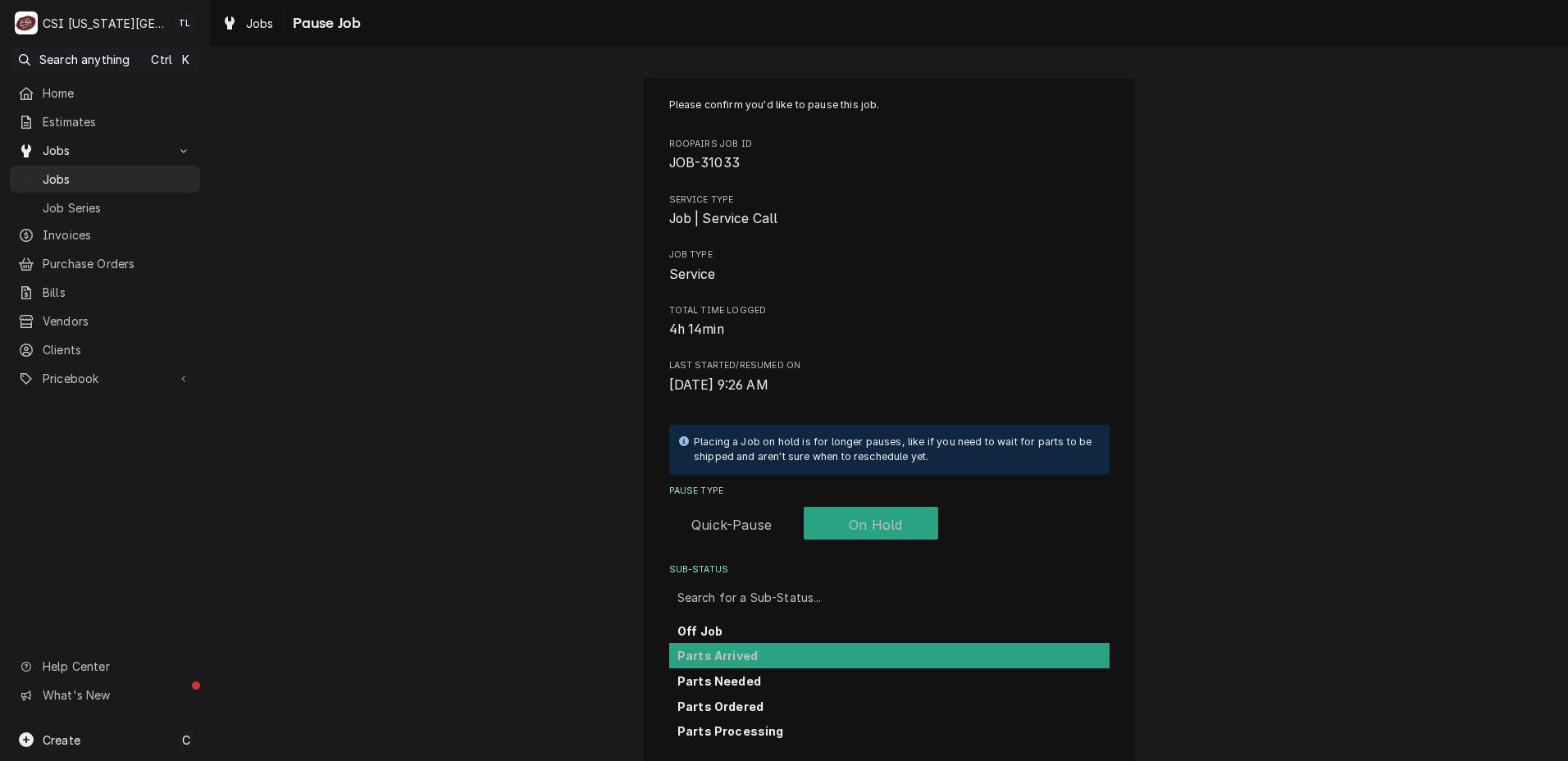 click on "Parts Arrived" at bounding box center (718, 655) 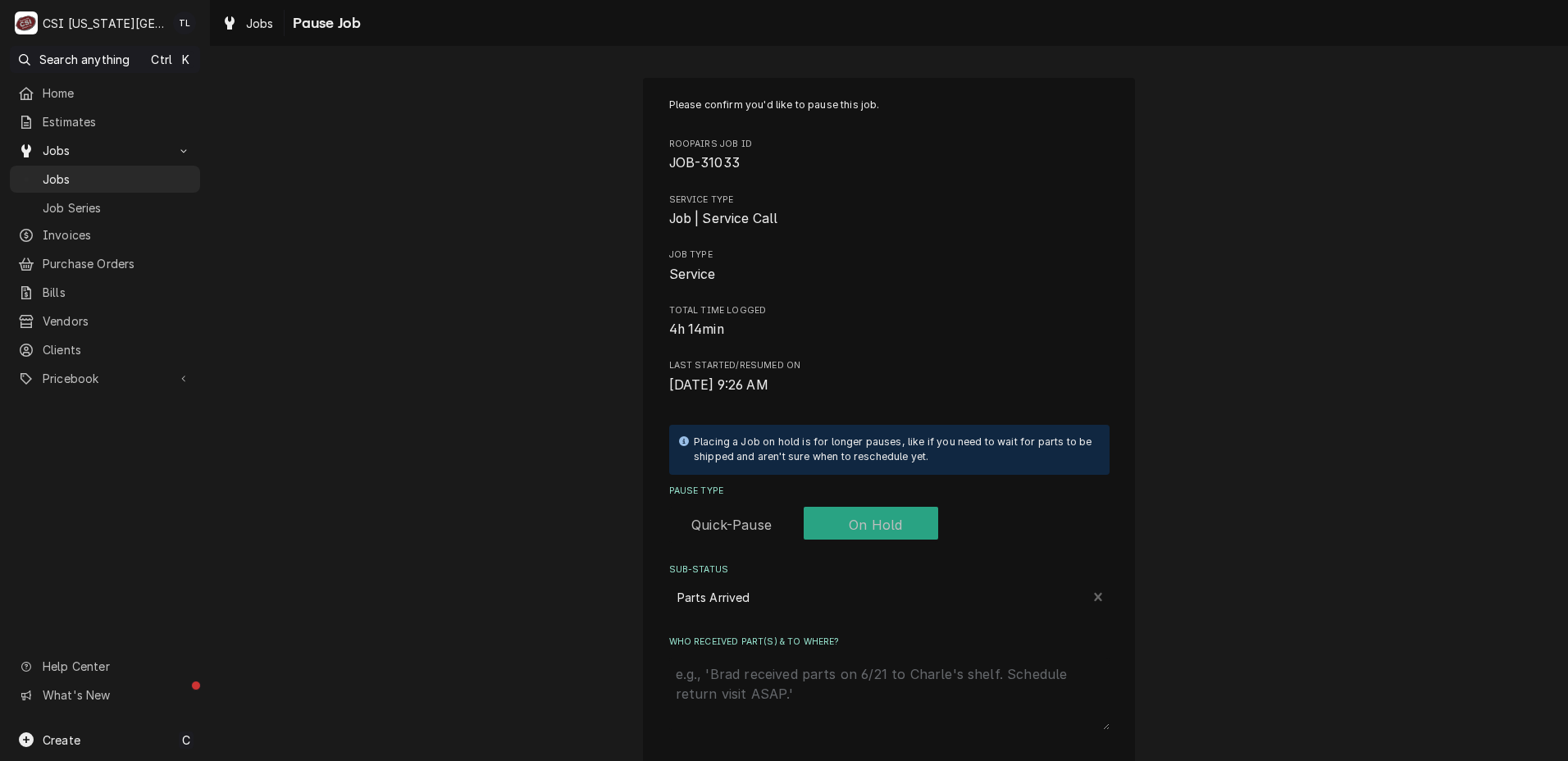 click on "Who received part(s) & to where?" at bounding box center (889, 694) 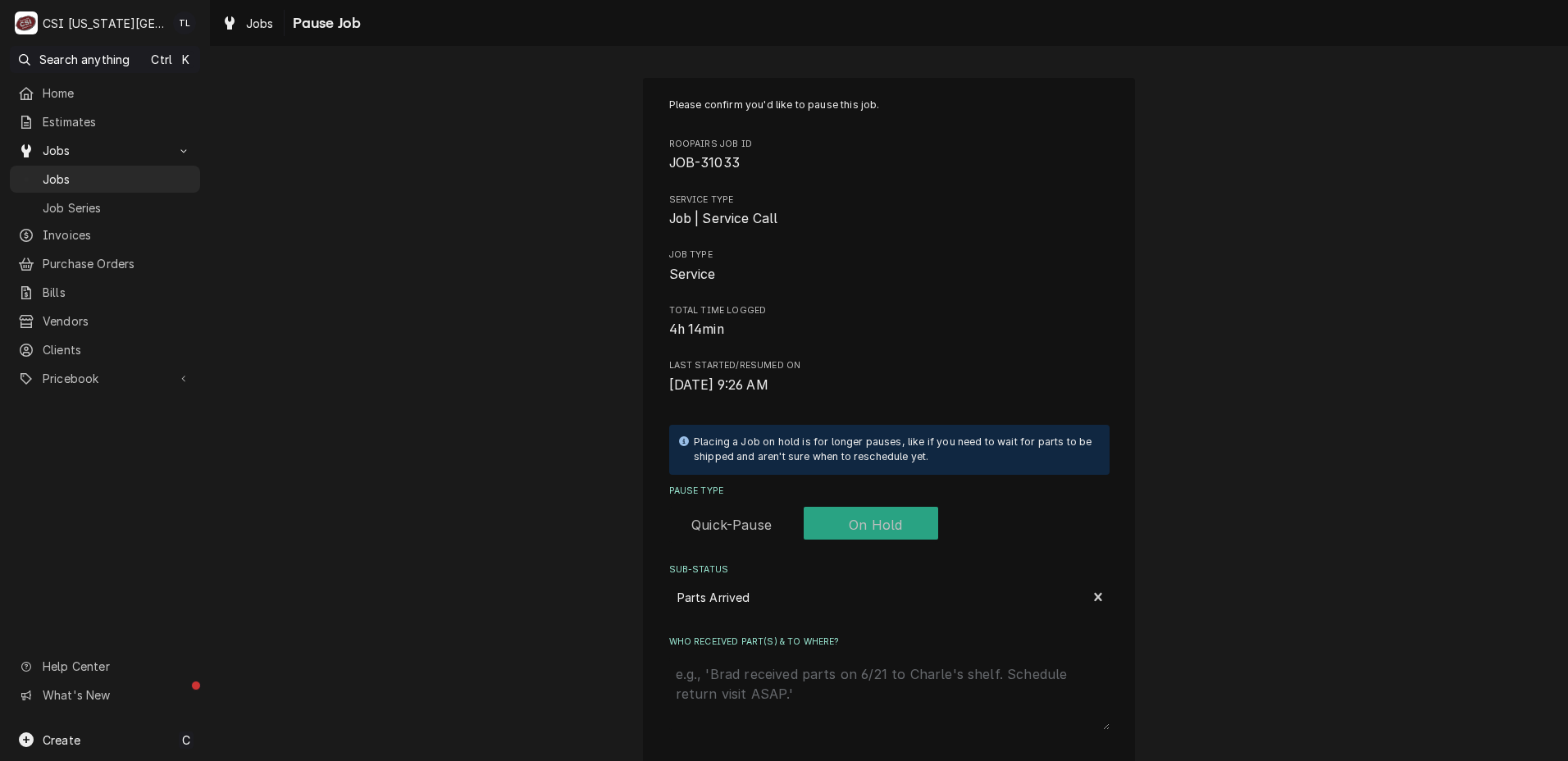 type on "x" 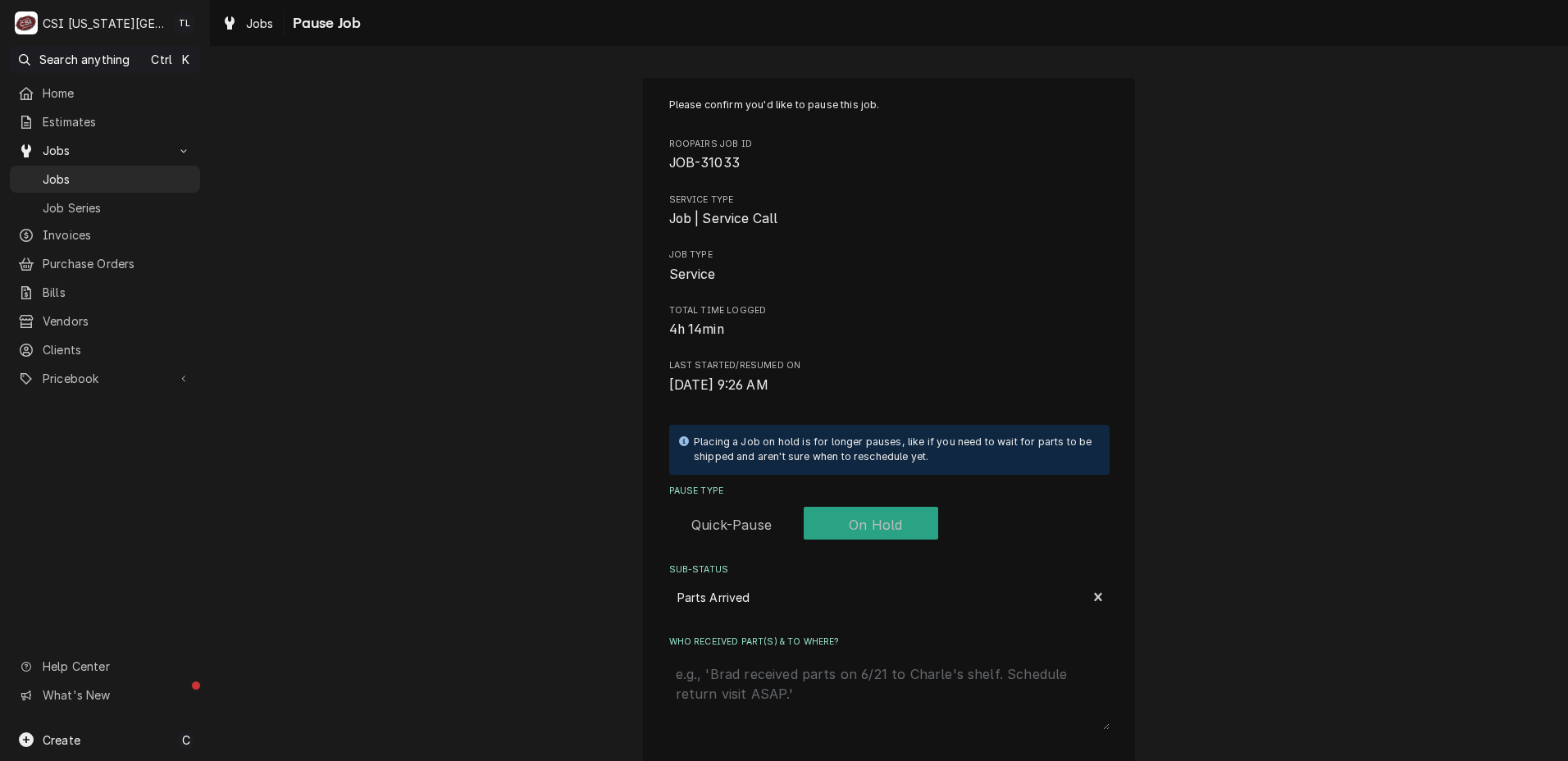 type on "p" 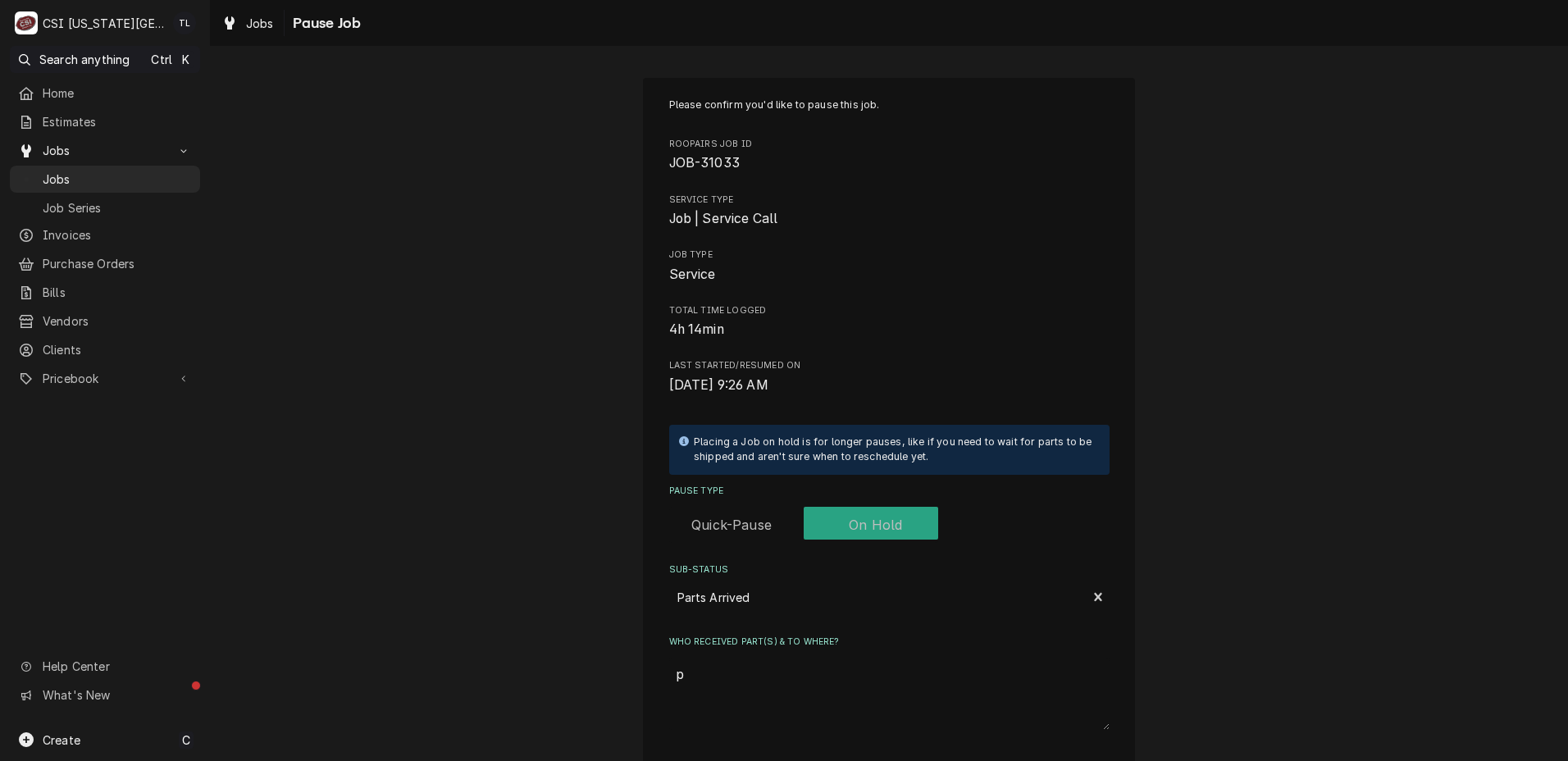 type on "x" 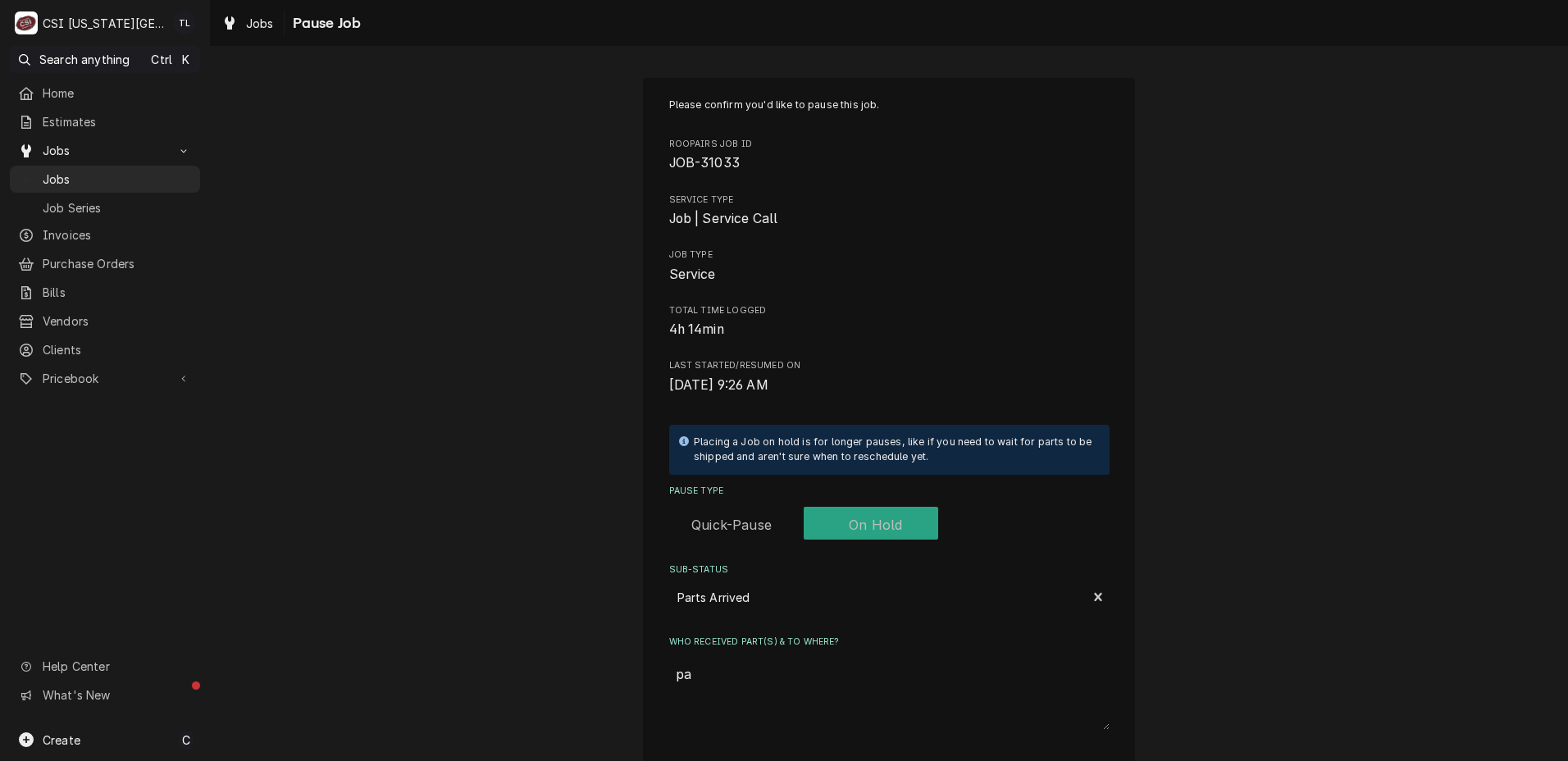 type on "x" 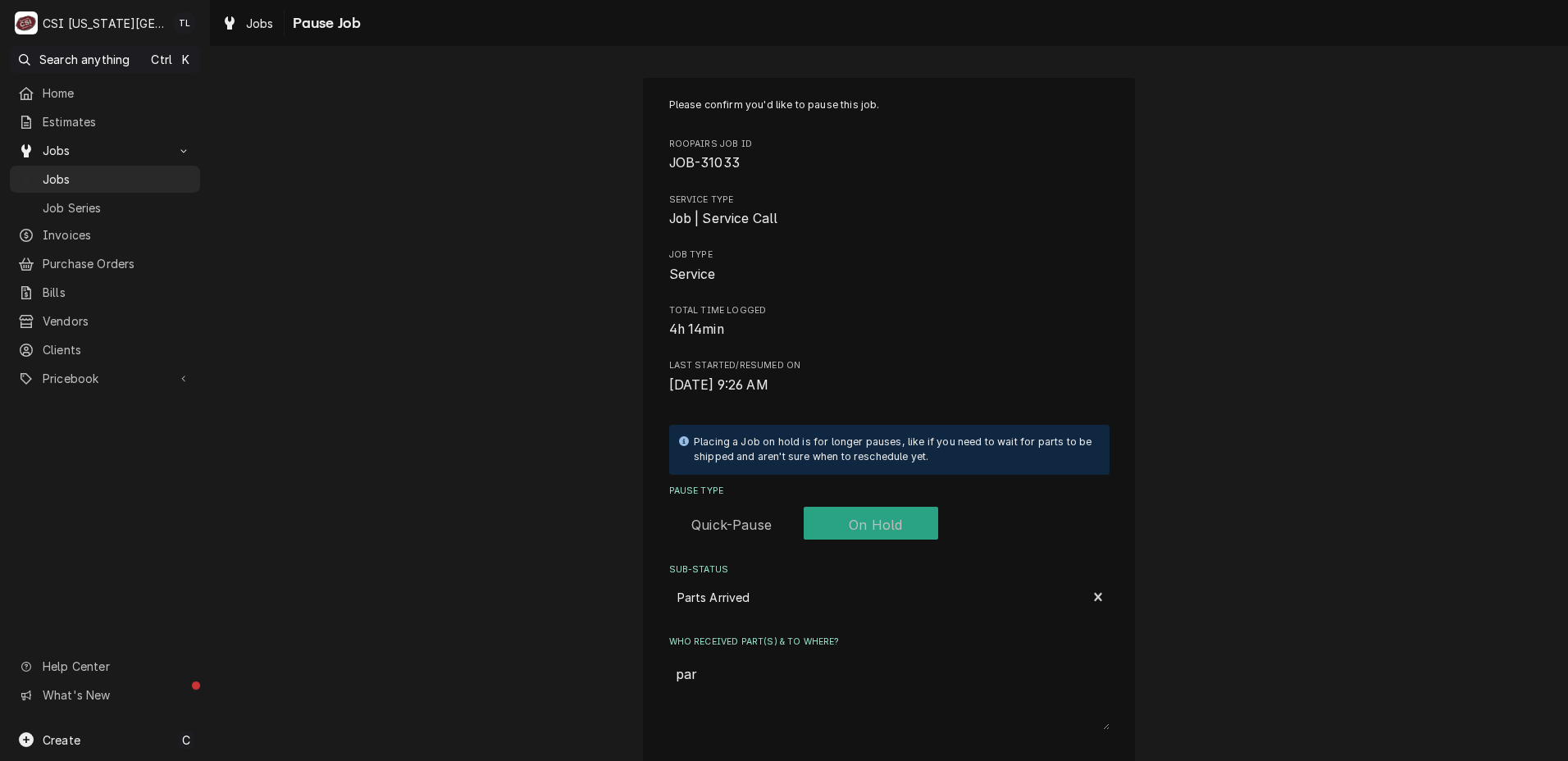 type on "x" 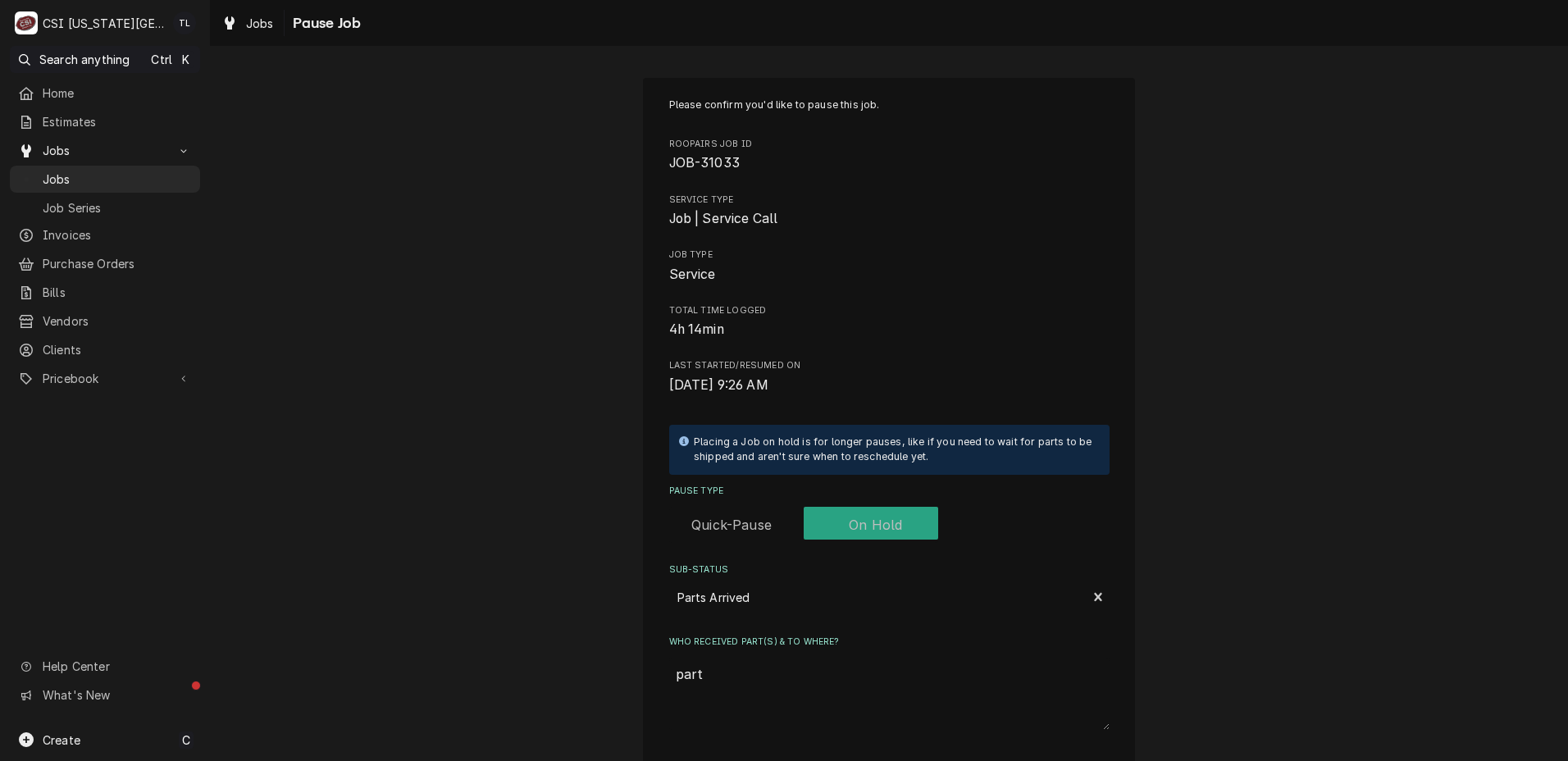 type on "x" 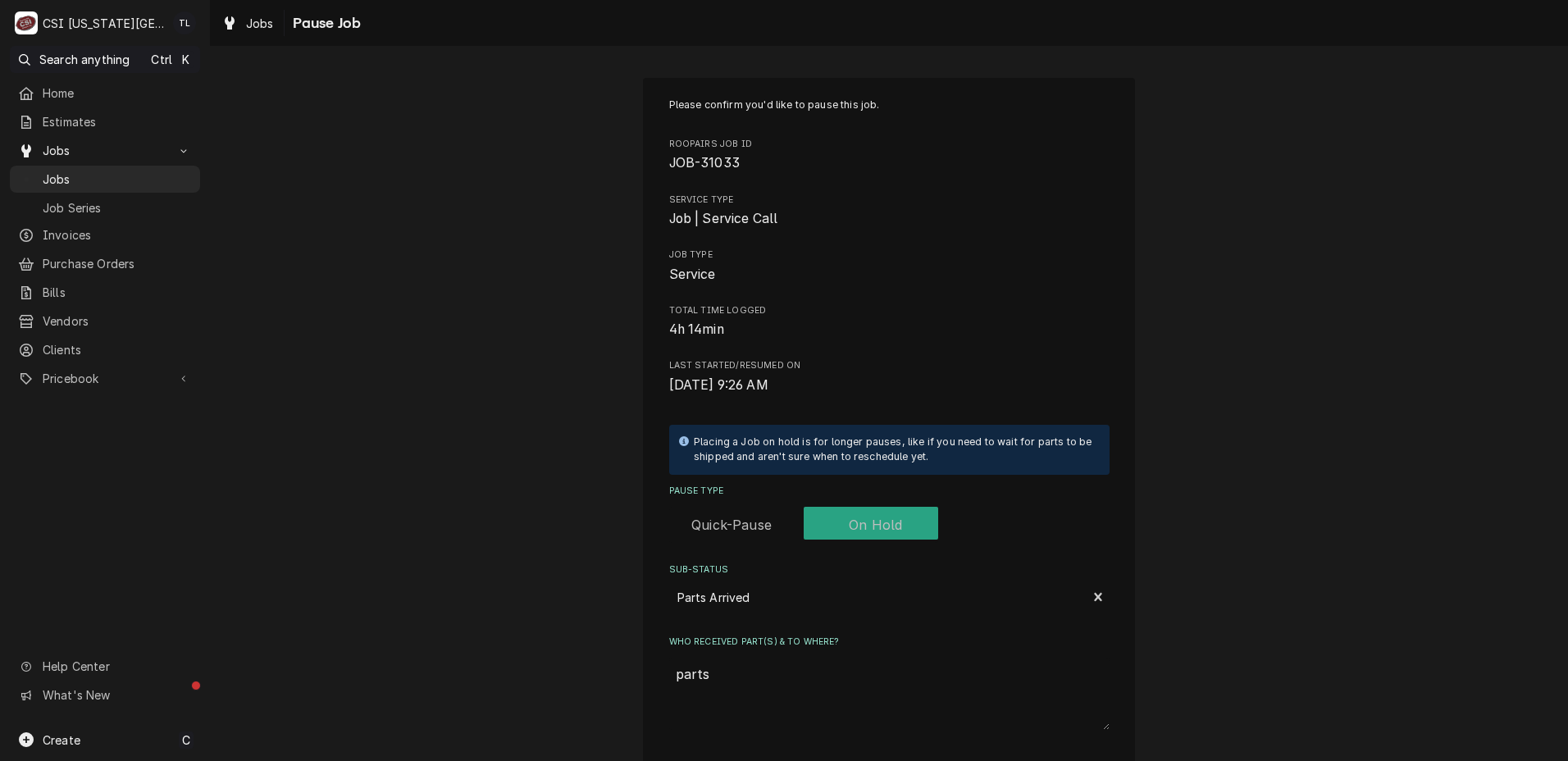 type on "x" 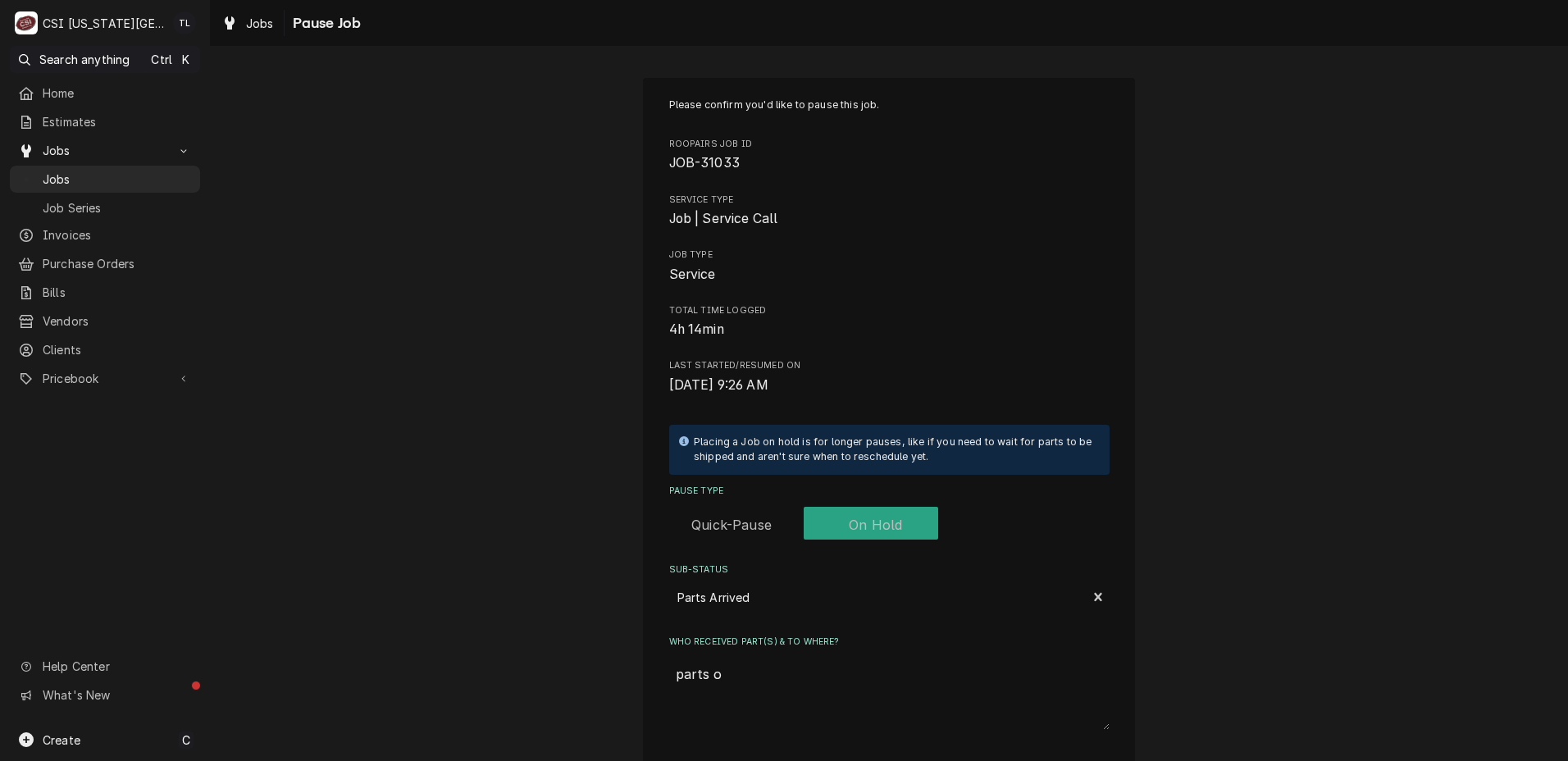 type on "x" 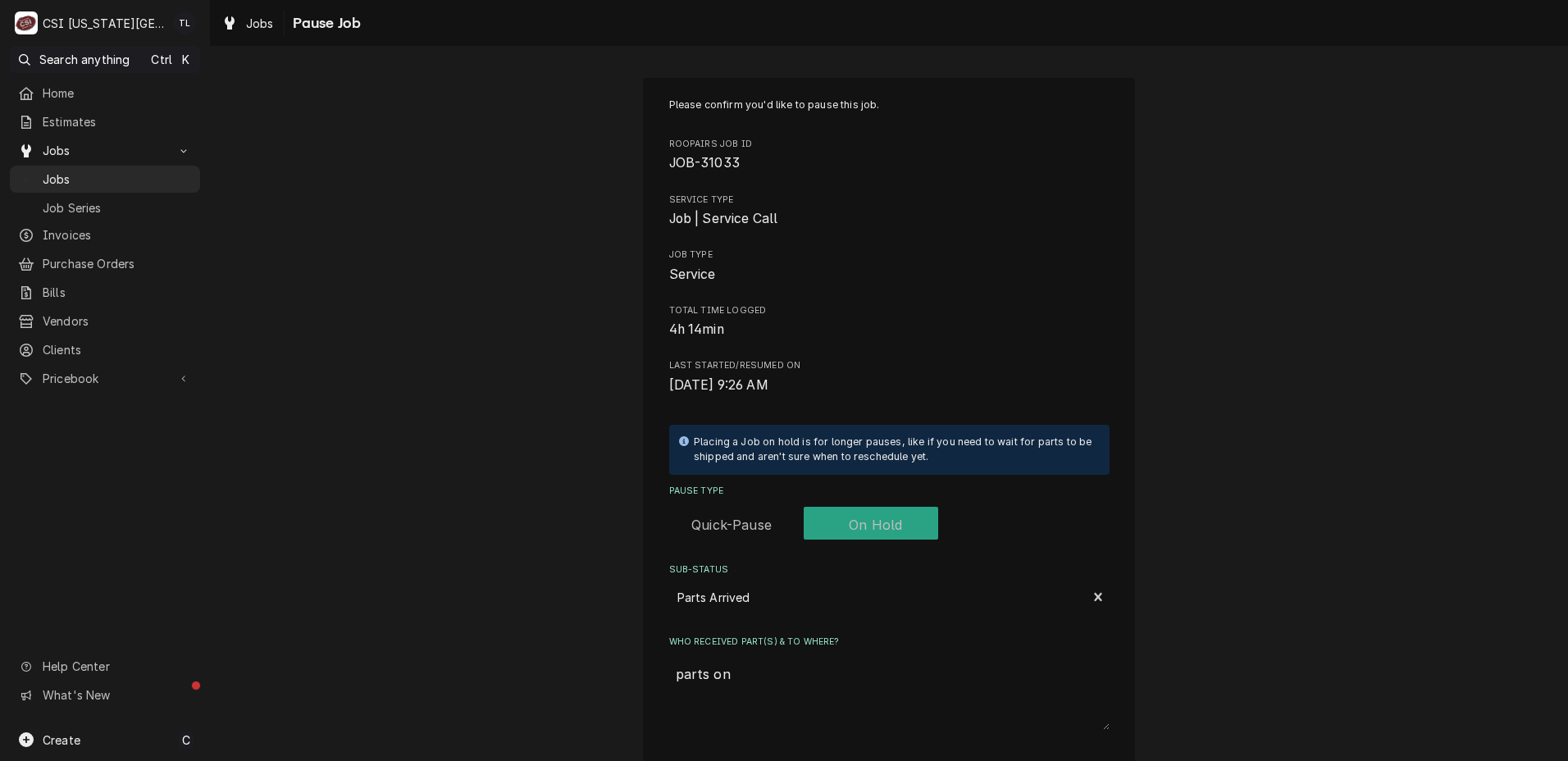 type on "x" 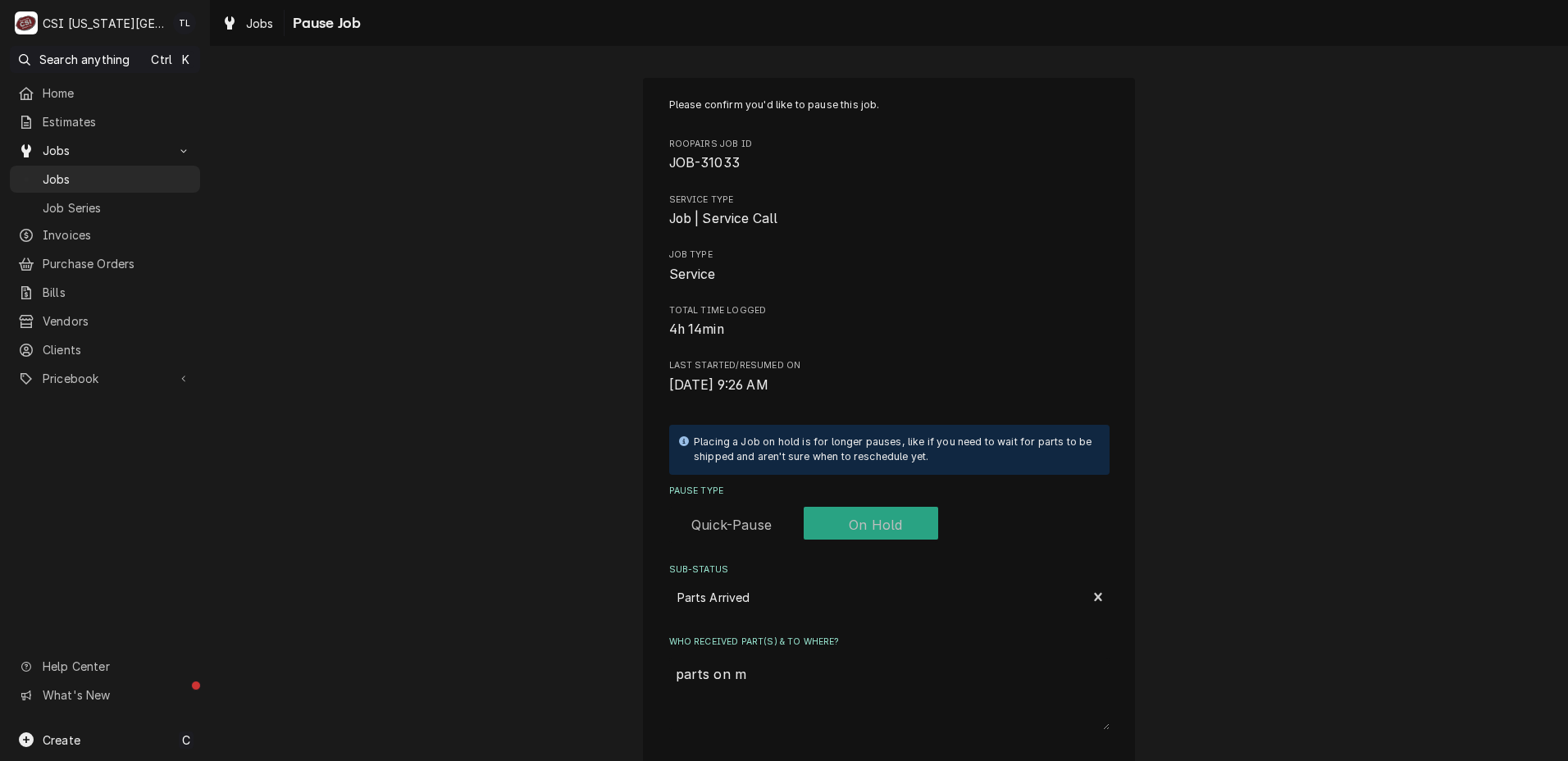 type on "x" 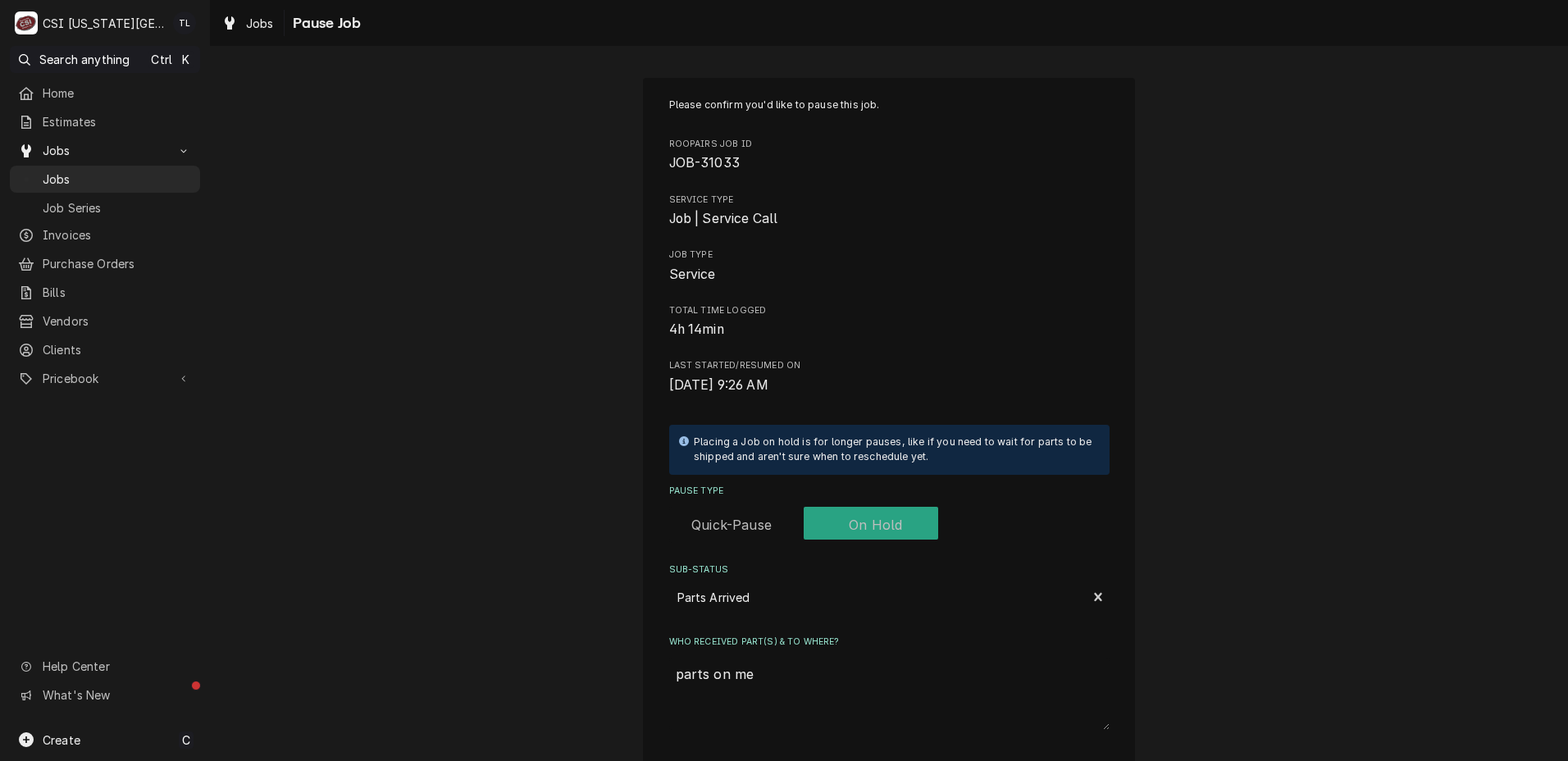 type on "x" 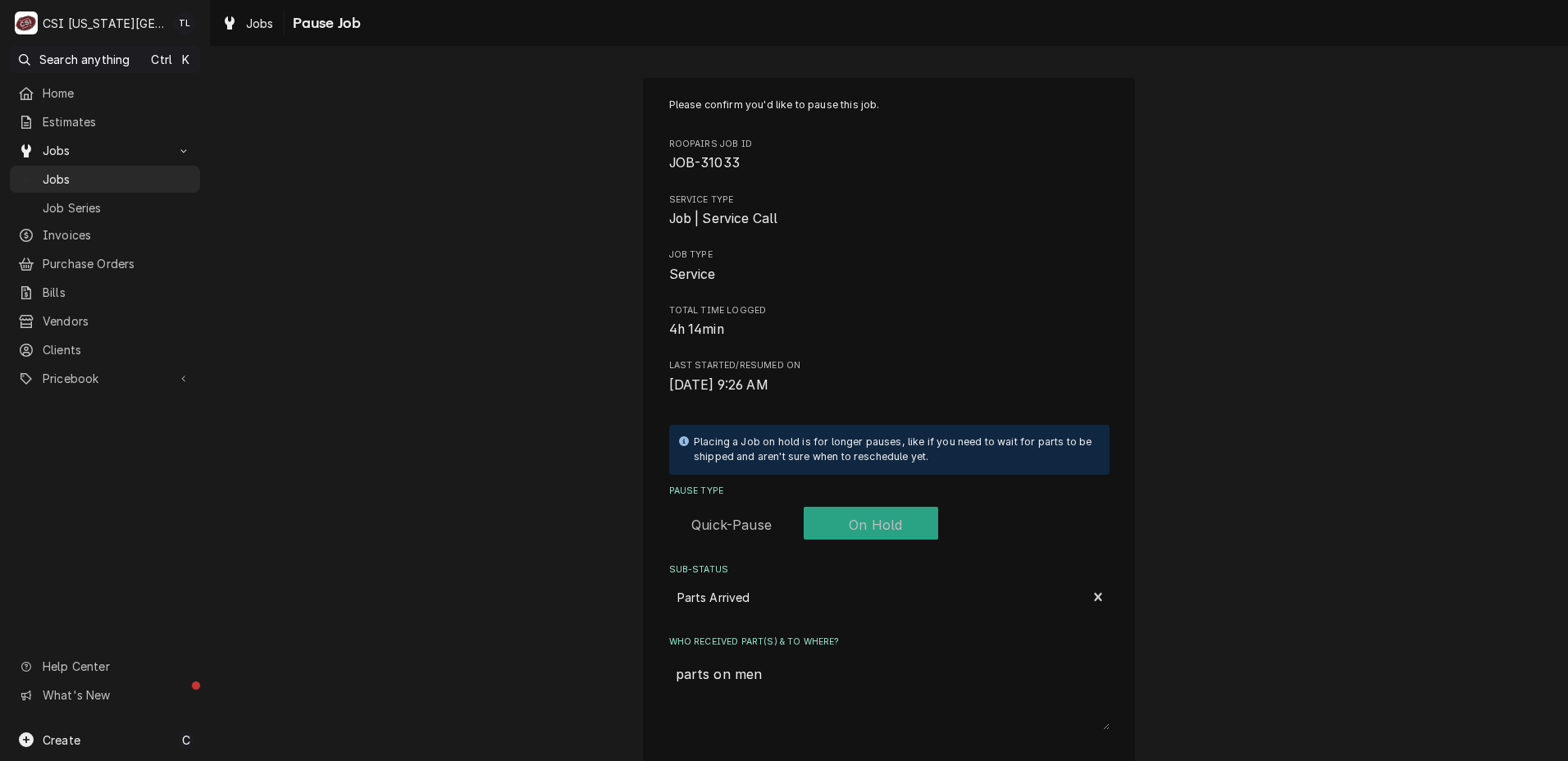 type on "x" 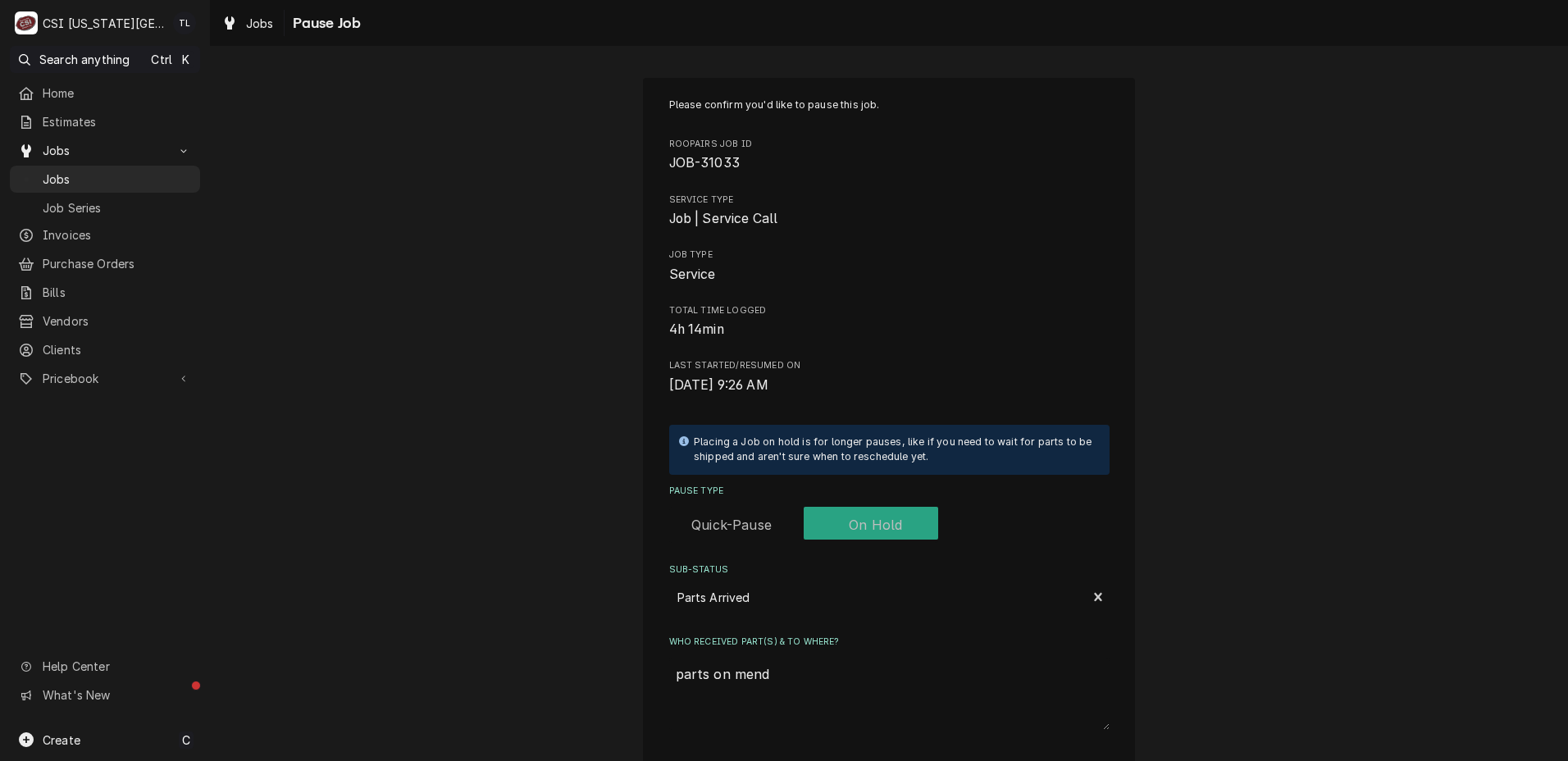 type on "x" 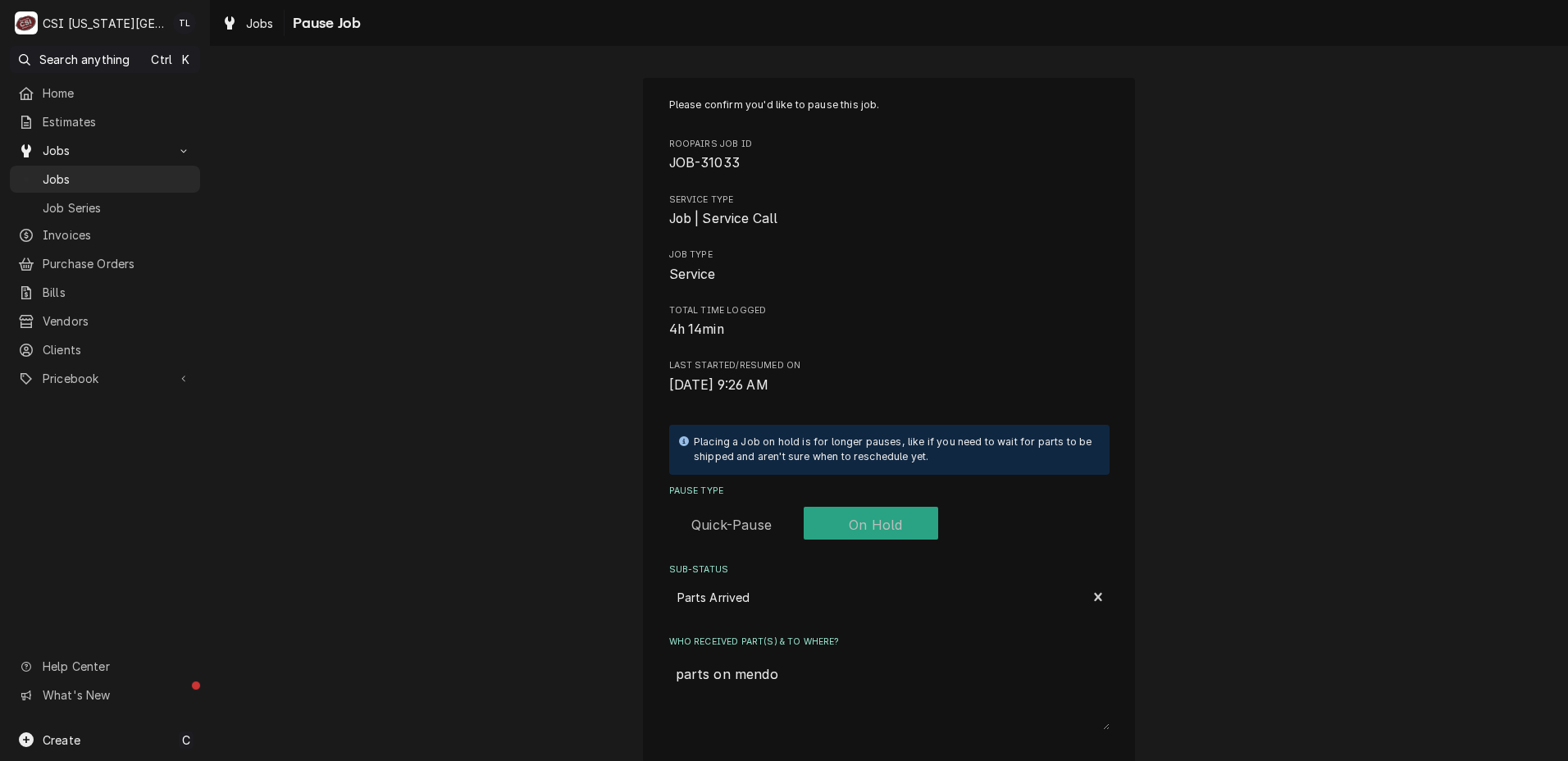 type on "x" 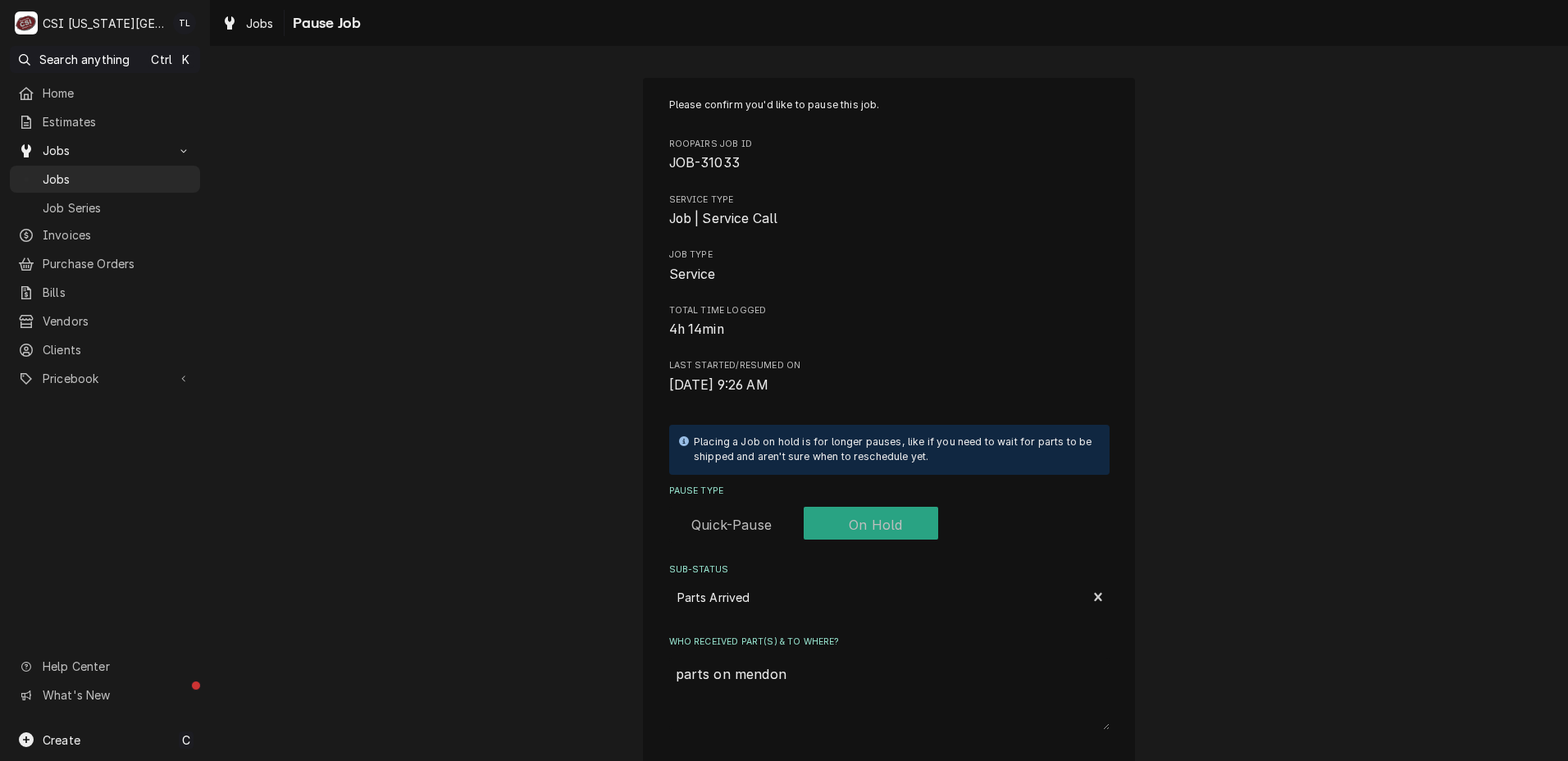 type on "x" 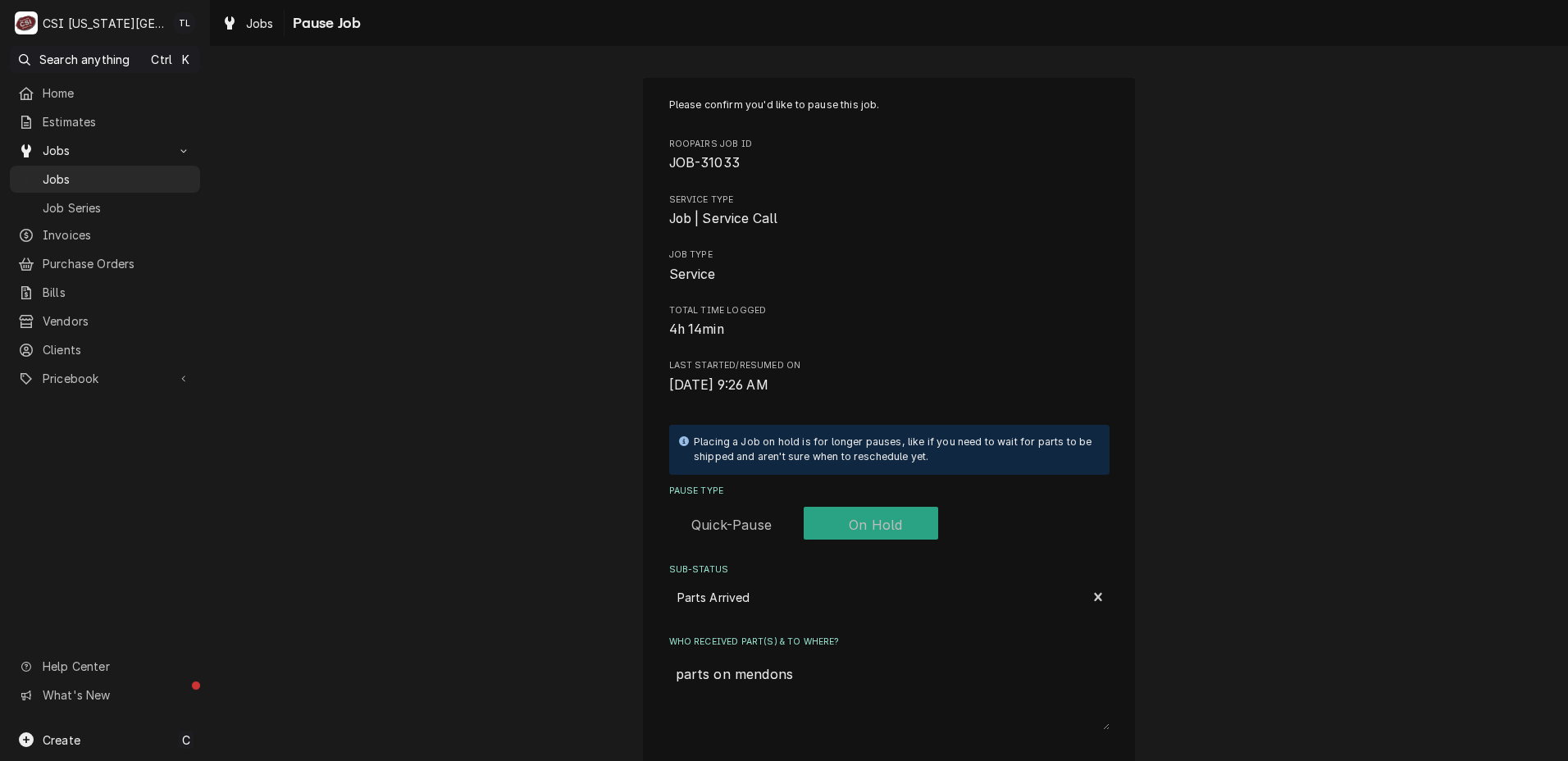 type on "x" 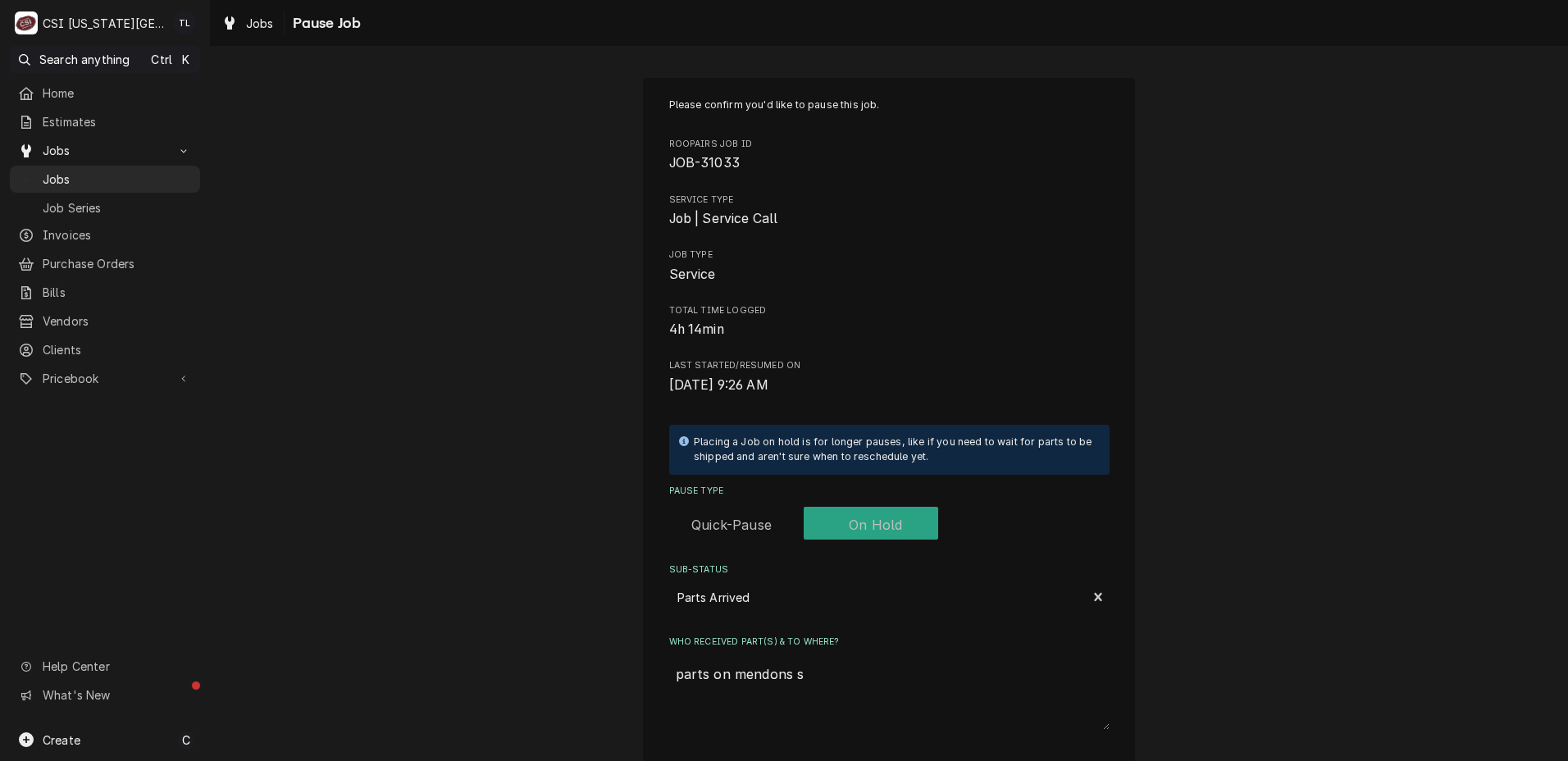 type on "x" 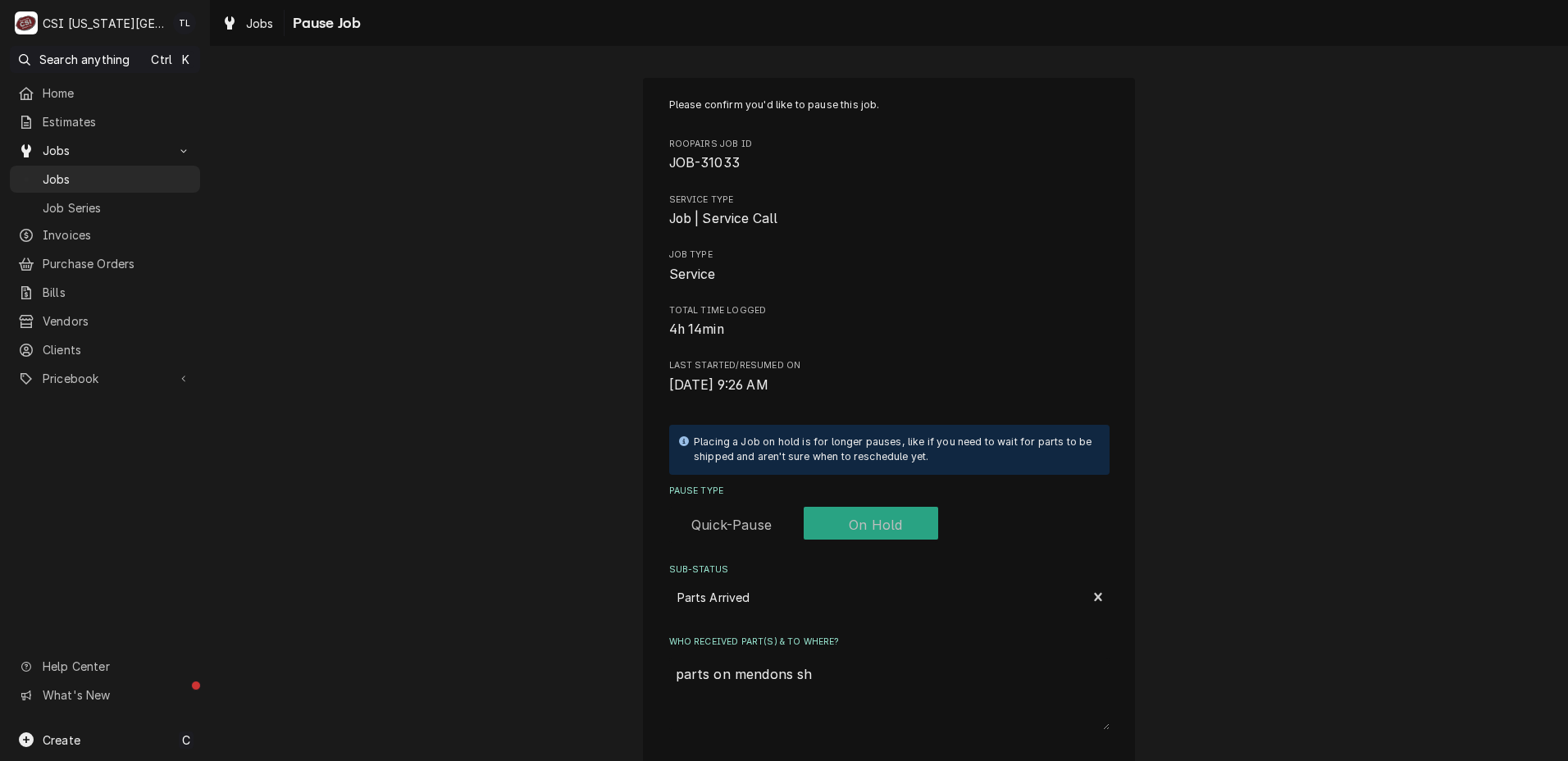 type on "x" 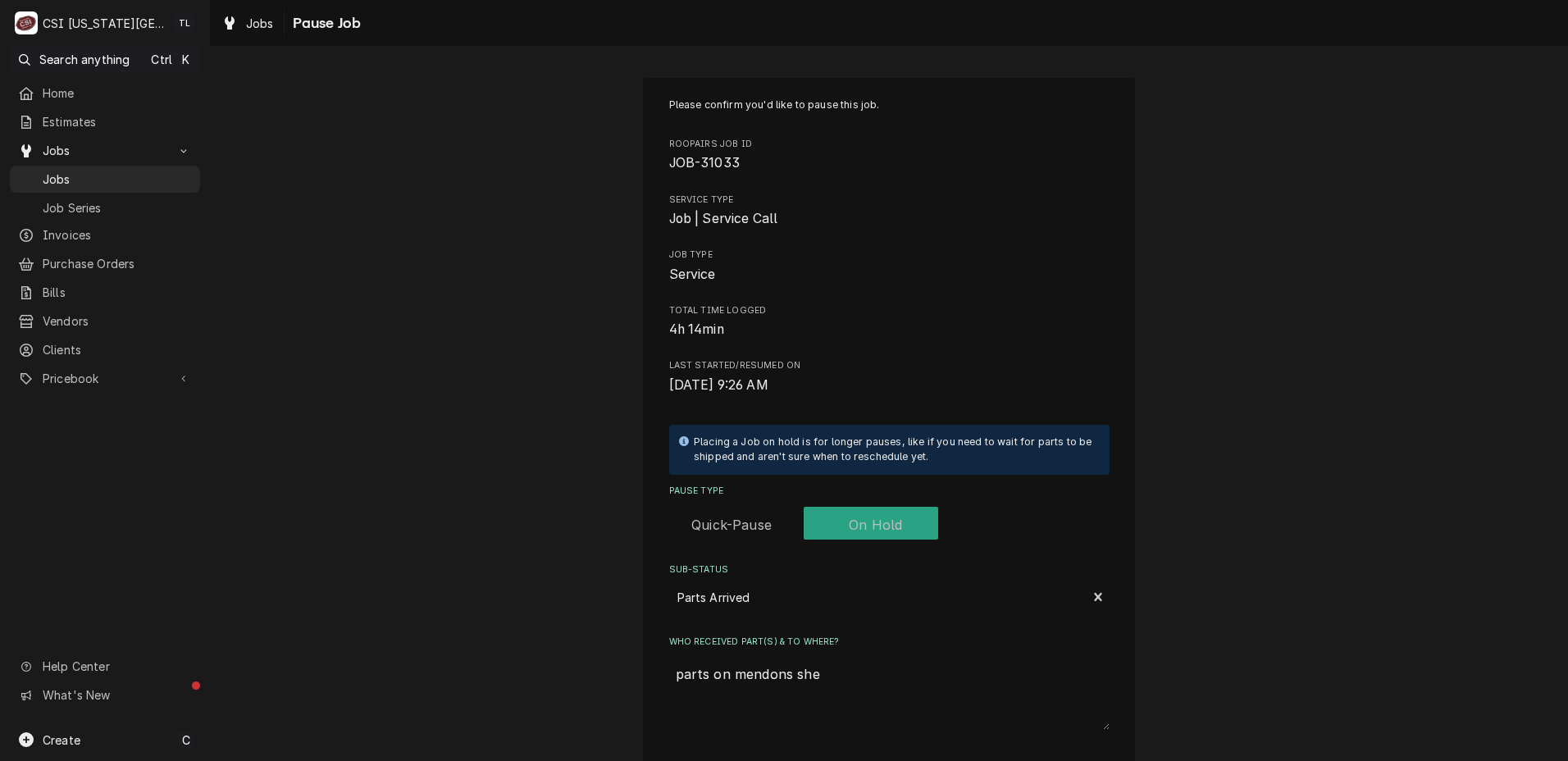 type on "x" 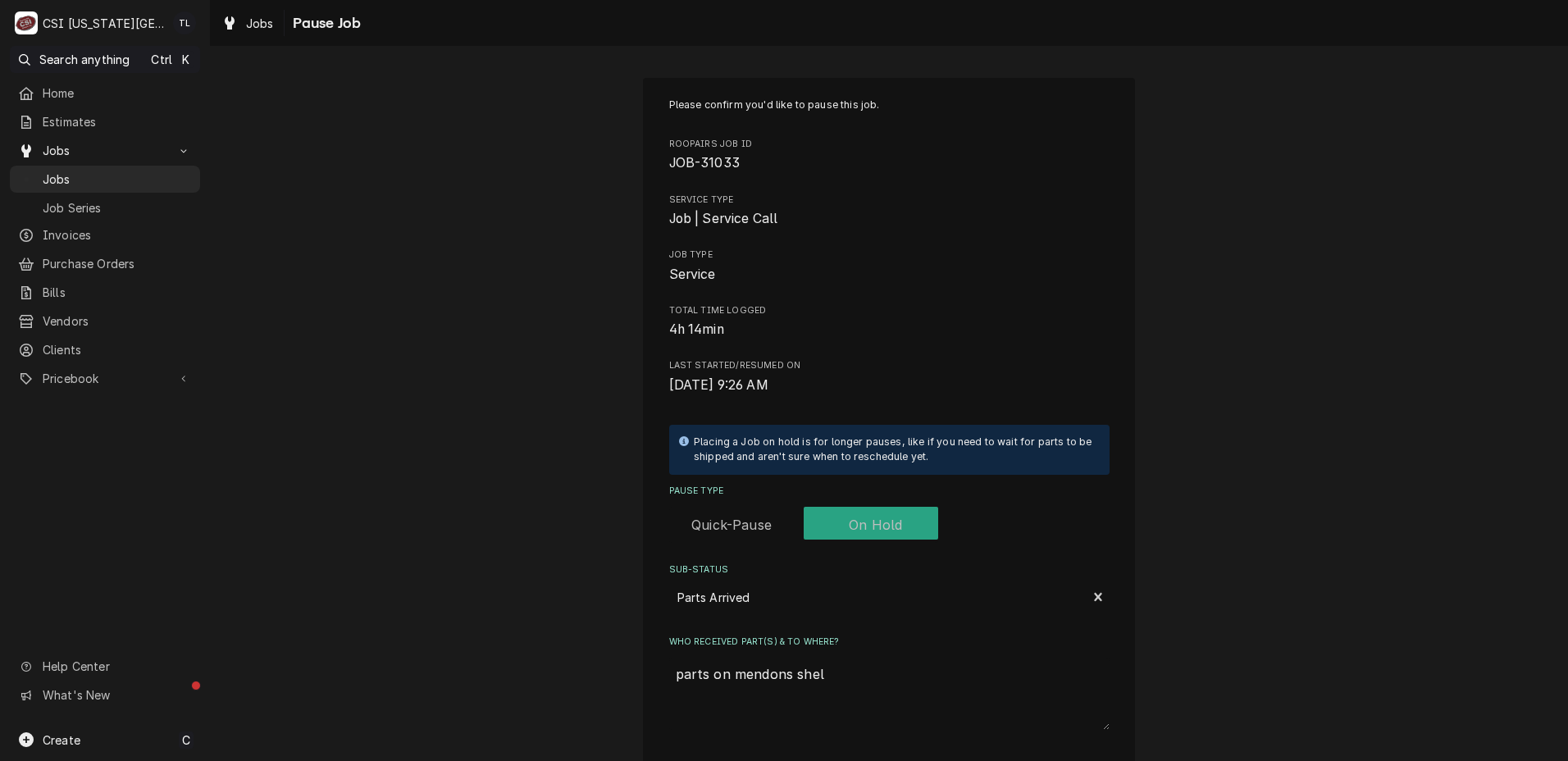 type on "x" 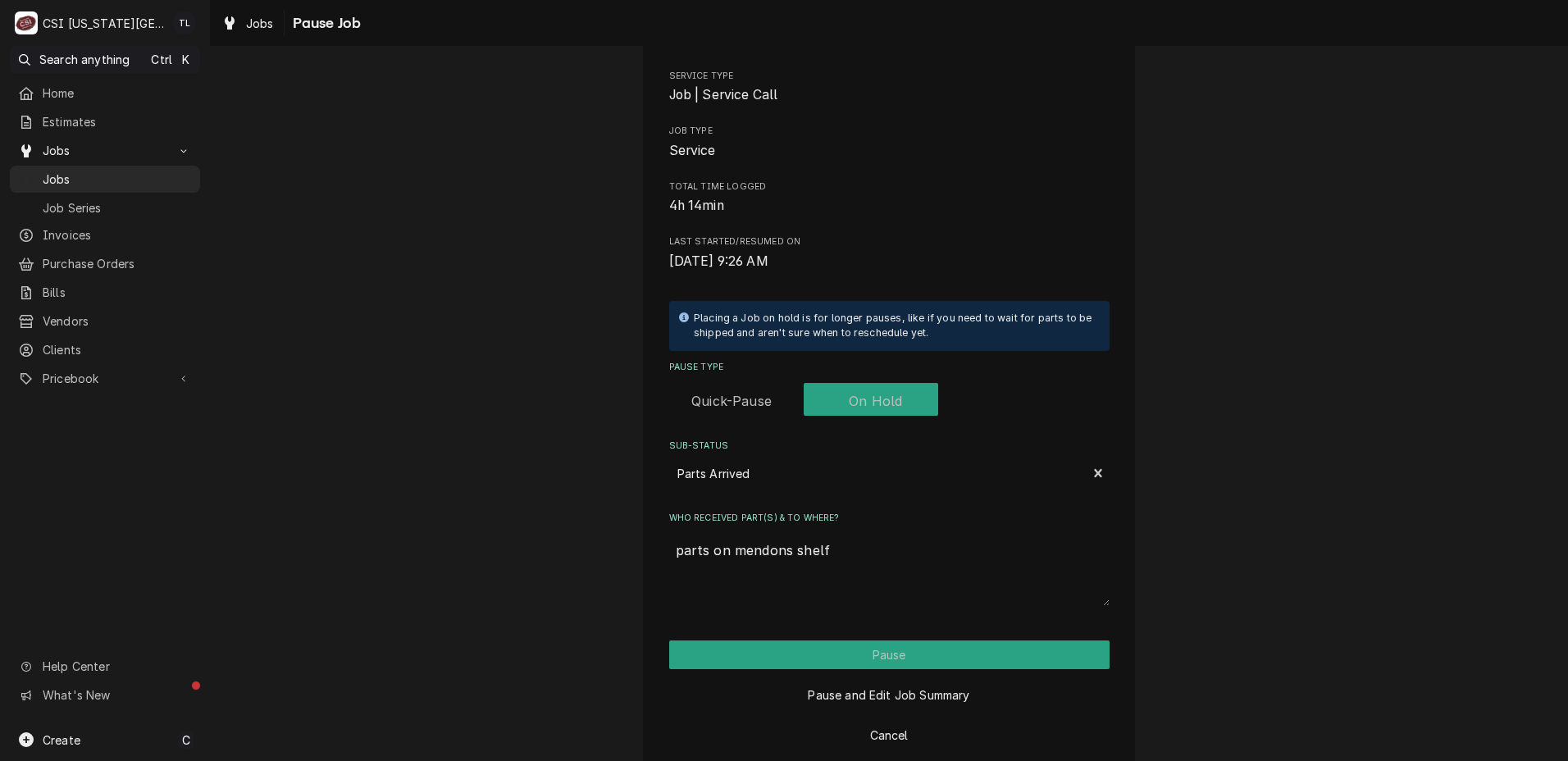 scroll, scrollTop: 147, scrollLeft: 0, axis: vertical 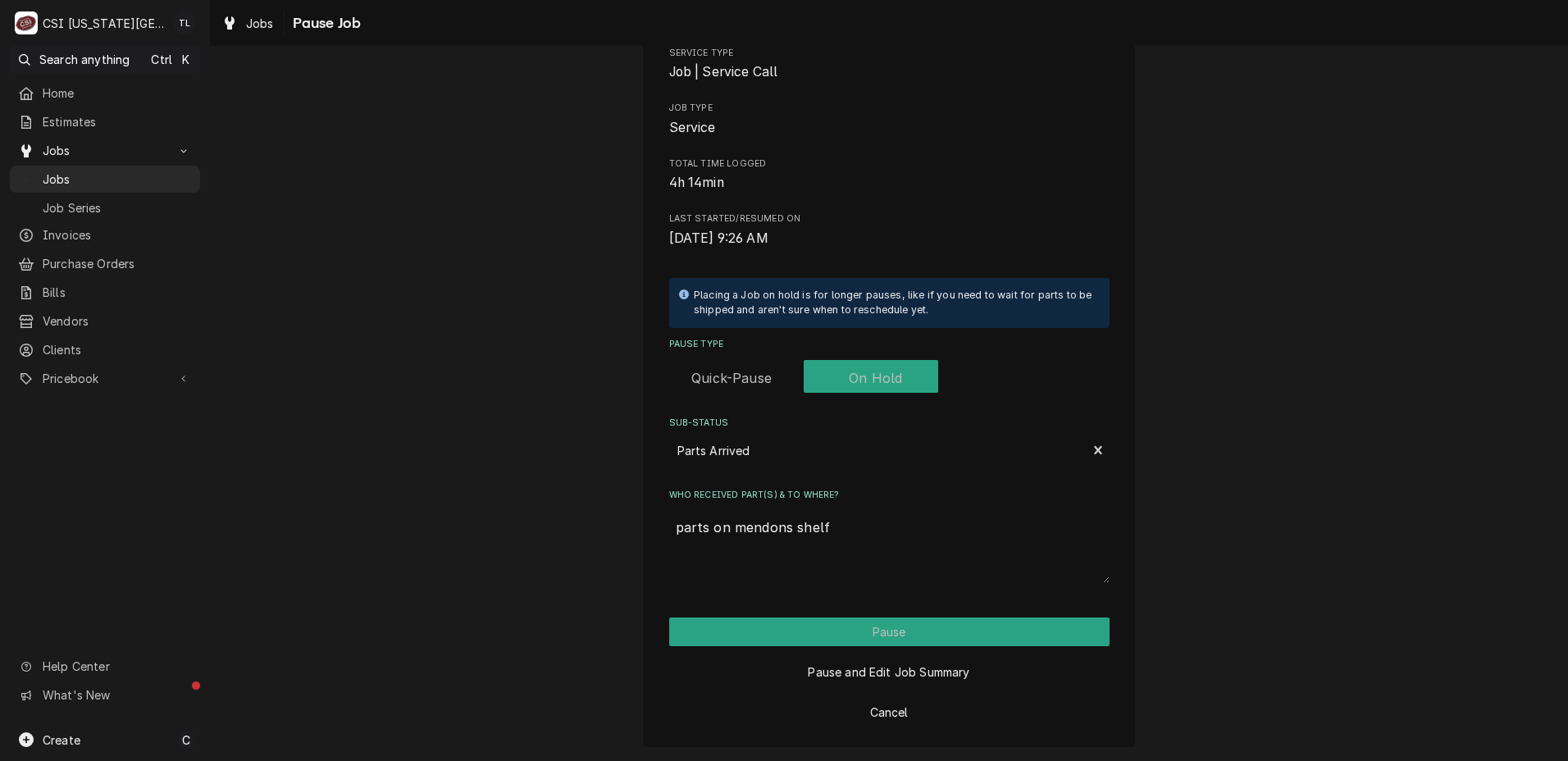 type on "parts on mendons shelf" 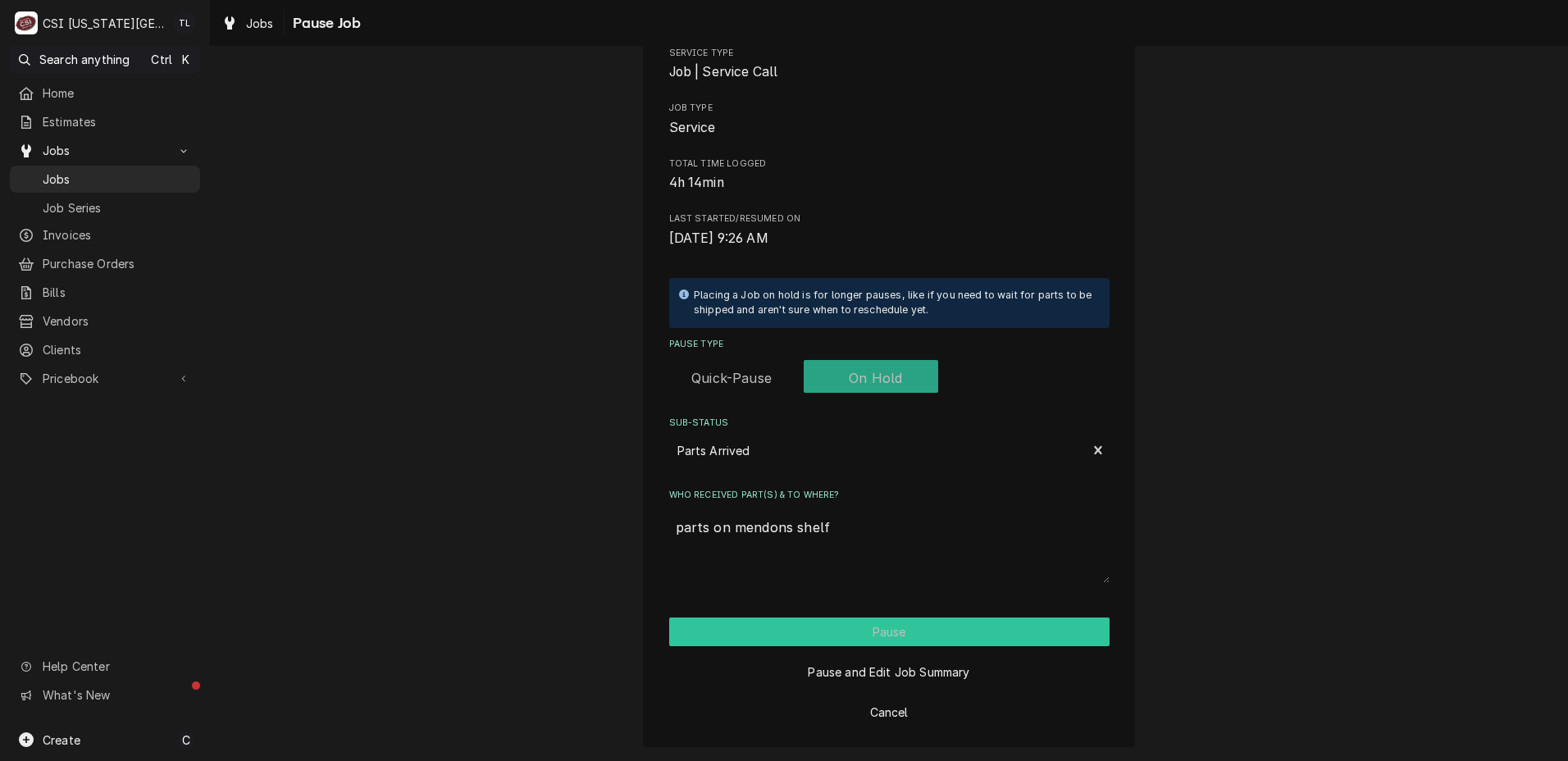 click on "Pause" at bounding box center [889, 631] 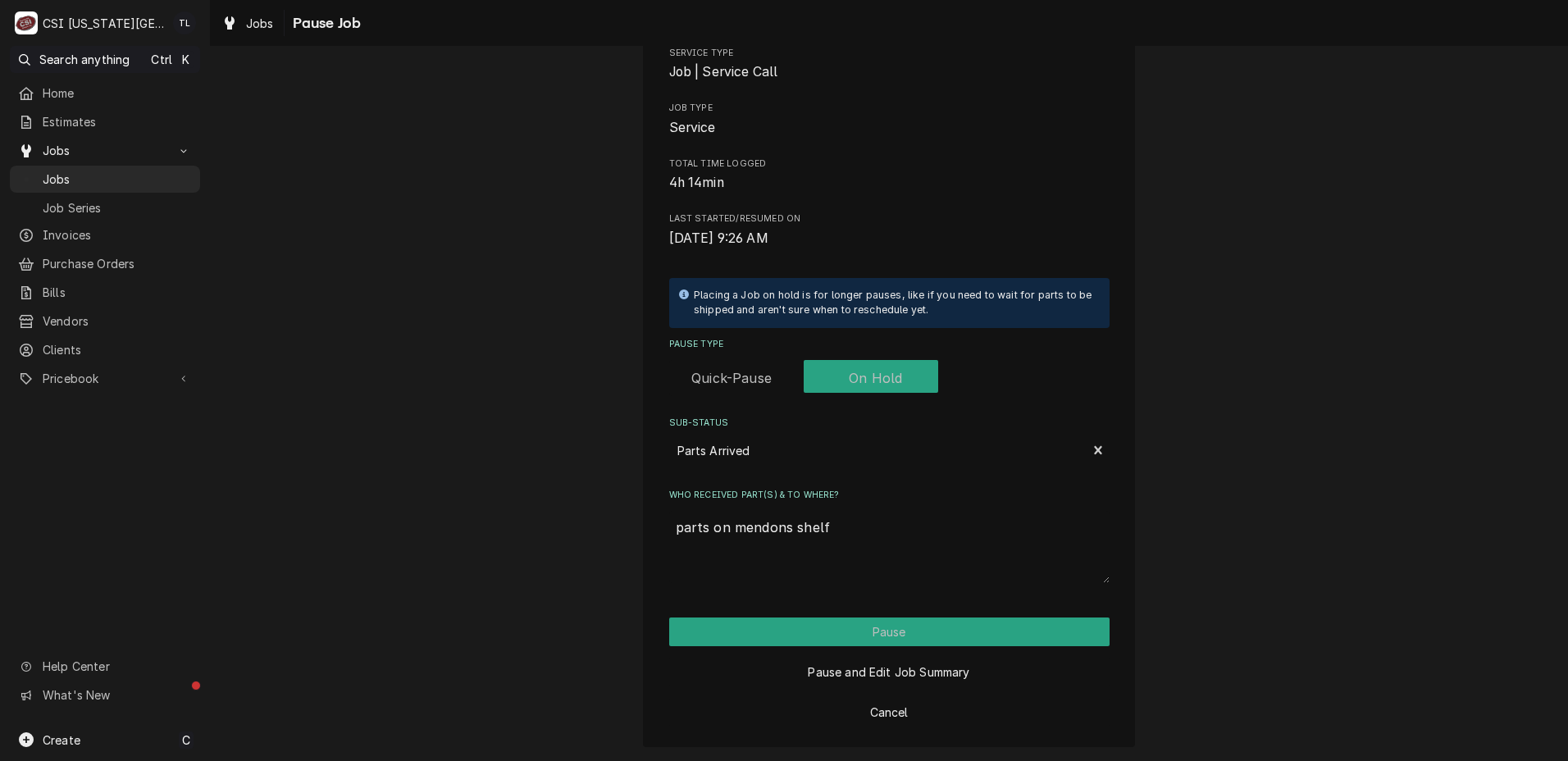 type on "x" 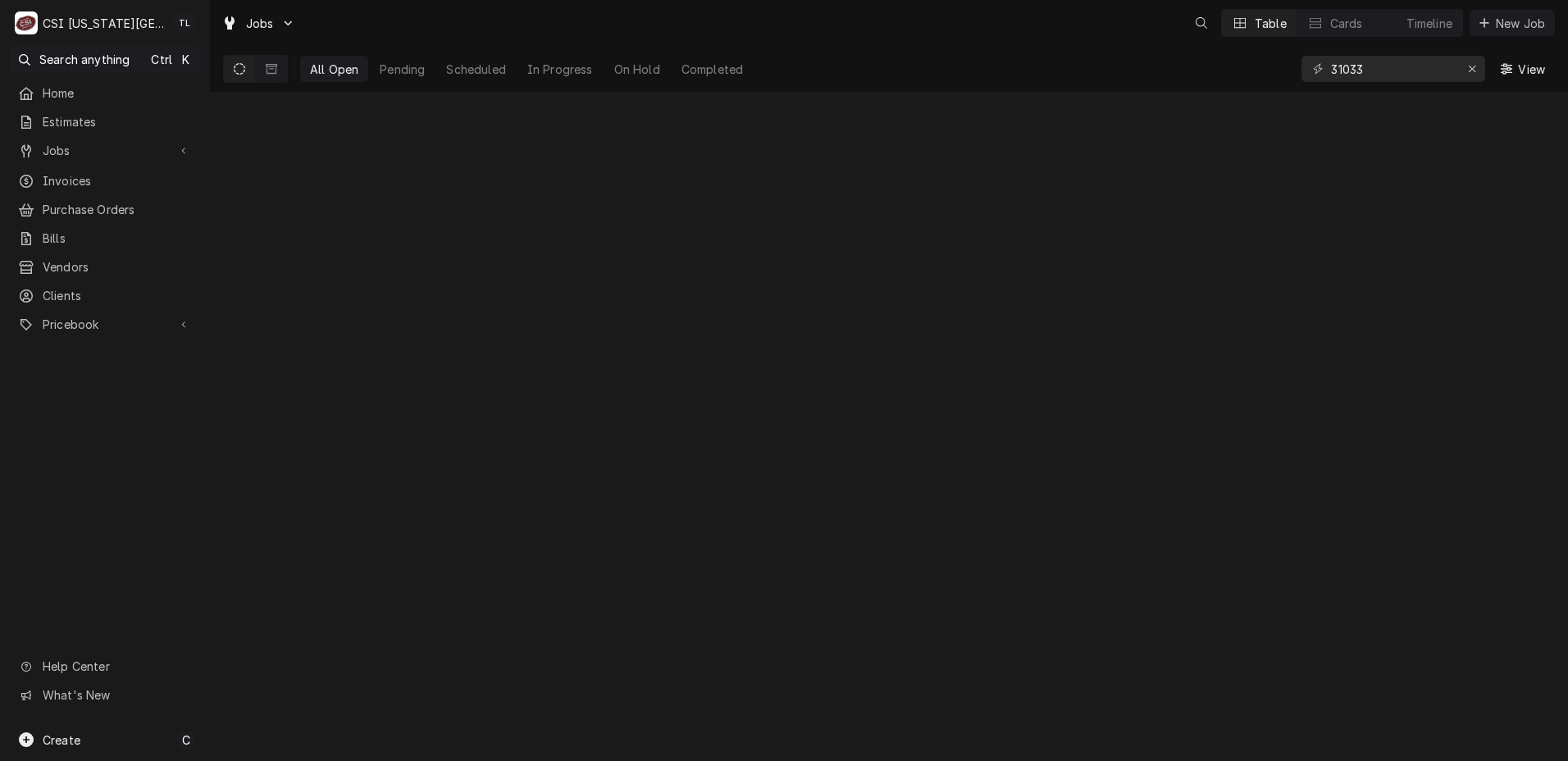 scroll, scrollTop: 0, scrollLeft: 0, axis: both 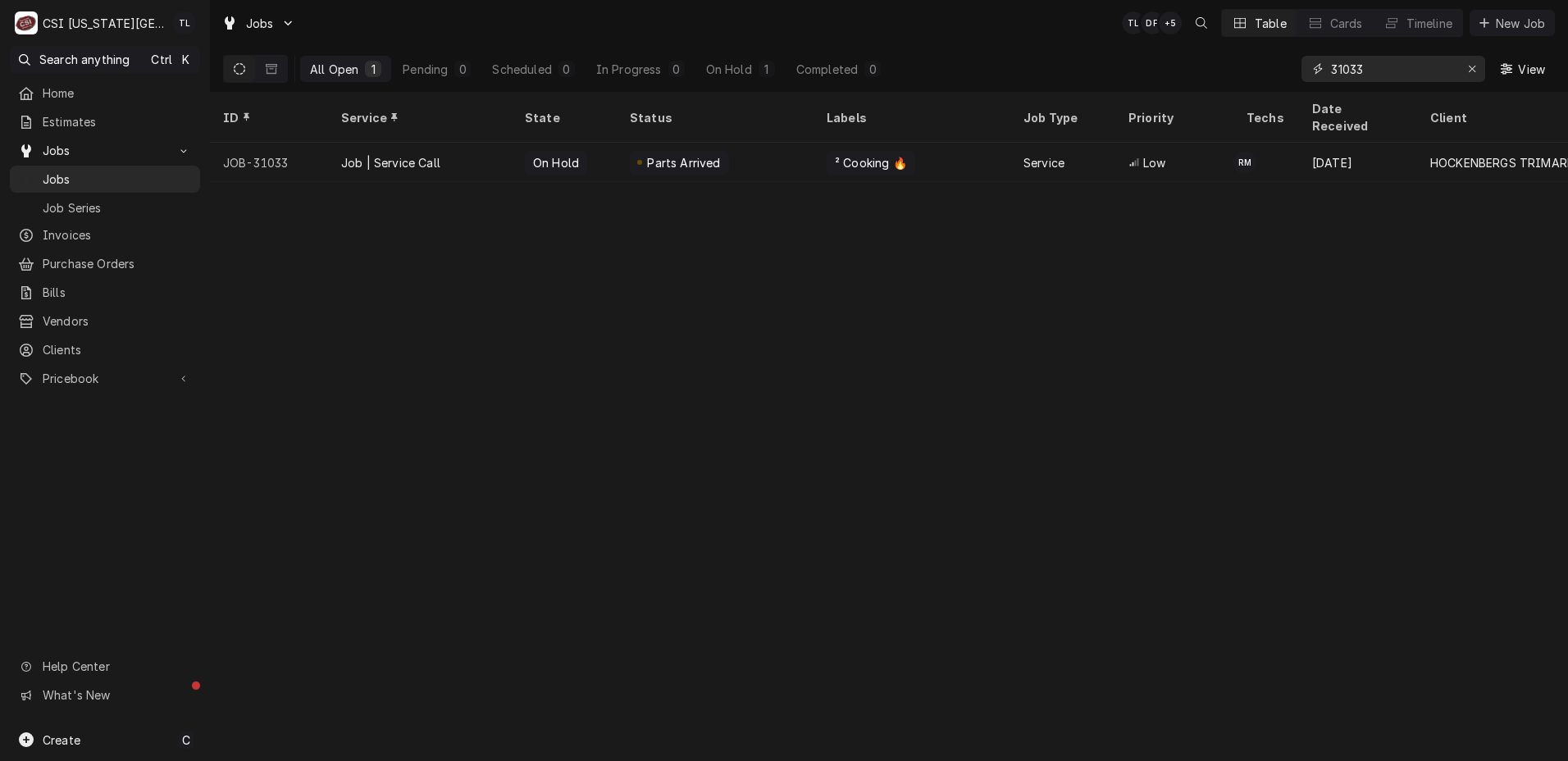 drag, startPoint x: 1376, startPoint y: 75, endPoint x: 1211, endPoint y: 86, distance: 165.36626 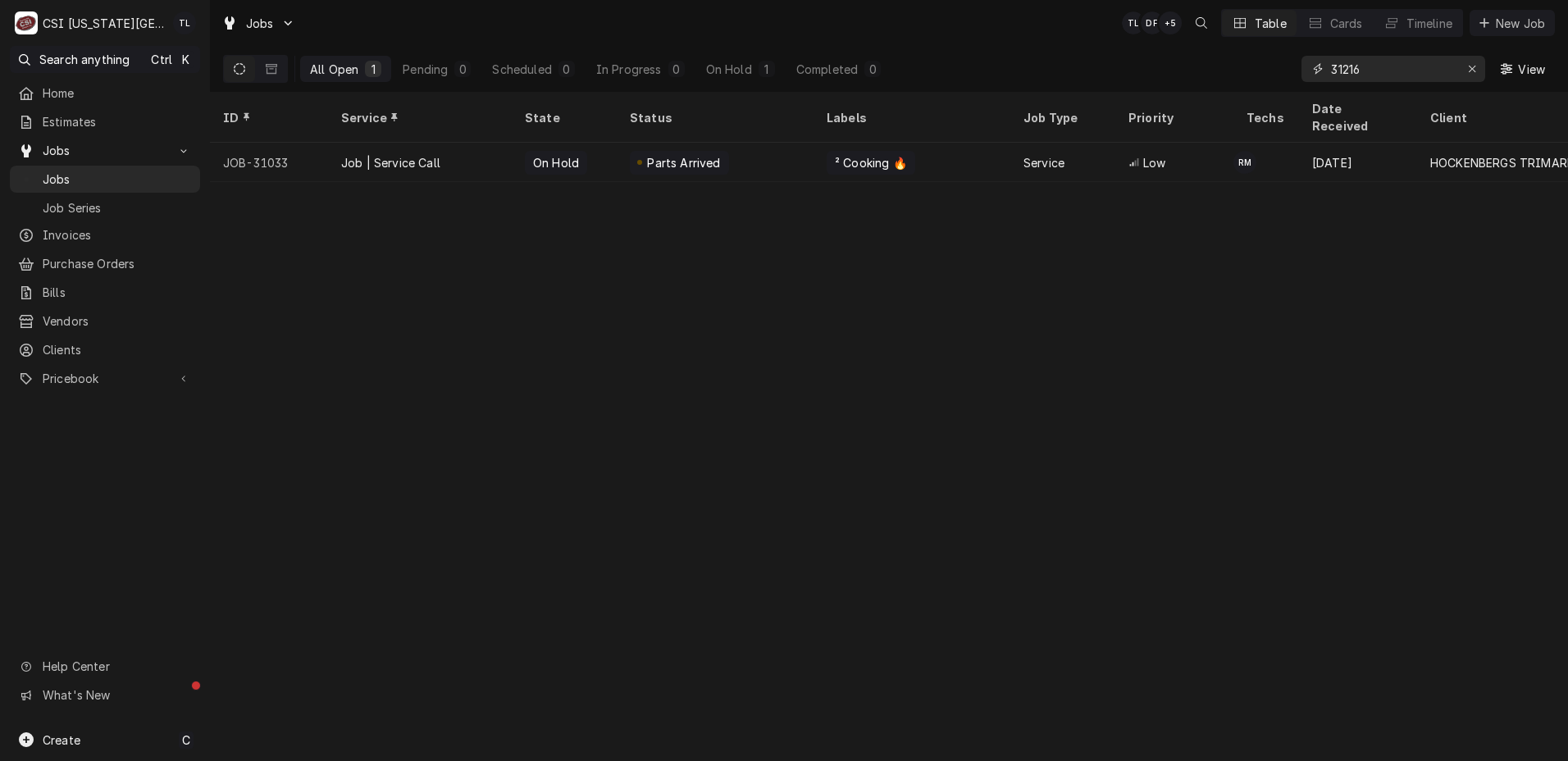 type on "31216" 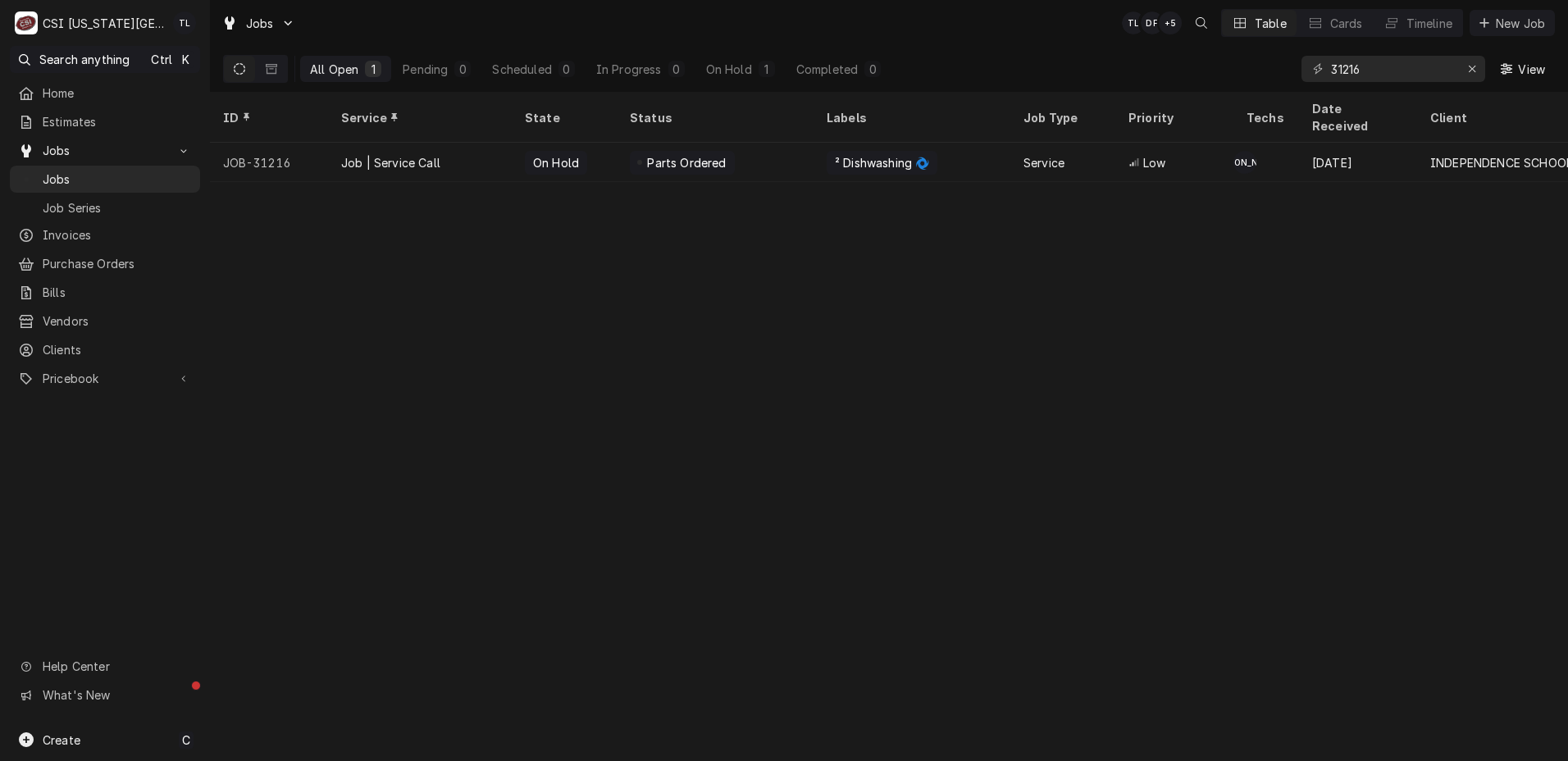 click on "JOB-31216" at bounding box center (269, 162) 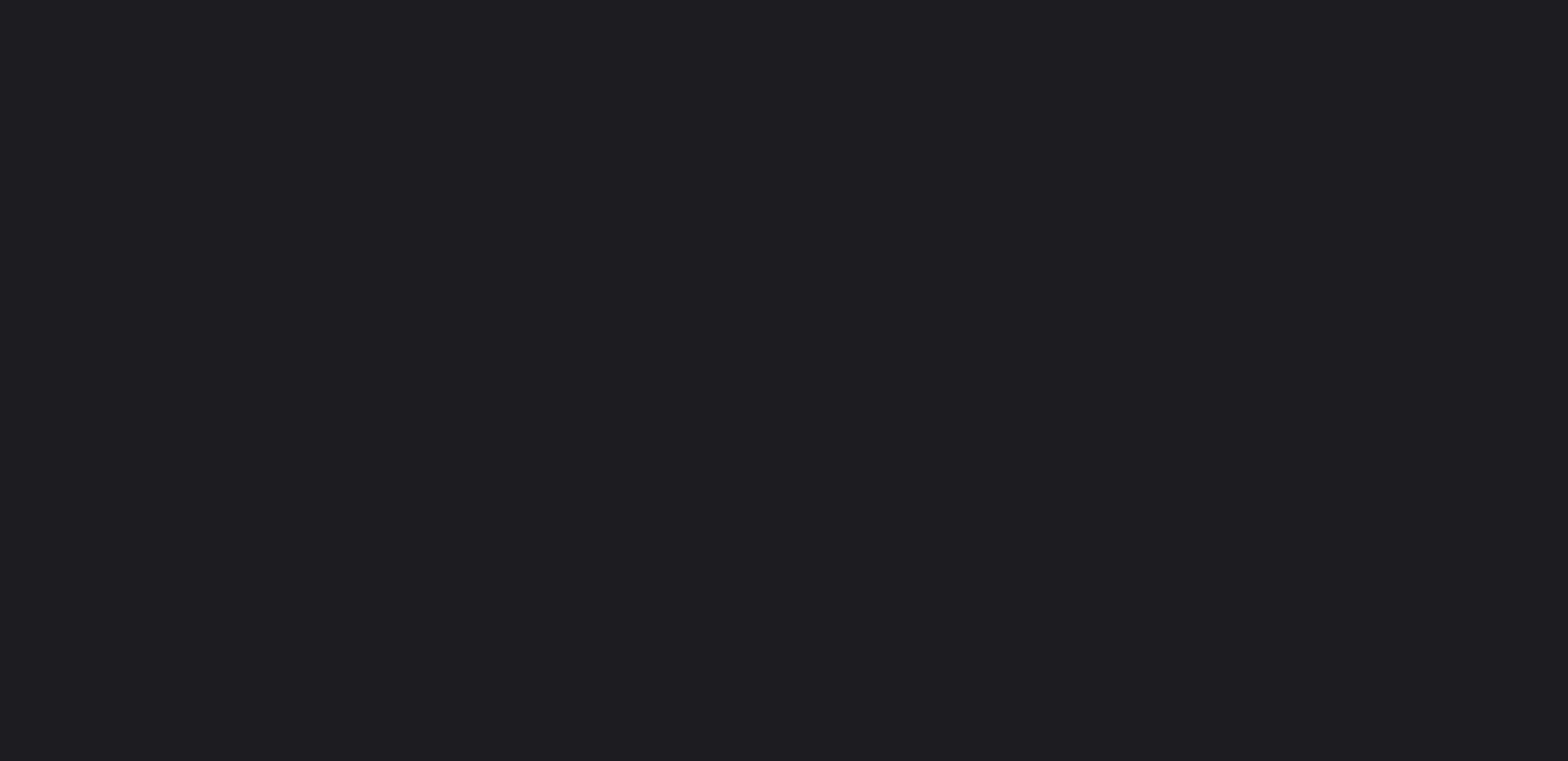 scroll, scrollTop: 0, scrollLeft: 0, axis: both 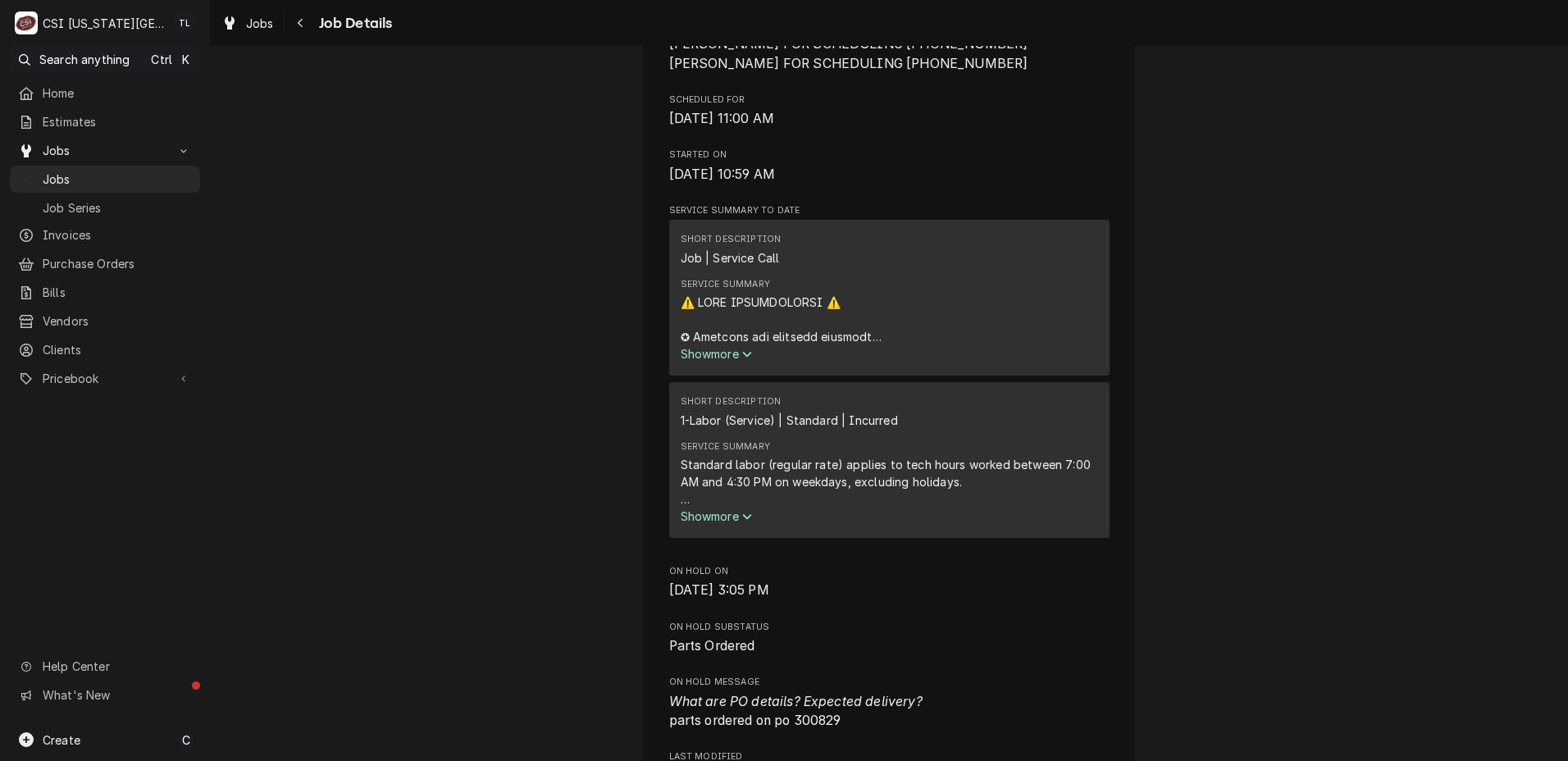 click on "Show  more" at bounding box center (717, 353) 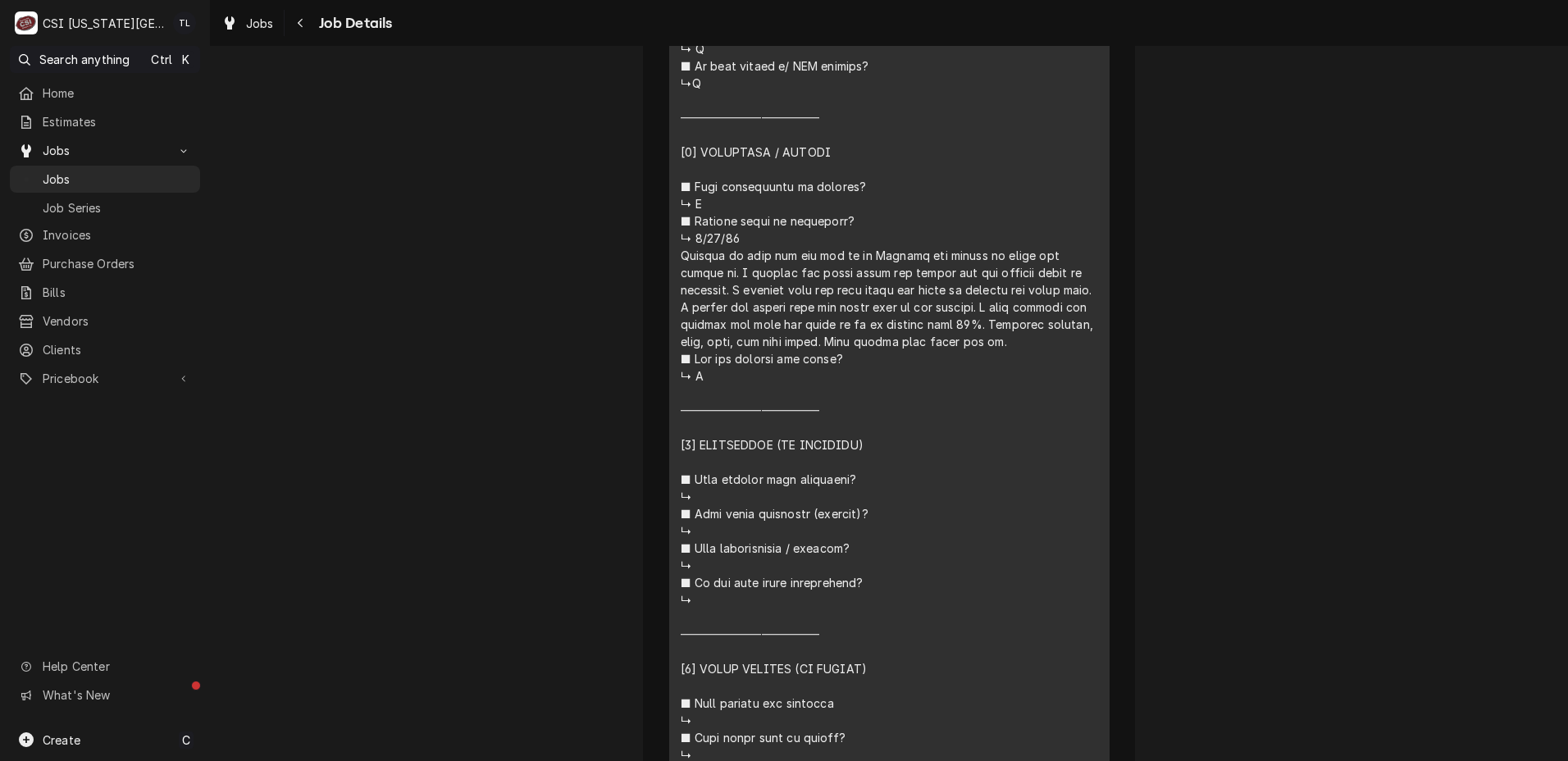 scroll, scrollTop: 1414, scrollLeft: 0, axis: vertical 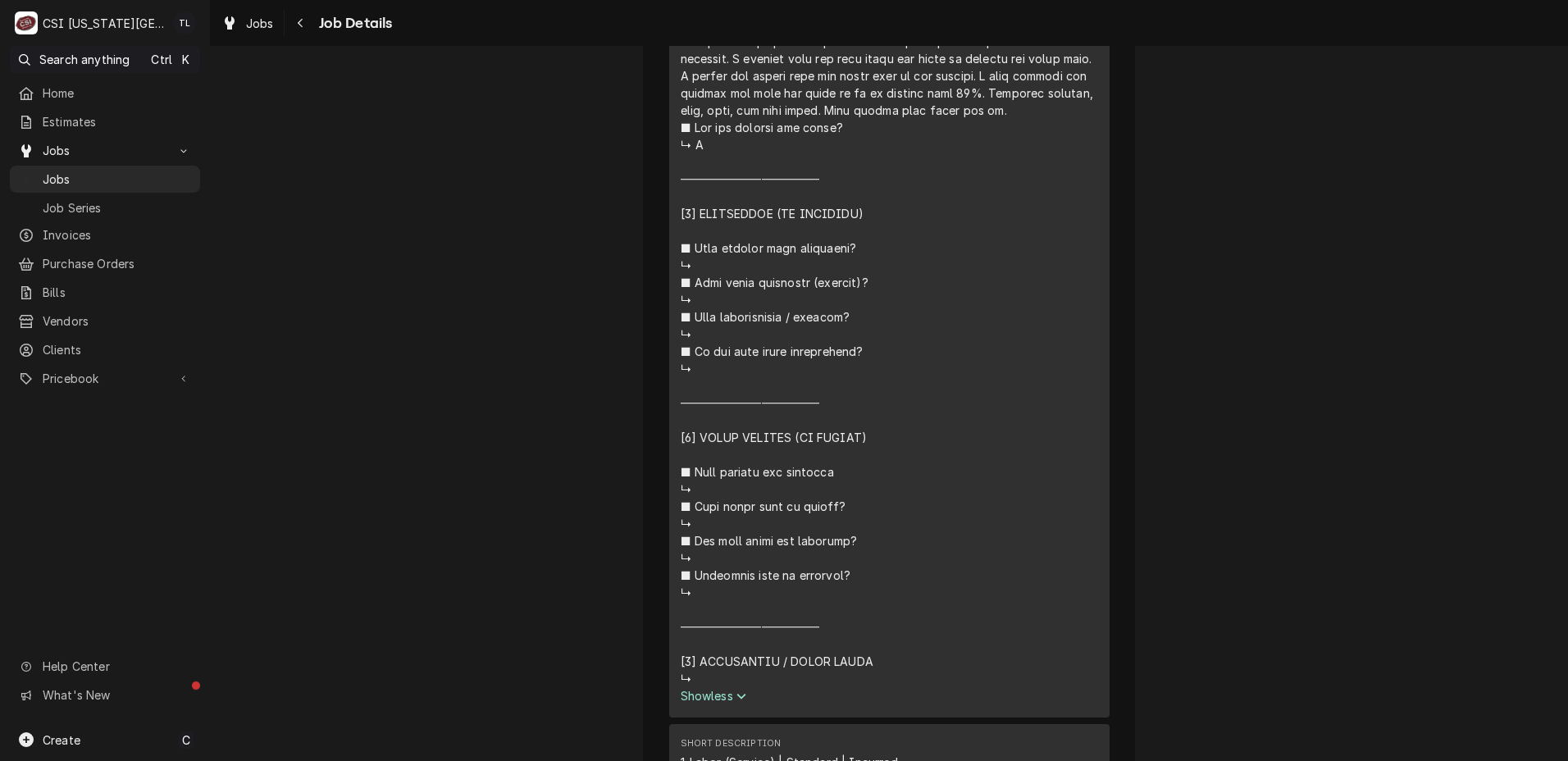 click at bounding box center [889, 33] 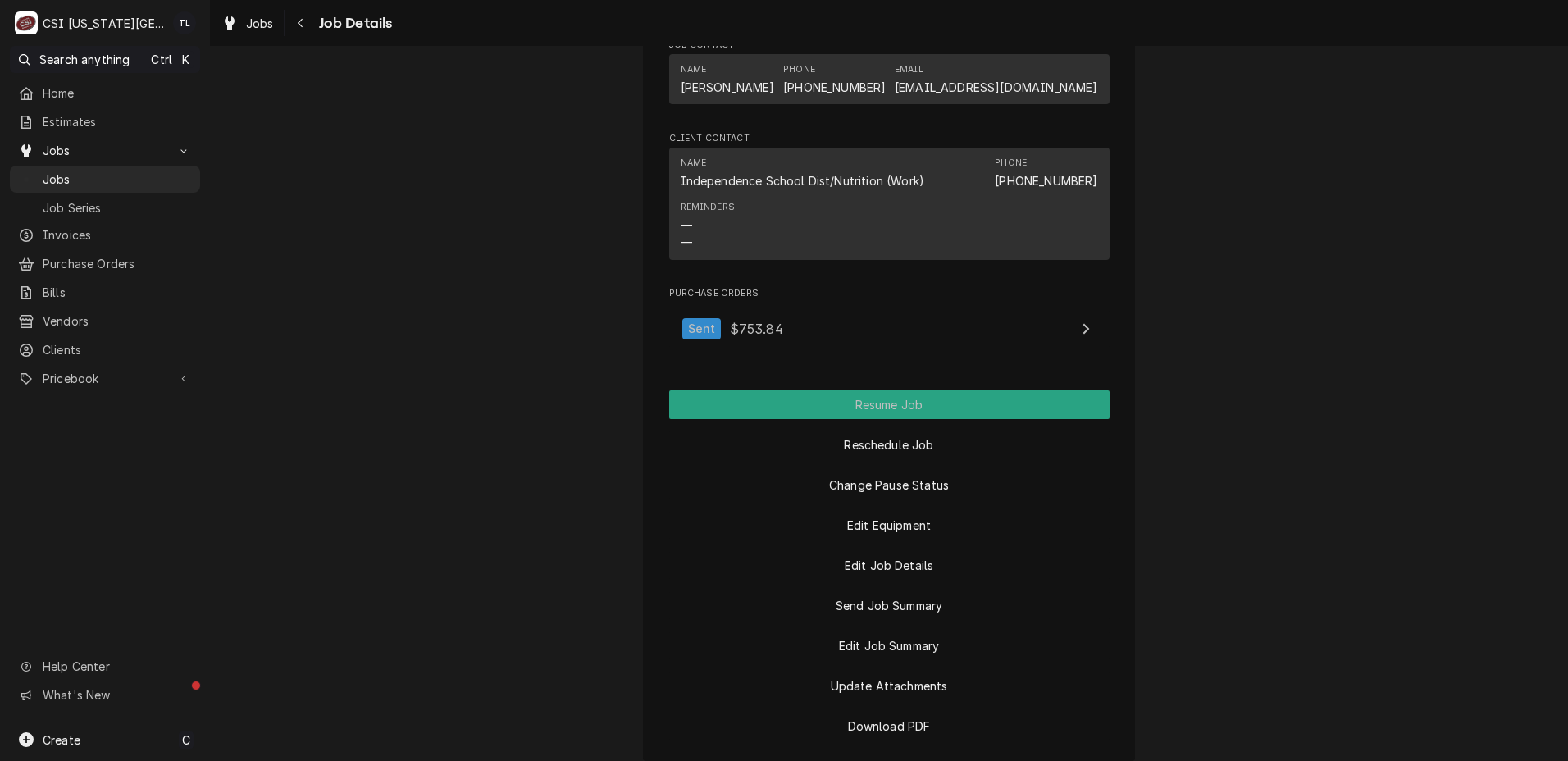 scroll, scrollTop: 3141, scrollLeft: 0, axis: vertical 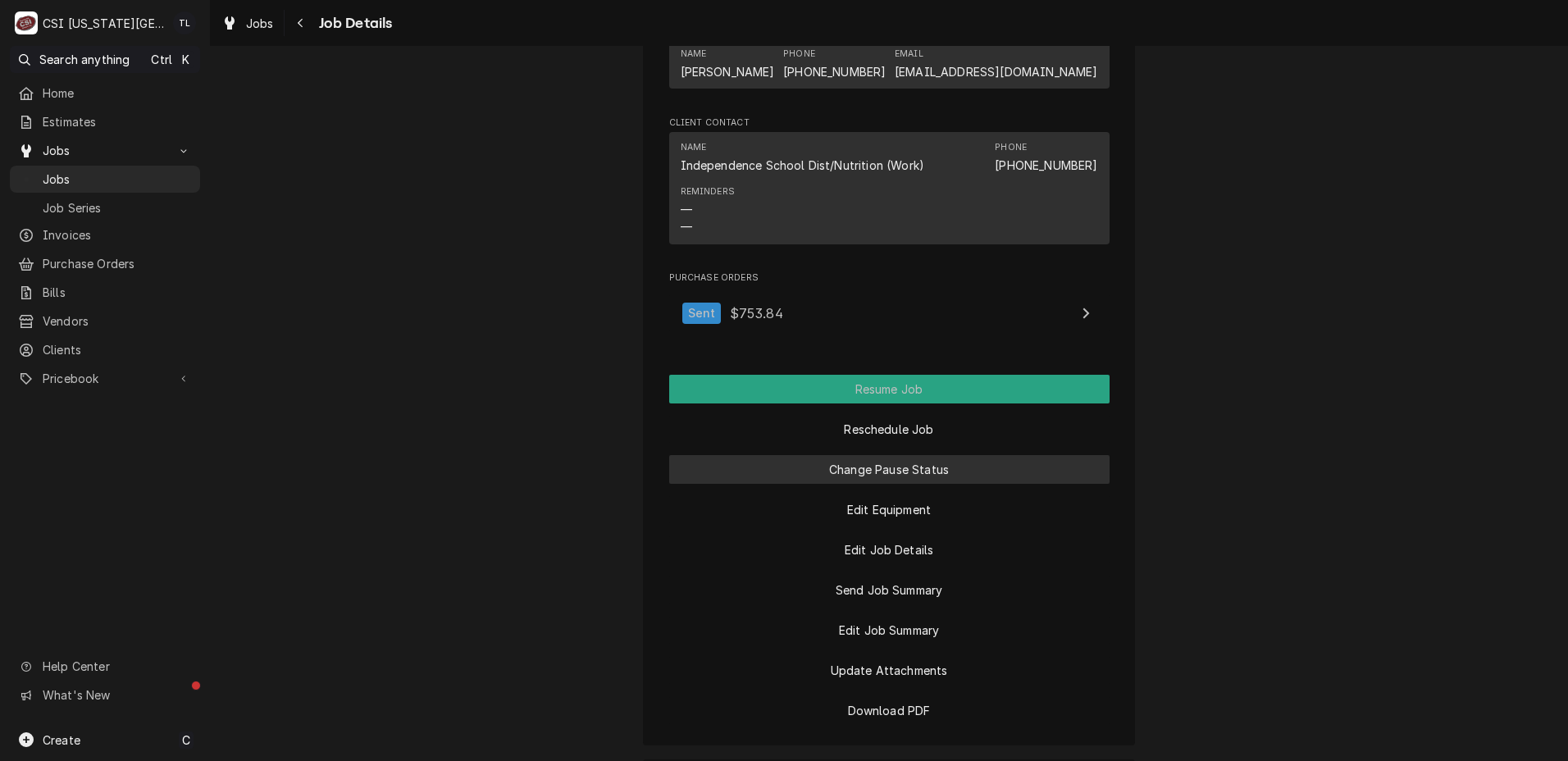 click on "Change Pause Status" at bounding box center (889, 469) 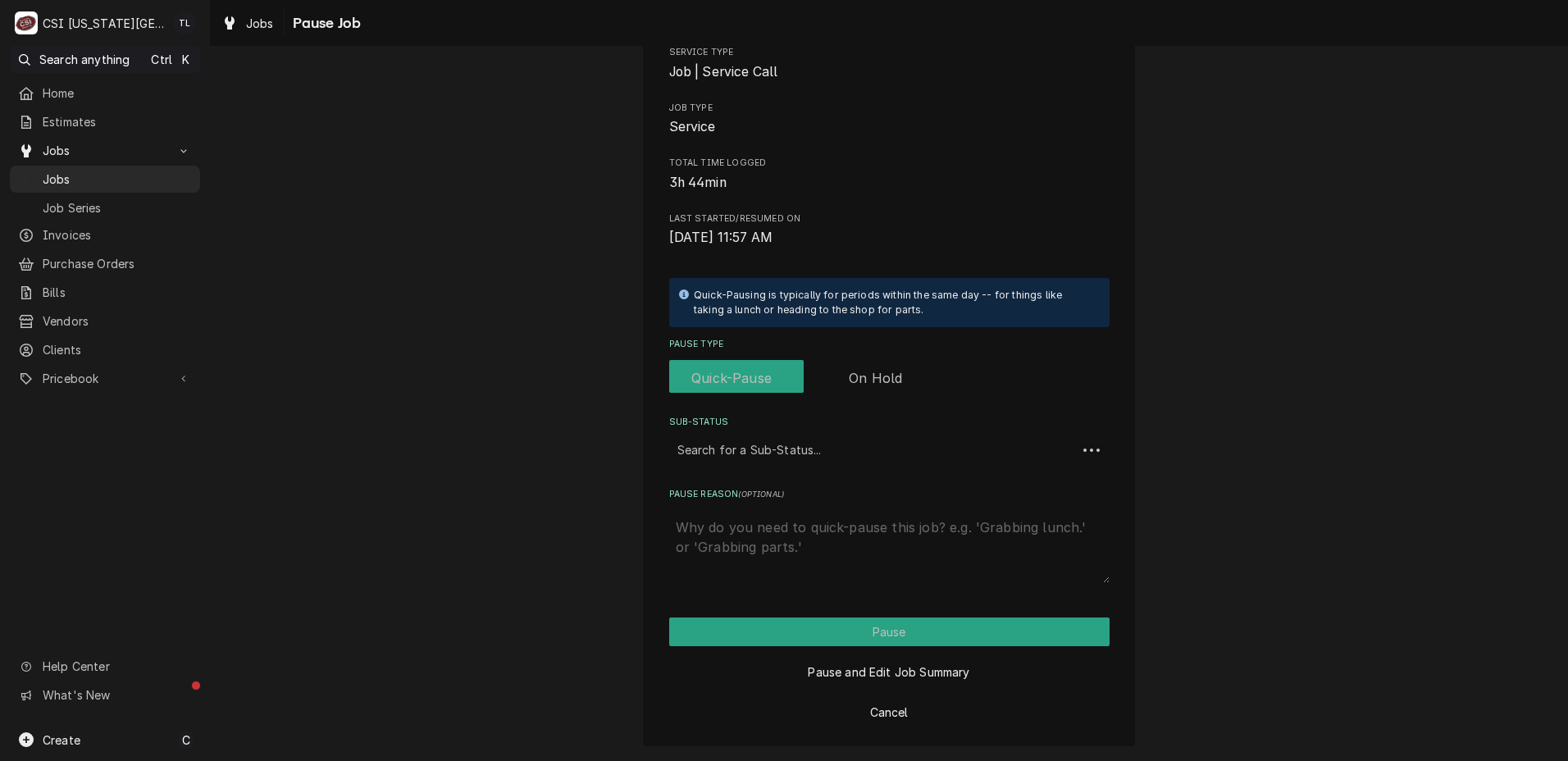 scroll, scrollTop: 0, scrollLeft: 0, axis: both 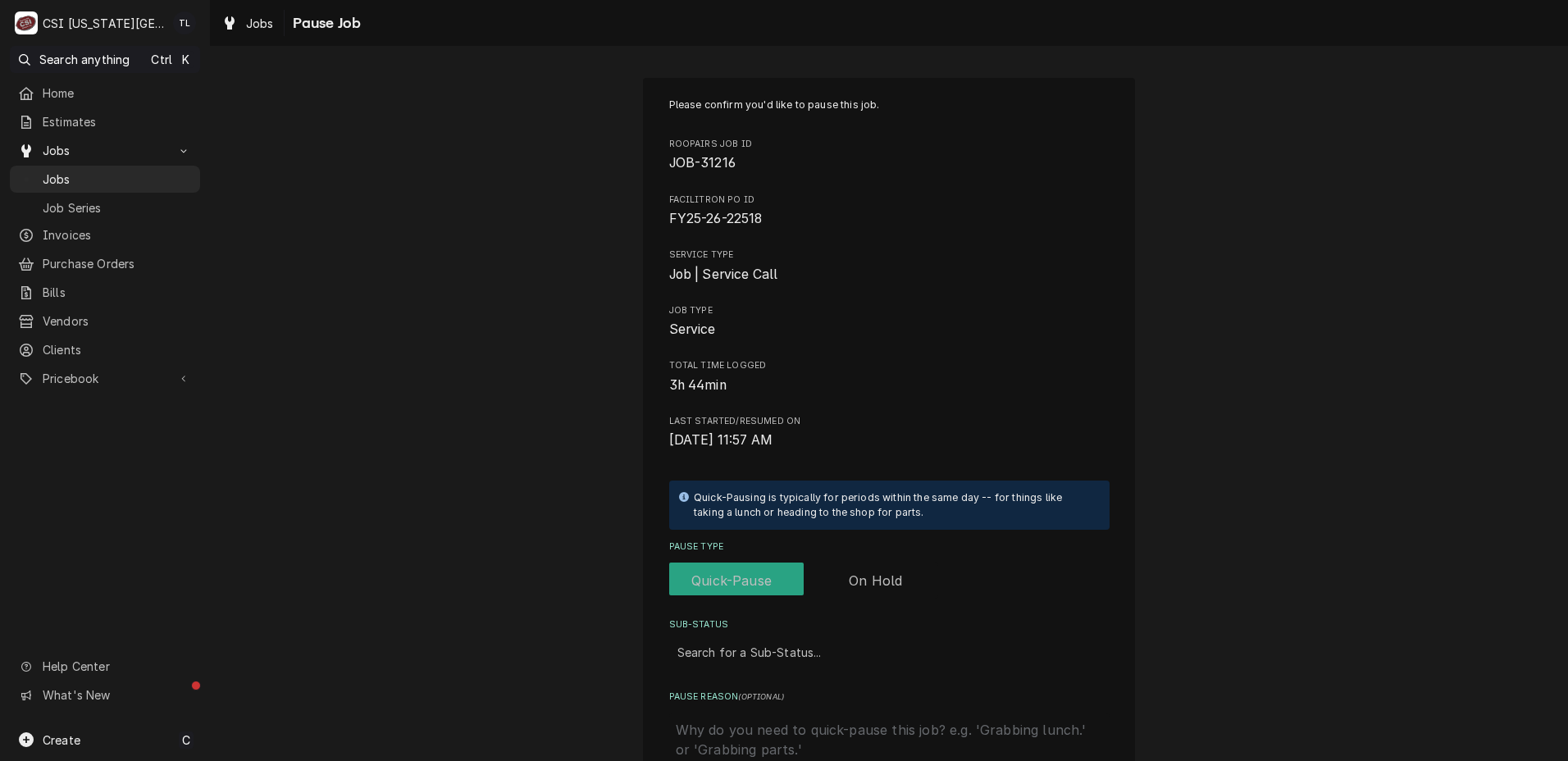 click at bounding box center [804, 581] 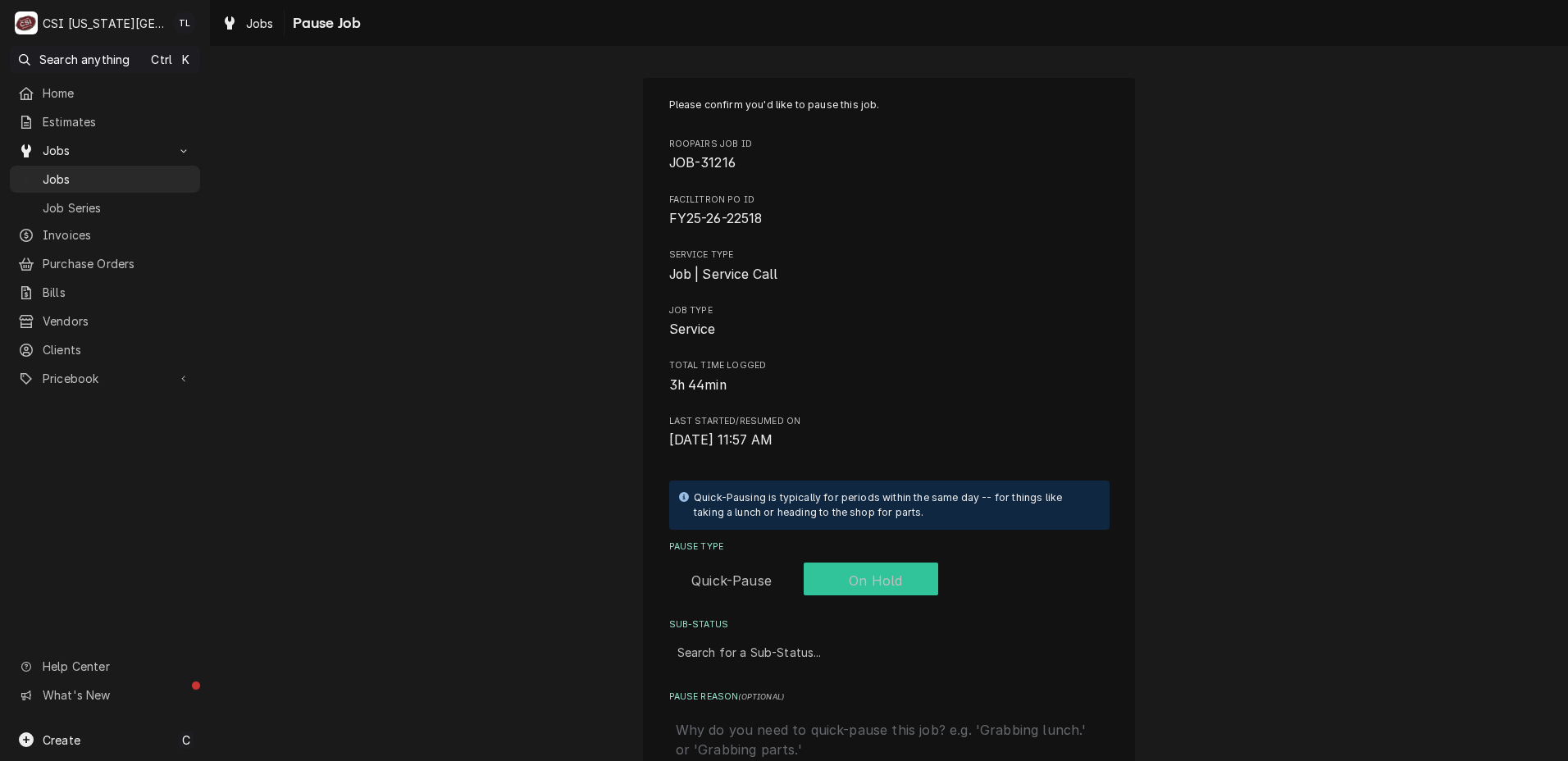 checkbox on "true" 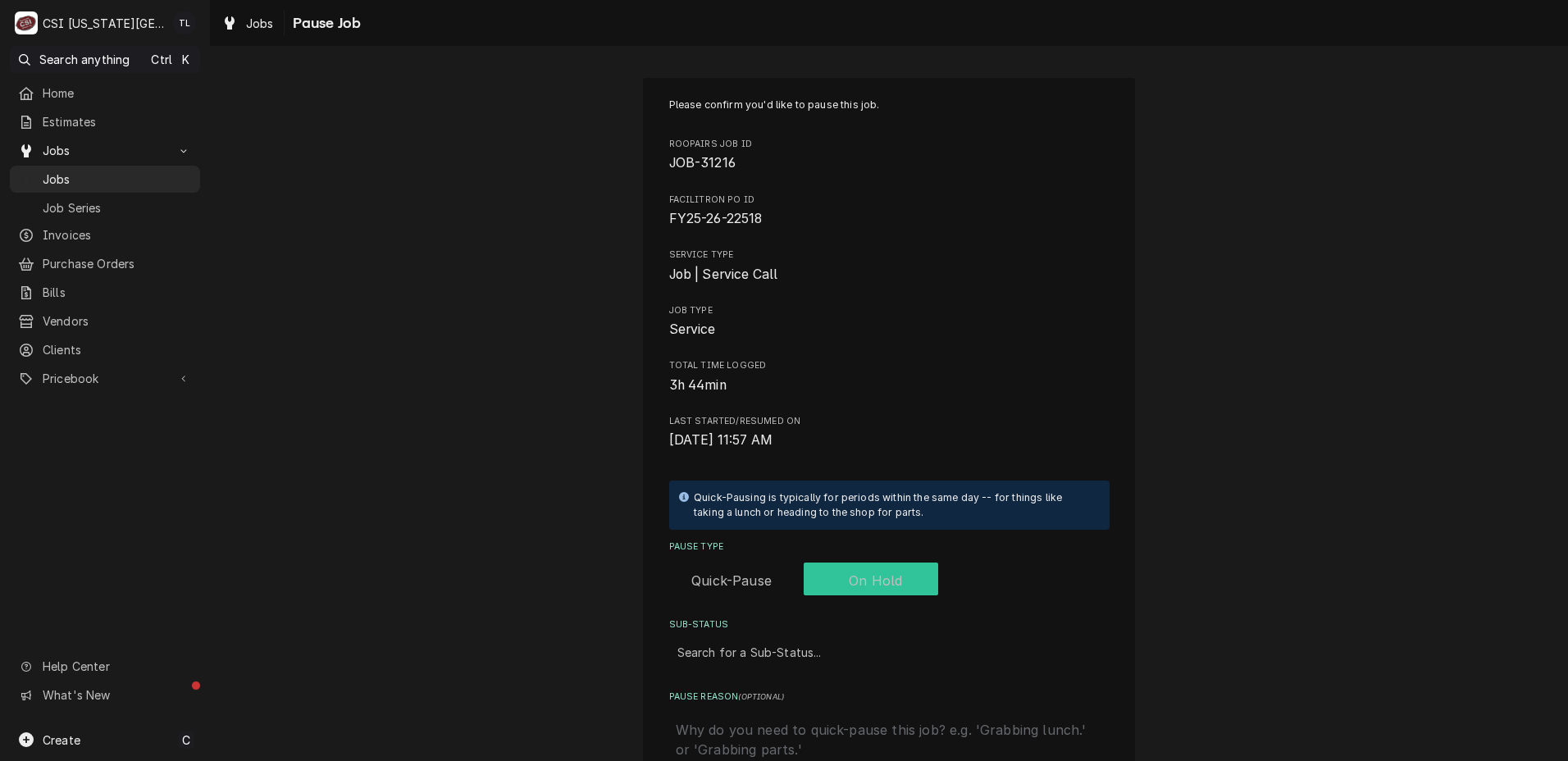 type on "x" 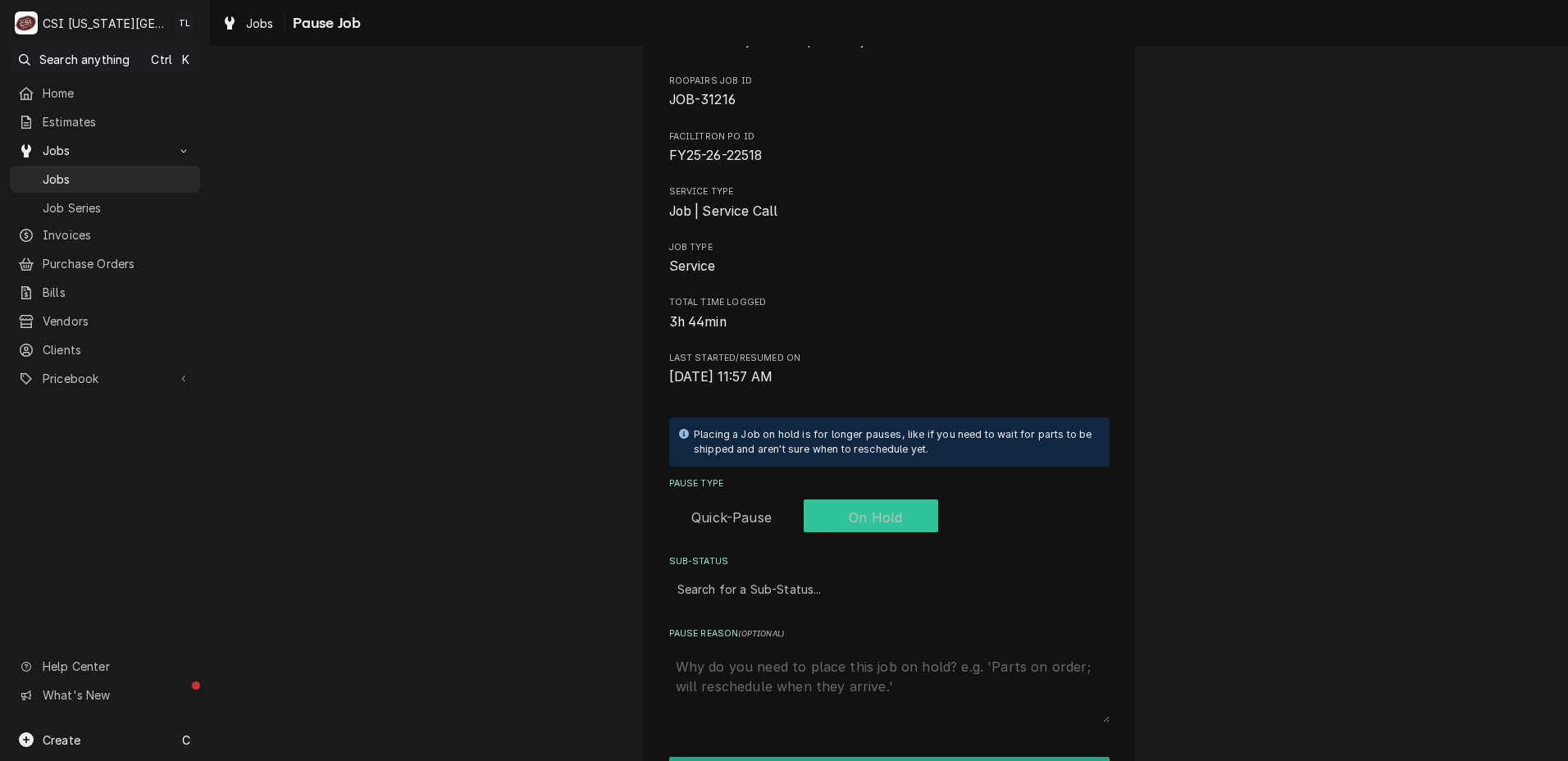 scroll, scrollTop: 66, scrollLeft: 0, axis: vertical 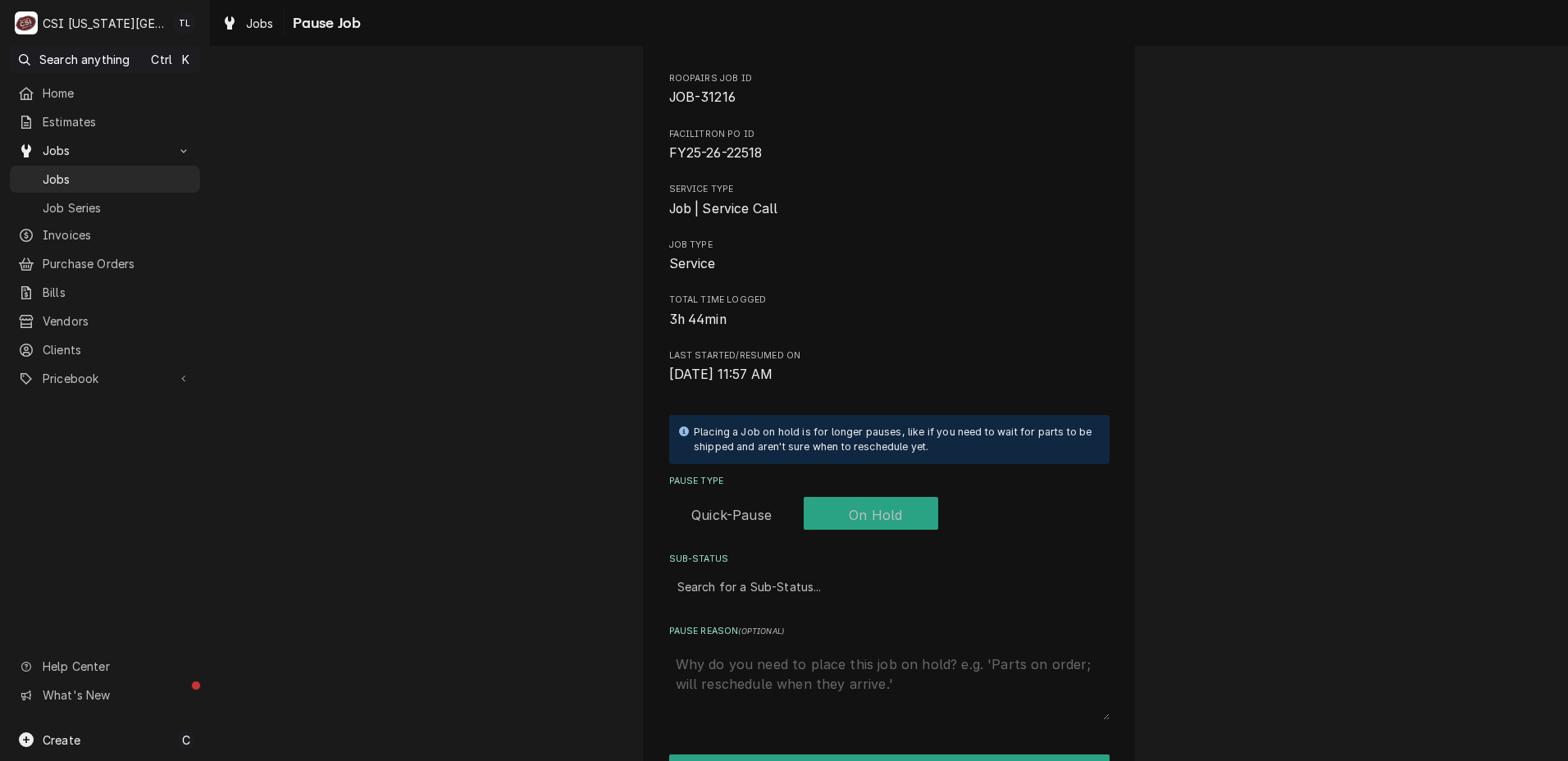 click on "Home Estimates Jobs Jobs Job Series Invoices Purchase Orders Bills Vendors Clients Pricebook Services Parts & Materials Miscellaneous Discounts Tax Rates" at bounding box center (105, 236) 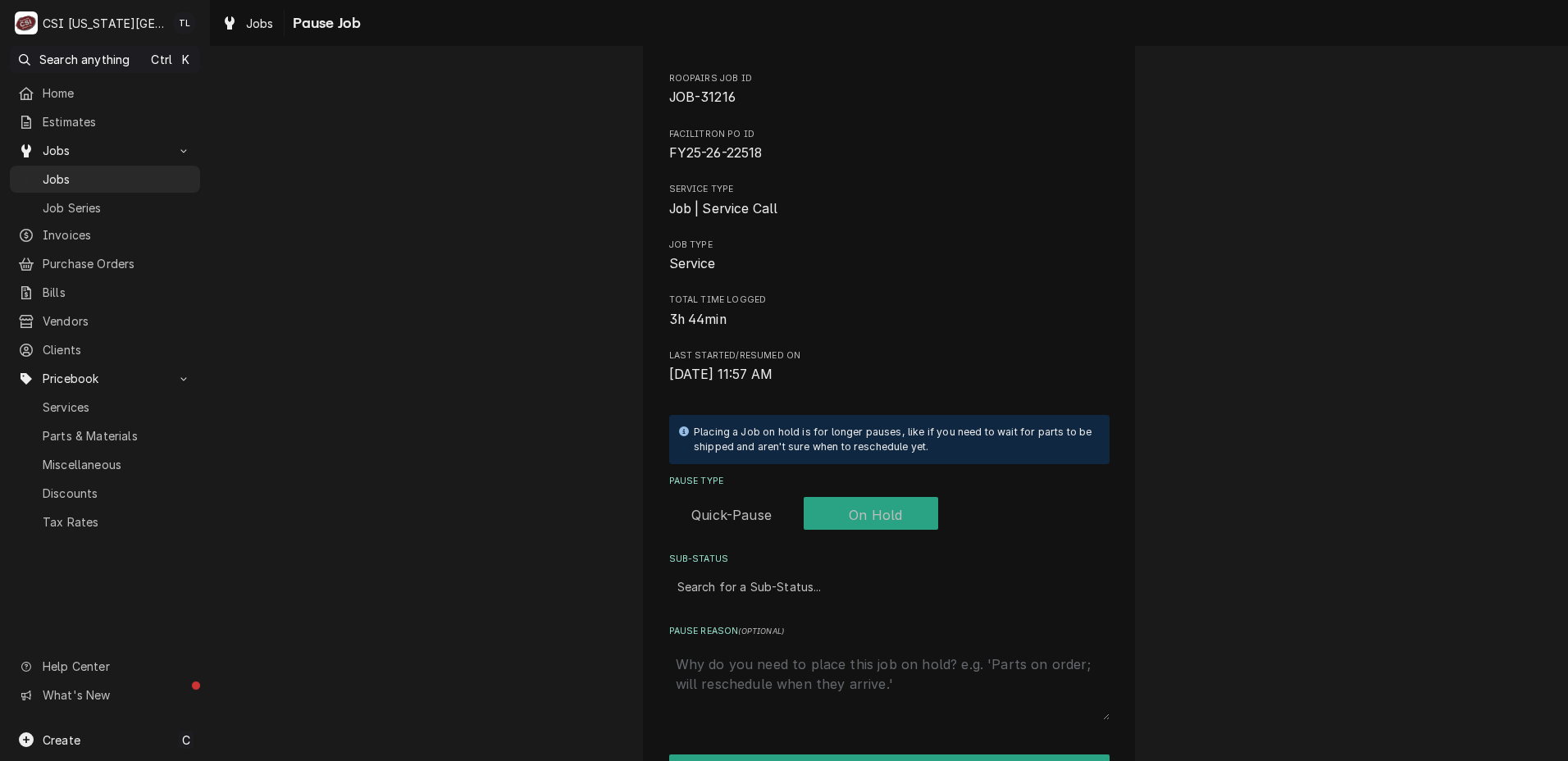click on "Parts & Materials" at bounding box center [117, 435] 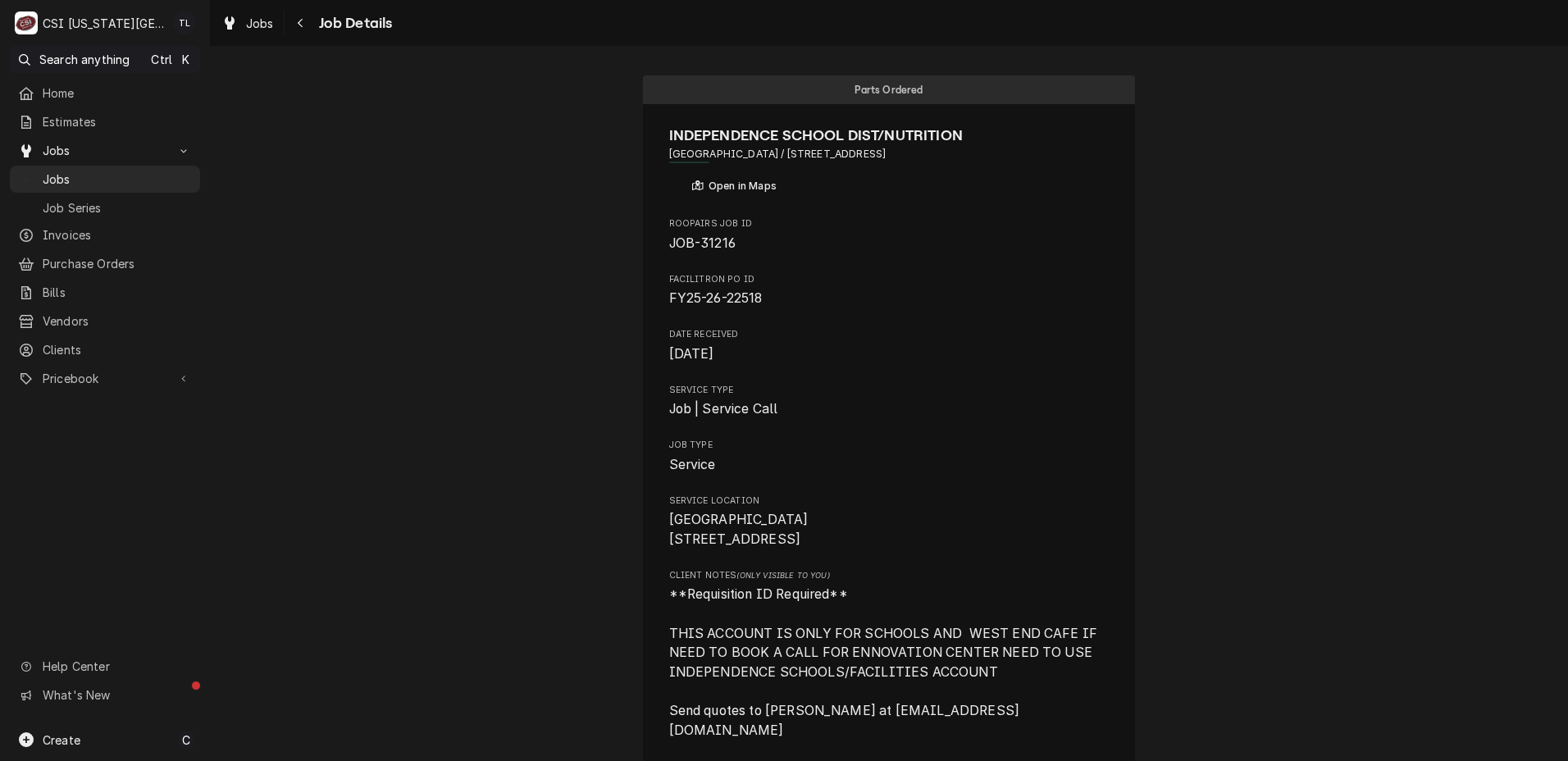 scroll, scrollTop: 0, scrollLeft: 0, axis: both 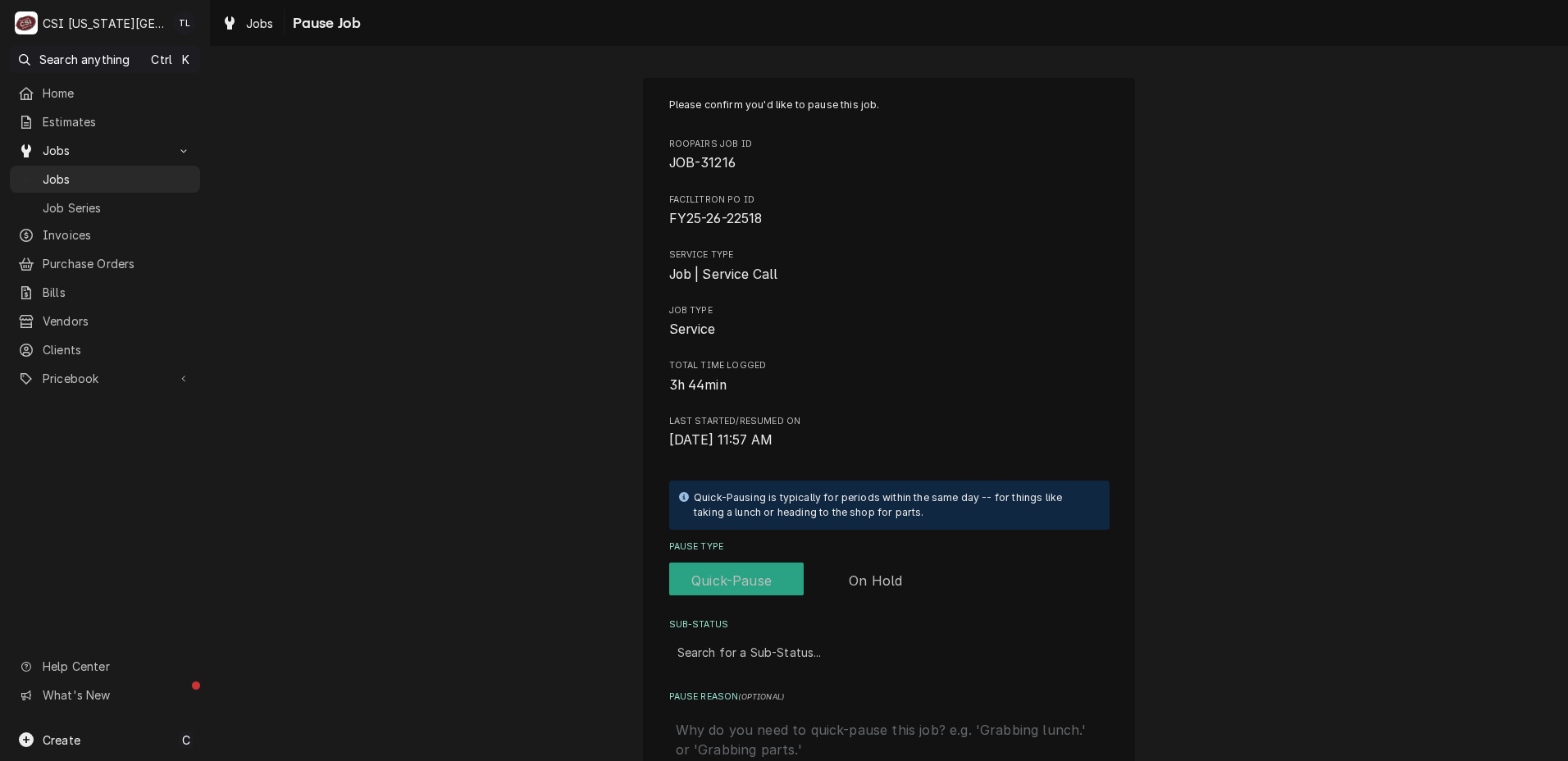 drag, startPoint x: 93, startPoint y: 376, endPoint x: 590, endPoint y: -89, distance: 680.61296 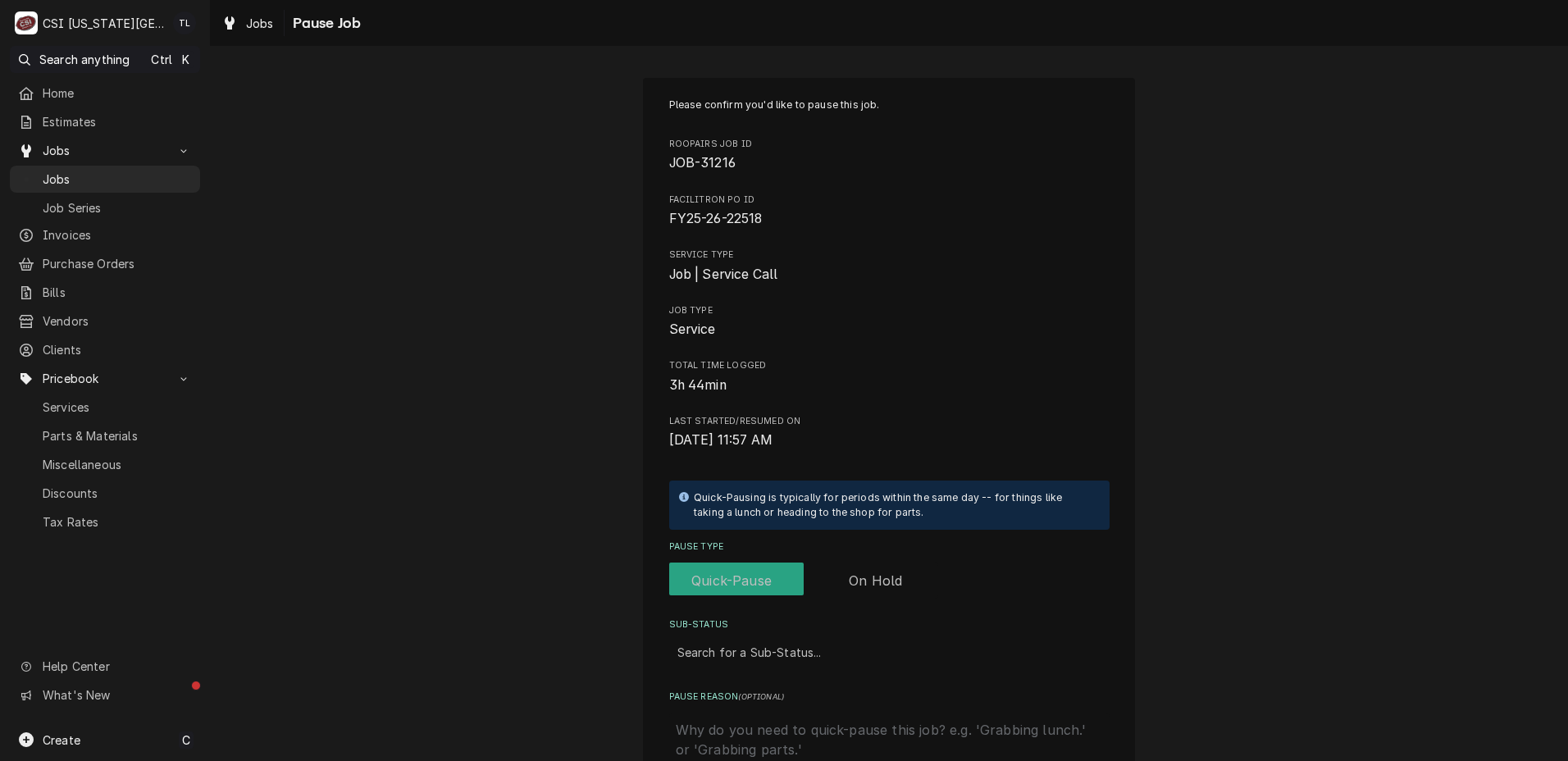 type on "x" 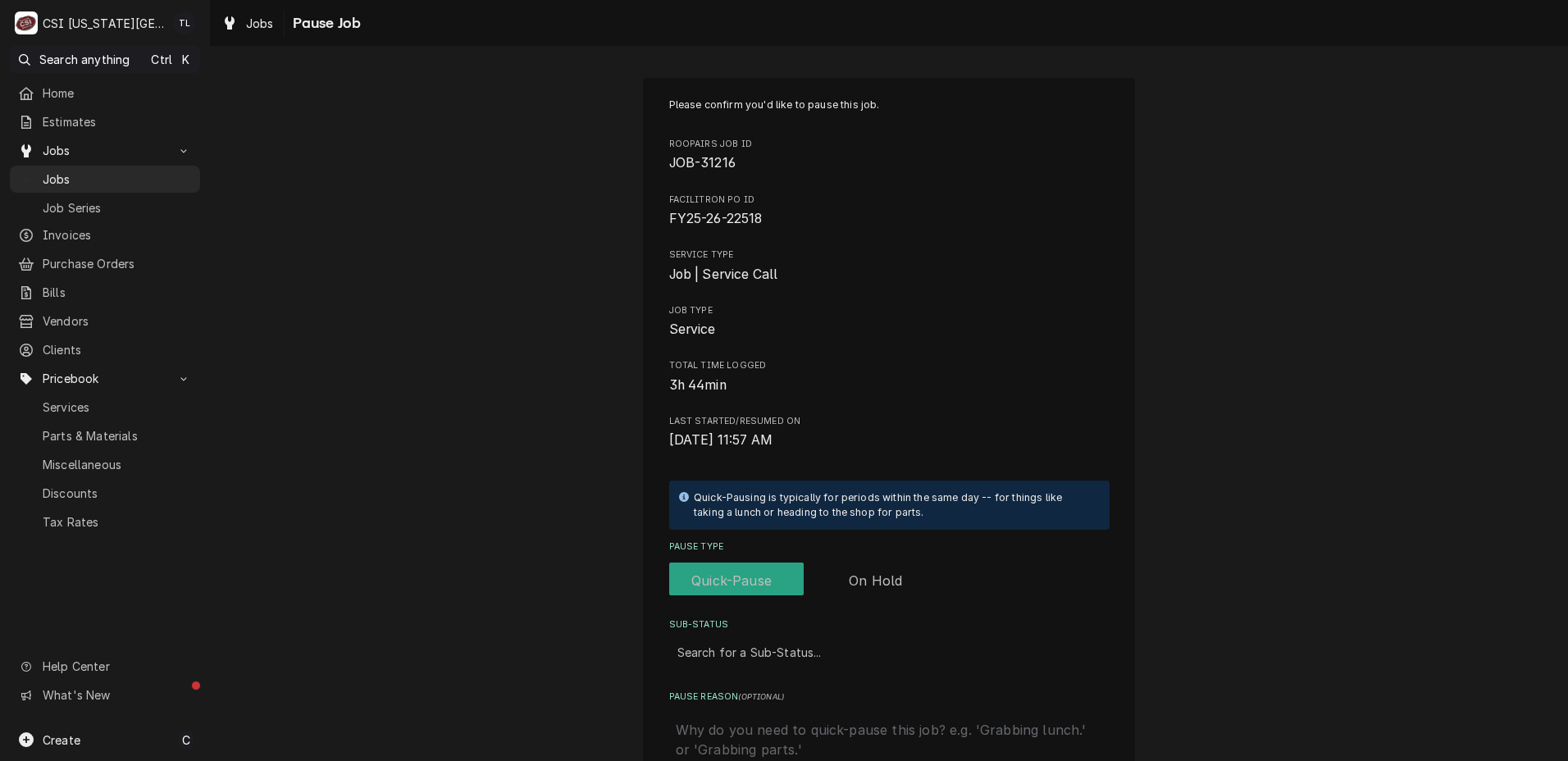 click at bounding box center [804, 581] 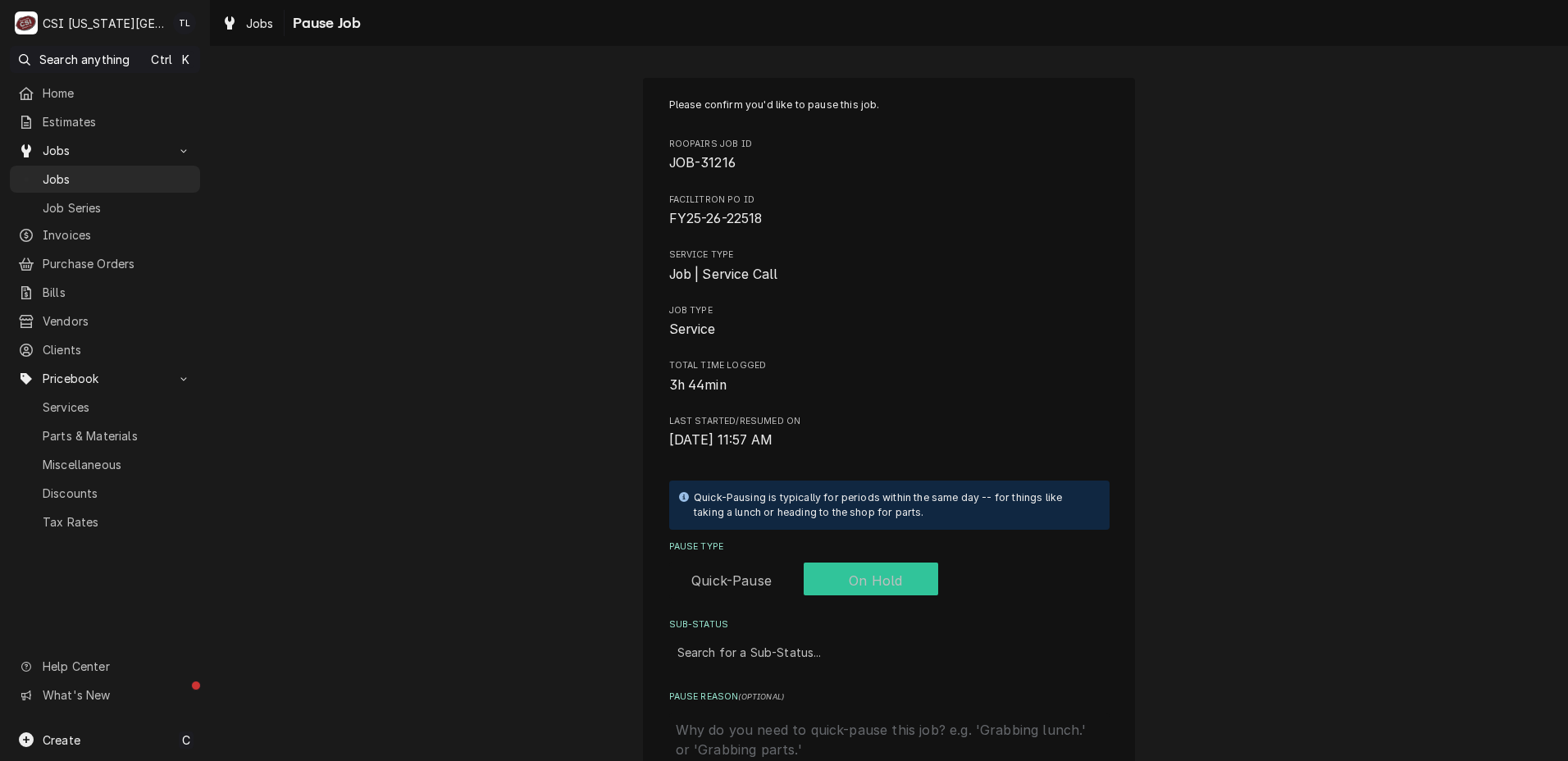 checkbox on "true" 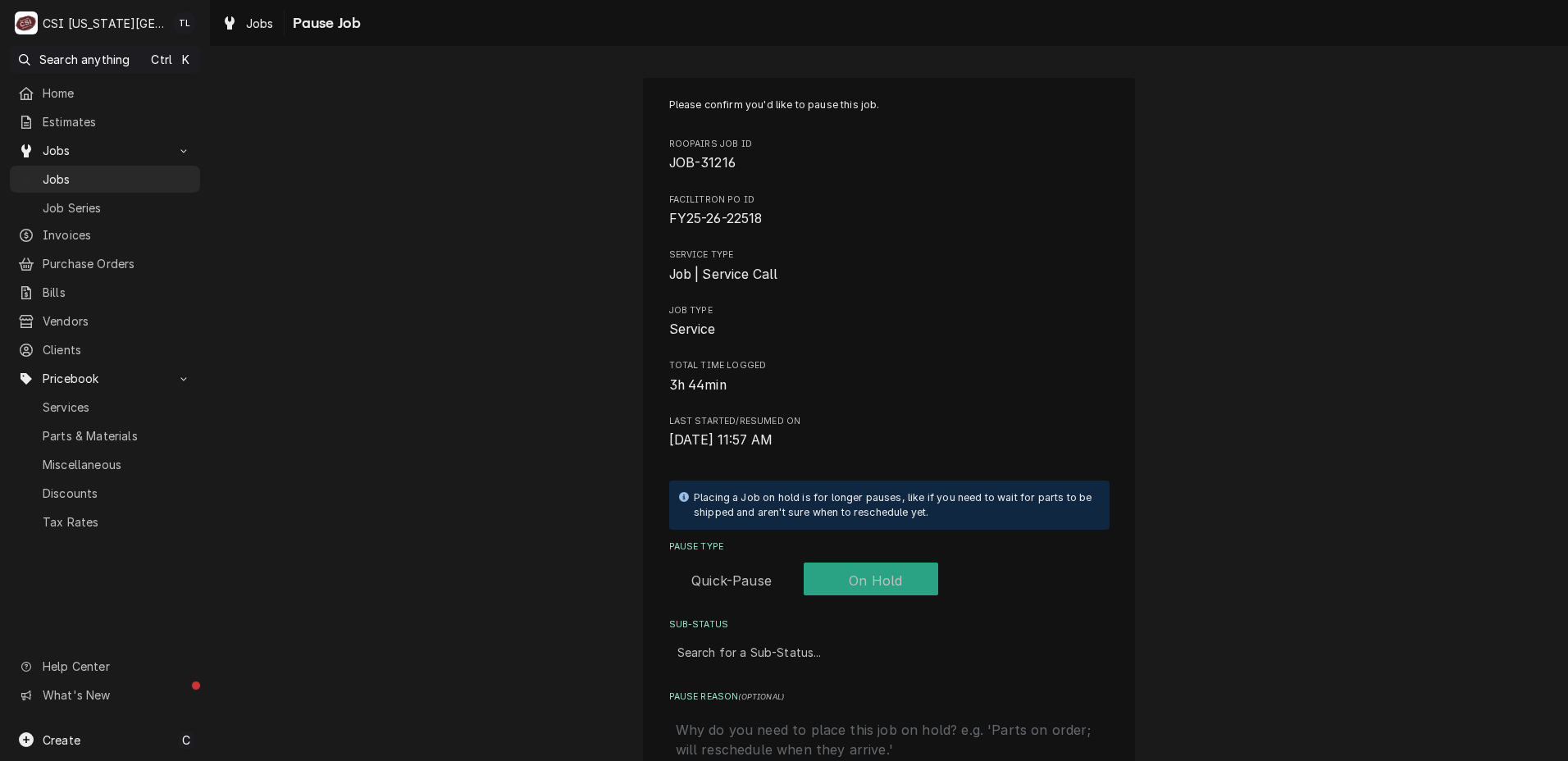 click at bounding box center [889, 653] 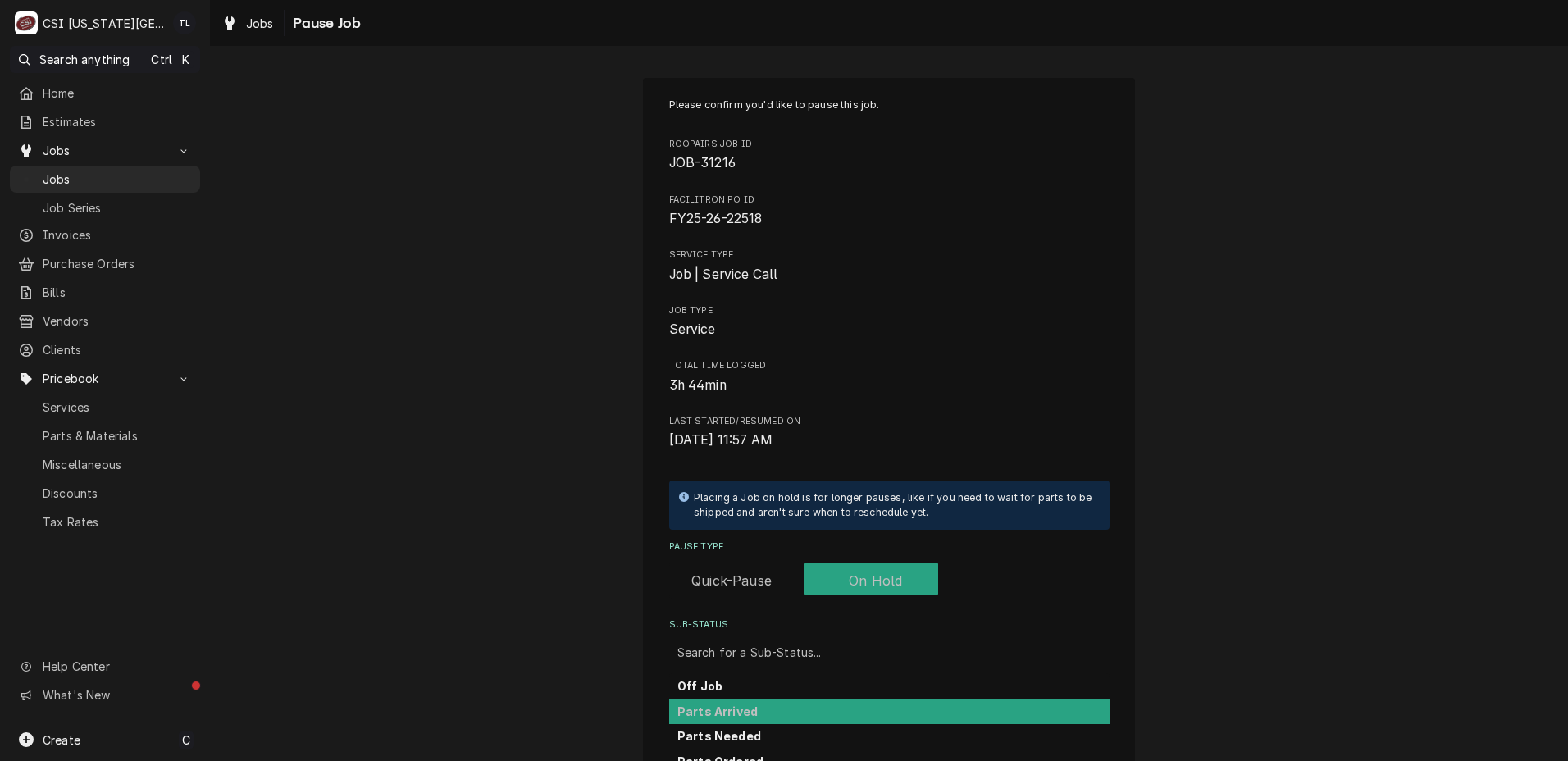 click on "Parts Arrived" at bounding box center [889, 711] 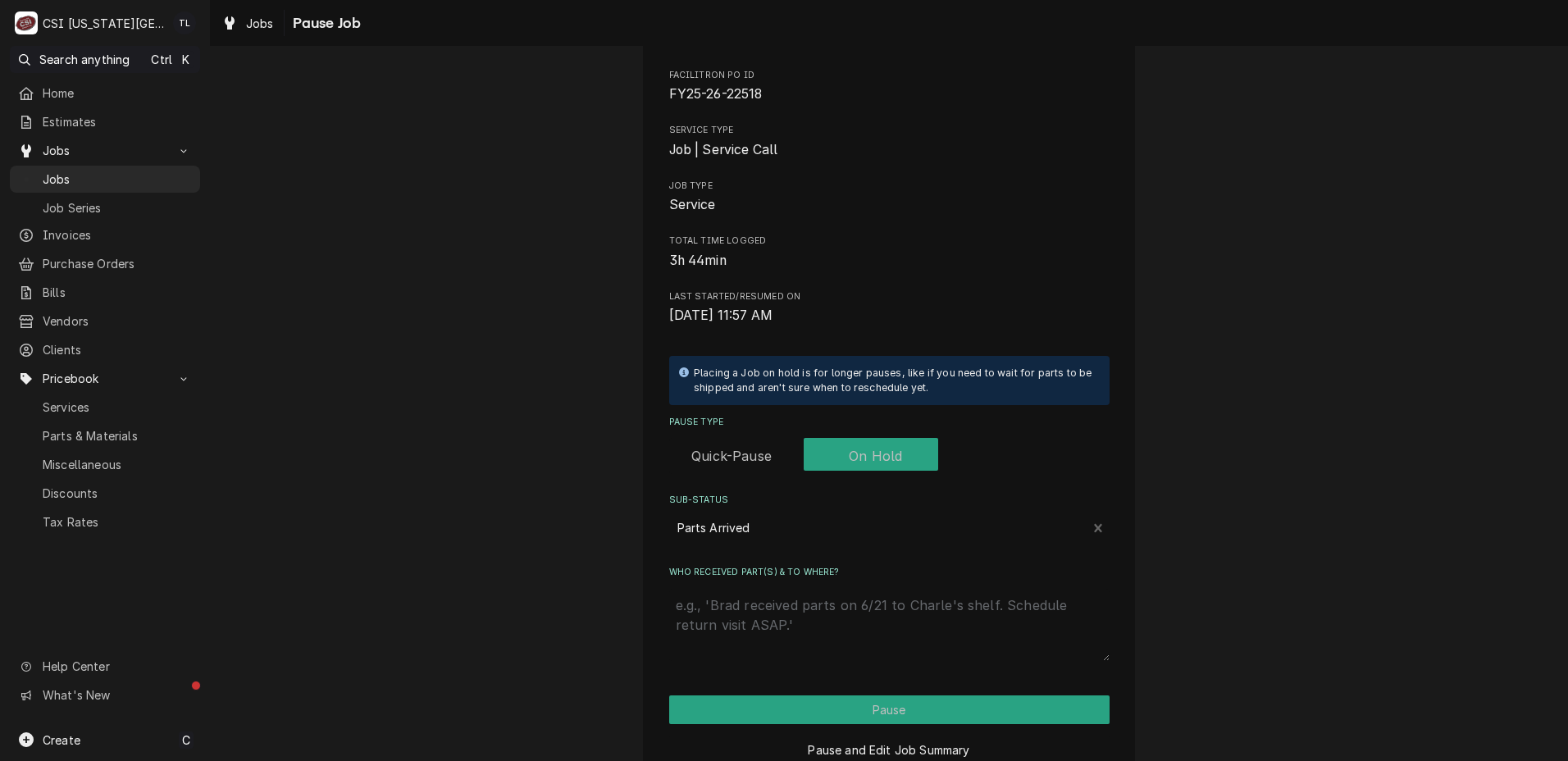 scroll, scrollTop: 139, scrollLeft: 0, axis: vertical 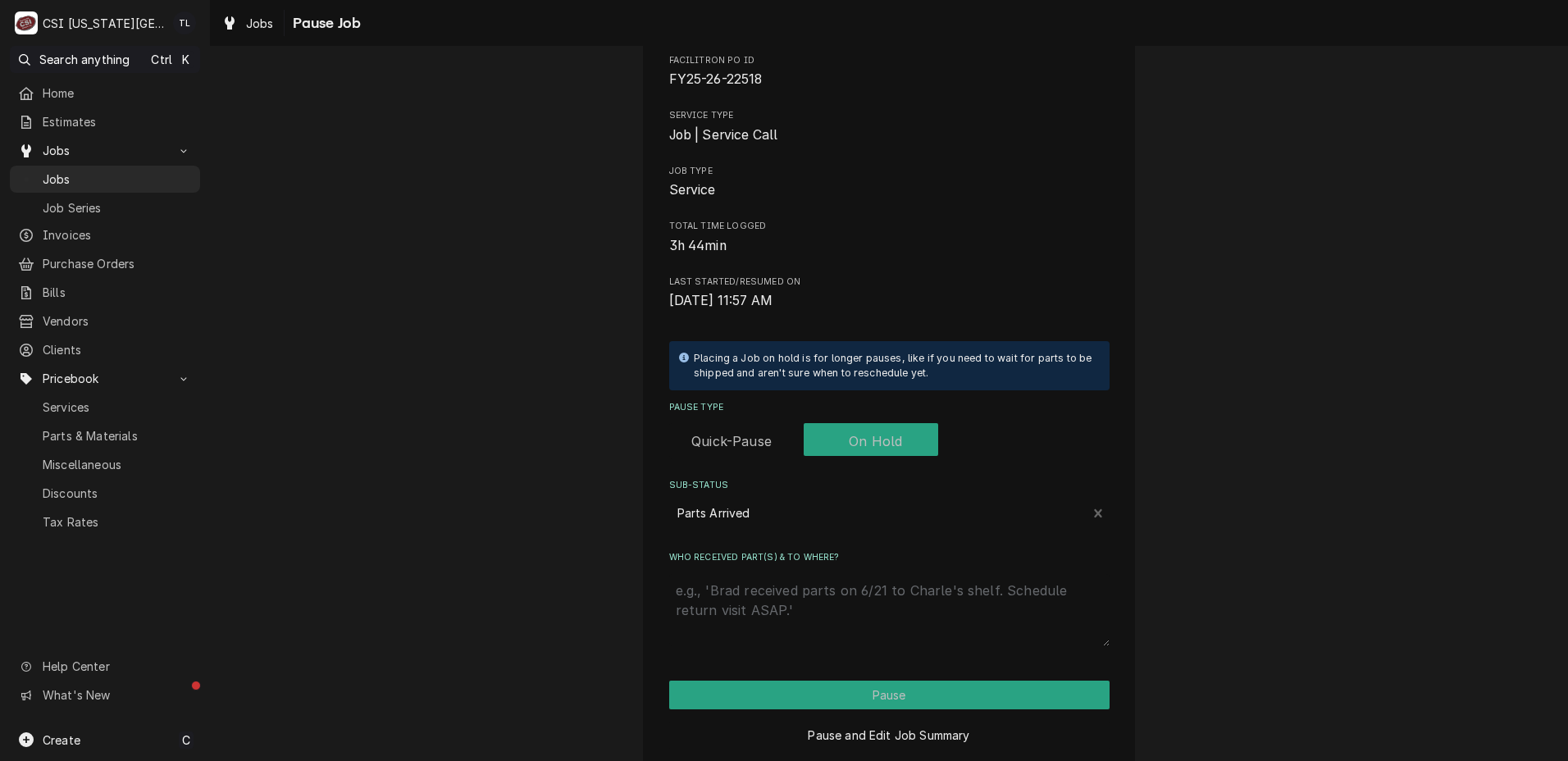 click on "Who received part(s) & to where?" at bounding box center (889, 610) 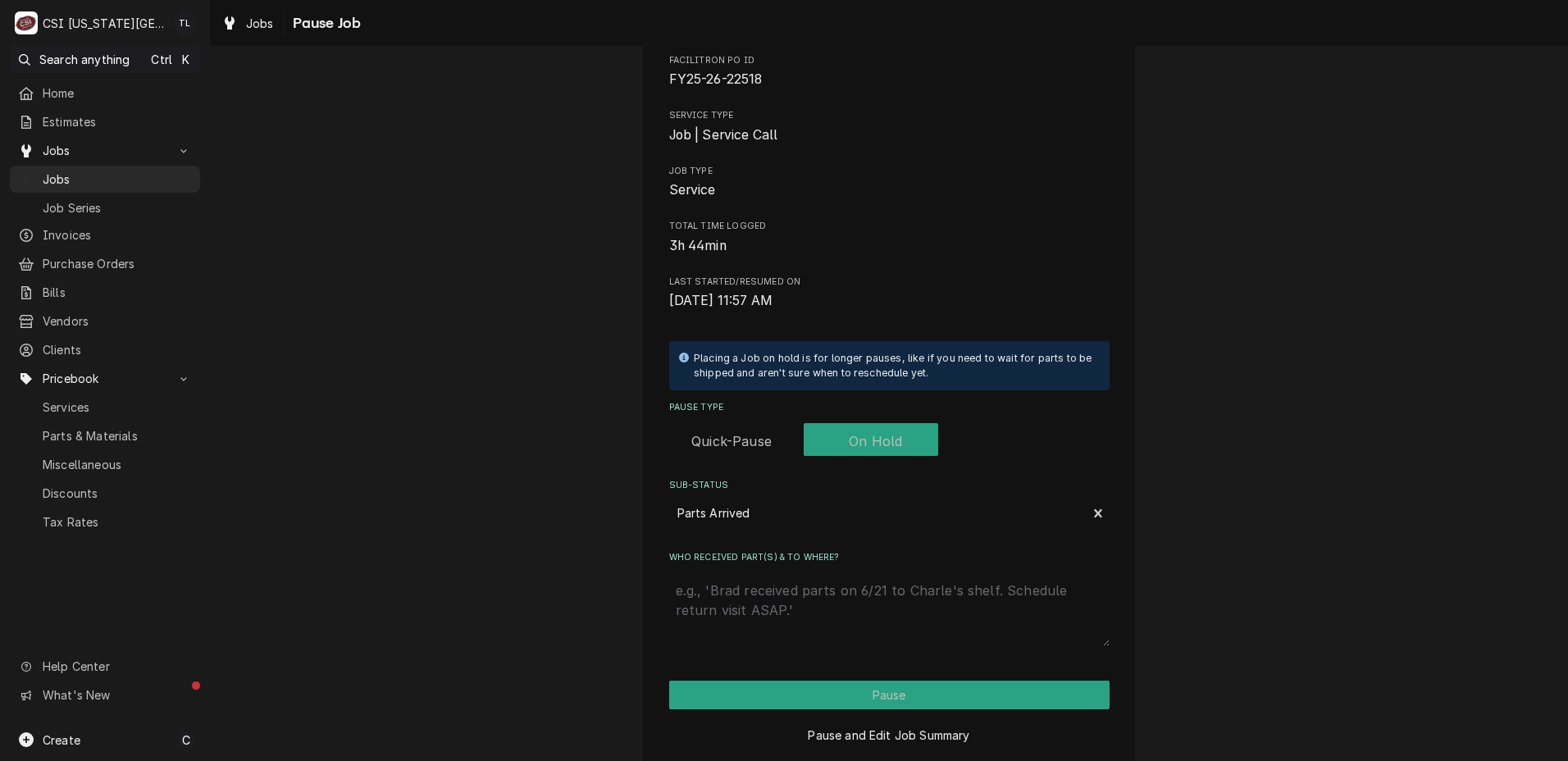 type on "x" 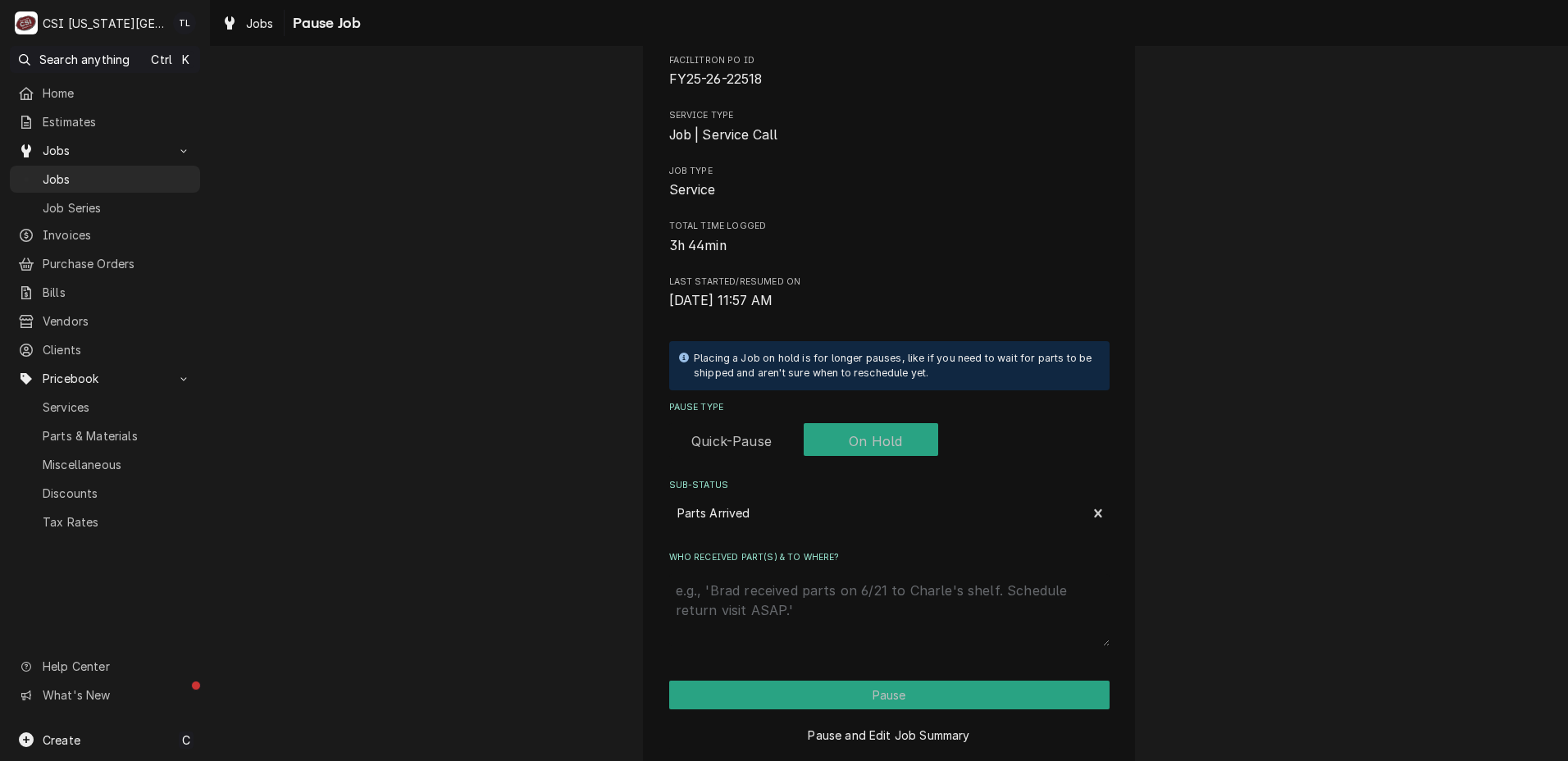 type on "p" 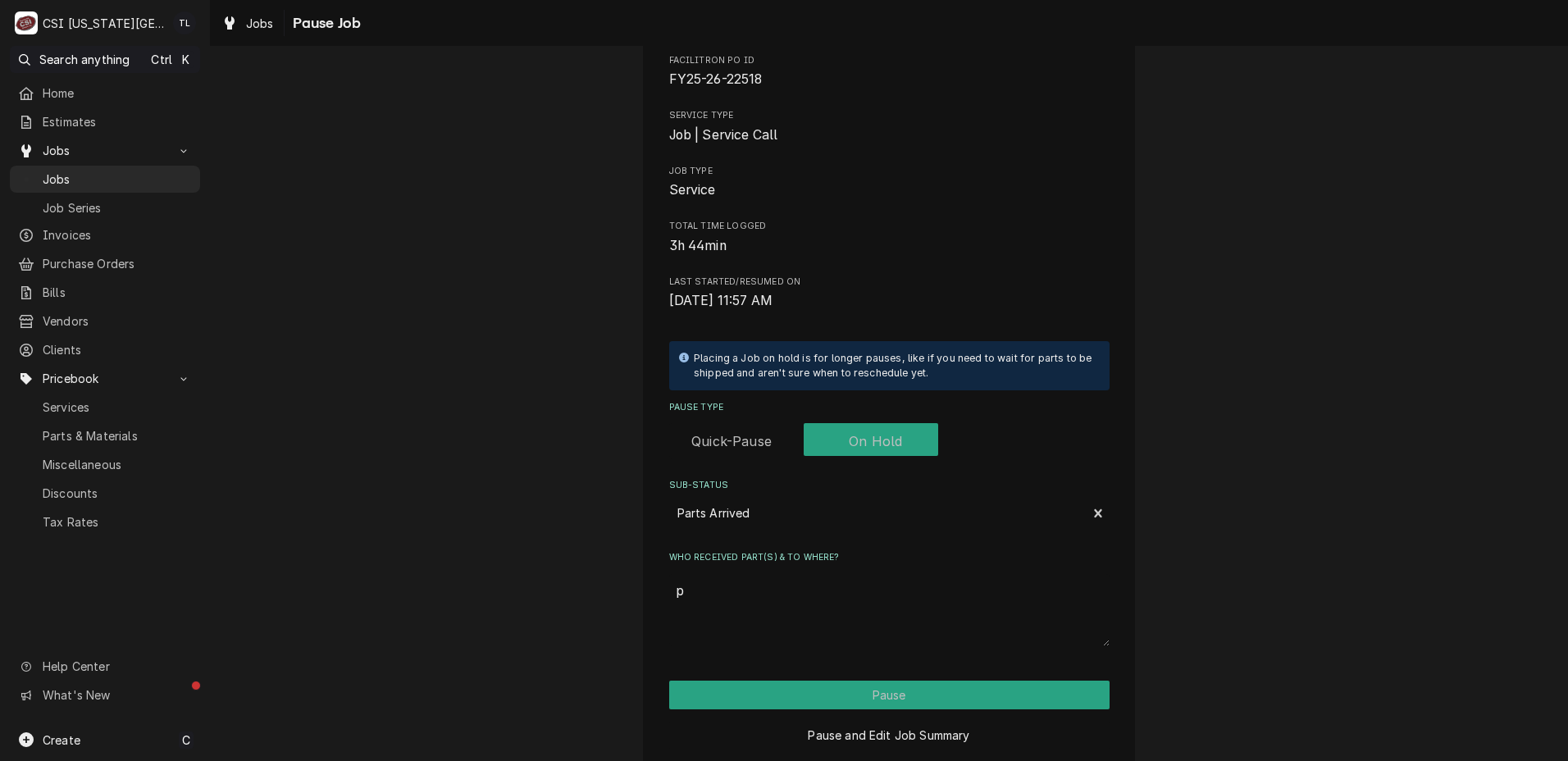 type on "x" 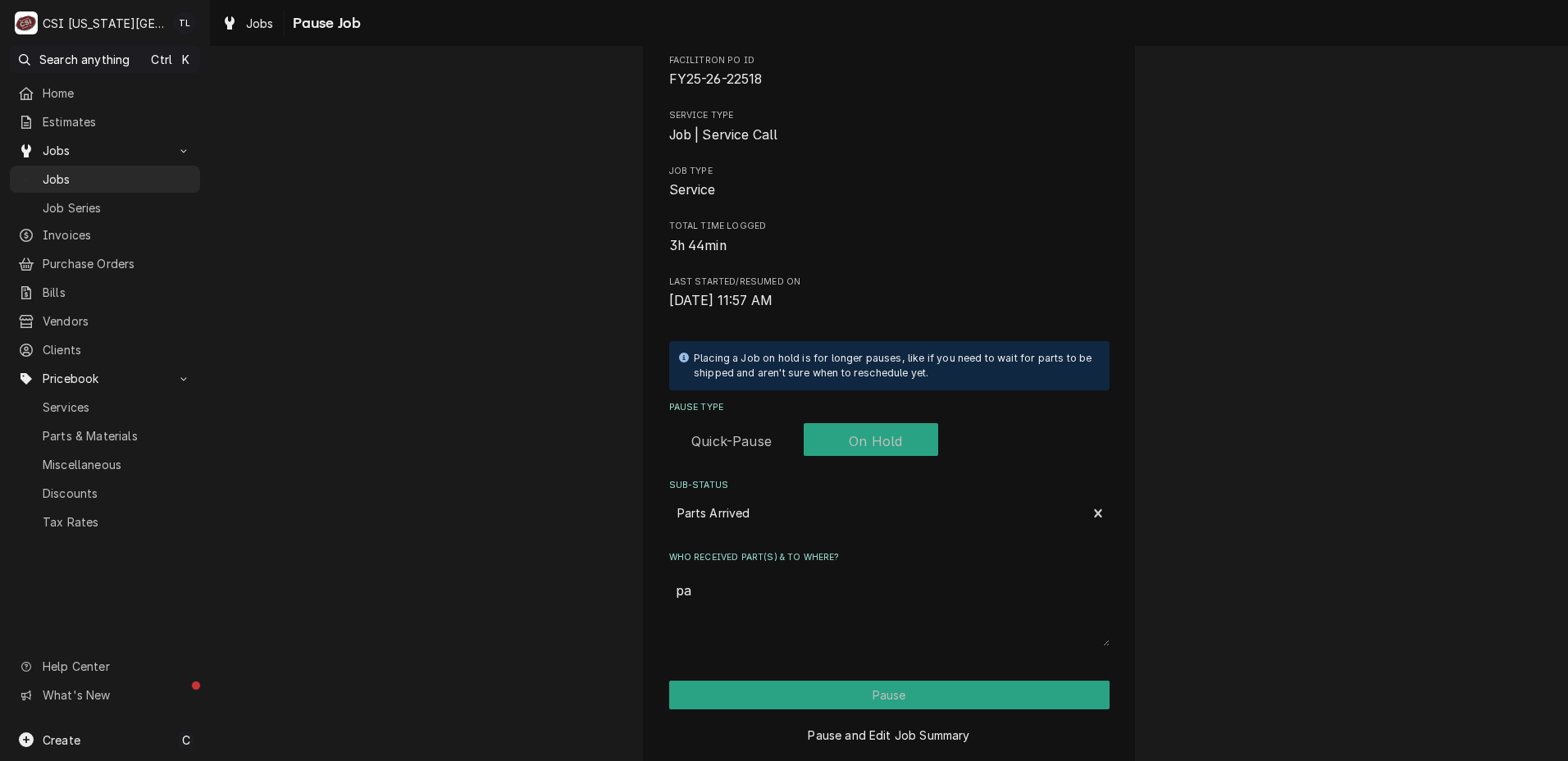 type on "x" 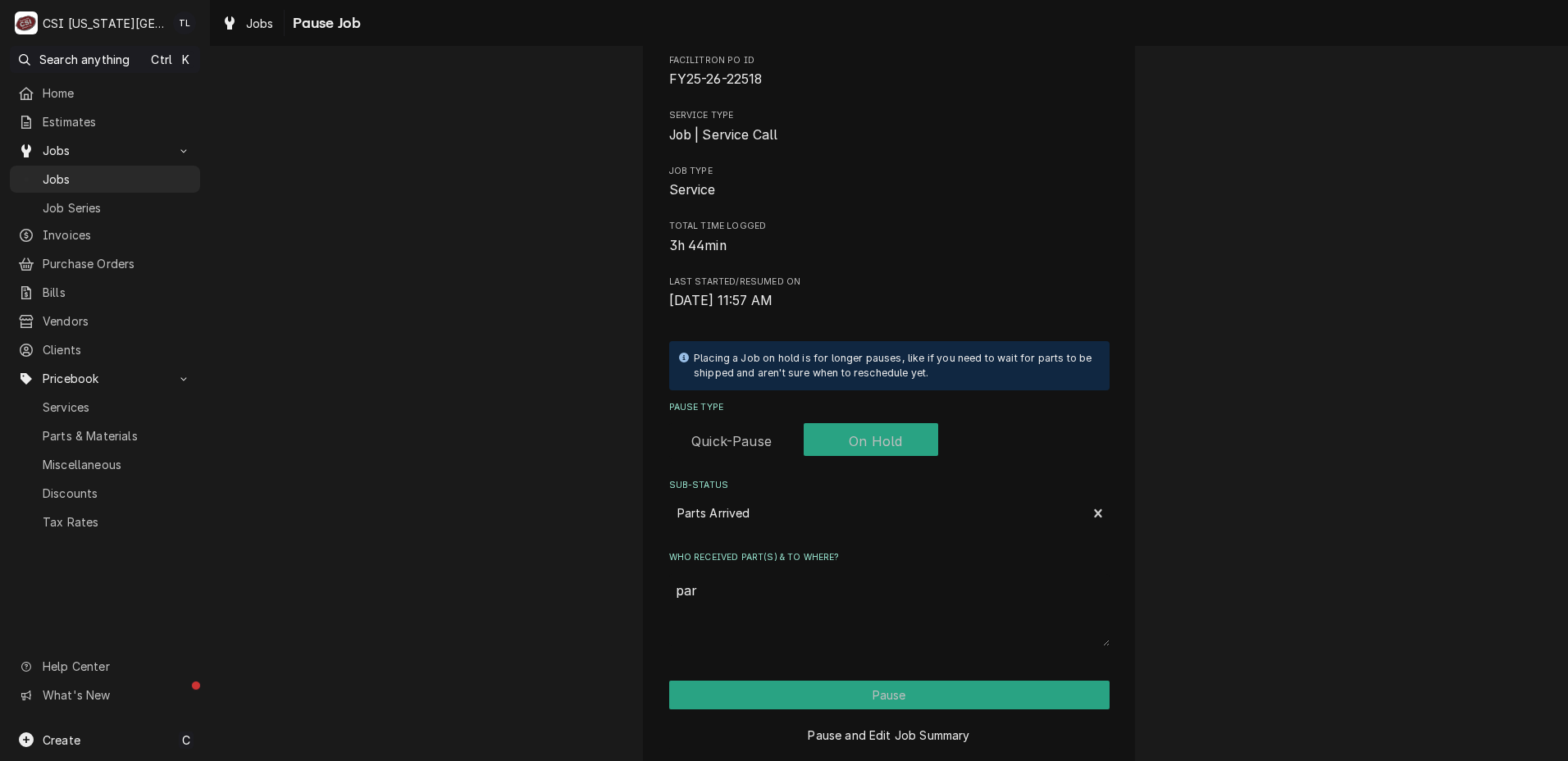 type on "x" 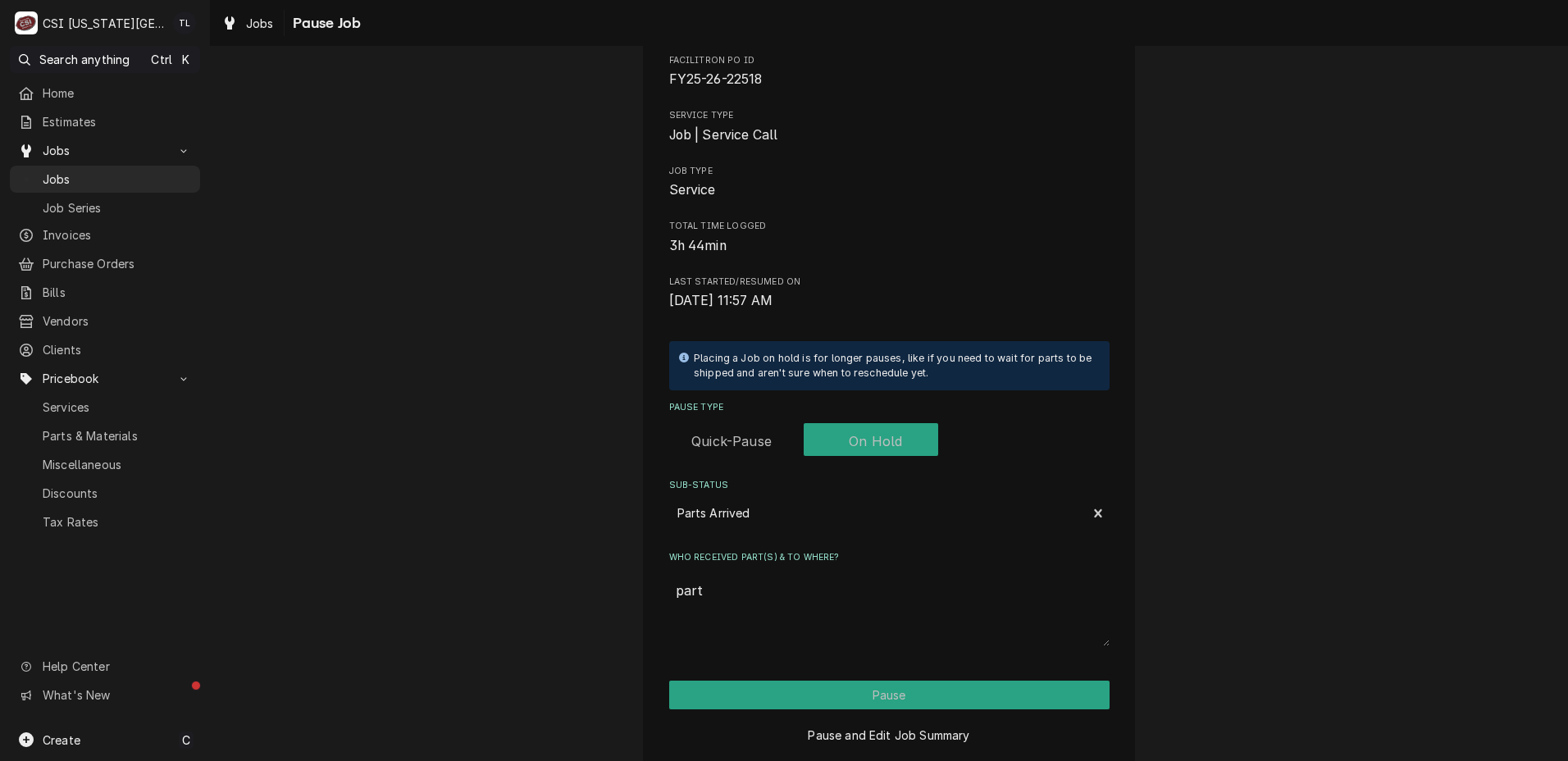 type on "x" 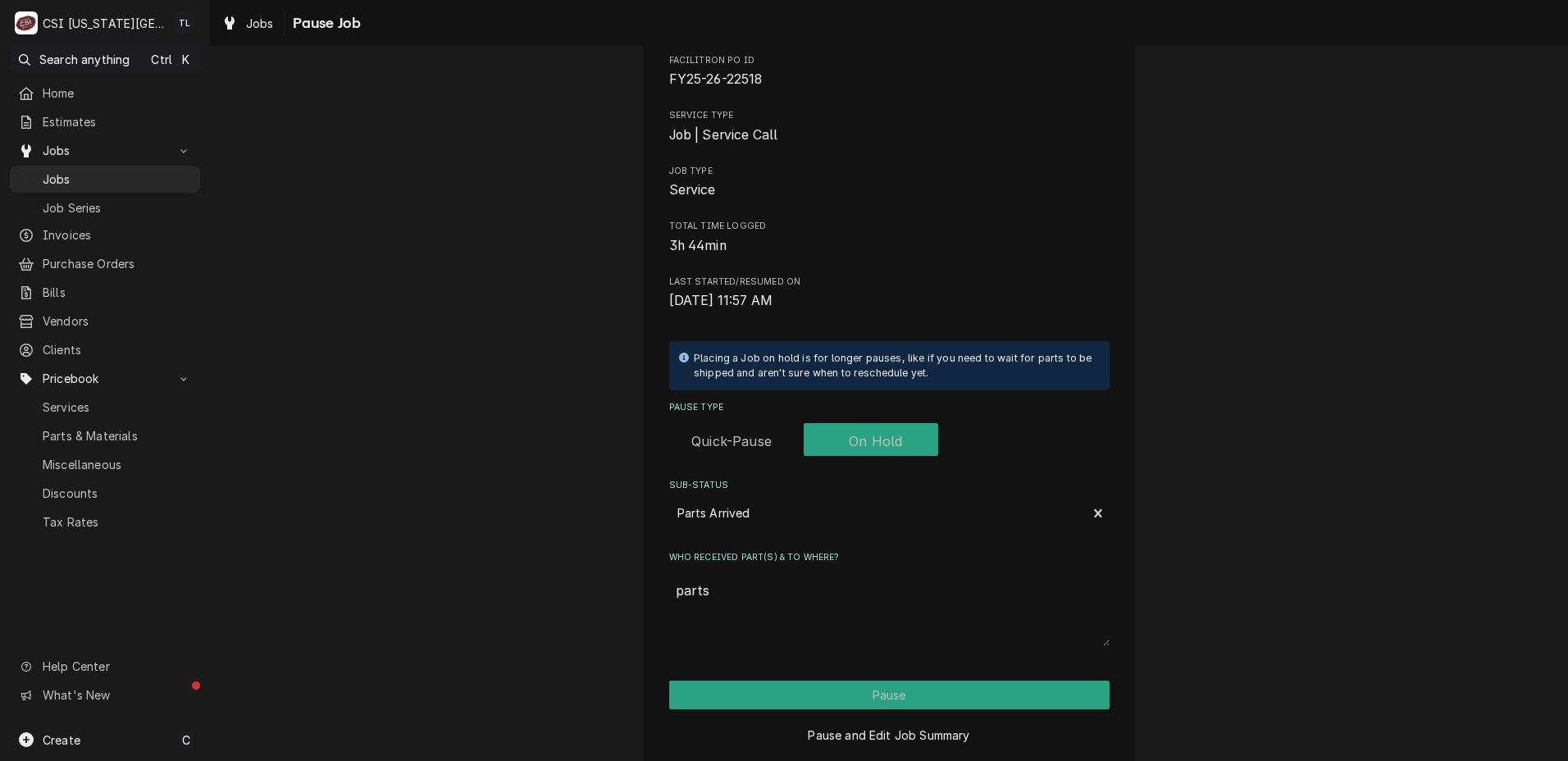 type on "x" 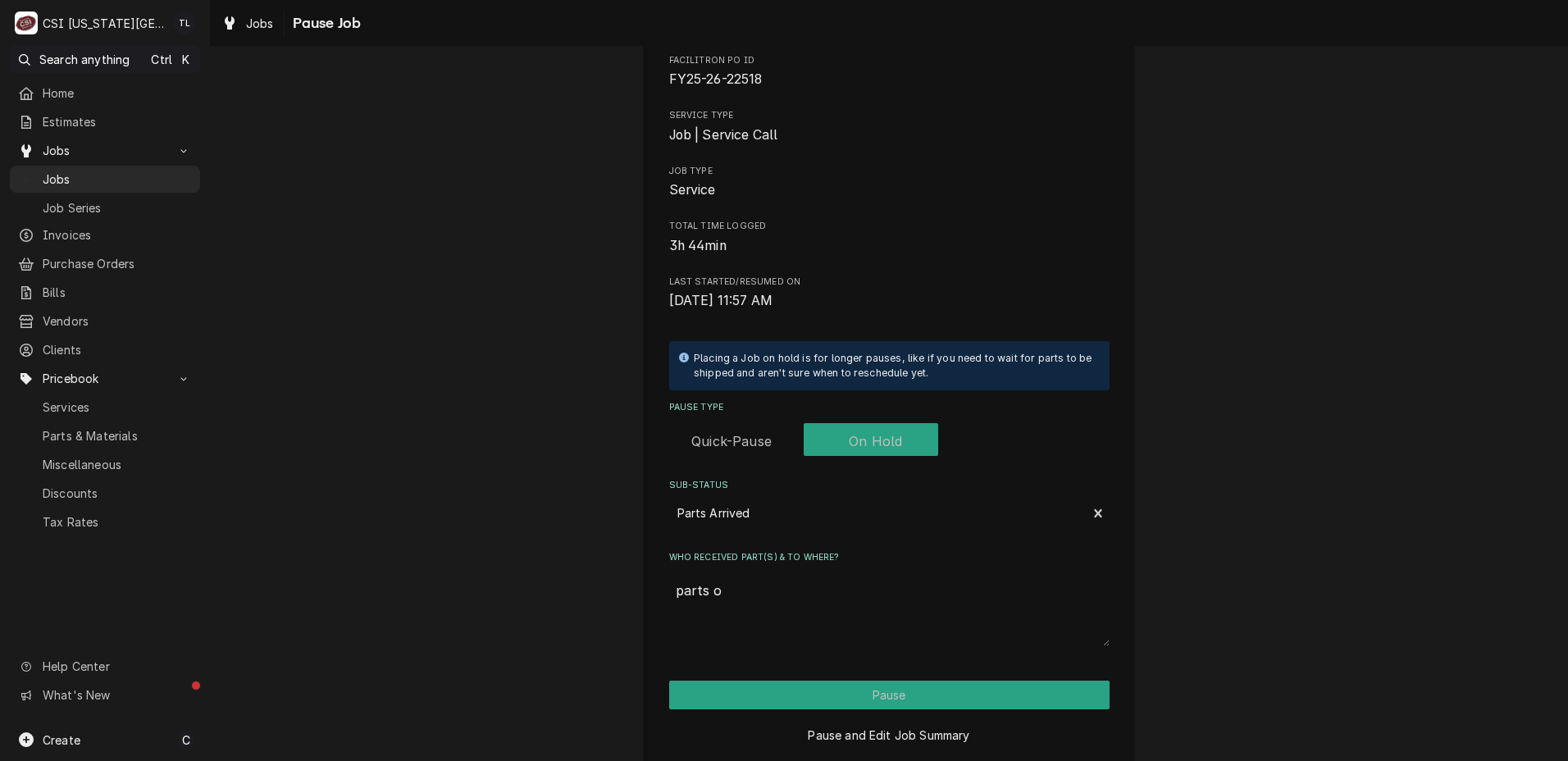 type on "x" 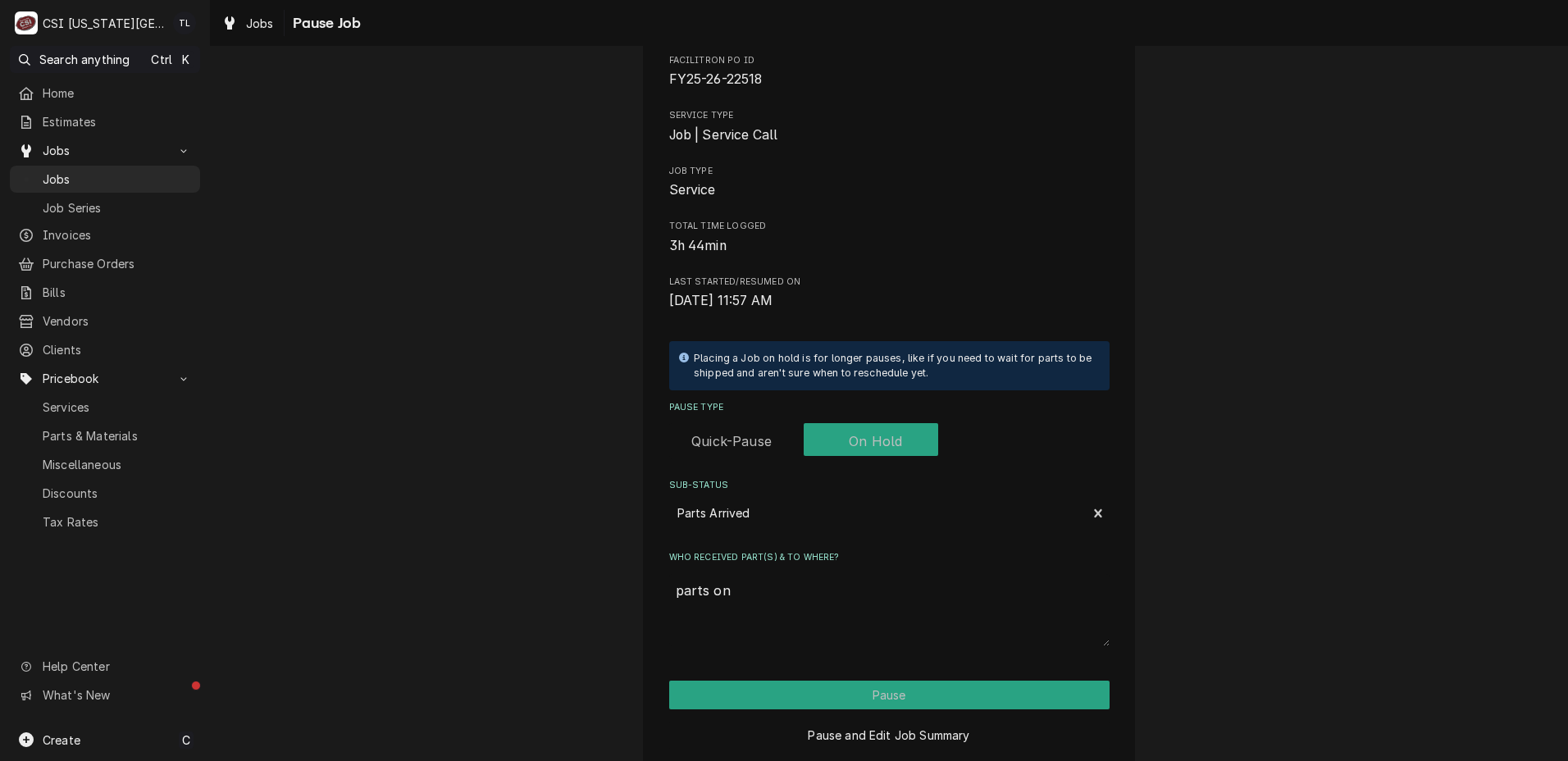 type on "x" 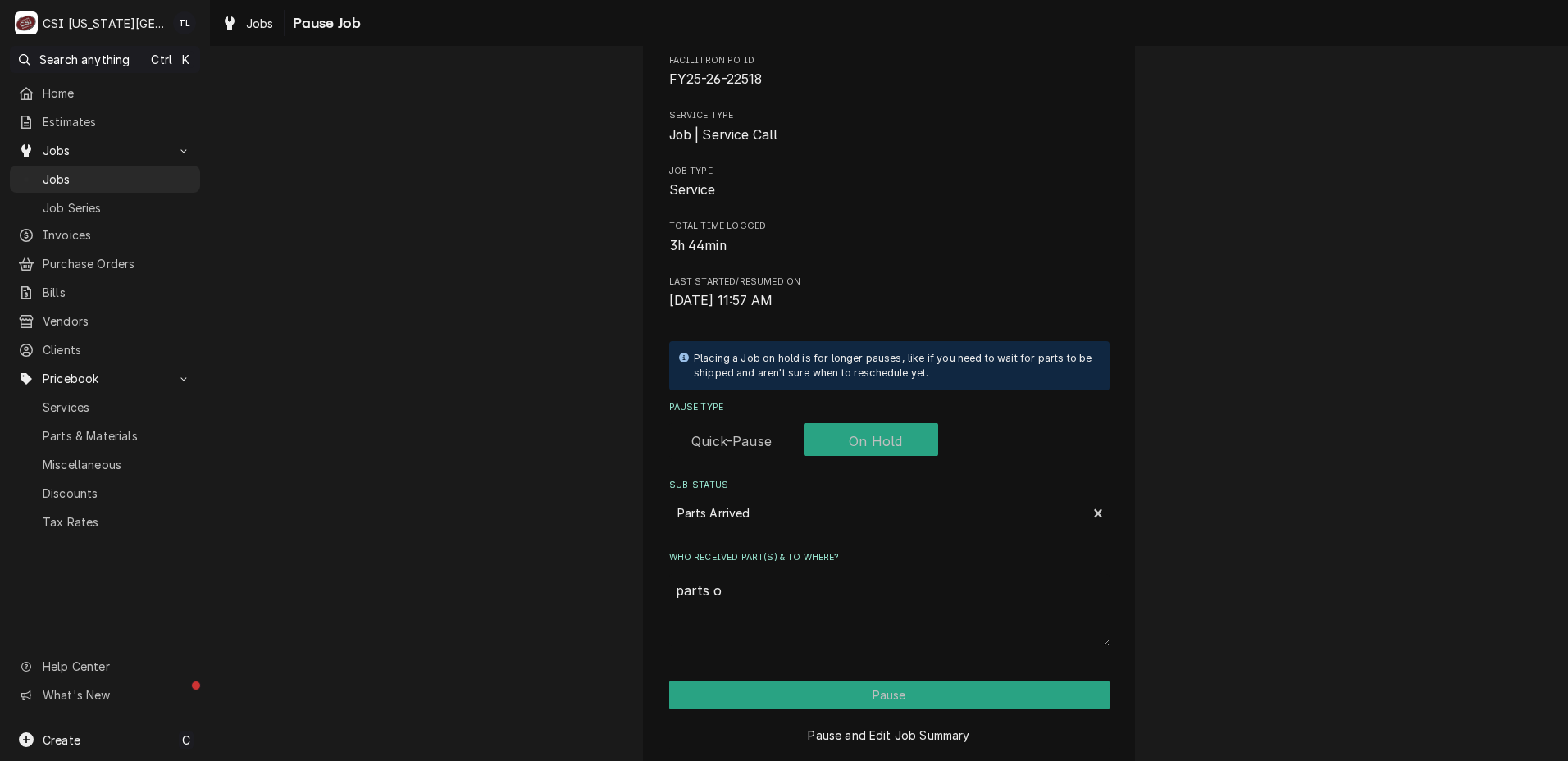 type on "x" 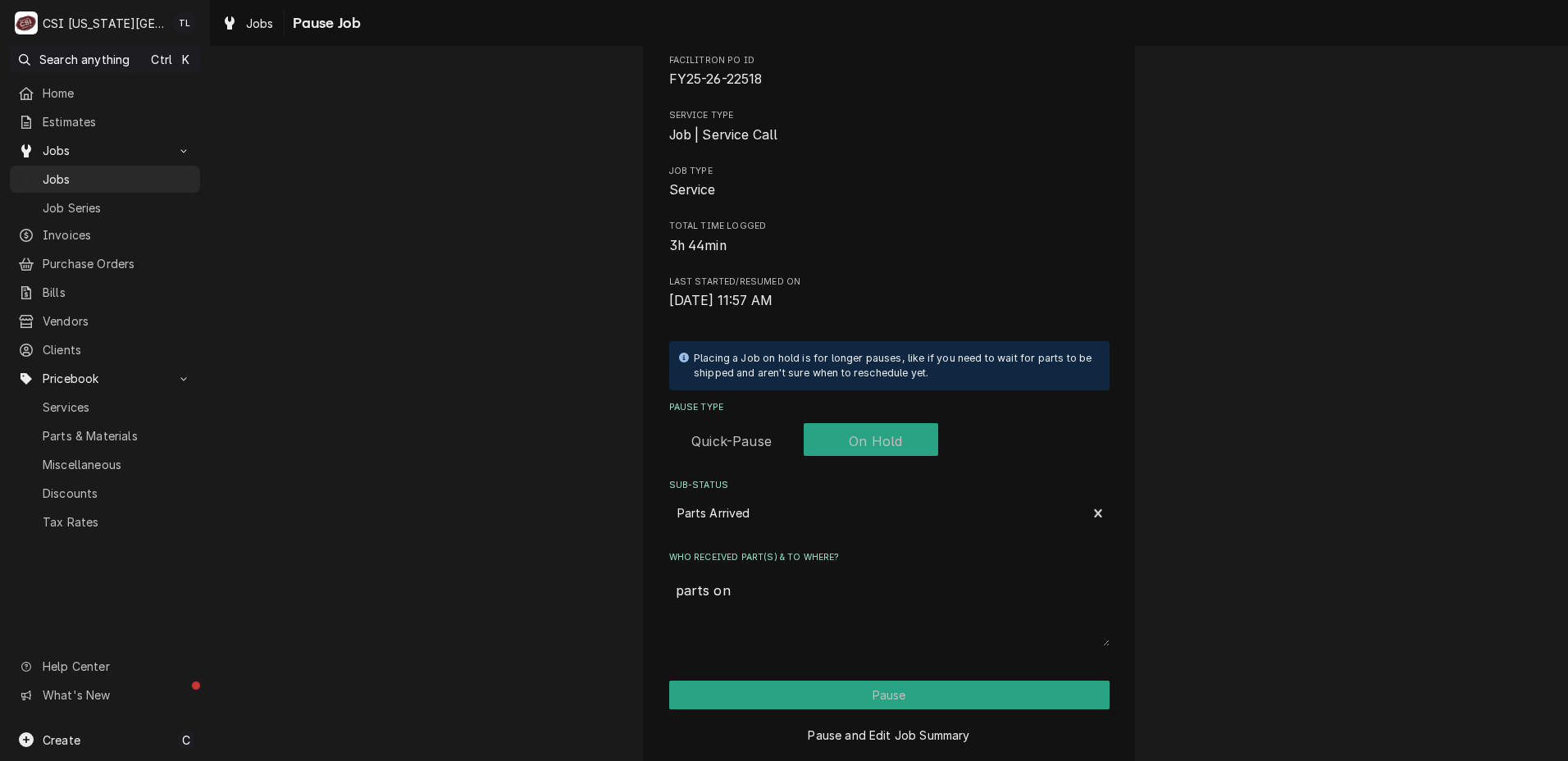 type on "x" 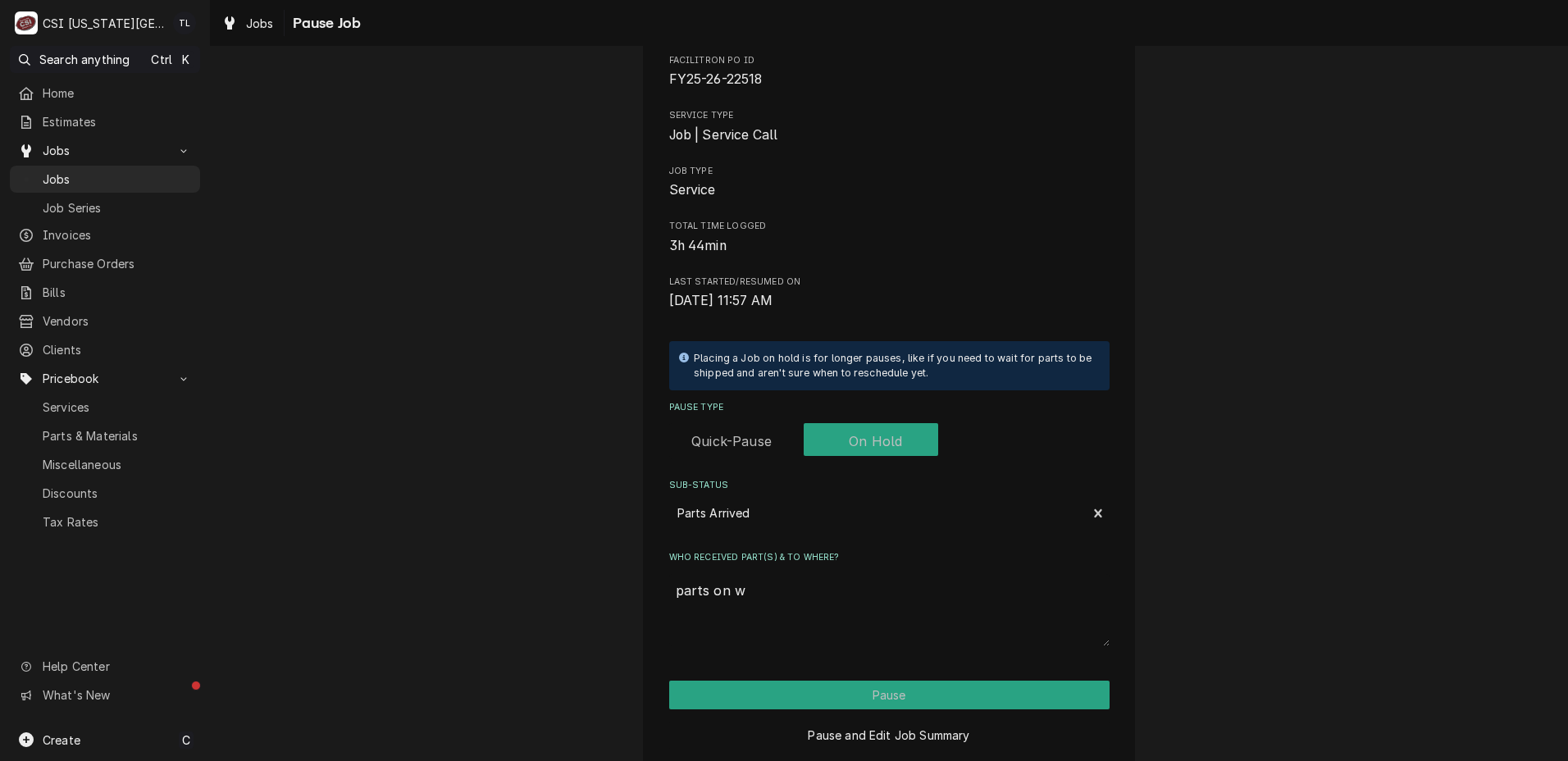 type on "x" 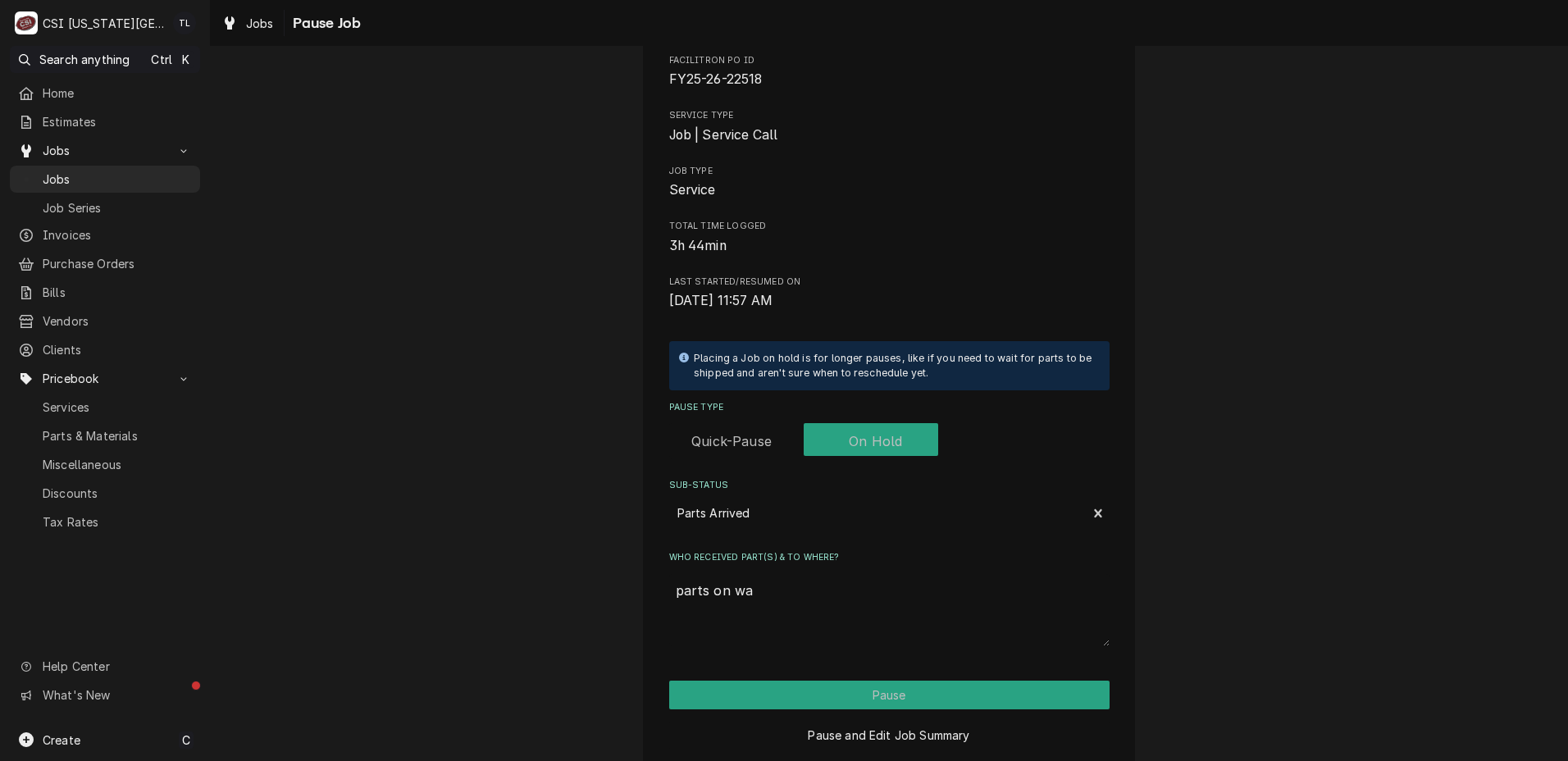 type on "x" 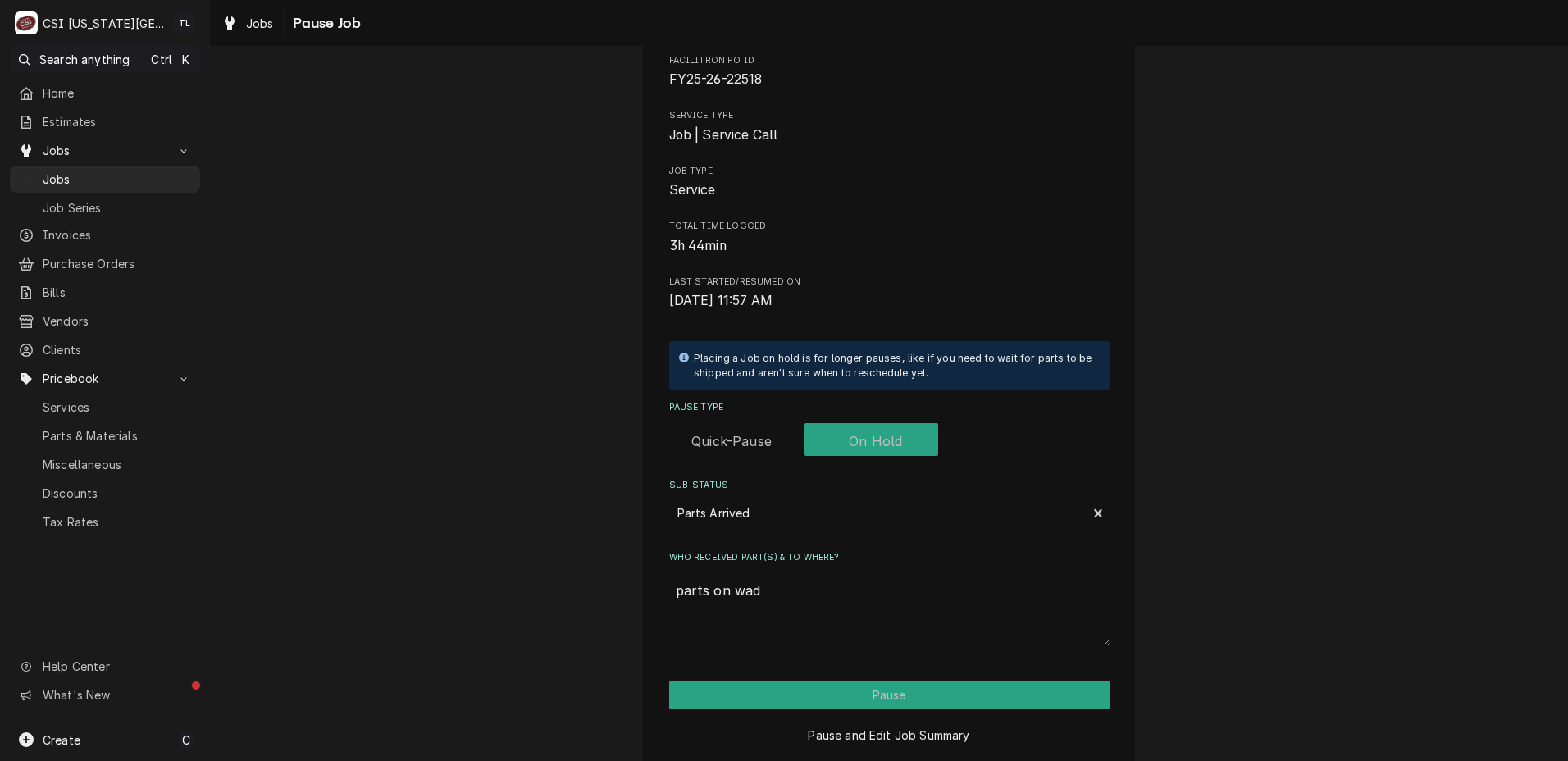 type on "x" 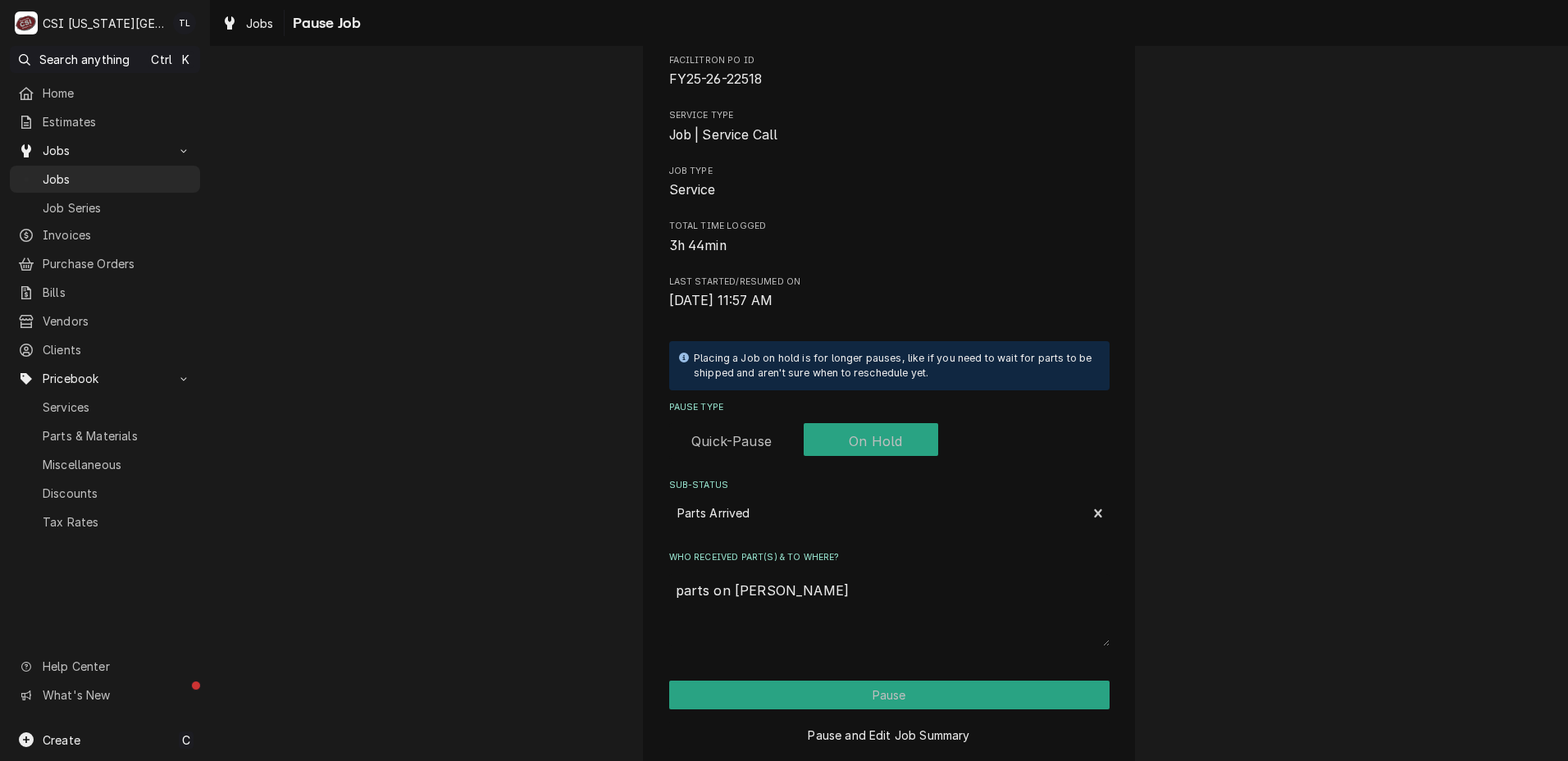 type on "x" 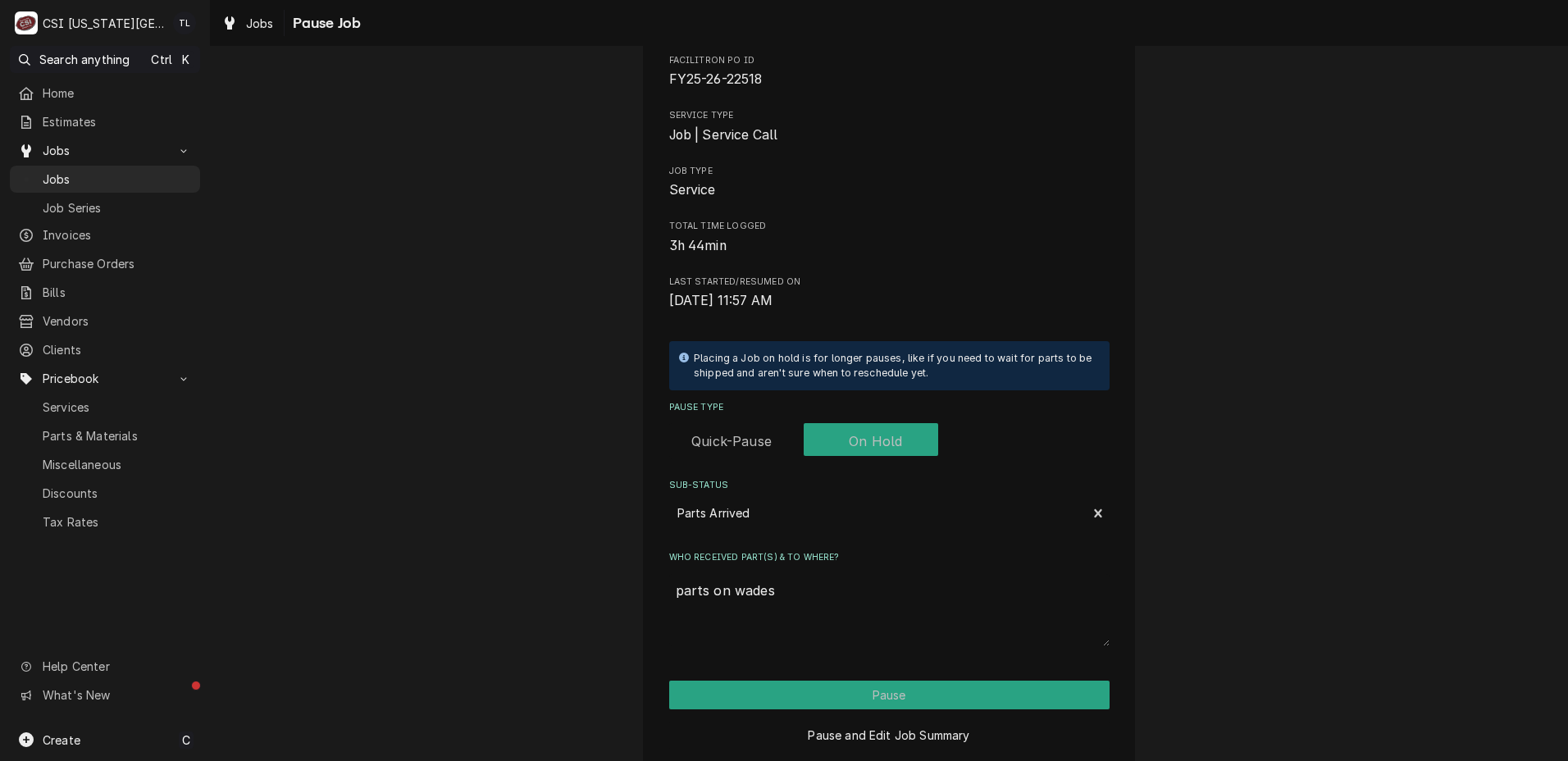 type on "x" 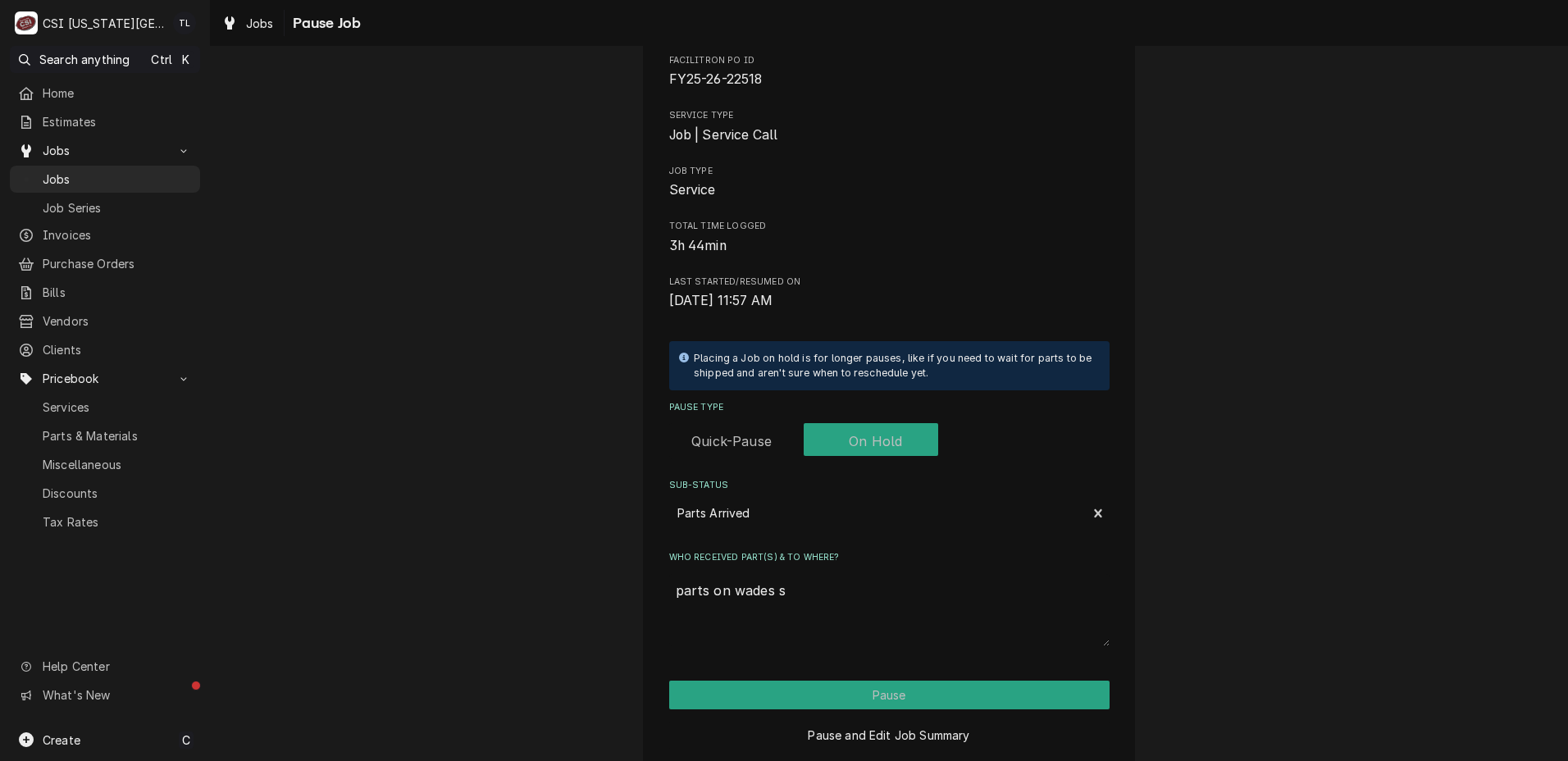 type on "x" 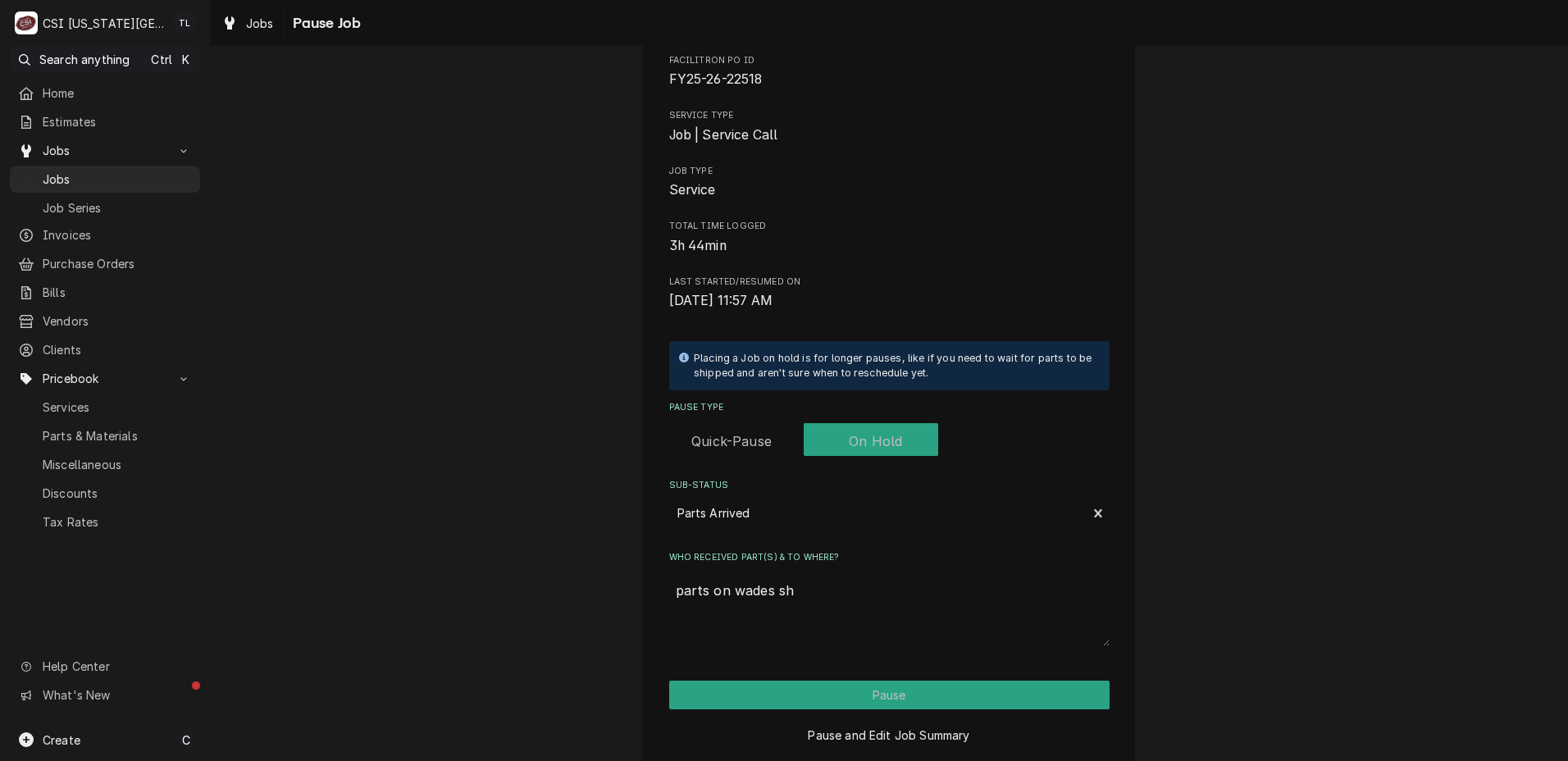type on "x" 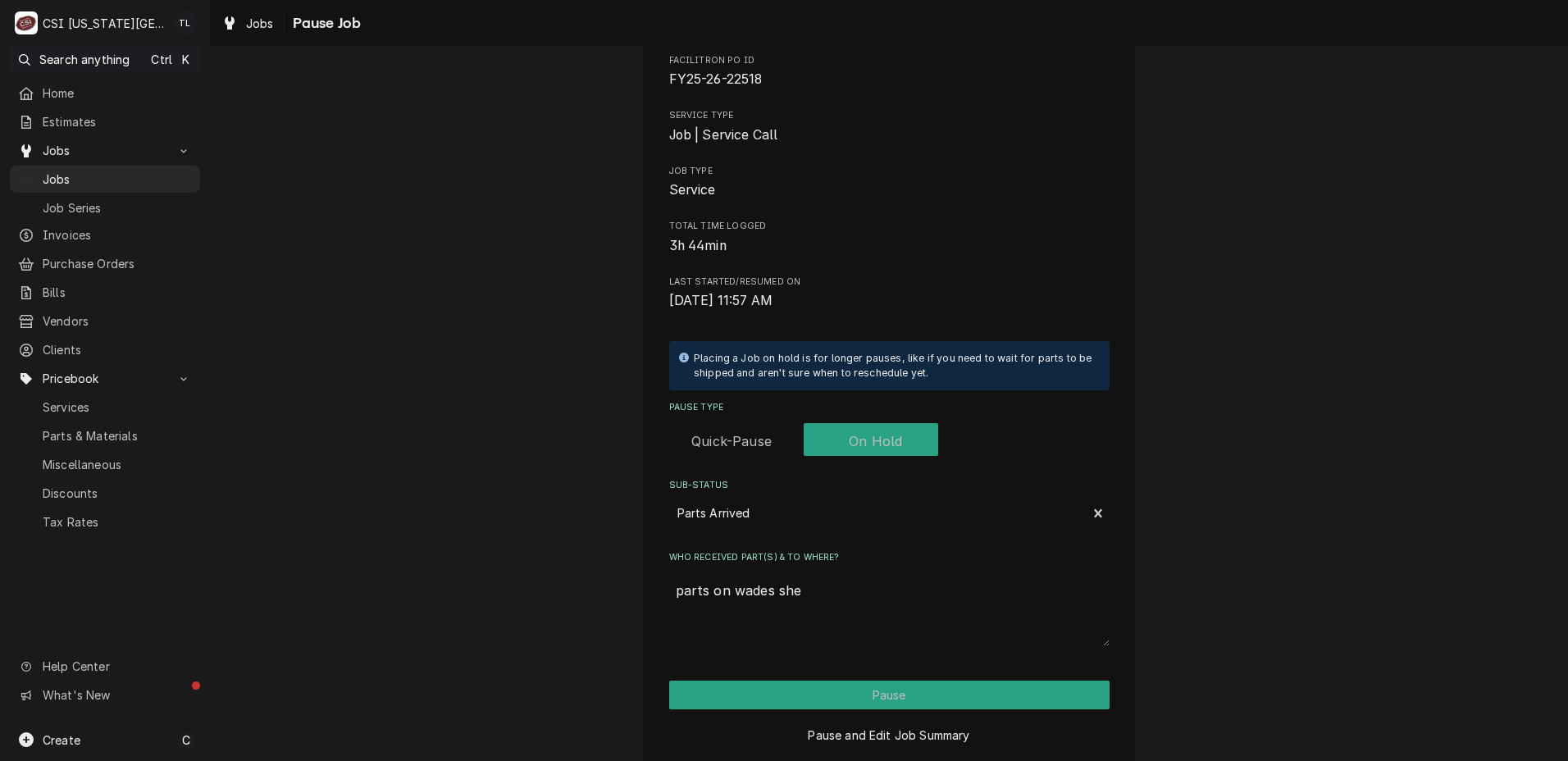 type on "x" 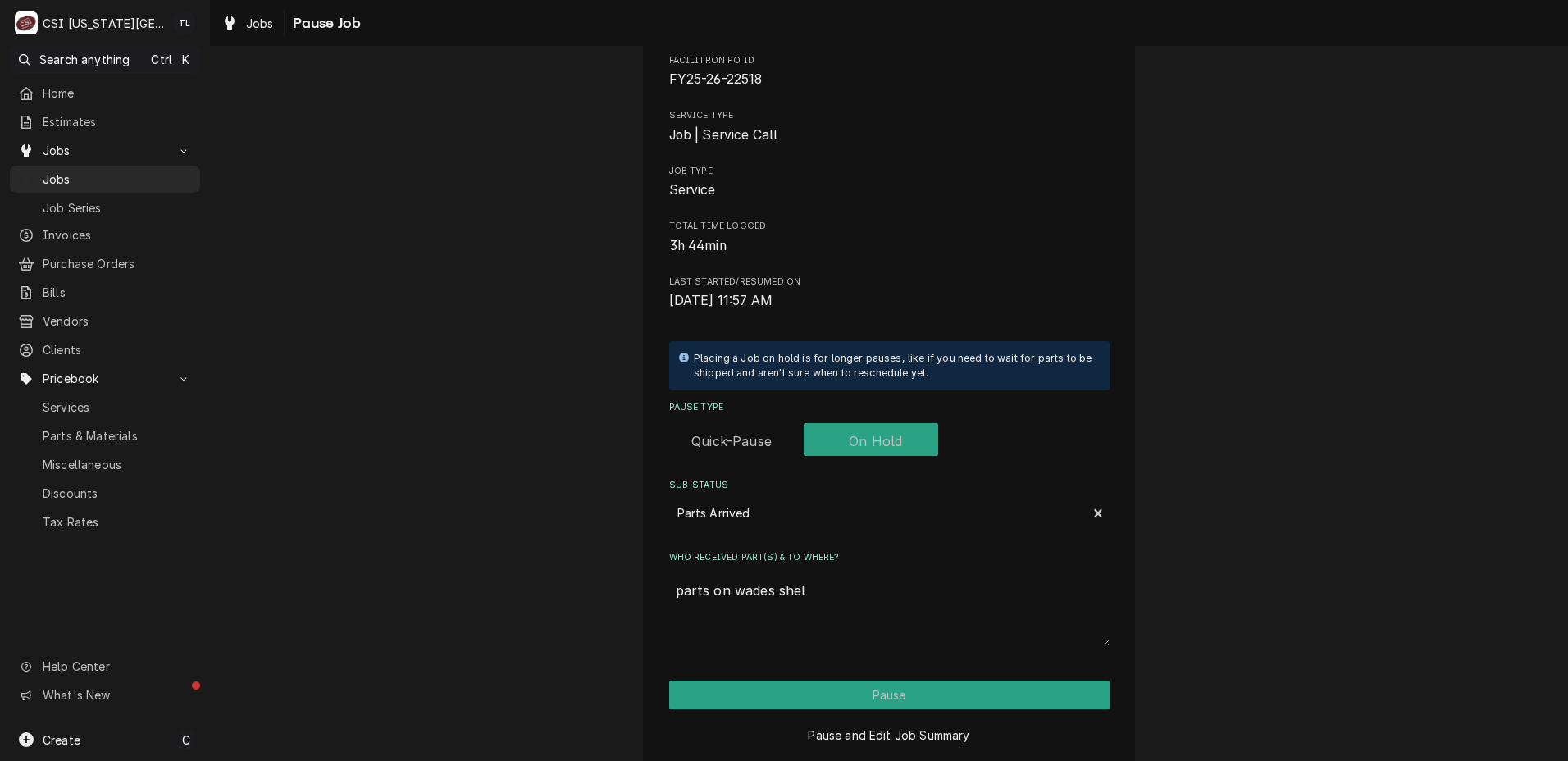 type on "x" 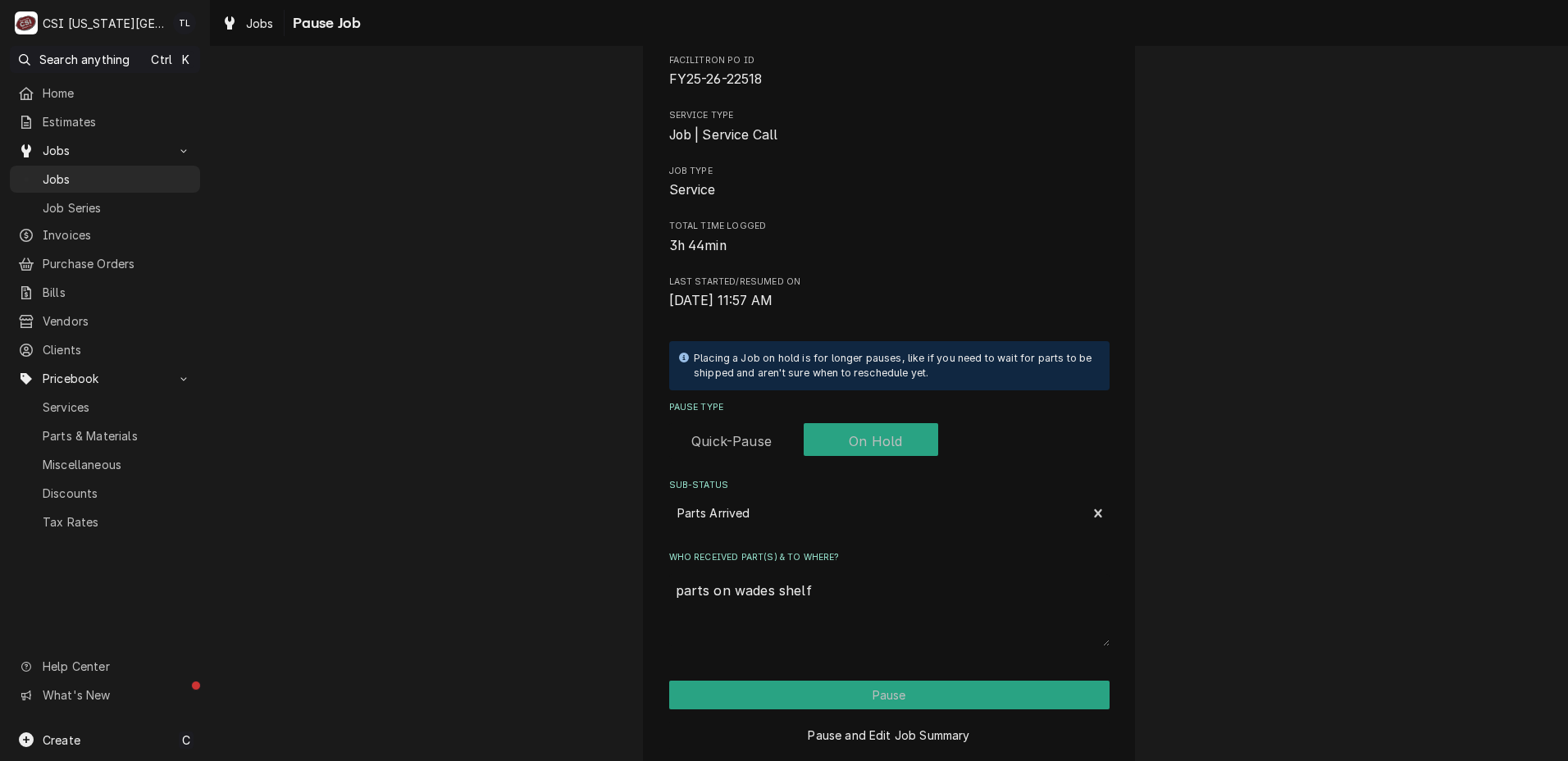 type on "parts on wades shelf" 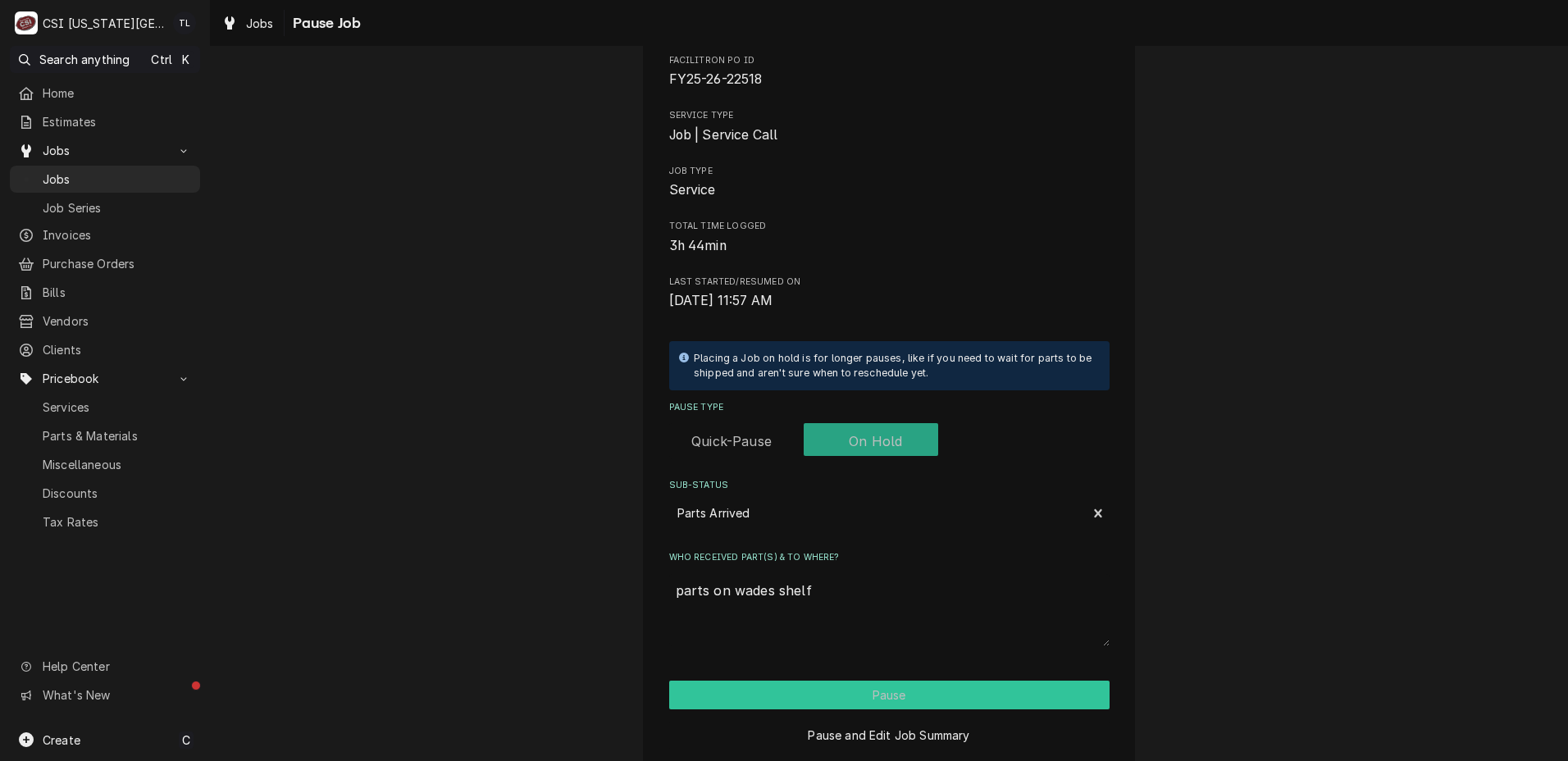 click on "Pause" at bounding box center (889, 695) 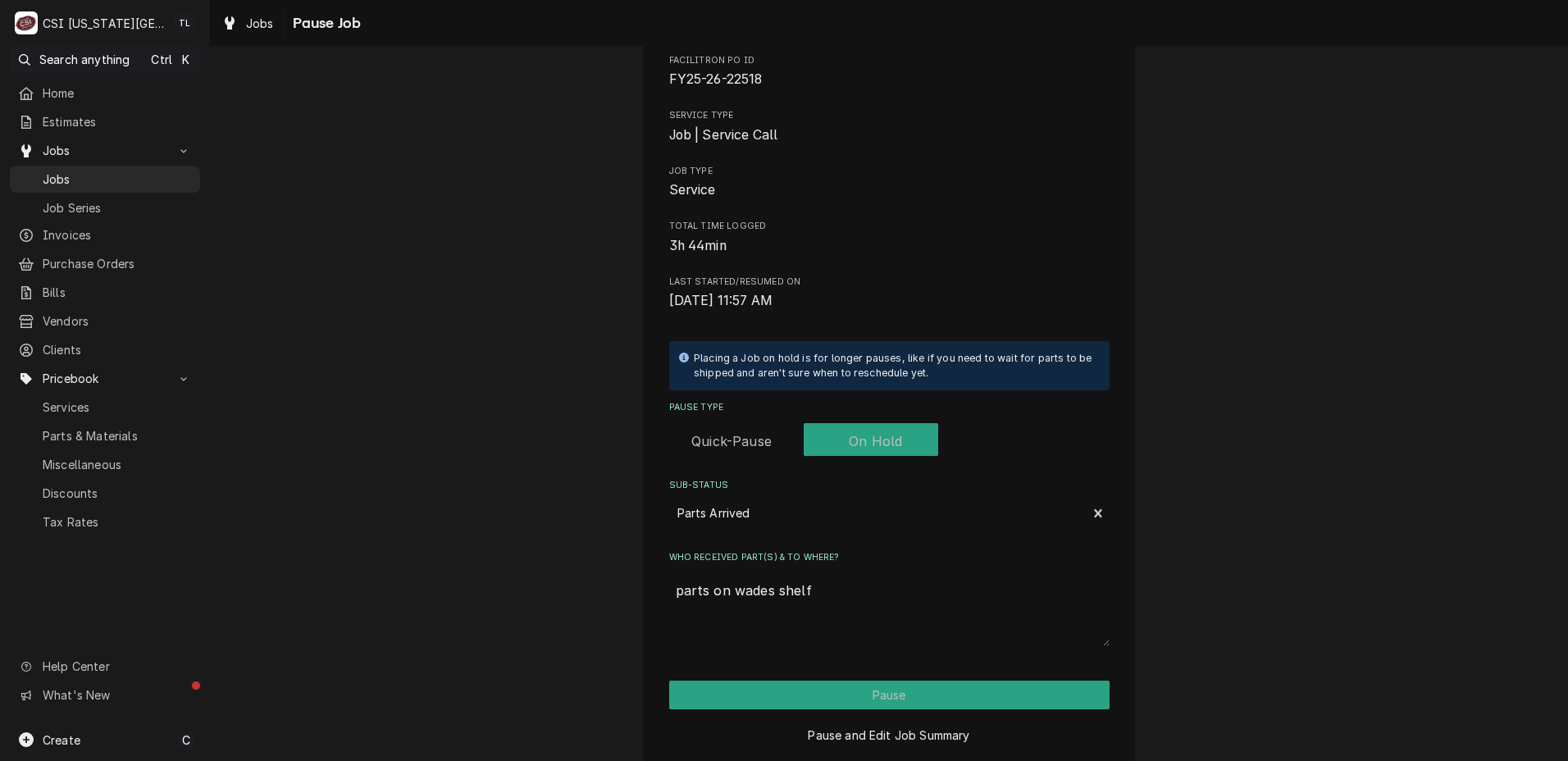 type on "x" 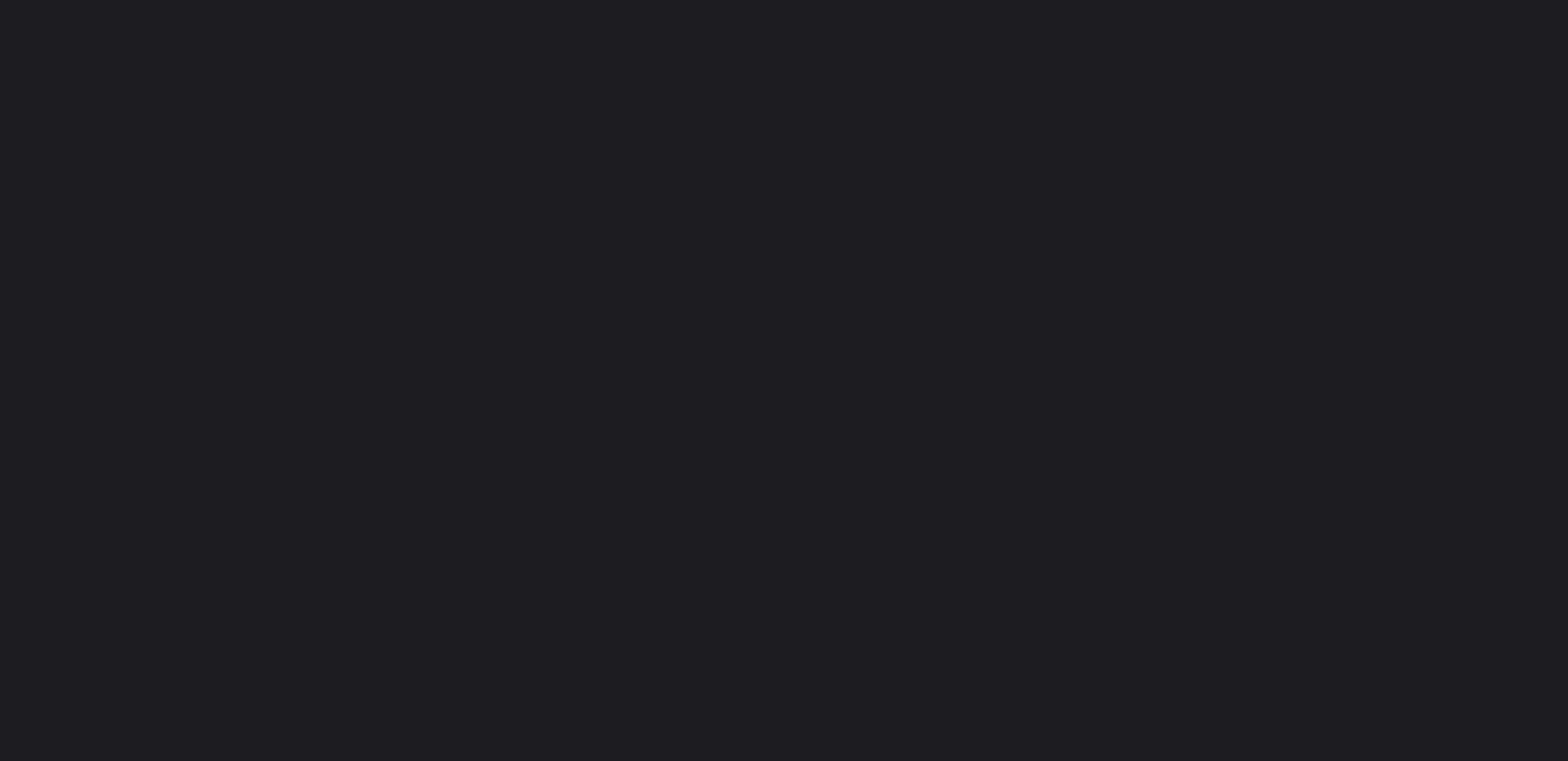scroll, scrollTop: 0, scrollLeft: 0, axis: both 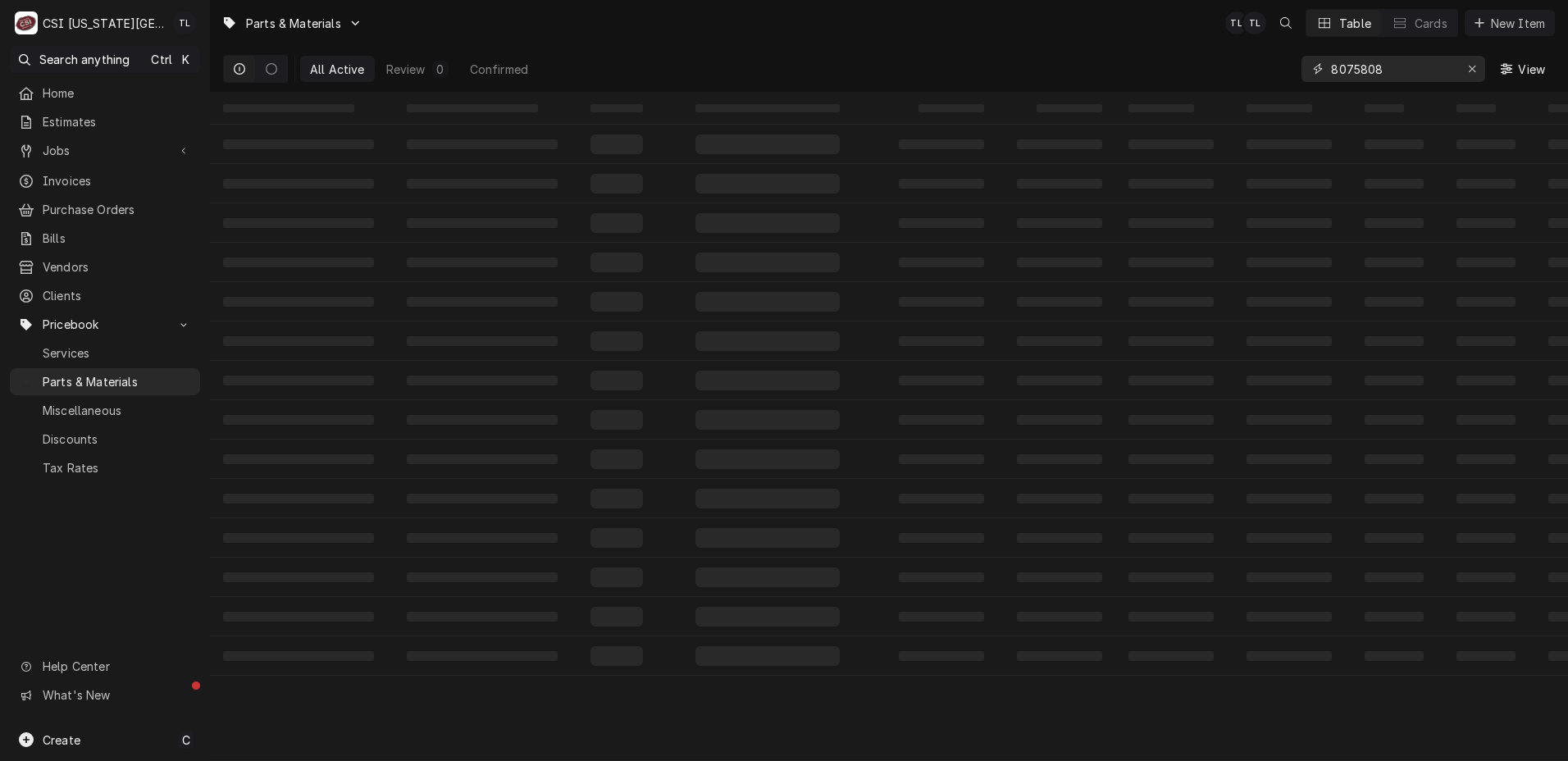 drag, startPoint x: 1398, startPoint y: 68, endPoint x: 1165, endPoint y: 76, distance: 233.137 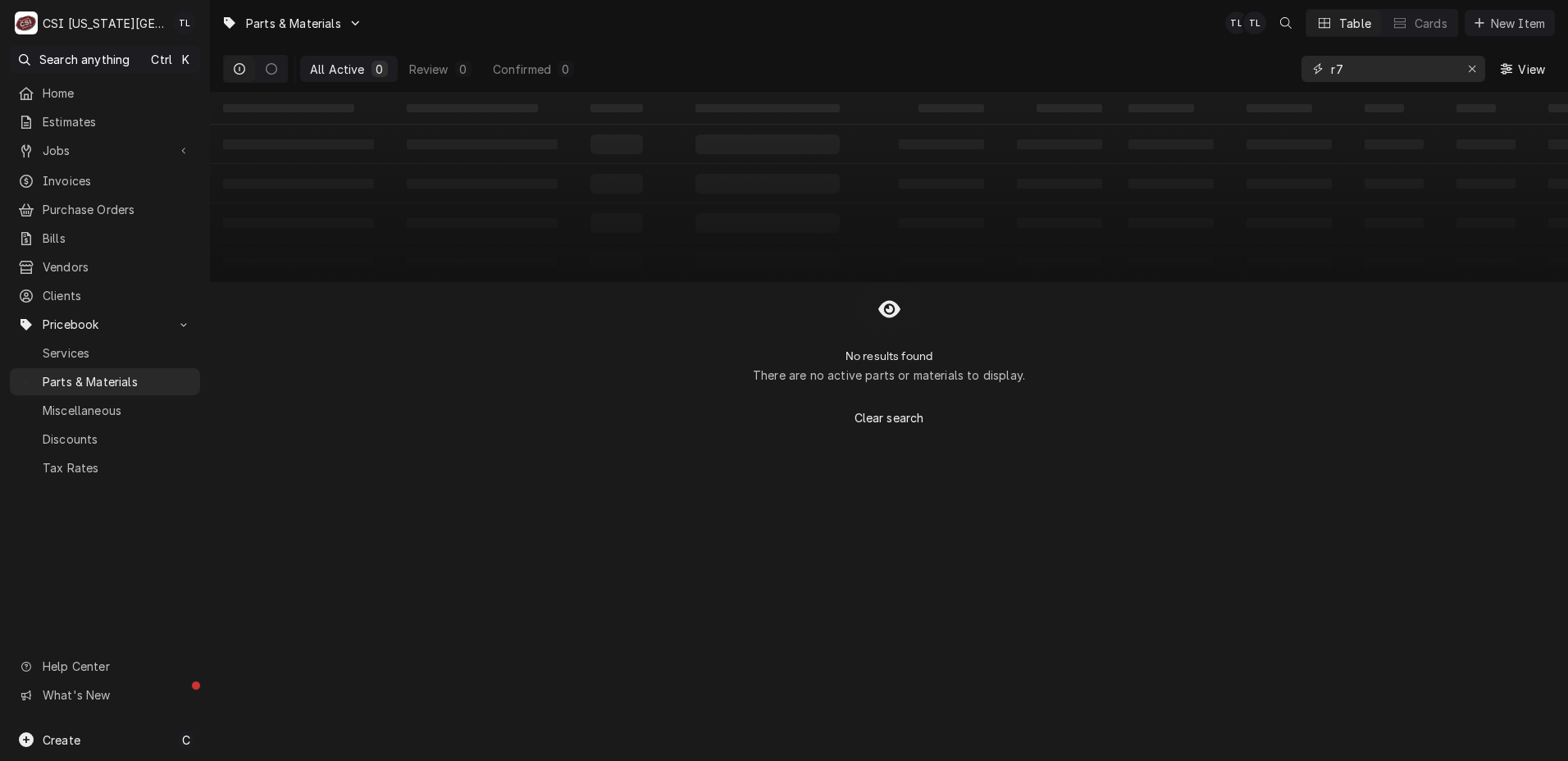 type on "r" 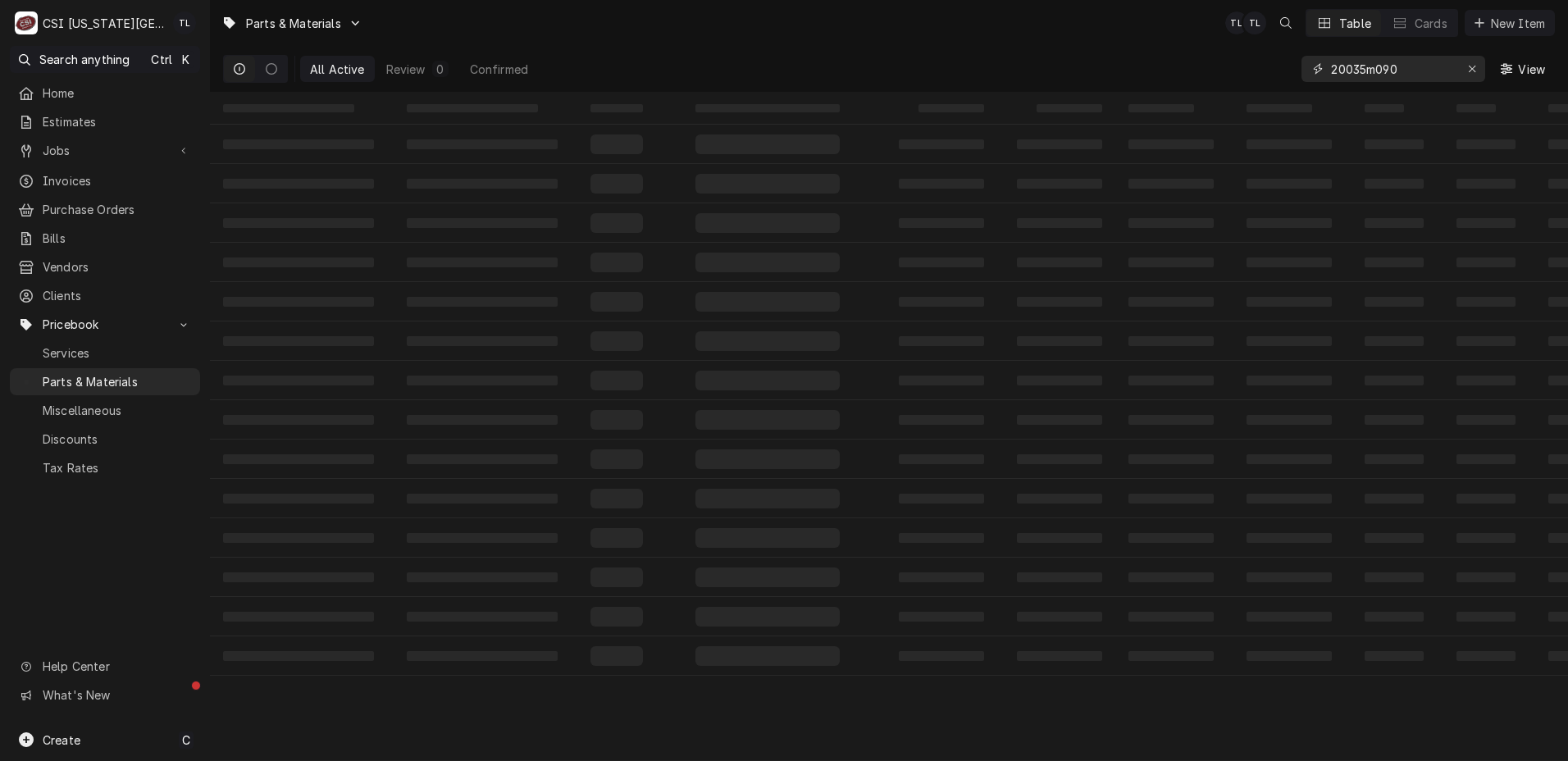 type on "20035m0905" 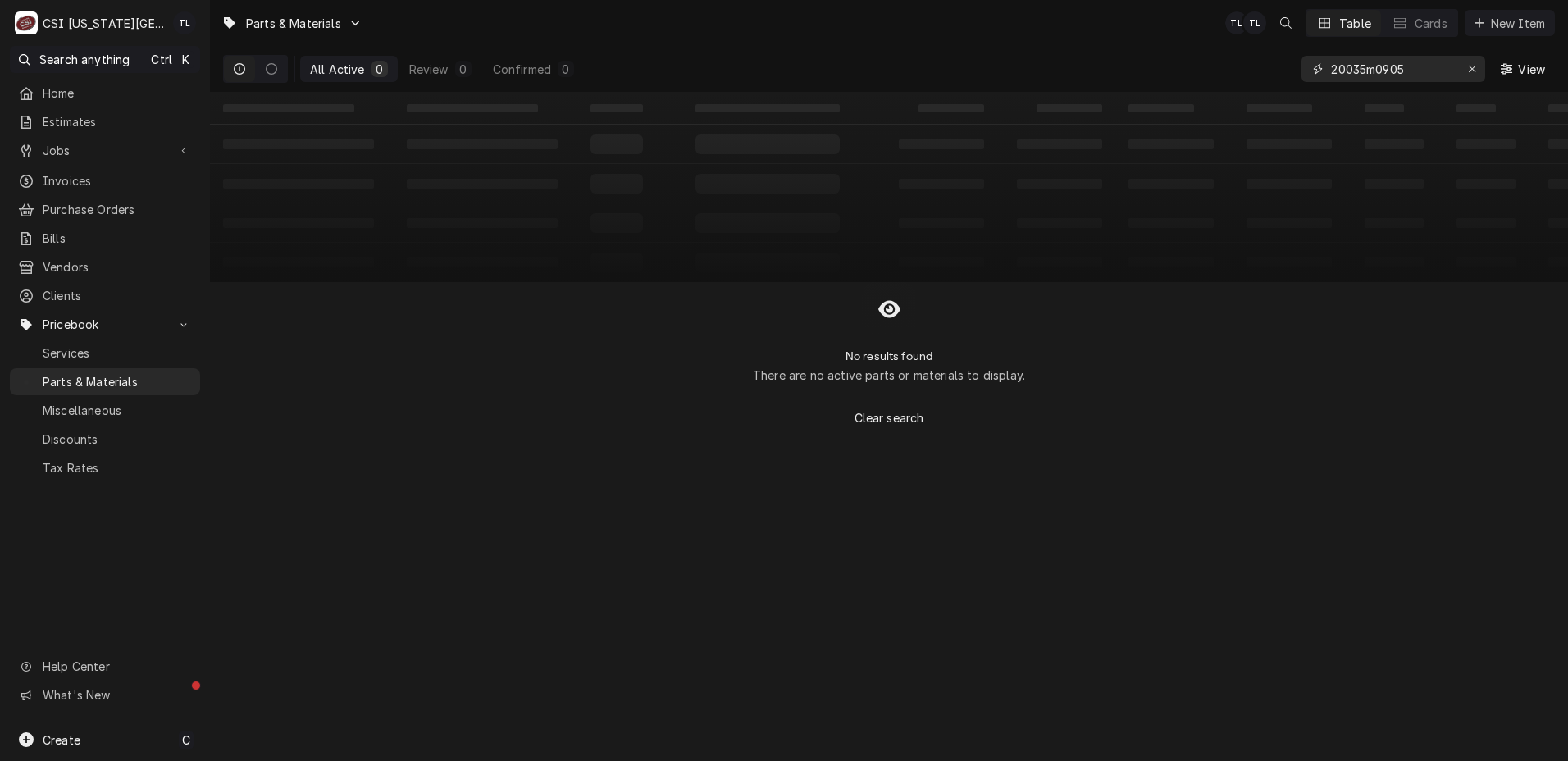 drag, startPoint x: 1411, startPoint y: 70, endPoint x: 1244, endPoint y: 80, distance: 167.29913 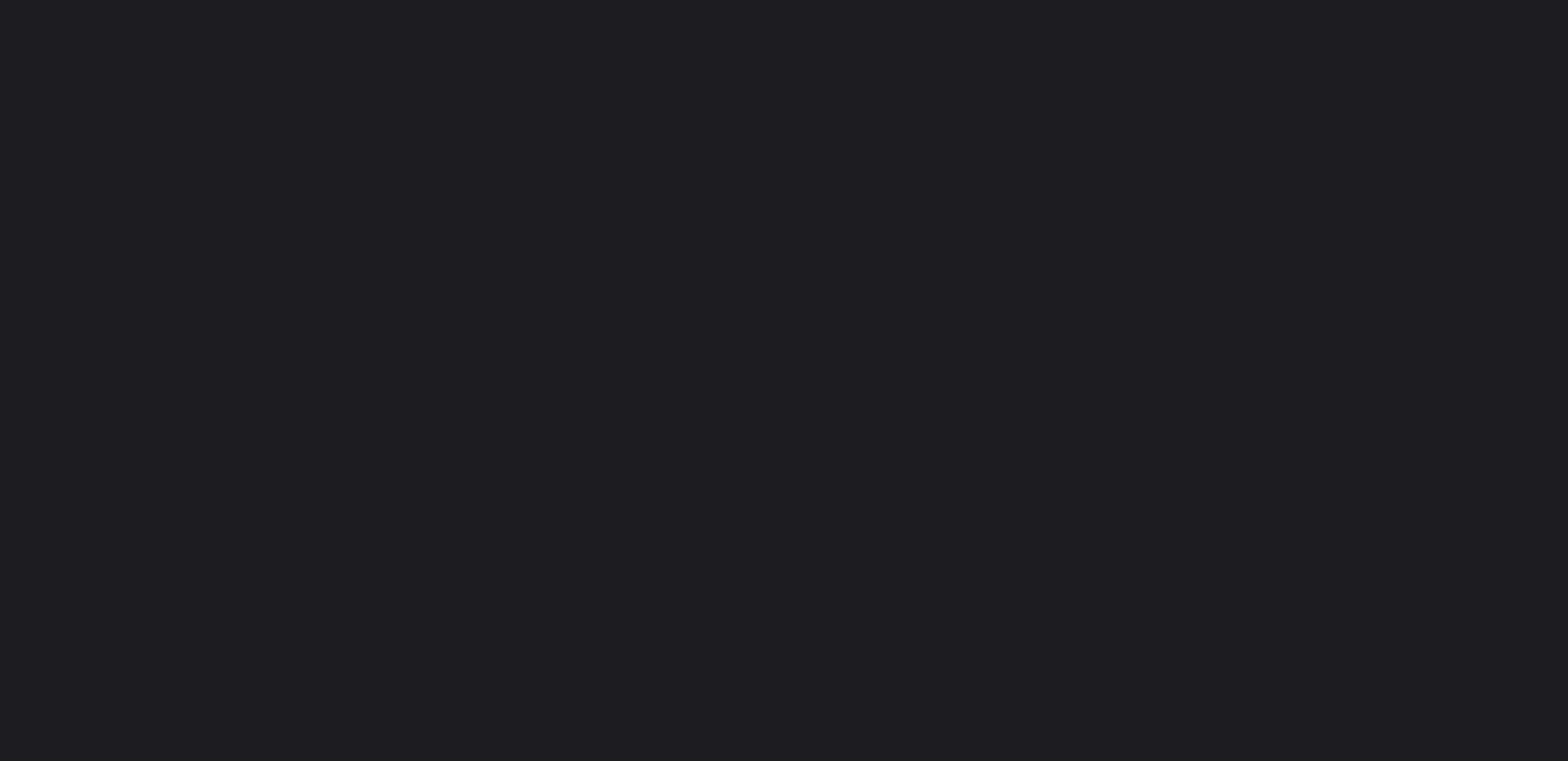scroll, scrollTop: 0, scrollLeft: 0, axis: both 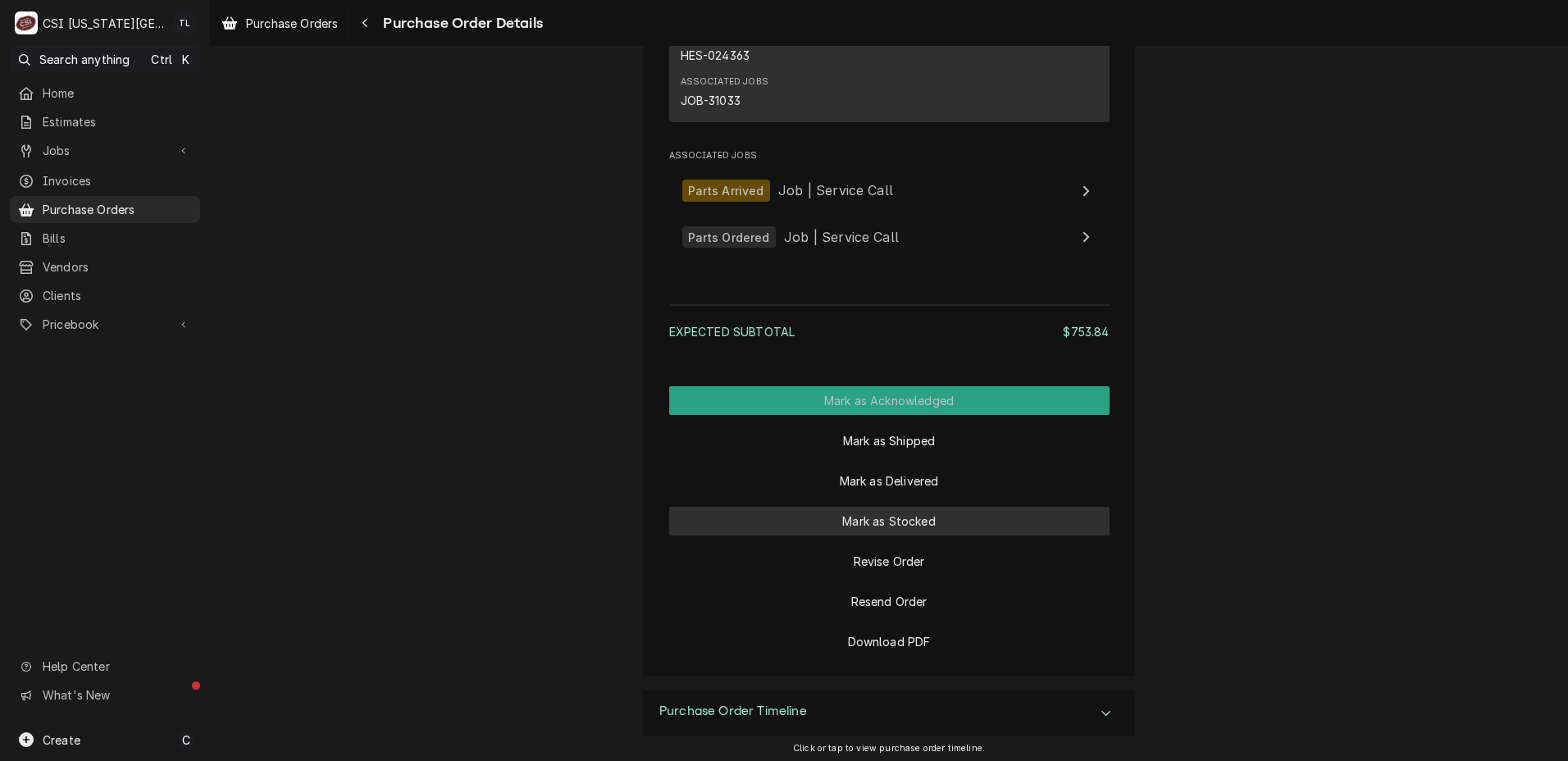click on "Mark as Stocked" at bounding box center [889, 521] 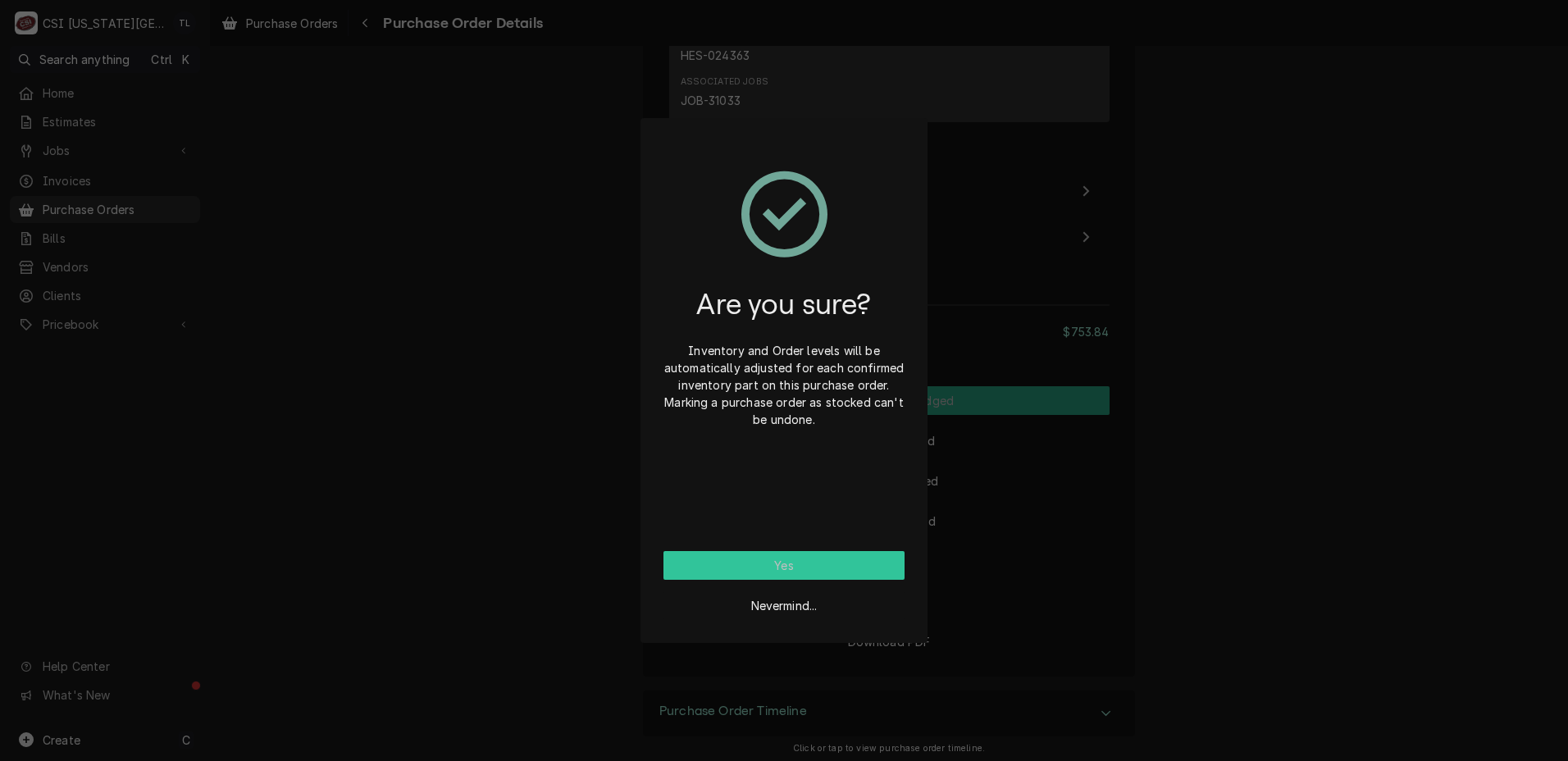 click on "Yes" at bounding box center (784, 565) 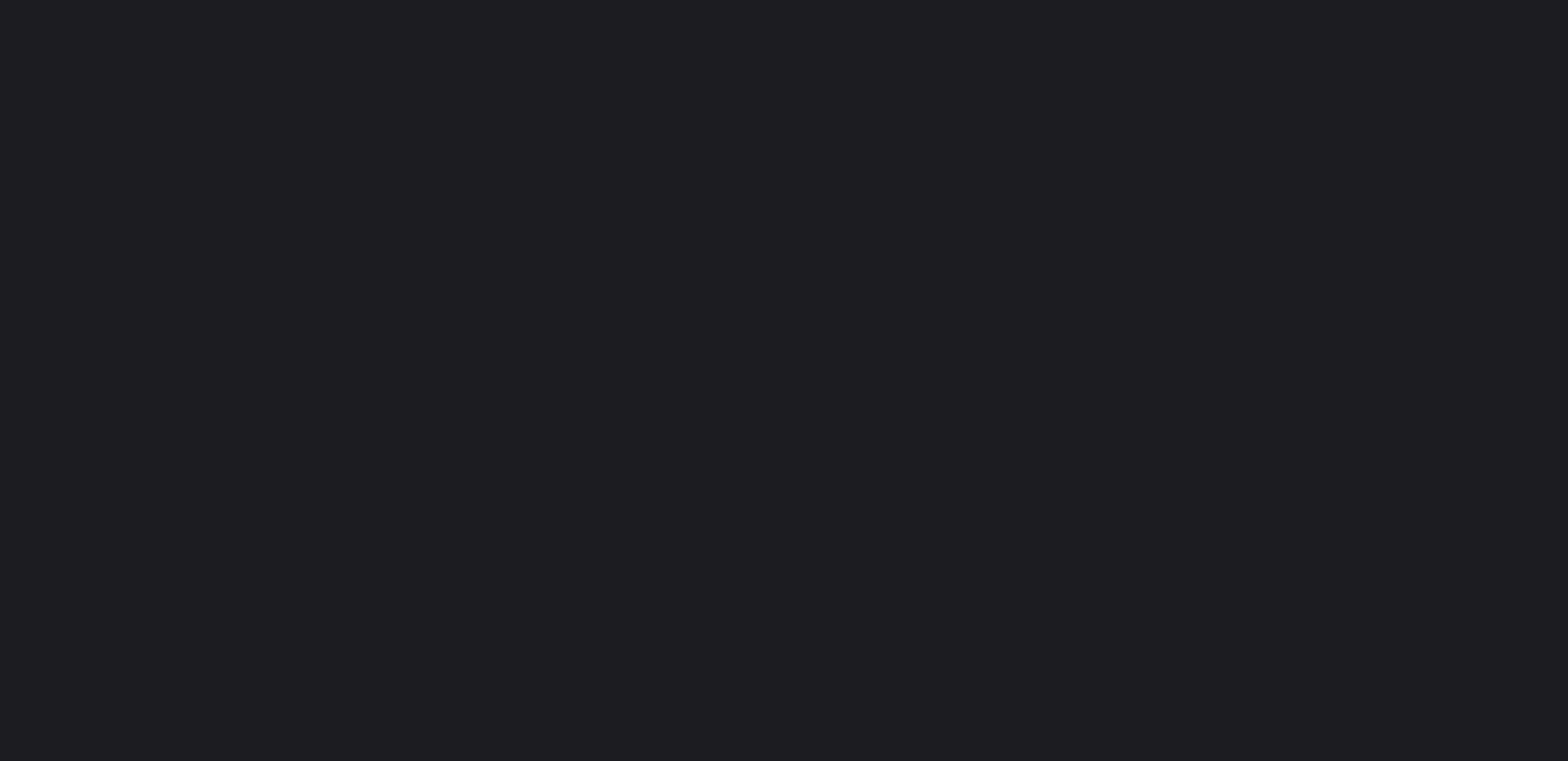 scroll, scrollTop: 0, scrollLeft: 0, axis: both 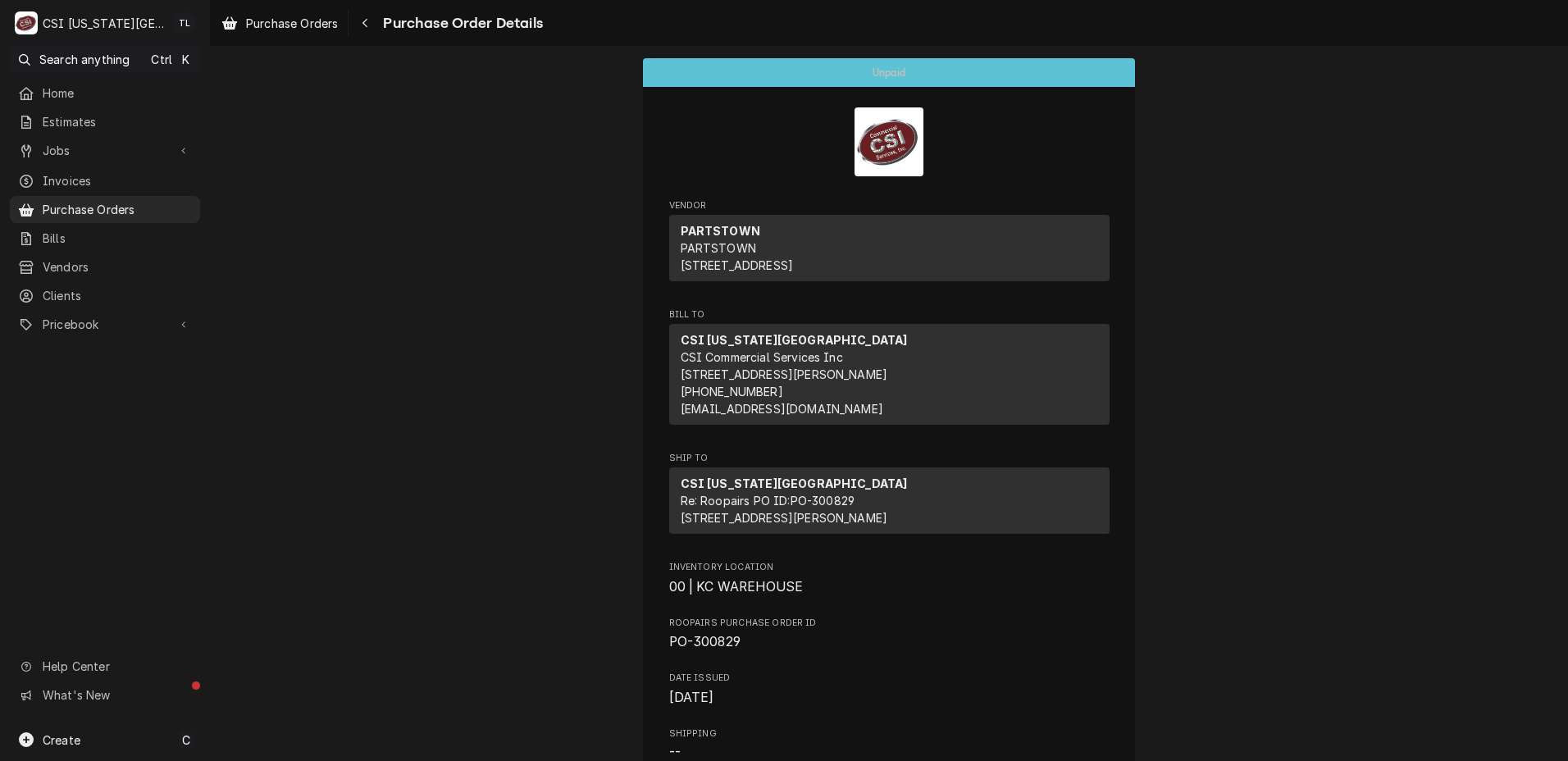 click on "Purchase Orders" at bounding box center [117, 209] 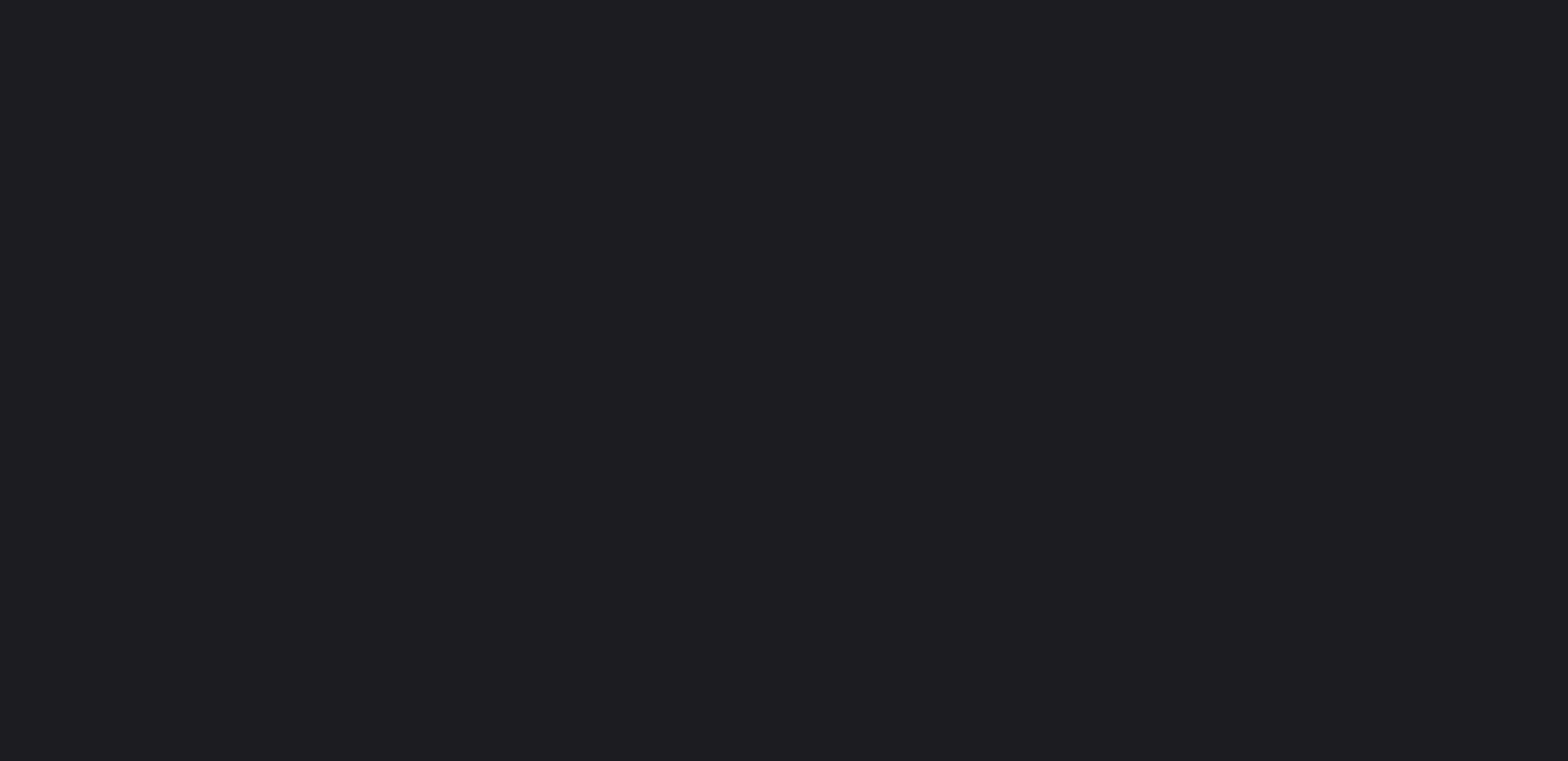 scroll, scrollTop: 0, scrollLeft: 0, axis: both 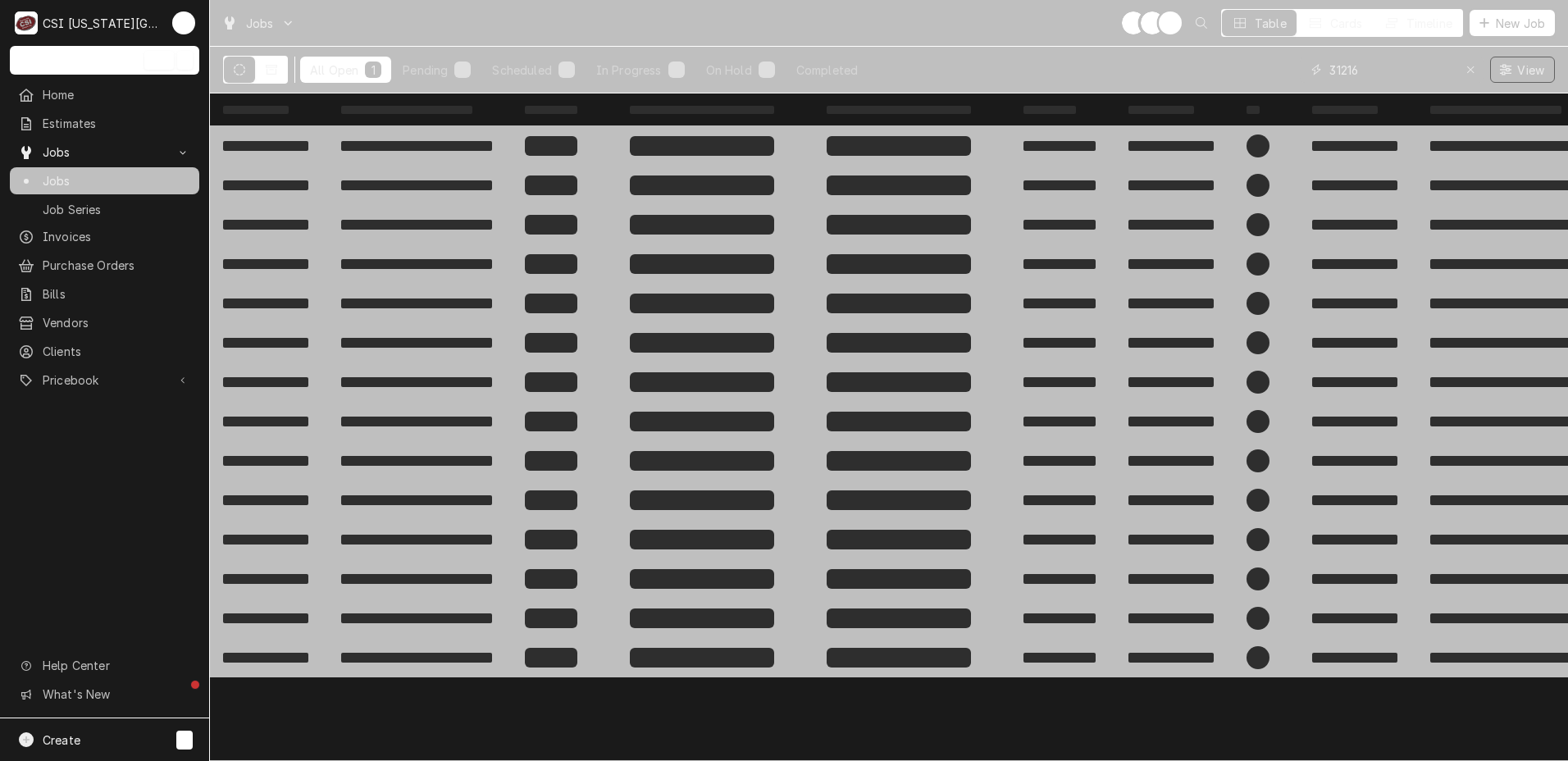 drag, startPoint x: 1382, startPoint y: 64, endPoint x: 1238, endPoint y: 79, distance: 144.77914 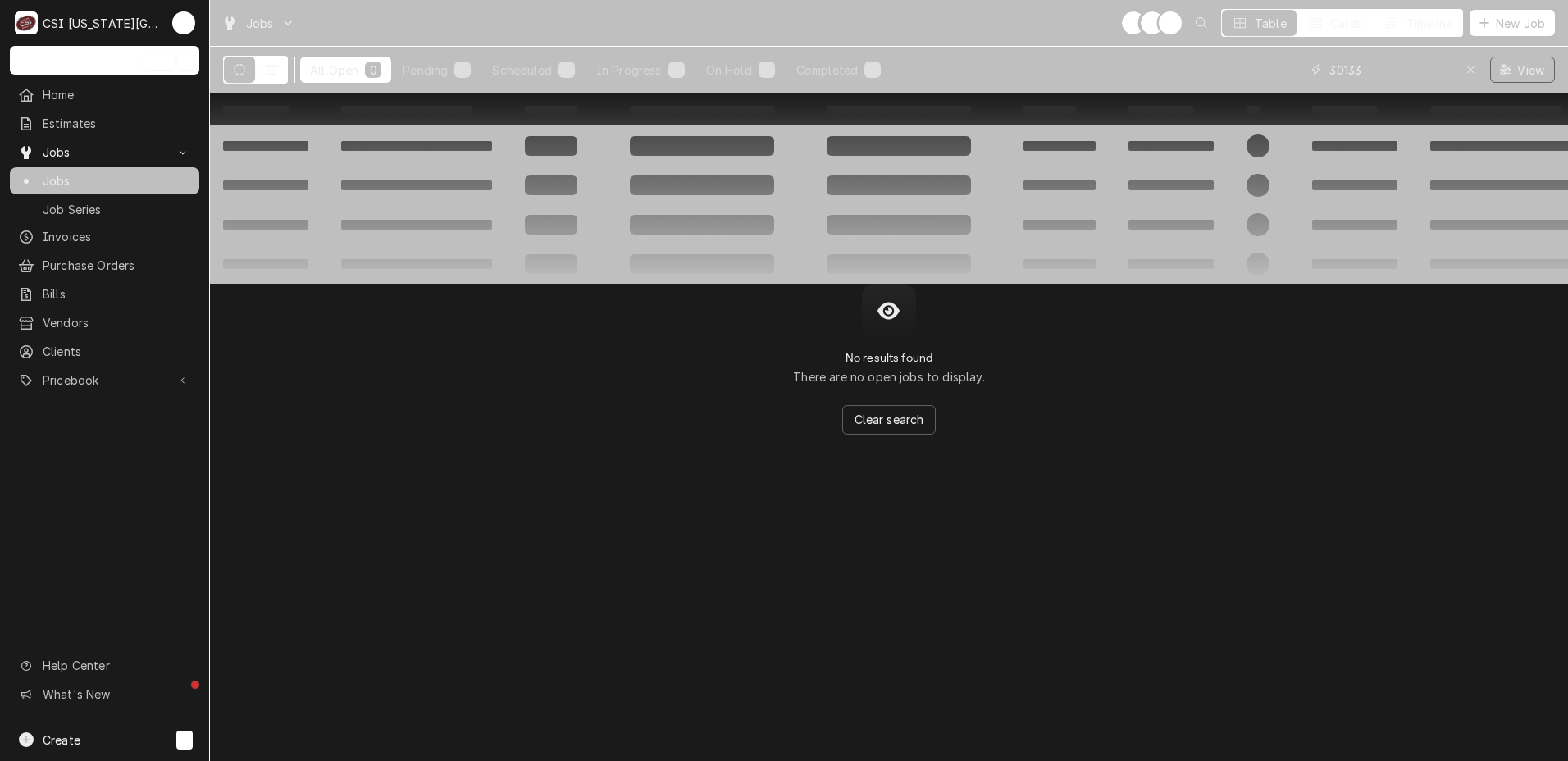 drag, startPoint x: 1415, startPoint y: 64, endPoint x: 1263, endPoint y: 80, distance: 152.83979 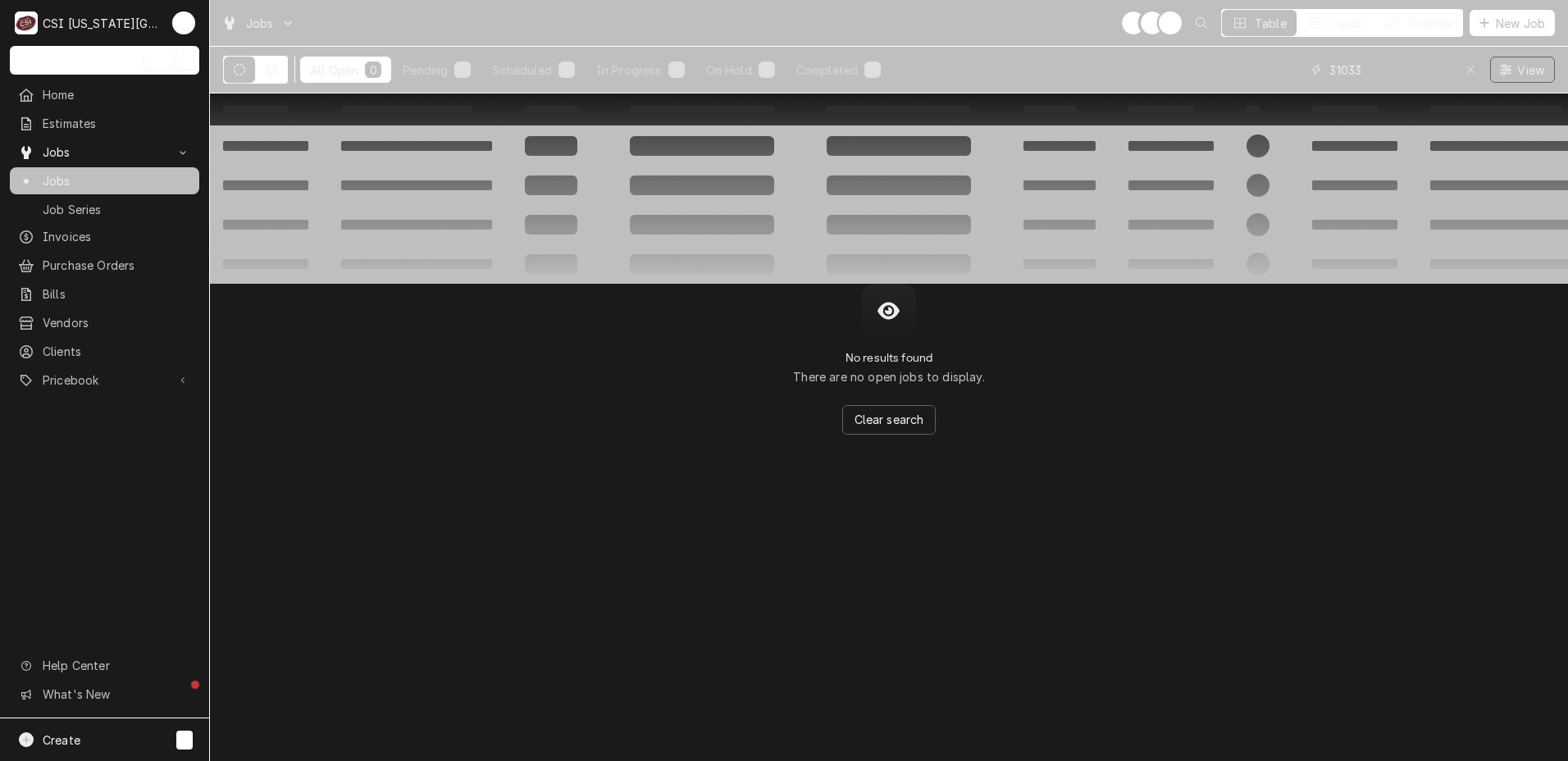 type on "31033" 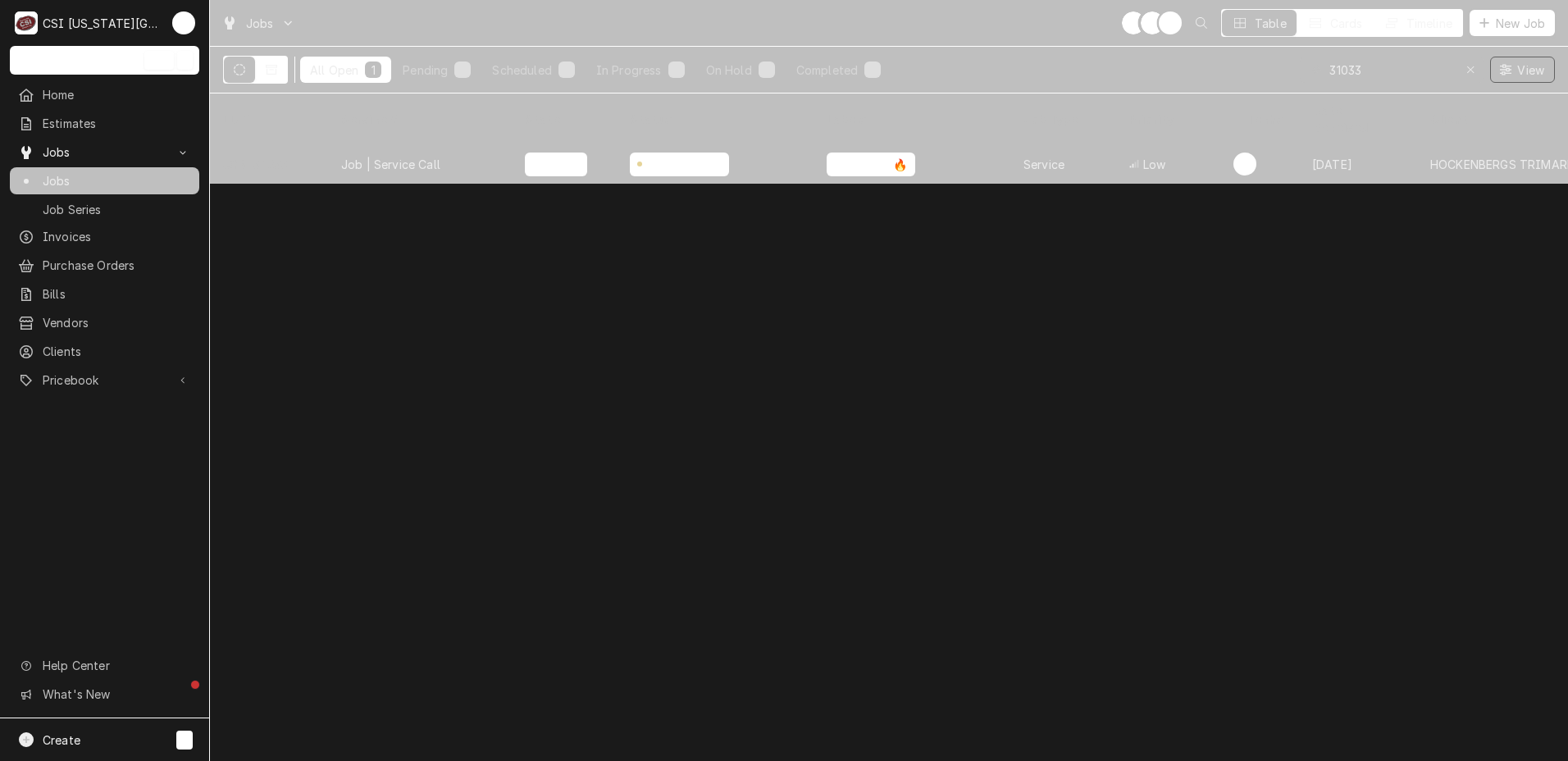 click on "Job | Service Call" at bounding box center (420, 164) 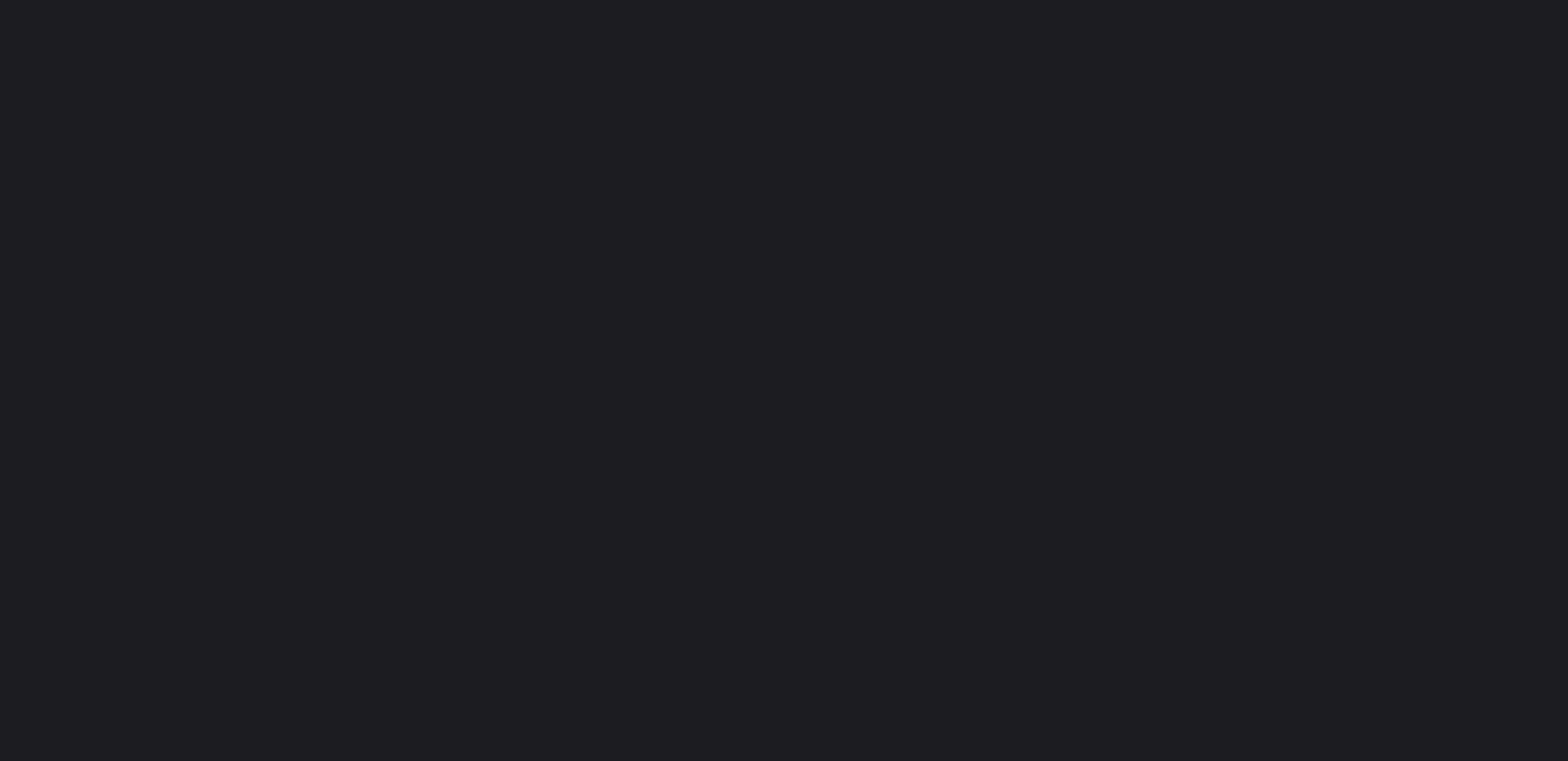 scroll, scrollTop: 0, scrollLeft: 0, axis: both 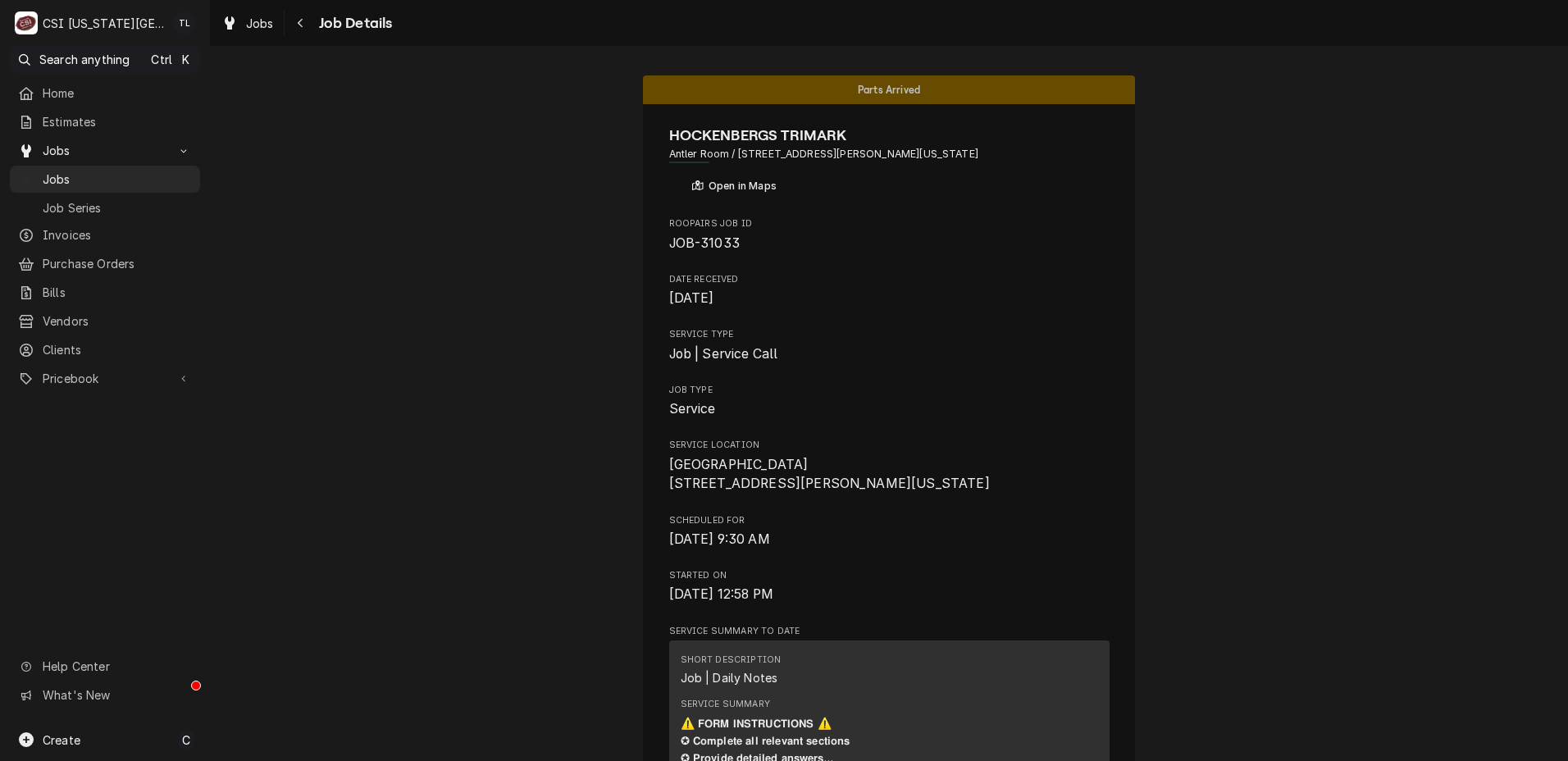 click on "Jobs" at bounding box center (117, 179) 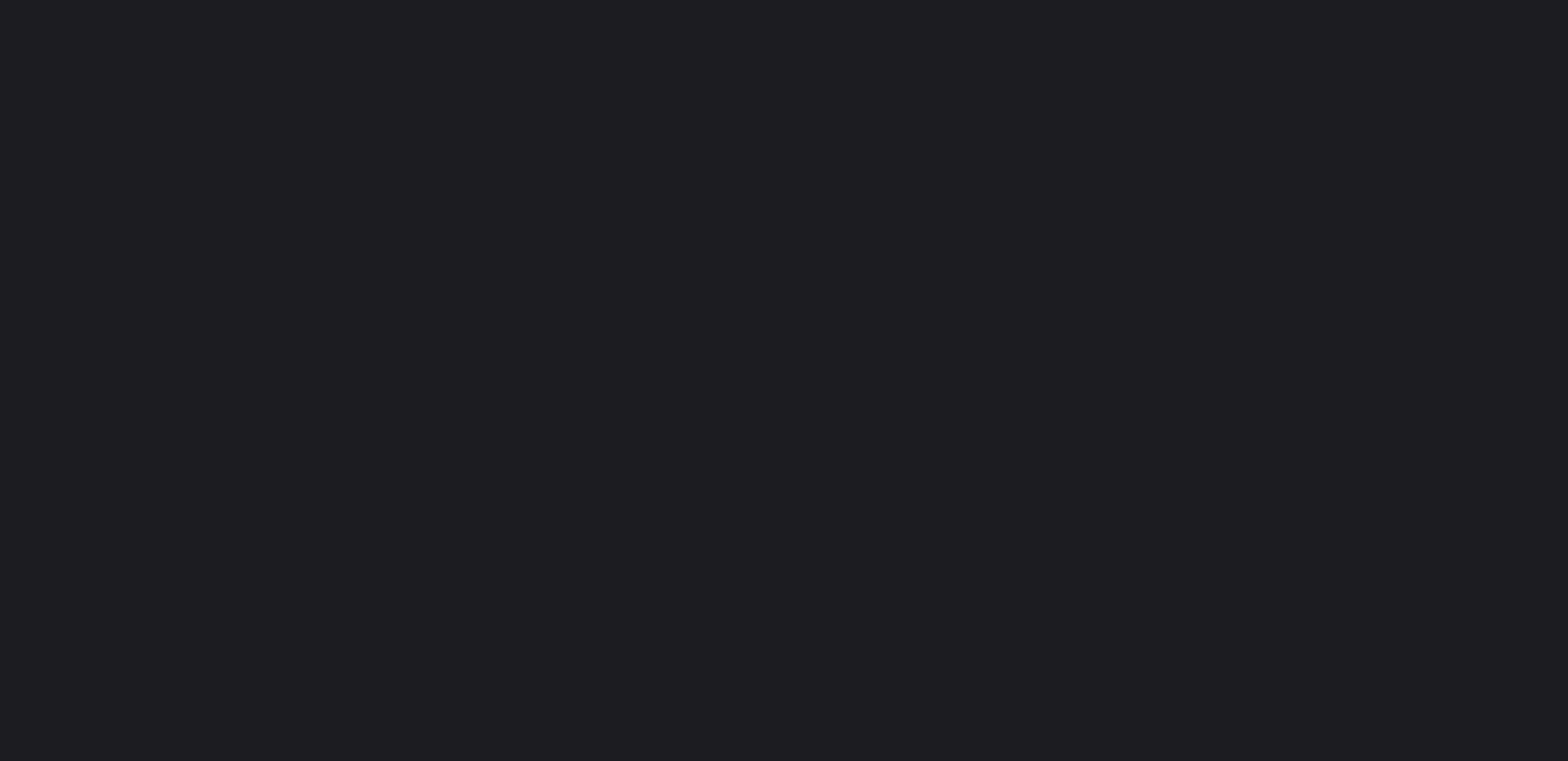 scroll, scrollTop: 0, scrollLeft: 0, axis: both 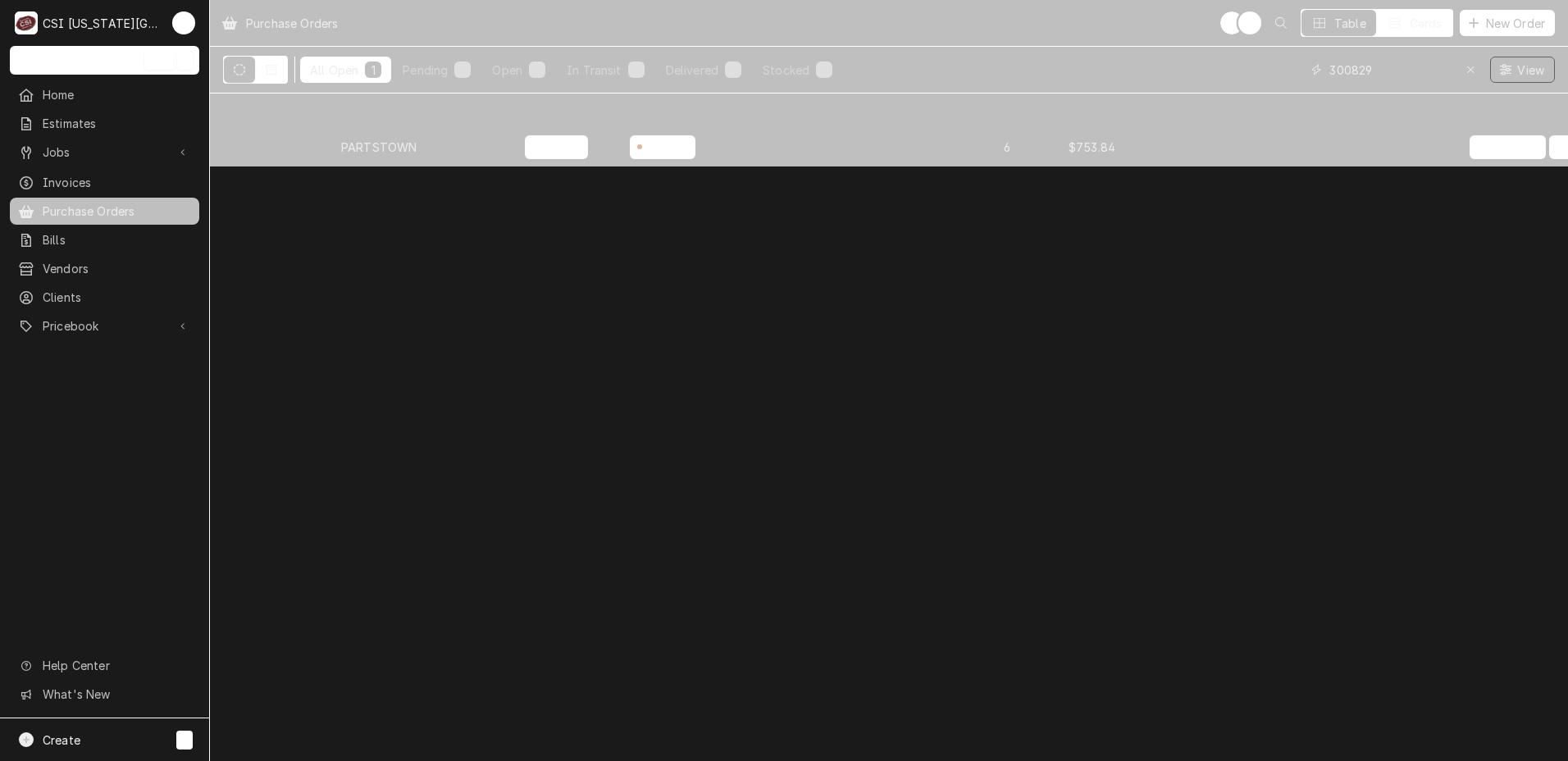 drag, startPoint x: 1397, startPoint y: 71, endPoint x: 1183, endPoint y: 56, distance: 214.52506 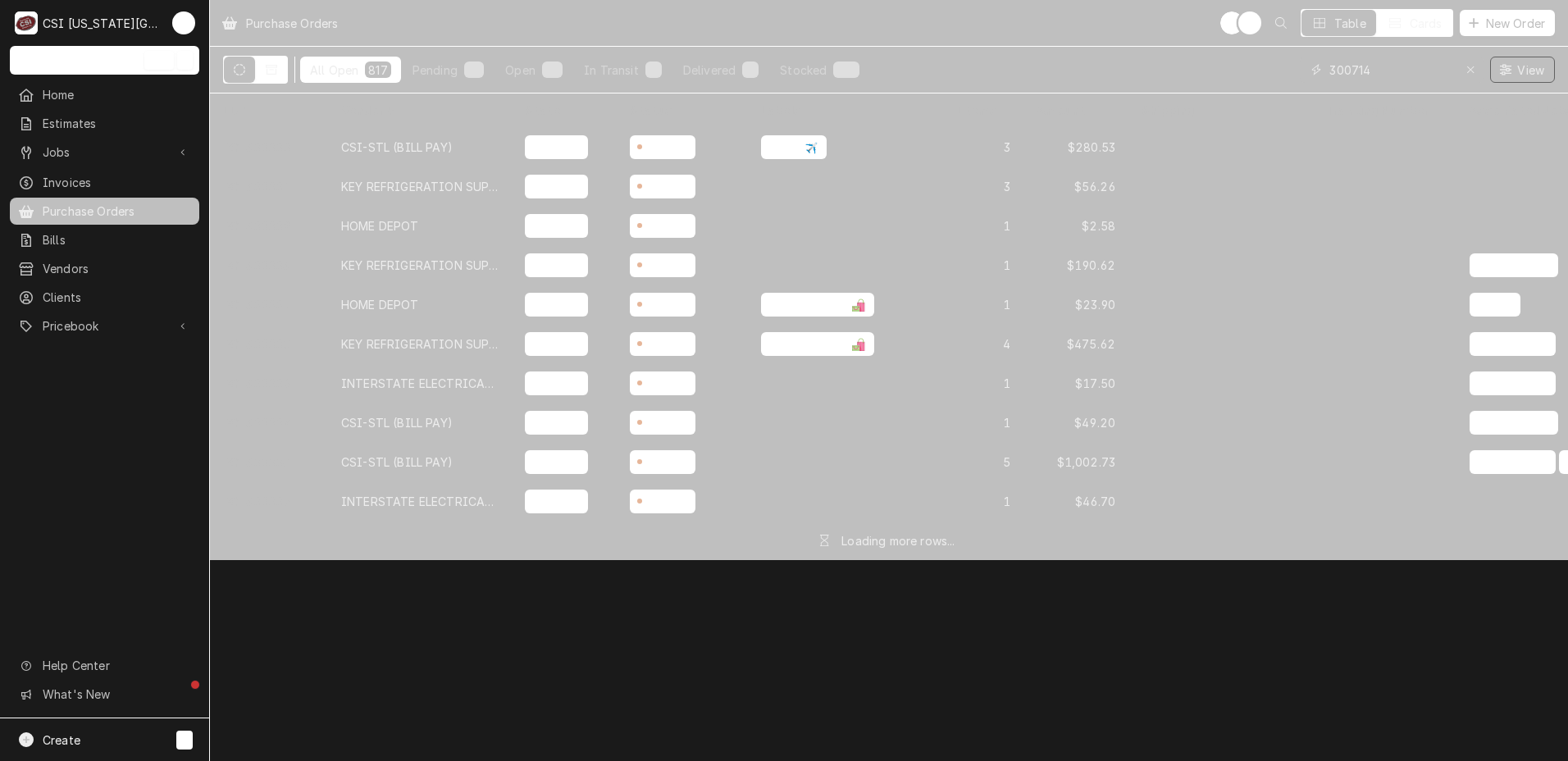 type on "300714" 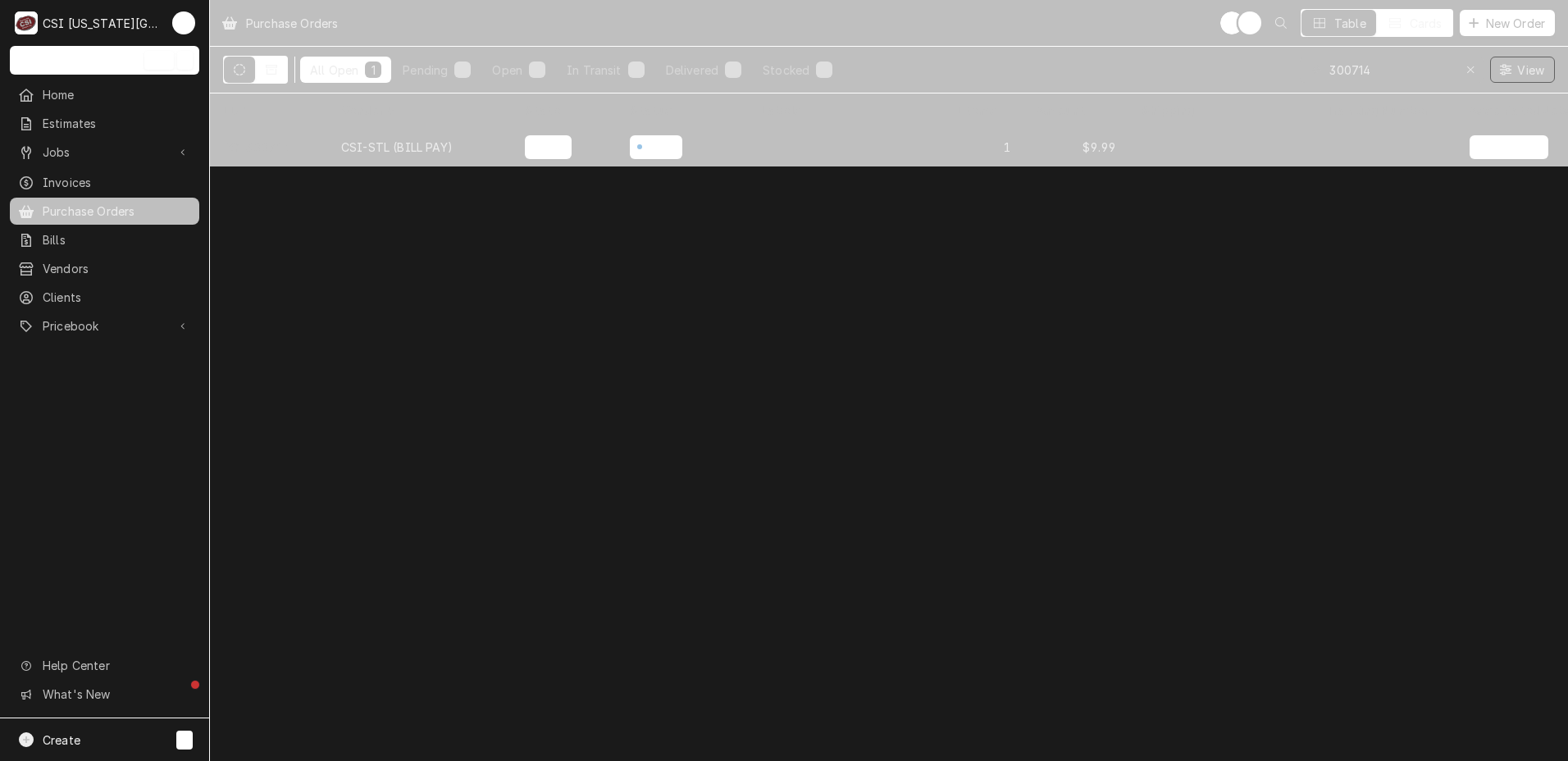 click on "CSI-STL (BILL PAY)" at bounding box center [397, 147] 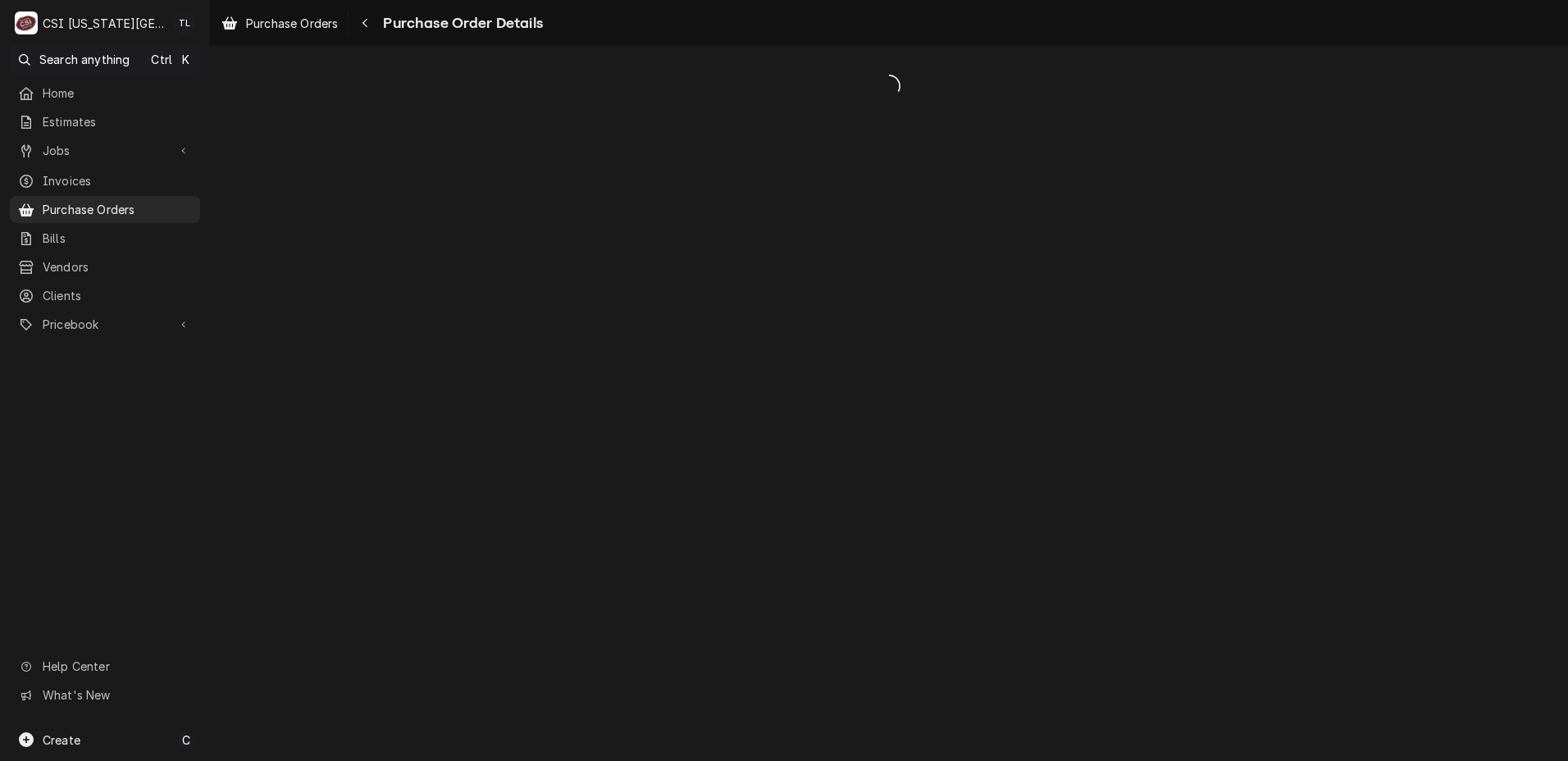 scroll, scrollTop: 0, scrollLeft: 0, axis: both 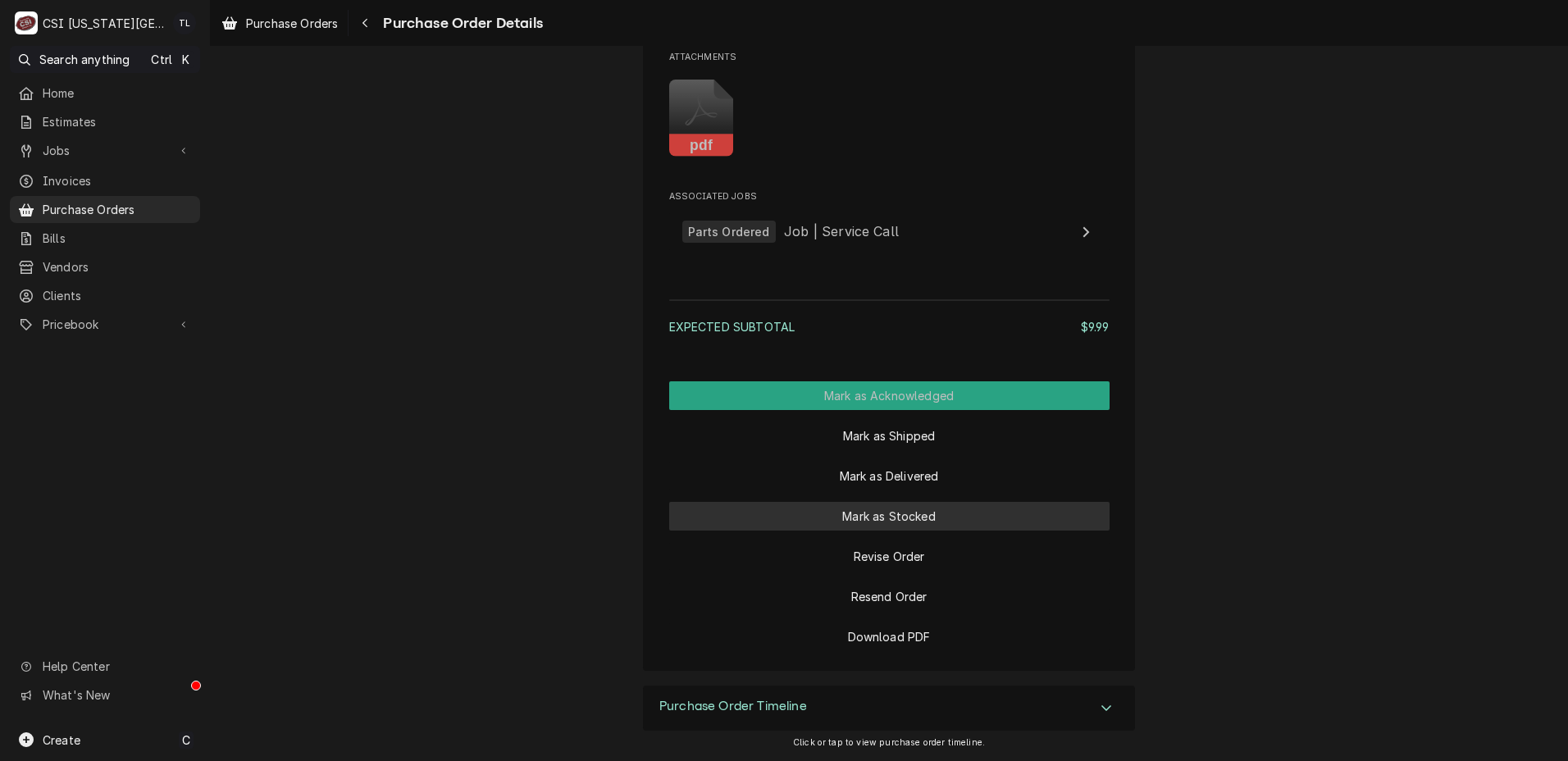 click on "Mark as Stocked" at bounding box center [889, 516] 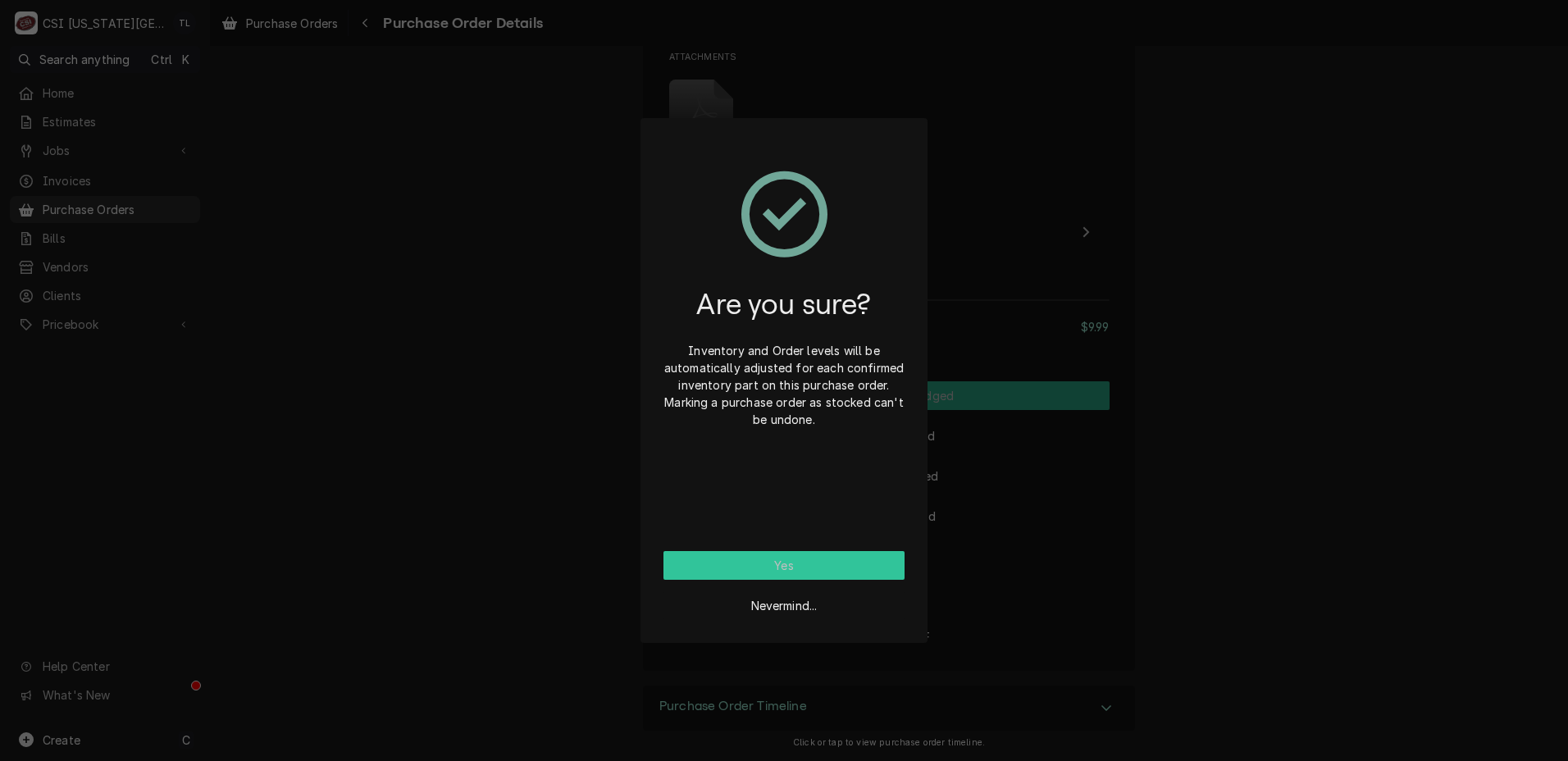 click on "Yes" at bounding box center (784, 565) 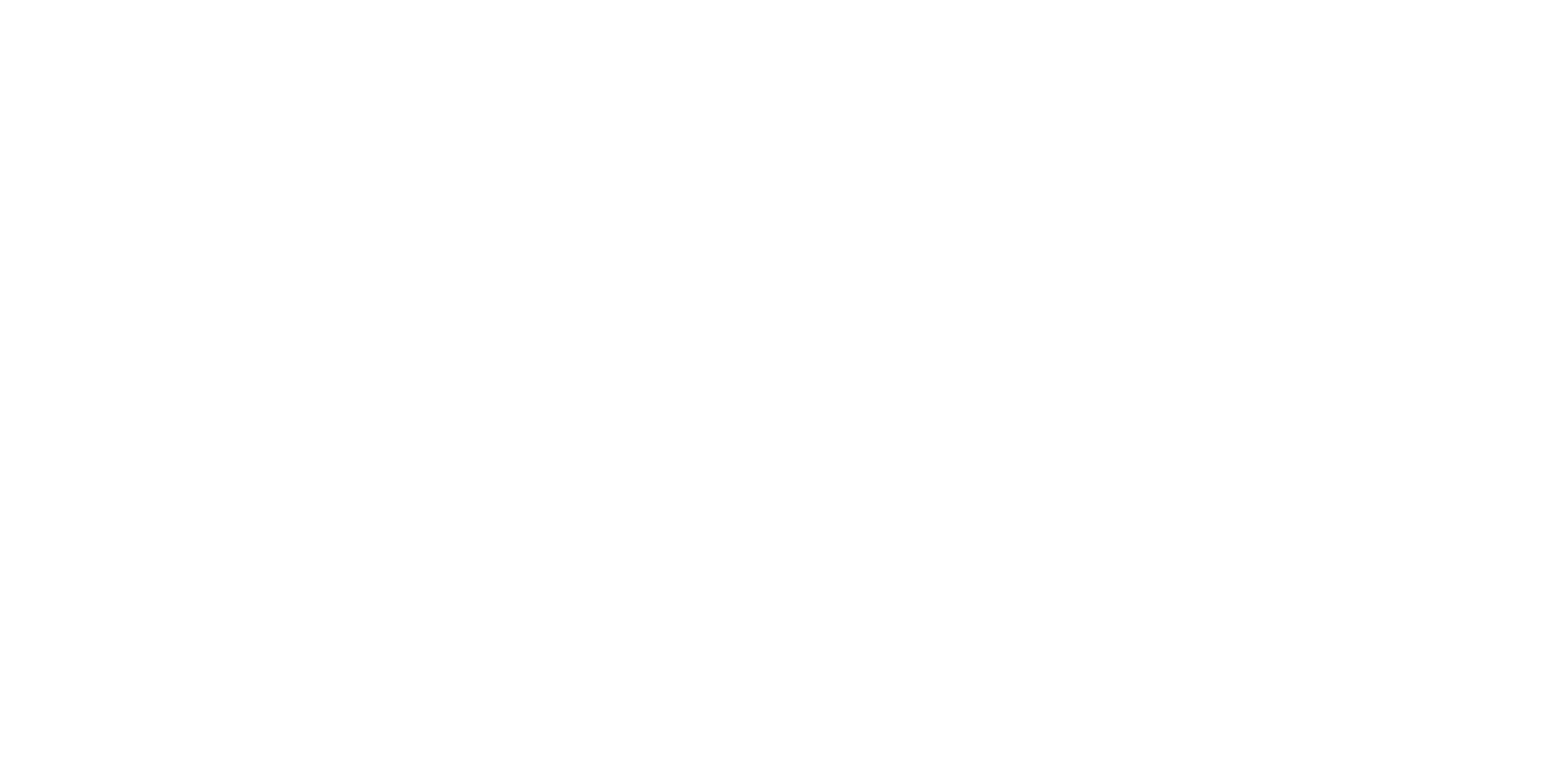 scroll, scrollTop: 0, scrollLeft: 0, axis: both 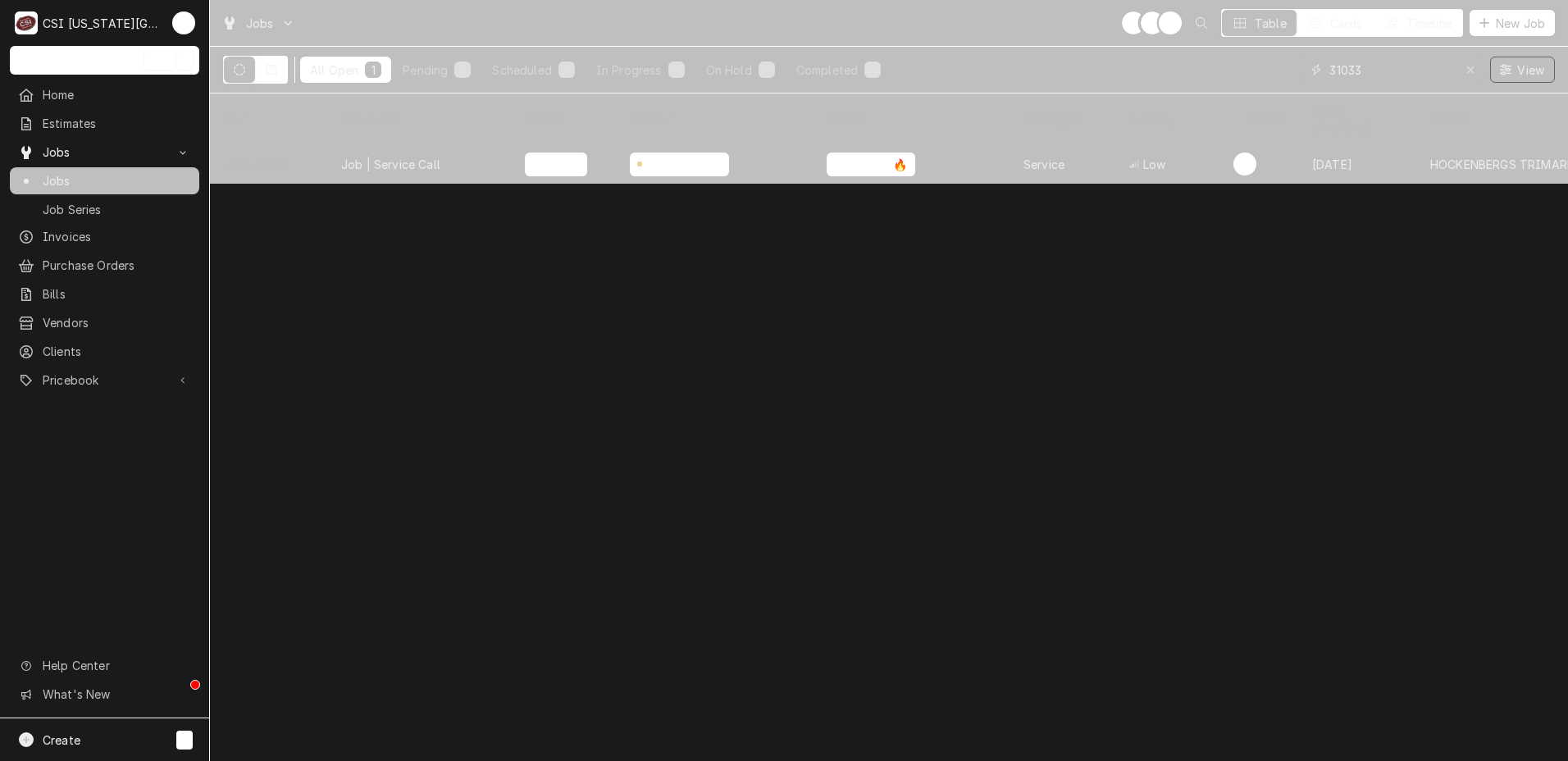 drag, startPoint x: 1396, startPoint y: 71, endPoint x: 1142, endPoint y: 72, distance: 254.00197 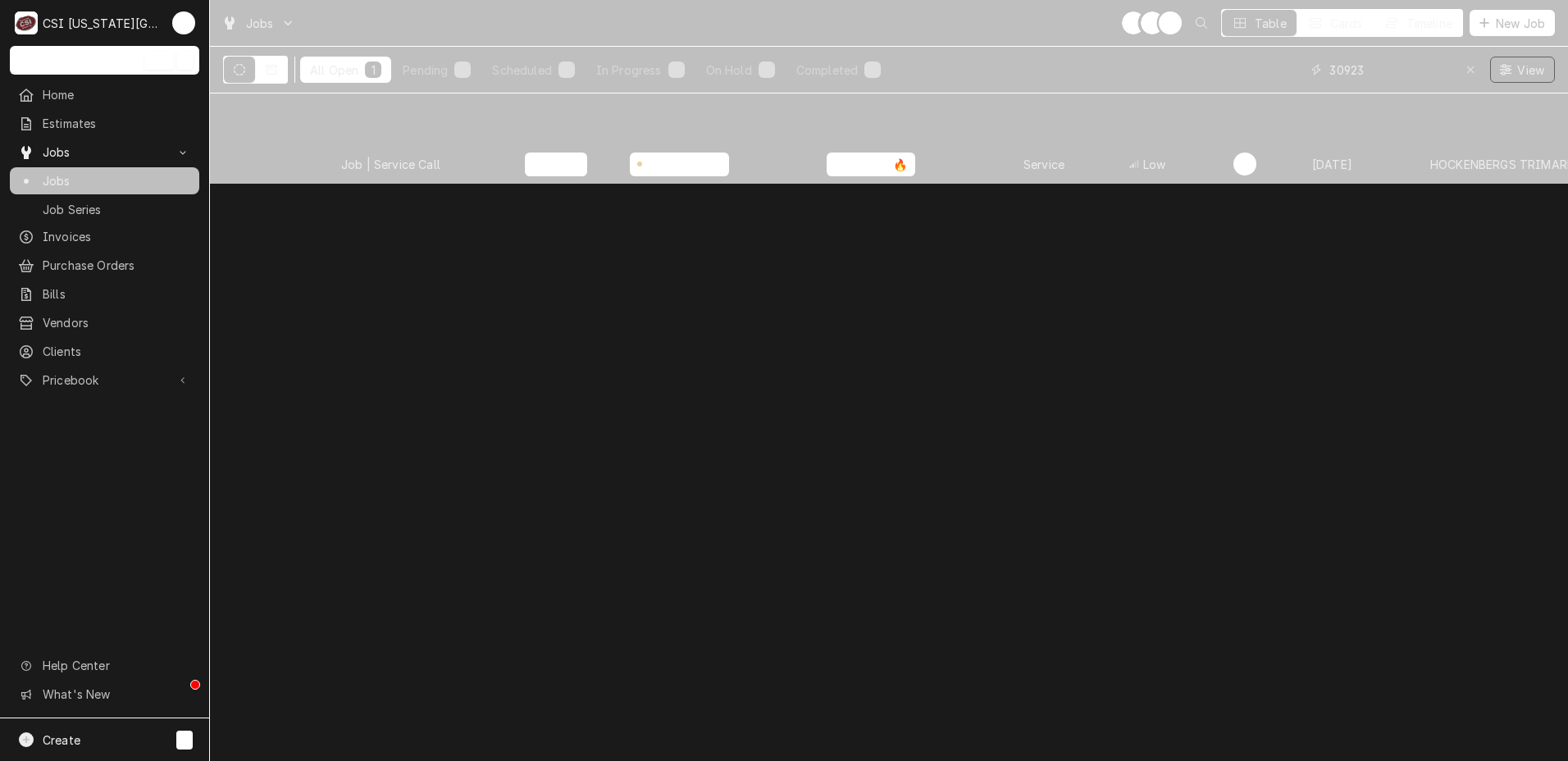 type on "30923" 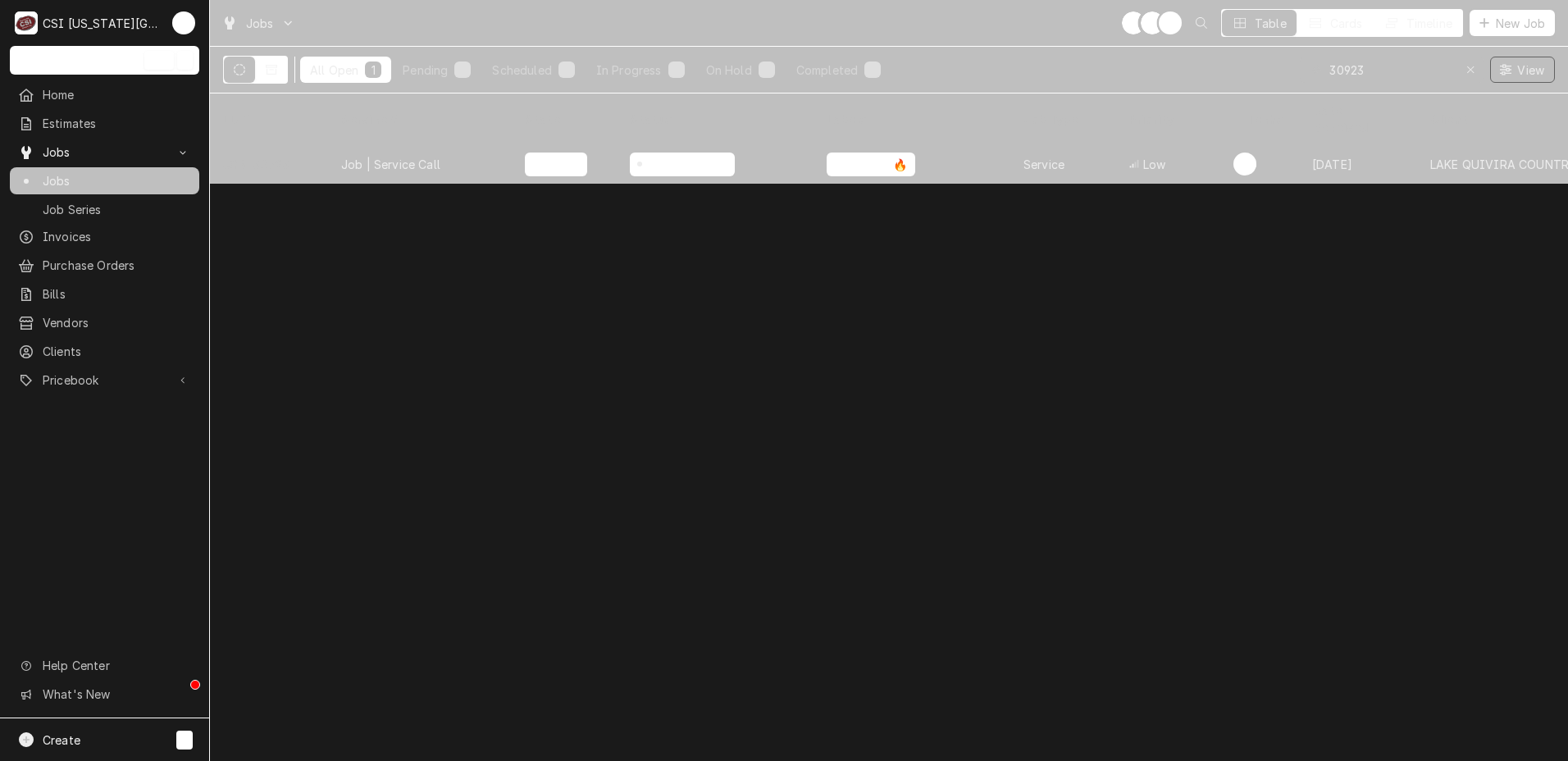 click on "JOB-30923" at bounding box center (269, 164) 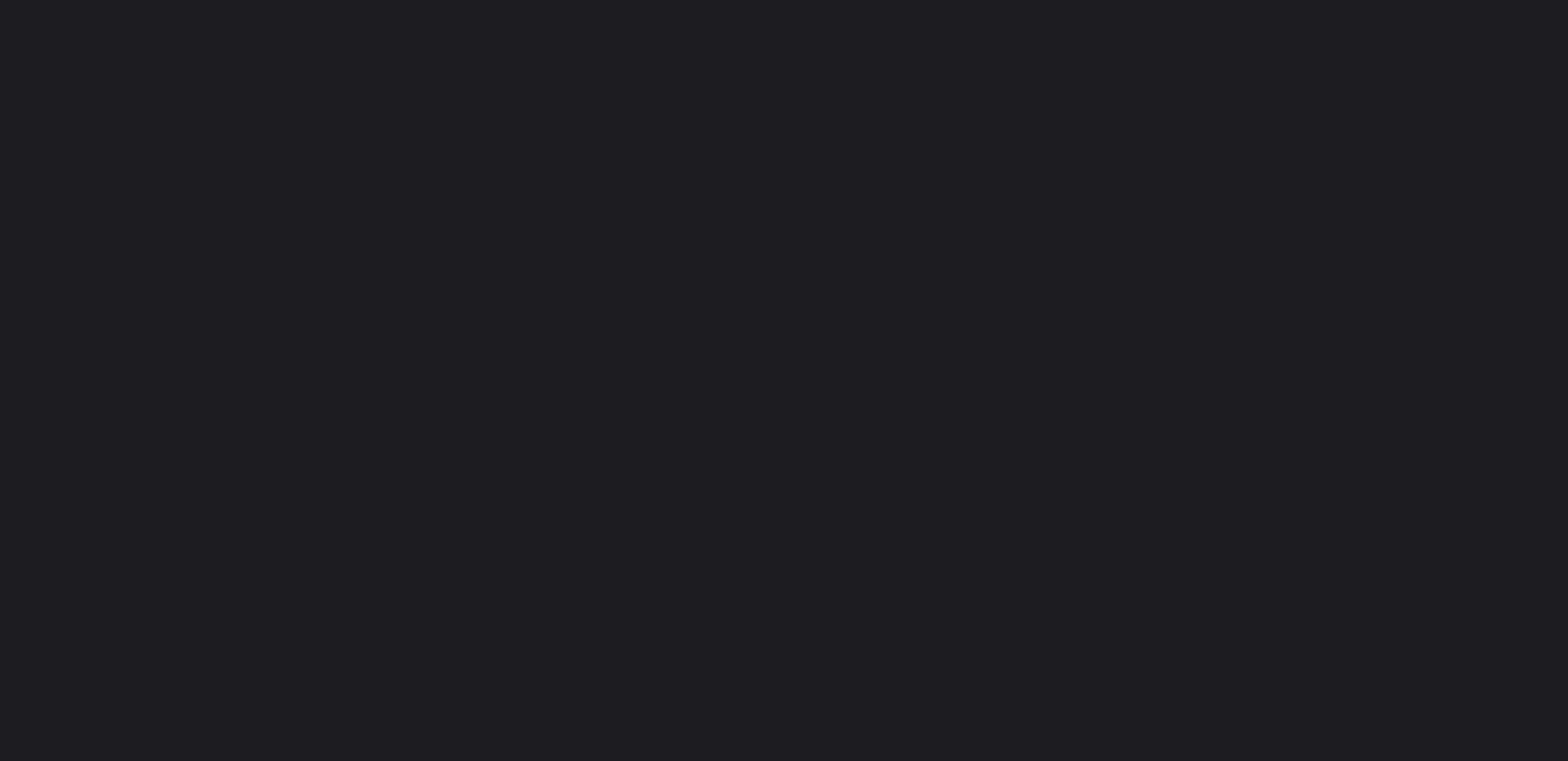 scroll, scrollTop: 0, scrollLeft: 0, axis: both 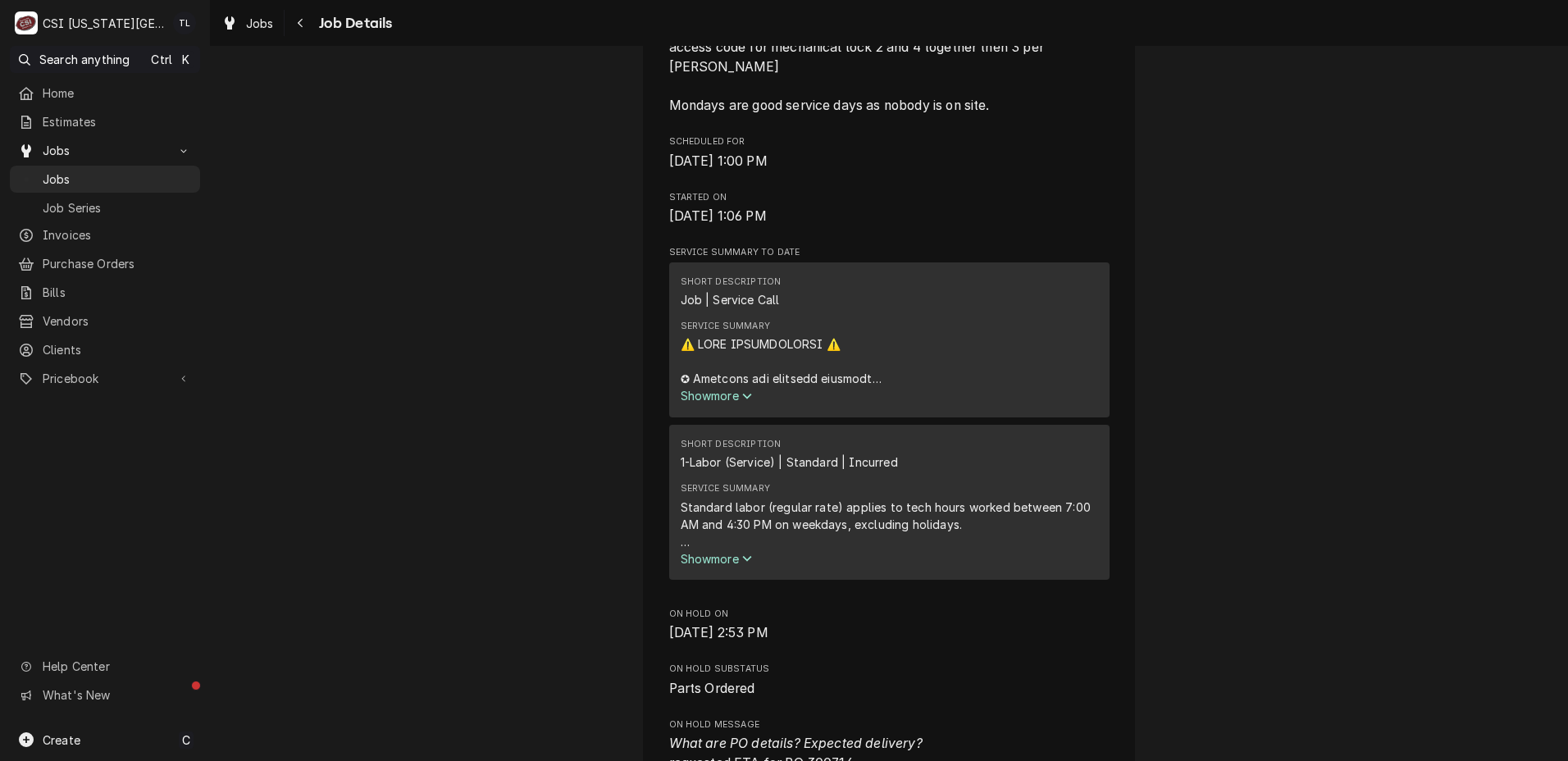 click on "Show  more" at bounding box center [717, 395] 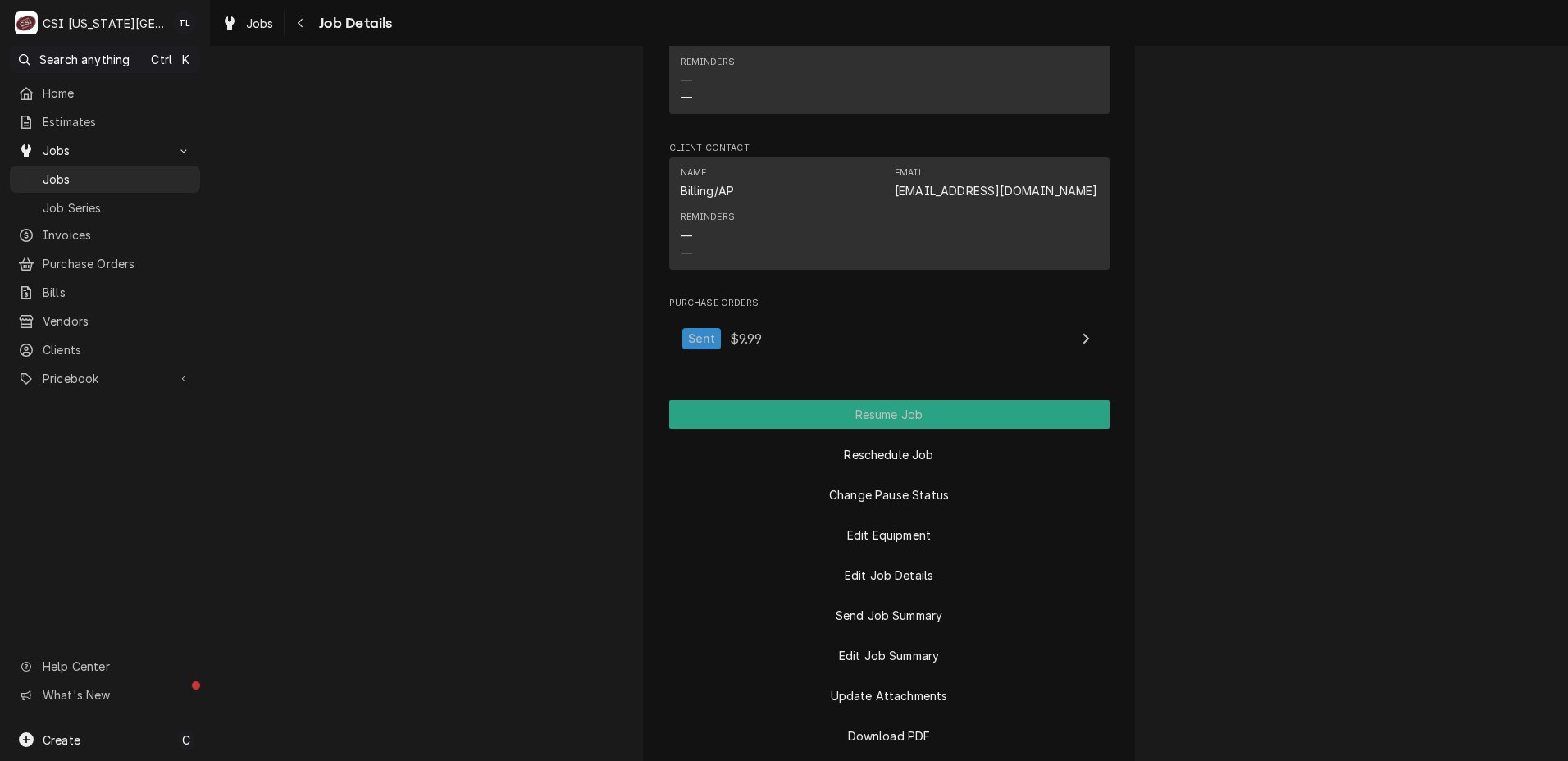 scroll, scrollTop: 3380, scrollLeft: 0, axis: vertical 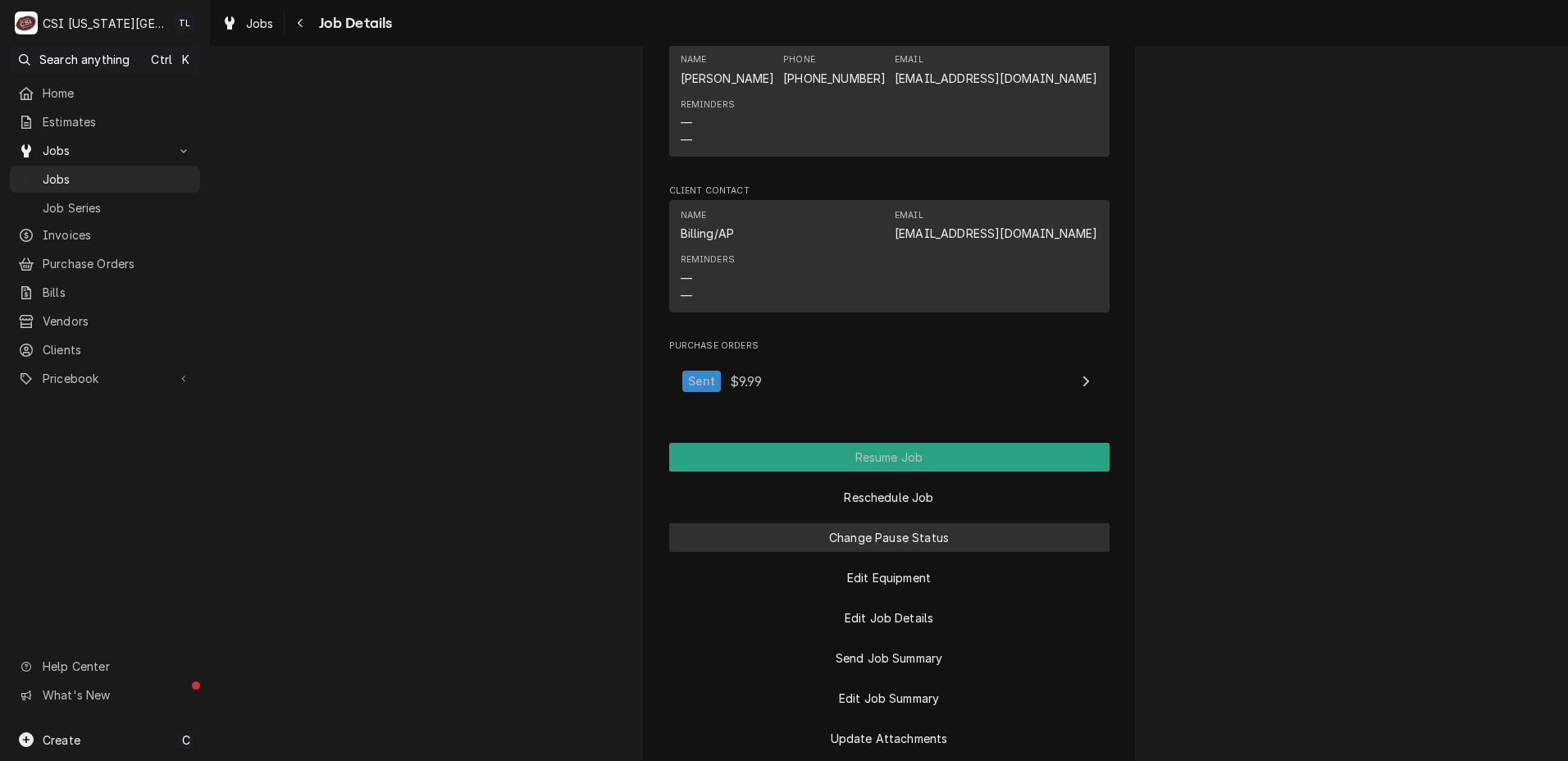 click on "Change Pause Status" at bounding box center (889, 537) 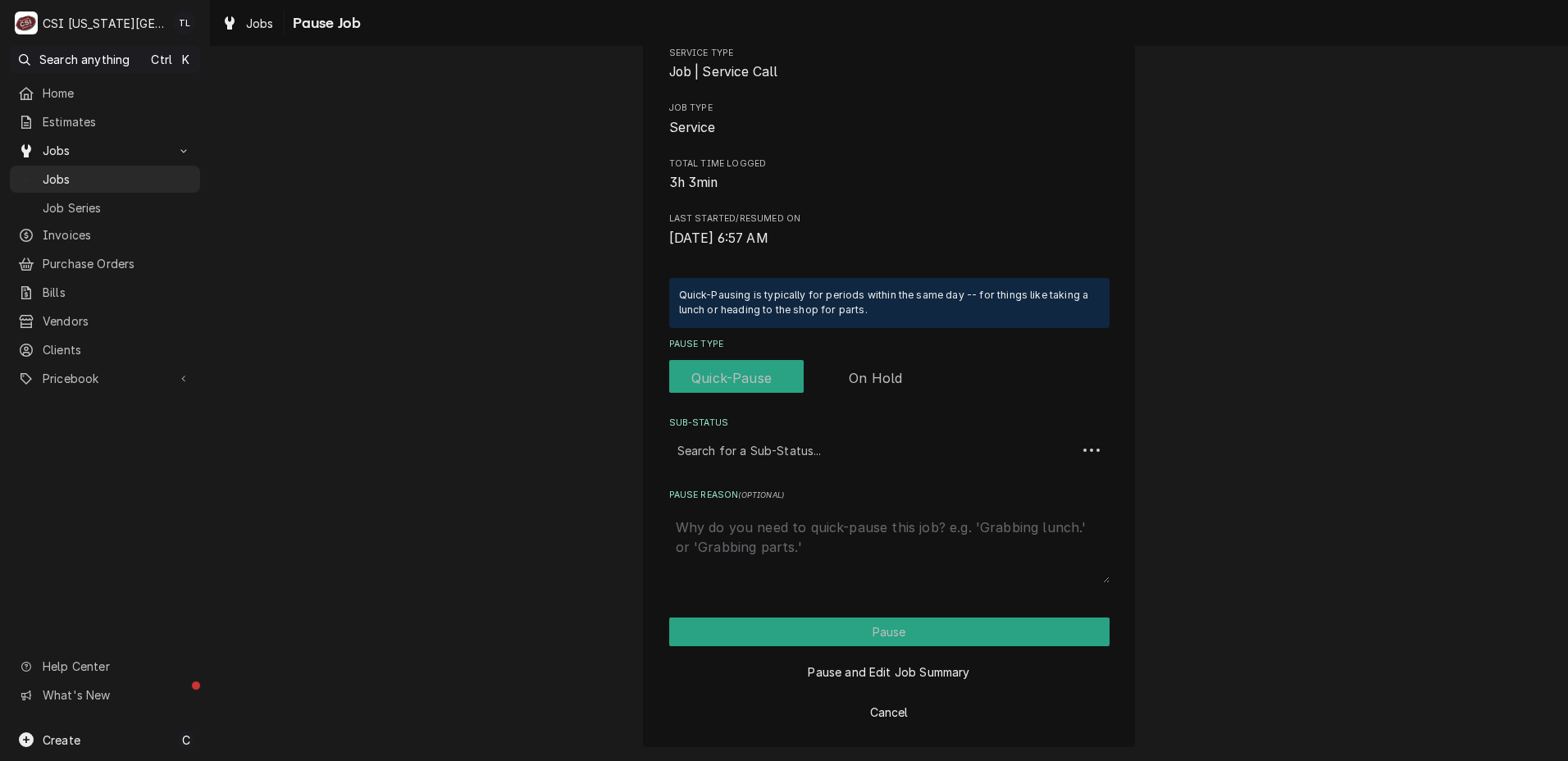 scroll, scrollTop: 0, scrollLeft: 0, axis: both 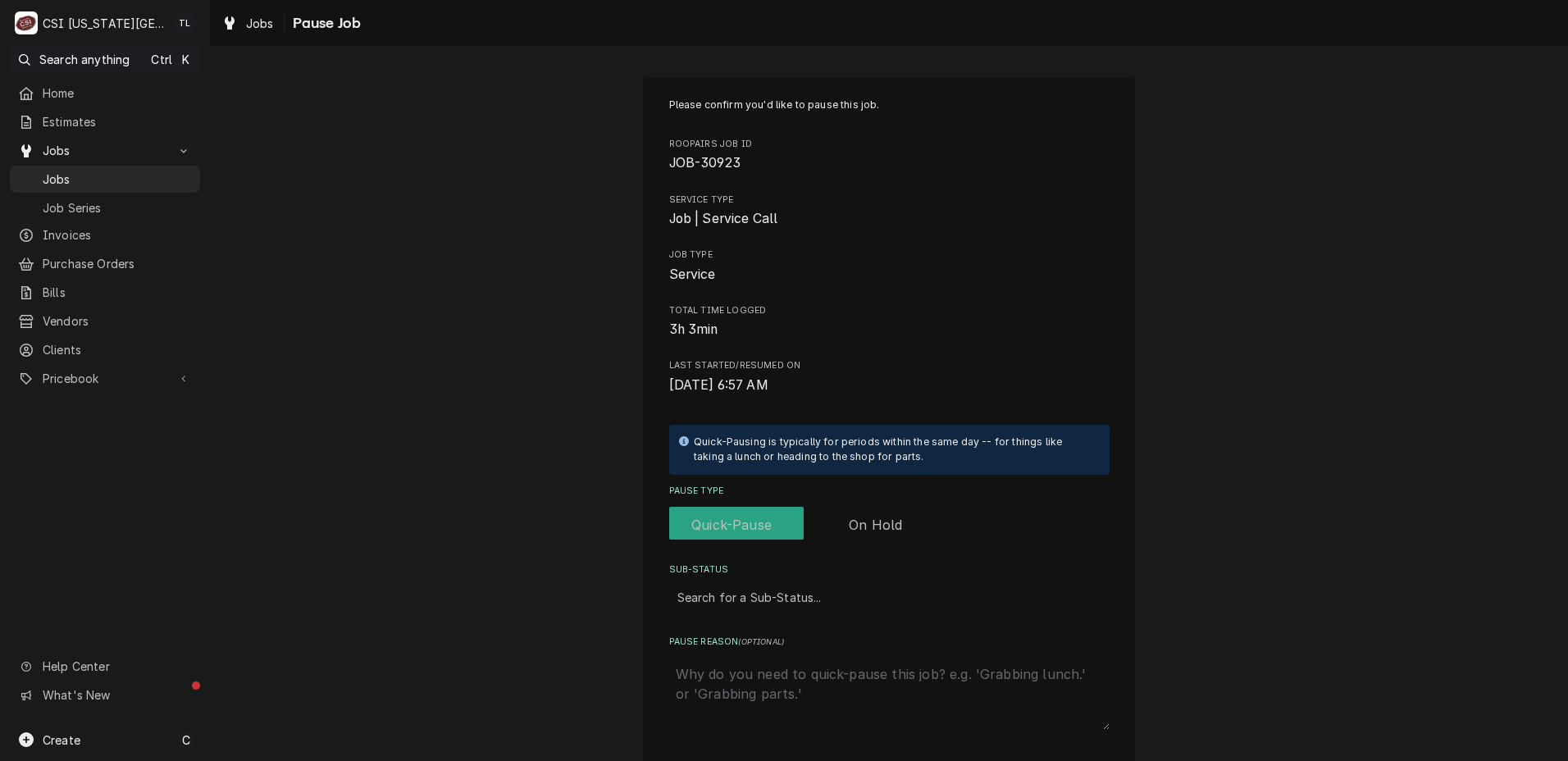 click at bounding box center (804, 525) 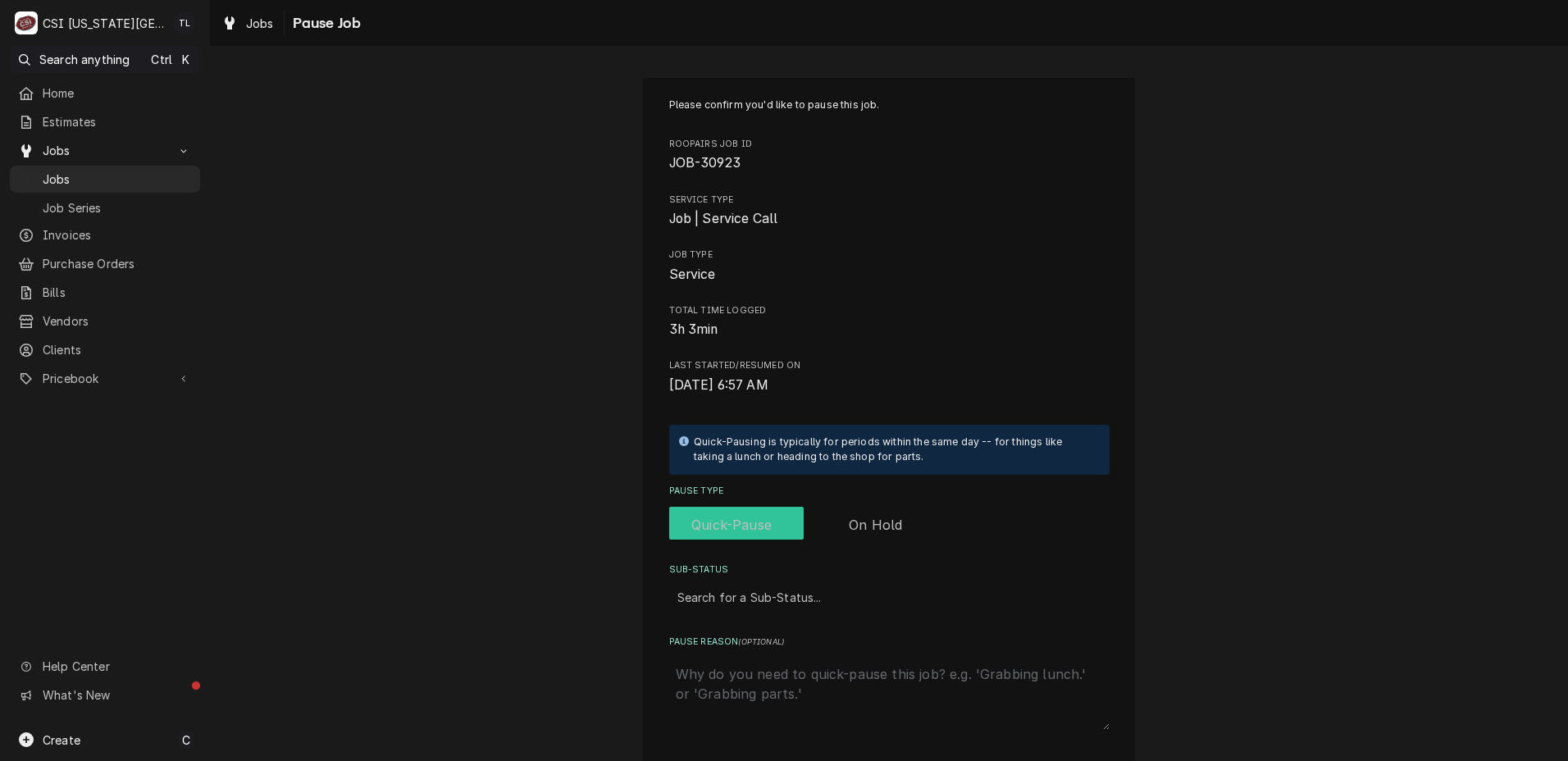 click at bounding box center (804, 525) 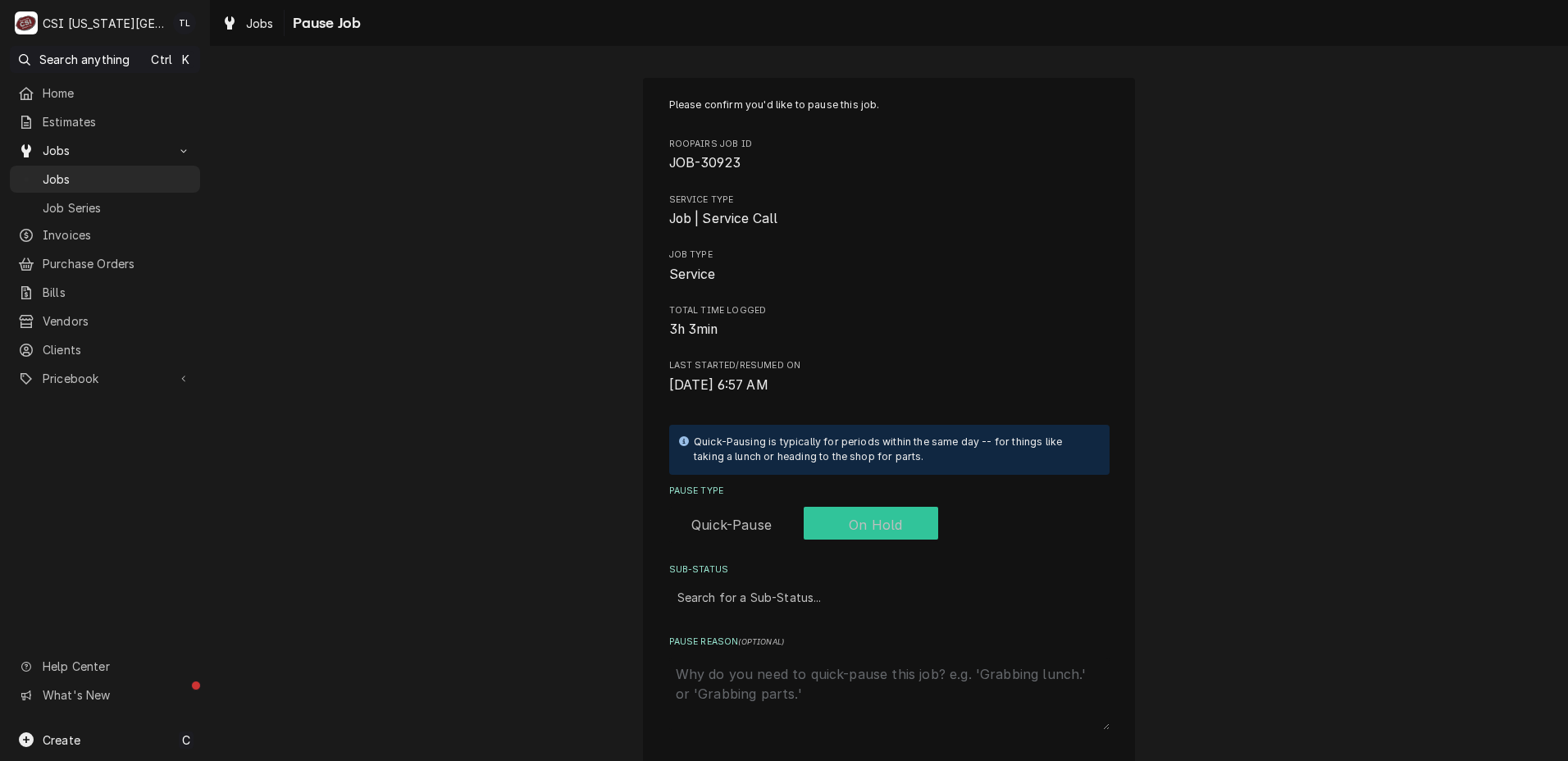 checkbox on "true" 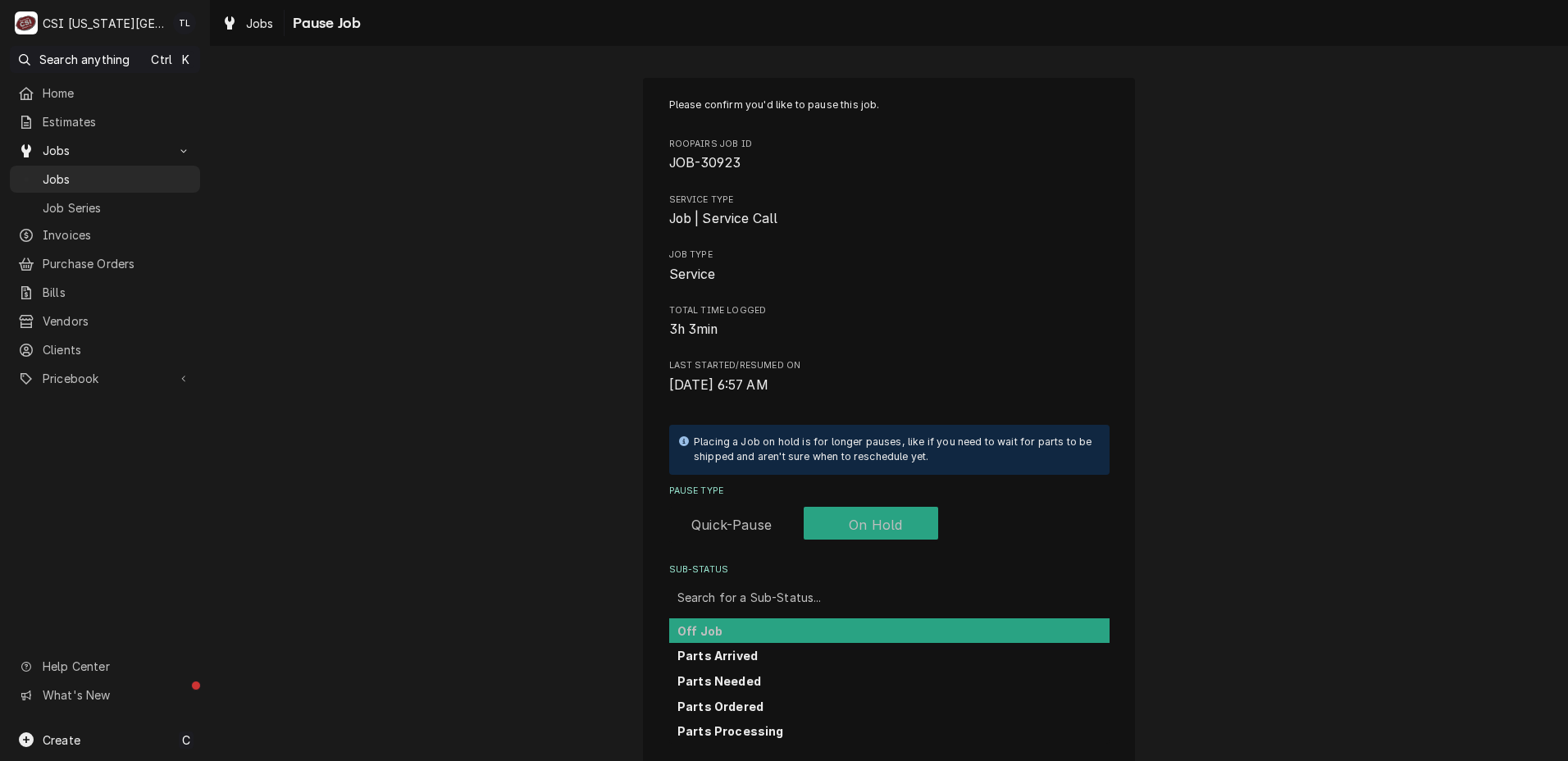 click at bounding box center (889, 597) 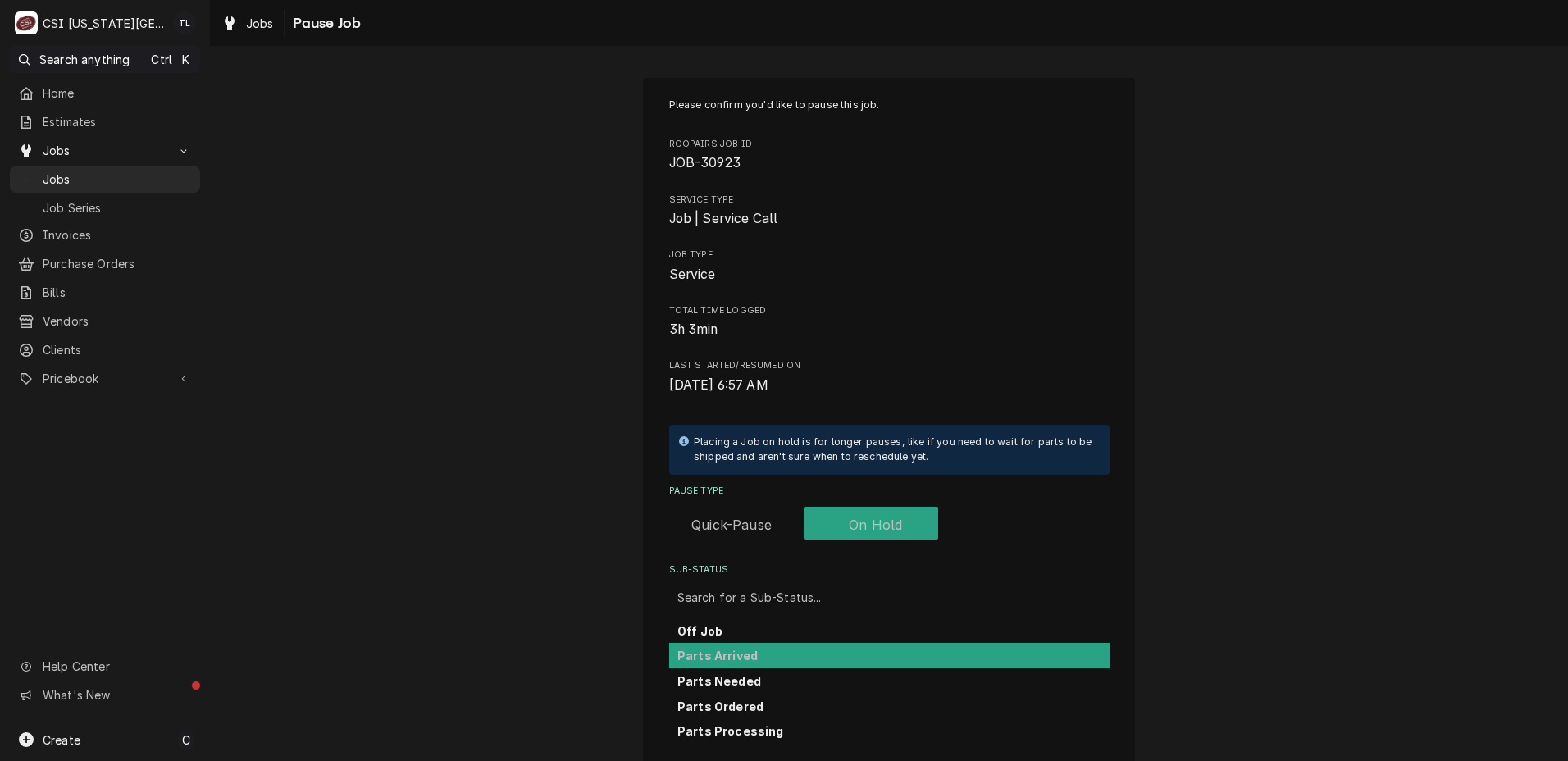 click on "Parts Arrived" at bounding box center (718, 655) 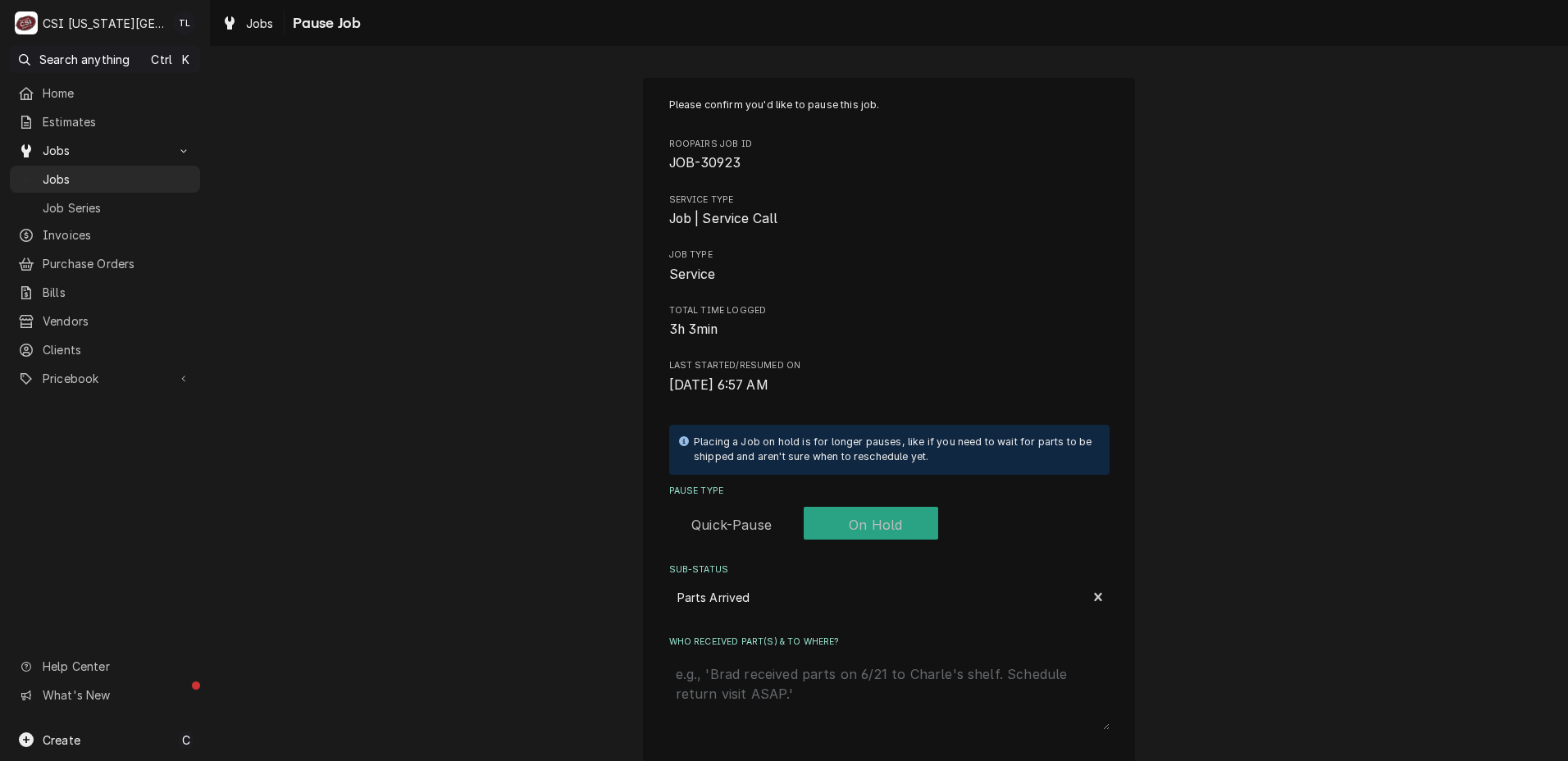 click on "Who received part(s) & to where?" at bounding box center (889, 694) 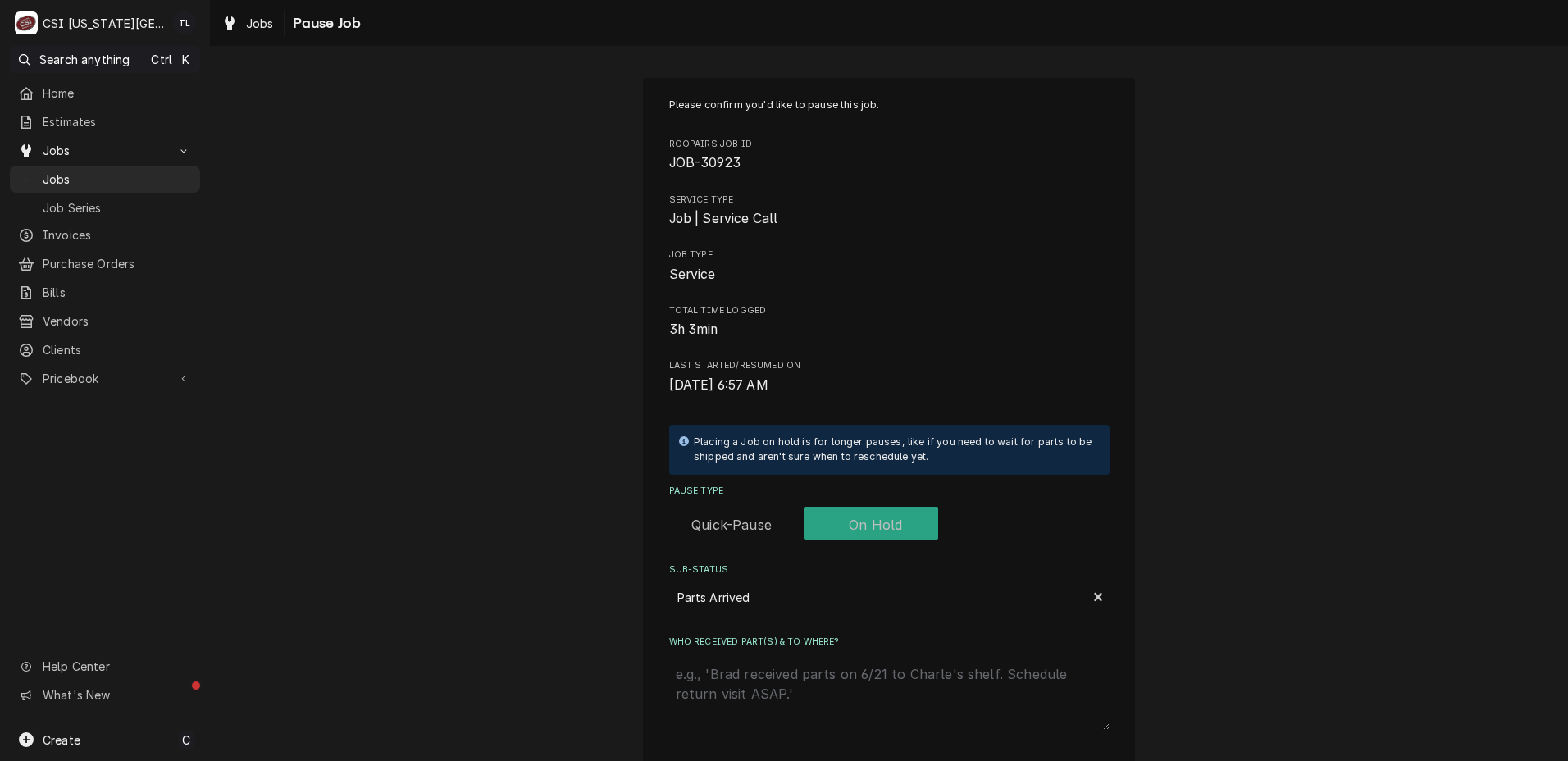 type on "x" 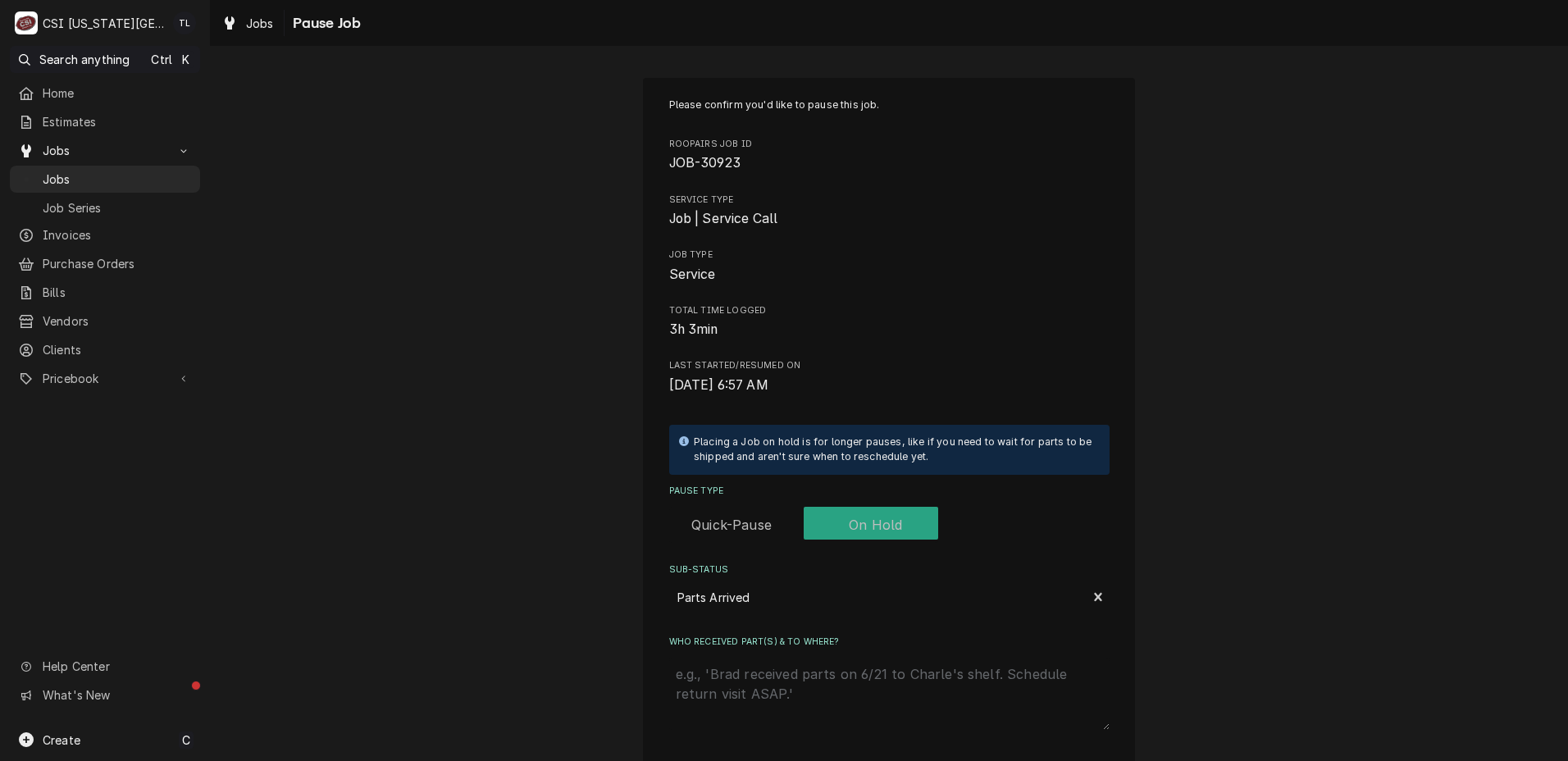 type on "p" 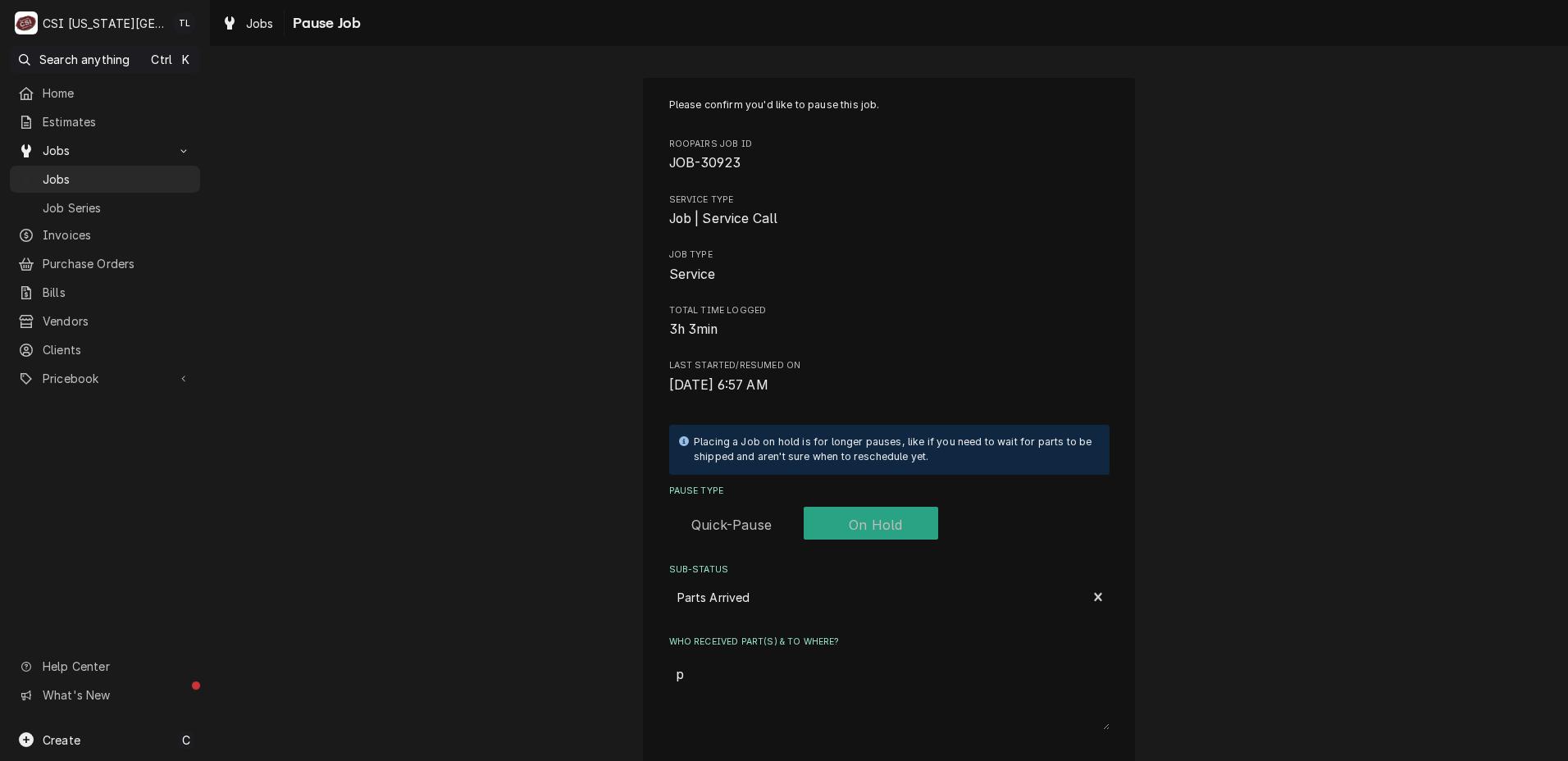 type on "x" 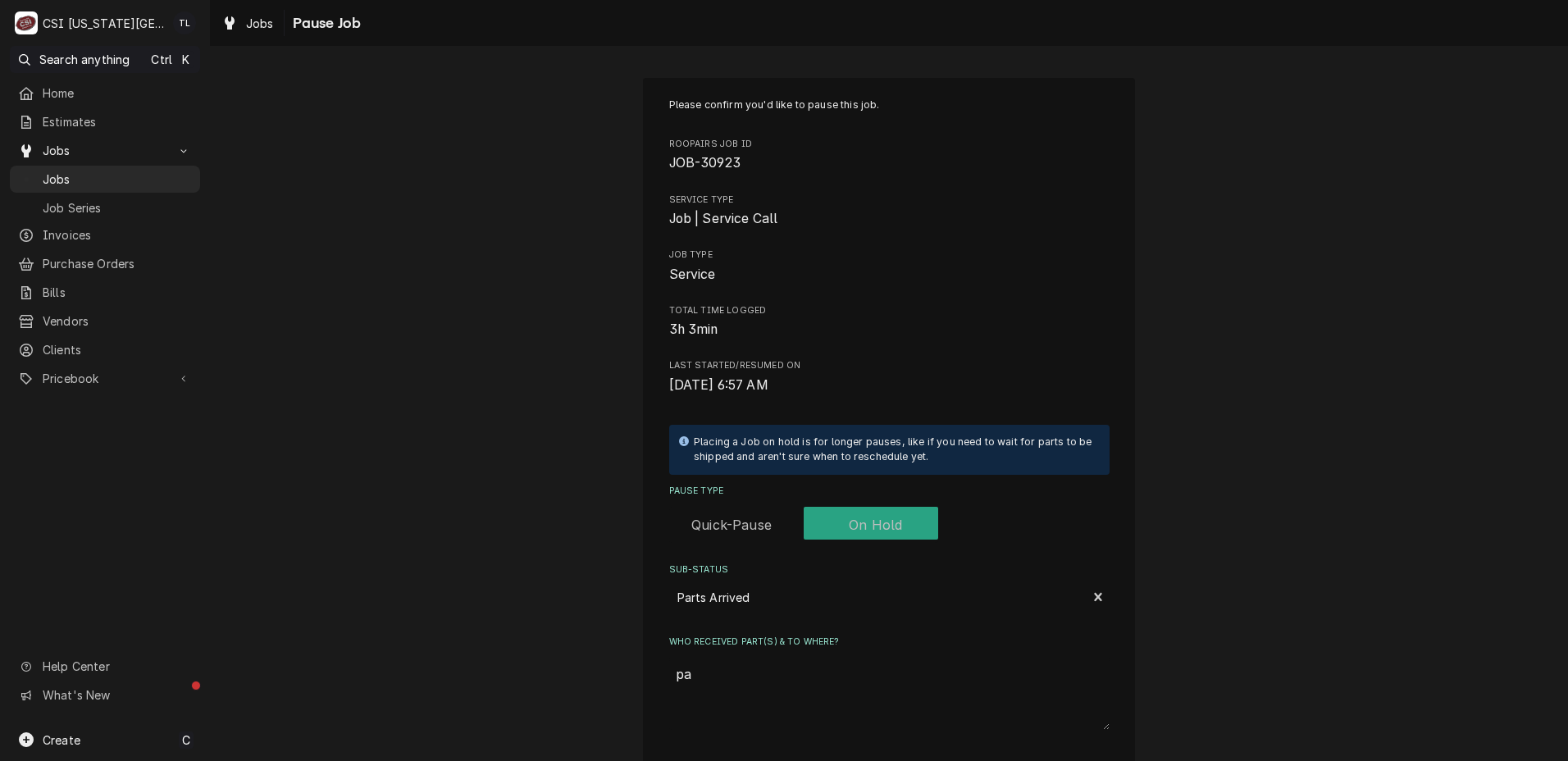 type on "x" 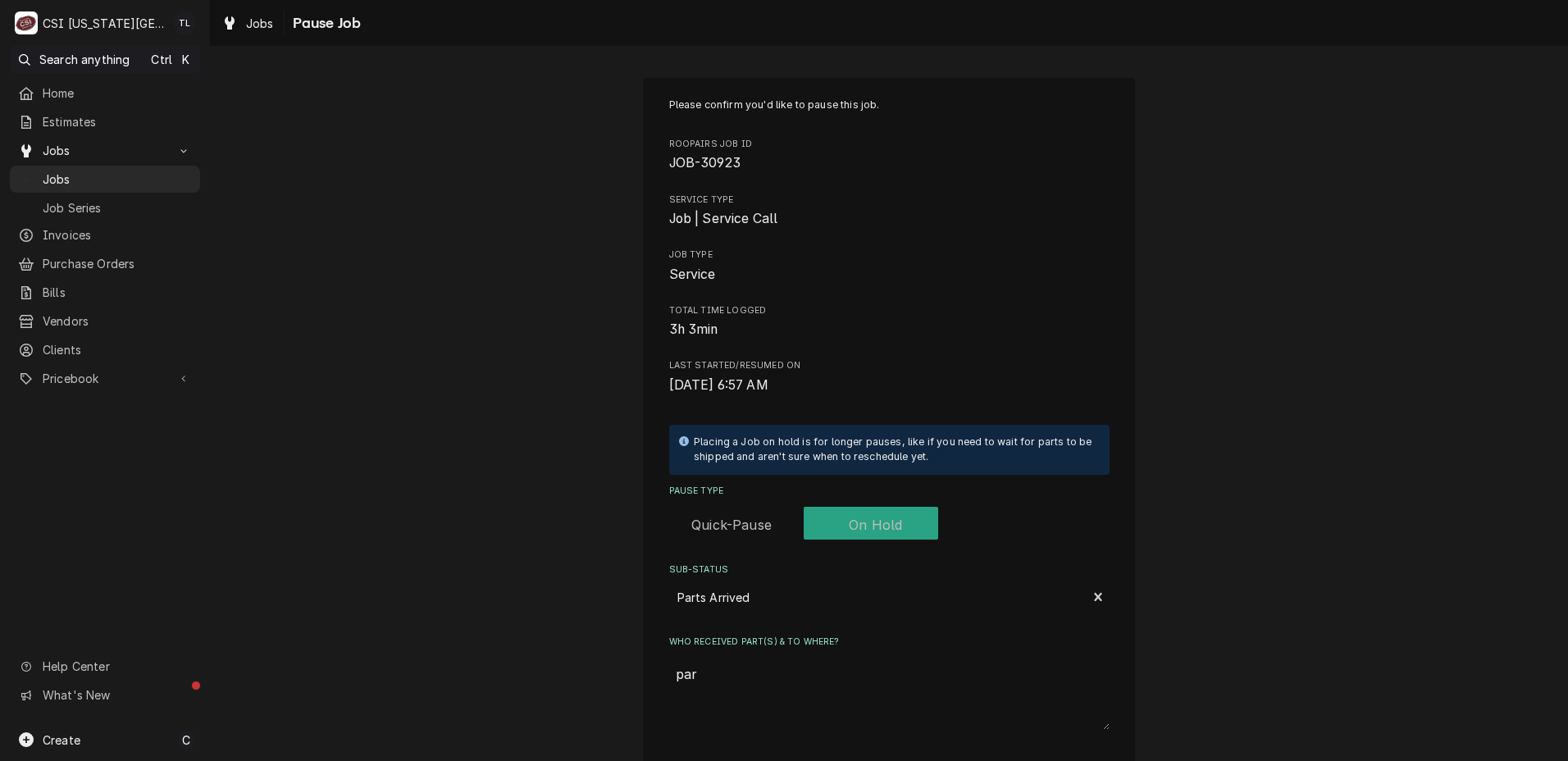 type on "x" 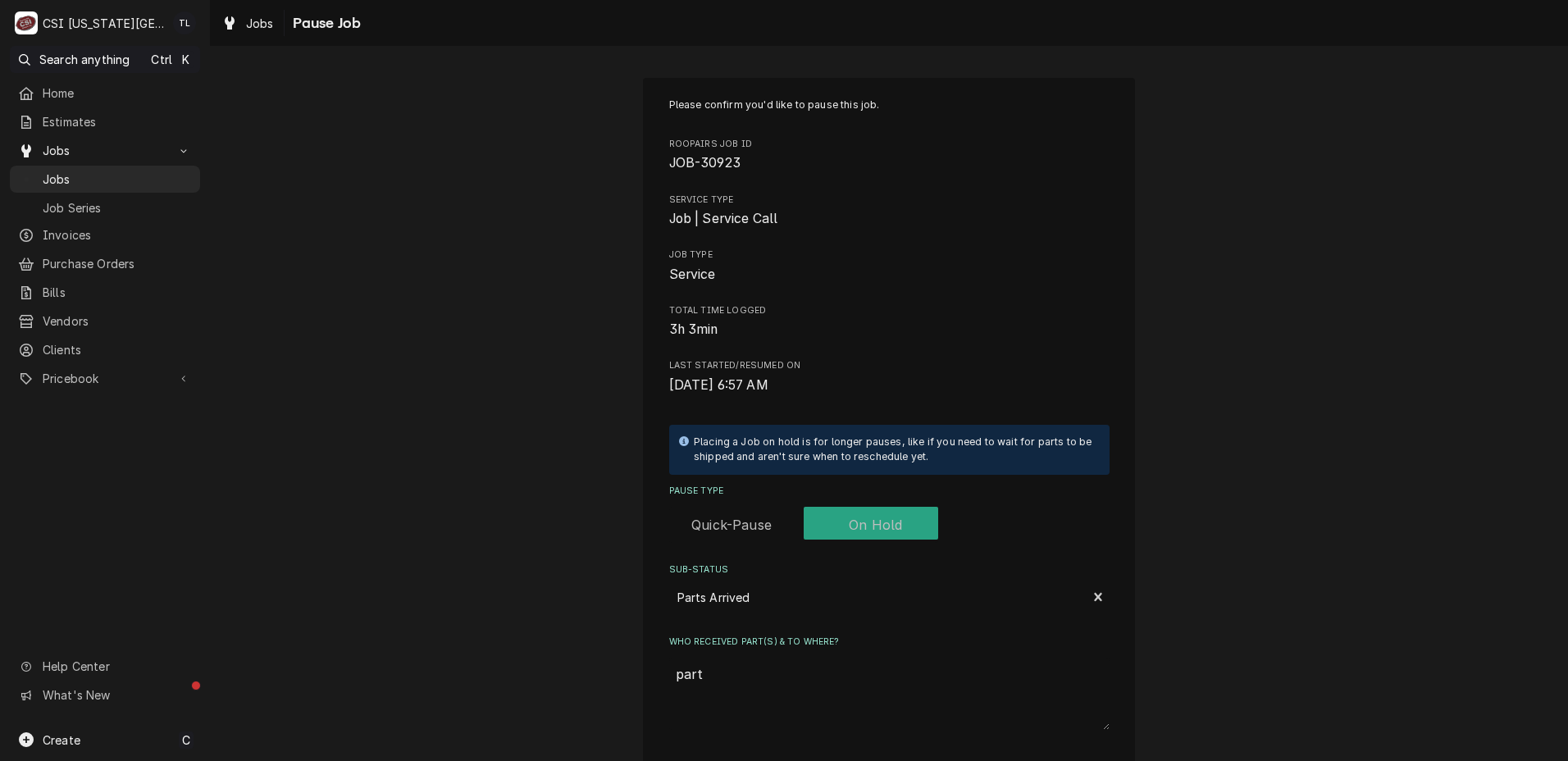 type on "x" 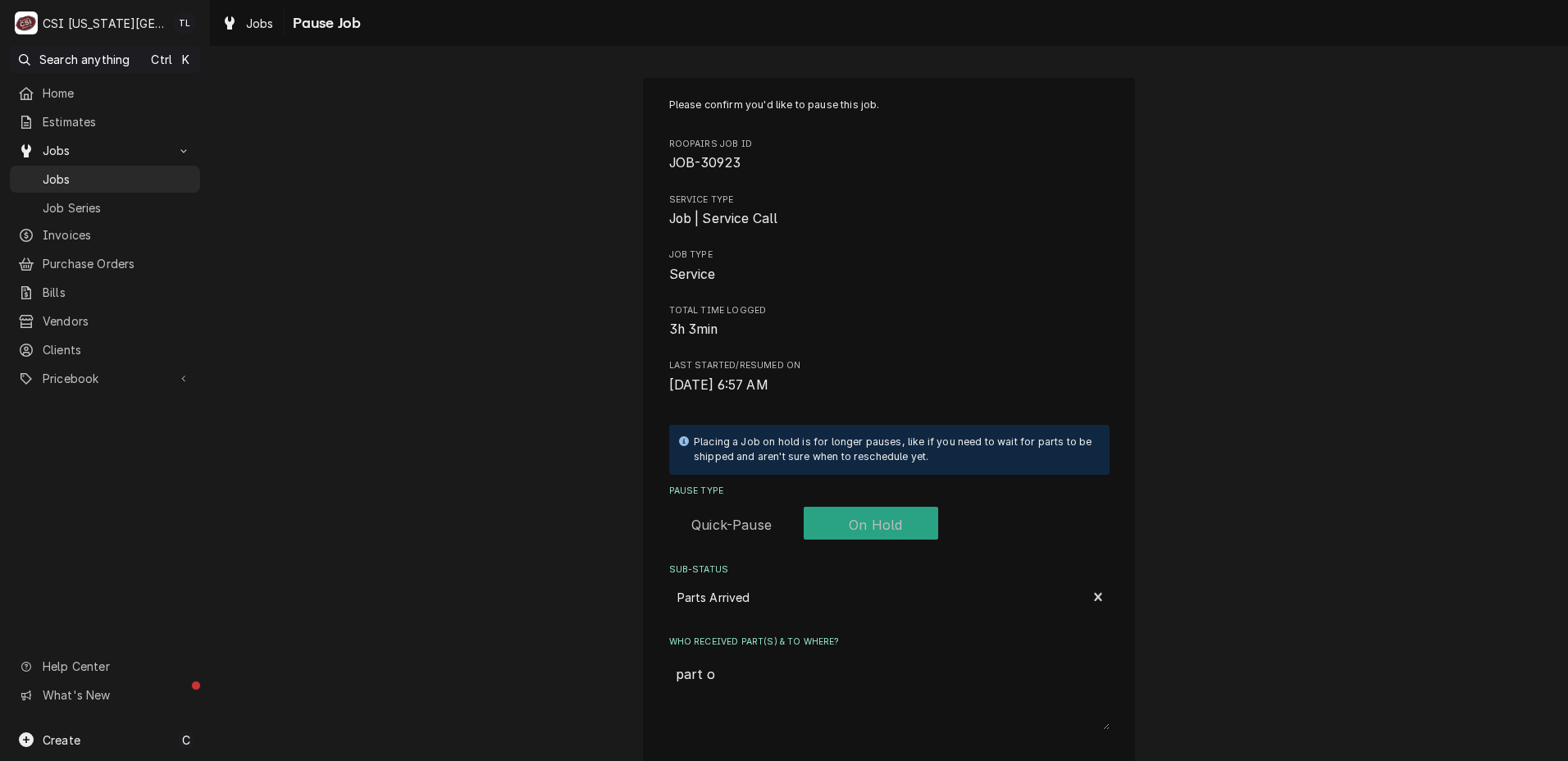 type on "x" 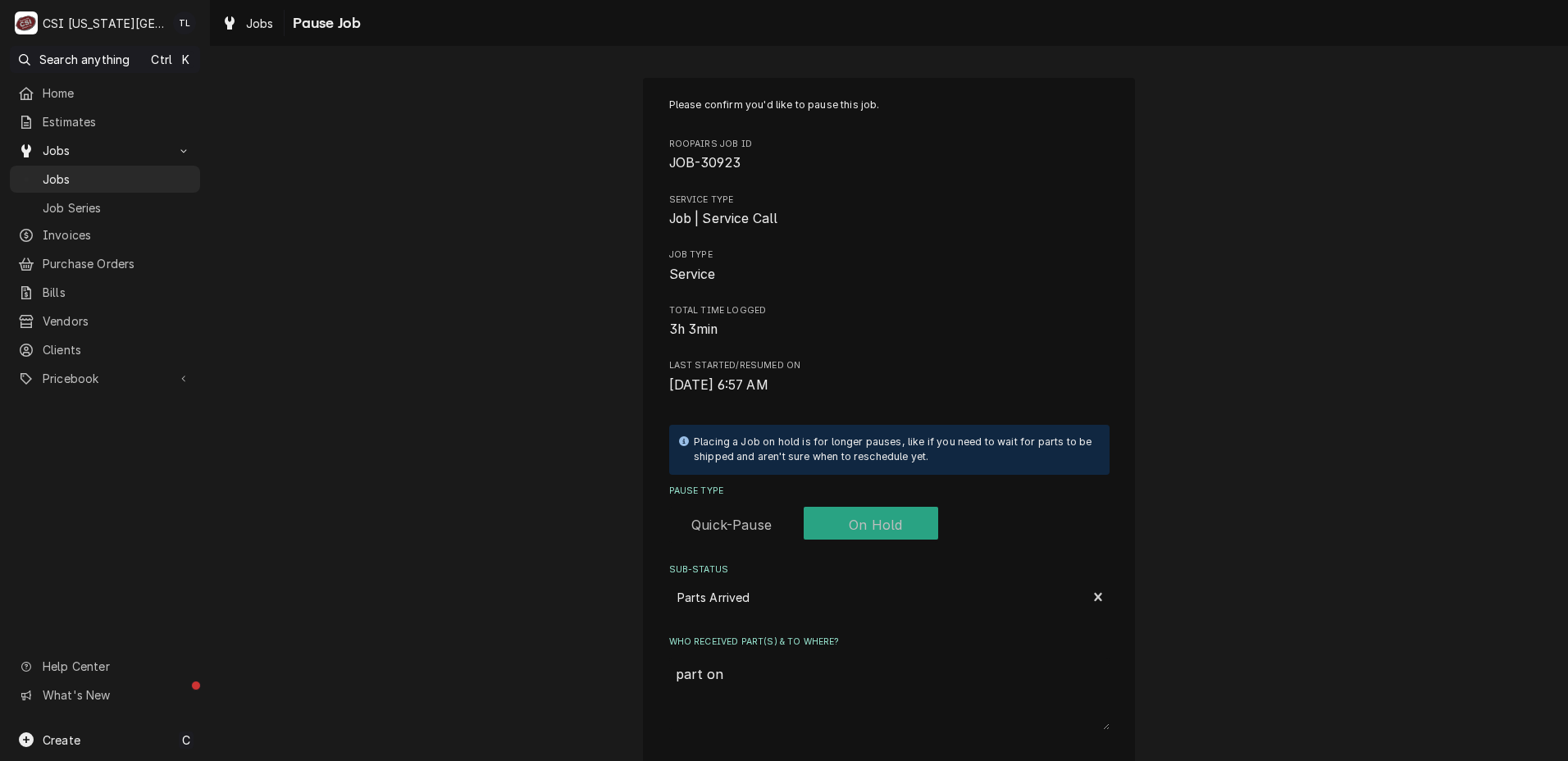 type on "x" 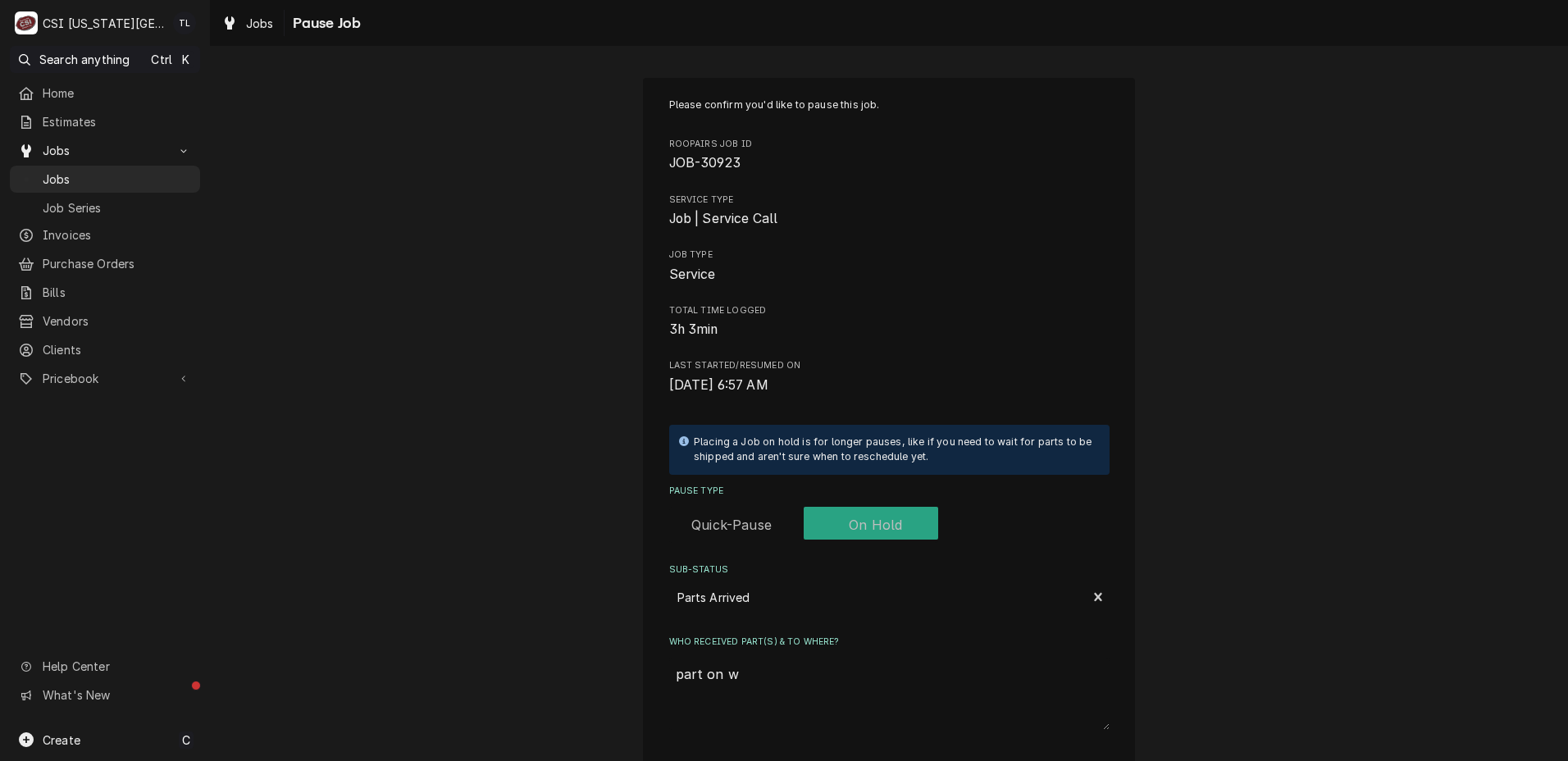 type on "x" 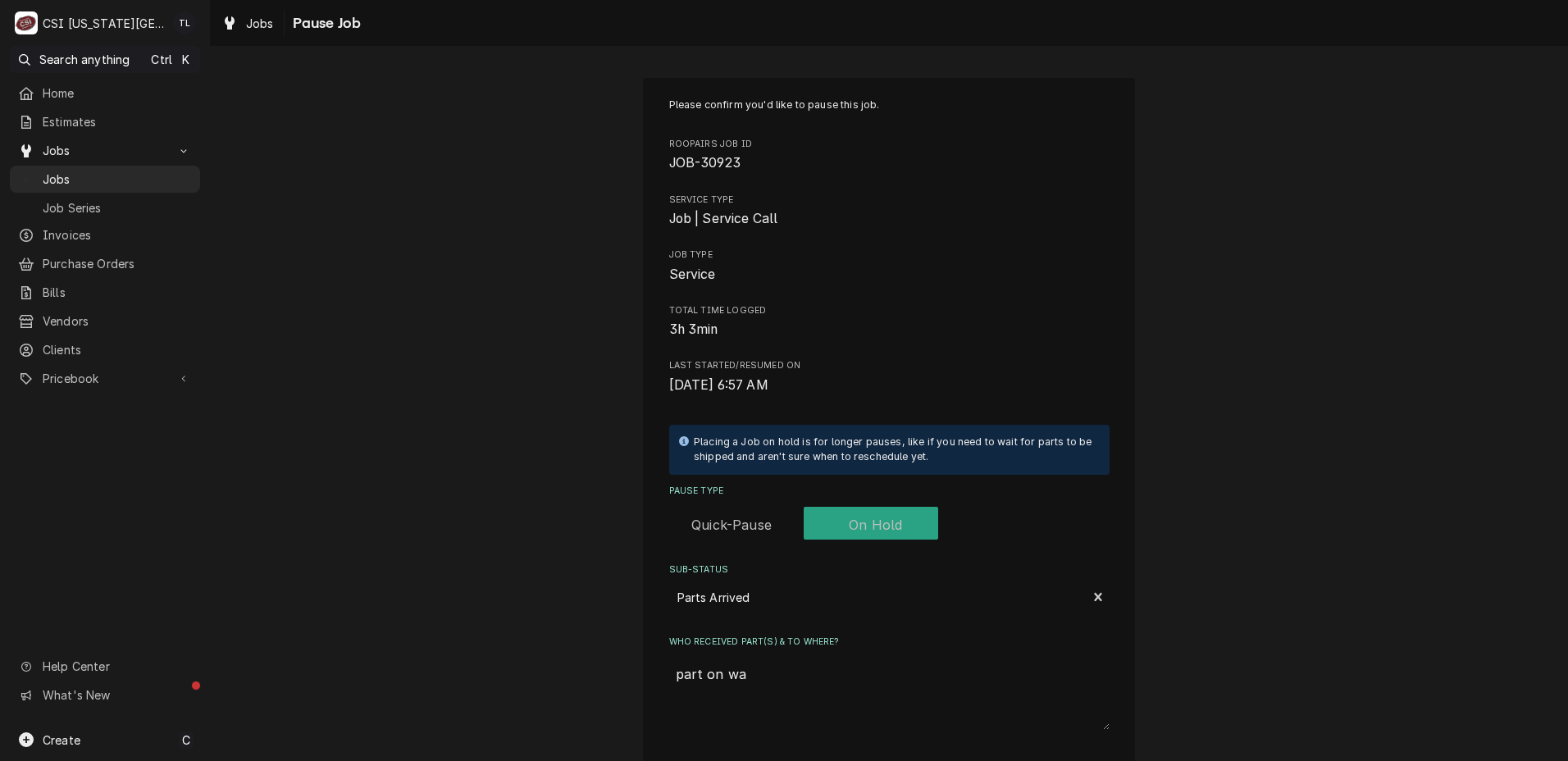 type on "x" 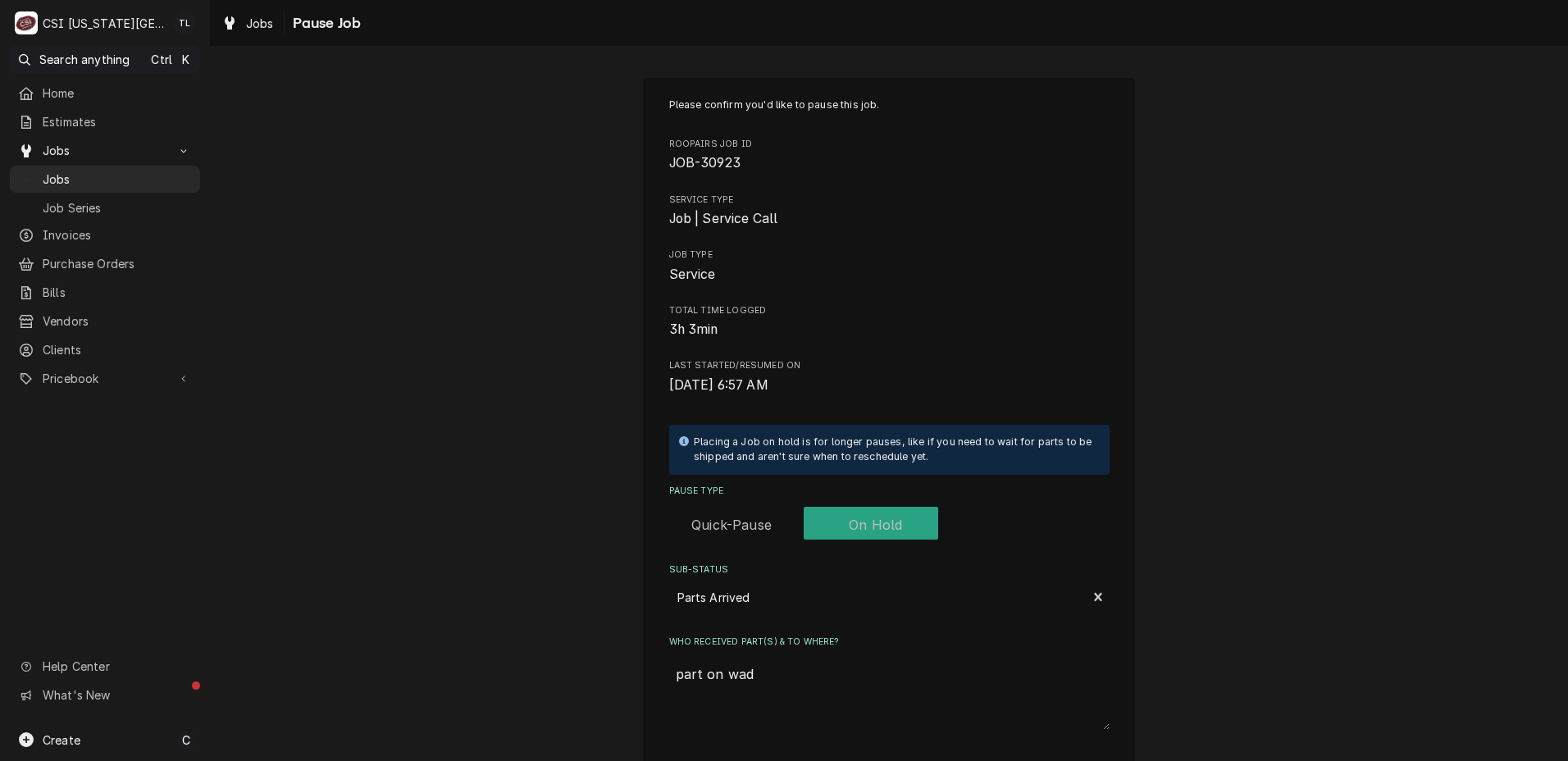 type on "x" 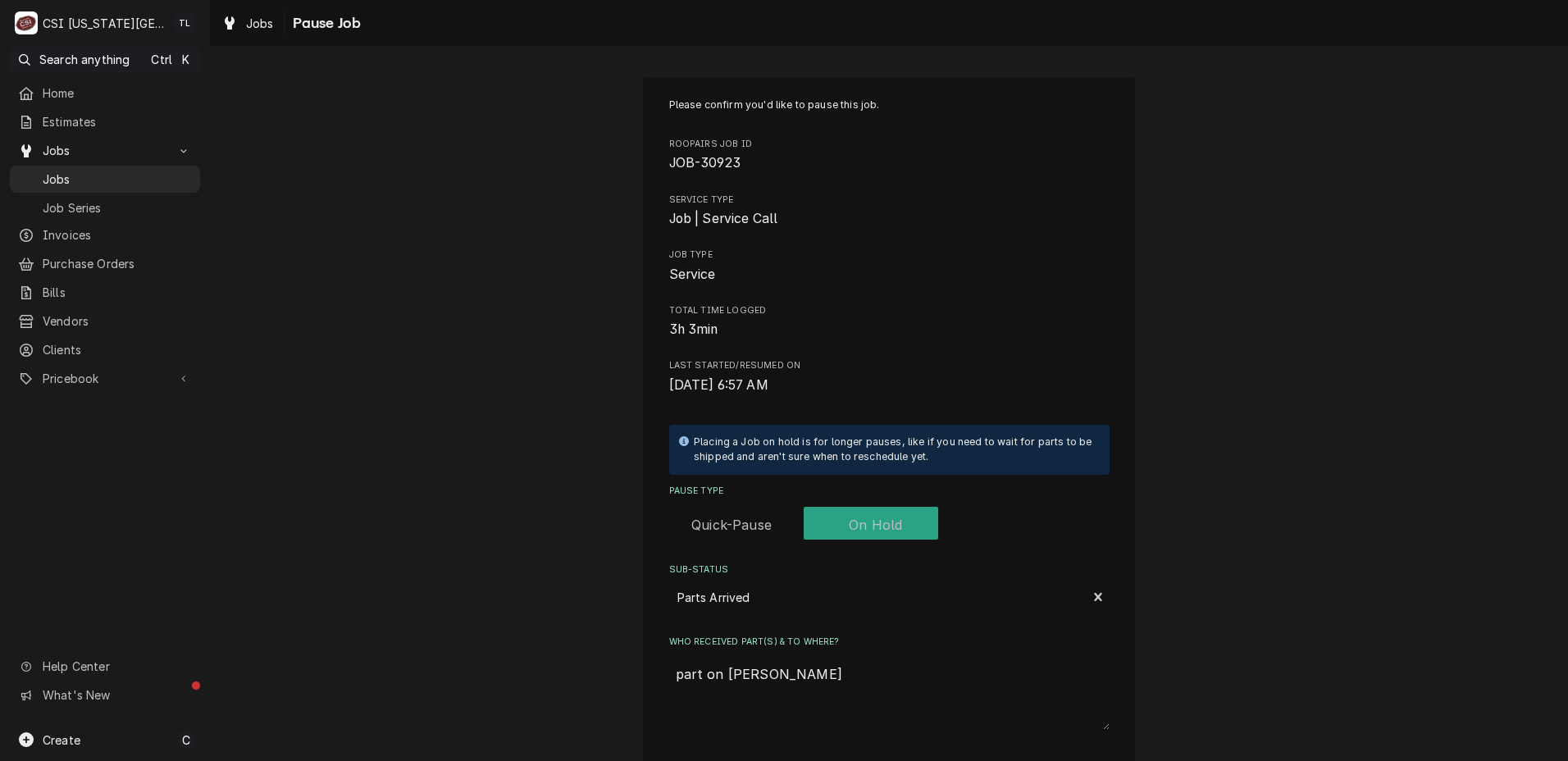type on "x" 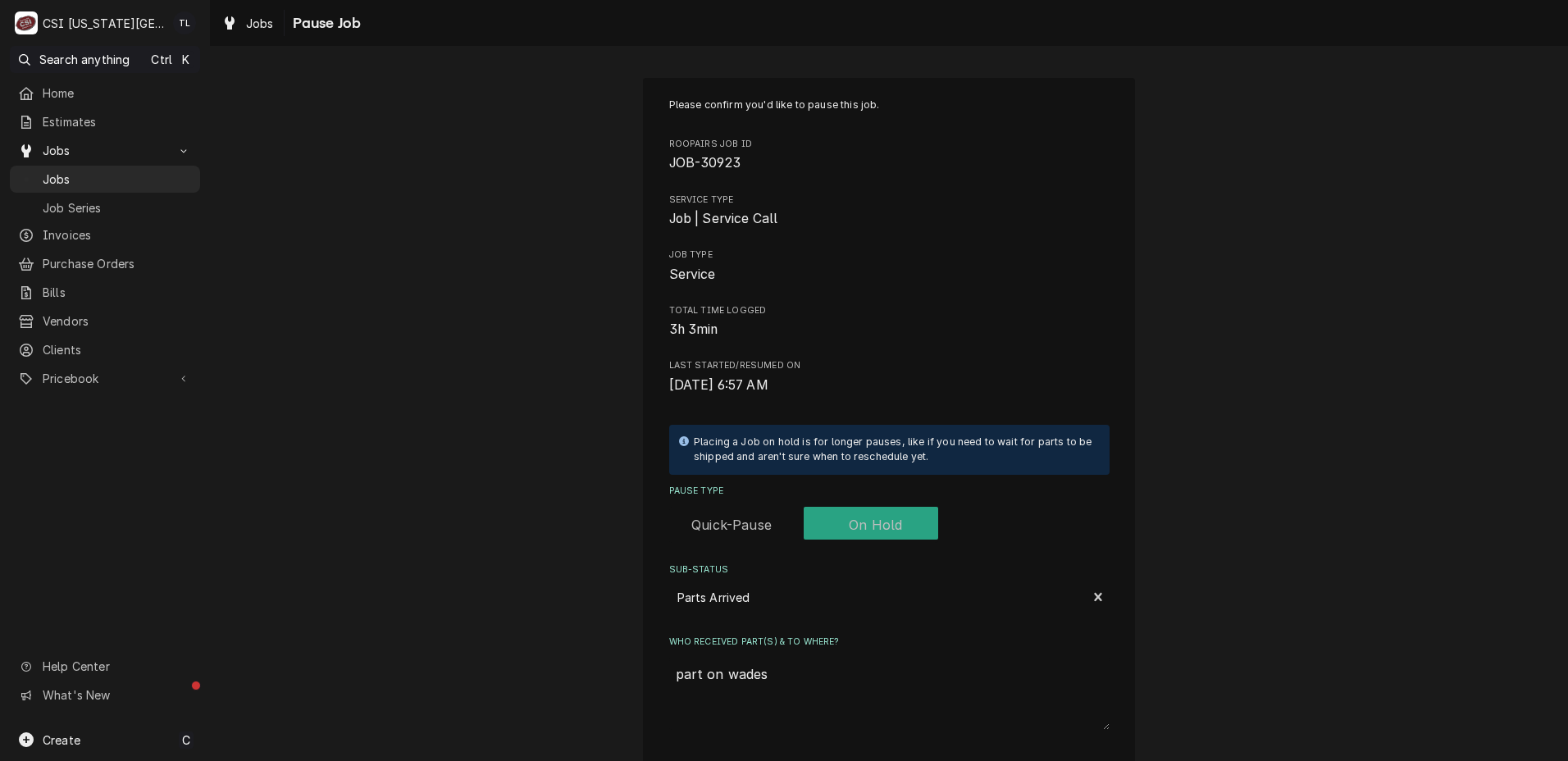 type on "part on wades" 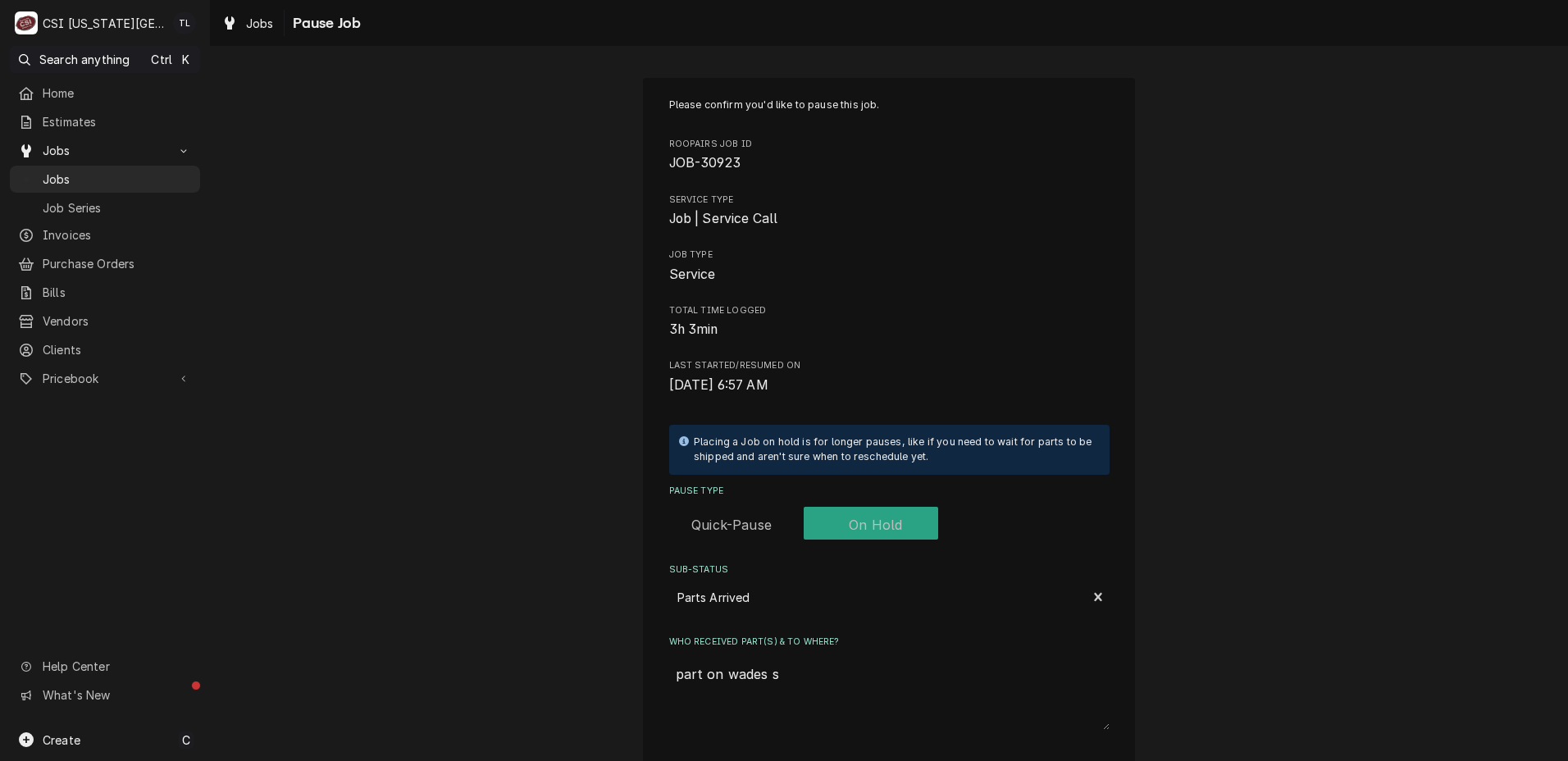 type on "x" 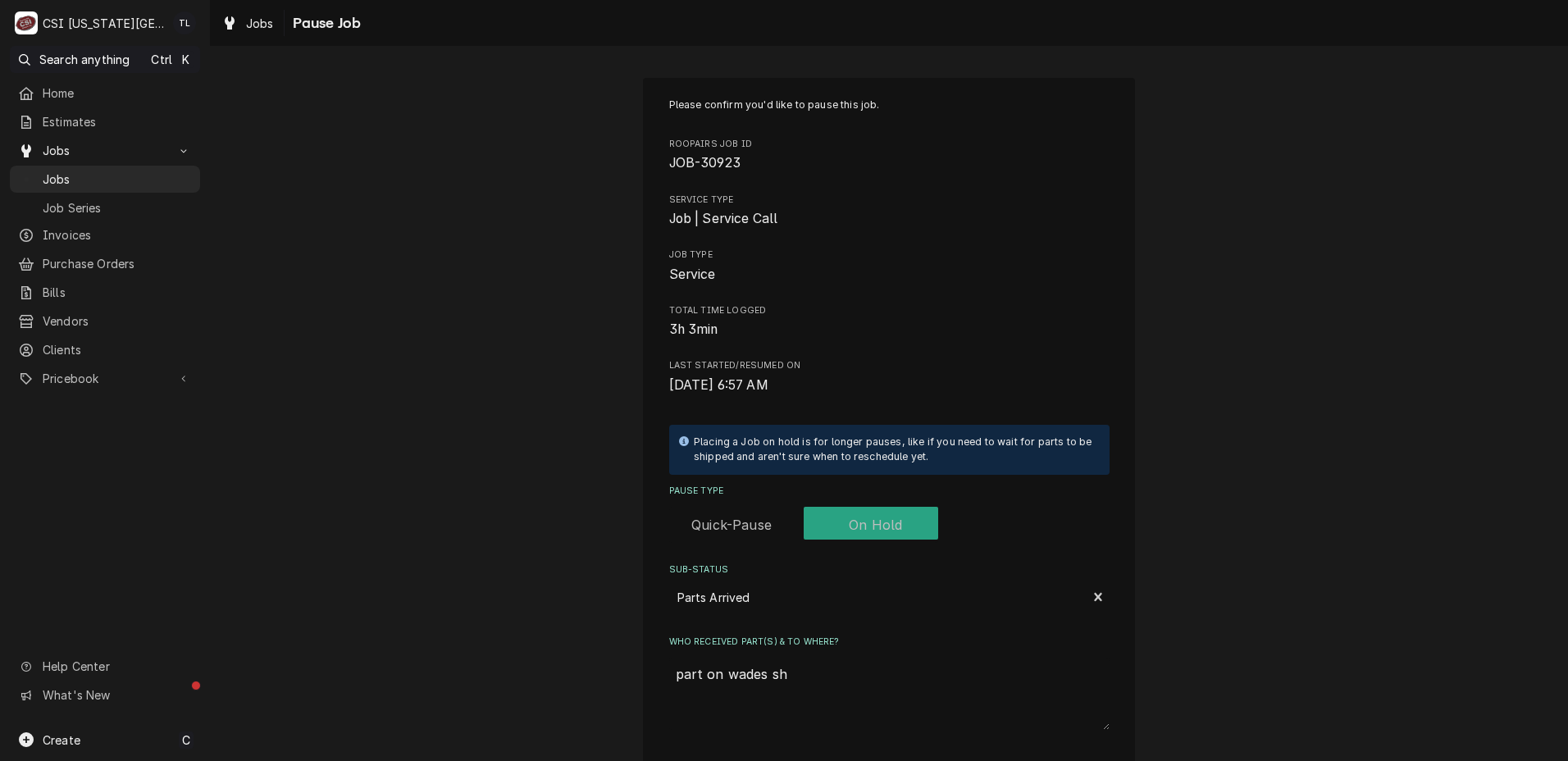 type on "x" 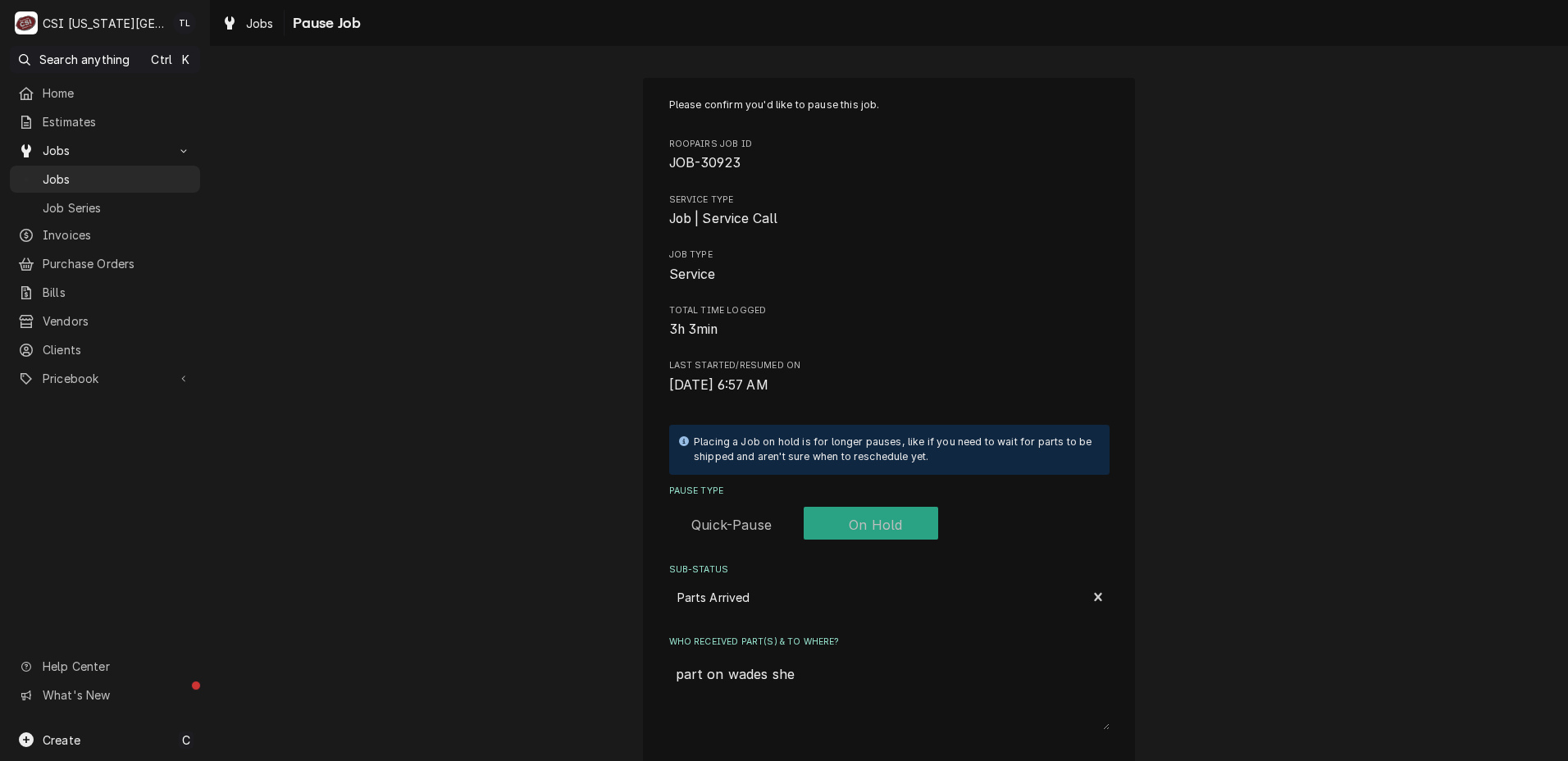 type on "x" 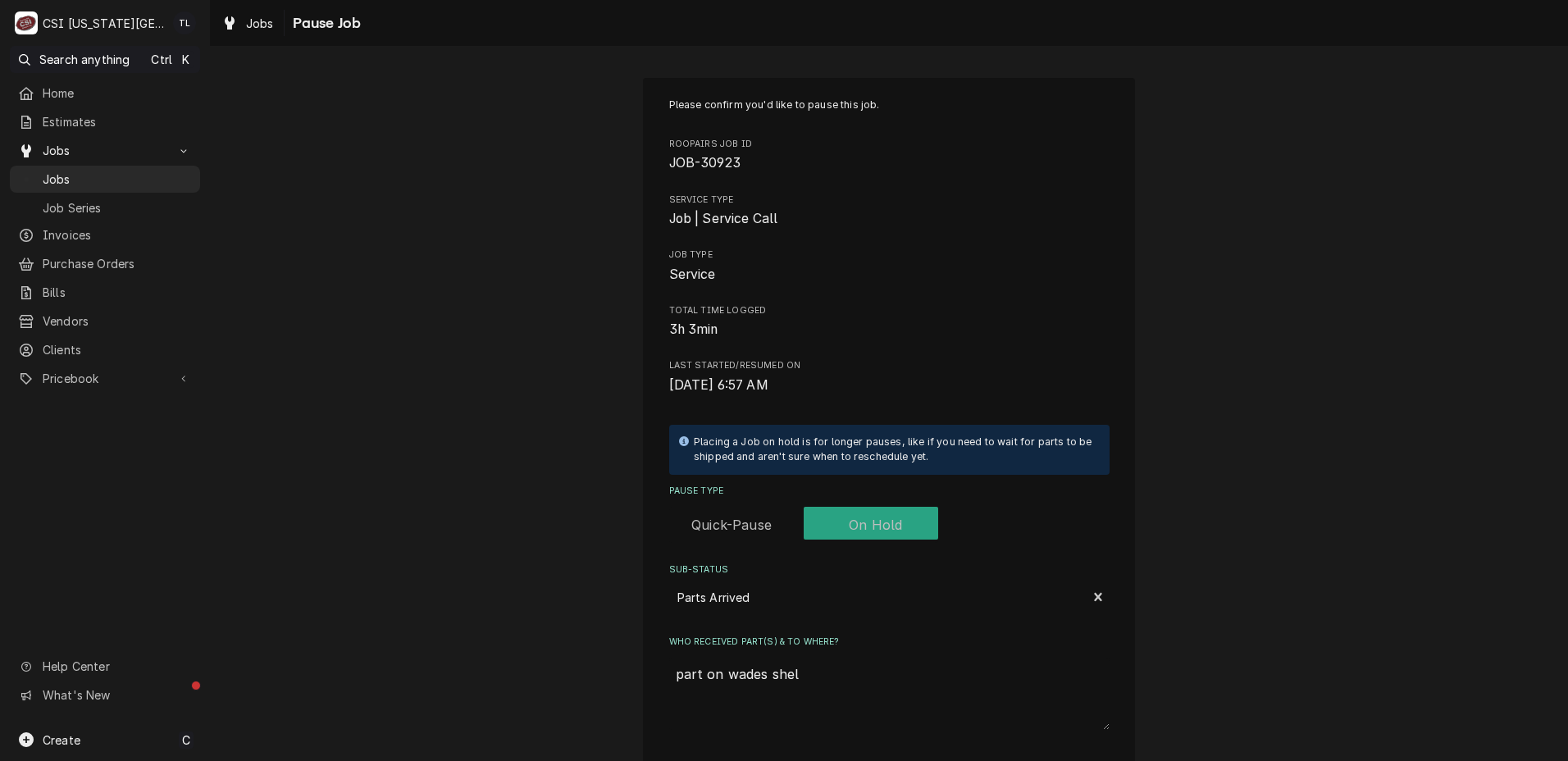 type on "x" 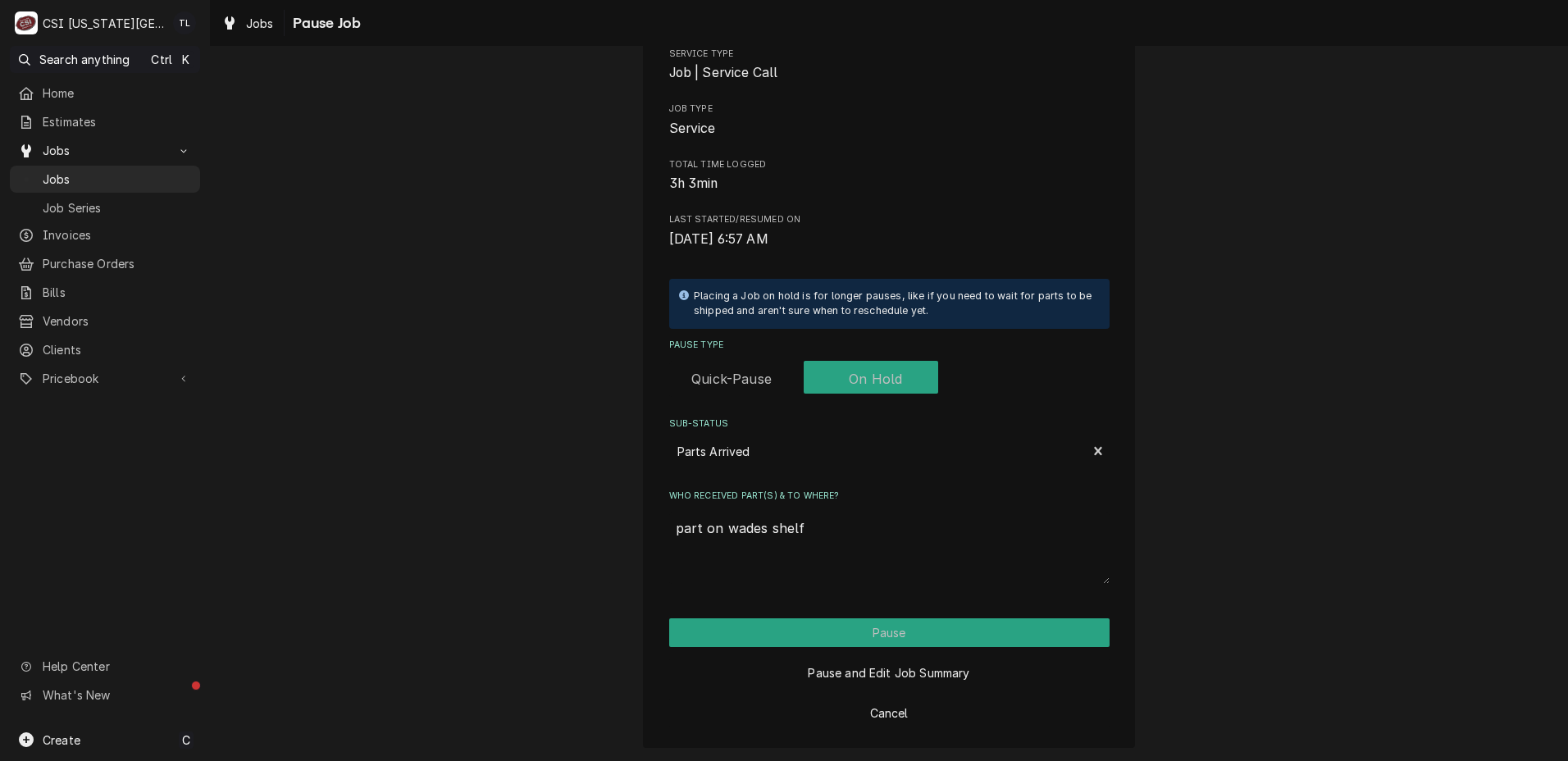 scroll, scrollTop: 147, scrollLeft: 0, axis: vertical 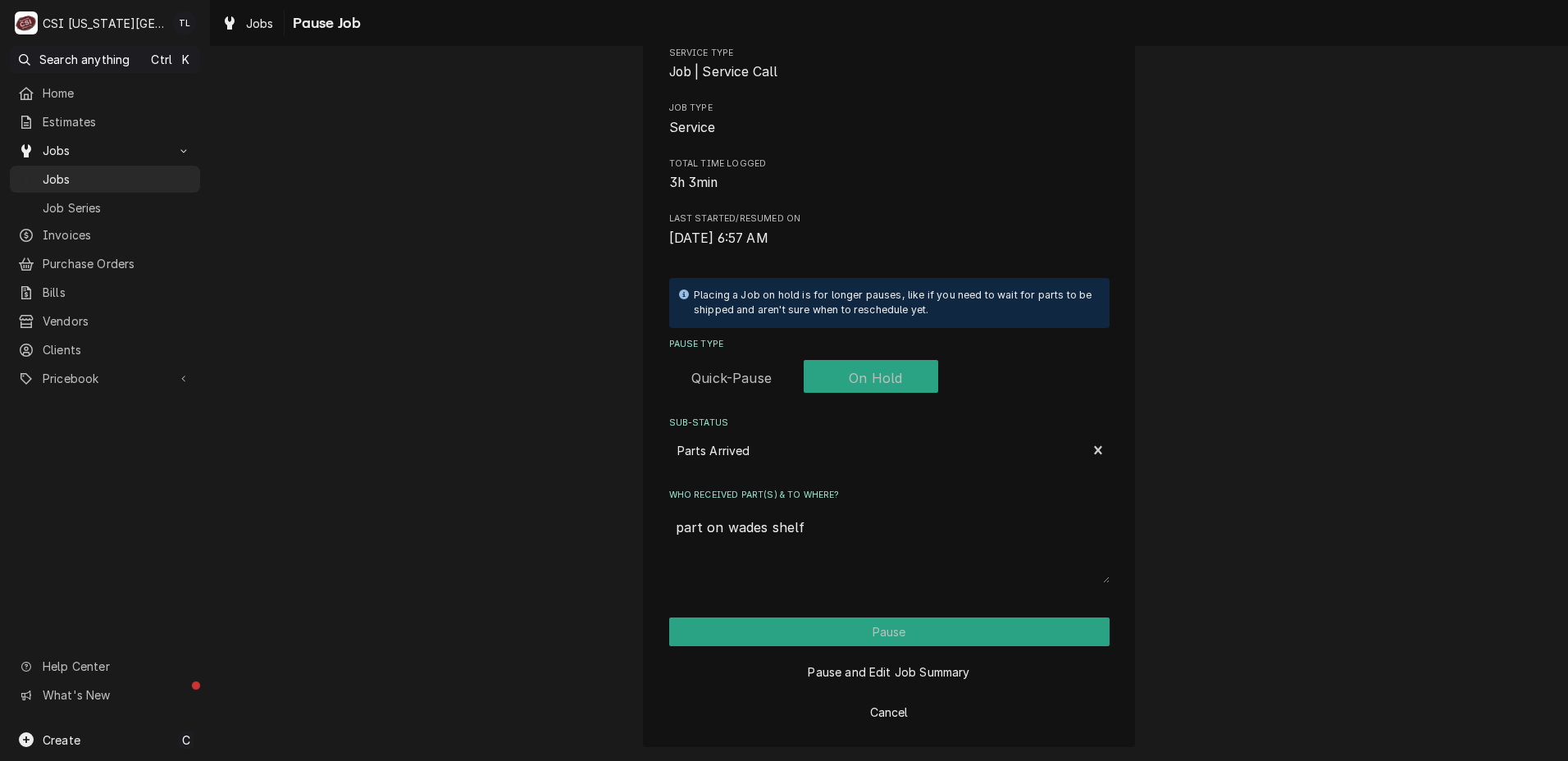 type on "part on wades shelf" 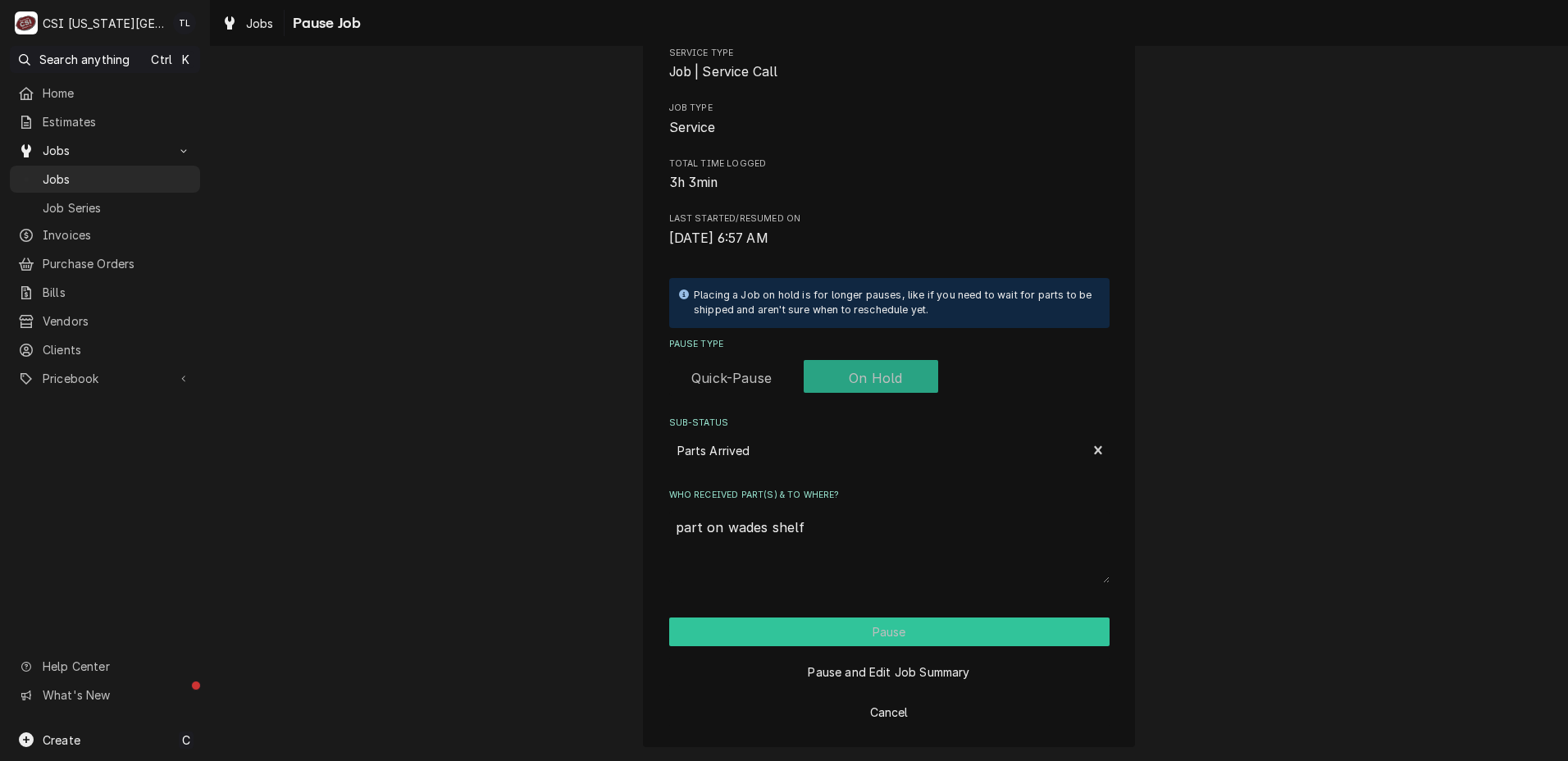click on "Pause" at bounding box center [889, 631] 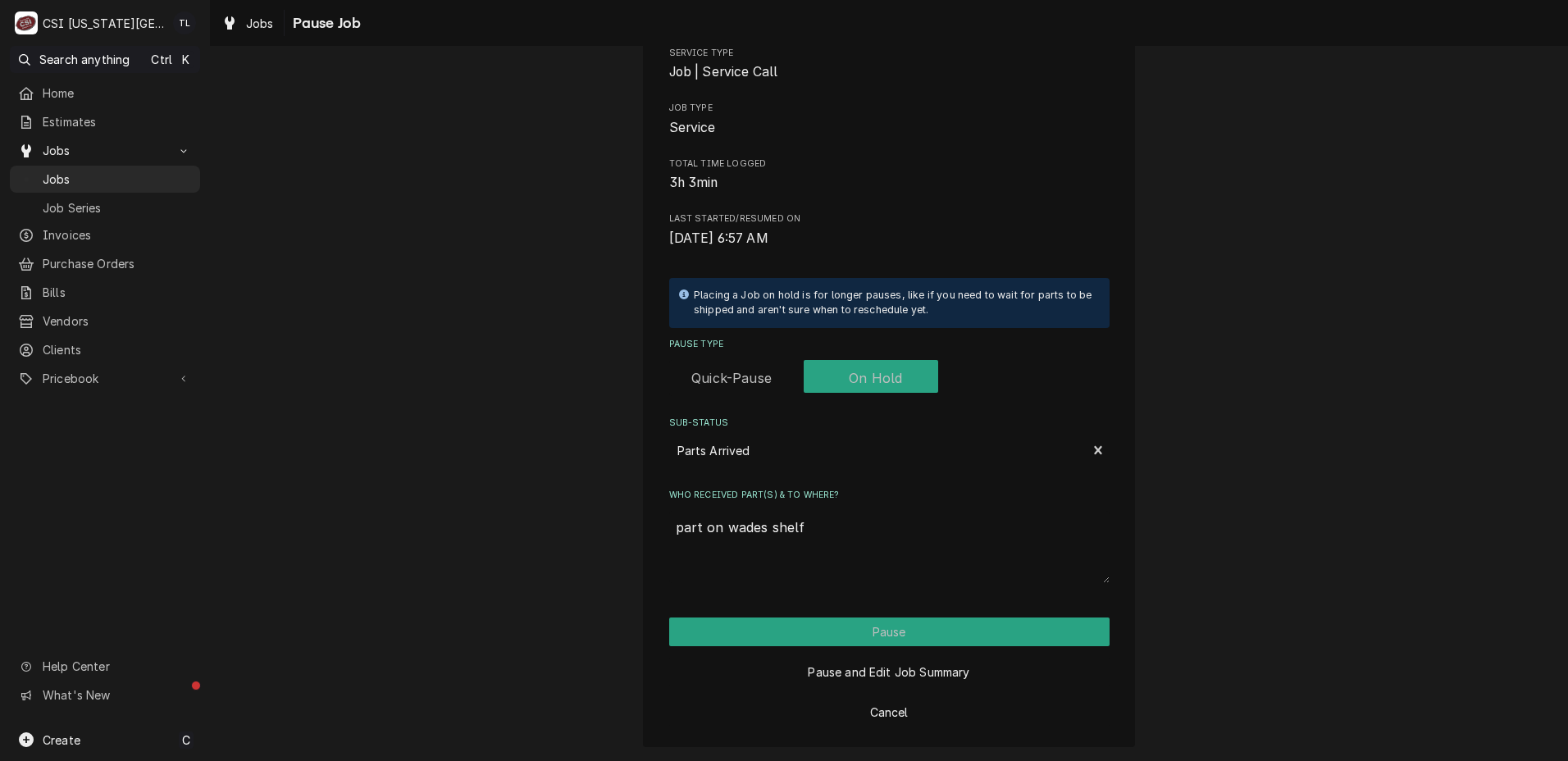 type on "x" 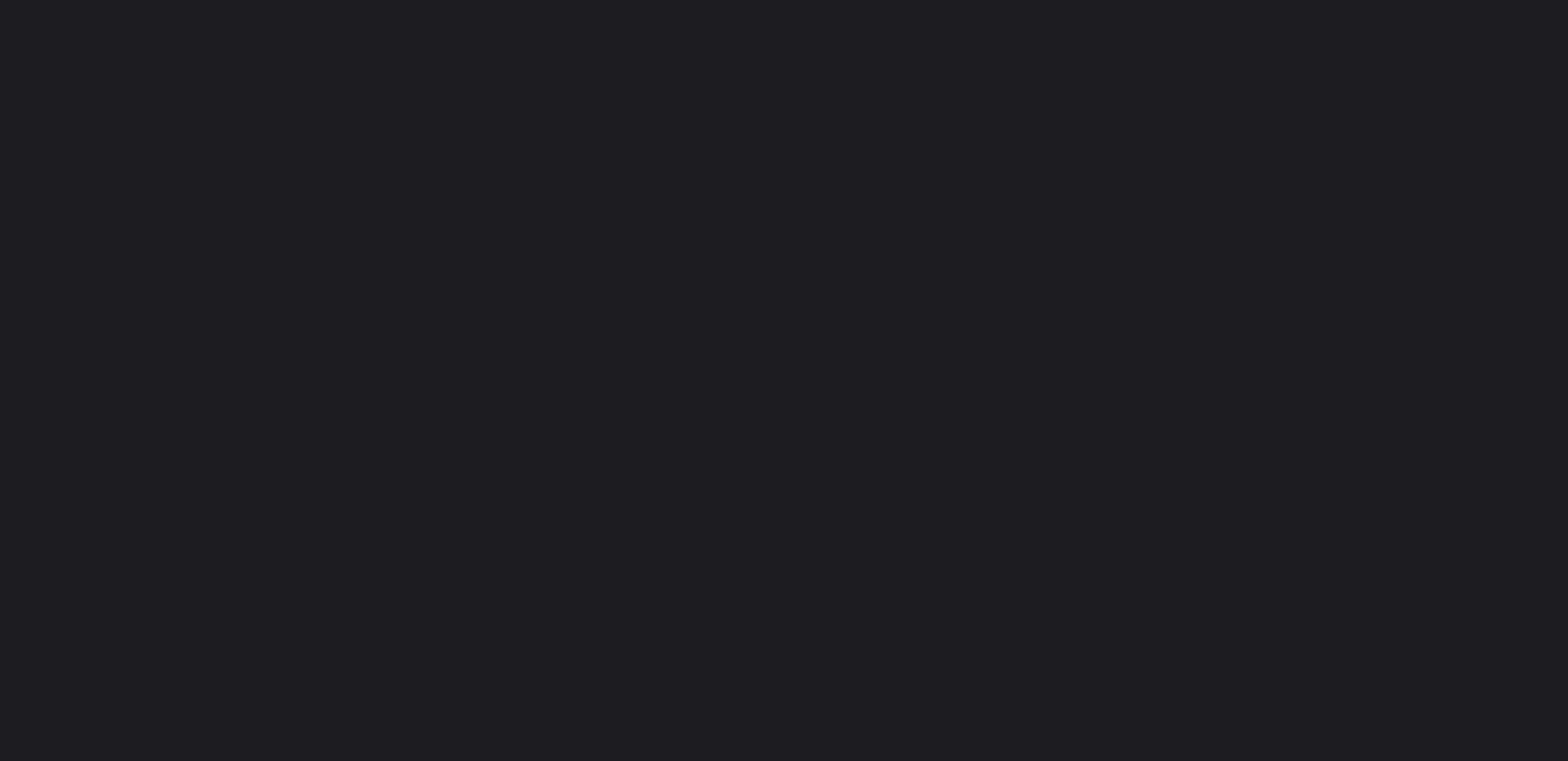 scroll, scrollTop: 0, scrollLeft: 0, axis: both 